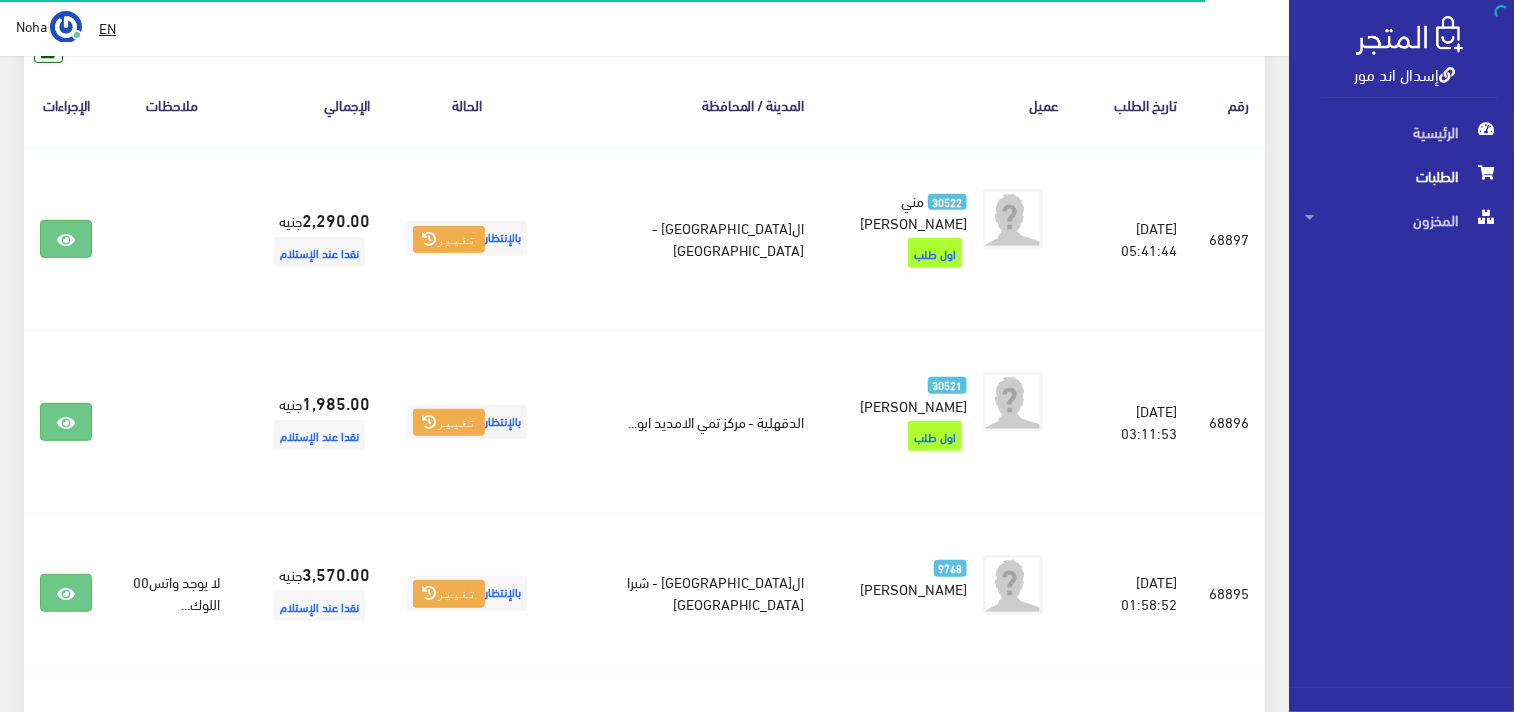 scroll, scrollTop: 0, scrollLeft: 0, axis: both 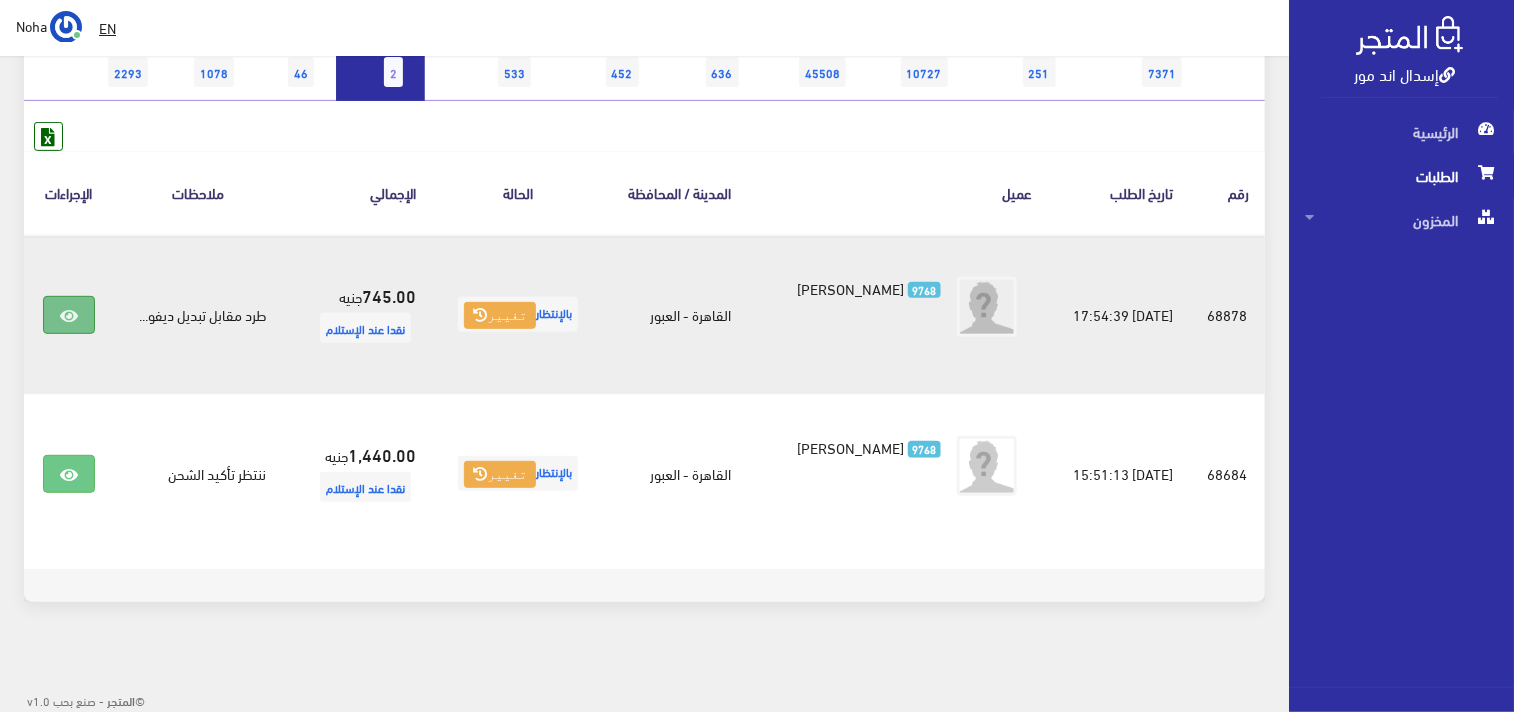 click at bounding box center (69, 315) 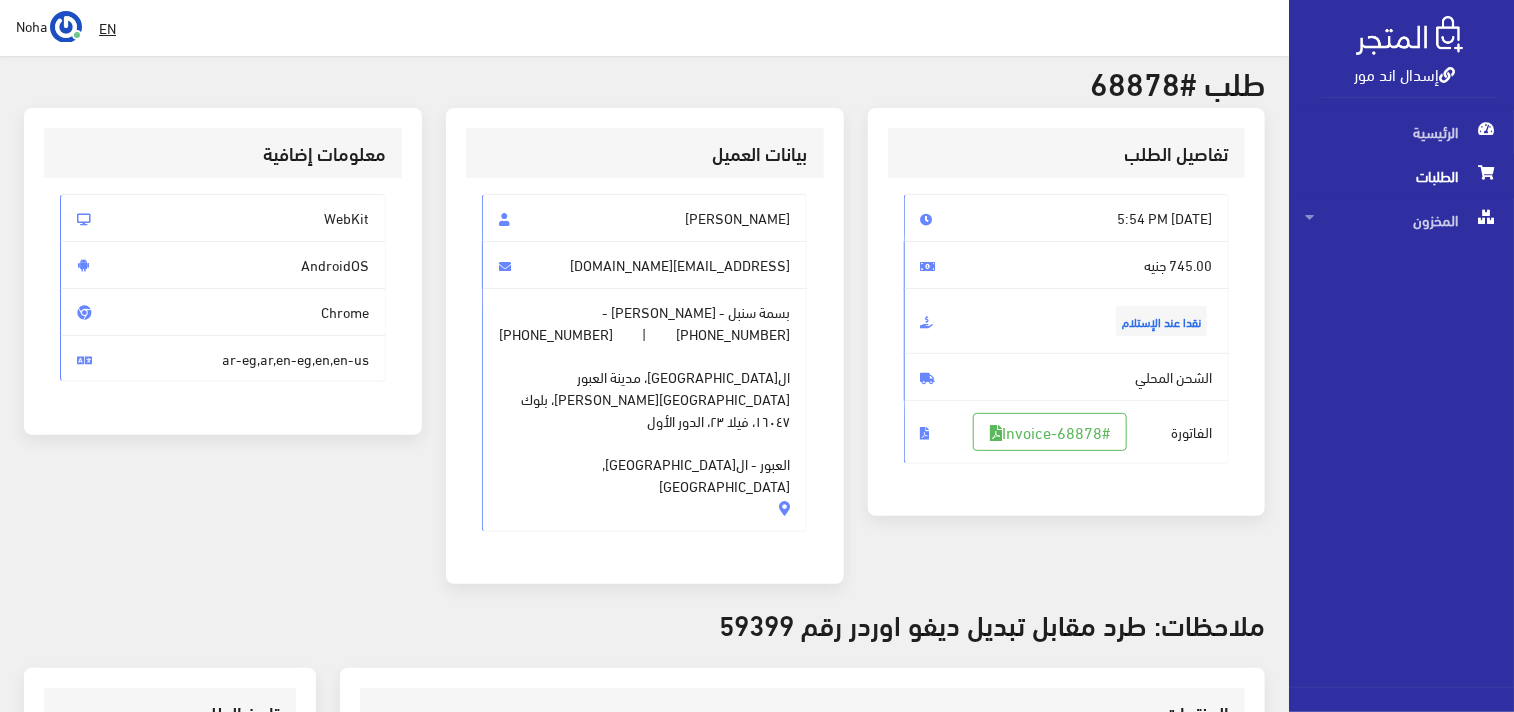scroll, scrollTop: 444, scrollLeft: 0, axis: vertical 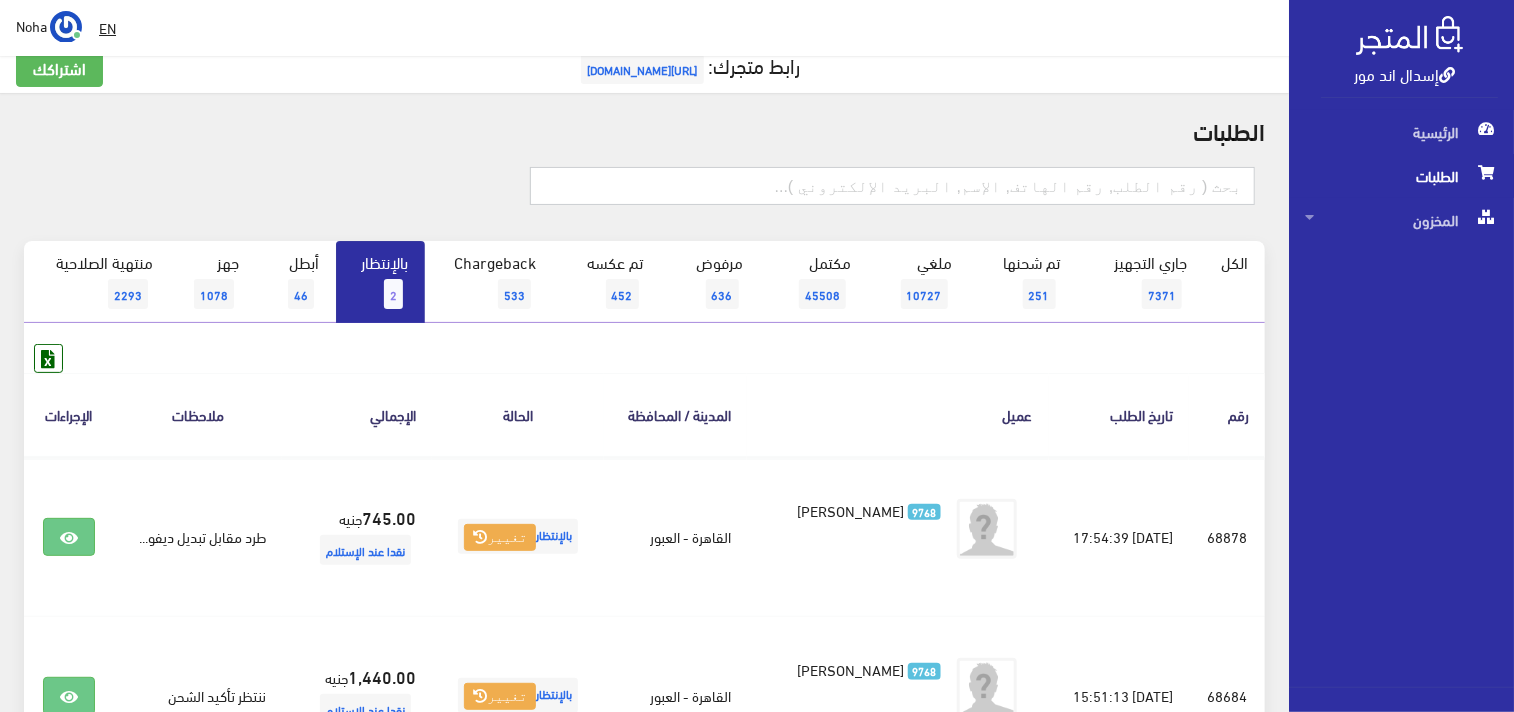 paste on "01005444758" 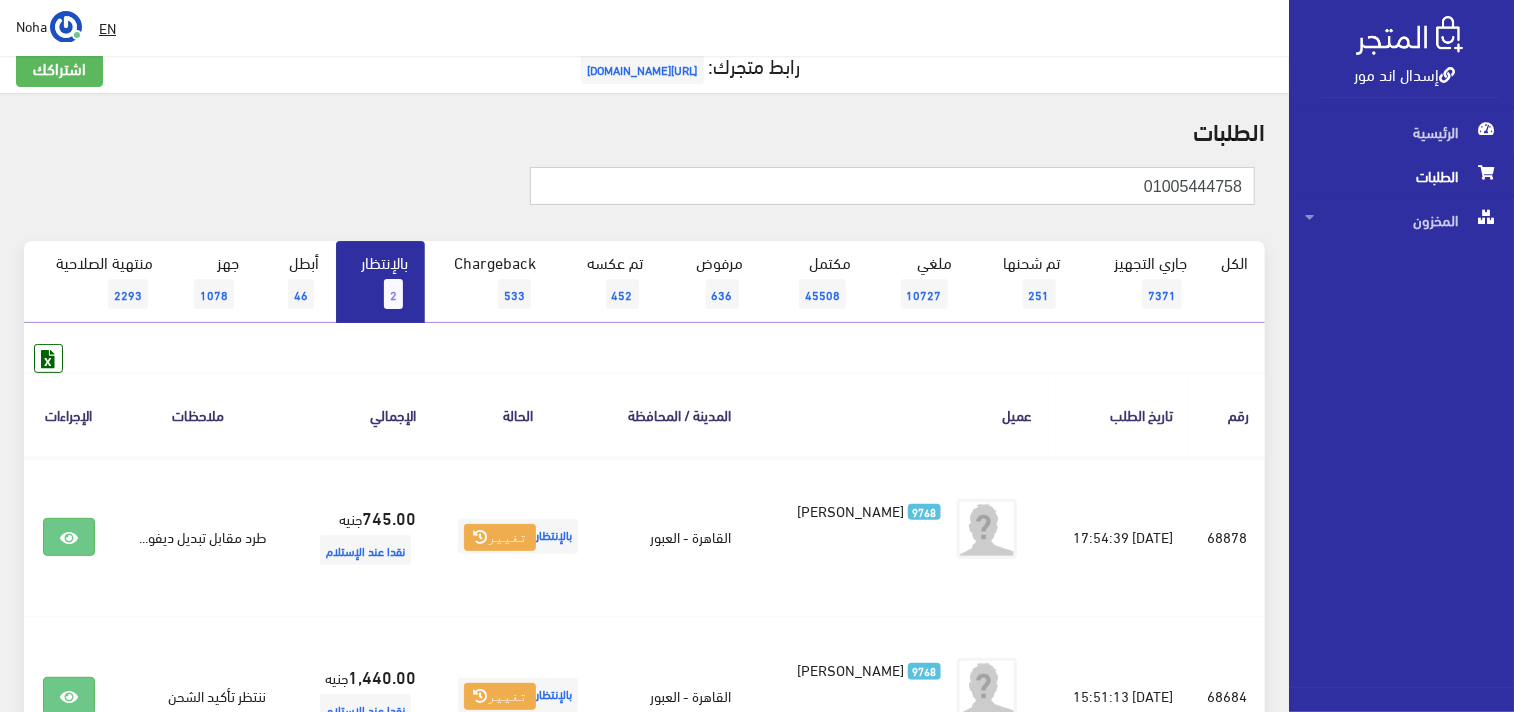 type on "01005444758" 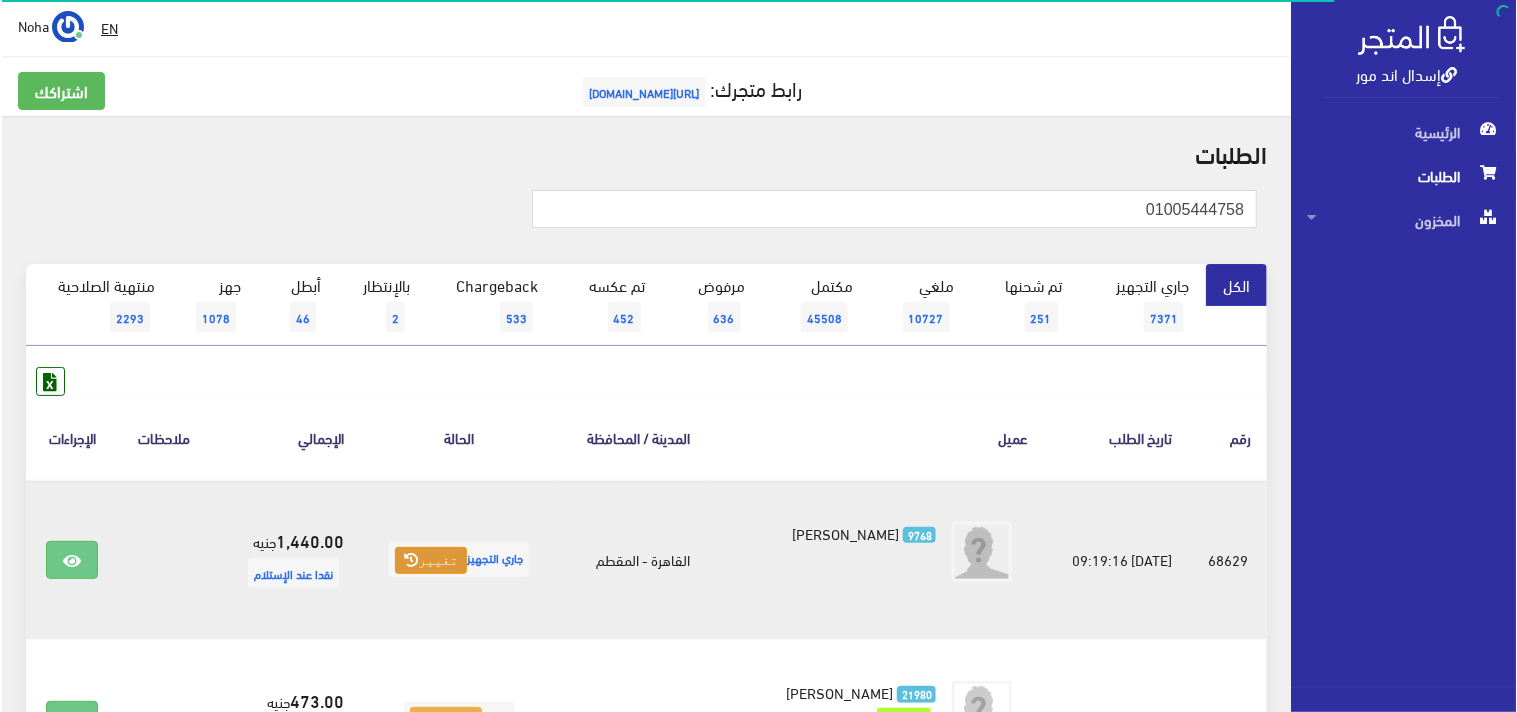 scroll, scrollTop: 111, scrollLeft: 0, axis: vertical 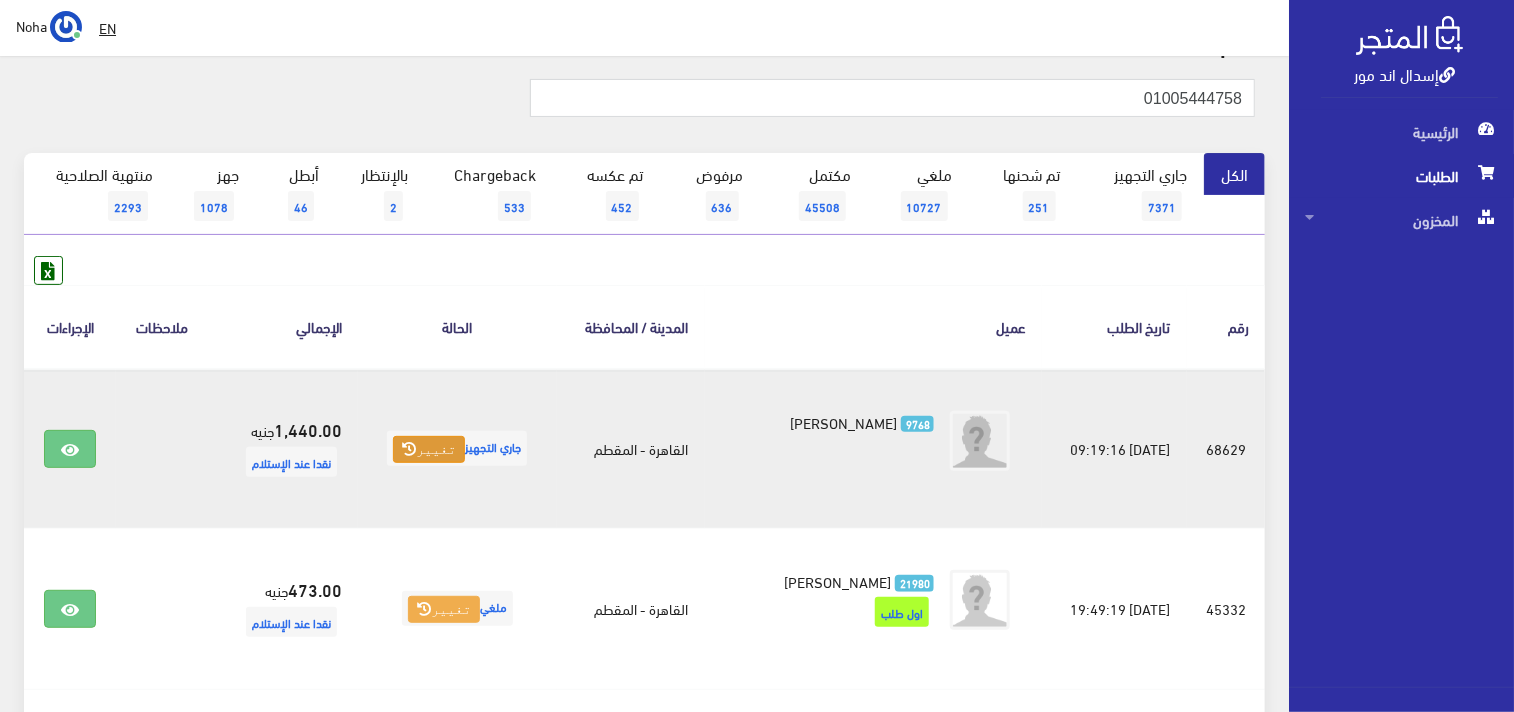 click on "تغيير" at bounding box center (429, 450) 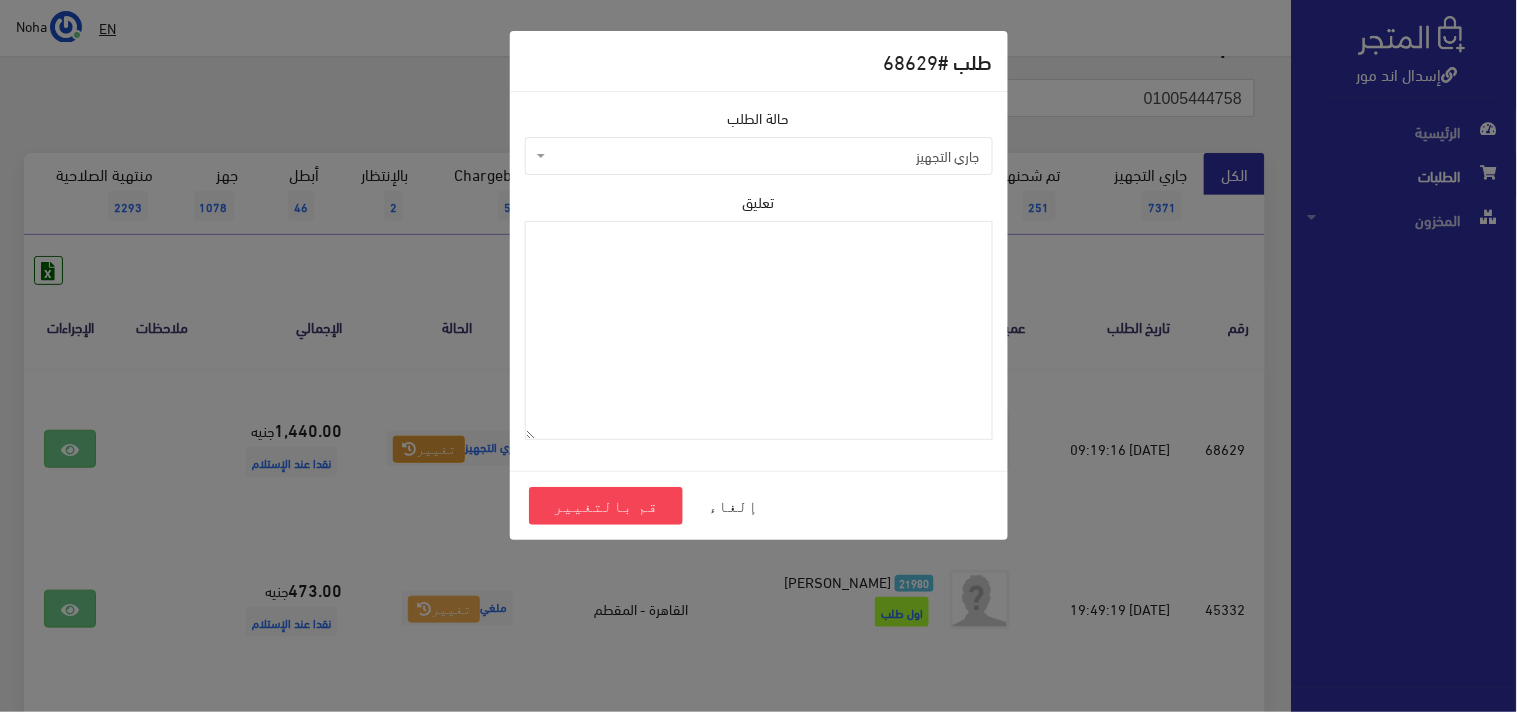 click on "جاري التجهيز" at bounding box center [759, 156] 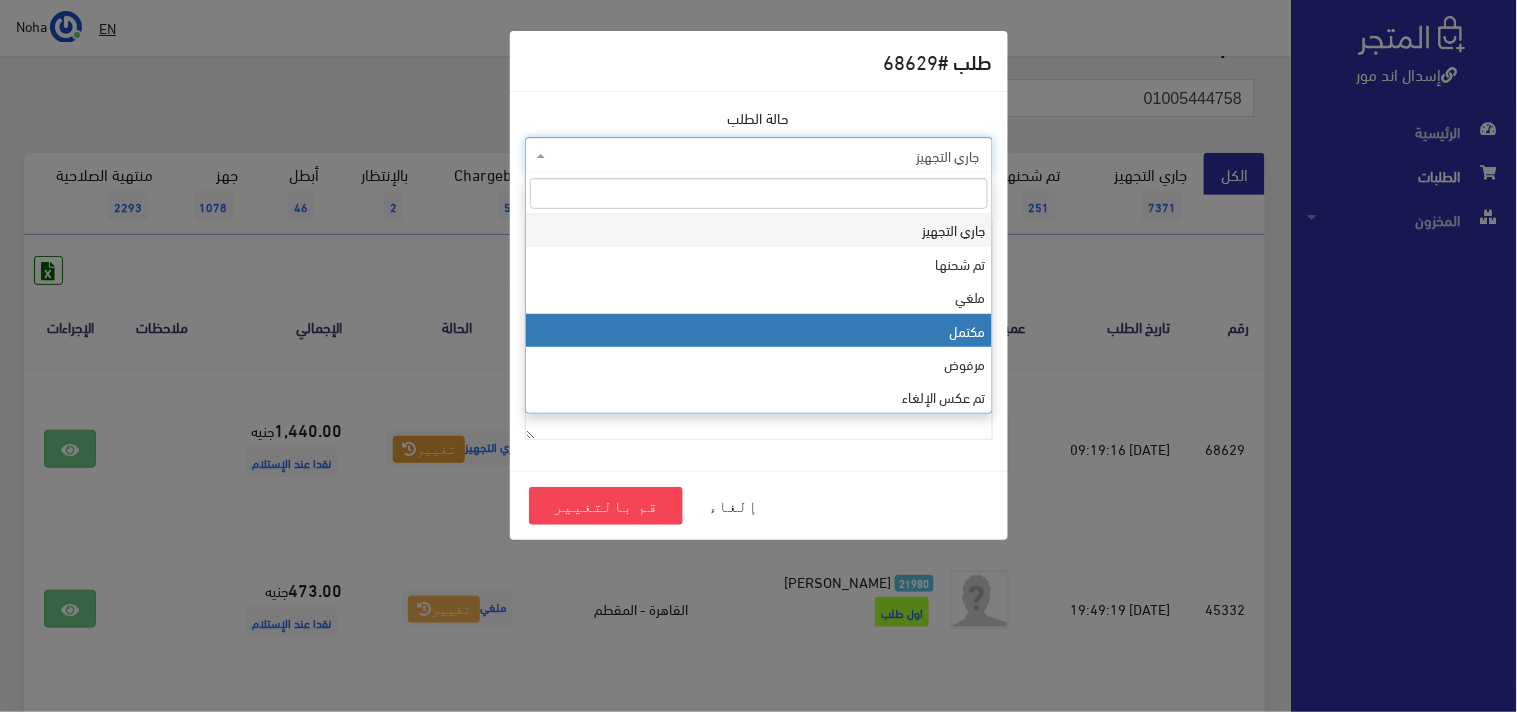 select on "4" 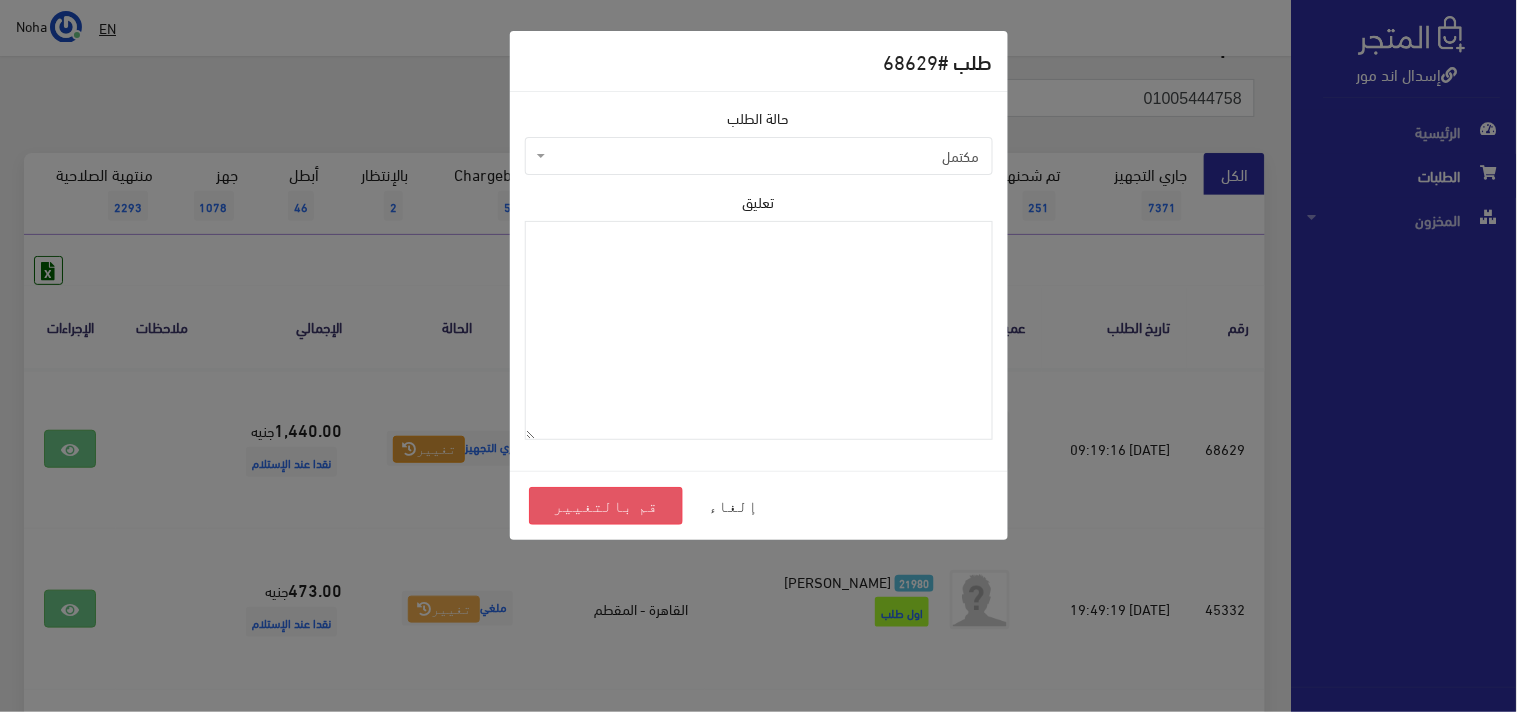 click on "قم بالتغيير" at bounding box center (606, 506) 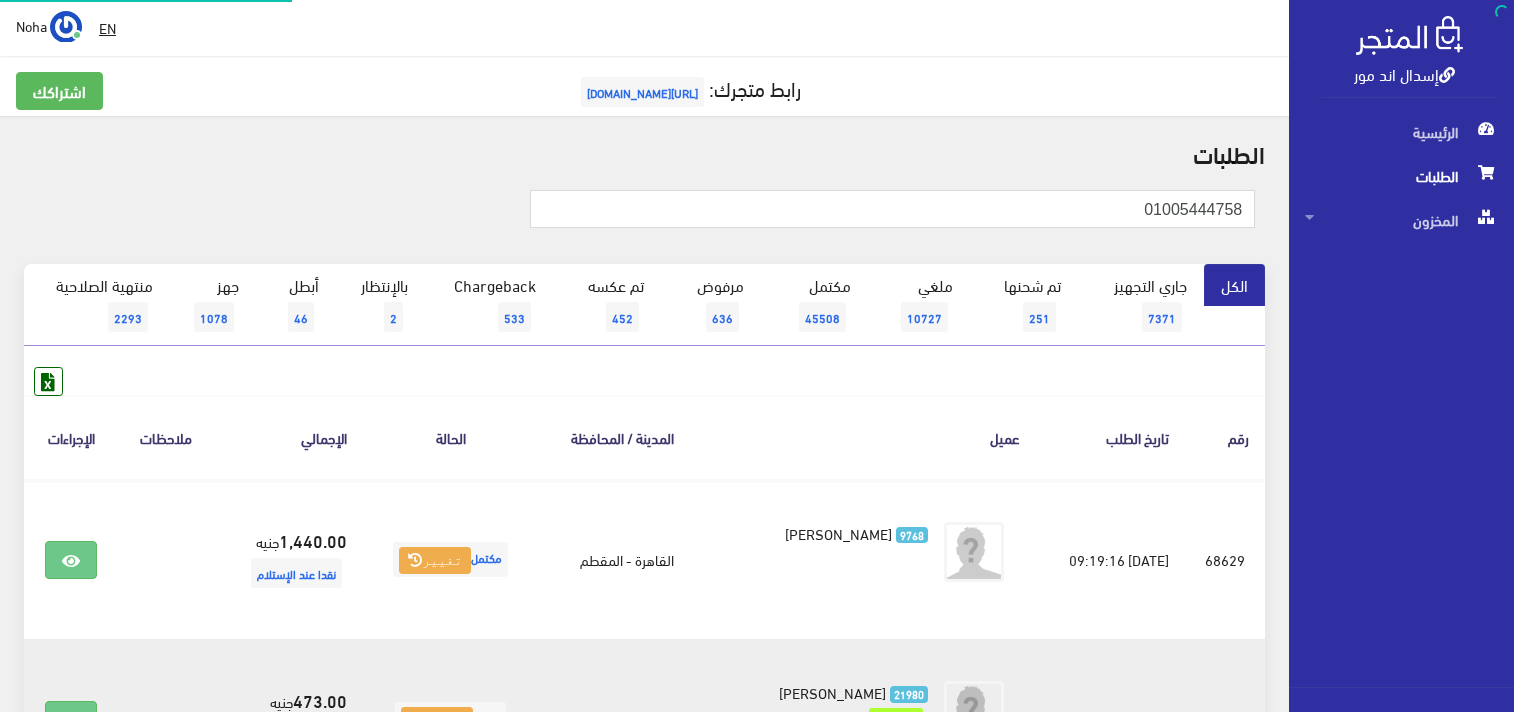 scroll, scrollTop: 0, scrollLeft: 0, axis: both 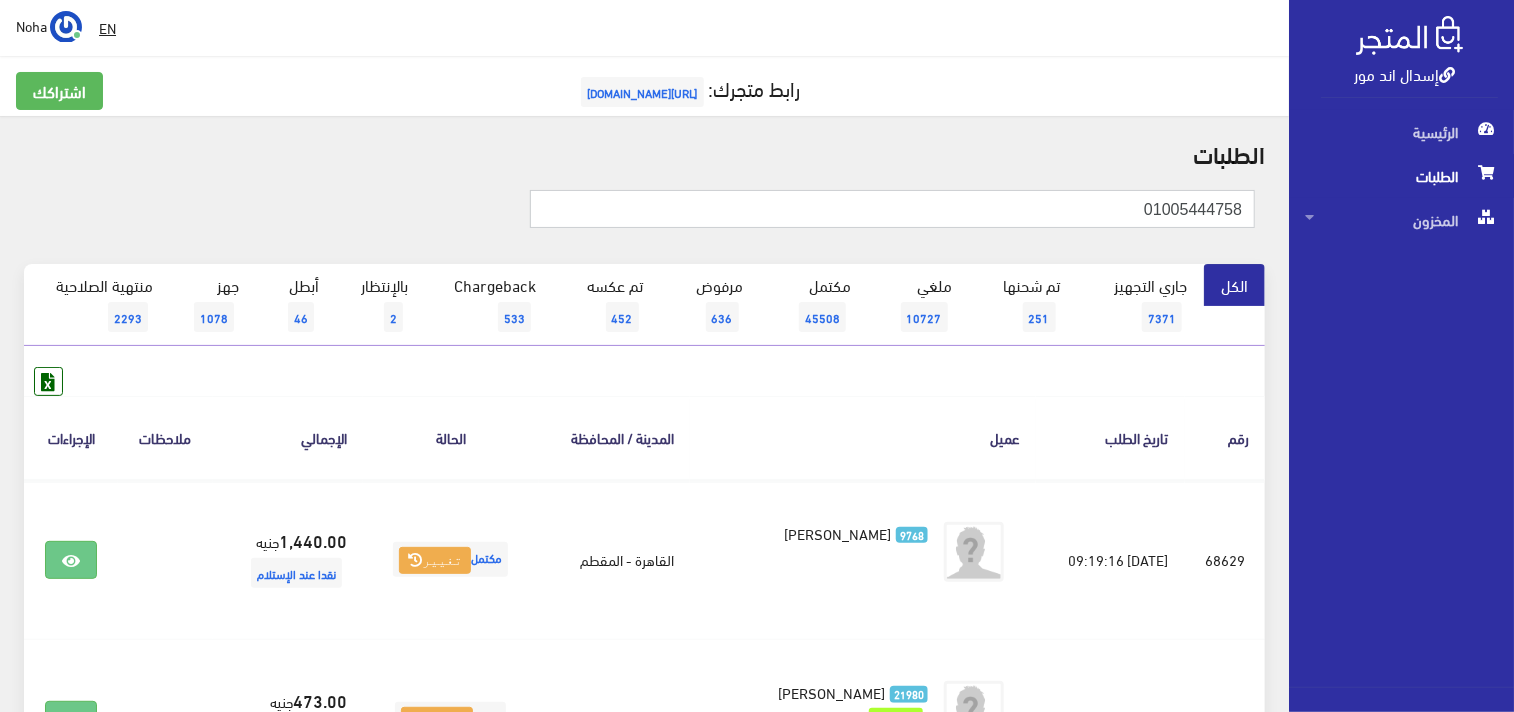drag, startPoint x: 1134, startPoint y: 216, endPoint x: 1265, endPoint y: 215, distance: 131.00381 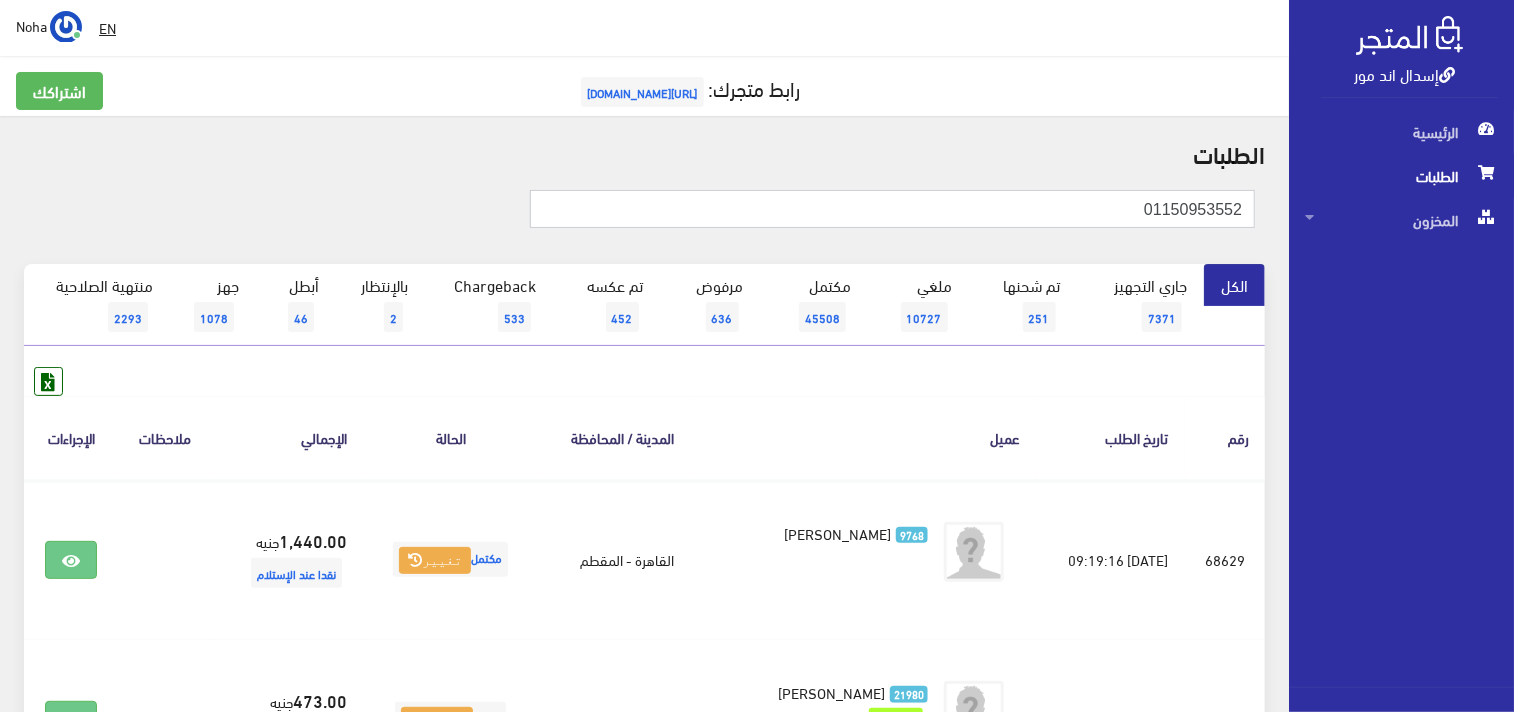 type on "01150953552" 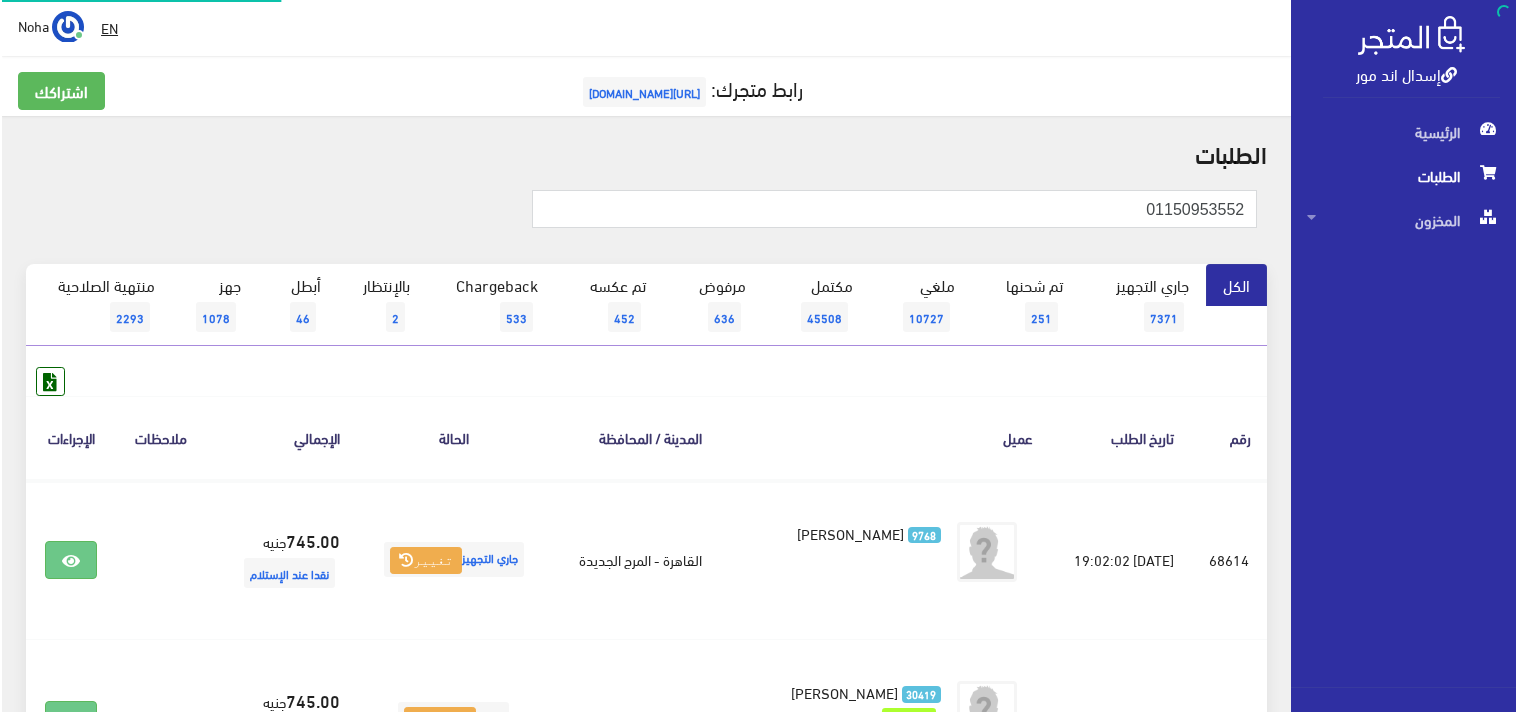 scroll, scrollTop: 0, scrollLeft: 0, axis: both 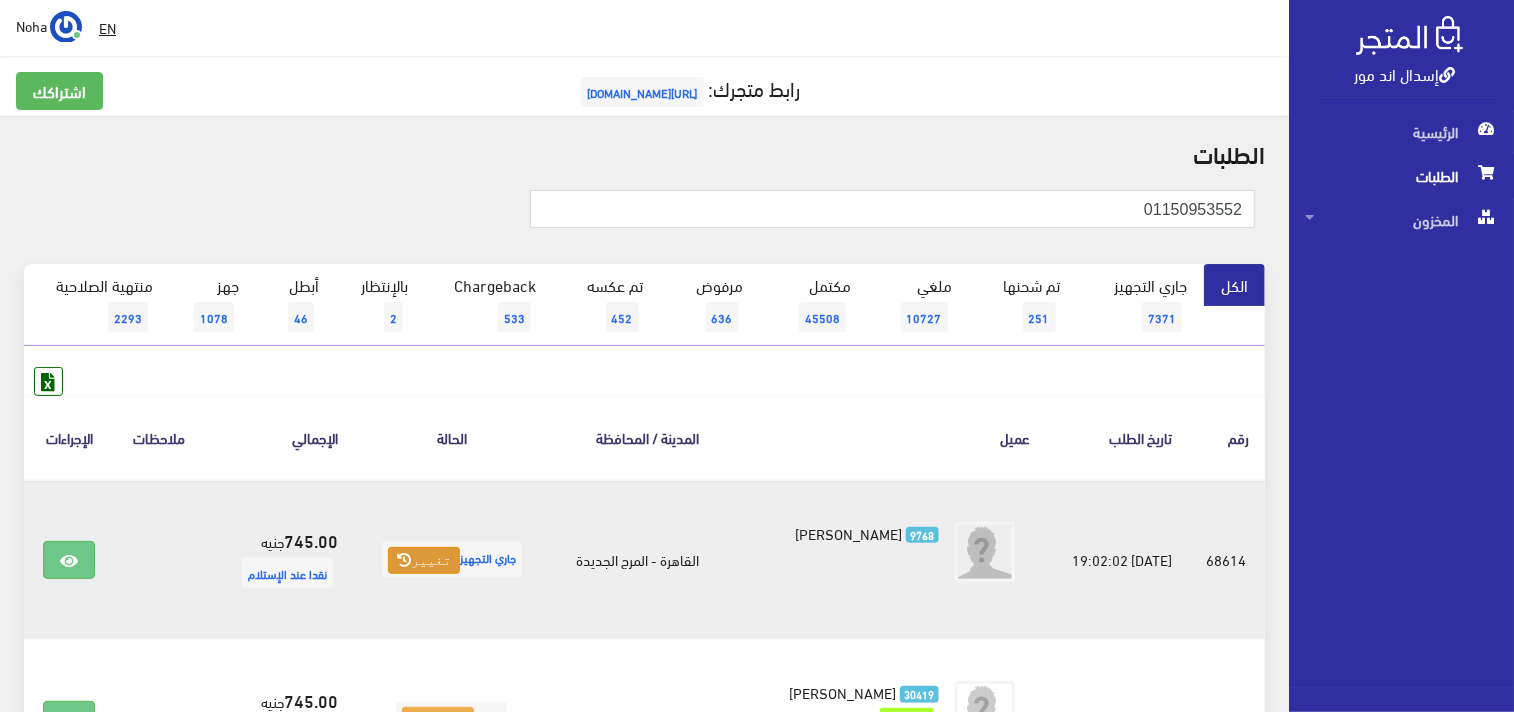click on "تغيير" at bounding box center (424, 561) 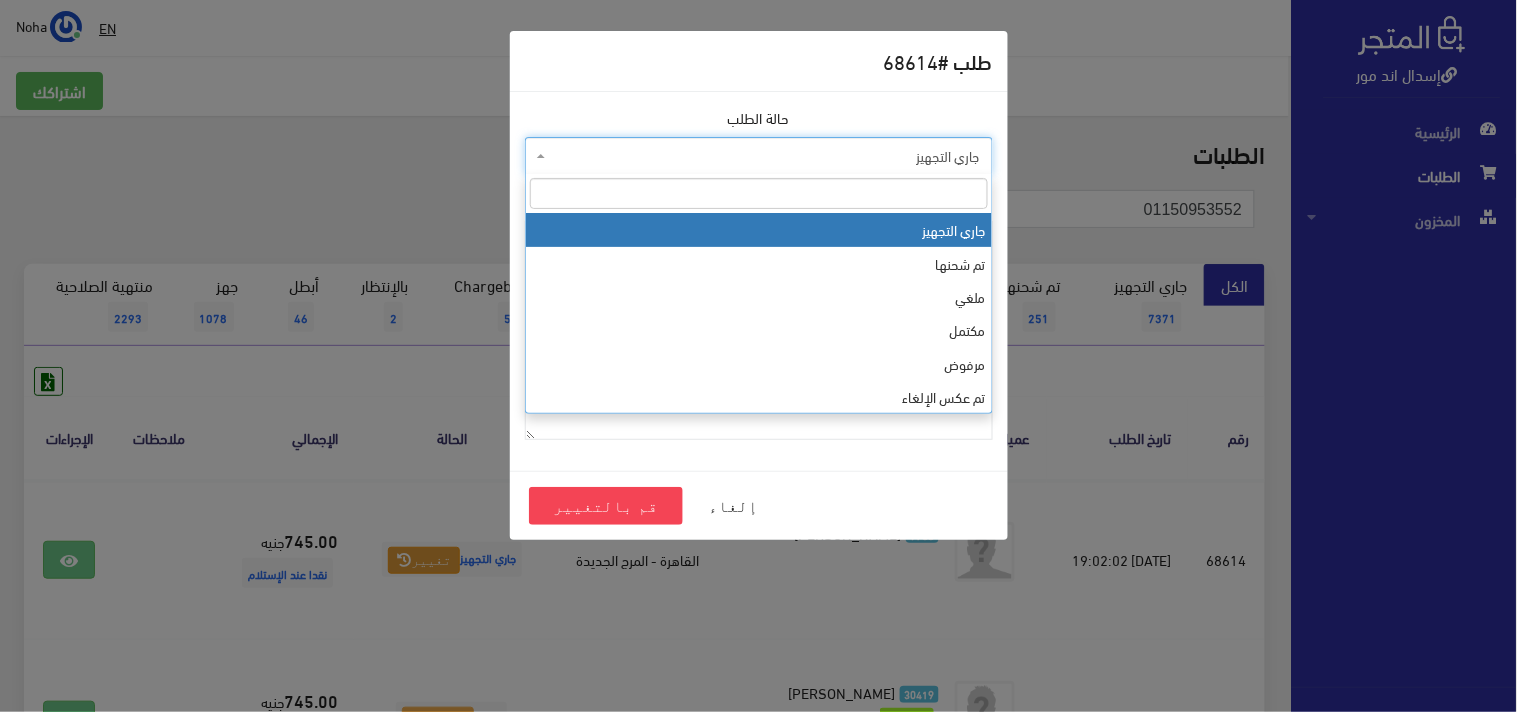 click on "جاري التجهيز" at bounding box center [765, 156] 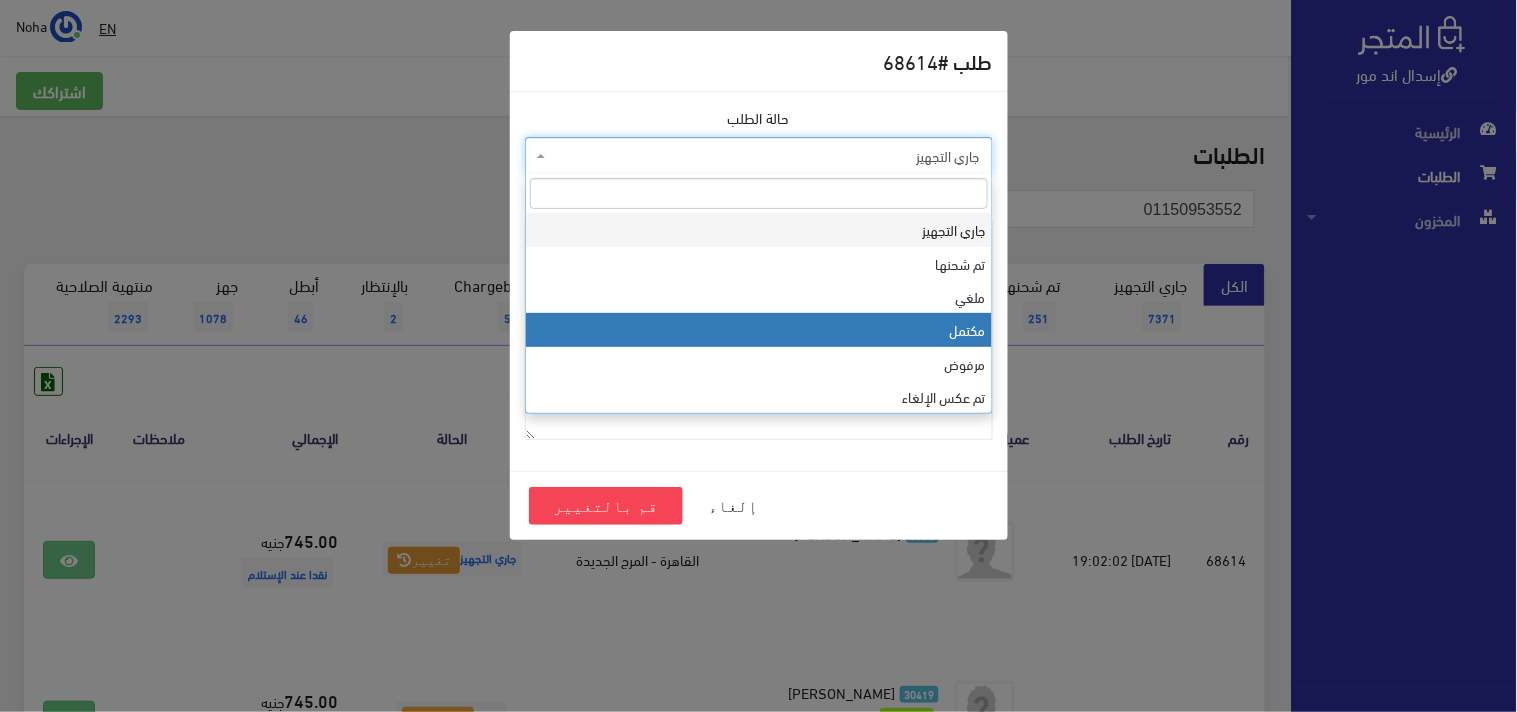 select on "4" 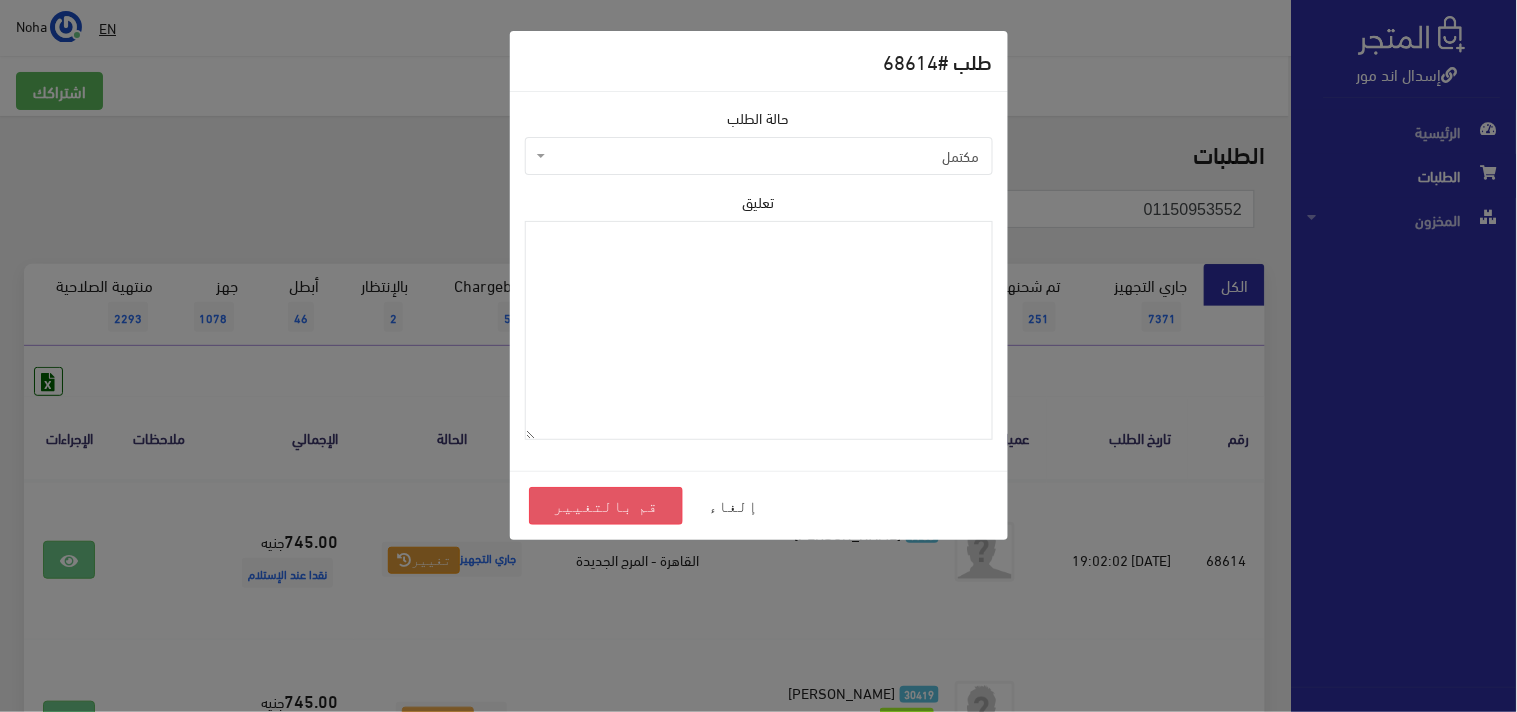click on "قم بالتغيير" at bounding box center (606, 506) 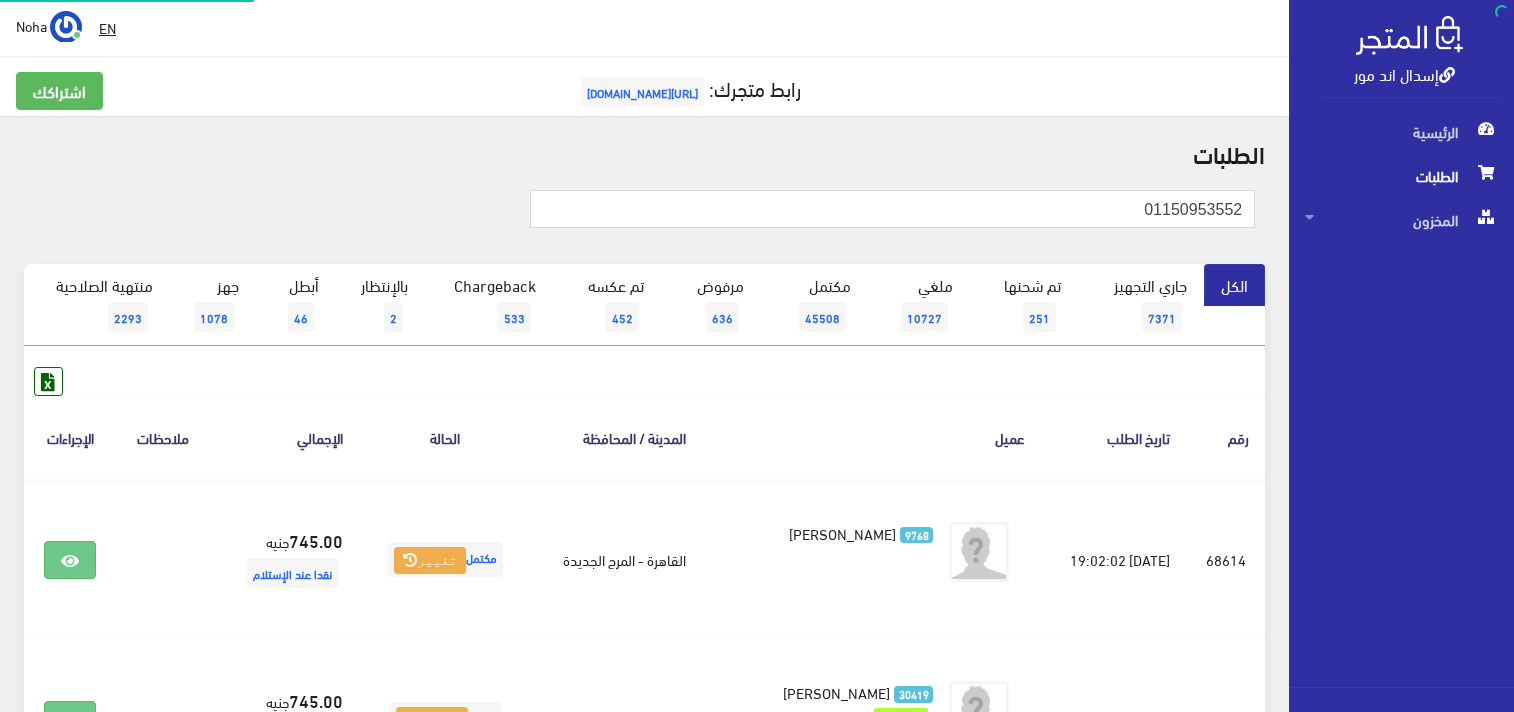 scroll, scrollTop: 0, scrollLeft: 0, axis: both 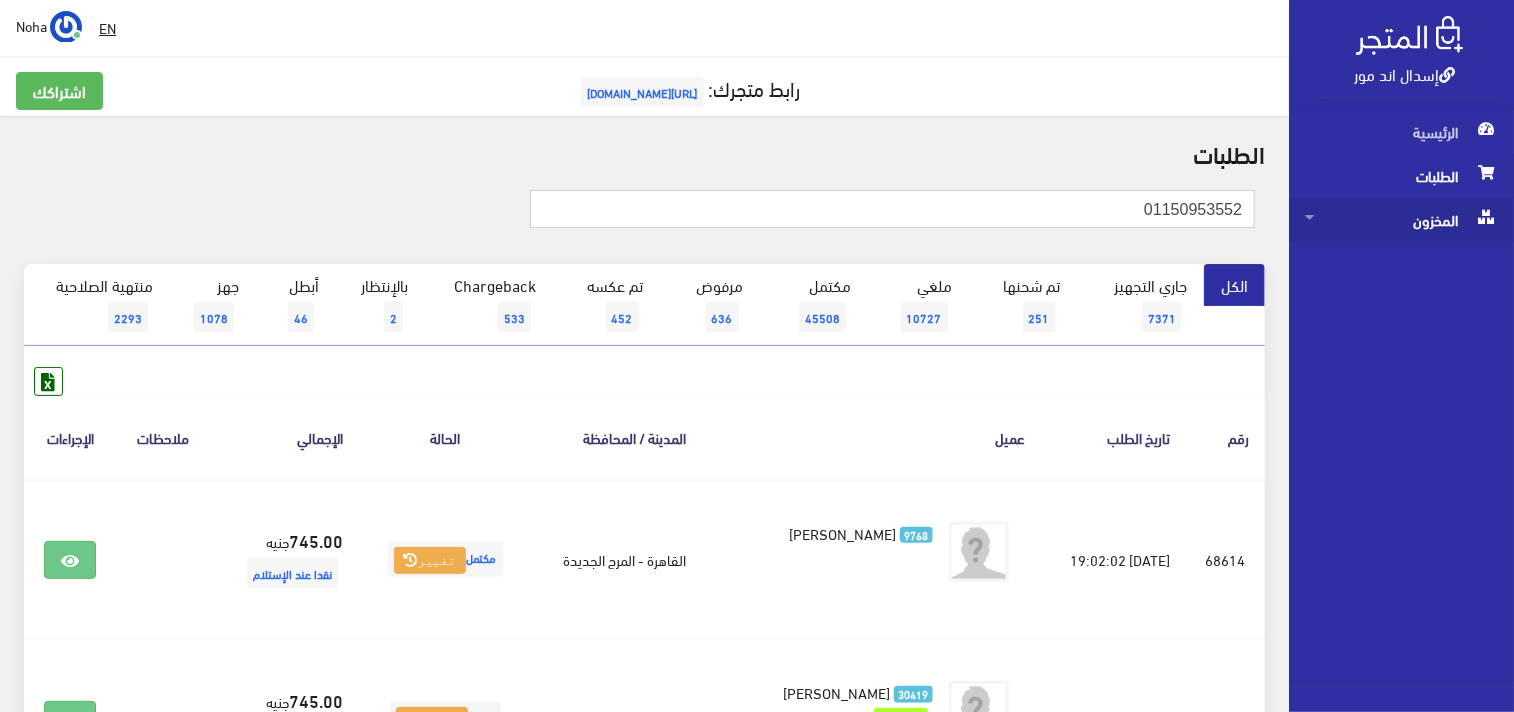 drag, startPoint x: 1137, startPoint y: 211, endPoint x: 1491, endPoint y: 240, distance: 355.18585 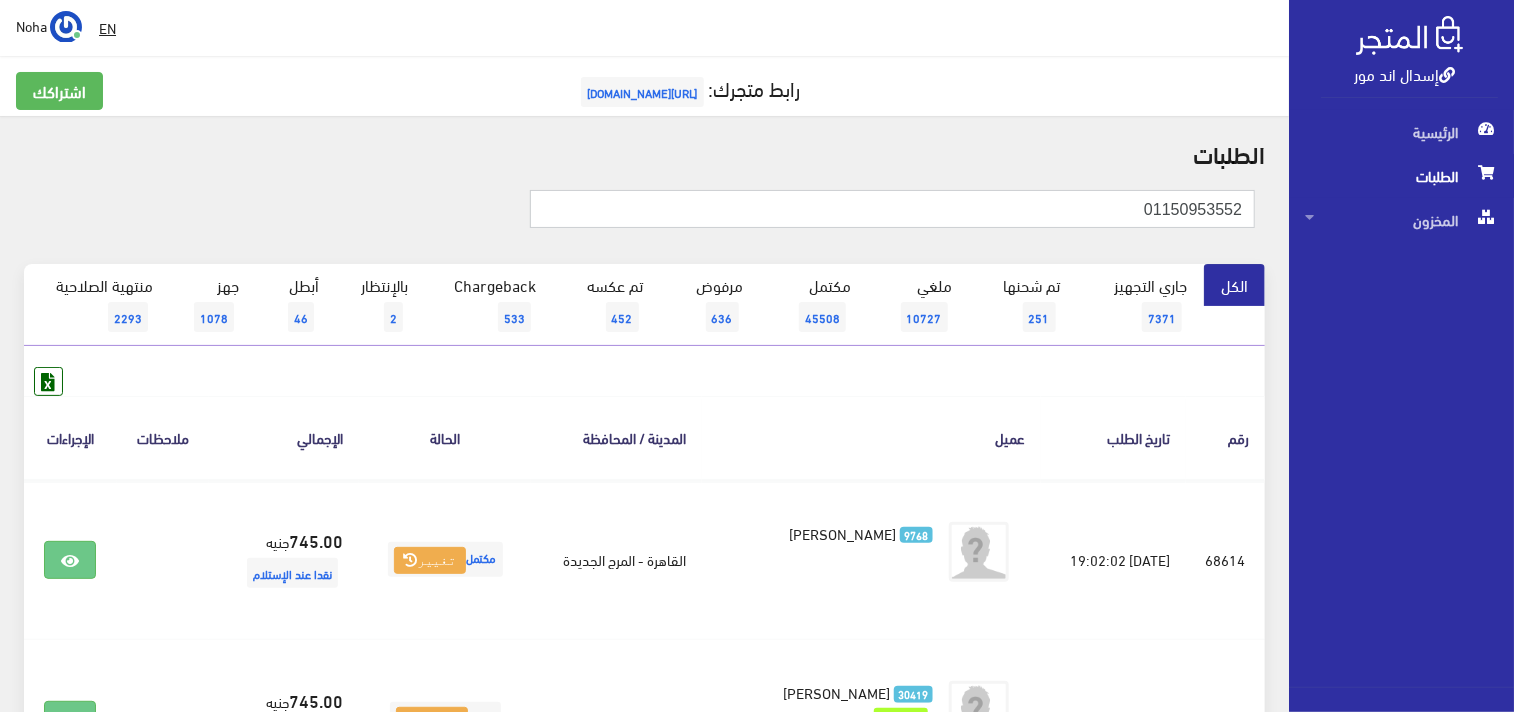 paste on "559979676" 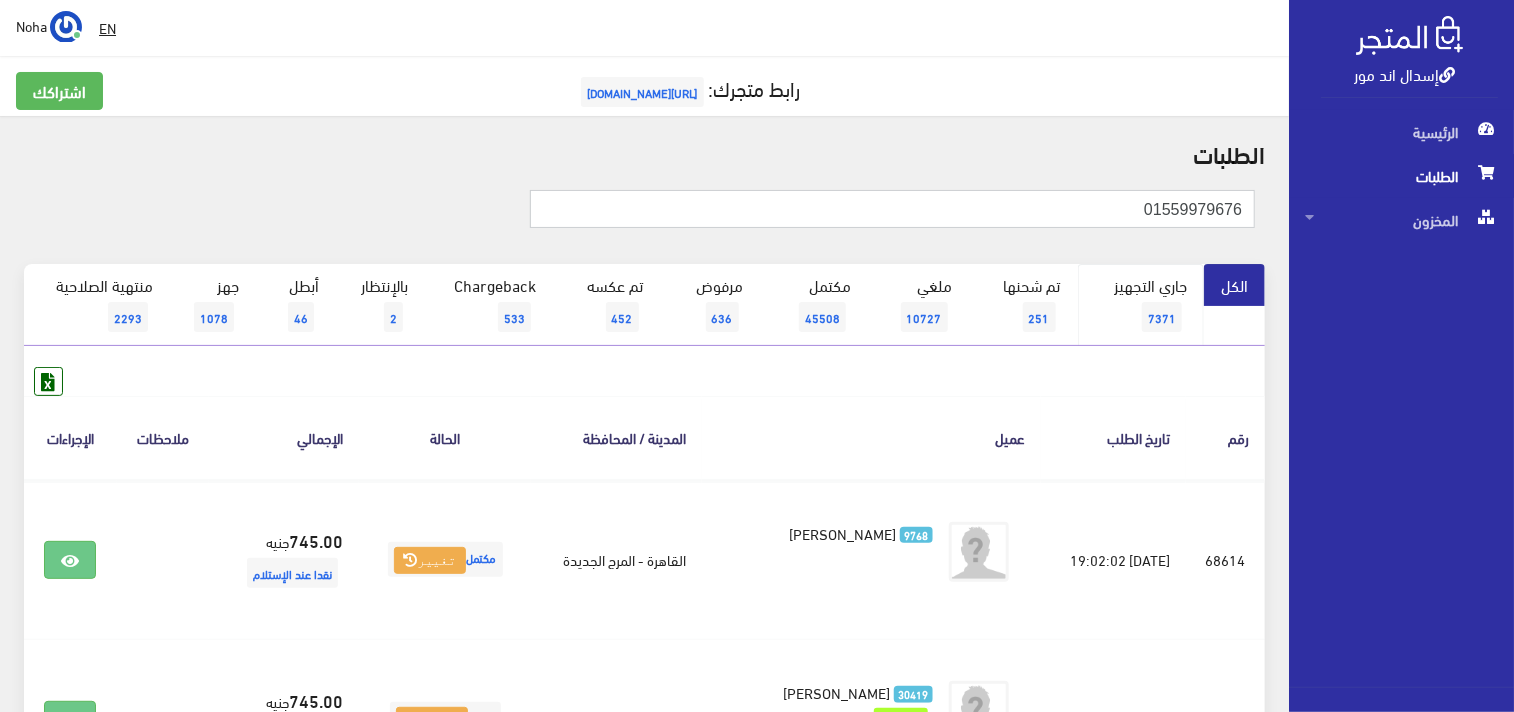 type on "01559979676" 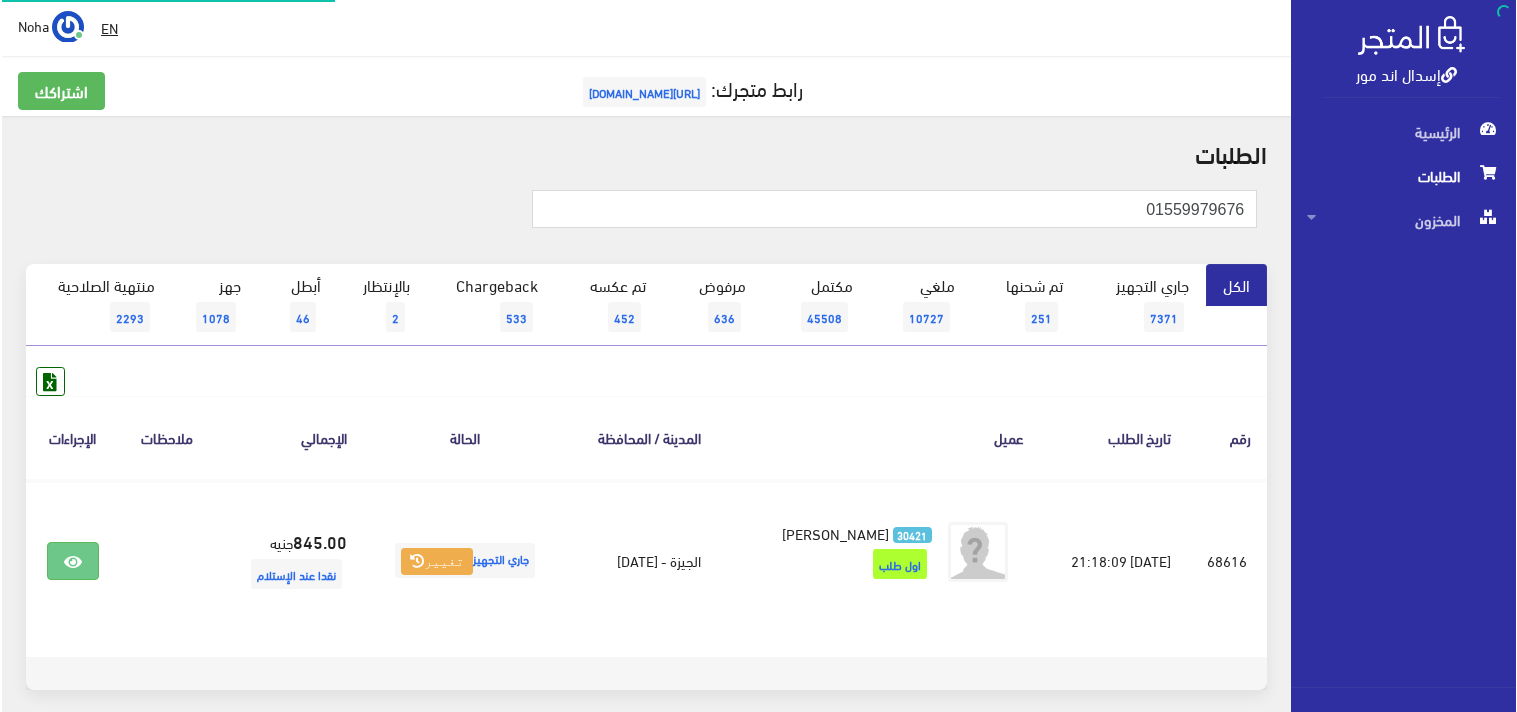 scroll, scrollTop: 0, scrollLeft: 0, axis: both 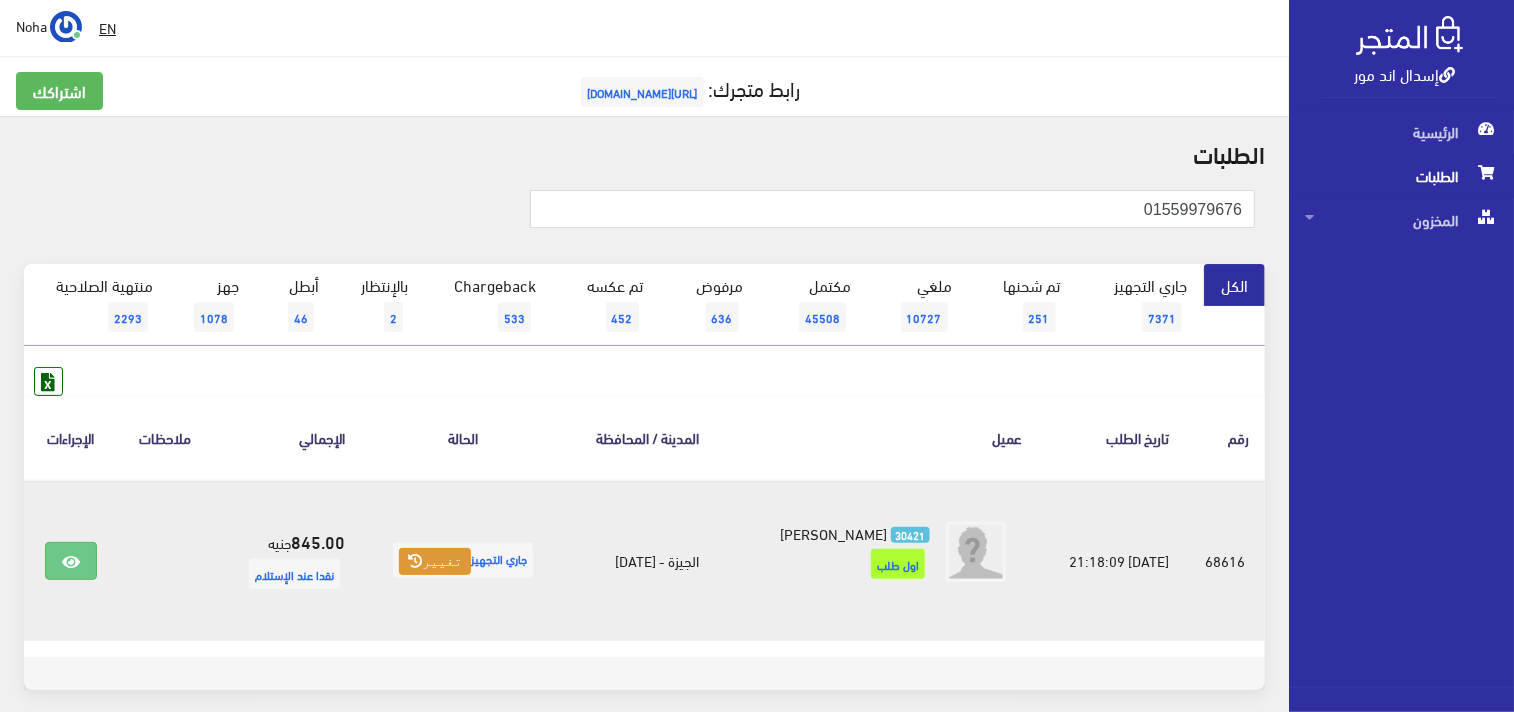 click on "تغيير" at bounding box center (435, 562) 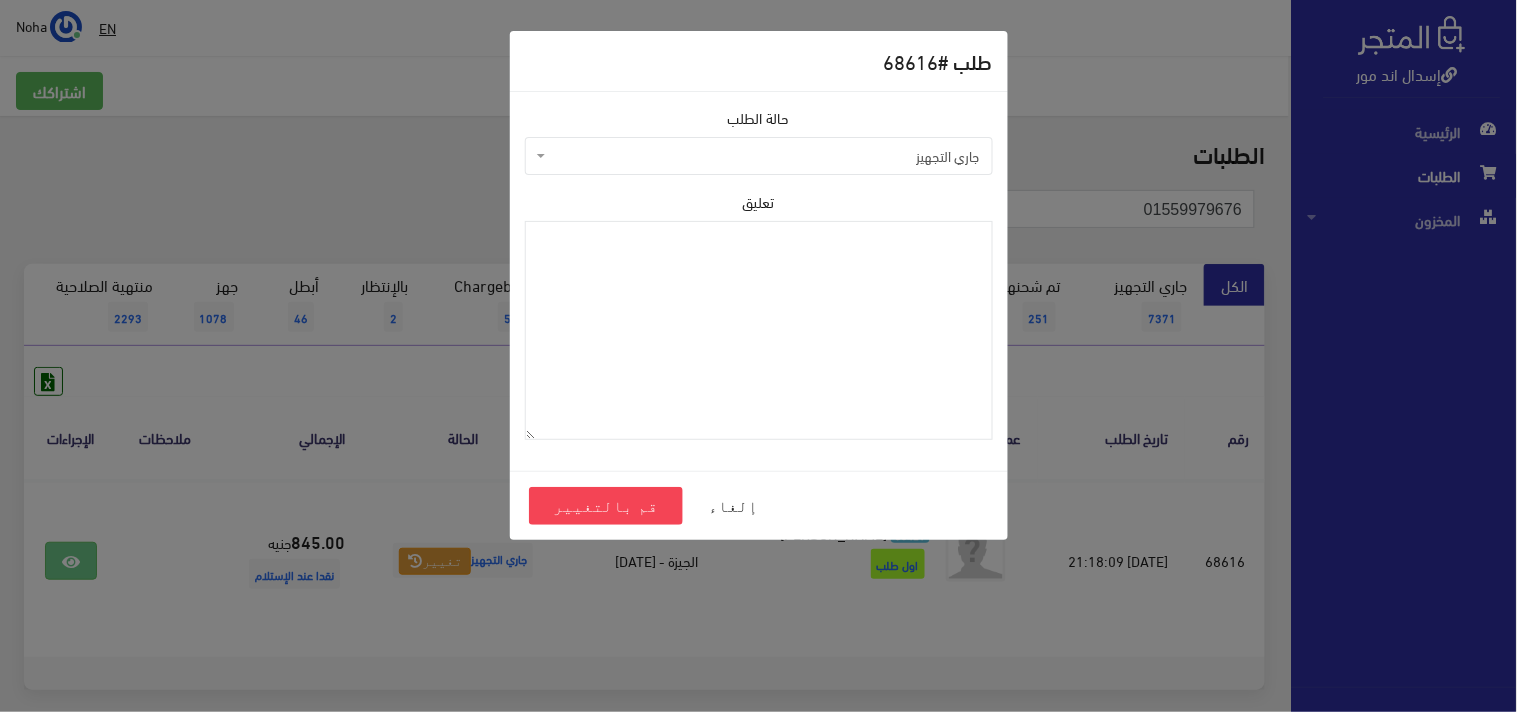 click on "جاري التجهيز" at bounding box center (765, 156) 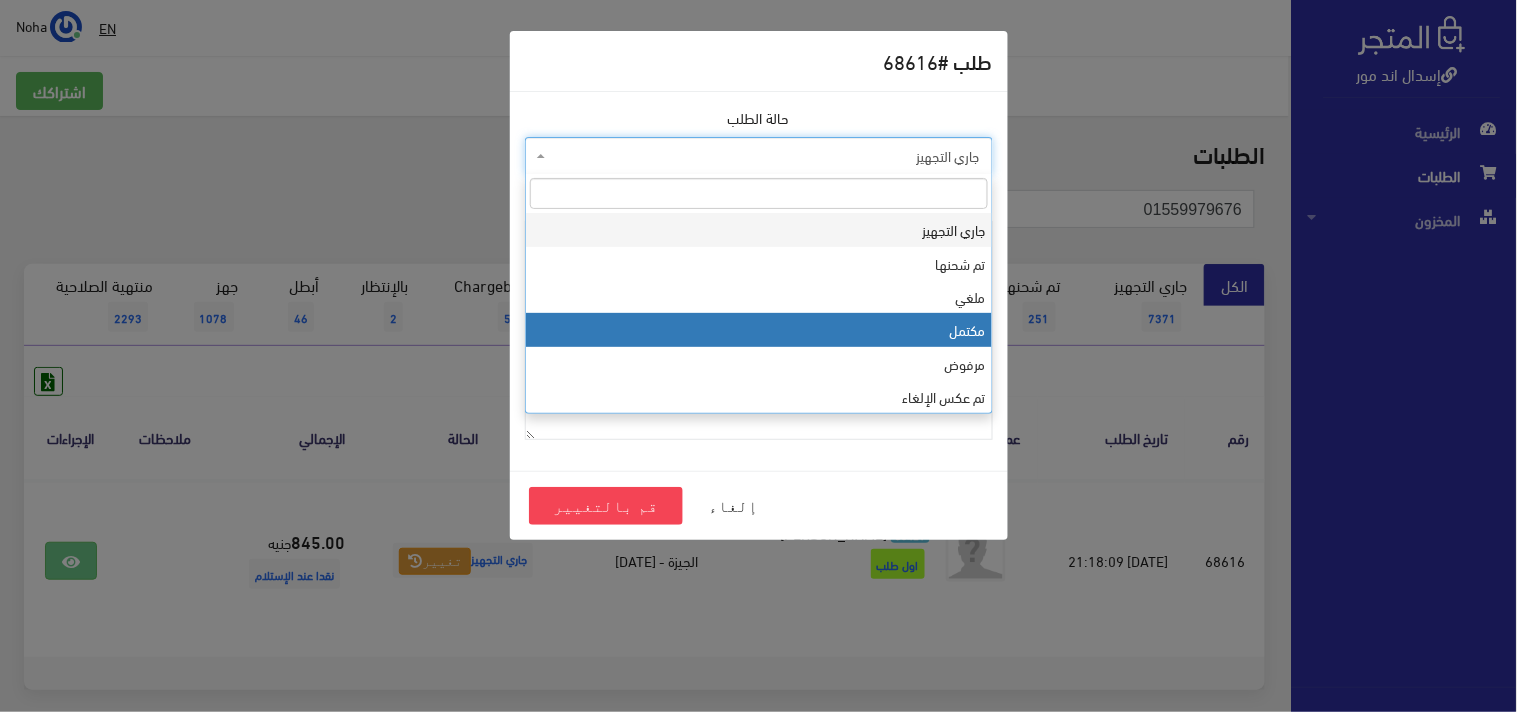 select on "4" 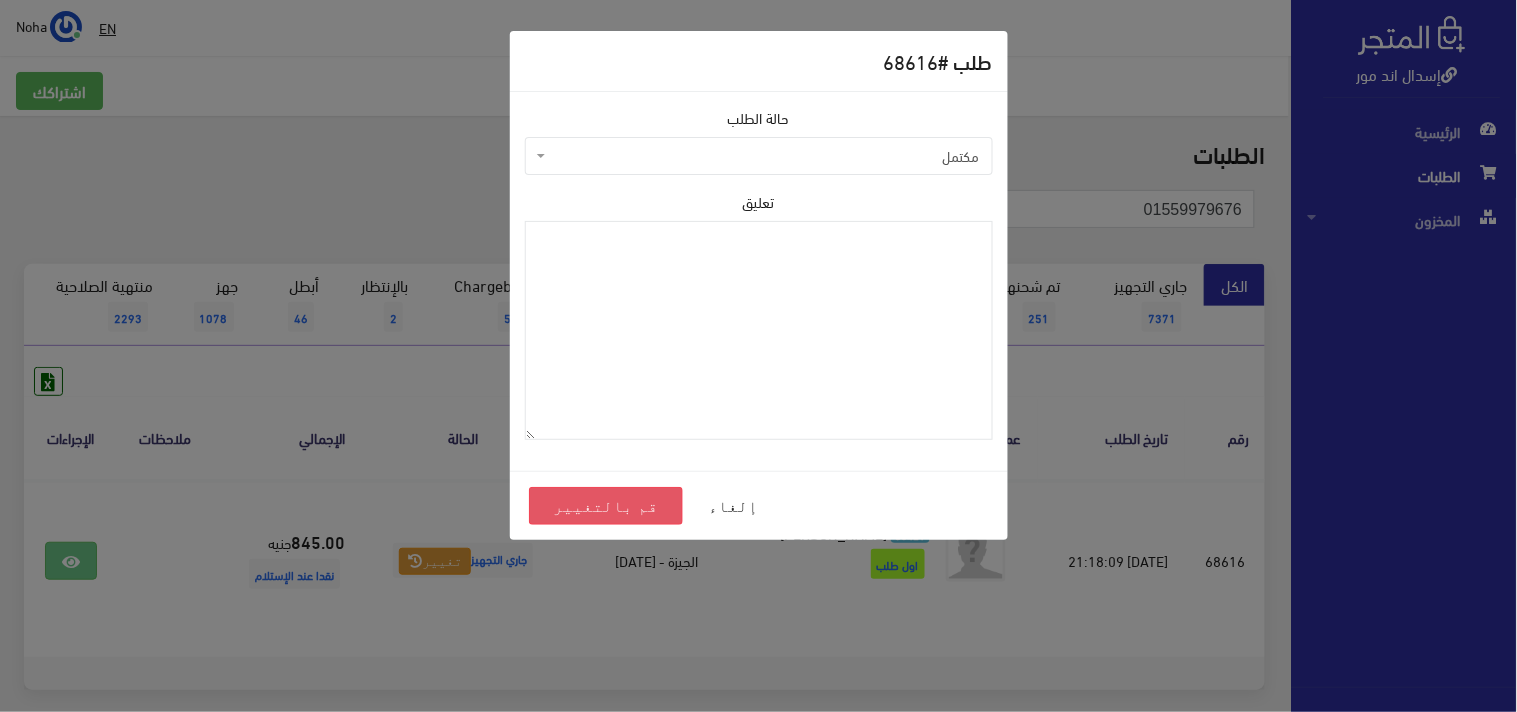 click on "قم بالتغيير" at bounding box center [606, 506] 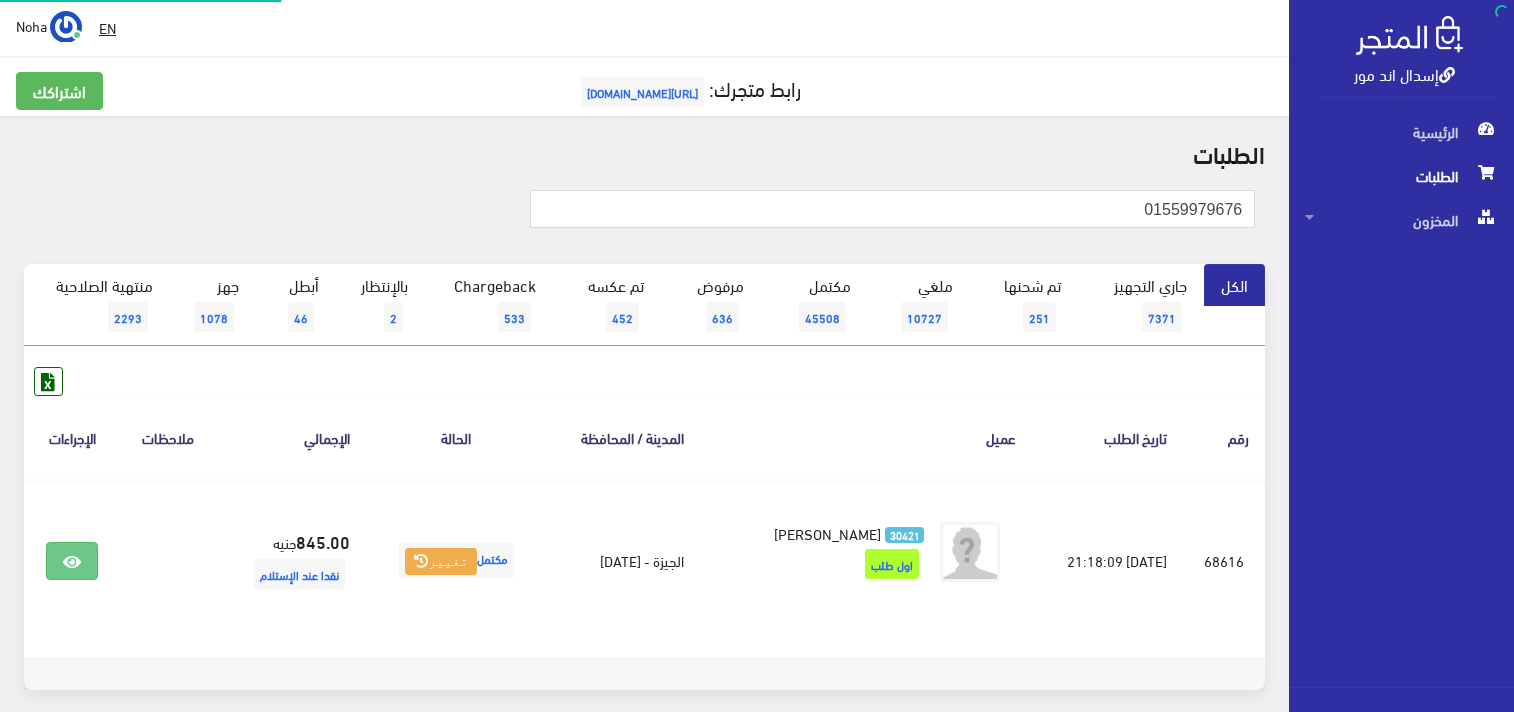 scroll, scrollTop: 0, scrollLeft: 0, axis: both 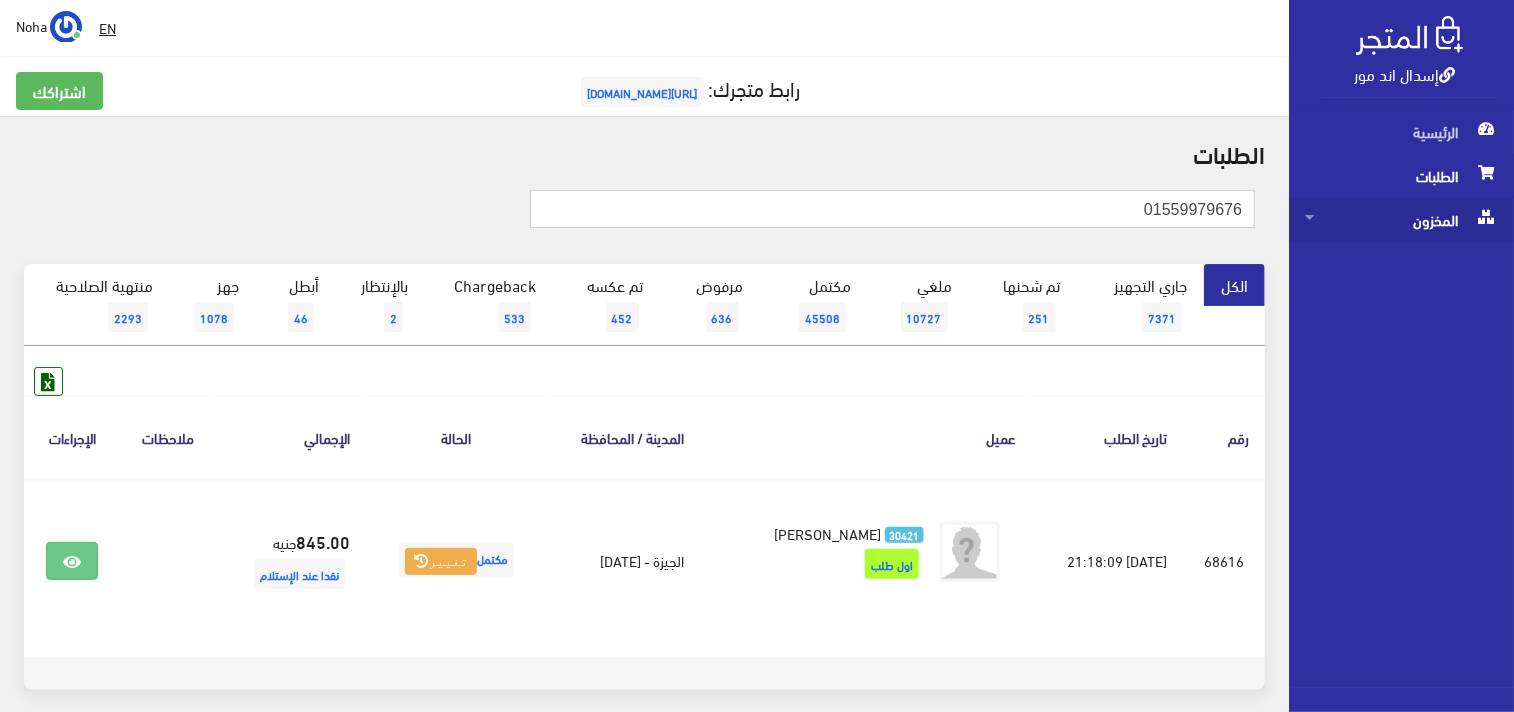 drag, startPoint x: 1120, startPoint y: 216, endPoint x: 1386, endPoint y: 226, distance: 266.1879 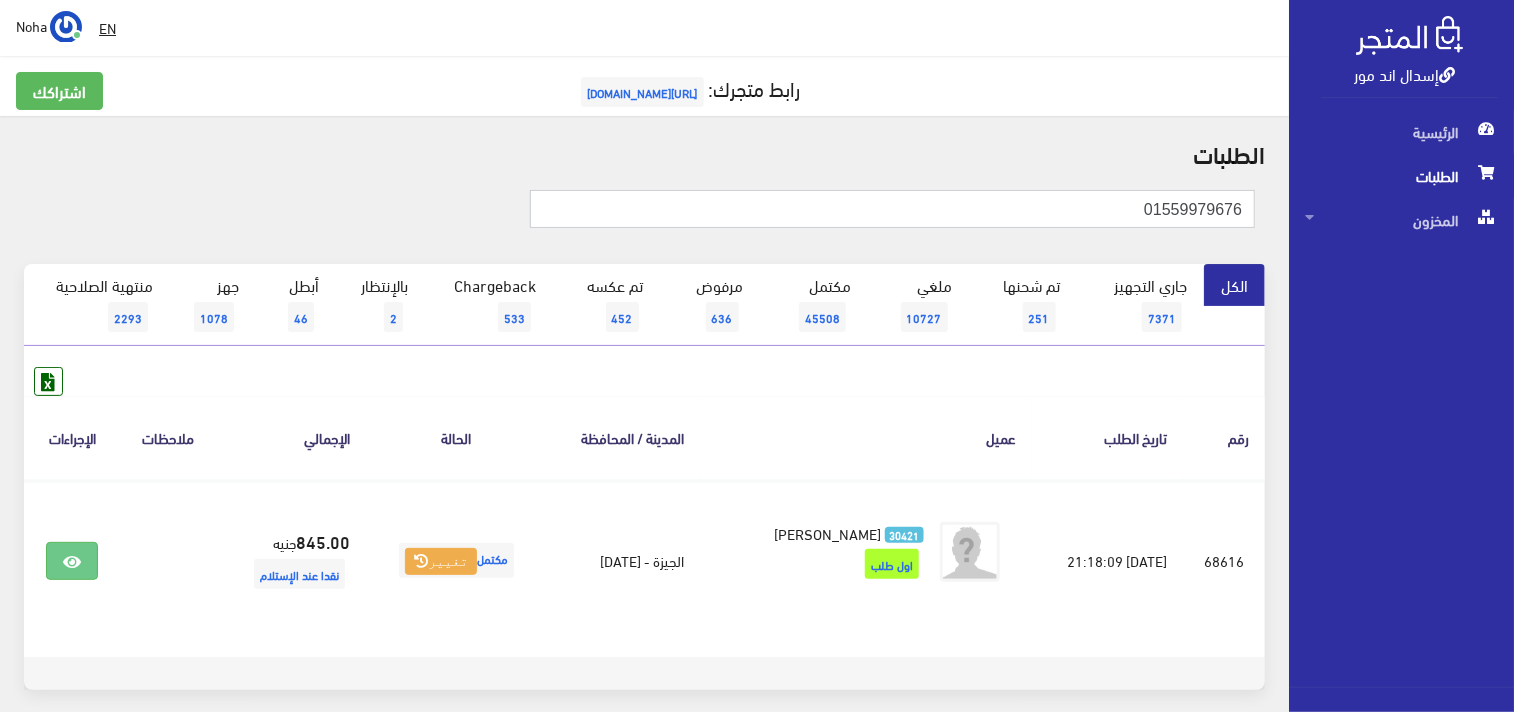 paste on "157734405" 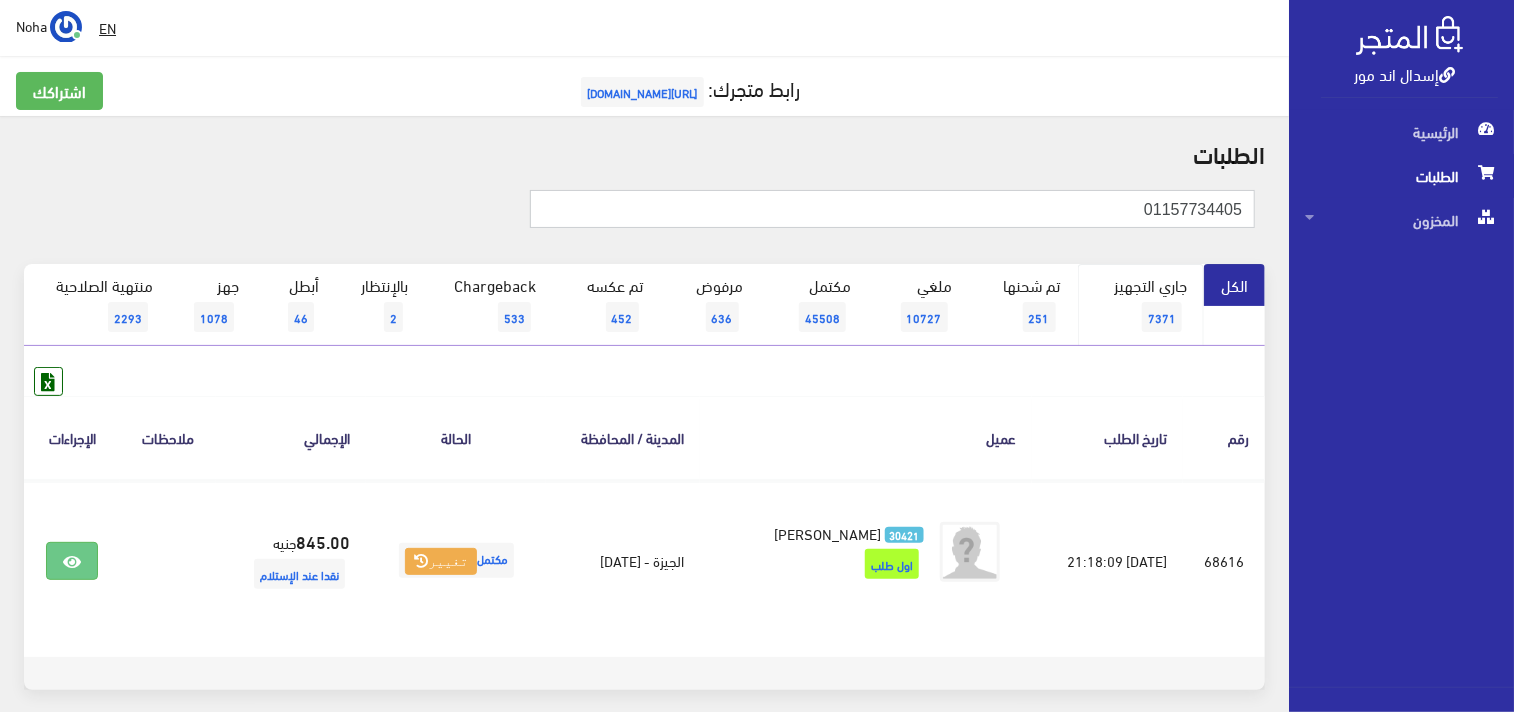 type on "01157734405" 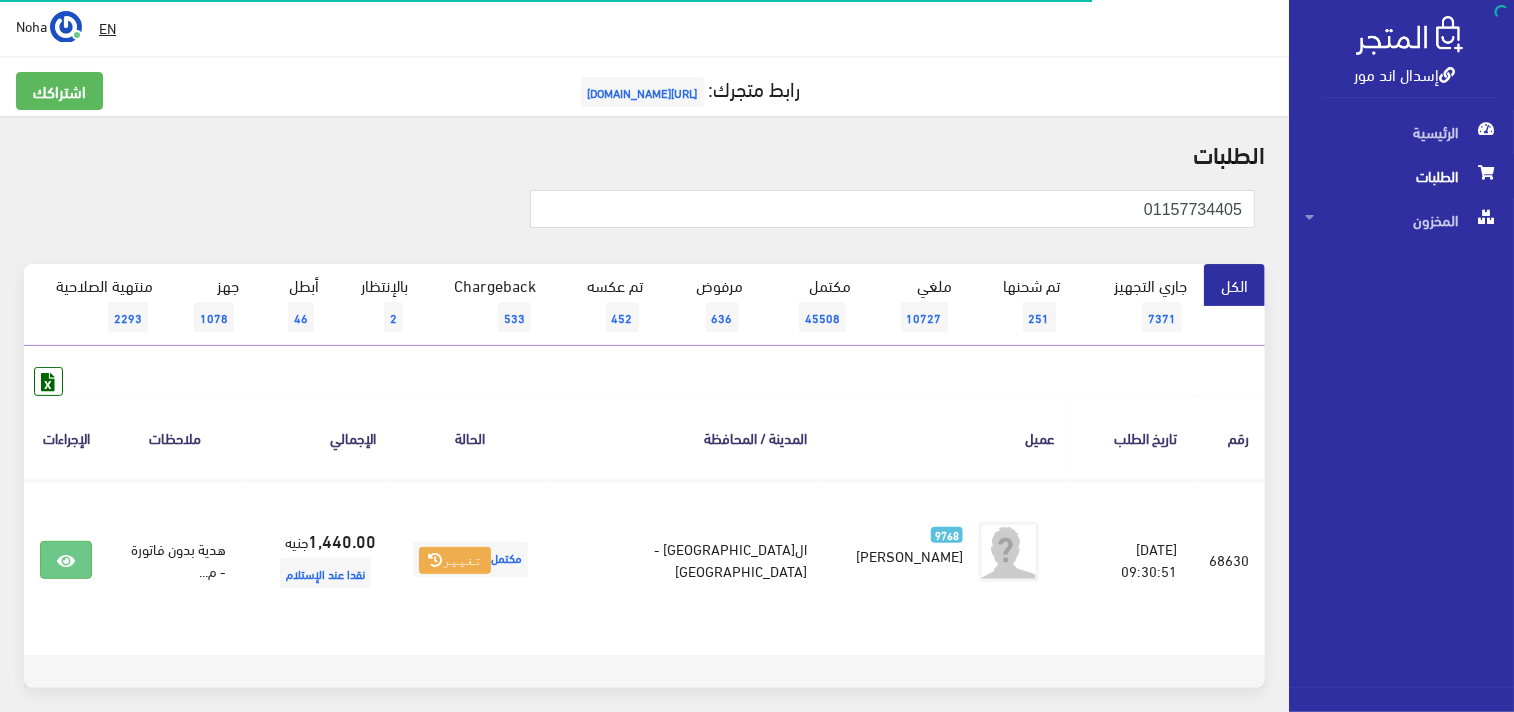 scroll, scrollTop: 86, scrollLeft: 0, axis: vertical 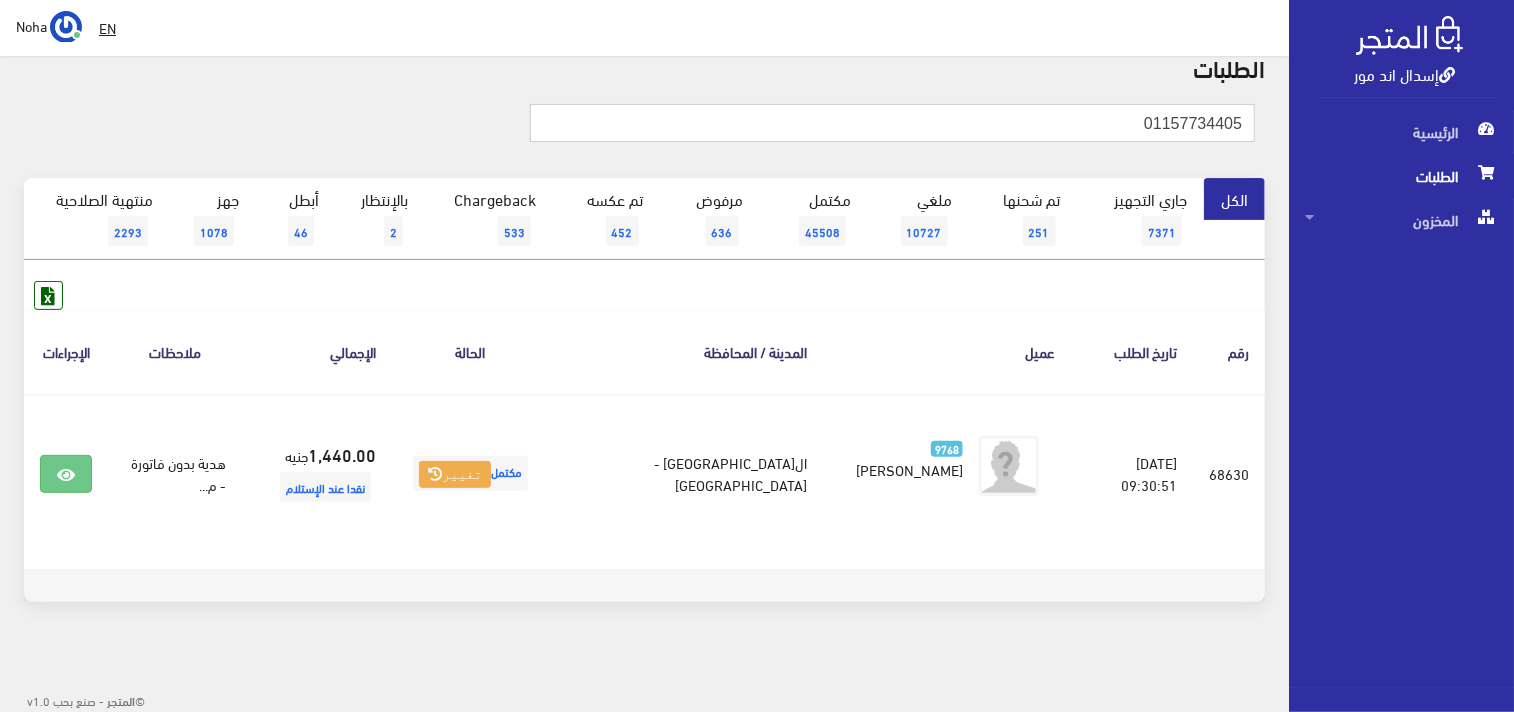 drag, startPoint x: 1123, startPoint y: 120, endPoint x: 1287, endPoint y: 118, distance: 164.01219 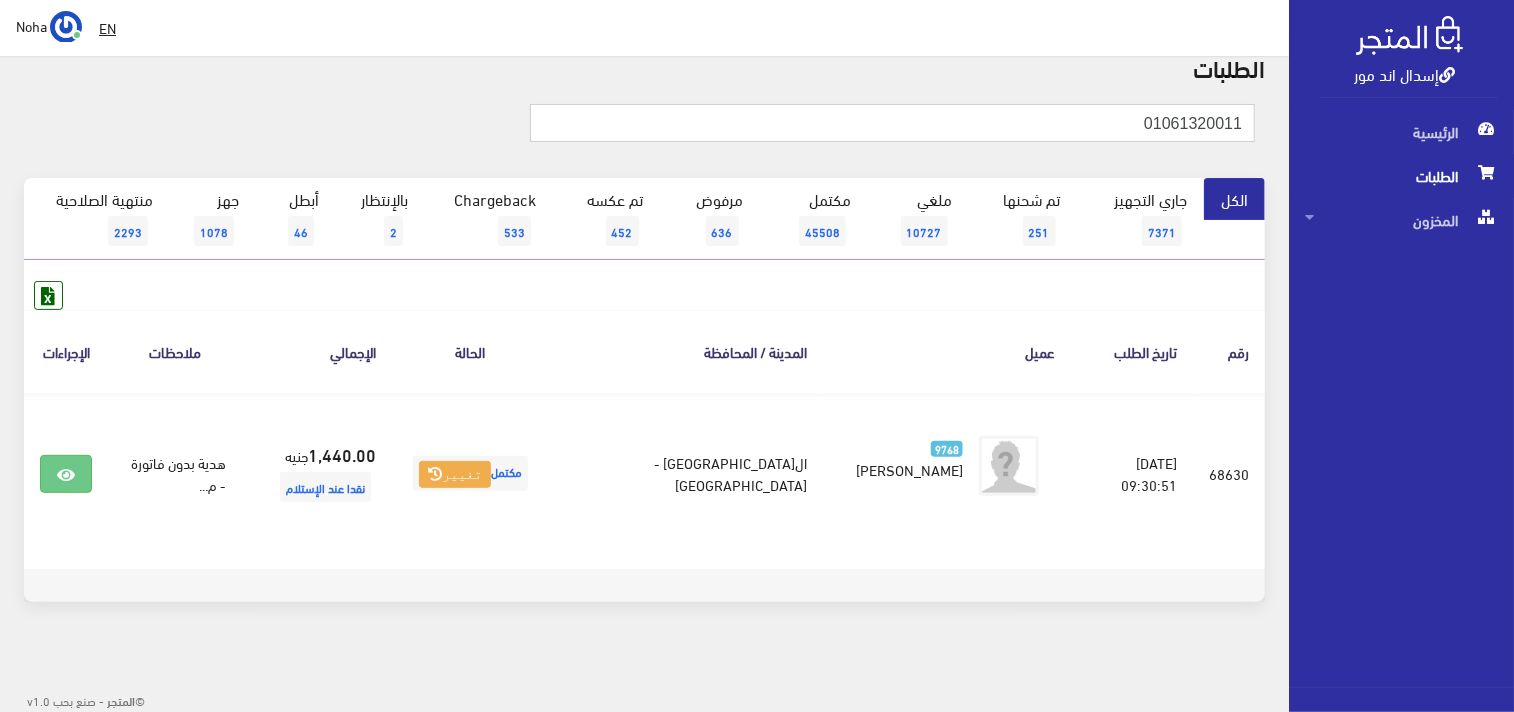 type on "01061320011" 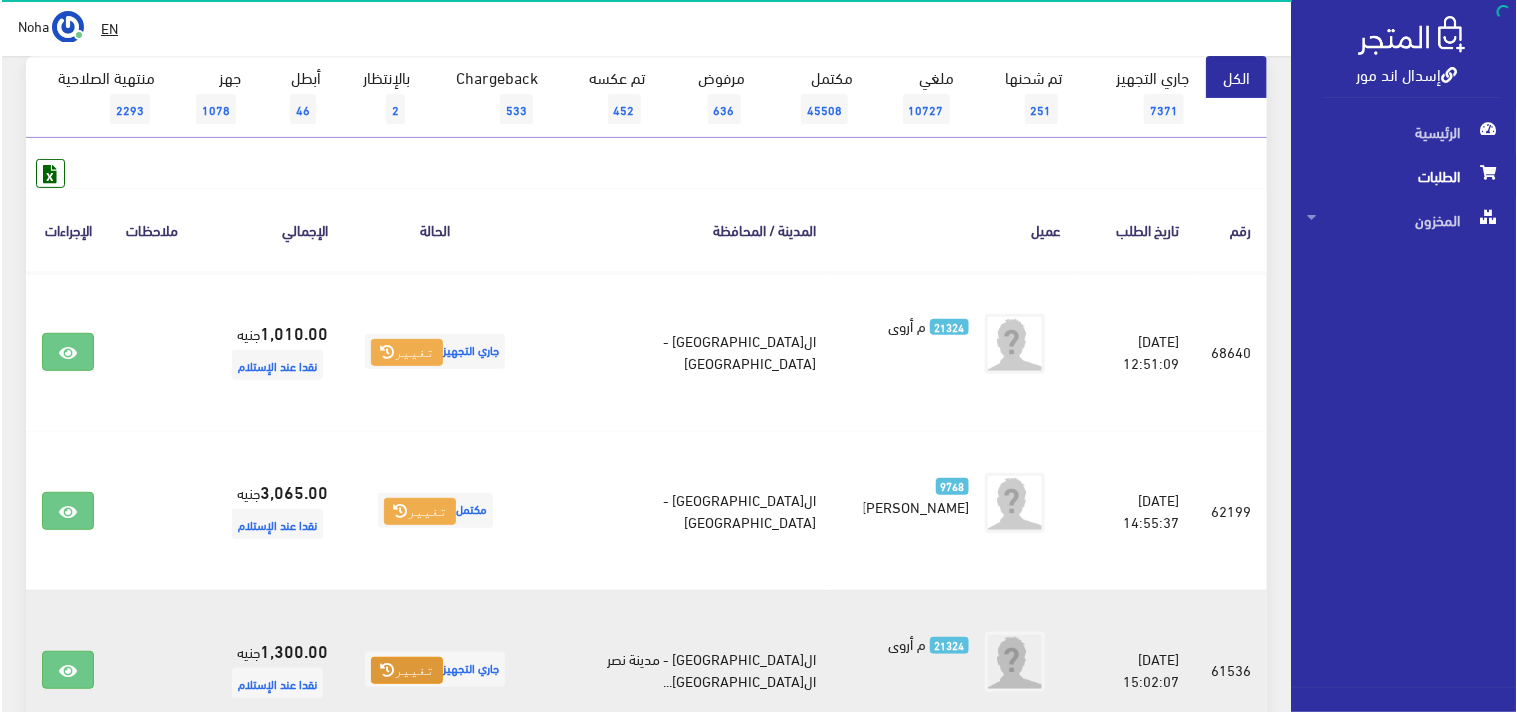 scroll, scrollTop: 333, scrollLeft: 0, axis: vertical 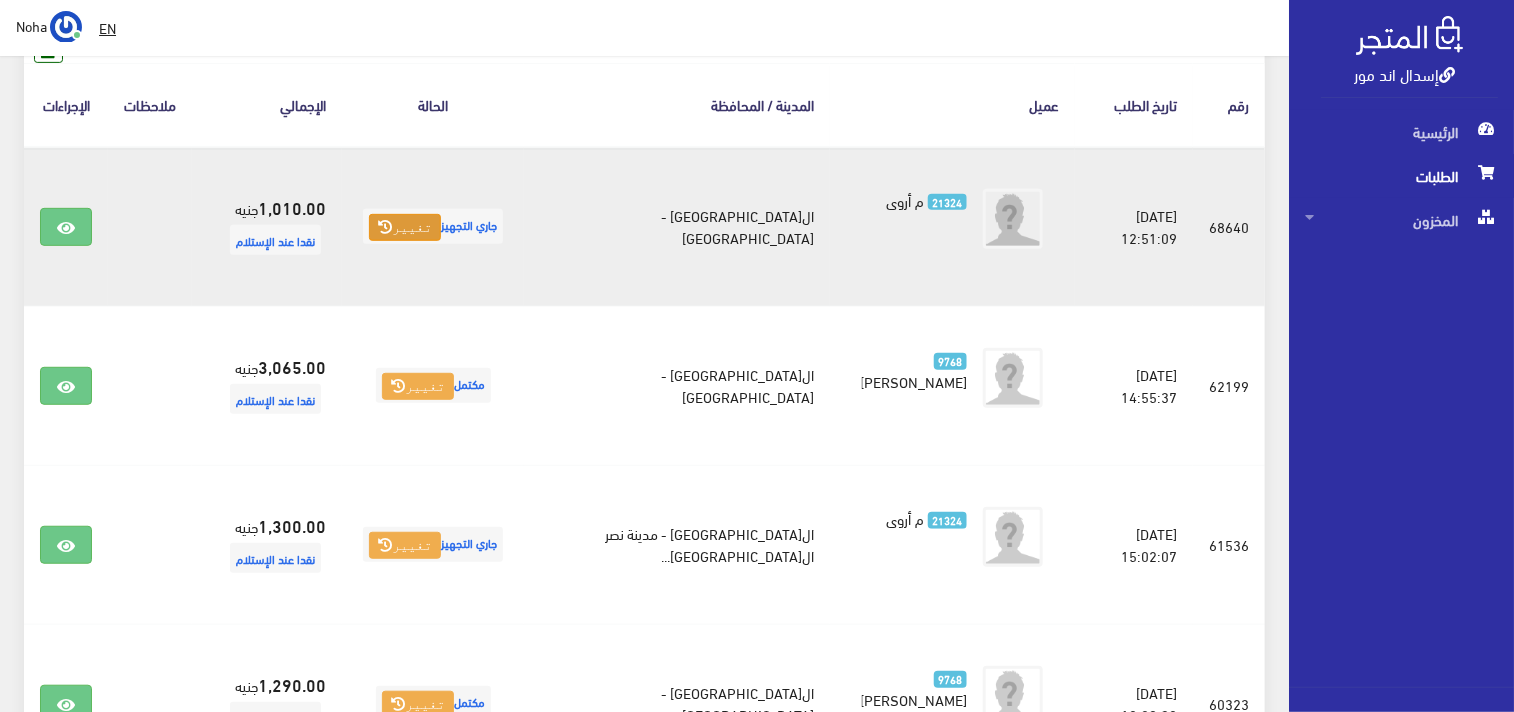 click at bounding box center (385, 227) 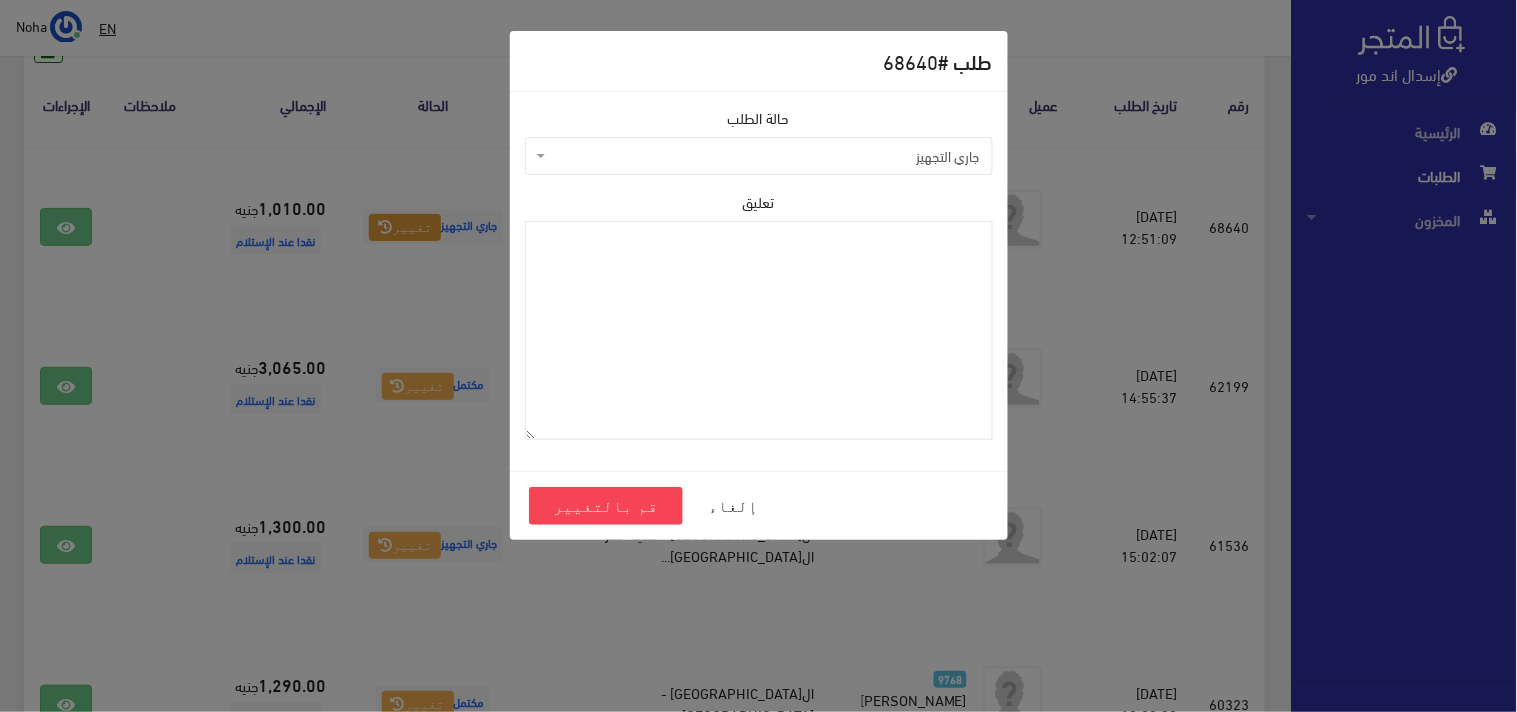 click on "جاري التجهيز" at bounding box center (765, 156) 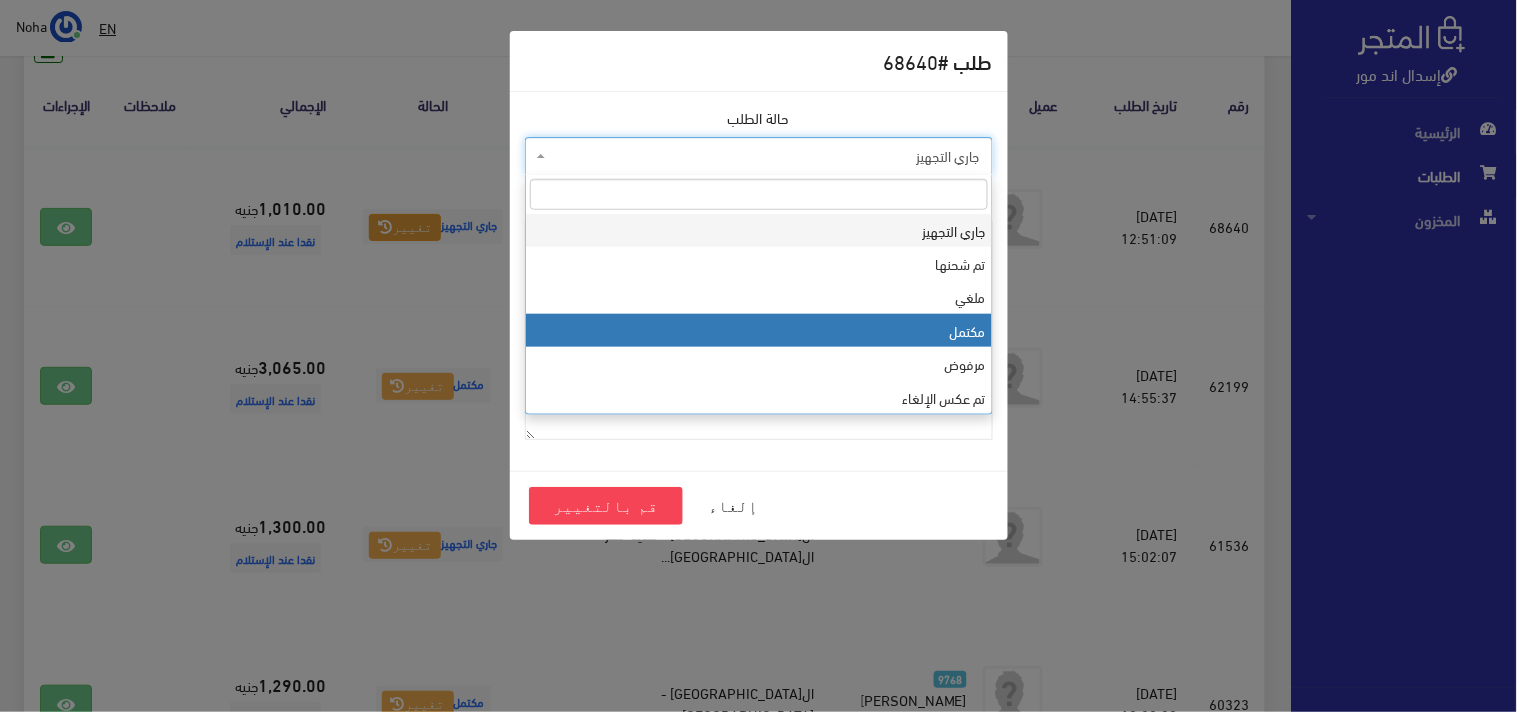 select on "4" 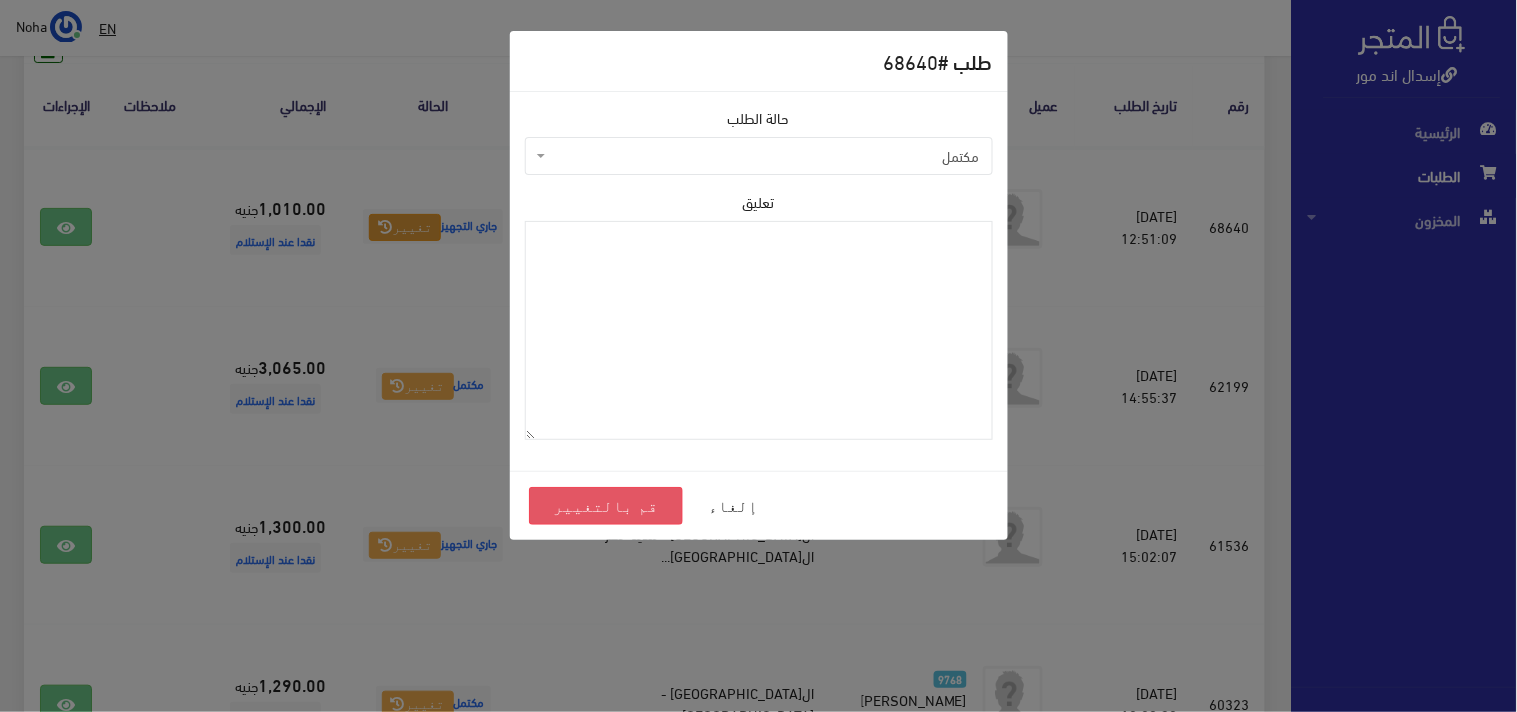 click on "قم بالتغيير" at bounding box center [606, 506] 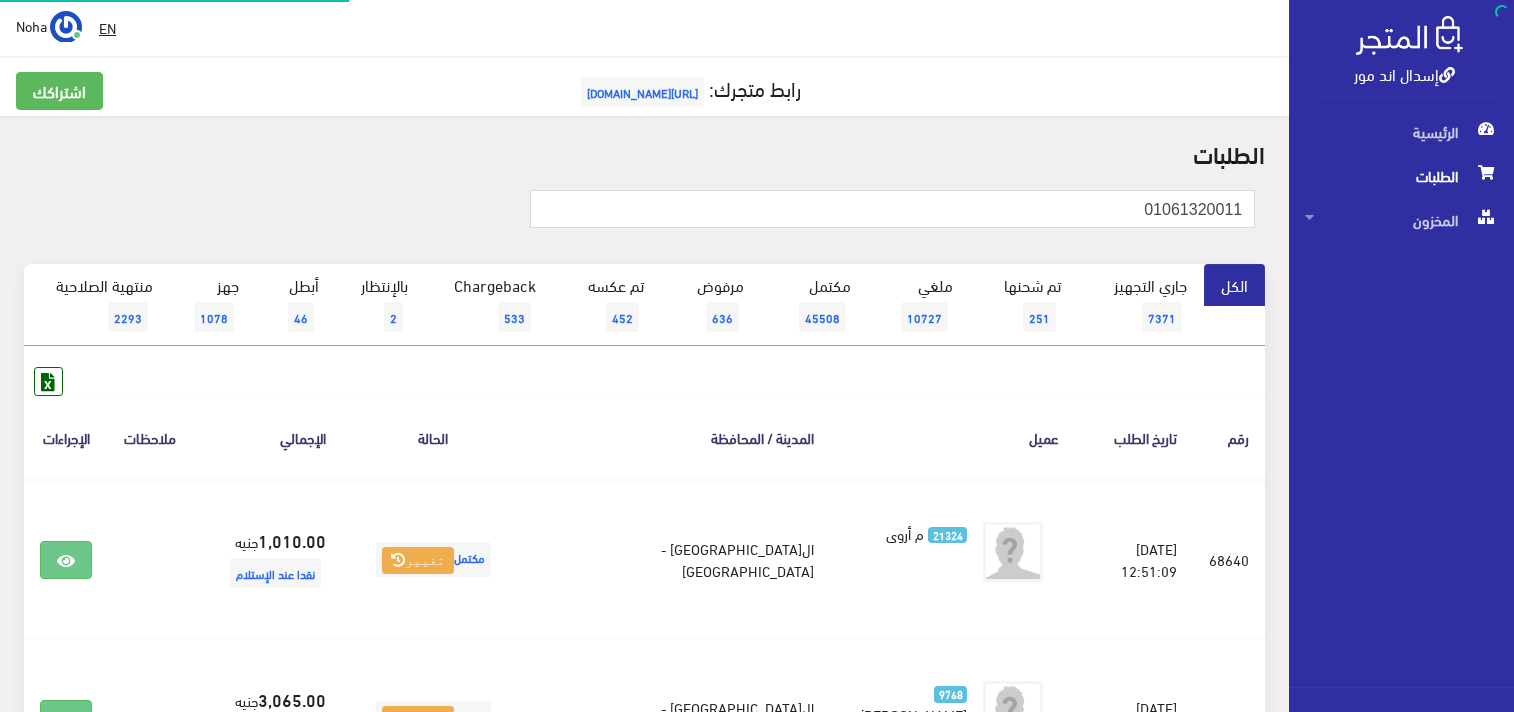 scroll, scrollTop: 0, scrollLeft: 0, axis: both 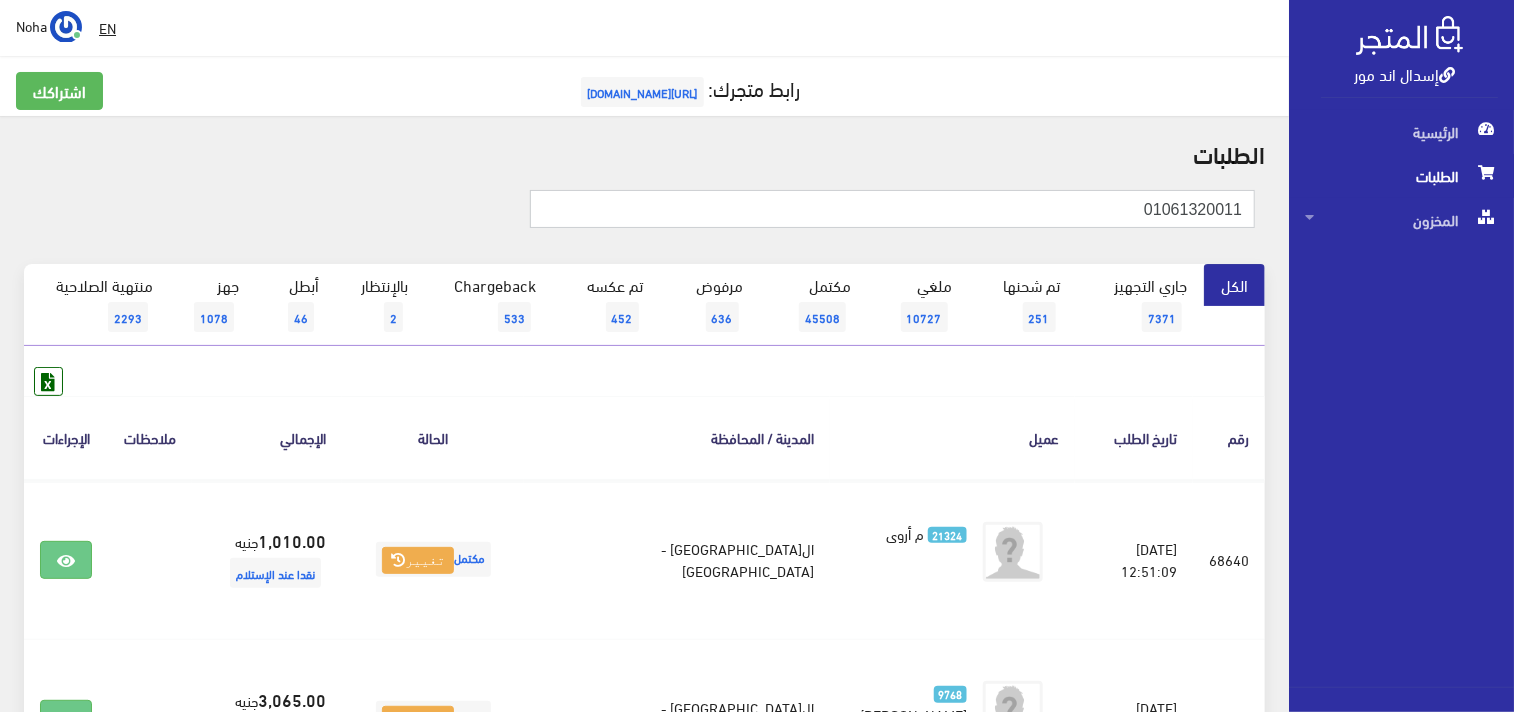 click on "01061320011" at bounding box center (893, 209) 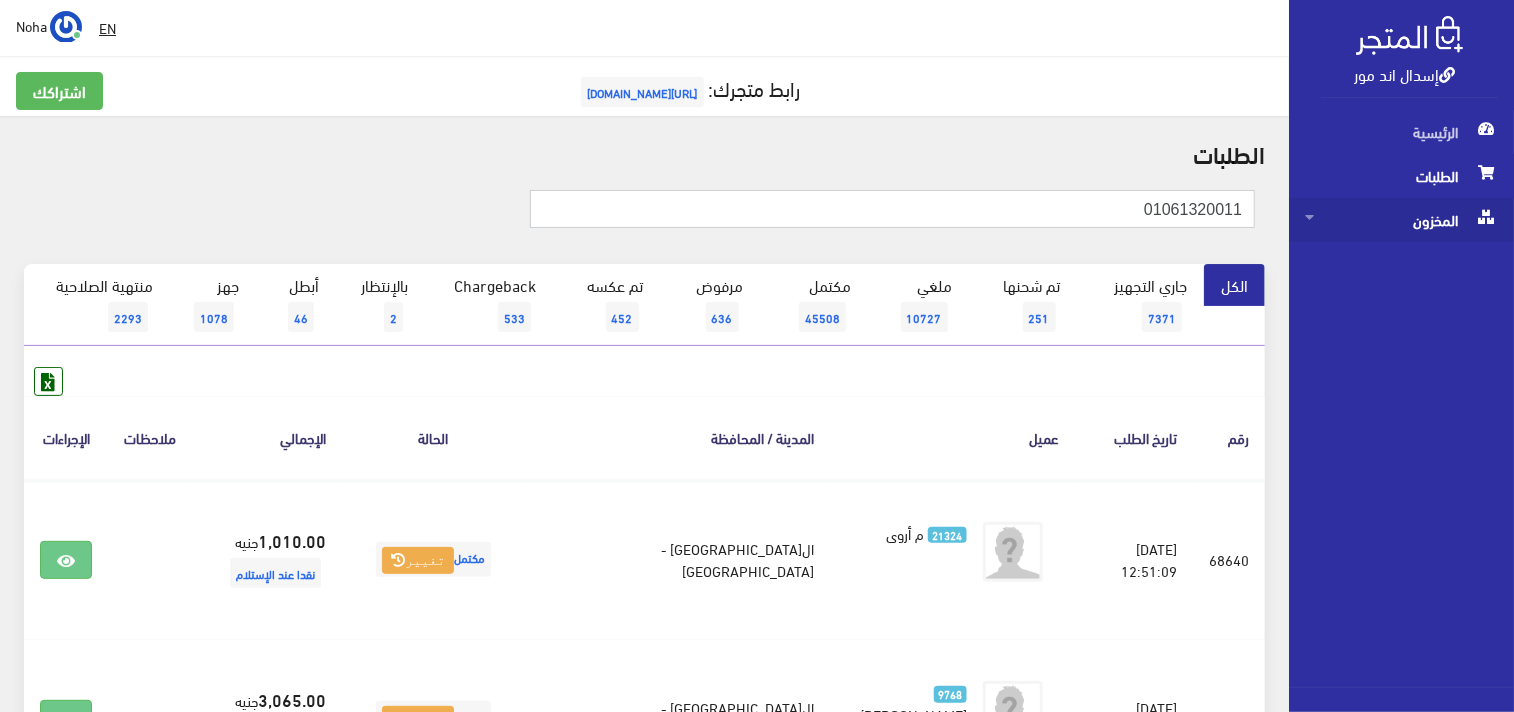 drag, startPoint x: 1125, startPoint y: 206, endPoint x: 1338, endPoint y: 216, distance: 213.23462 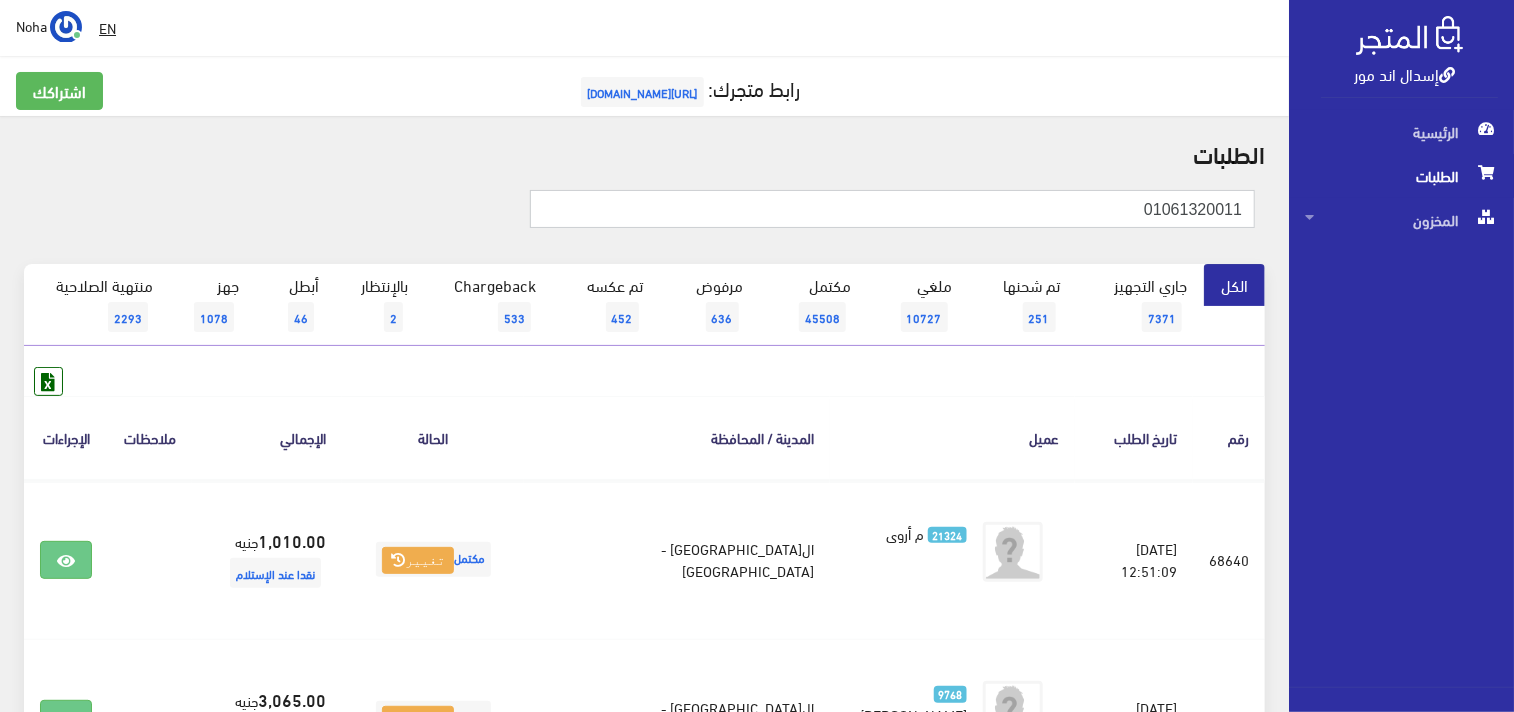 paste on "28500725" 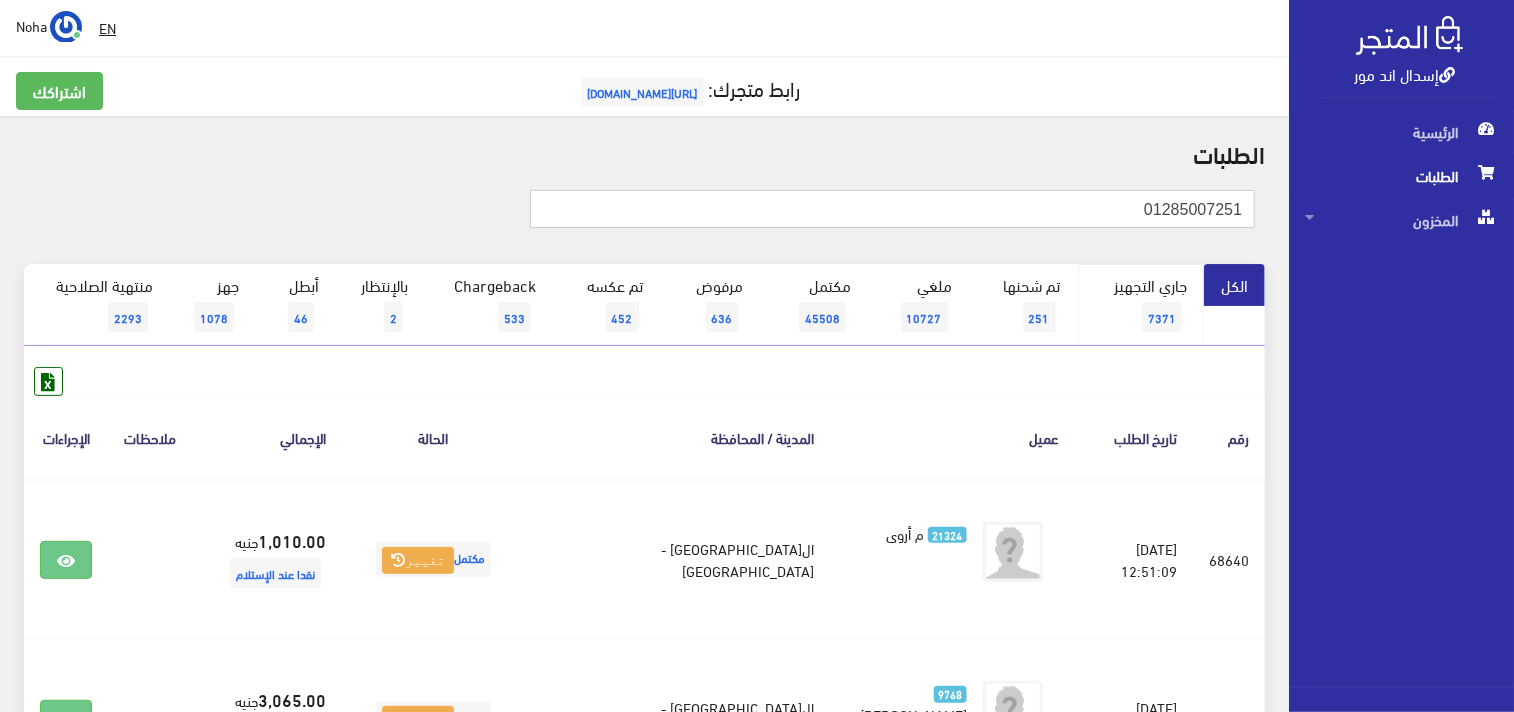 type on "01285007251" 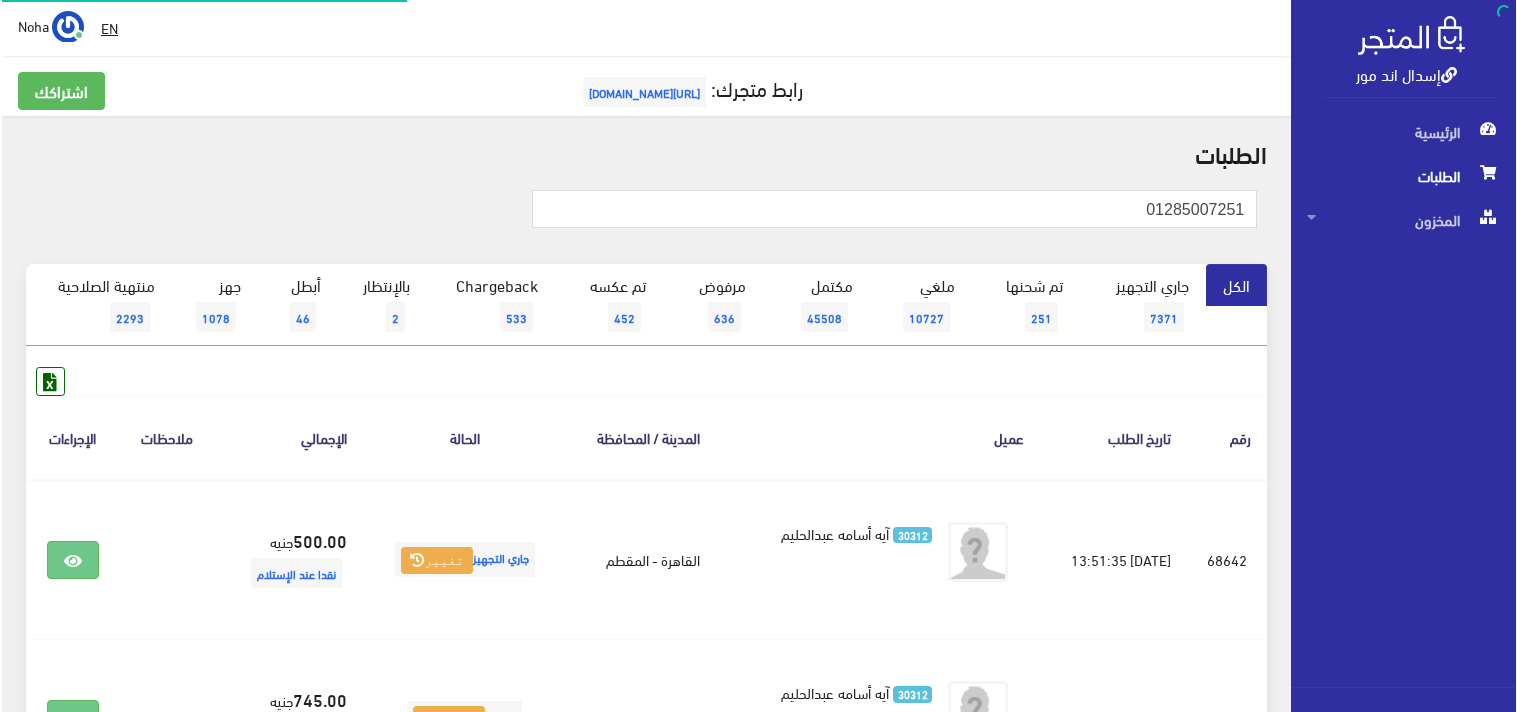 scroll, scrollTop: 0, scrollLeft: 0, axis: both 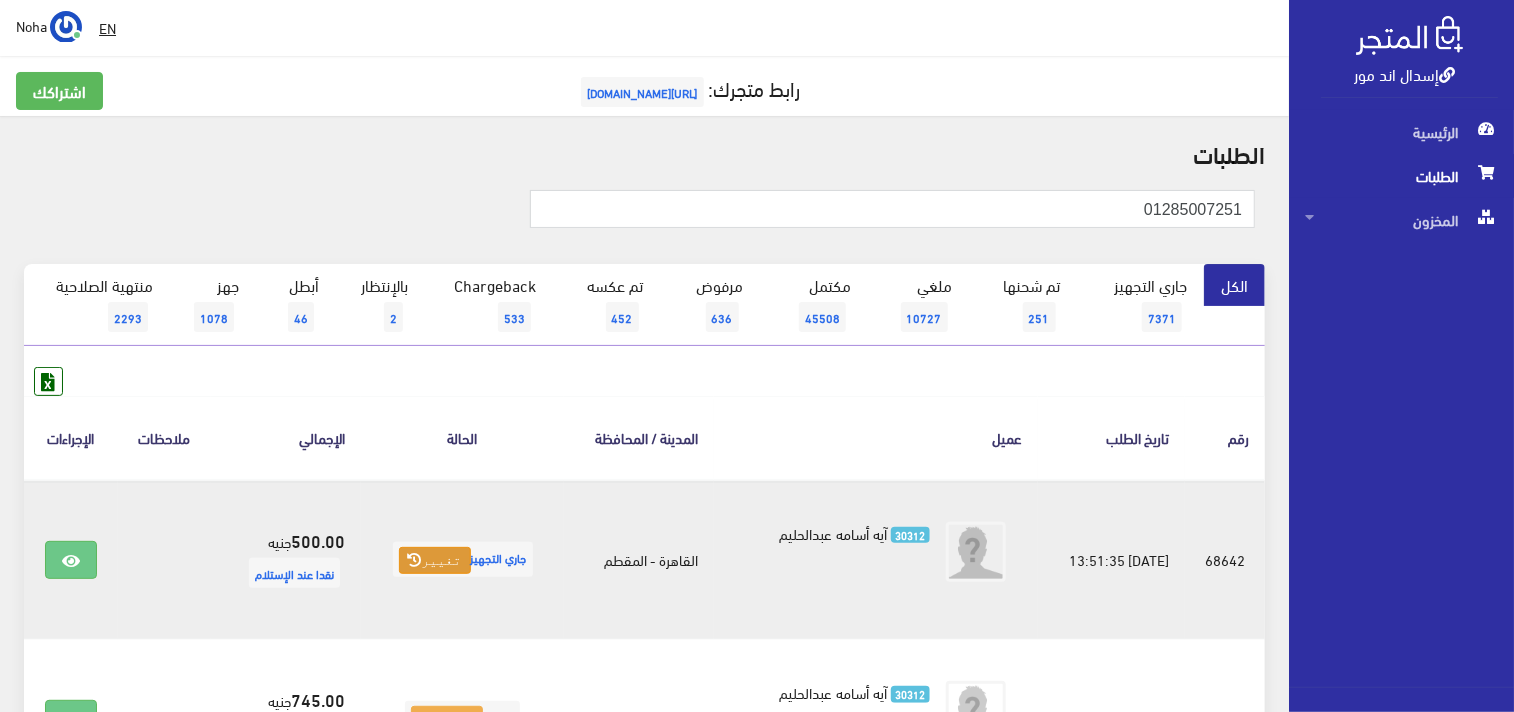 click on "تغيير" at bounding box center (435, 561) 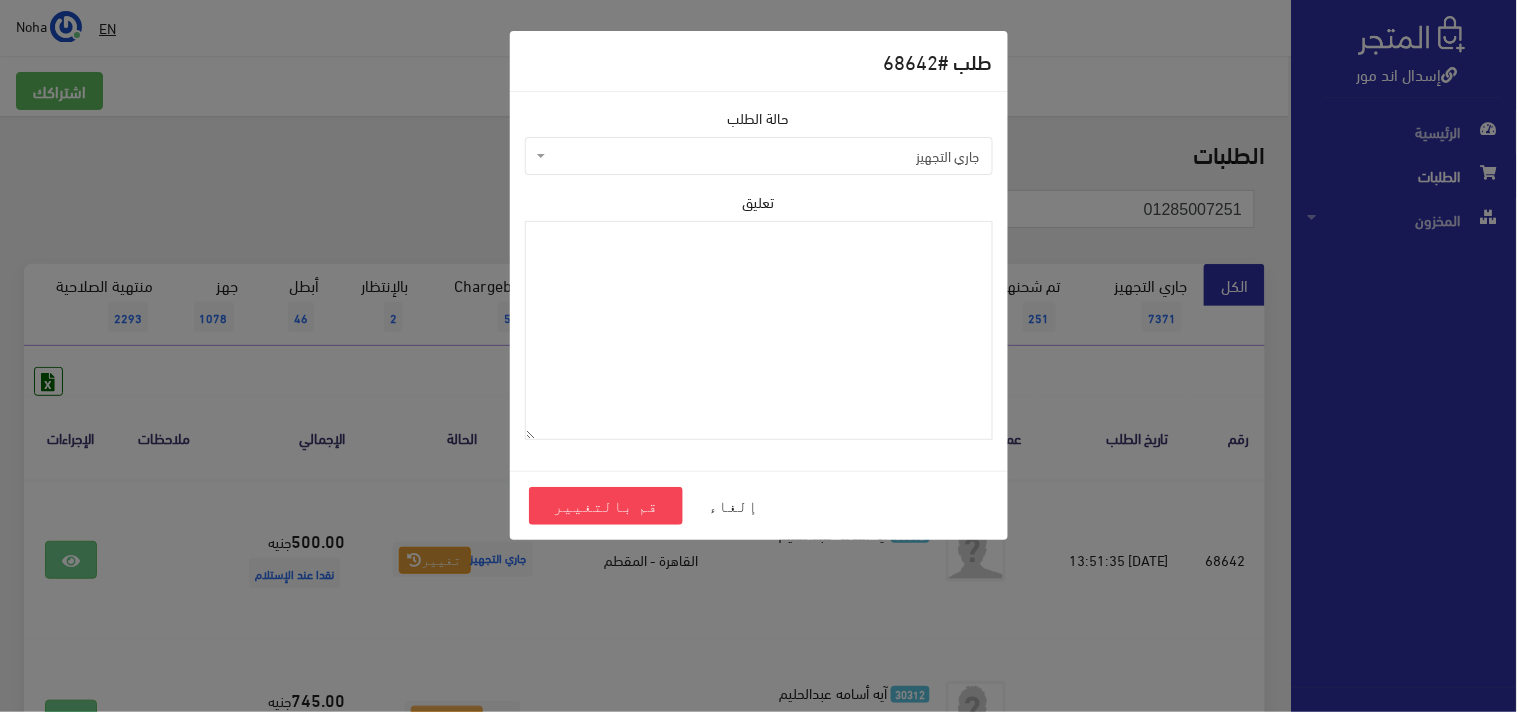 click on "جاري التجهيز" at bounding box center [765, 156] 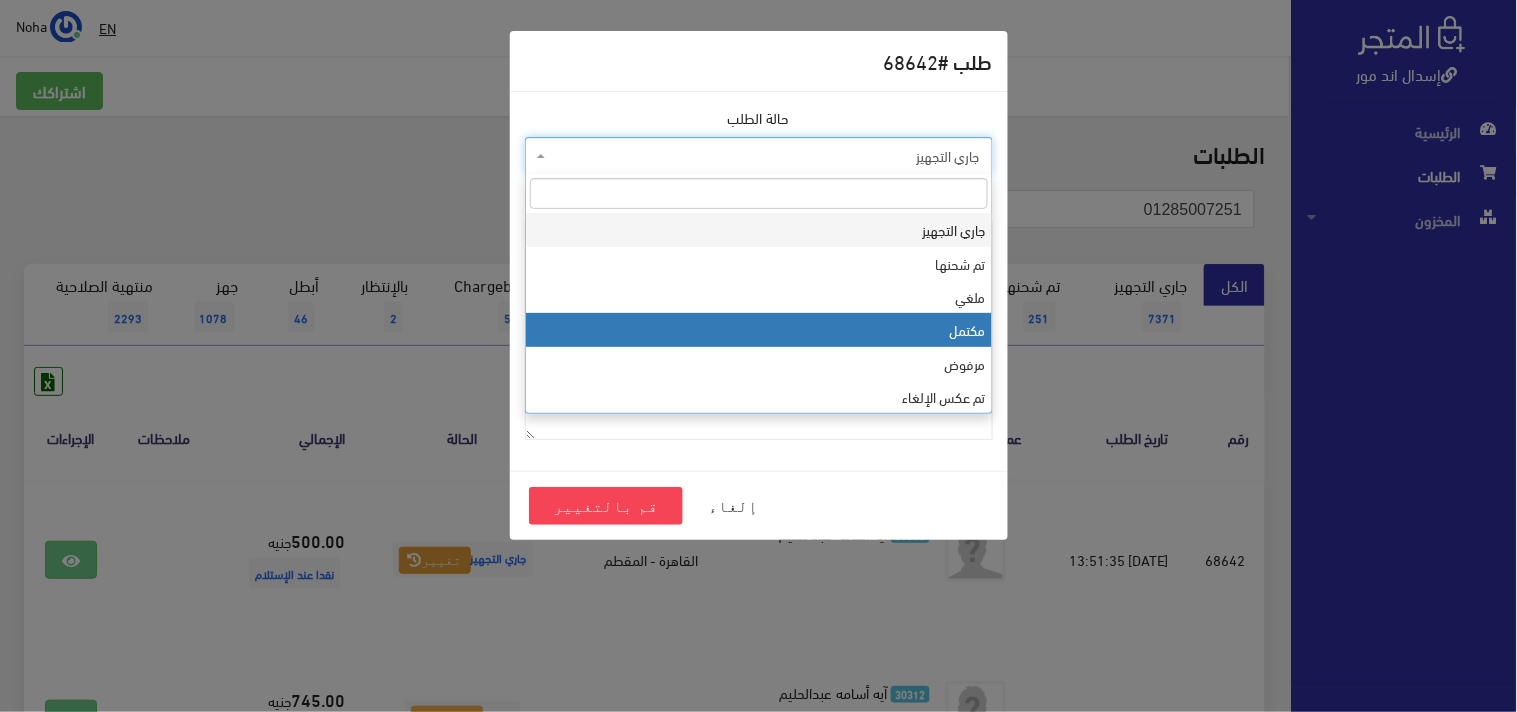 select on "4" 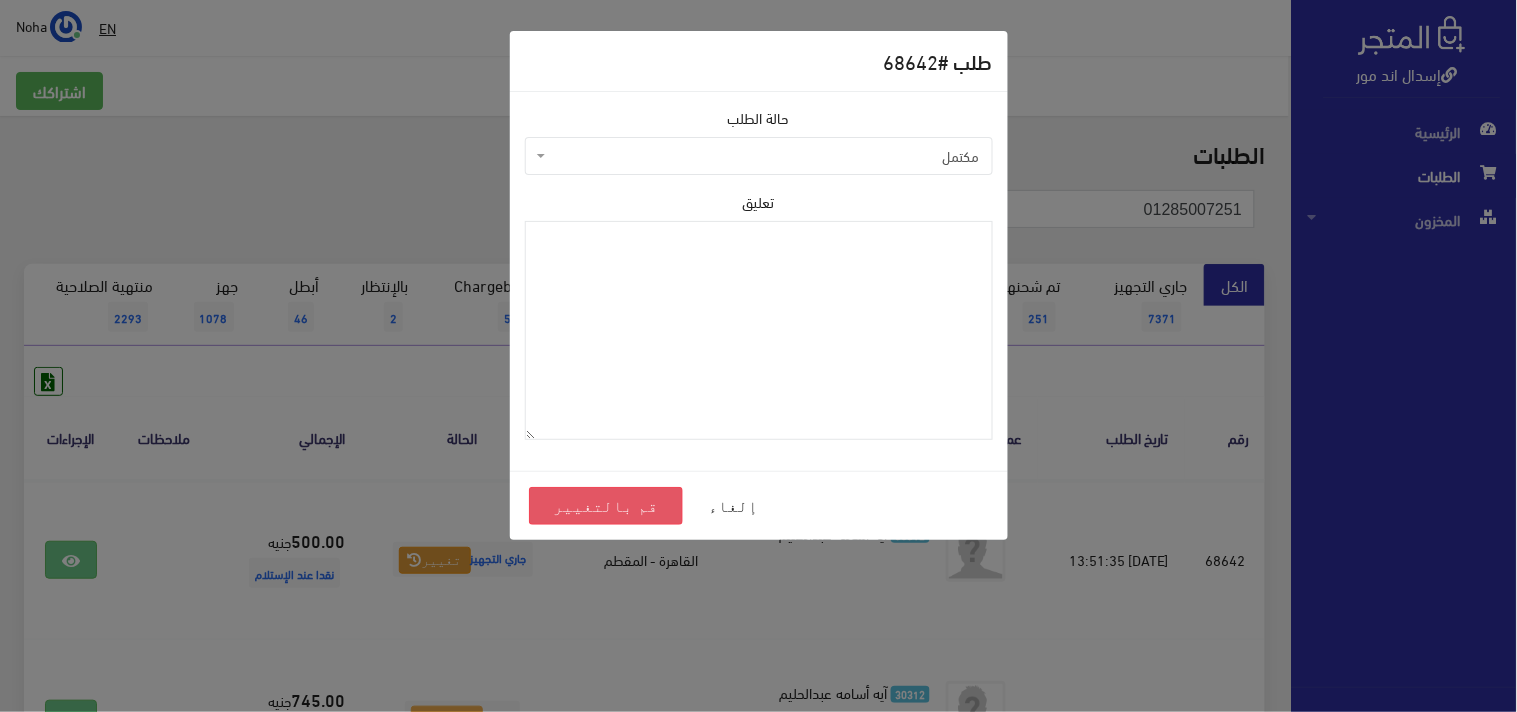 click on "قم بالتغيير" at bounding box center [606, 506] 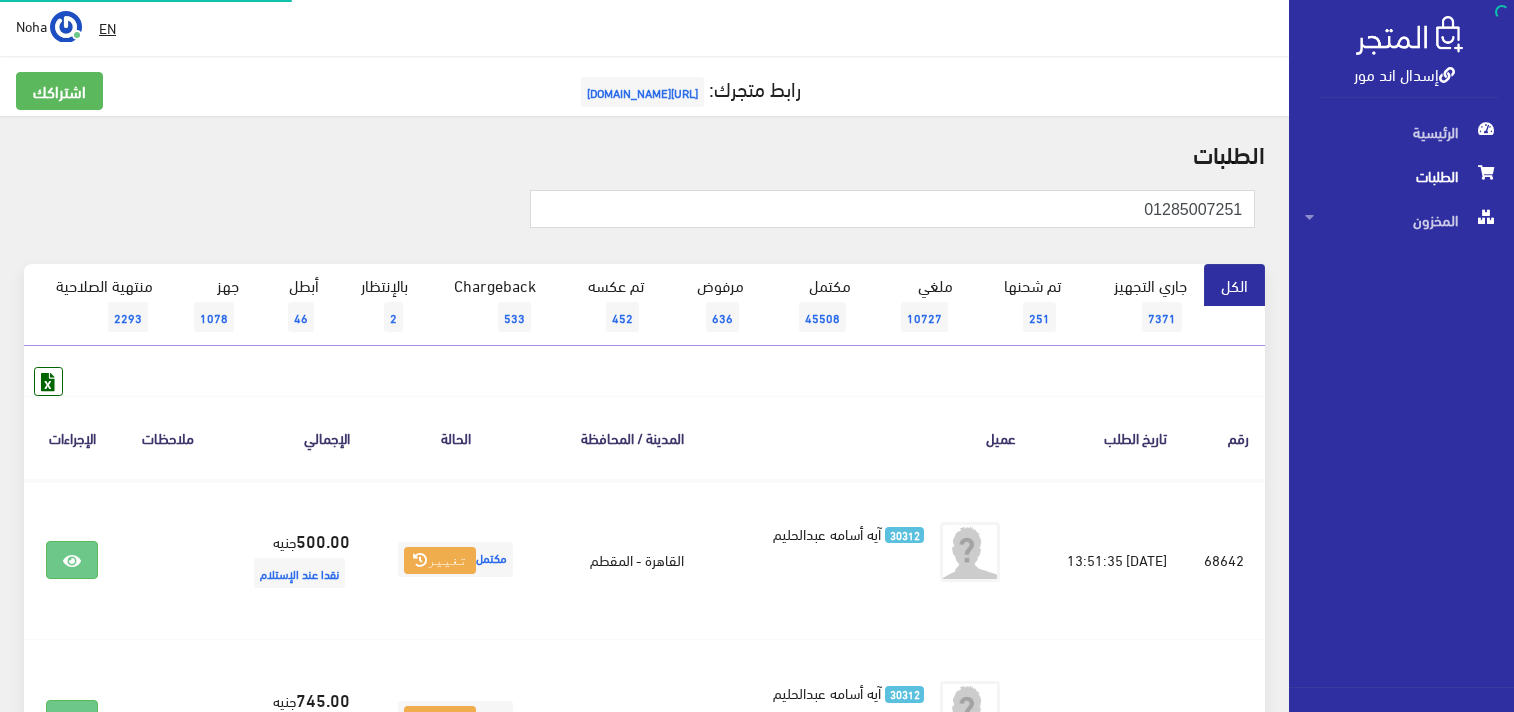 scroll, scrollTop: 0, scrollLeft: 0, axis: both 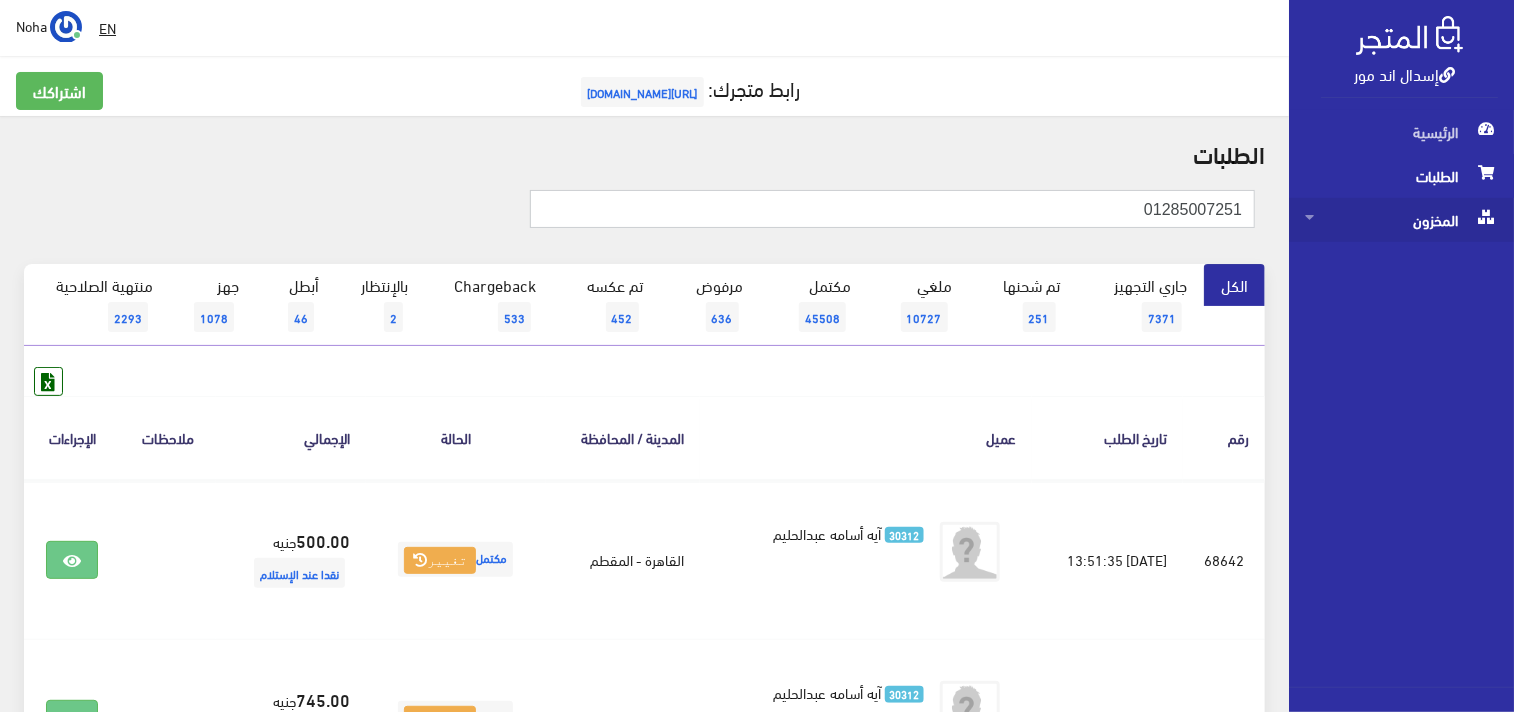 drag, startPoint x: 1140, startPoint y: 211, endPoint x: 1466, endPoint y: 201, distance: 326.15335 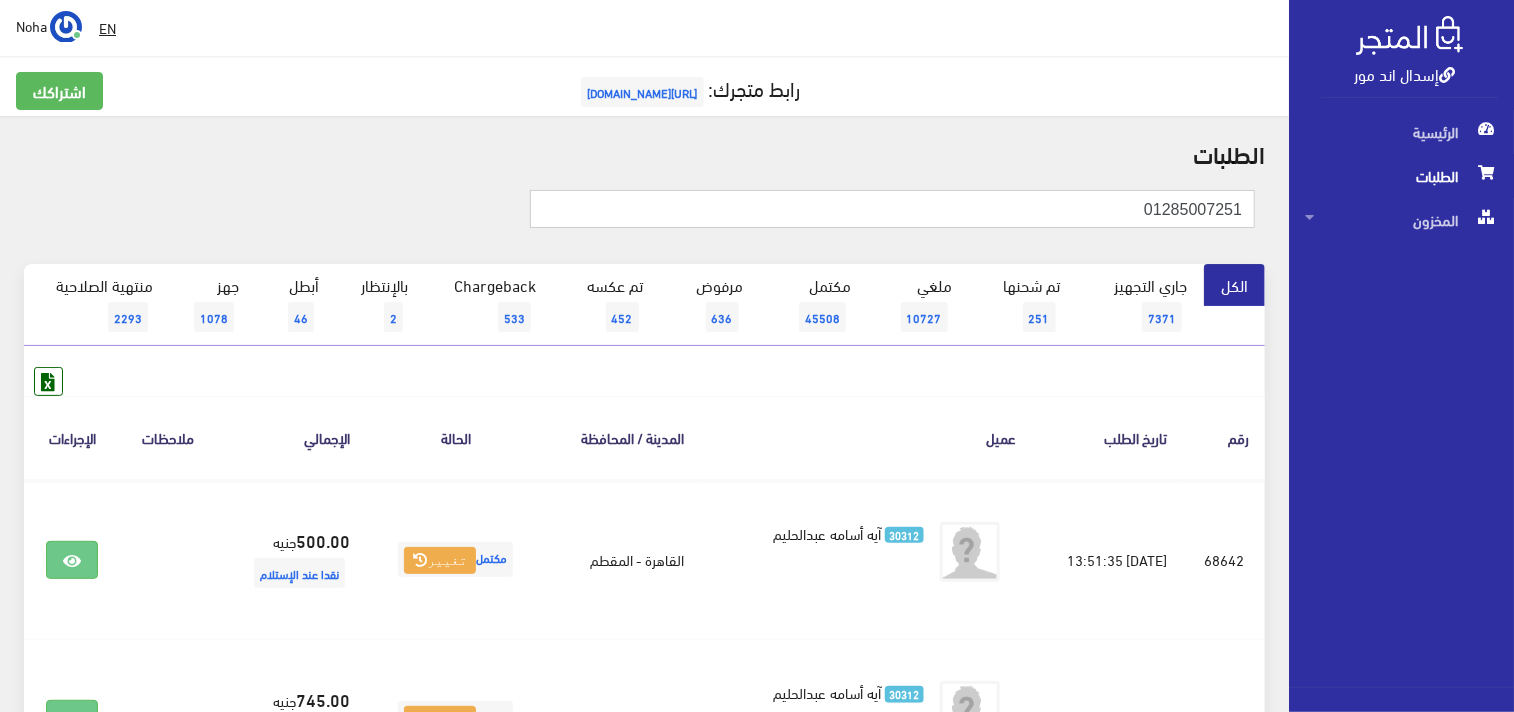 paste on "11579909" 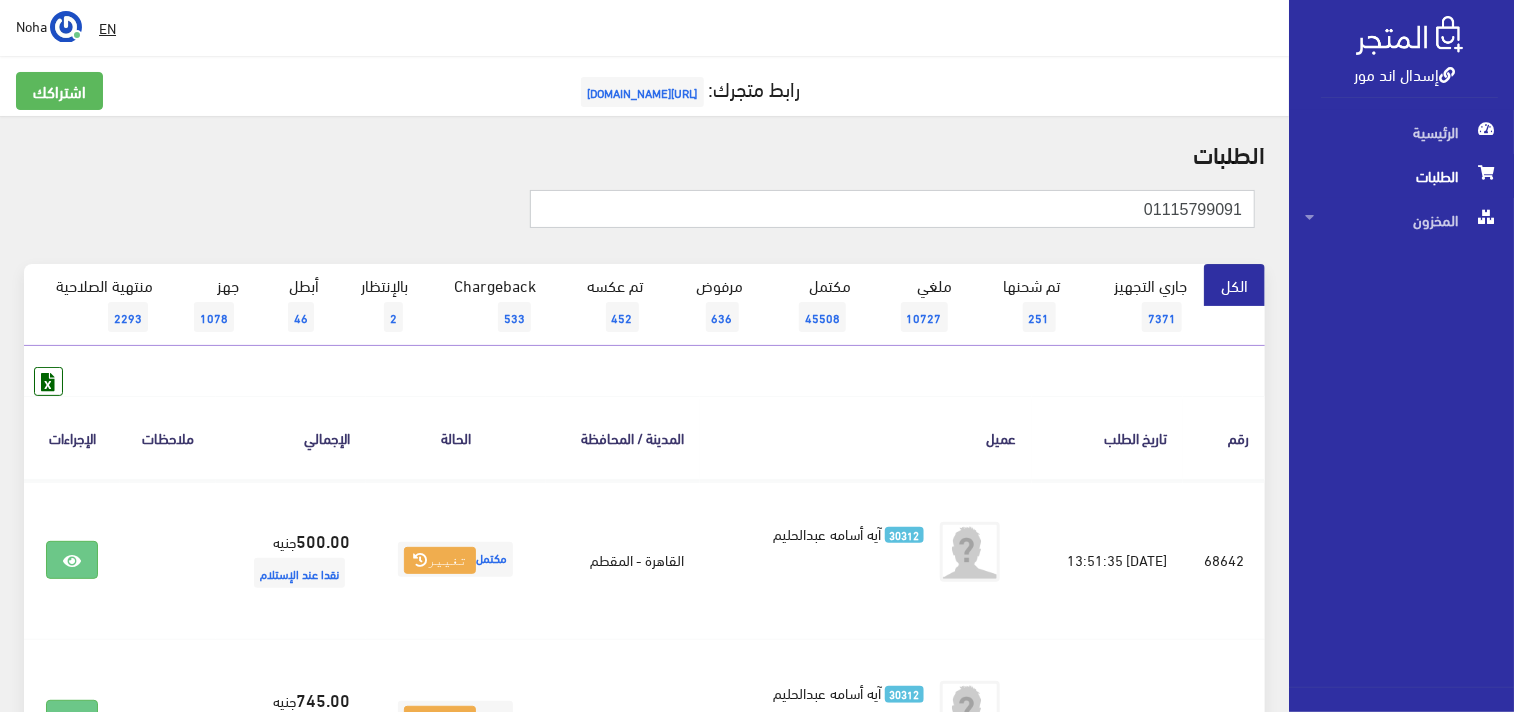 type on "01115799091" 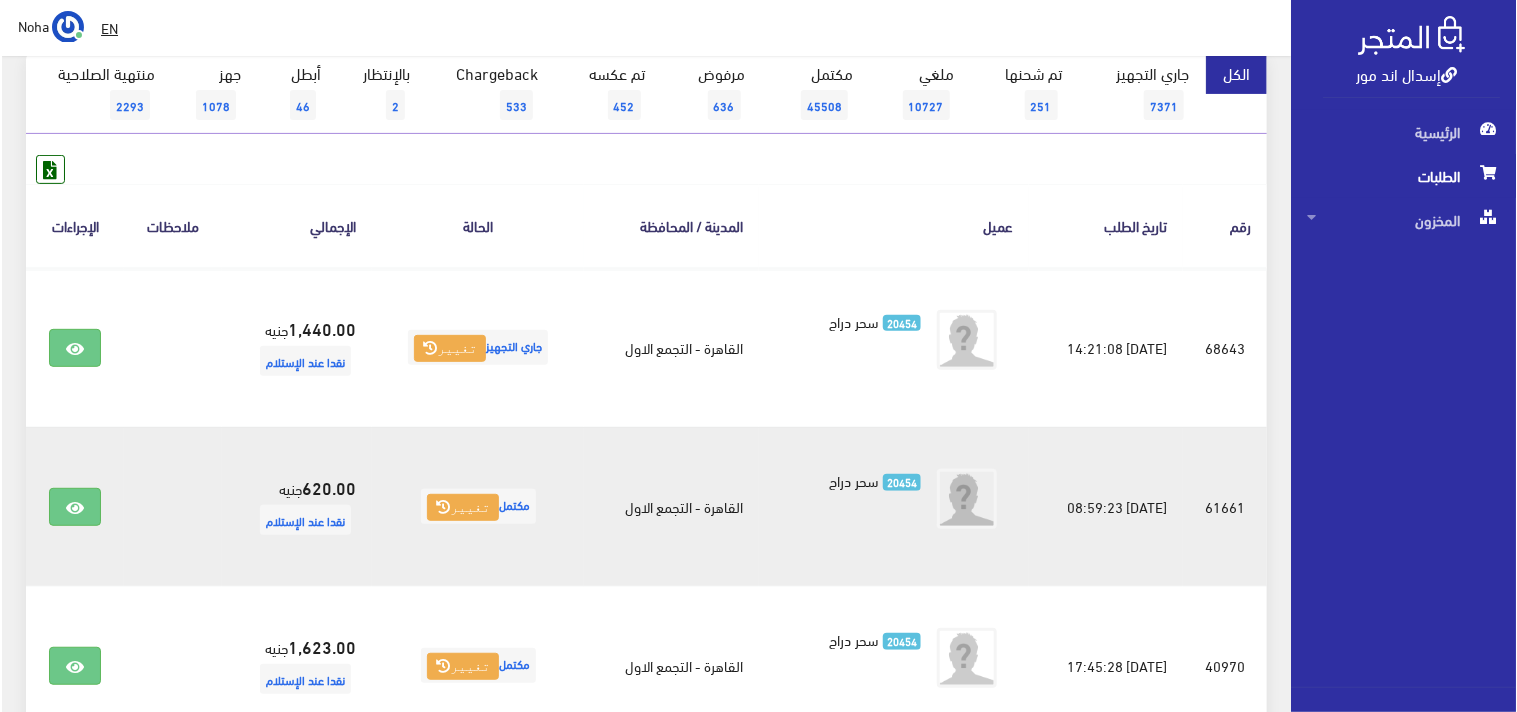 scroll, scrollTop: 222, scrollLeft: 0, axis: vertical 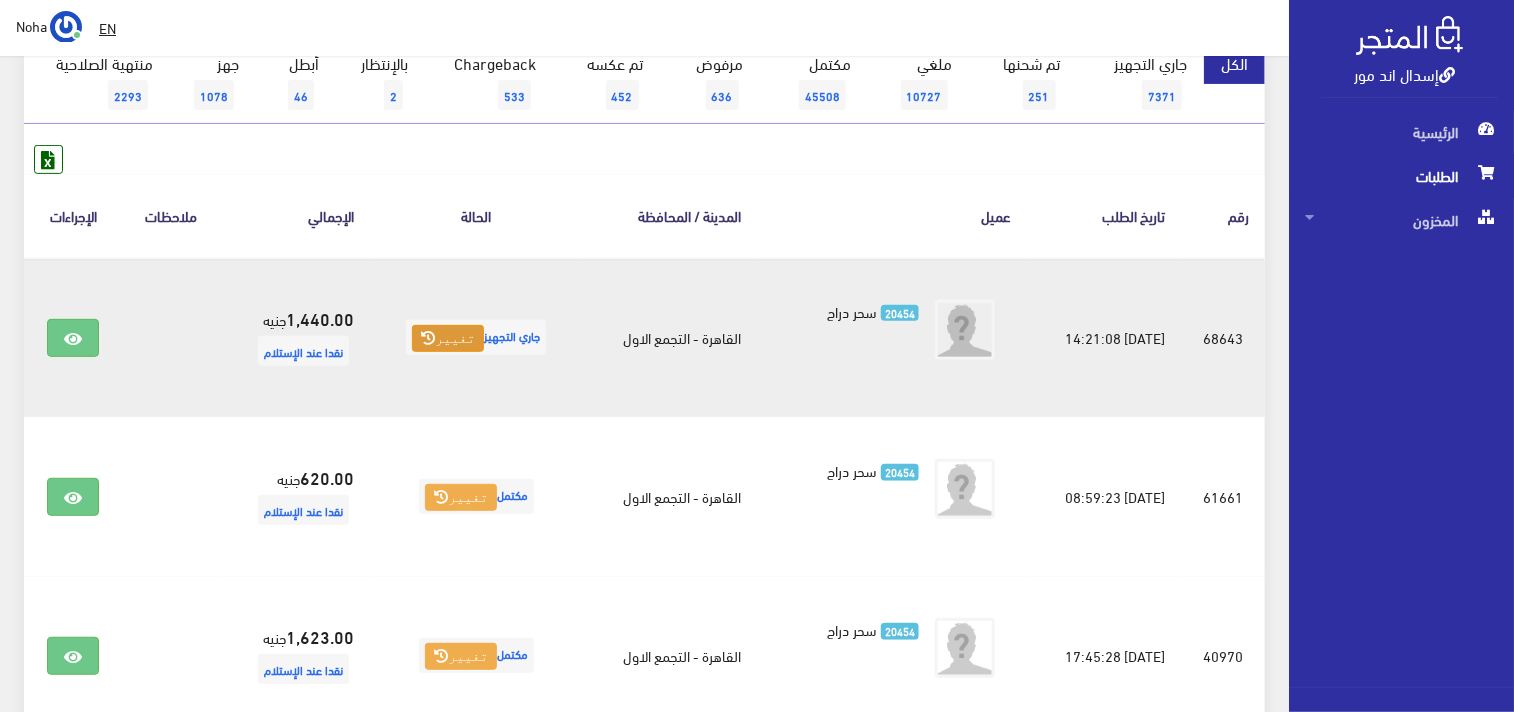 click on "تغيير" at bounding box center [448, 339] 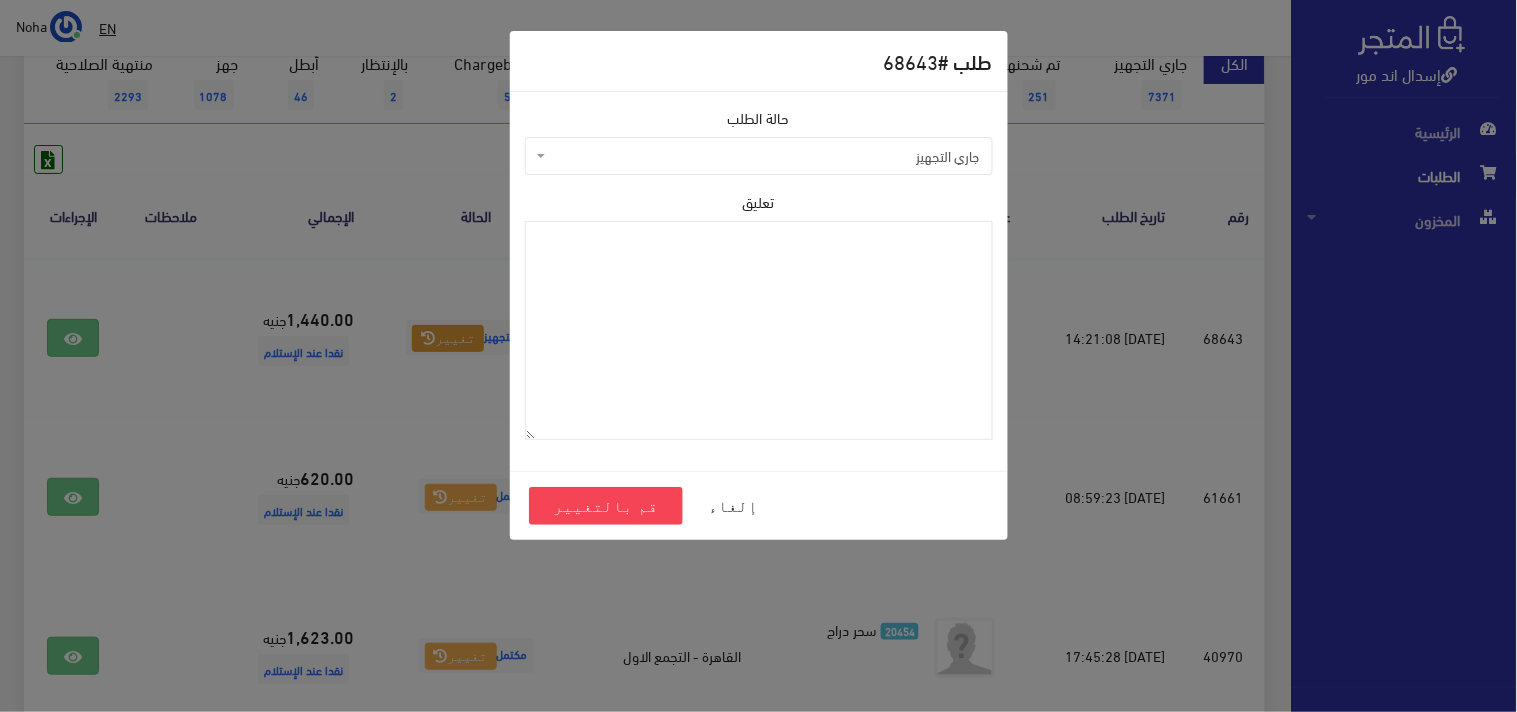 click on "جاري التجهيز" at bounding box center (759, 156) 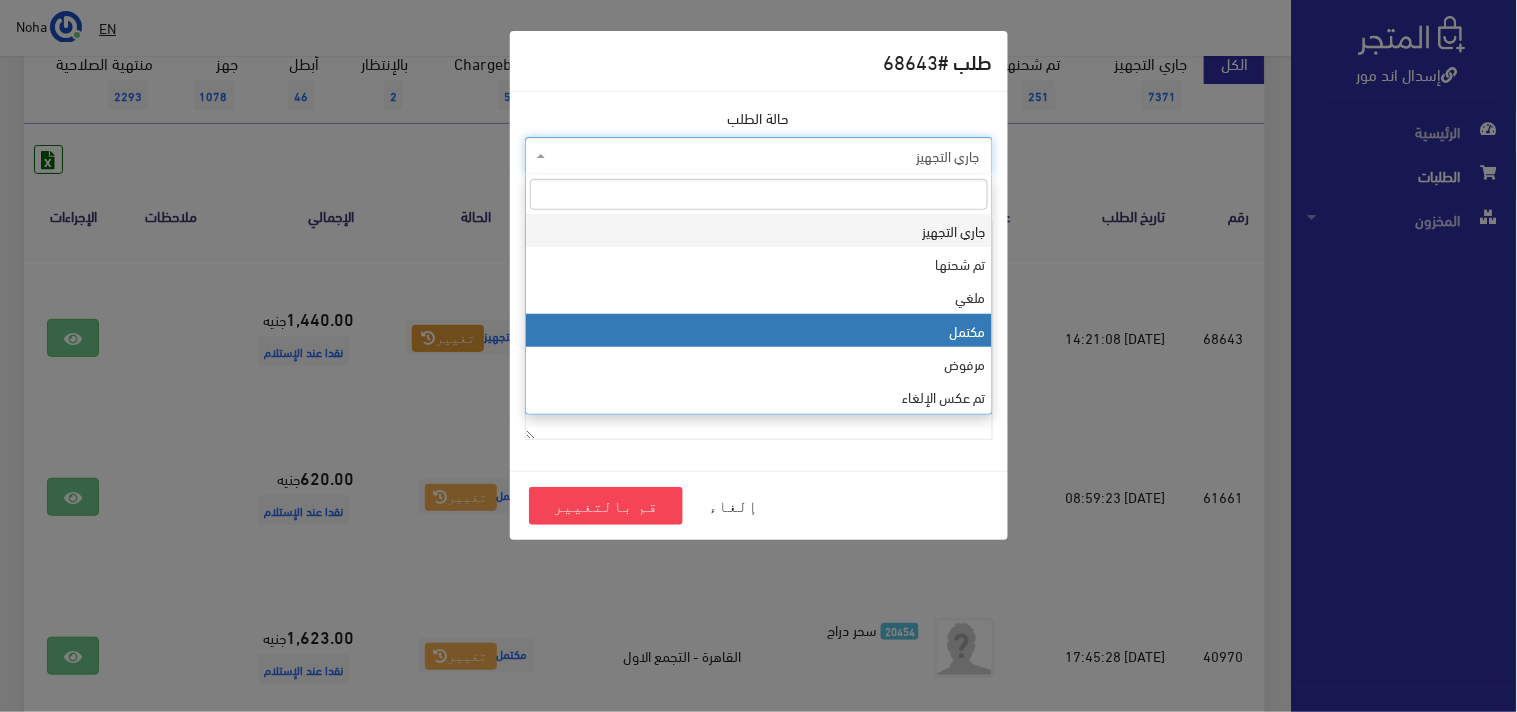 select on "4" 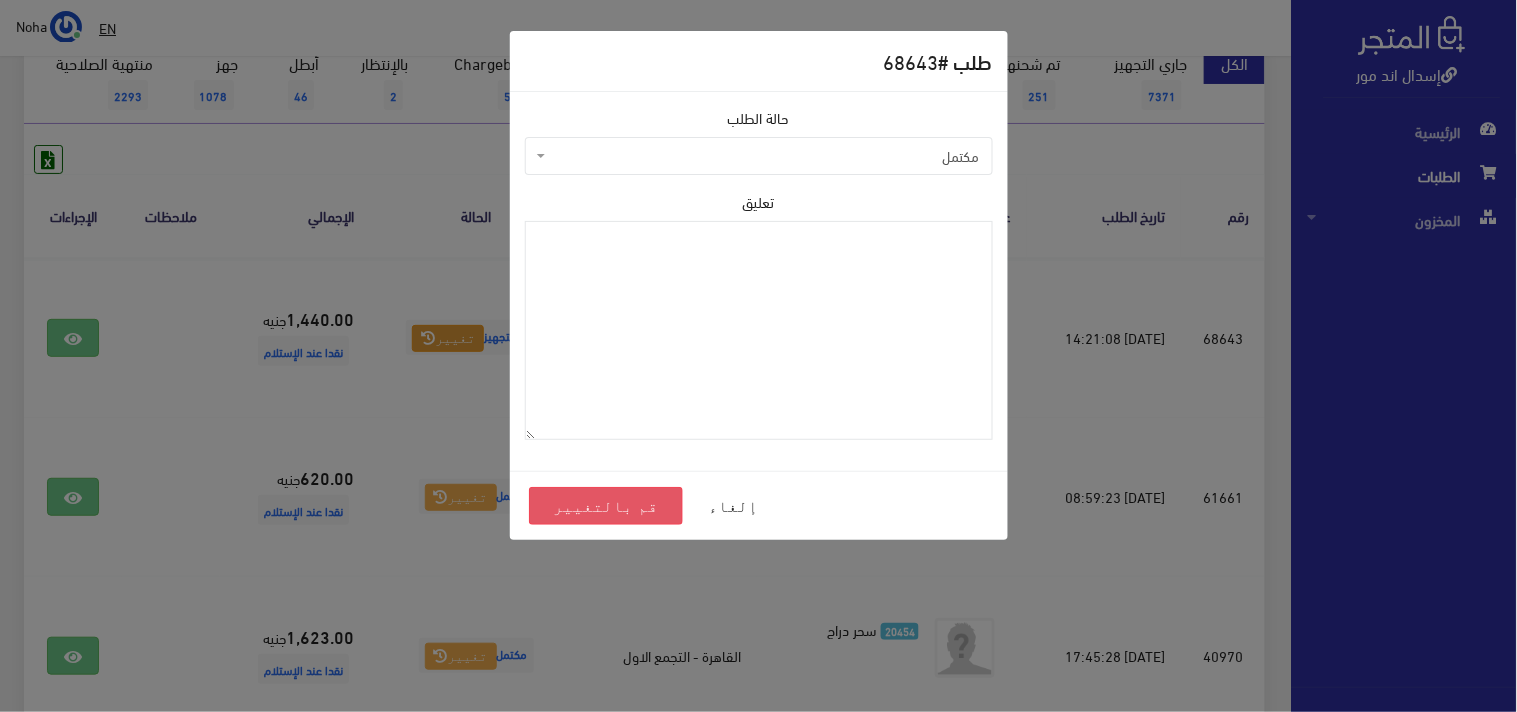 click on "قم بالتغيير" at bounding box center [606, 506] 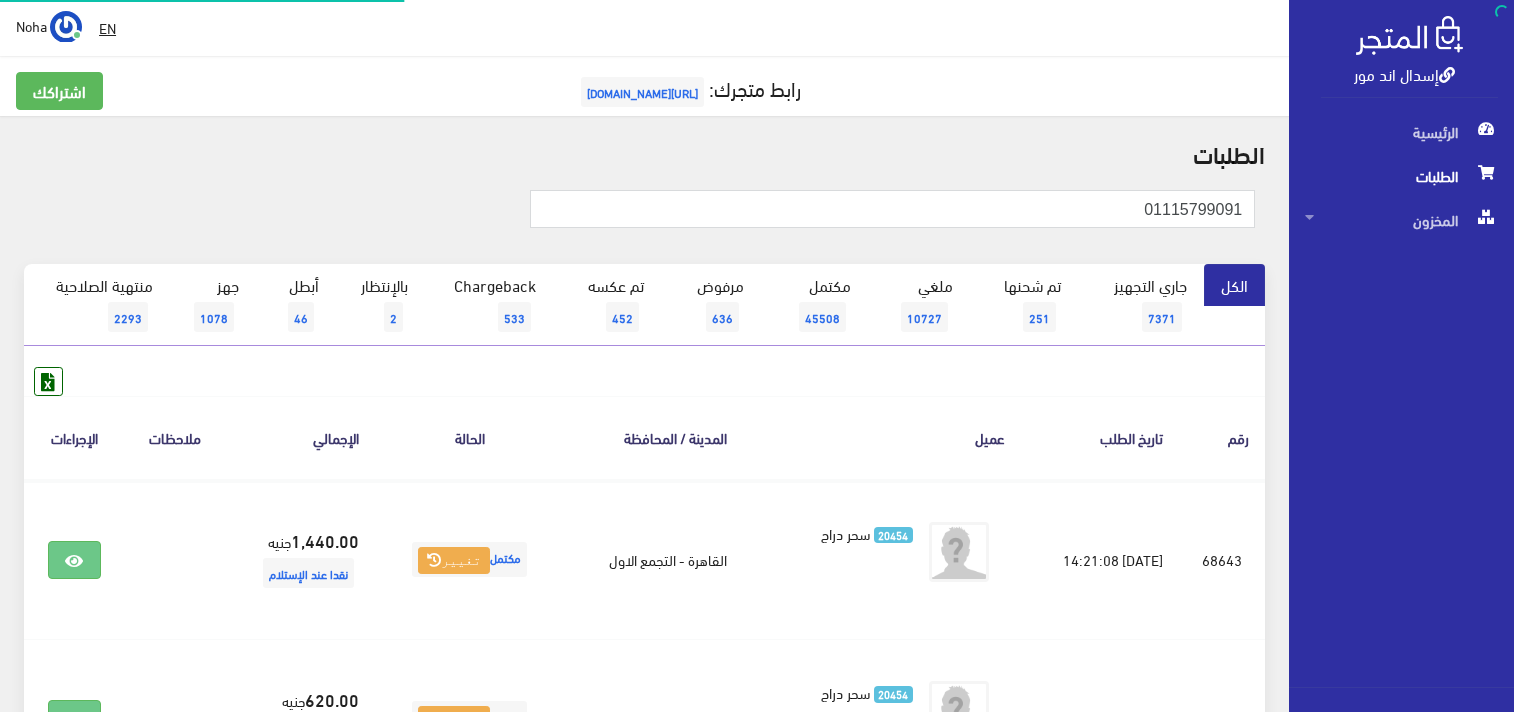 scroll, scrollTop: 0, scrollLeft: 0, axis: both 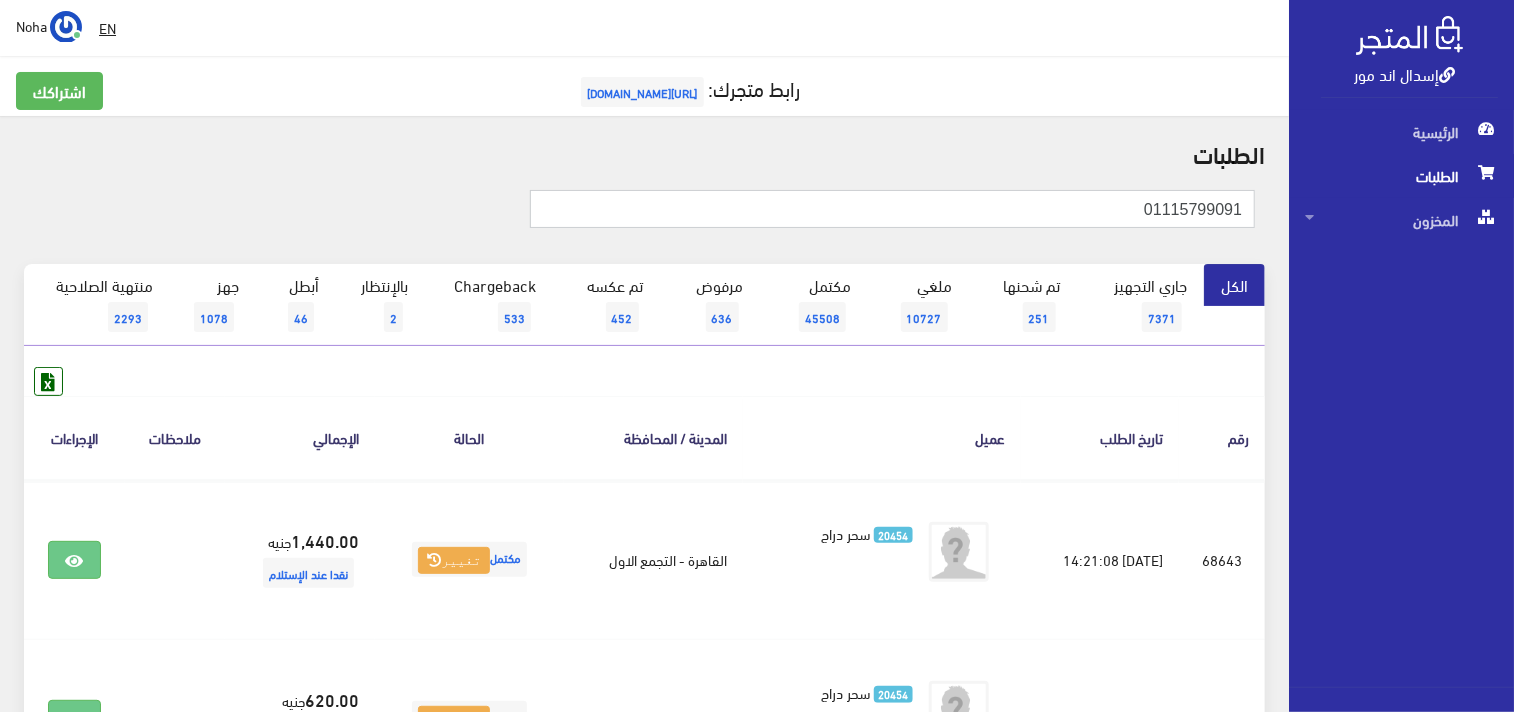 drag, startPoint x: 1484, startPoint y: 214, endPoint x: 1516, endPoint y: 214, distance: 32 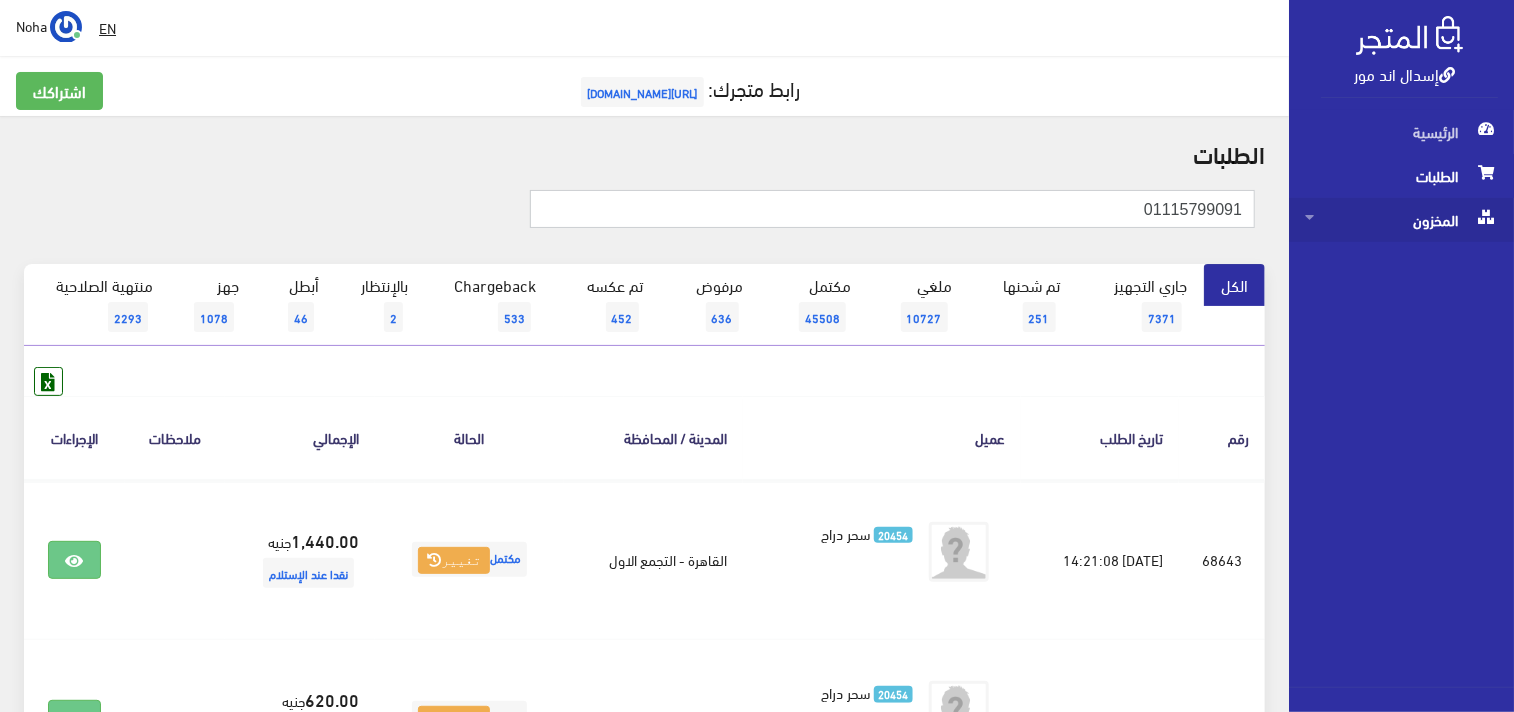 scroll, scrollTop: 1, scrollLeft: 0, axis: vertical 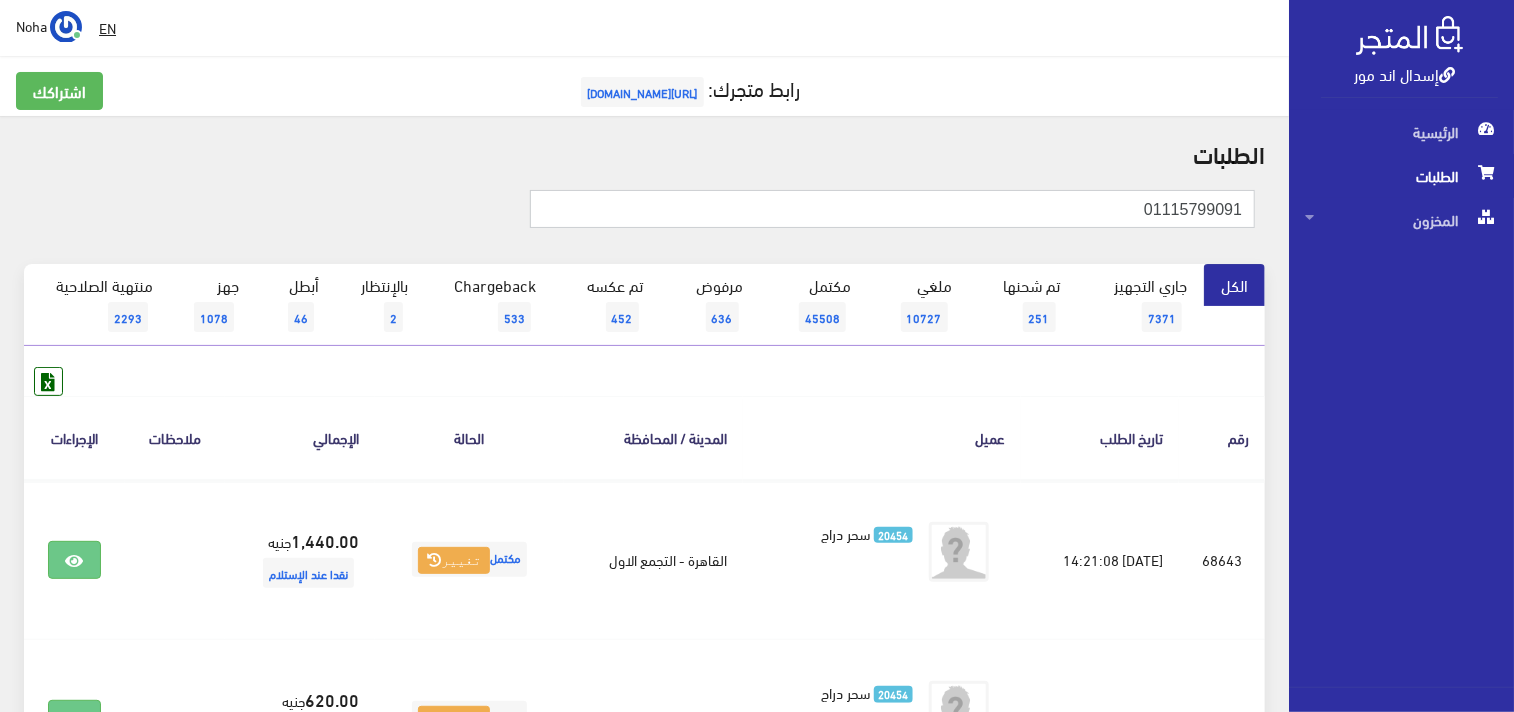 paste on "271818386" 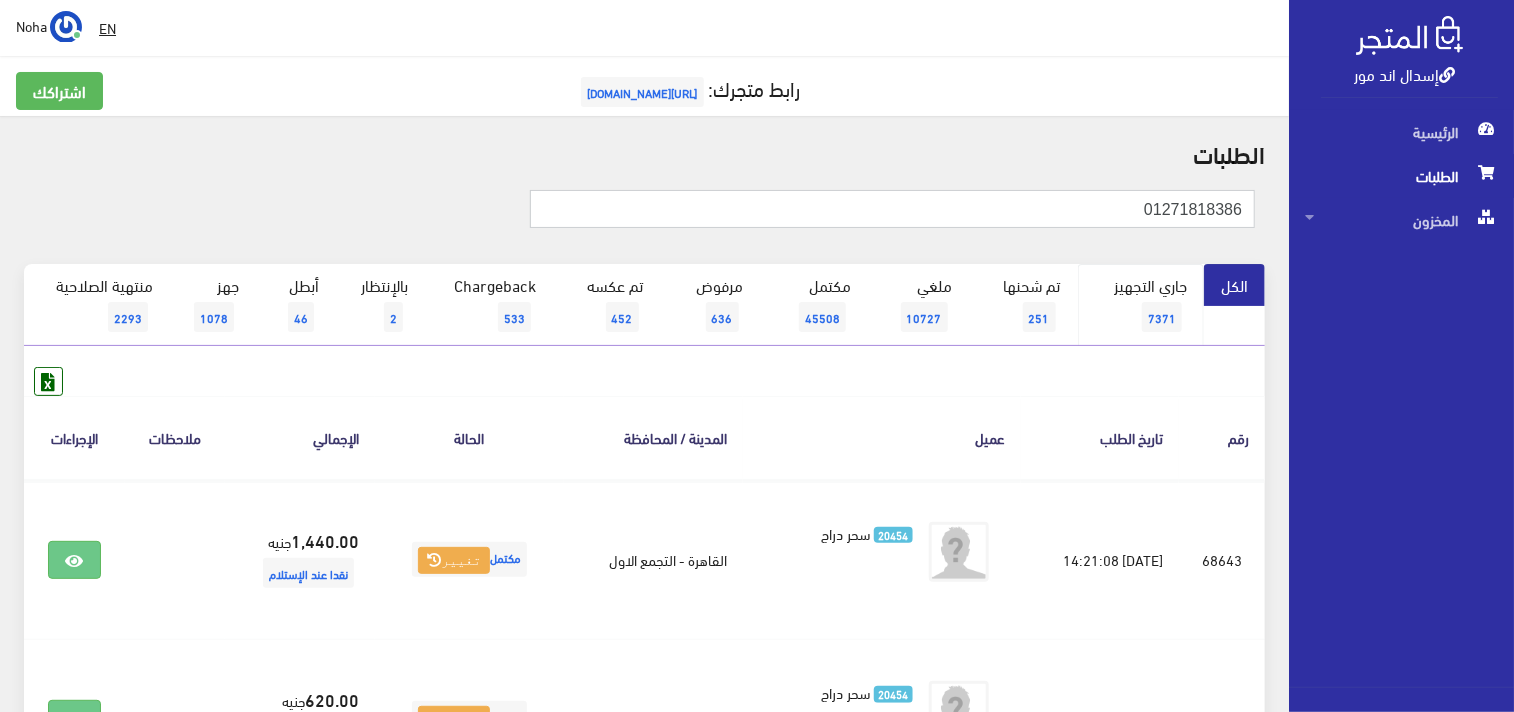 type on "01271818386" 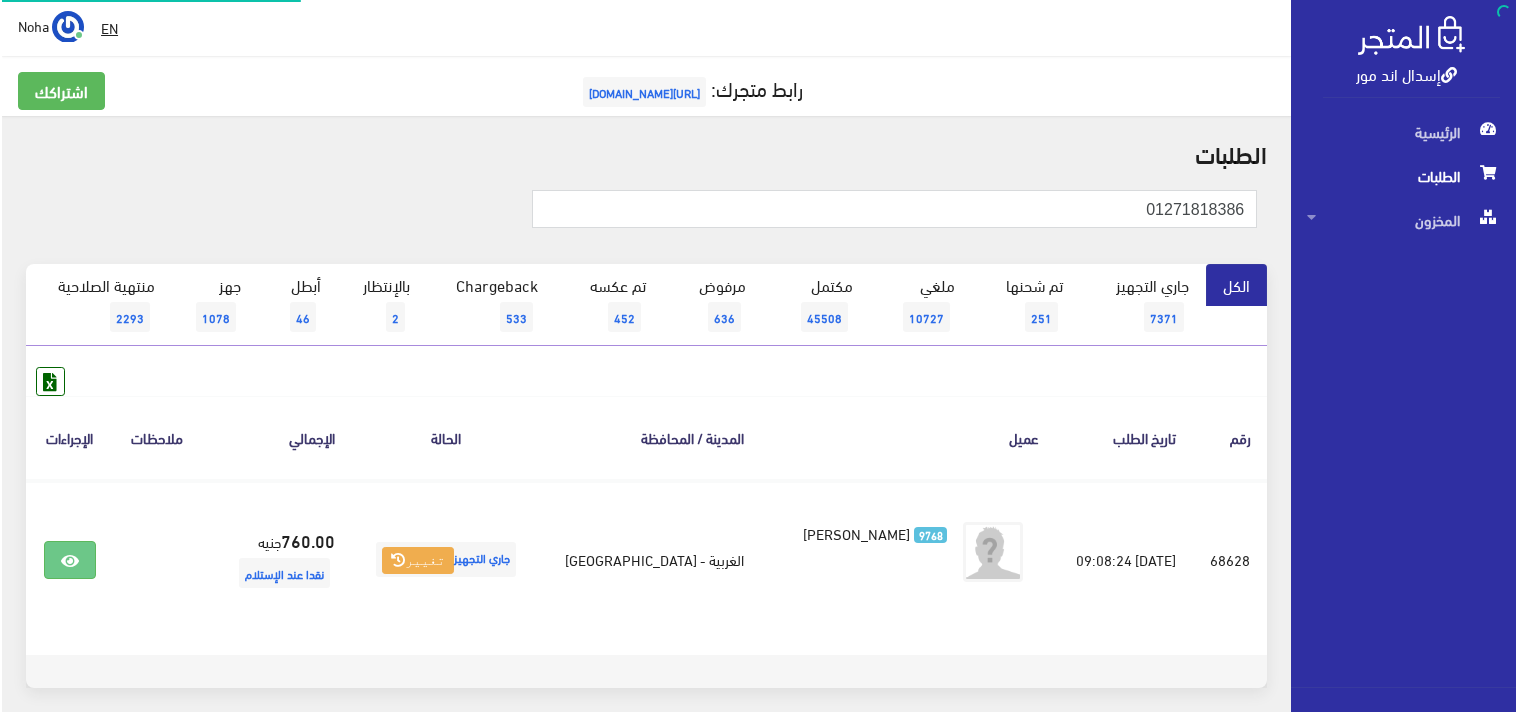 scroll, scrollTop: 0, scrollLeft: 0, axis: both 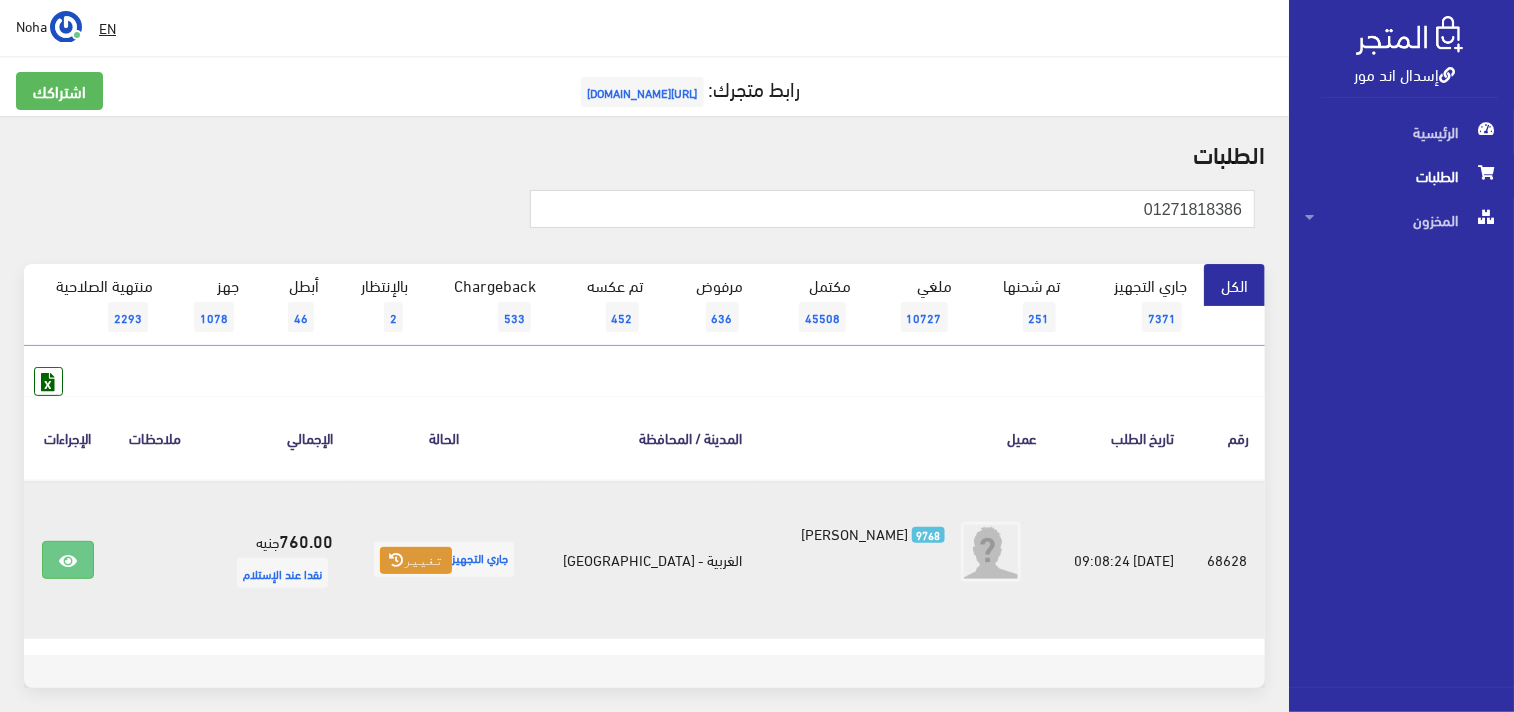 click on "تغيير" at bounding box center [416, 561] 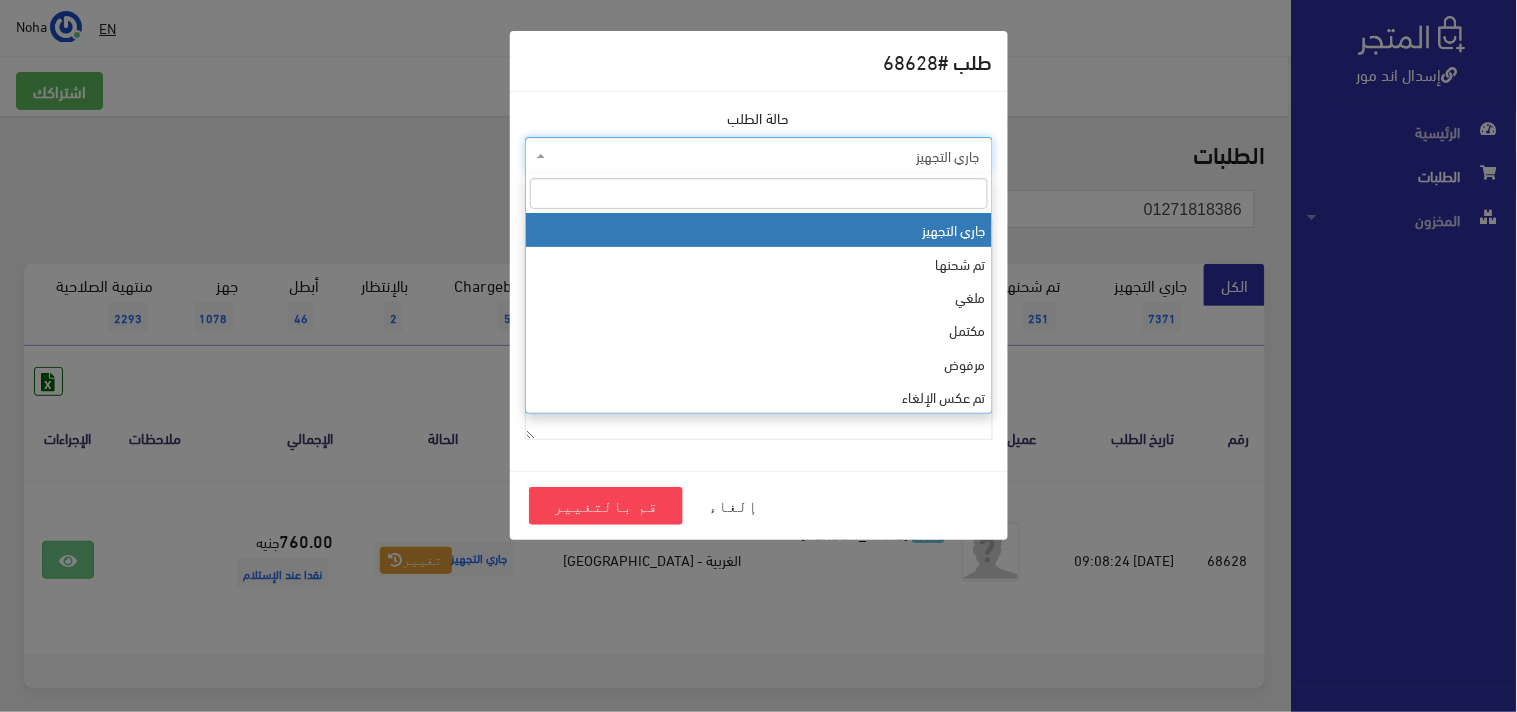 click on "جاري التجهيز" at bounding box center (759, 156) 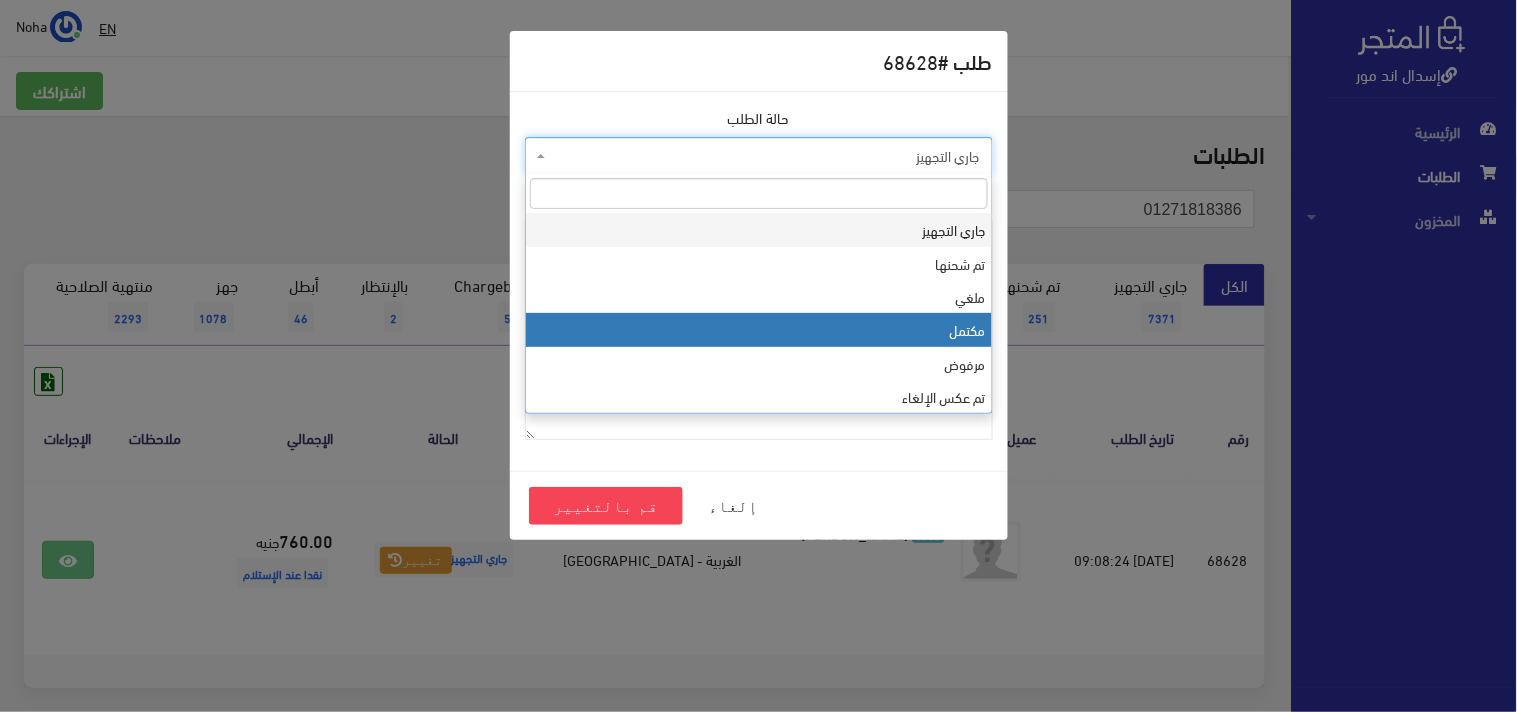 select on "4" 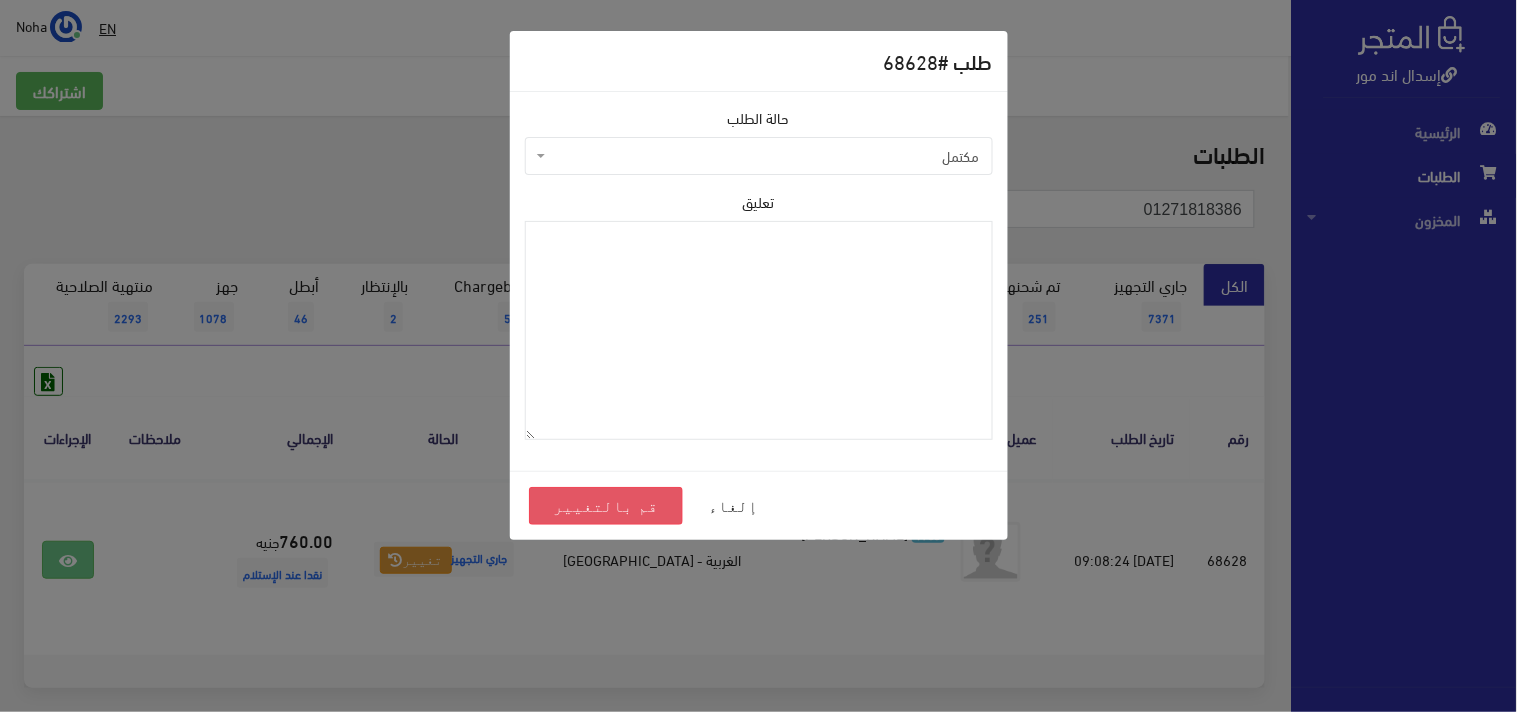 click on "قم بالتغيير" at bounding box center [606, 506] 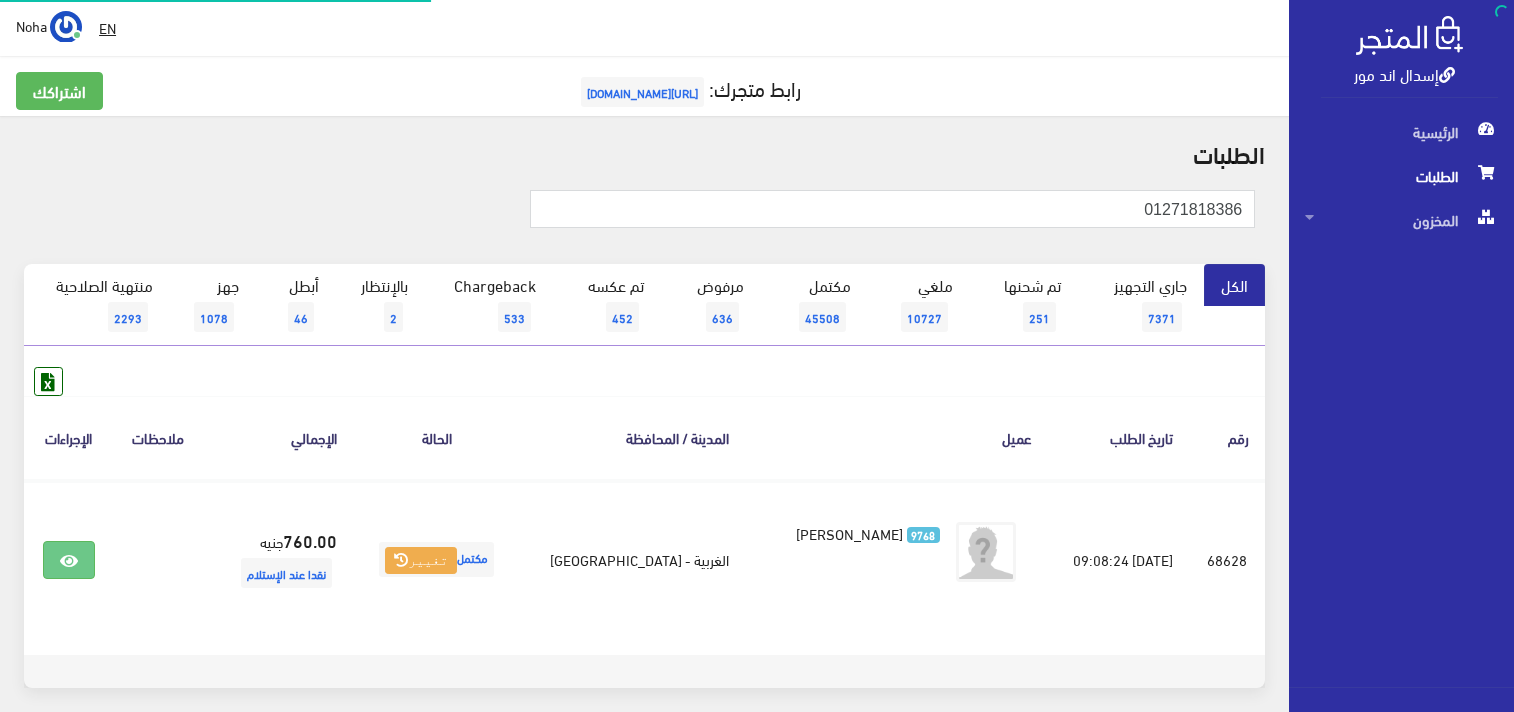 scroll, scrollTop: 0, scrollLeft: 0, axis: both 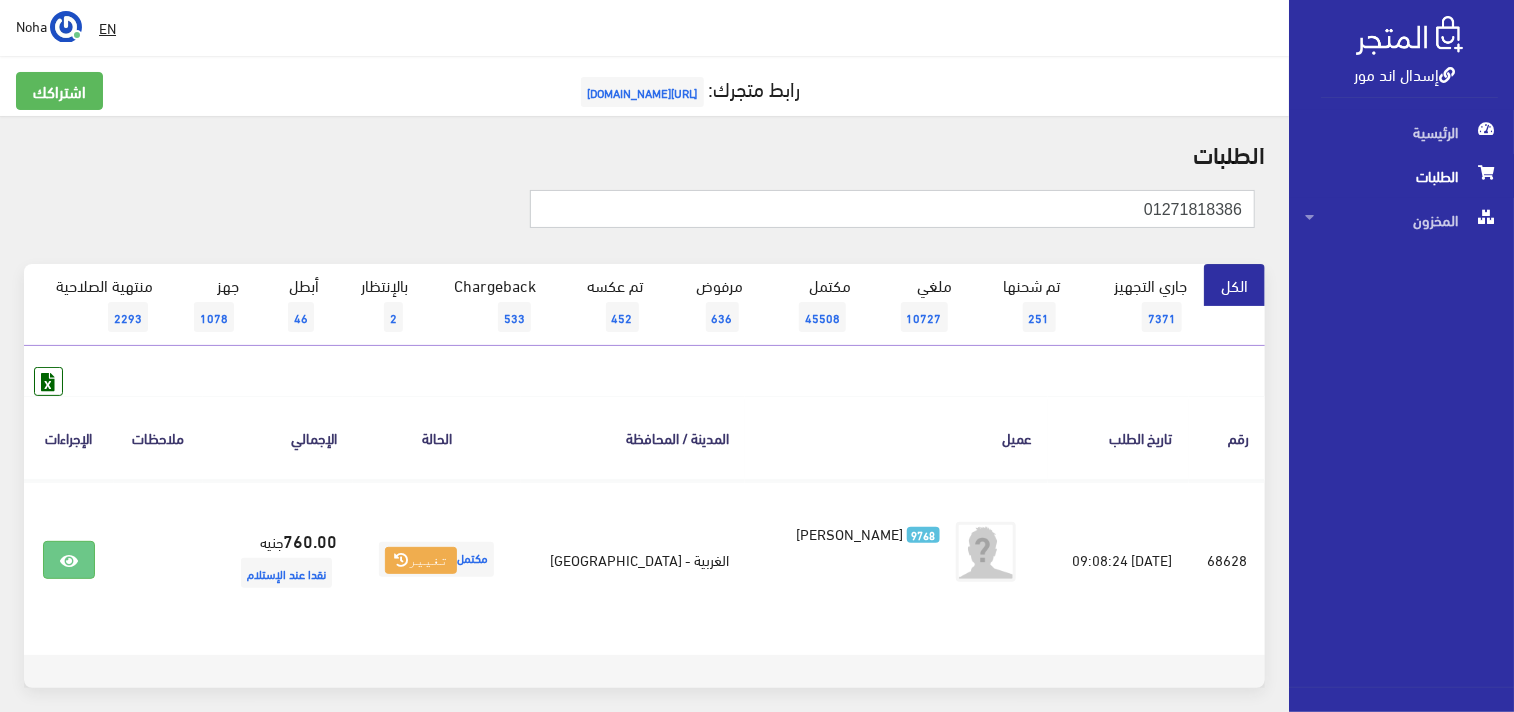 drag, startPoint x: 1124, startPoint y: 206, endPoint x: 1516, endPoint y: 204, distance: 392.0051 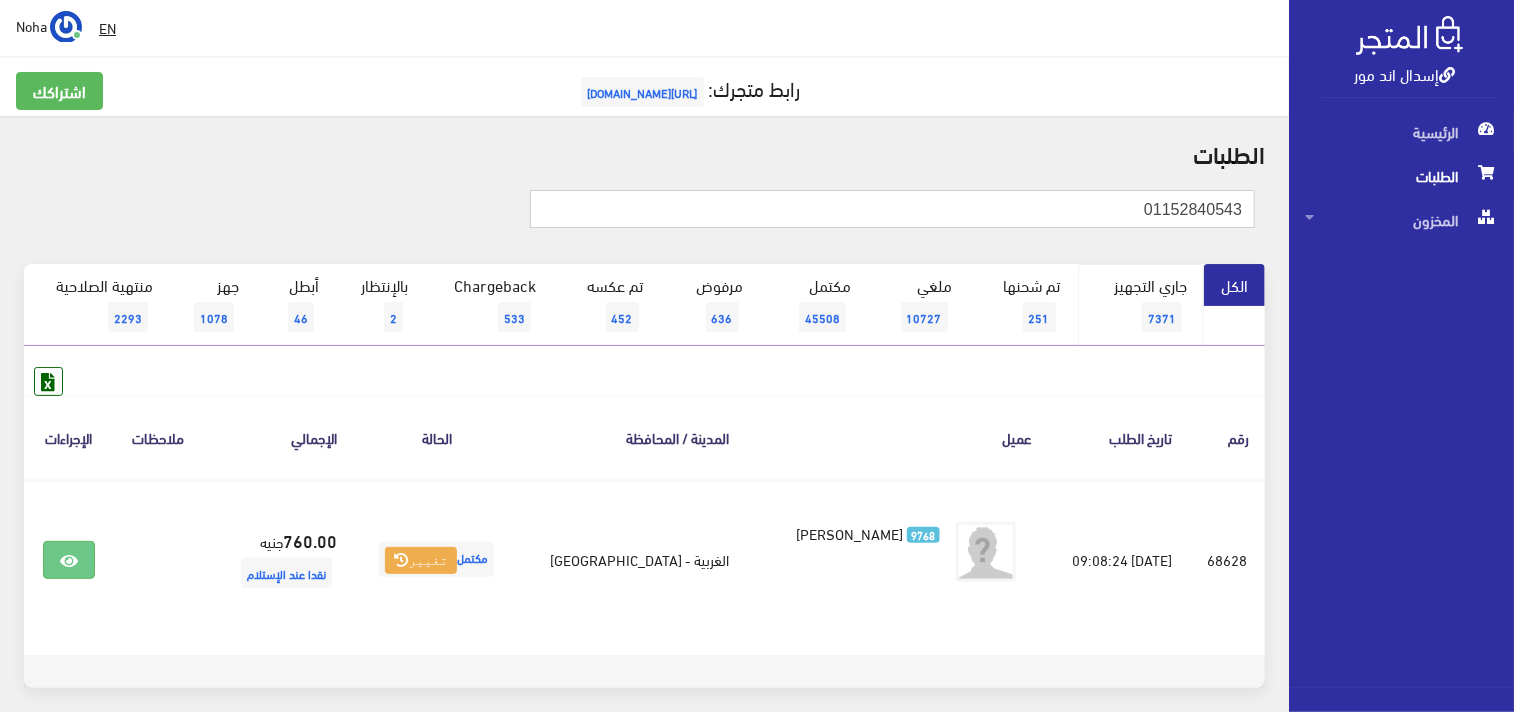 type on "01152840543" 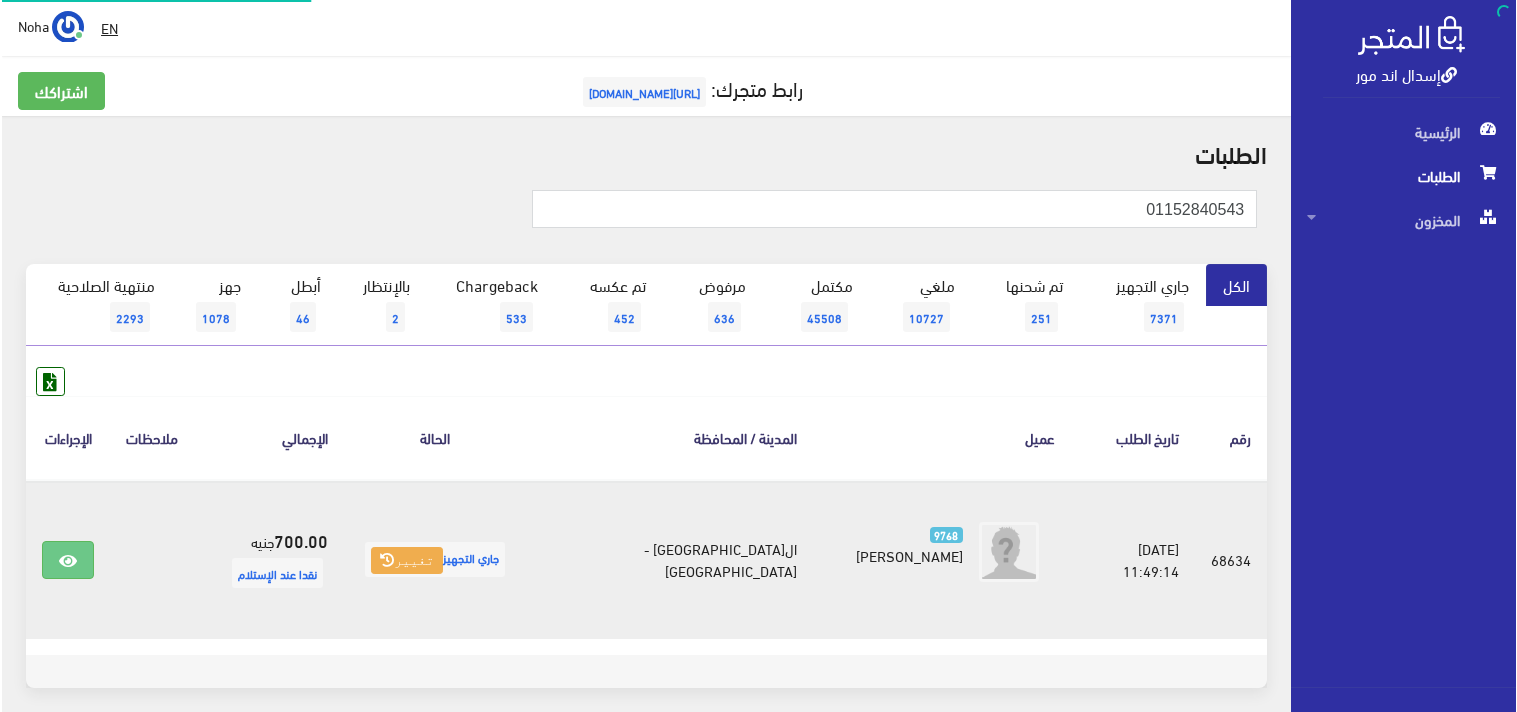 scroll, scrollTop: 0, scrollLeft: 0, axis: both 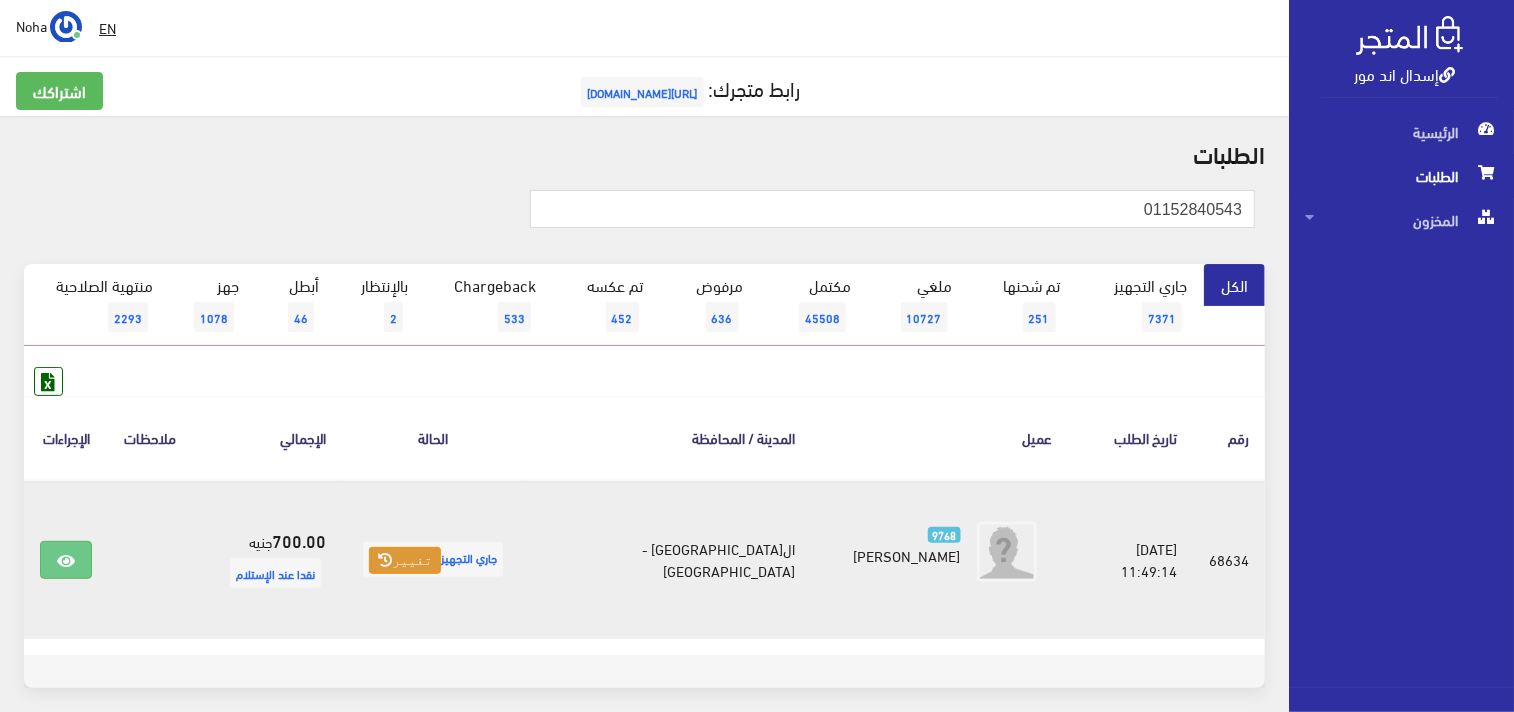 click at bounding box center [385, 560] 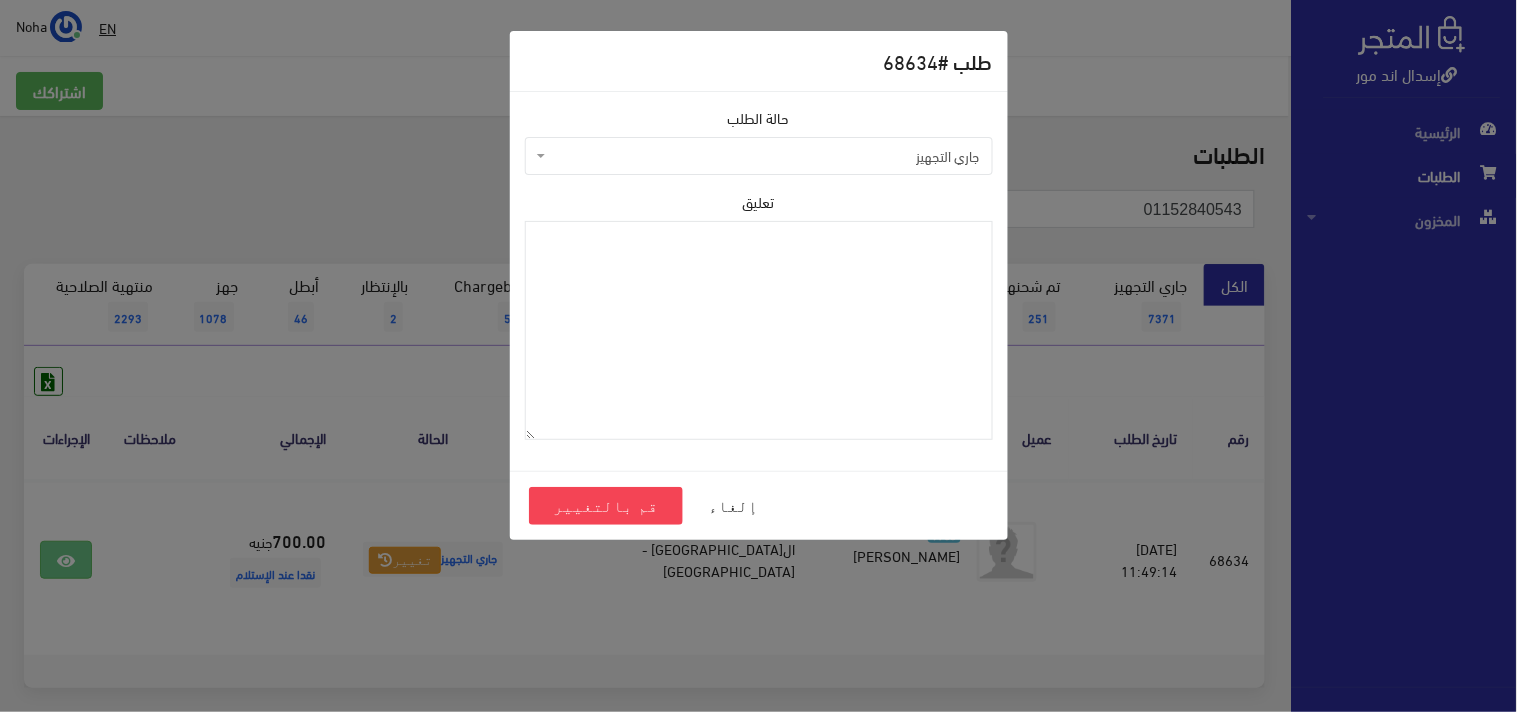 click on "جاري التجهيز" at bounding box center (765, 156) 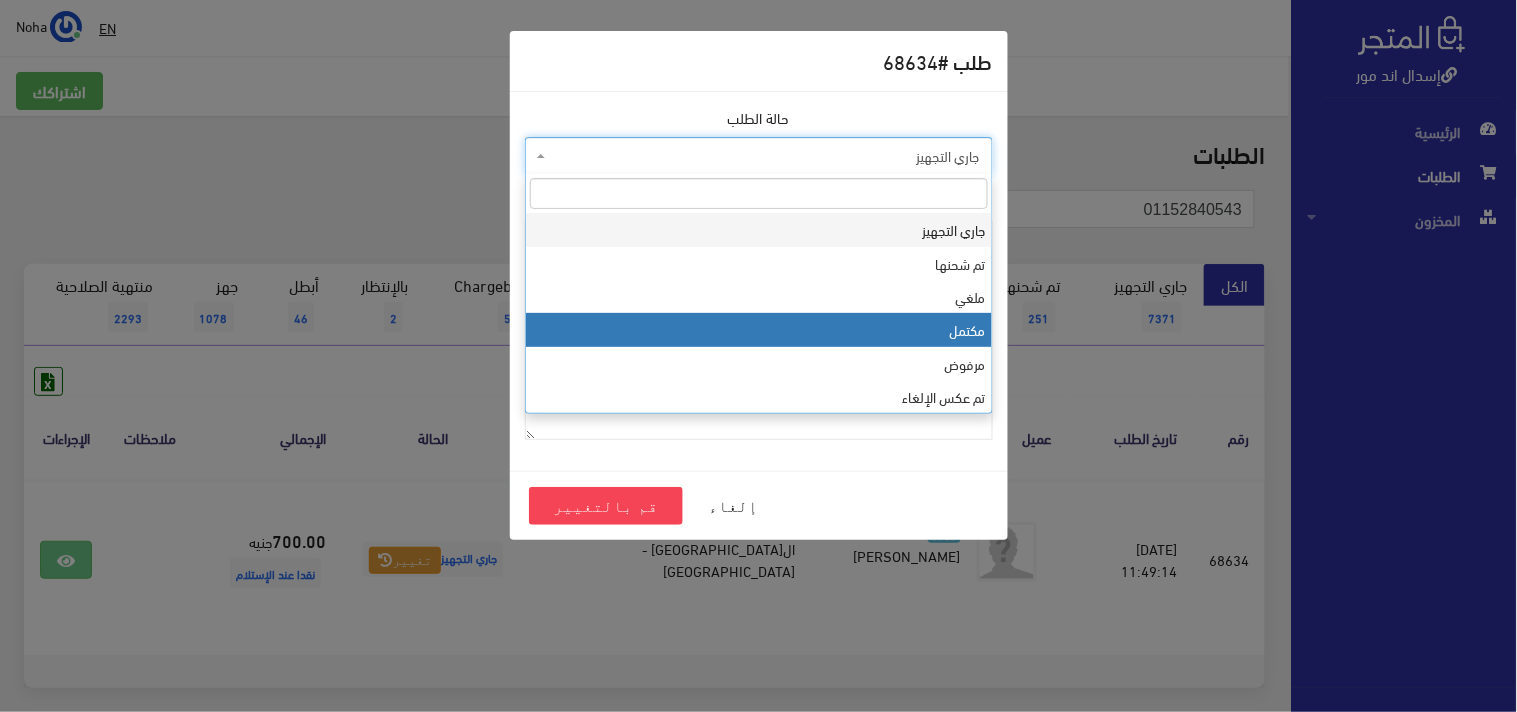 select on "4" 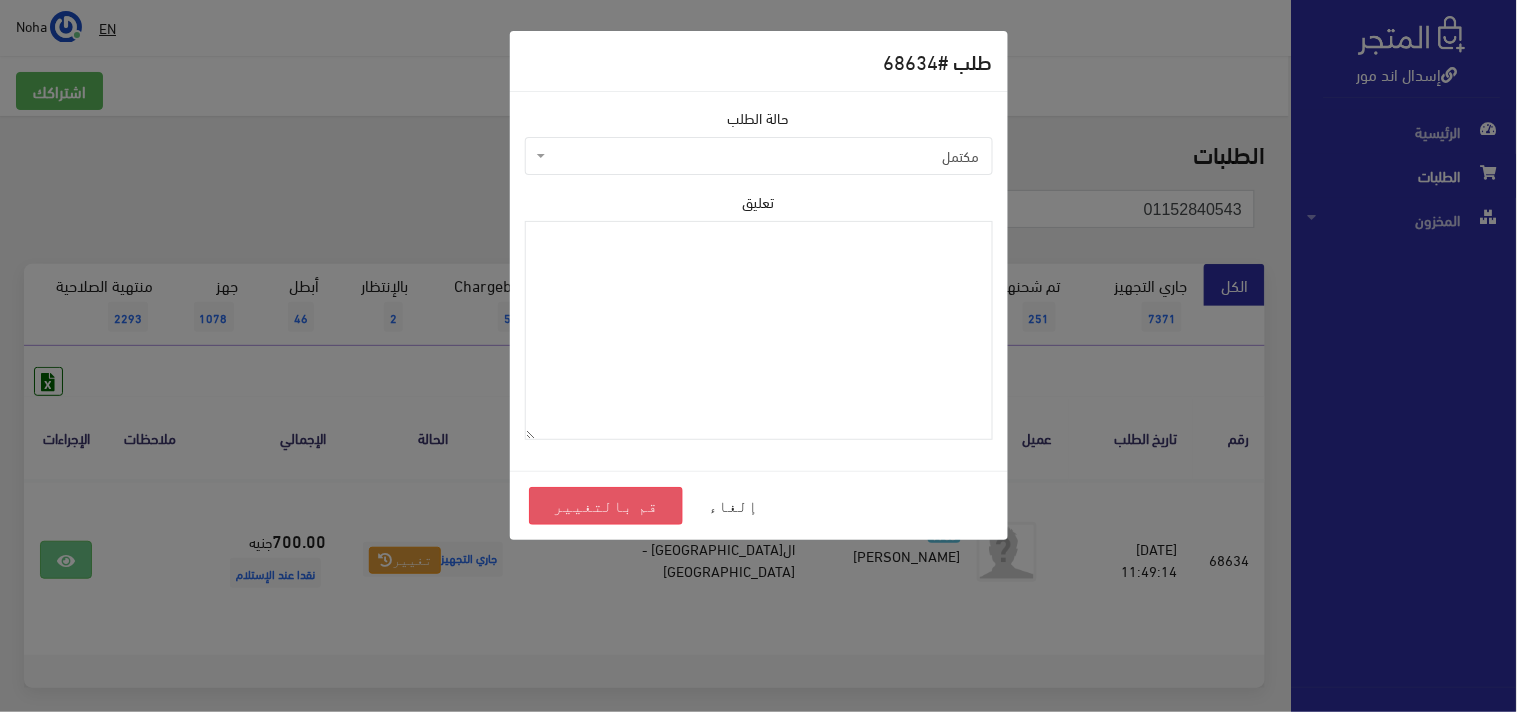 click on "قم بالتغيير" at bounding box center (606, 506) 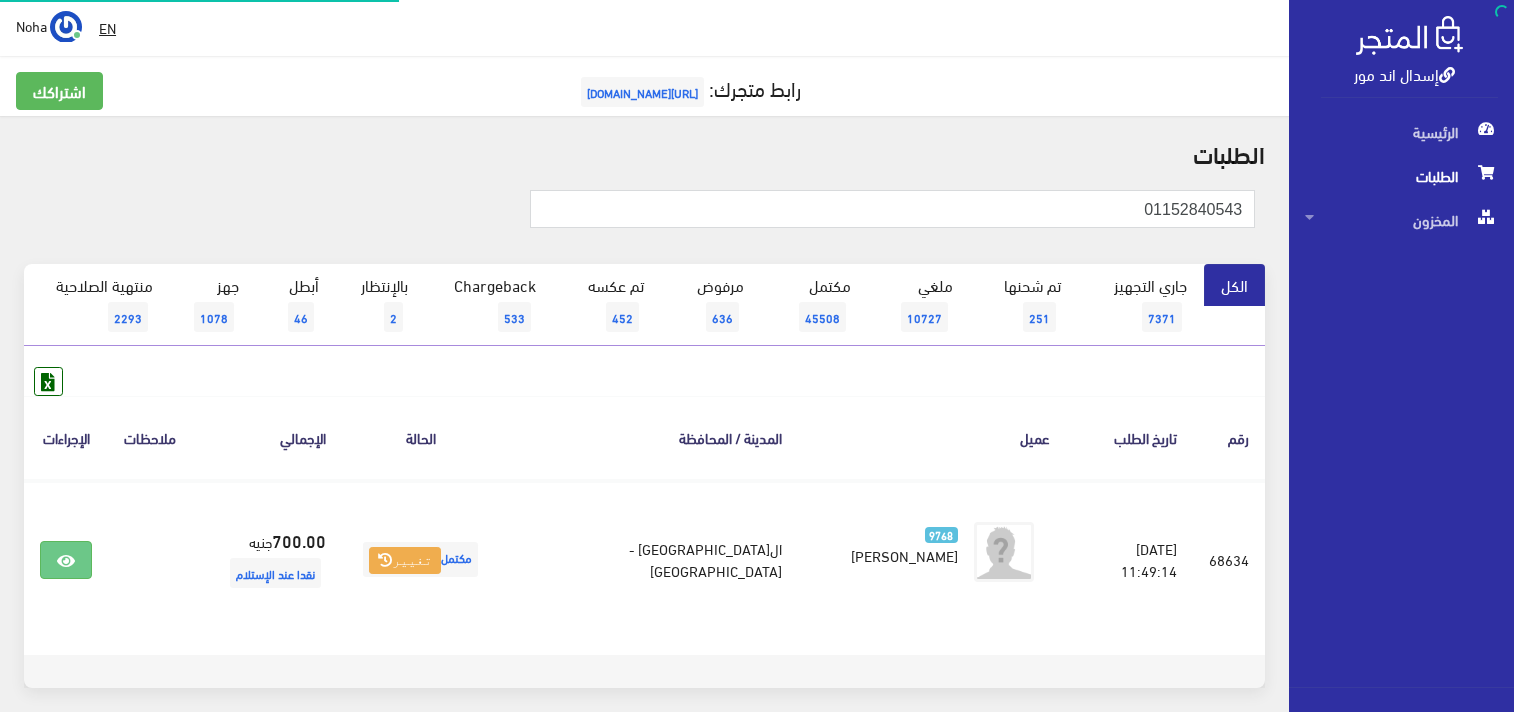 scroll, scrollTop: 0, scrollLeft: 0, axis: both 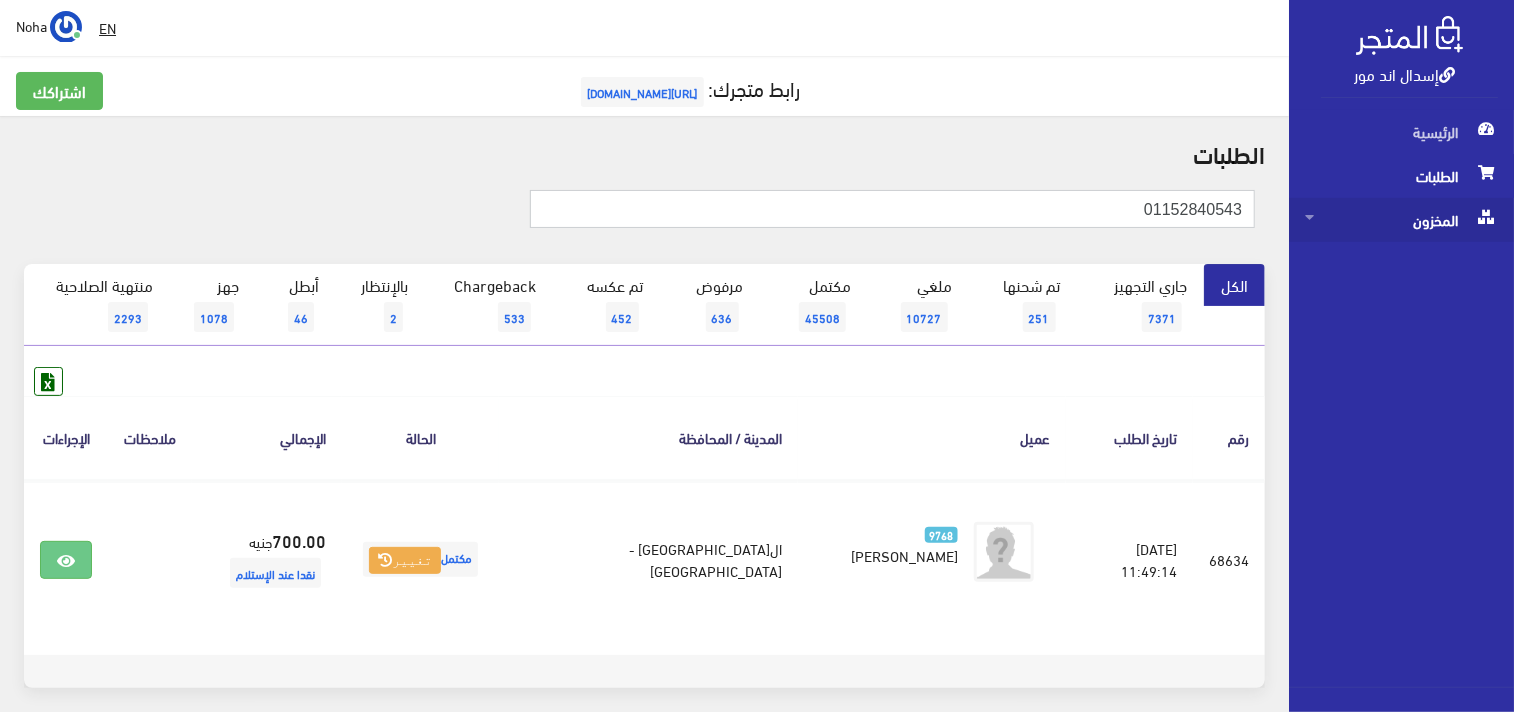 drag, startPoint x: 1127, startPoint y: 220, endPoint x: 1421, endPoint y: 236, distance: 294.43506 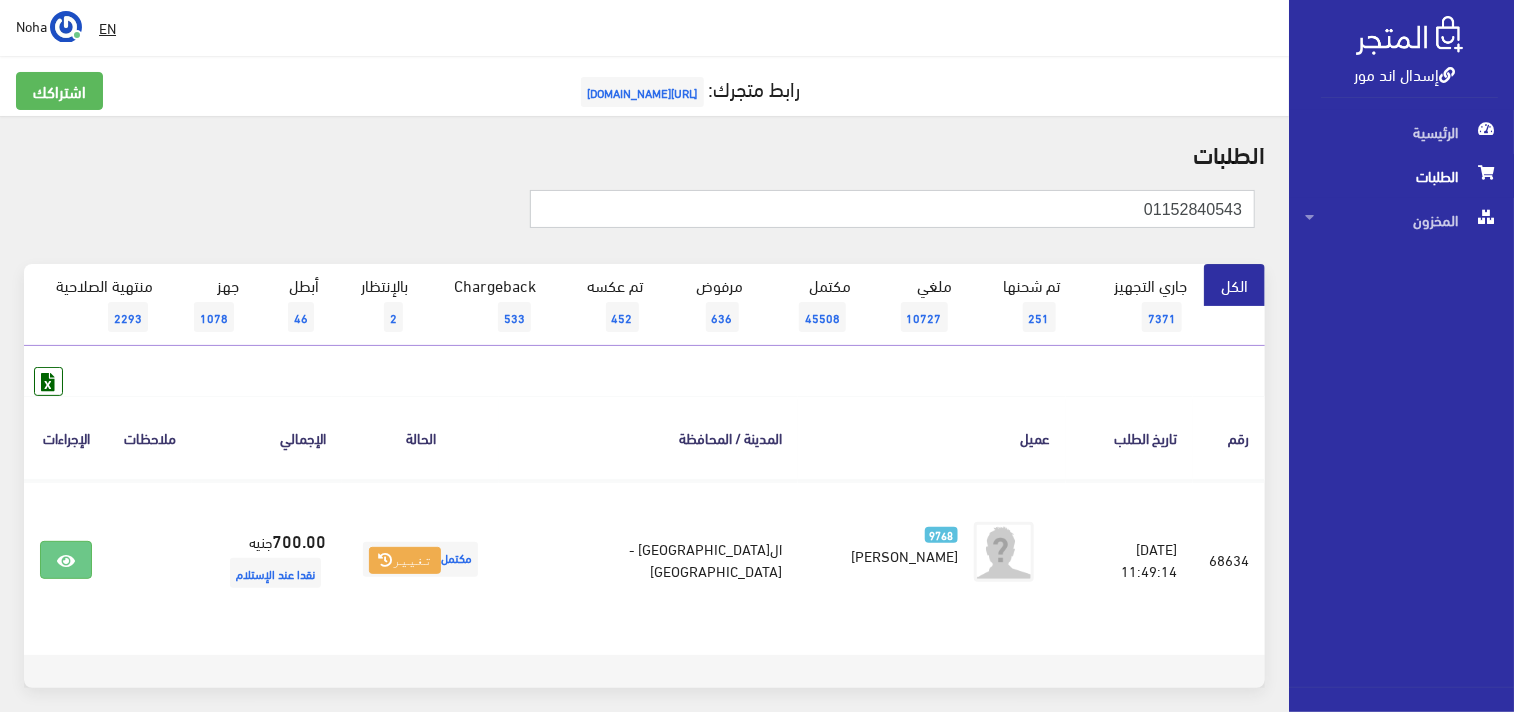 paste on "090155584" 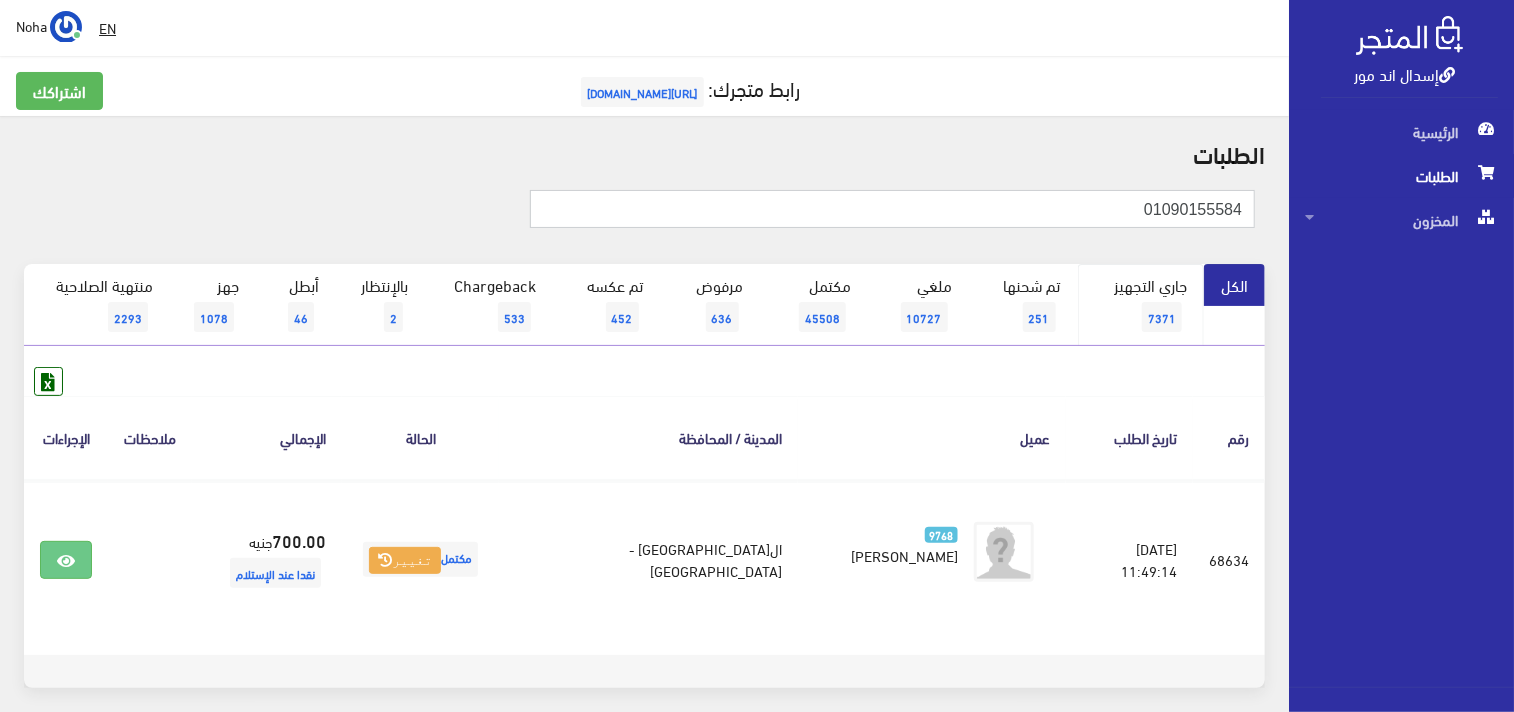 type on "01090155584" 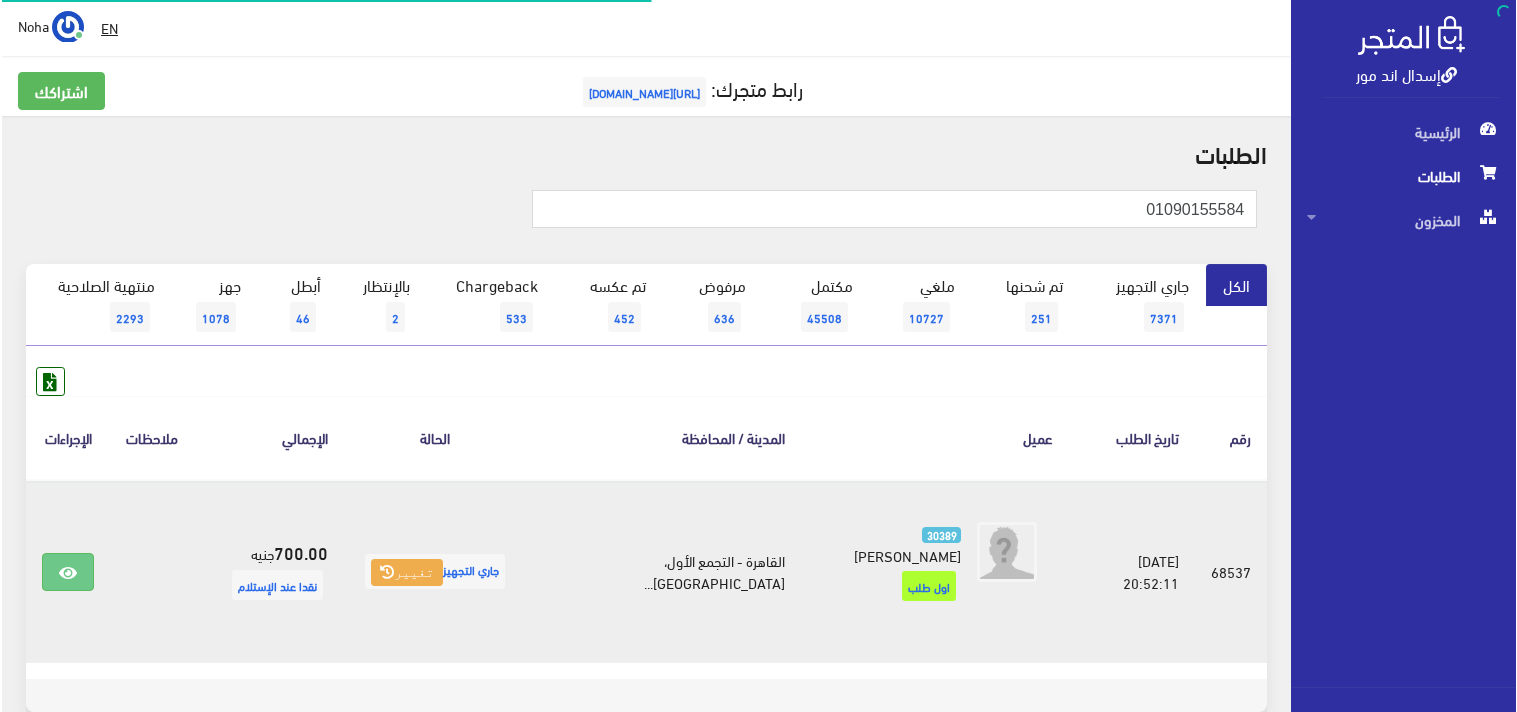scroll, scrollTop: 0, scrollLeft: 0, axis: both 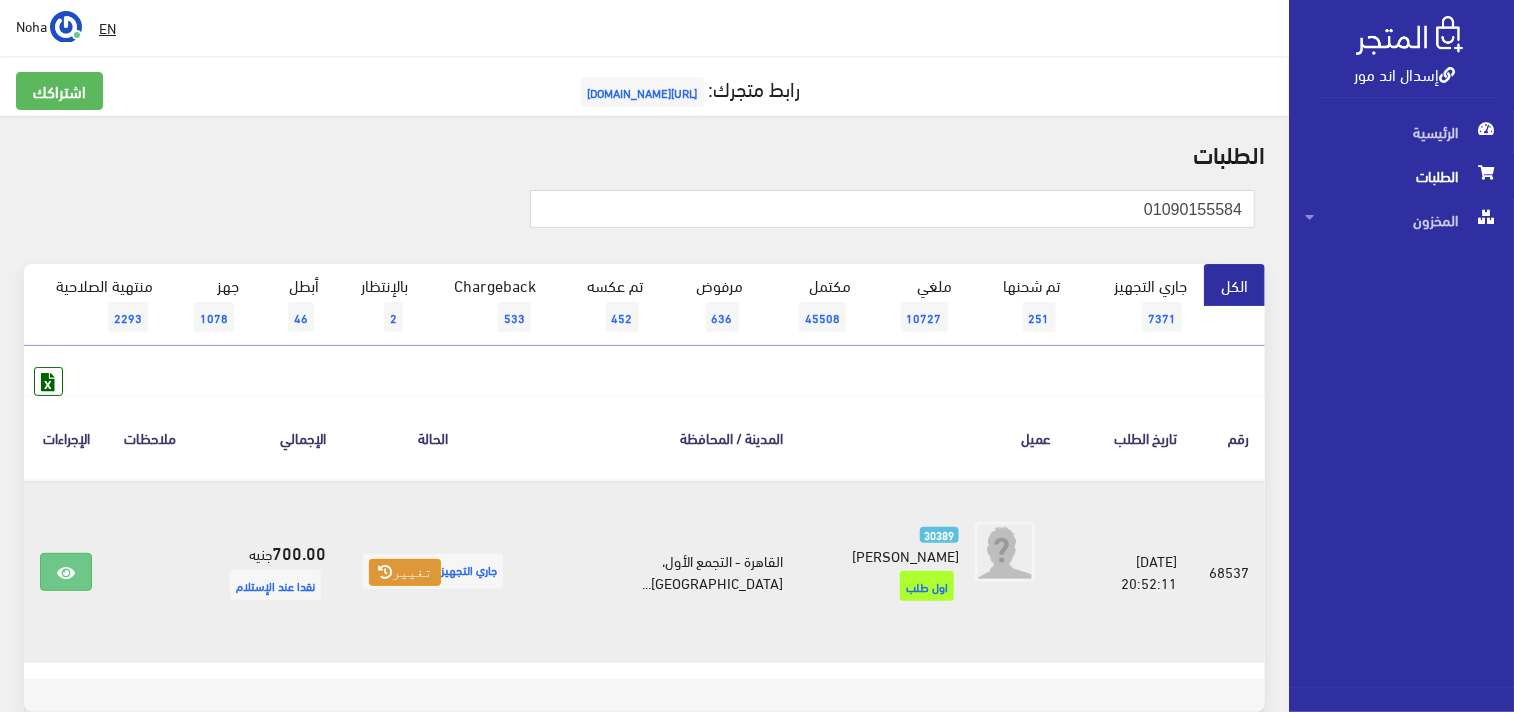 click on "تغيير" at bounding box center [405, 573] 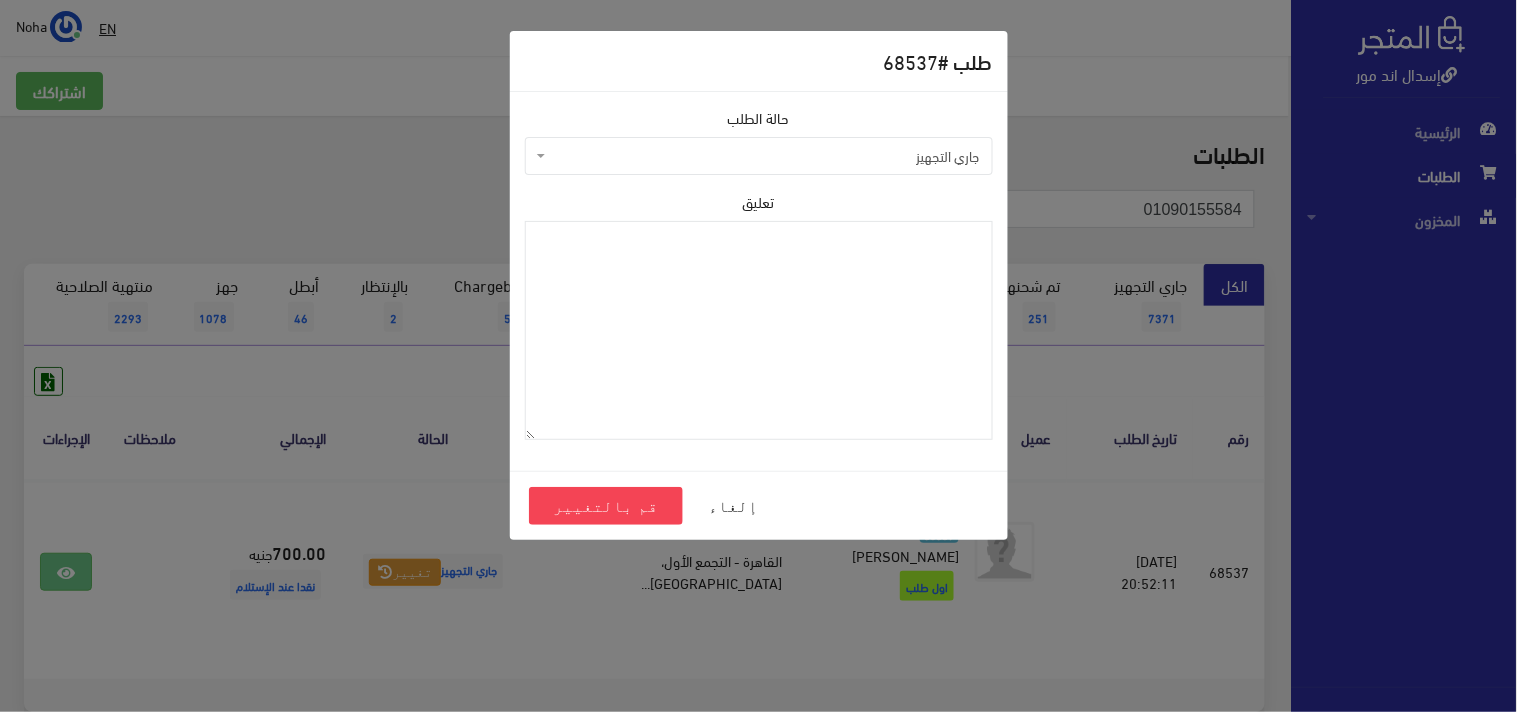 click on "جاري التجهيز" at bounding box center (765, 156) 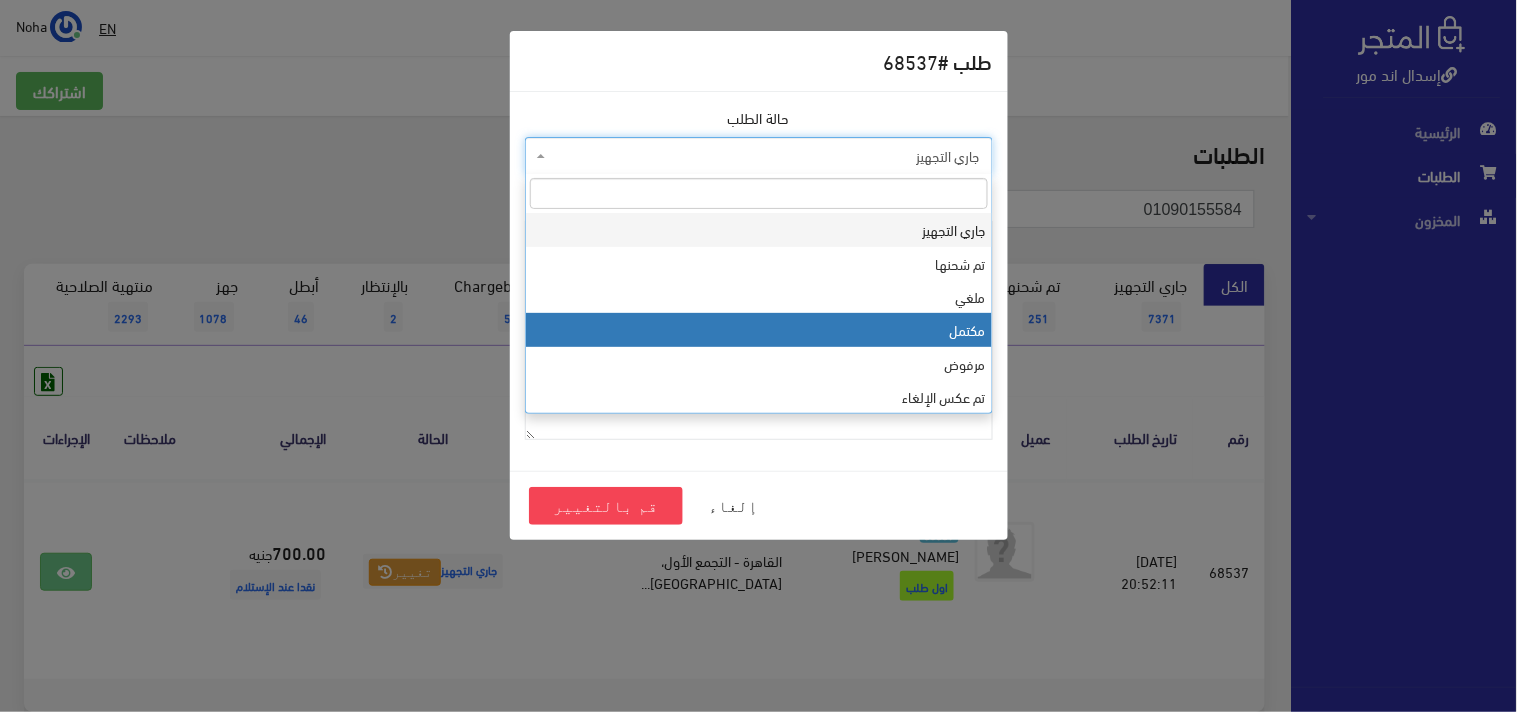 drag, startPoint x: 811, startPoint y: 318, endPoint x: 785, endPoint y: 358, distance: 47.707443 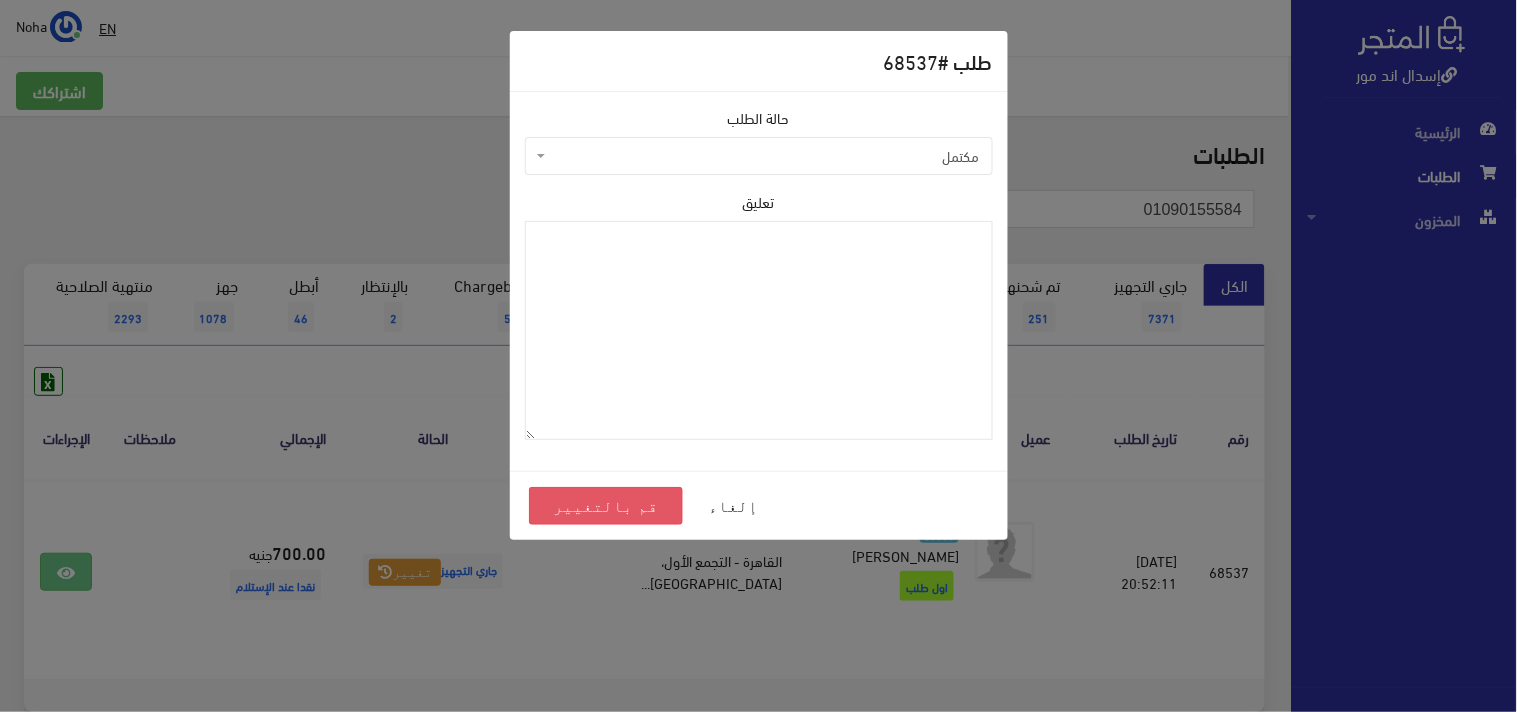click on "قم بالتغيير" at bounding box center (606, 506) 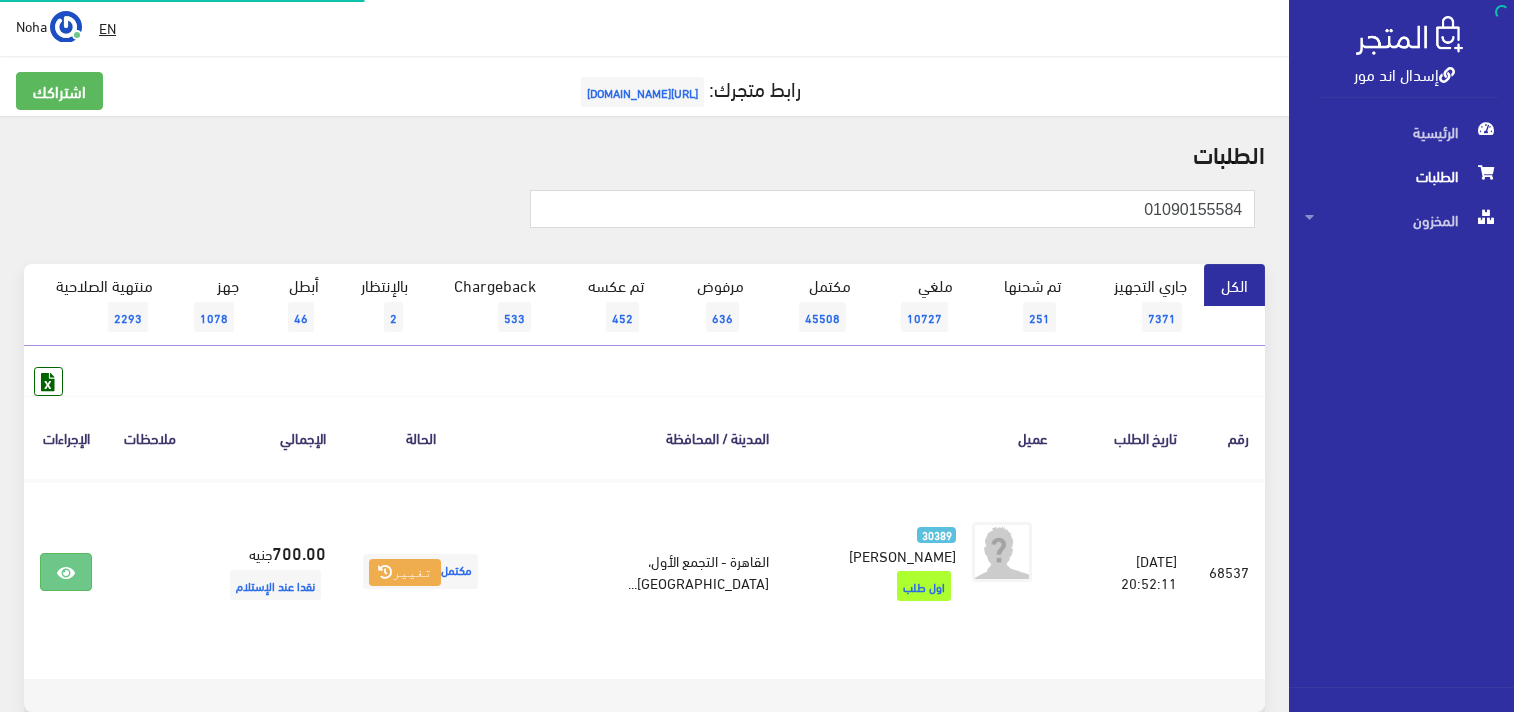 scroll, scrollTop: 0, scrollLeft: 0, axis: both 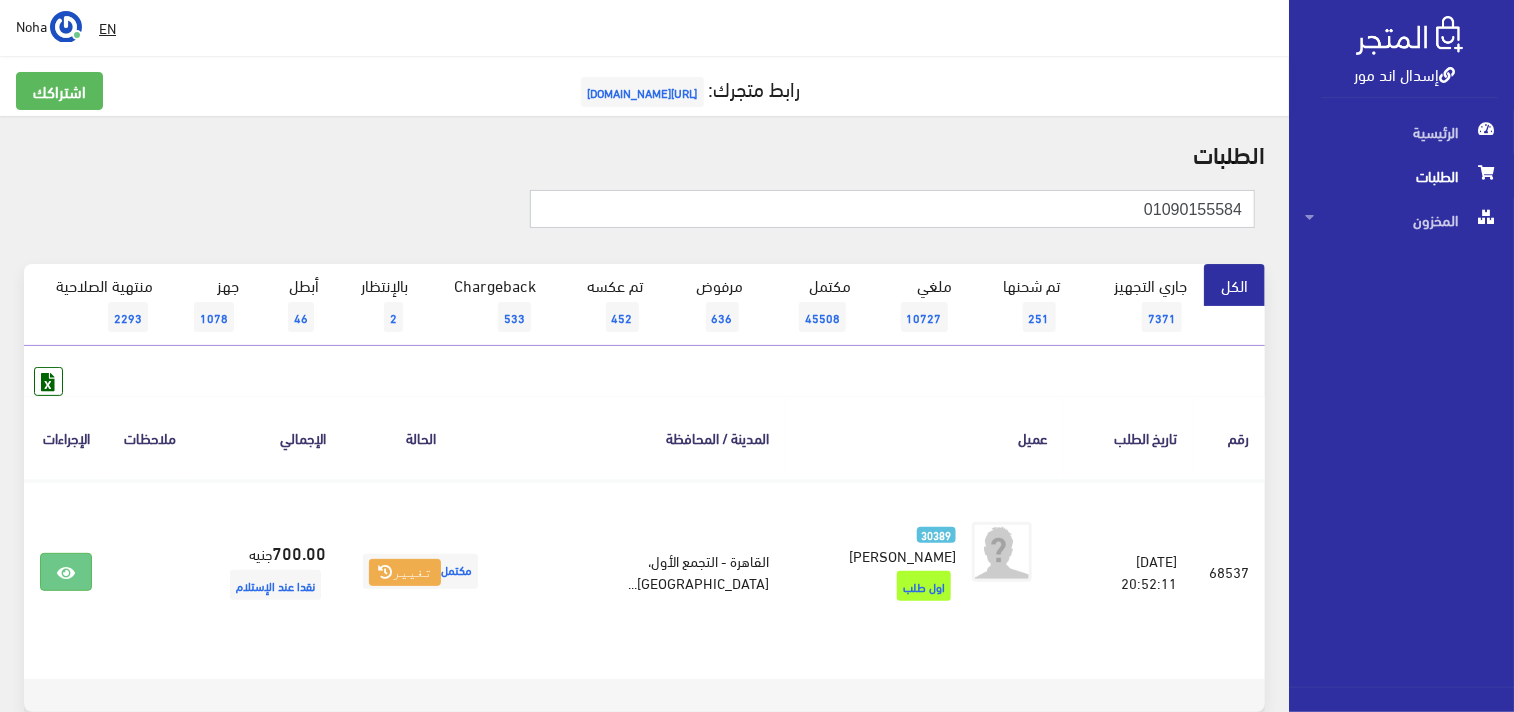 drag, startPoint x: 1125, startPoint y: 216, endPoint x: 1515, endPoint y: 238, distance: 390.62003 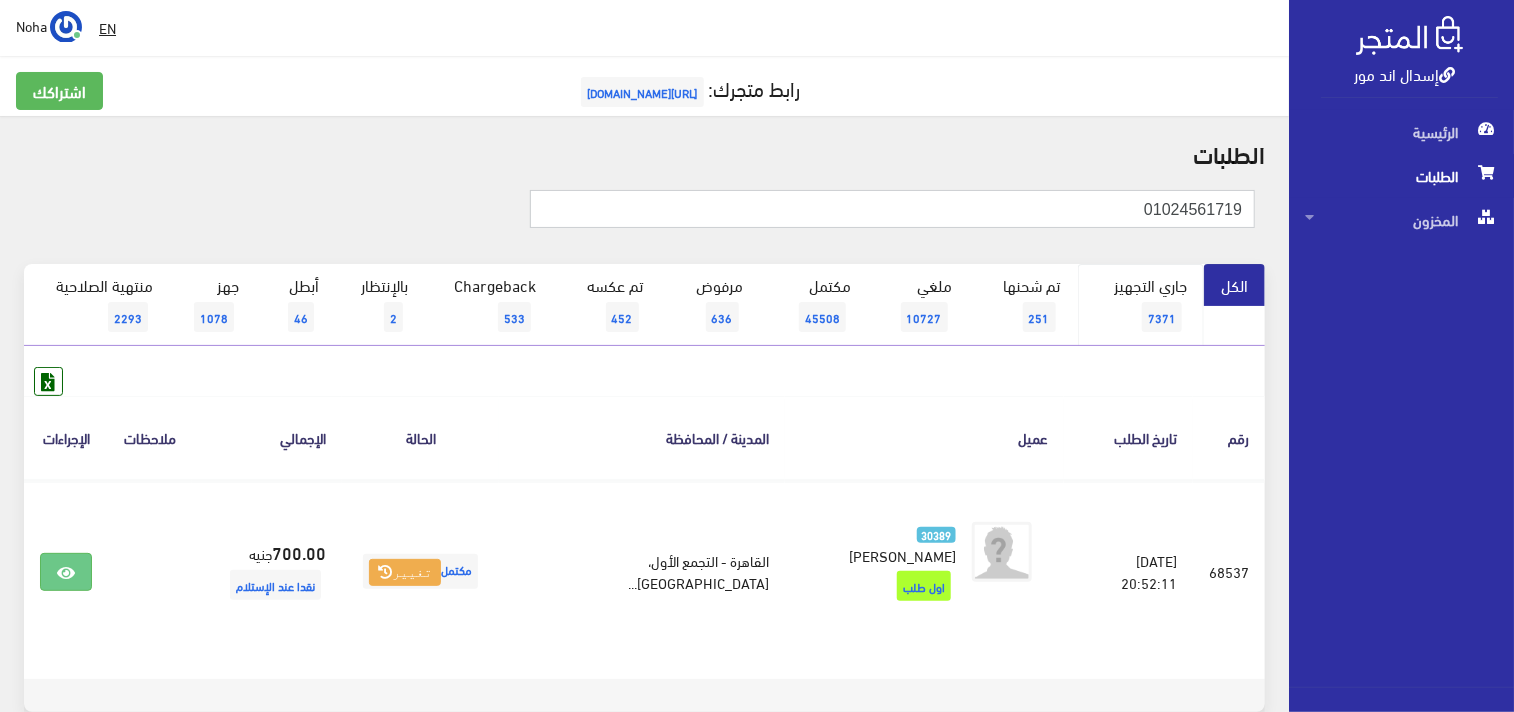 type on "01024561719" 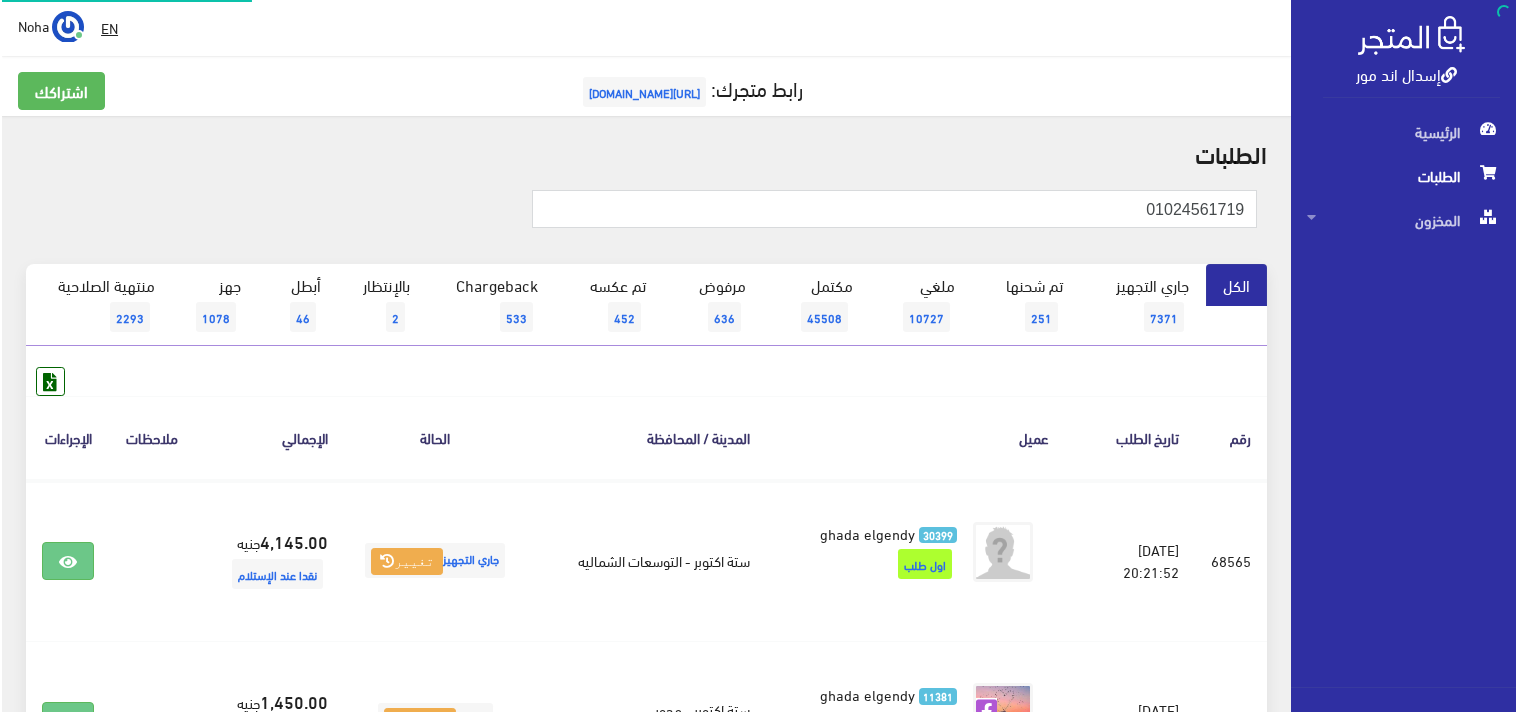 scroll, scrollTop: 0, scrollLeft: 0, axis: both 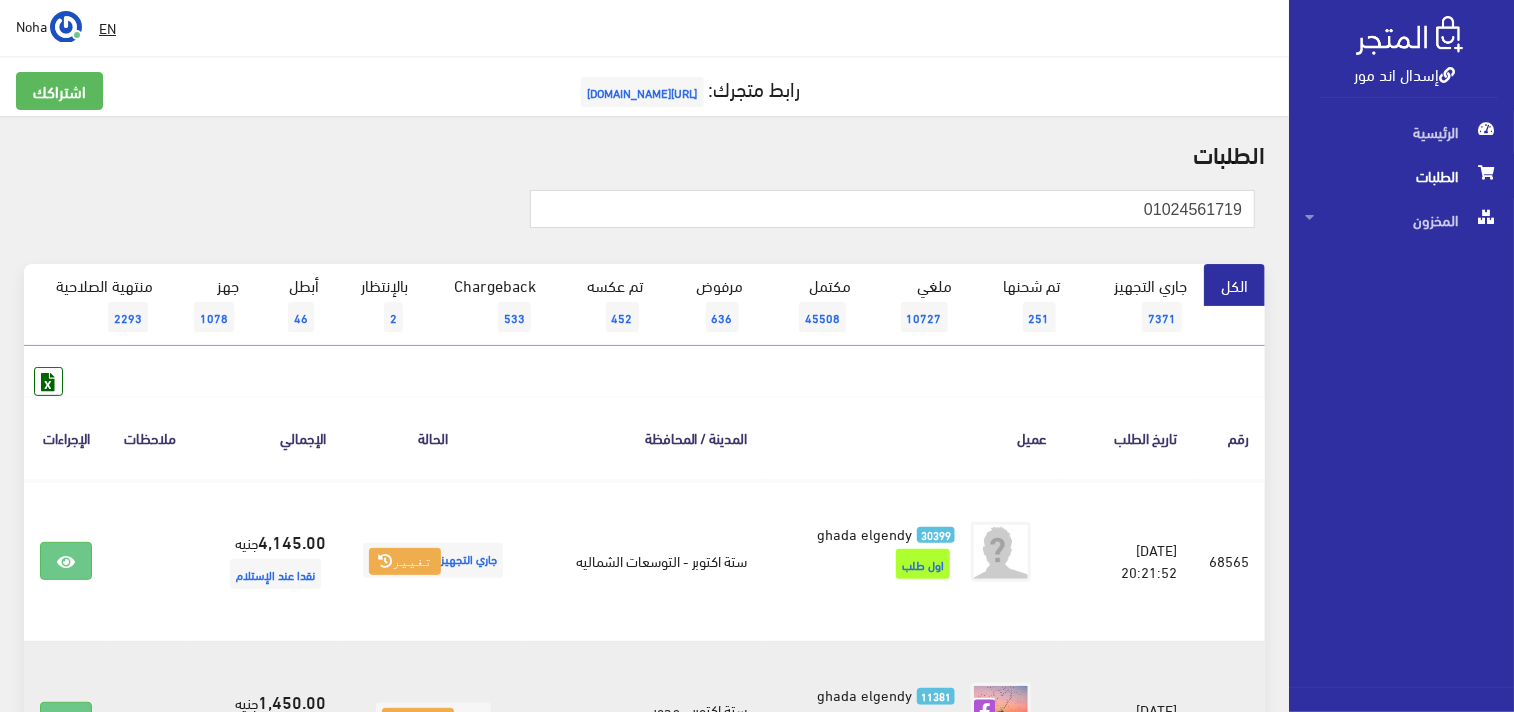 click on "مكتمل
تغيير" at bounding box center (433, 720) 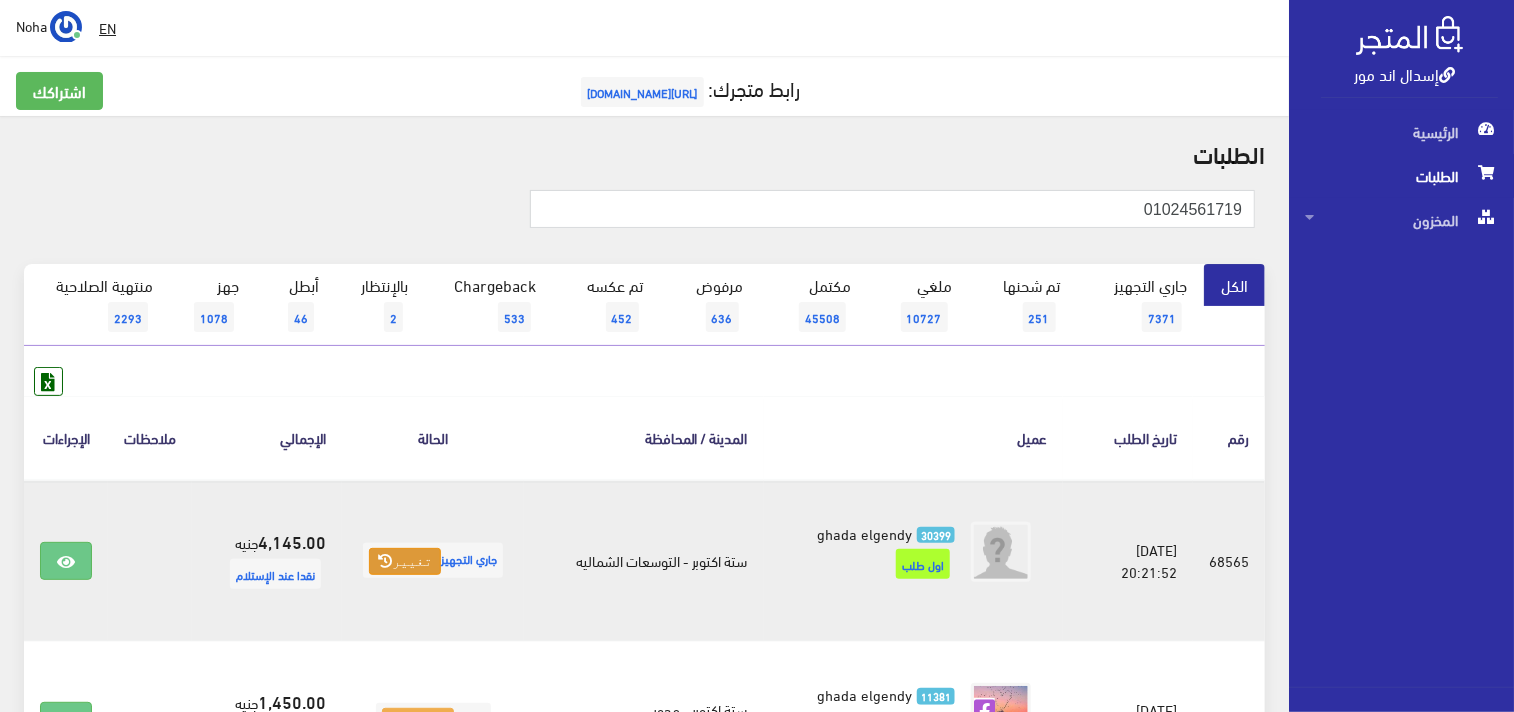 click on "تغيير" at bounding box center (405, 562) 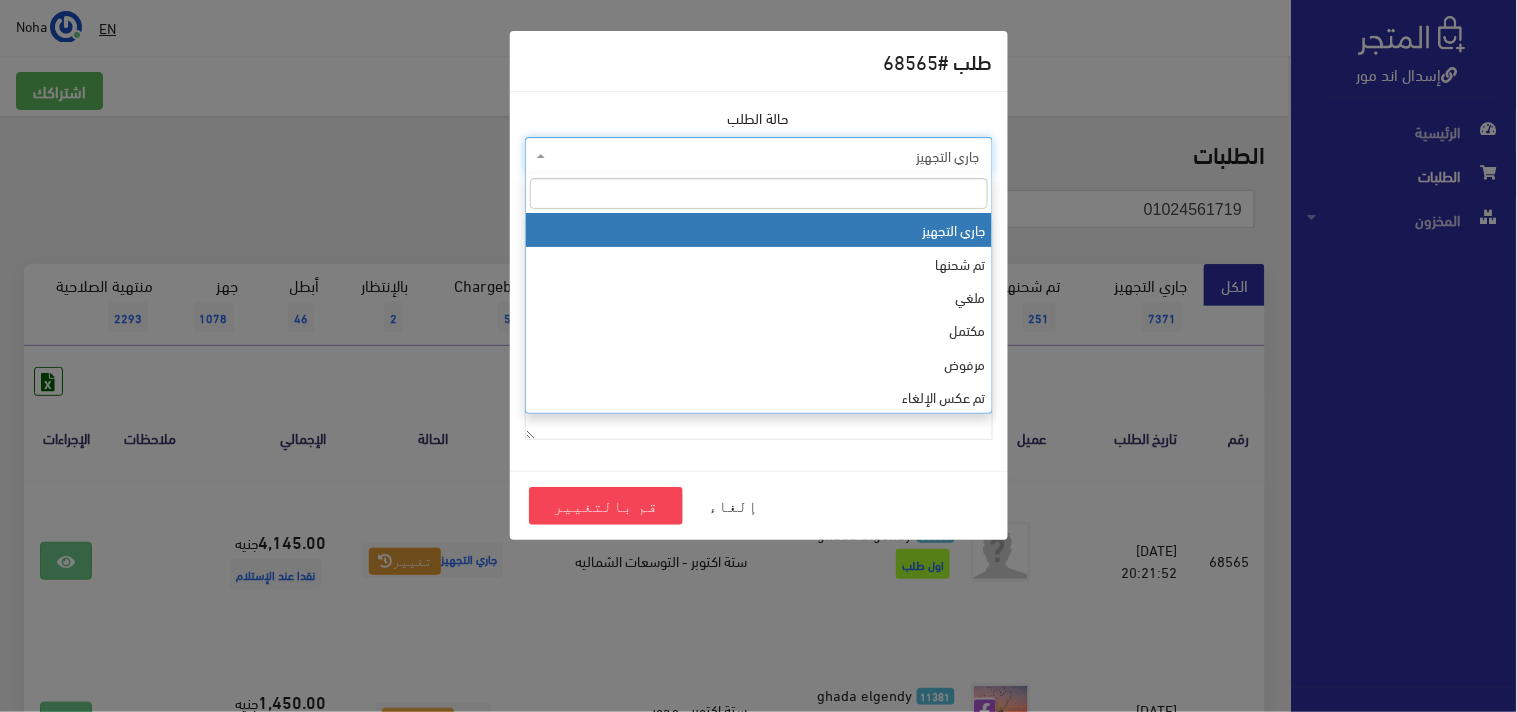 click on "جاري التجهيز" at bounding box center [765, 156] 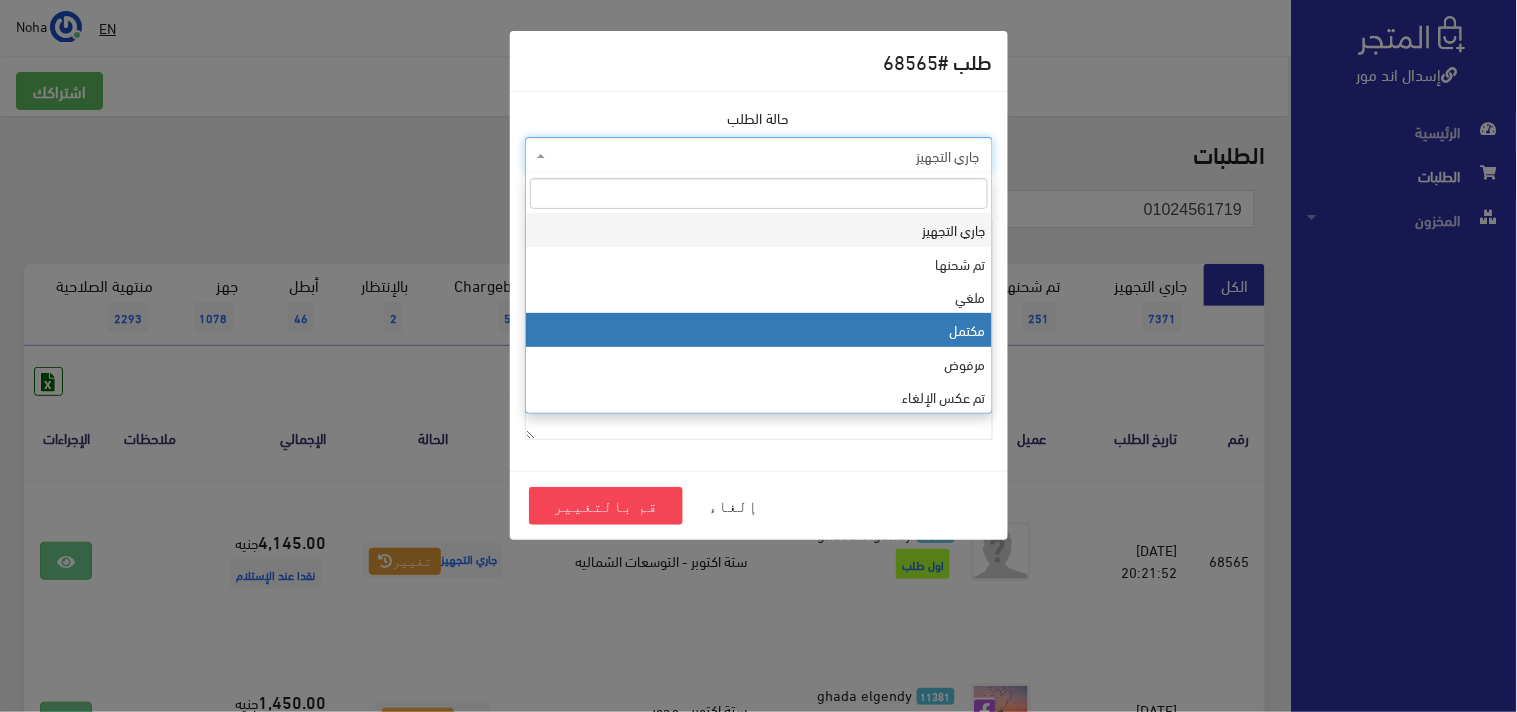 select on "4" 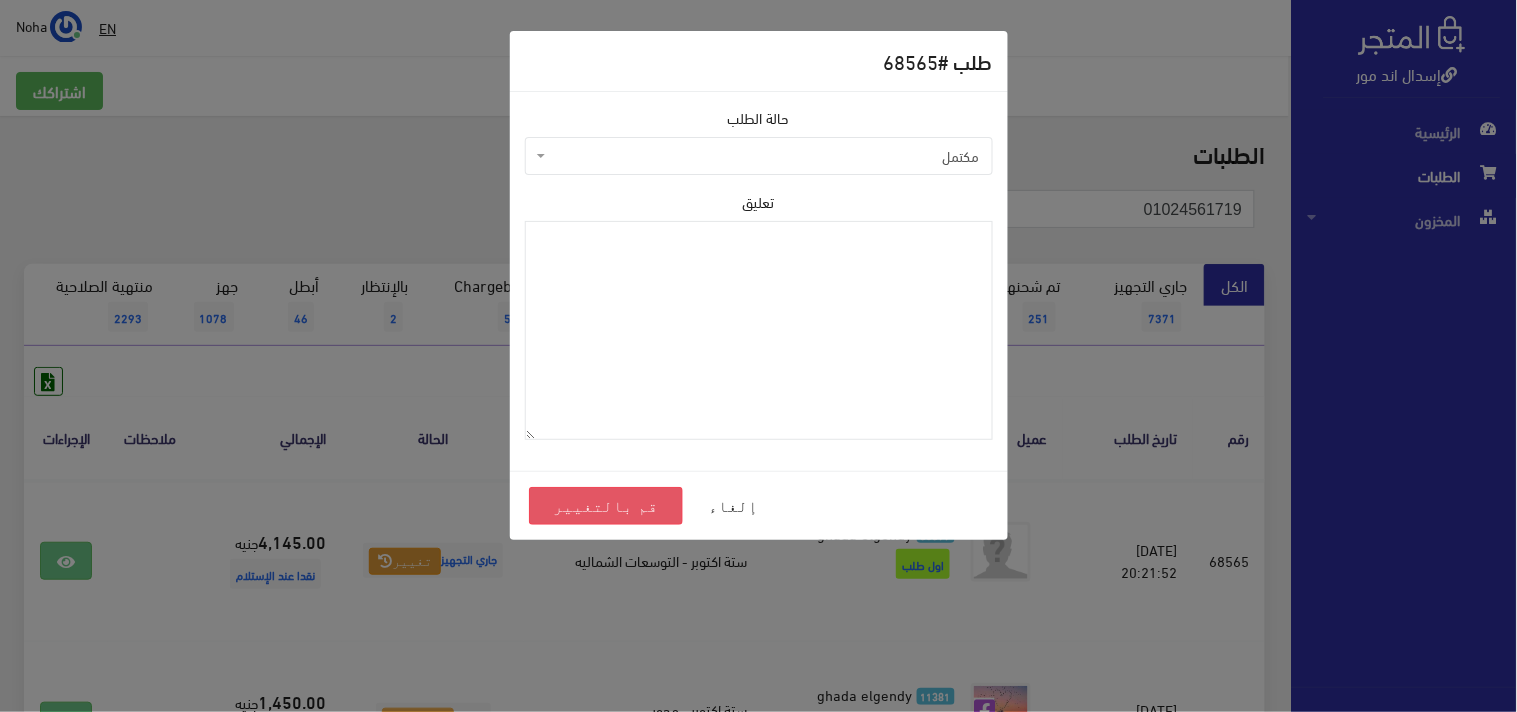 click on "قم بالتغيير" at bounding box center [606, 506] 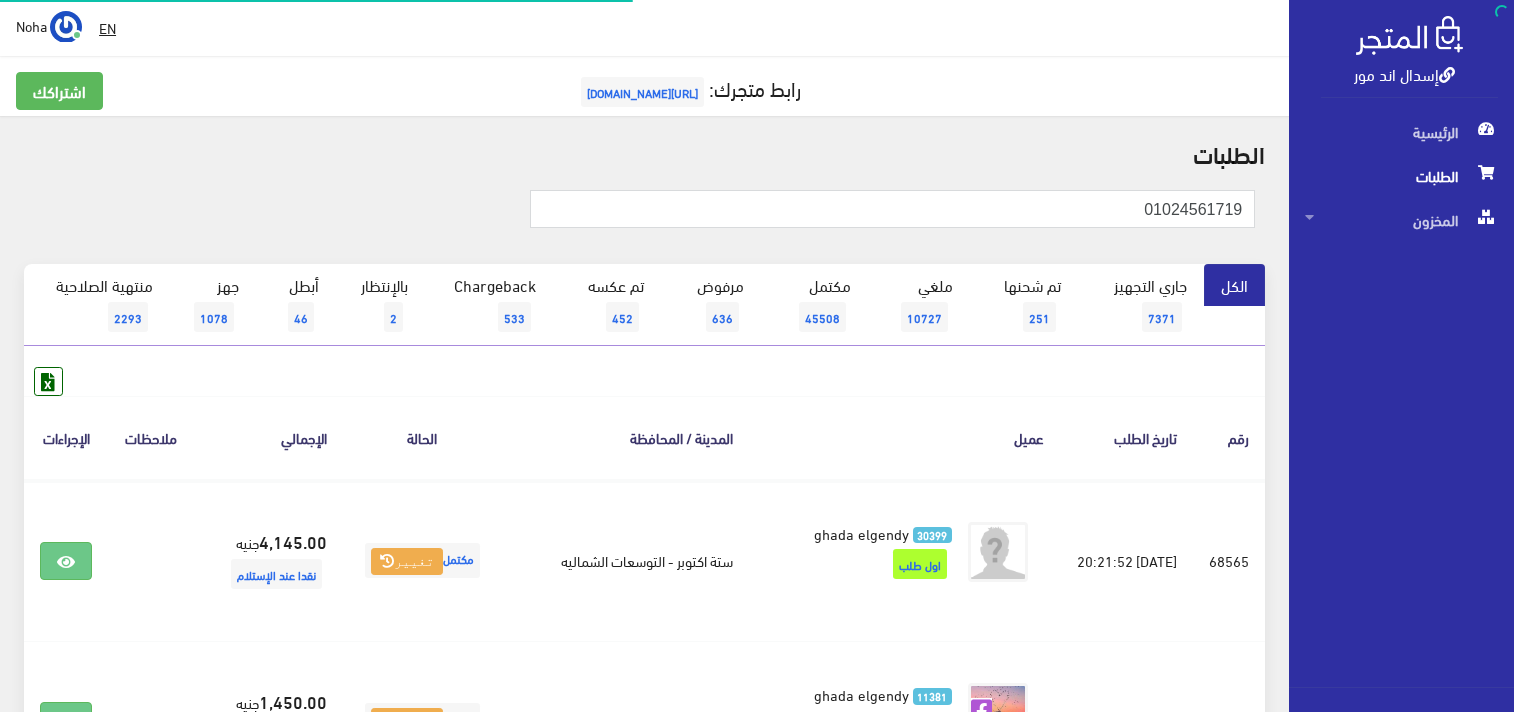 scroll, scrollTop: 0, scrollLeft: 0, axis: both 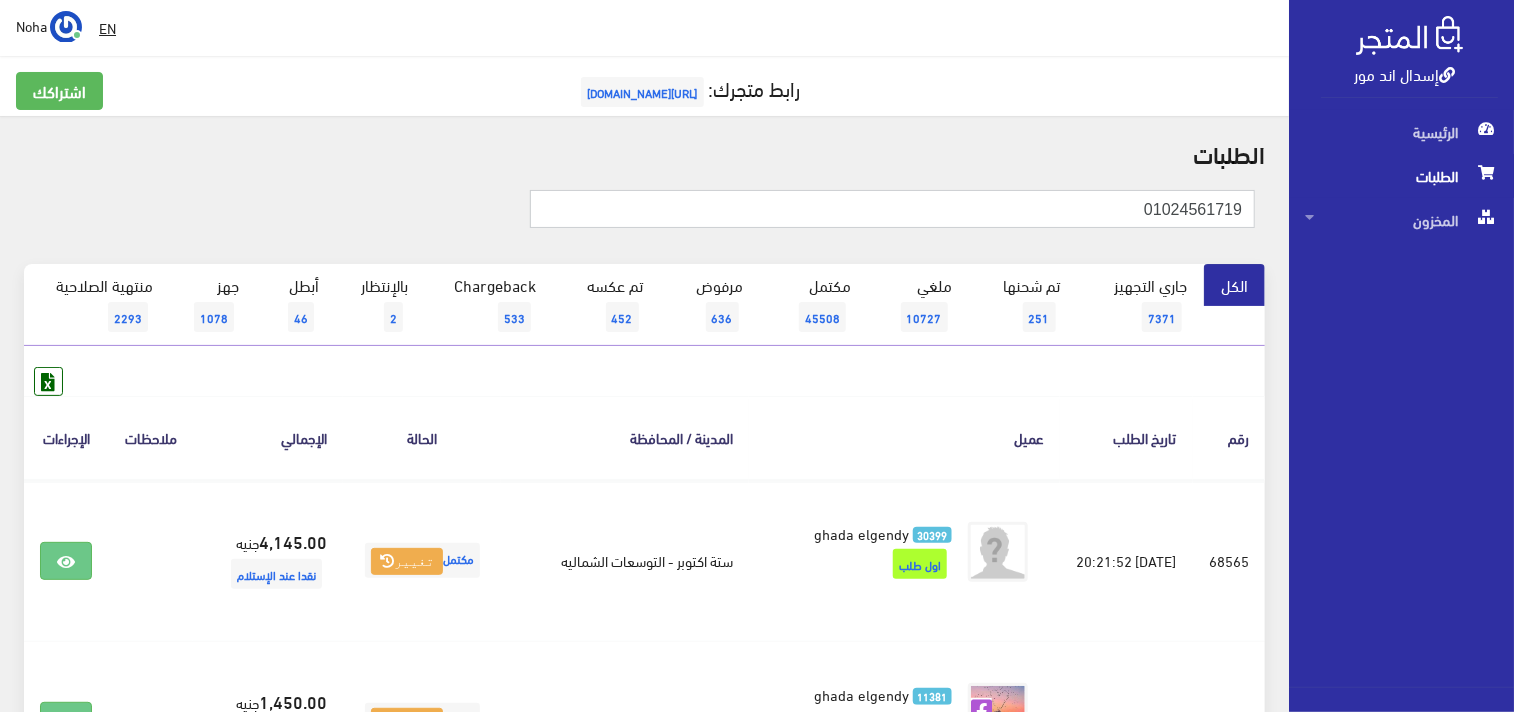 drag, startPoint x: 1131, startPoint y: 207, endPoint x: 1516, endPoint y: 284, distance: 392.6245 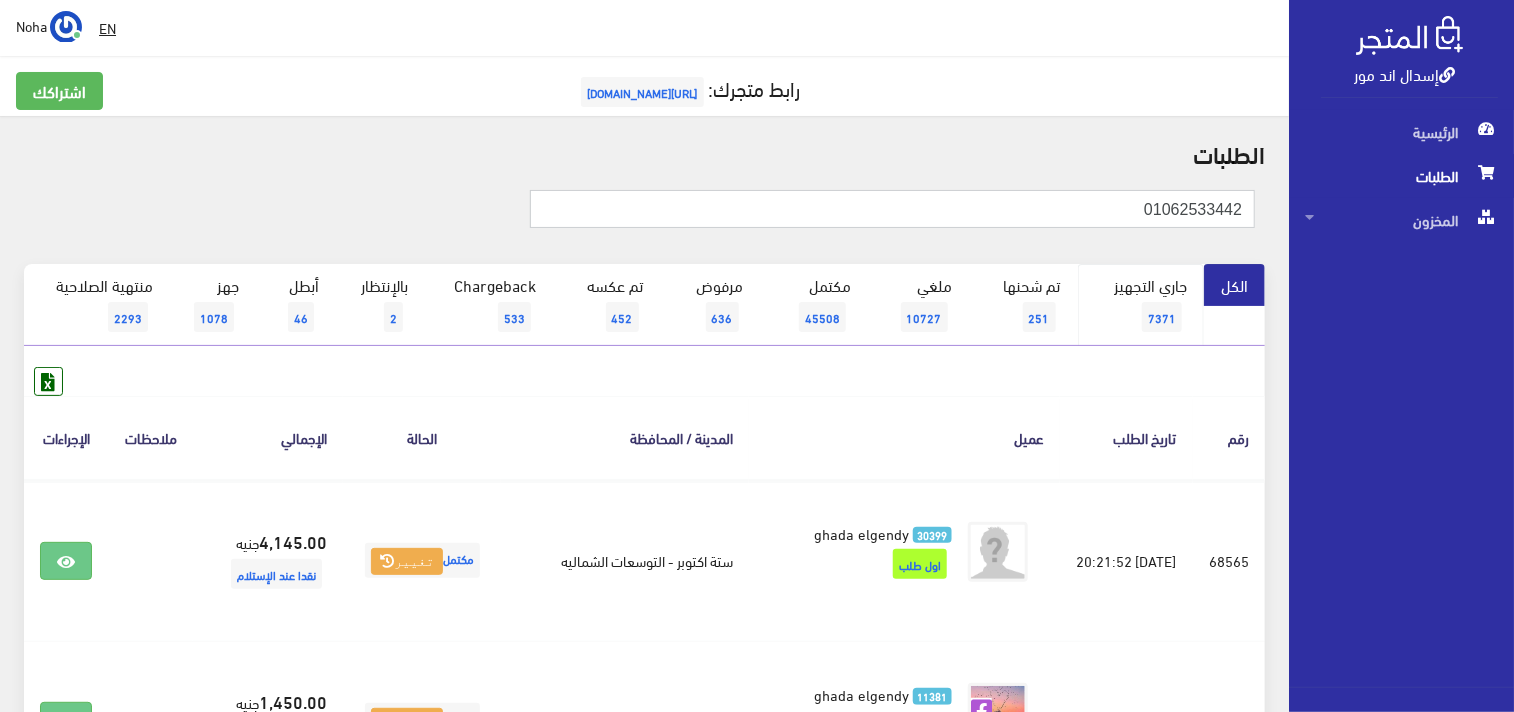 type on "01062533442" 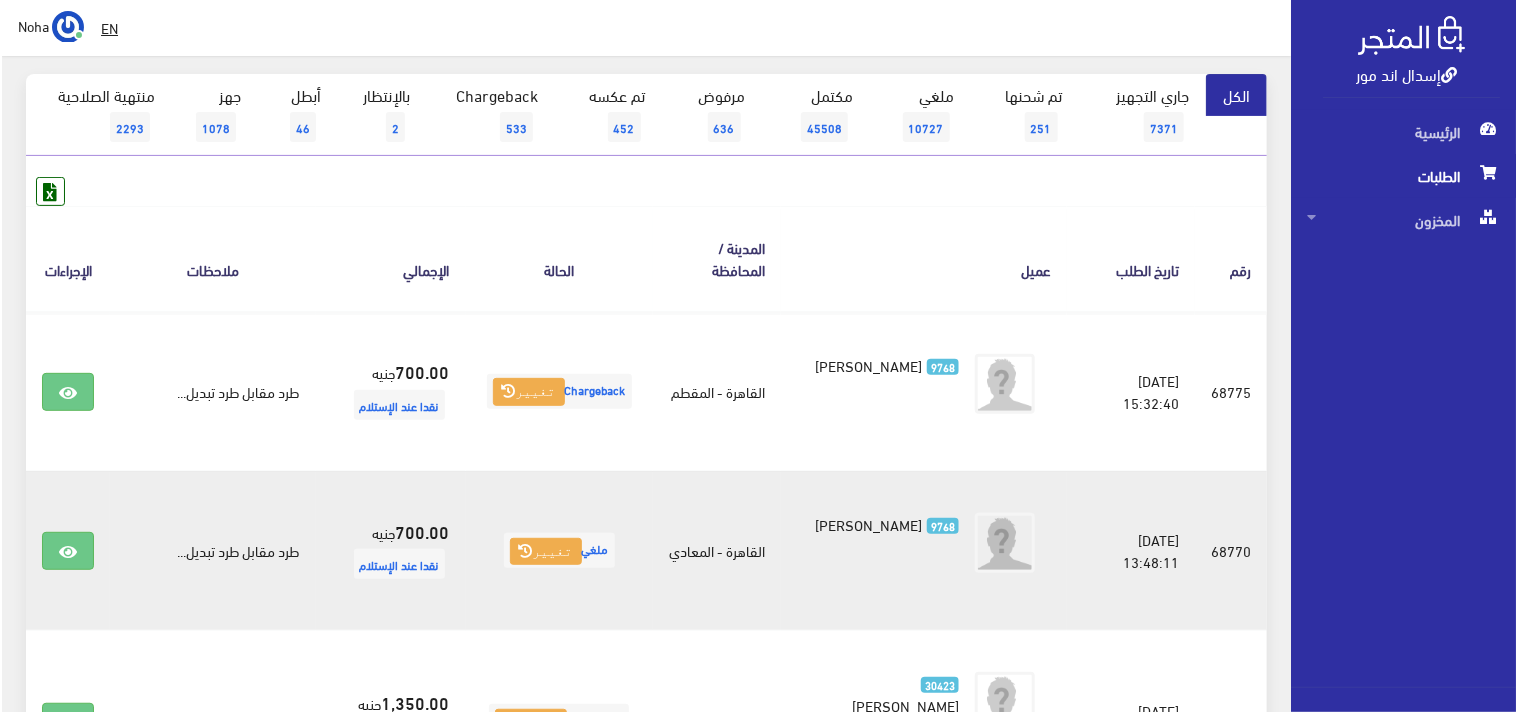 scroll, scrollTop: 222, scrollLeft: 0, axis: vertical 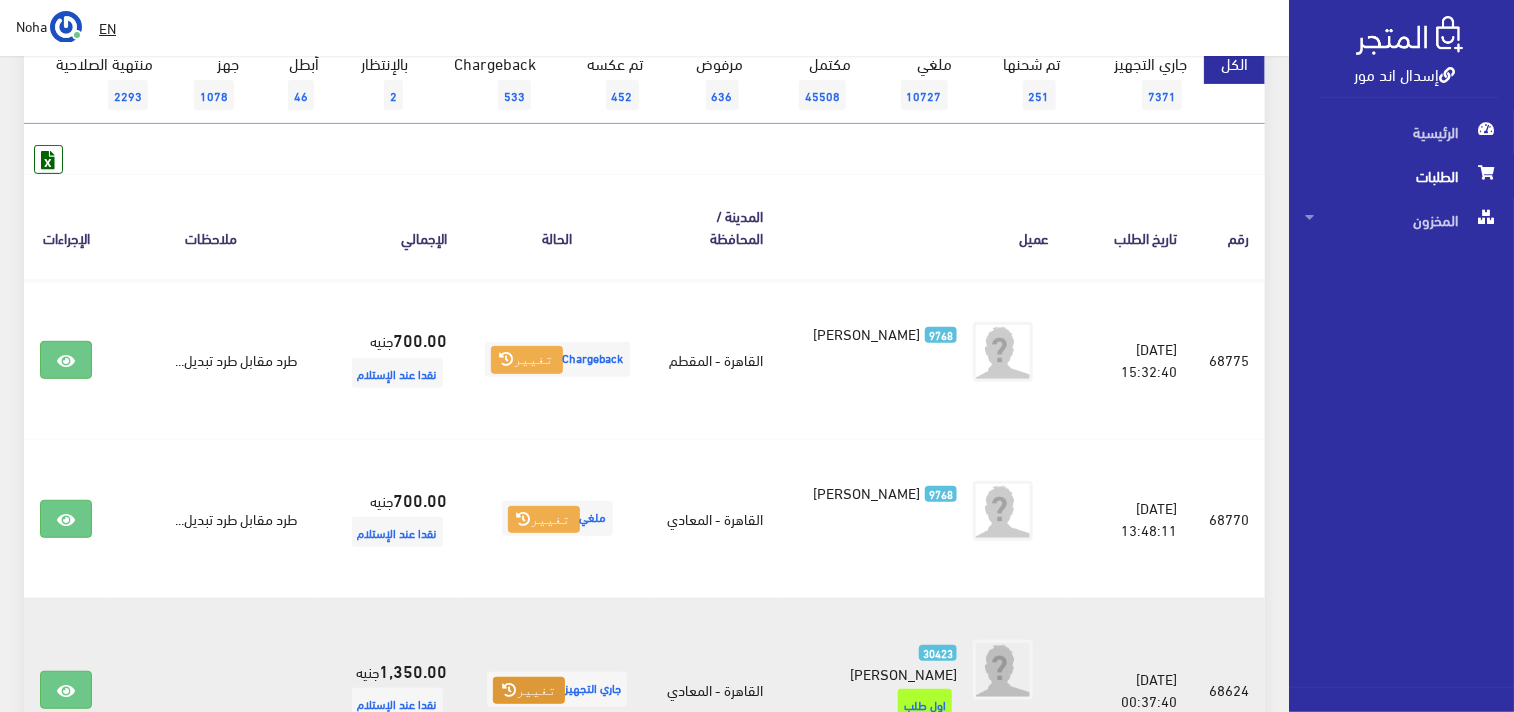 click on "تغيير" at bounding box center [529, 691] 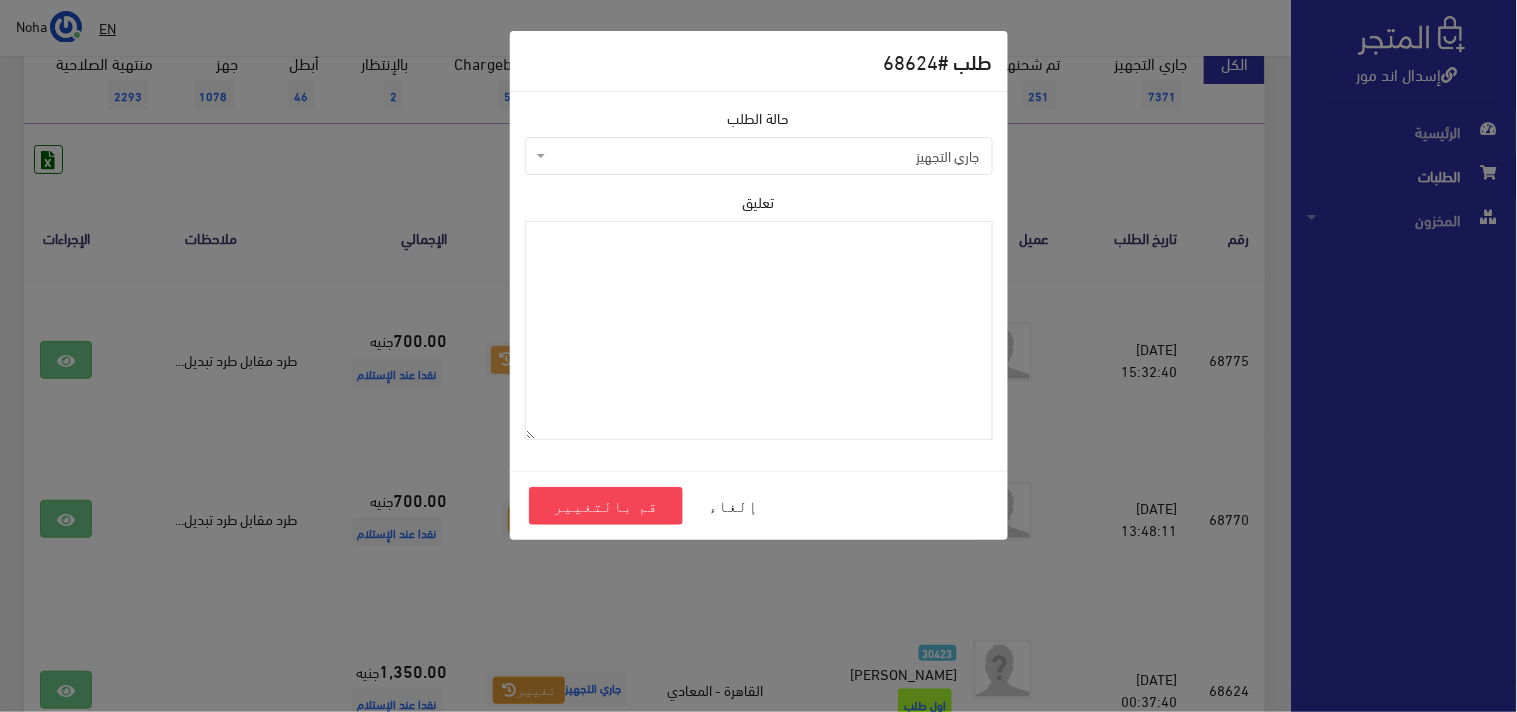 click on "جاري التجهيز" at bounding box center (765, 156) 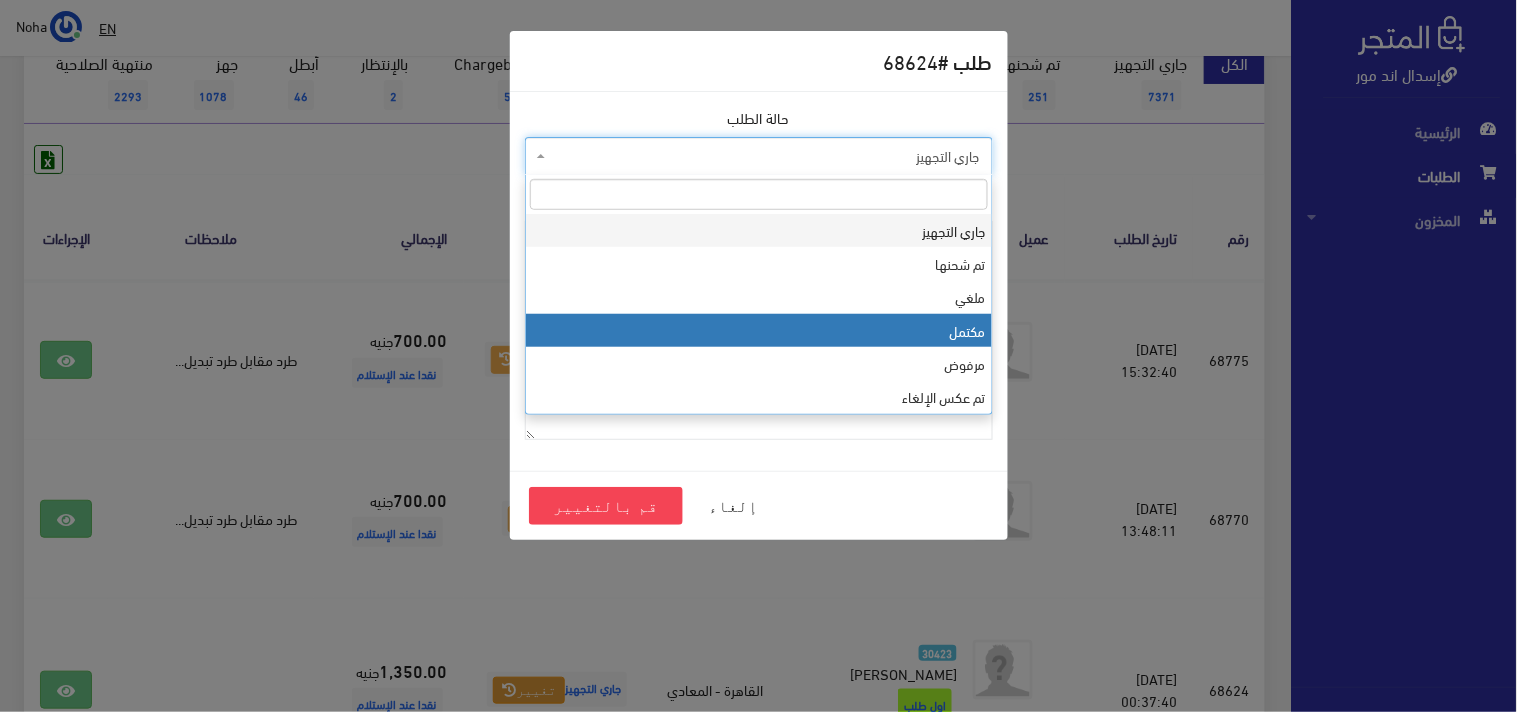 select on "4" 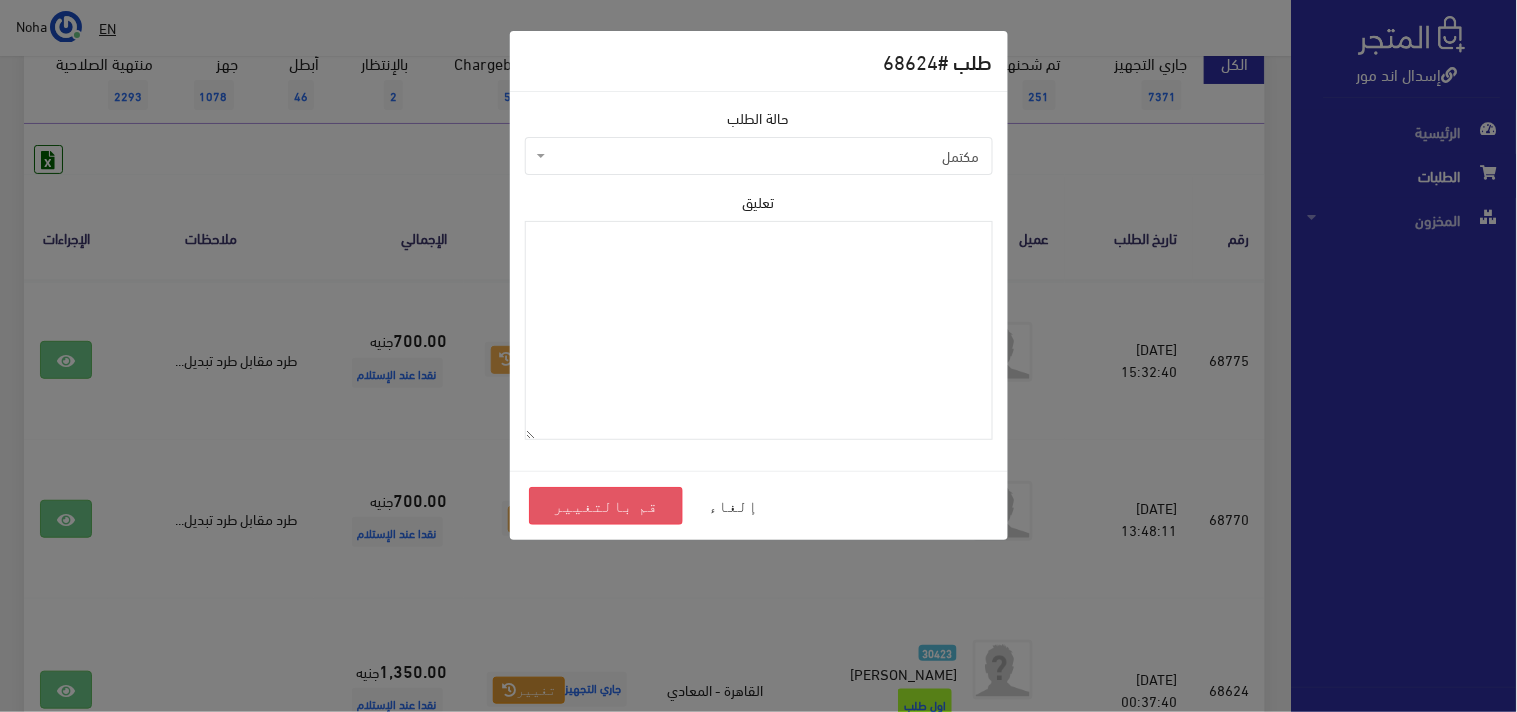 click on "قم بالتغيير" at bounding box center (606, 506) 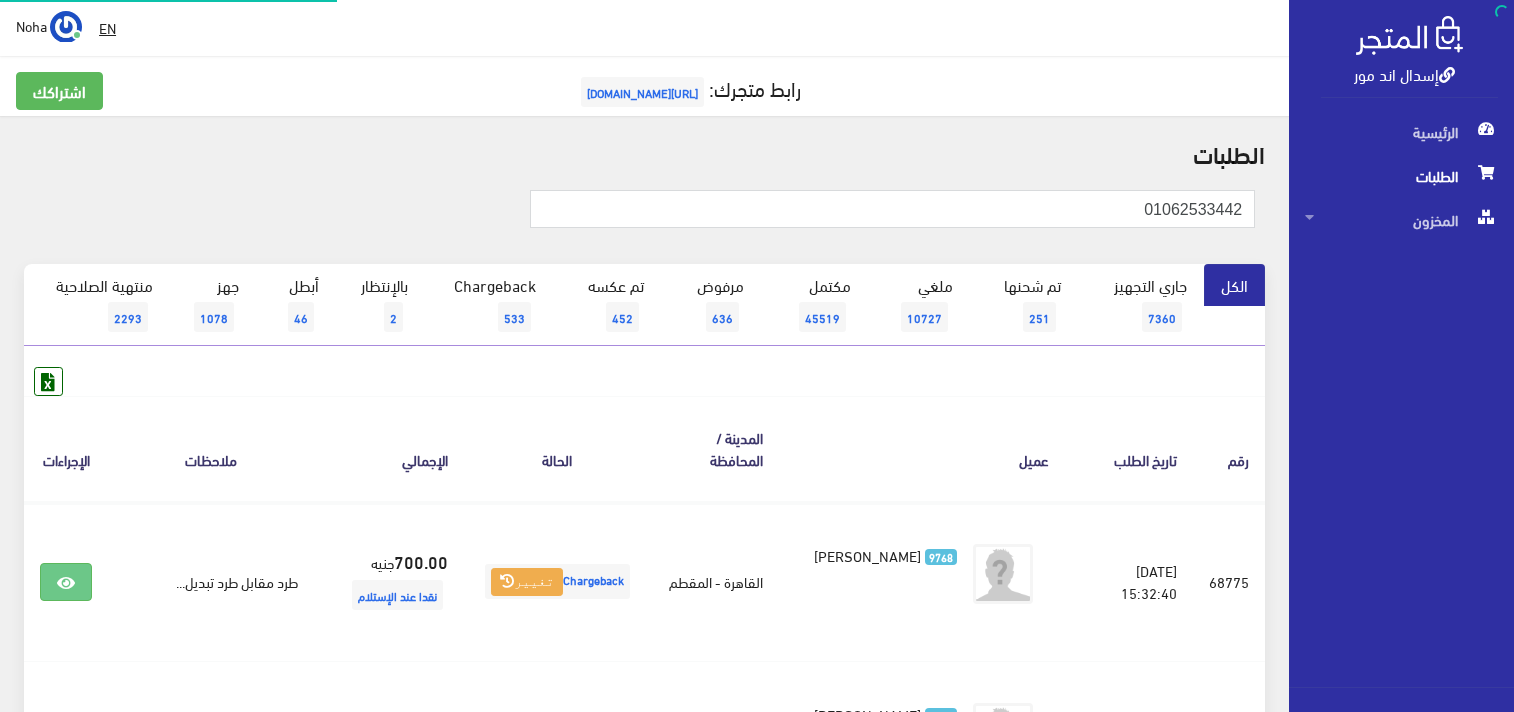 scroll, scrollTop: 0, scrollLeft: 0, axis: both 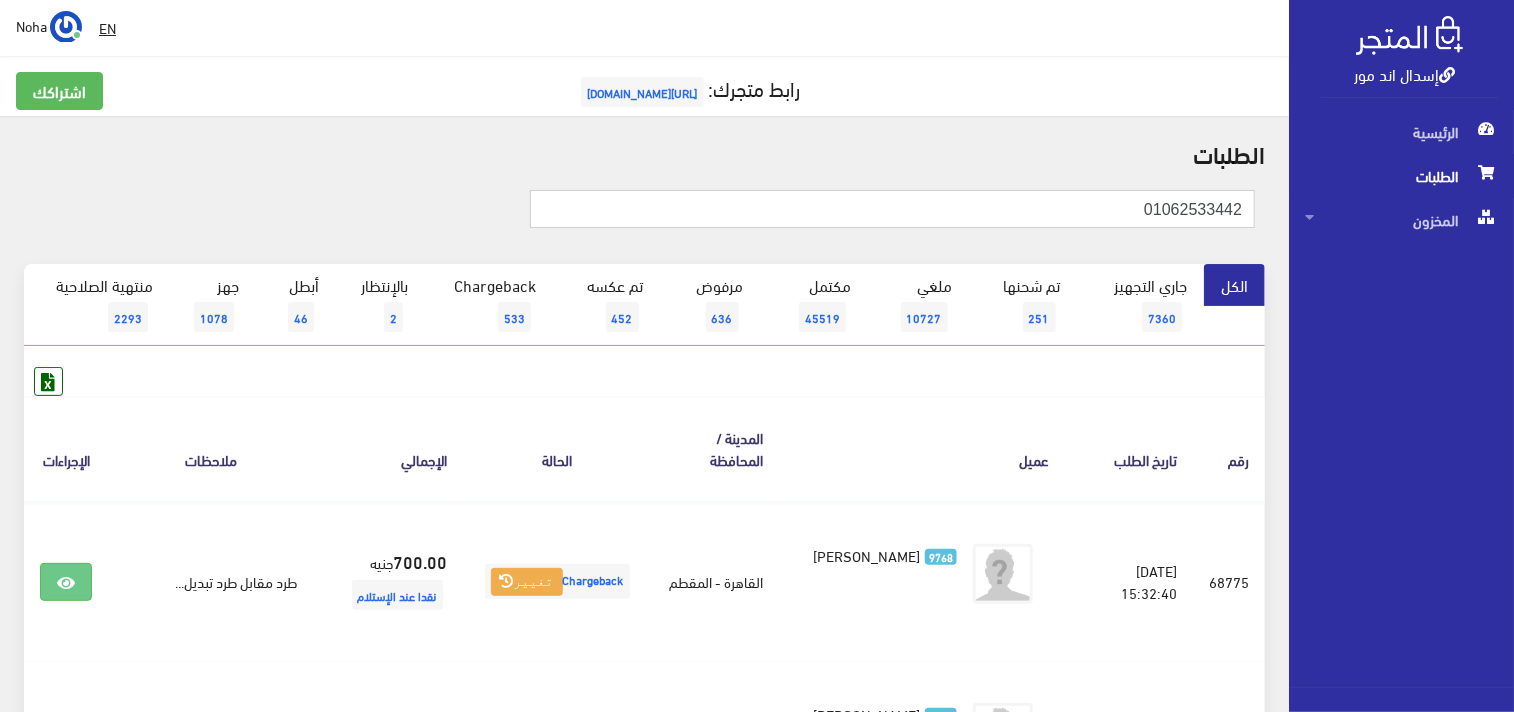 drag, startPoint x: 1111, startPoint y: 197, endPoint x: 1516, endPoint y: 253, distance: 408.85327 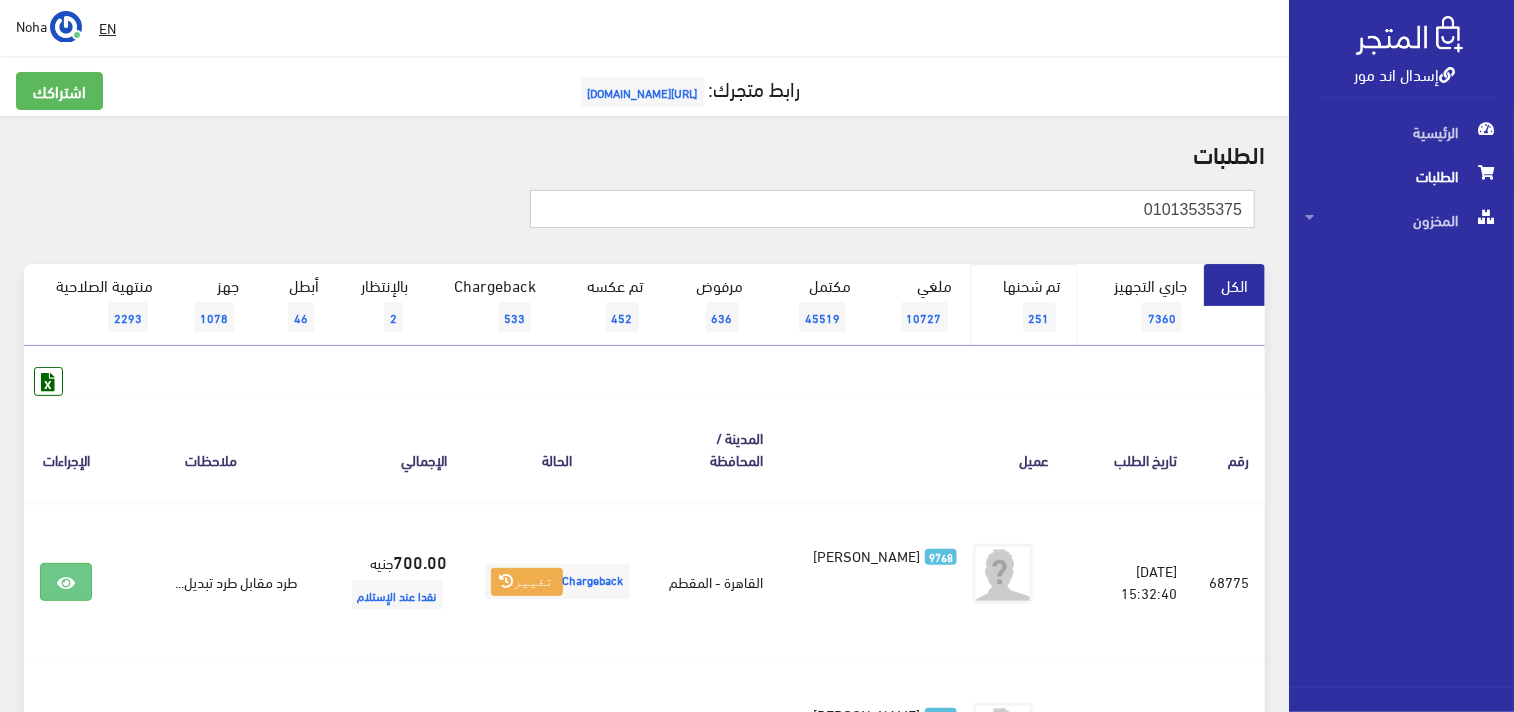 type on "01013535375" 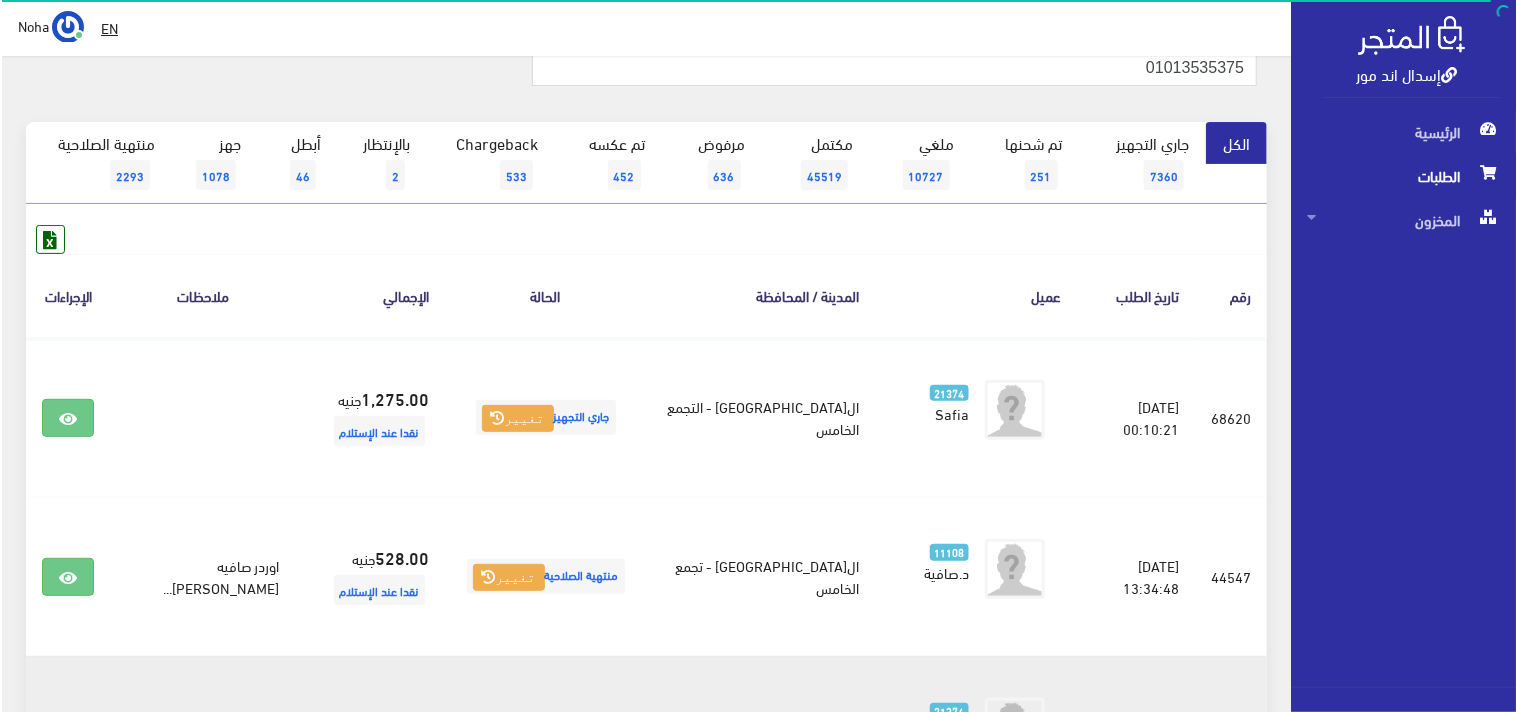 scroll, scrollTop: 333, scrollLeft: 0, axis: vertical 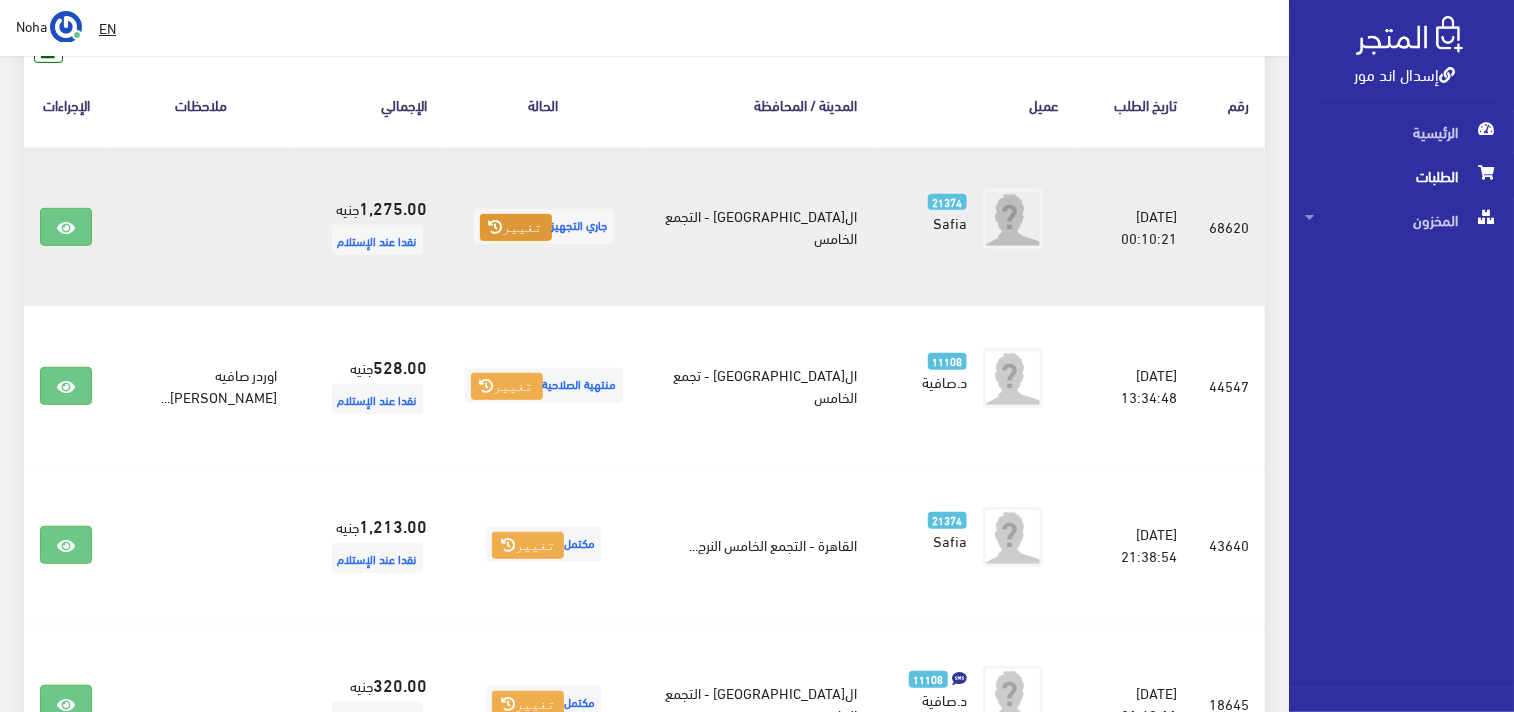 click at bounding box center (496, 227) 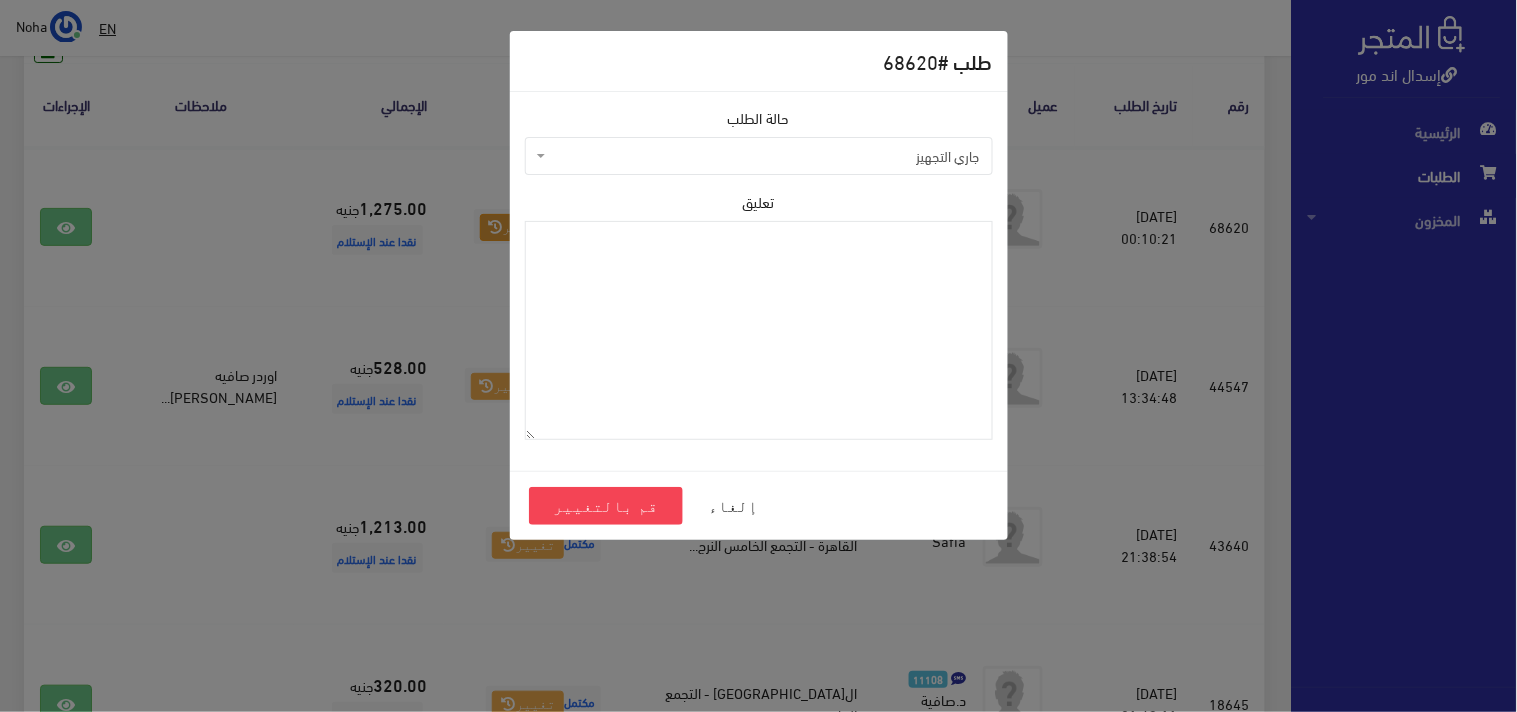 click on "جاري التجهيز" at bounding box center [765, 156] 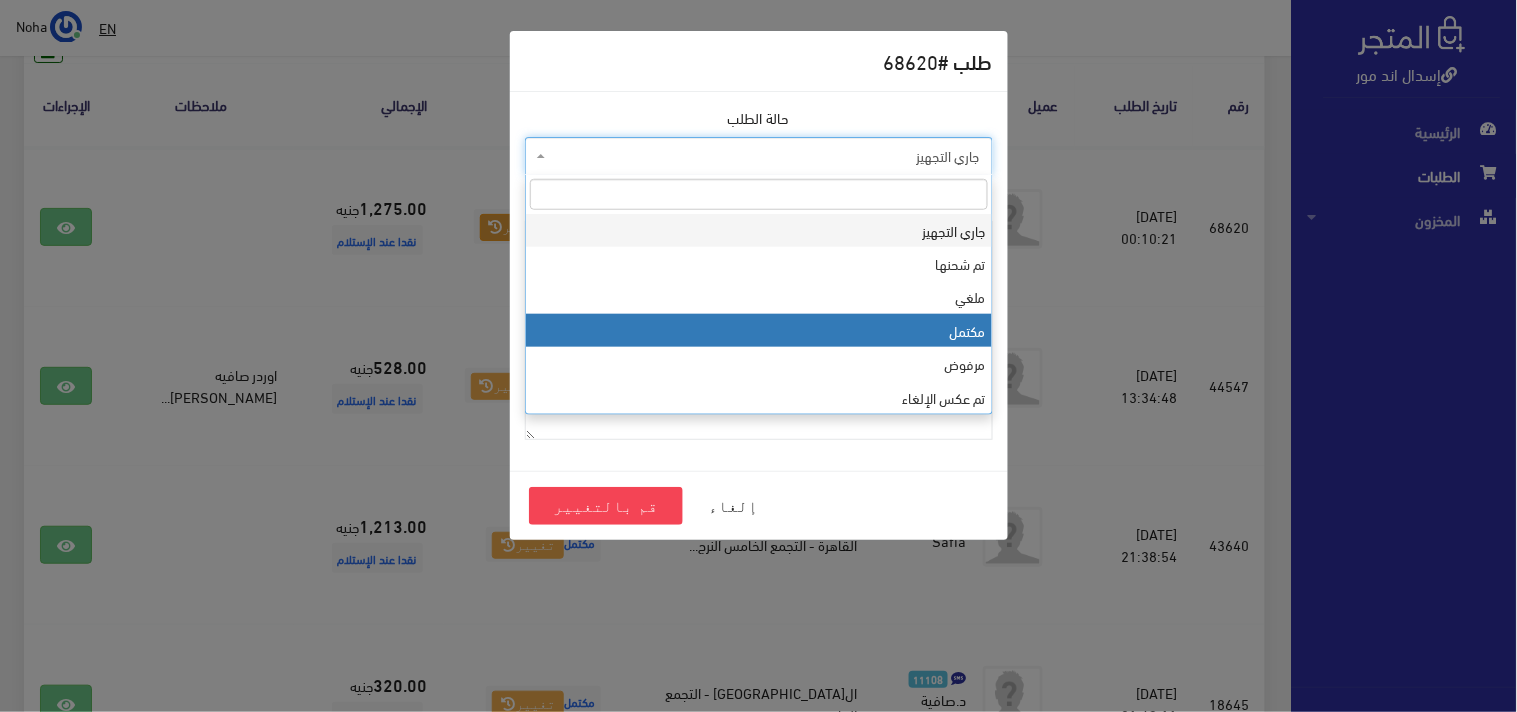 select on "4" 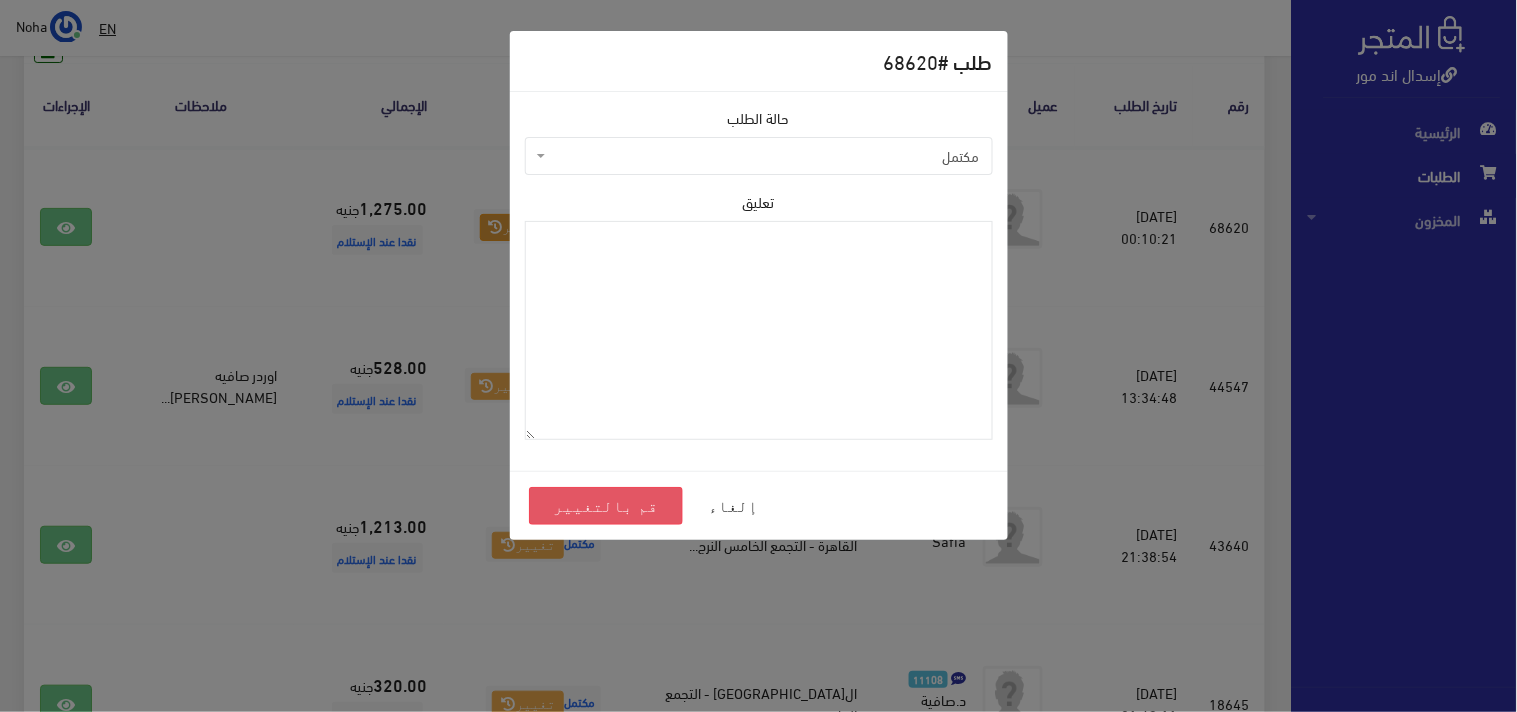 click on "قم بالتغيير" at bounding box center [606, 506] 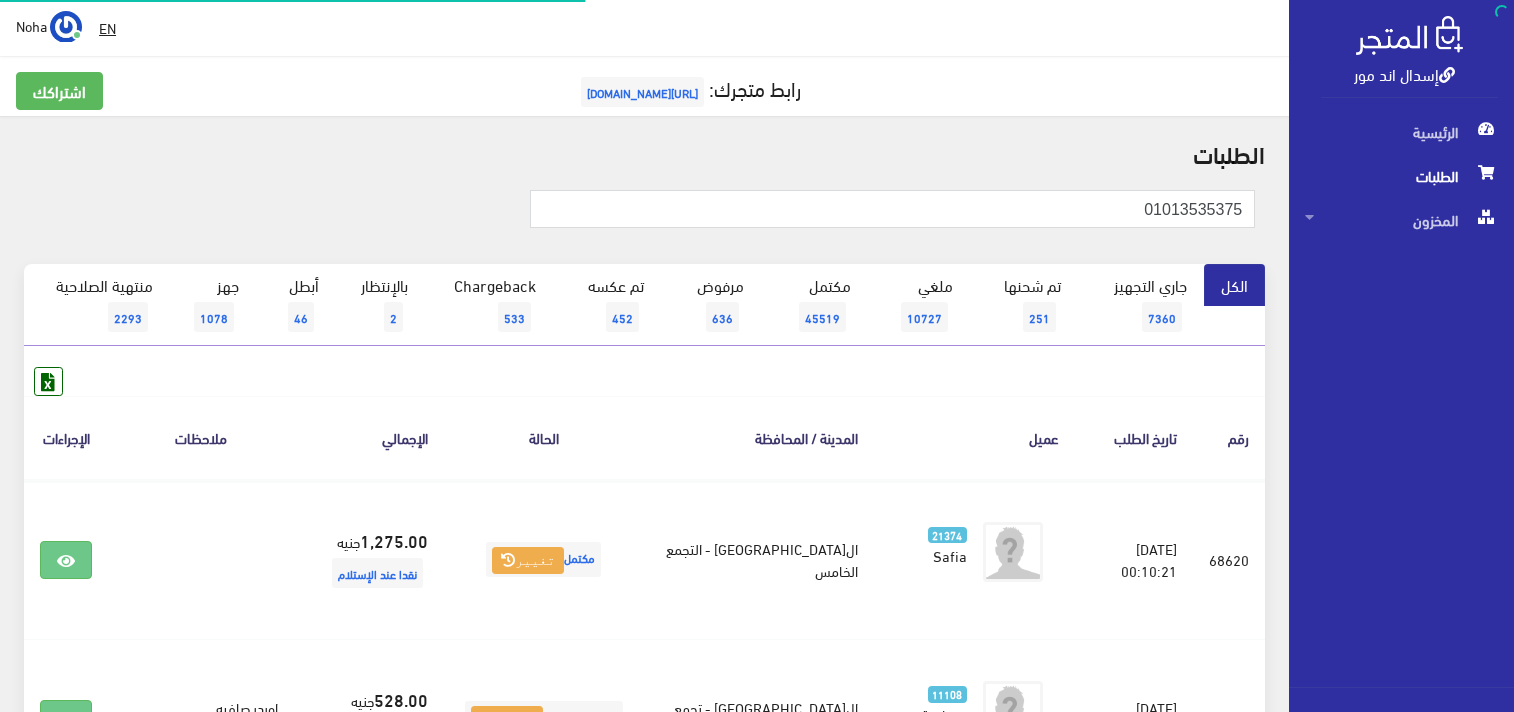 scroll, scrollTop: 0, scrollLeft: 0, axis: both 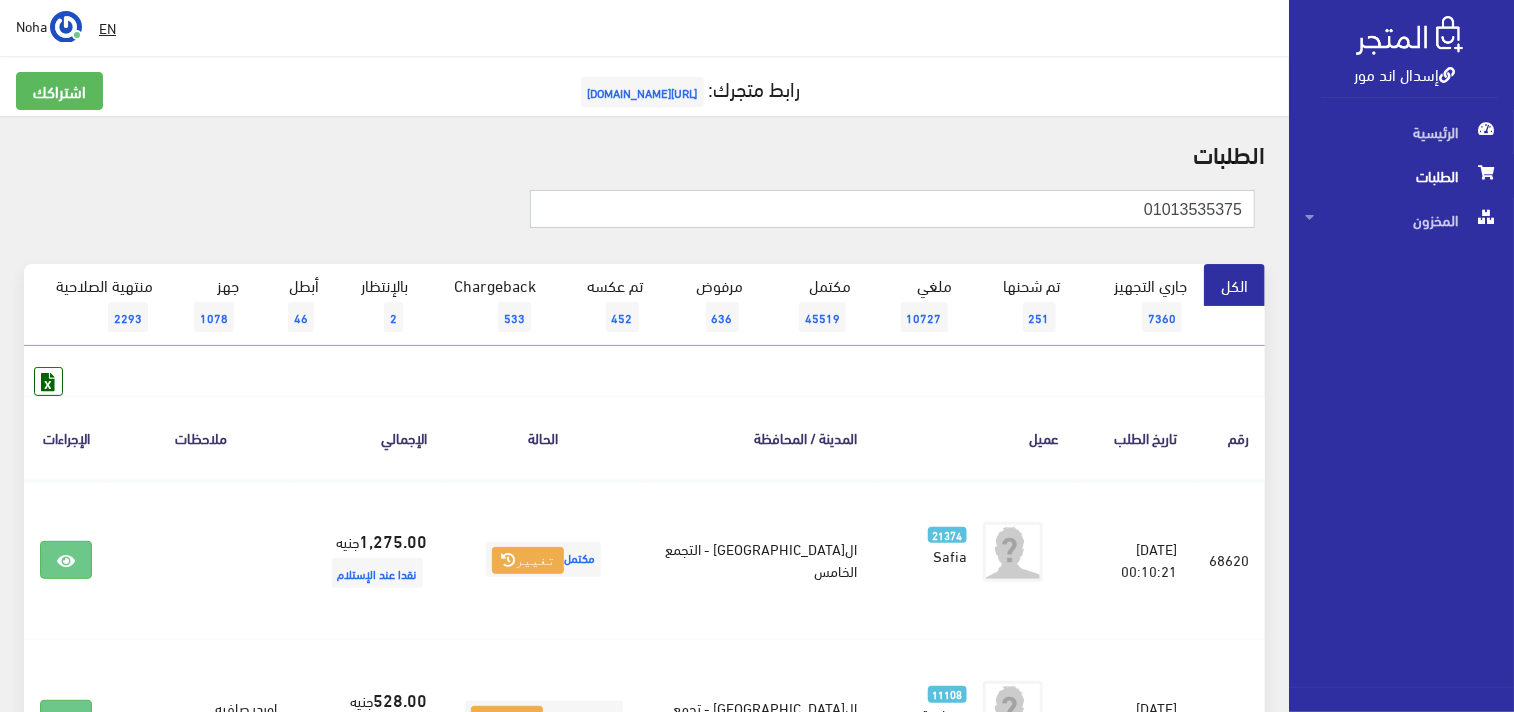 click on "إسدال اند مور
الرئيسية
الطلبات" at bounding box center (757, 356) 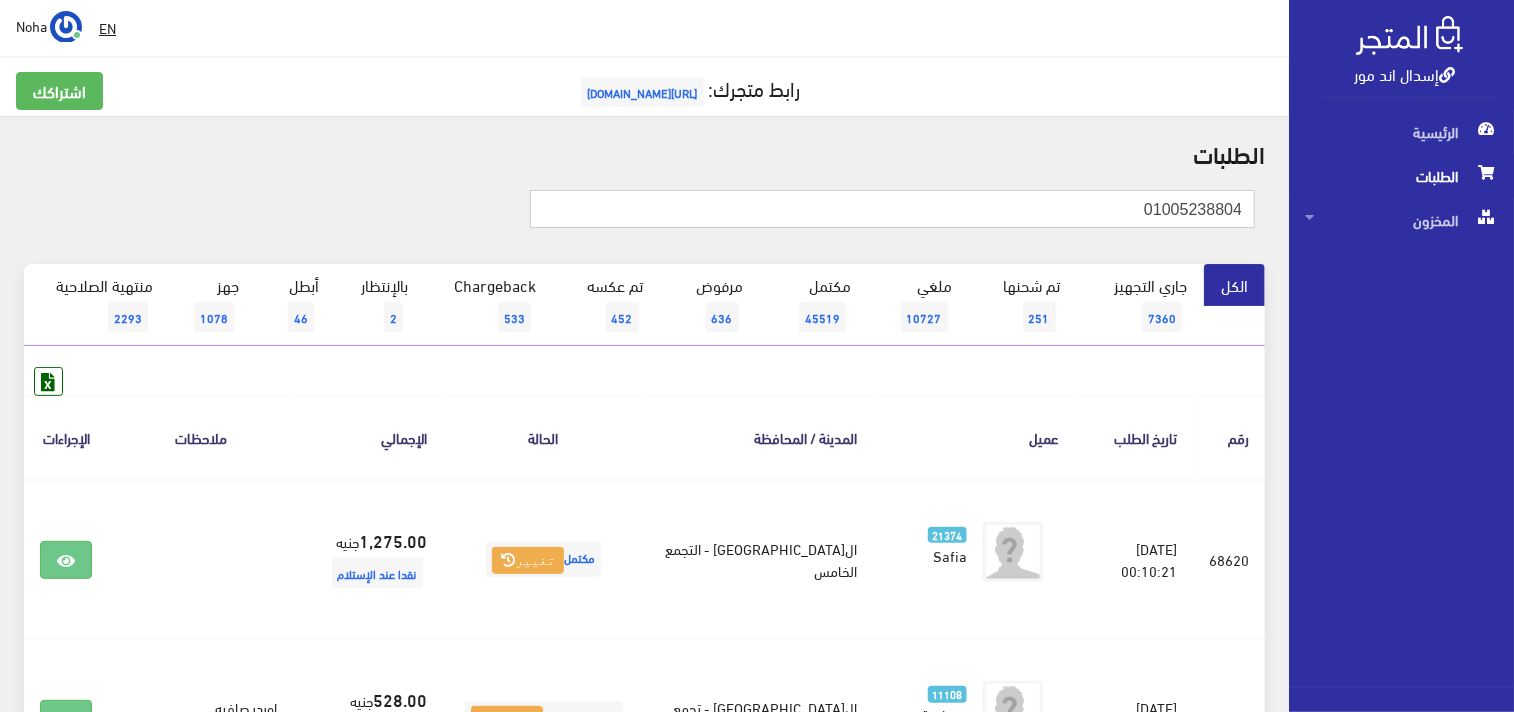 type on "01005238804" 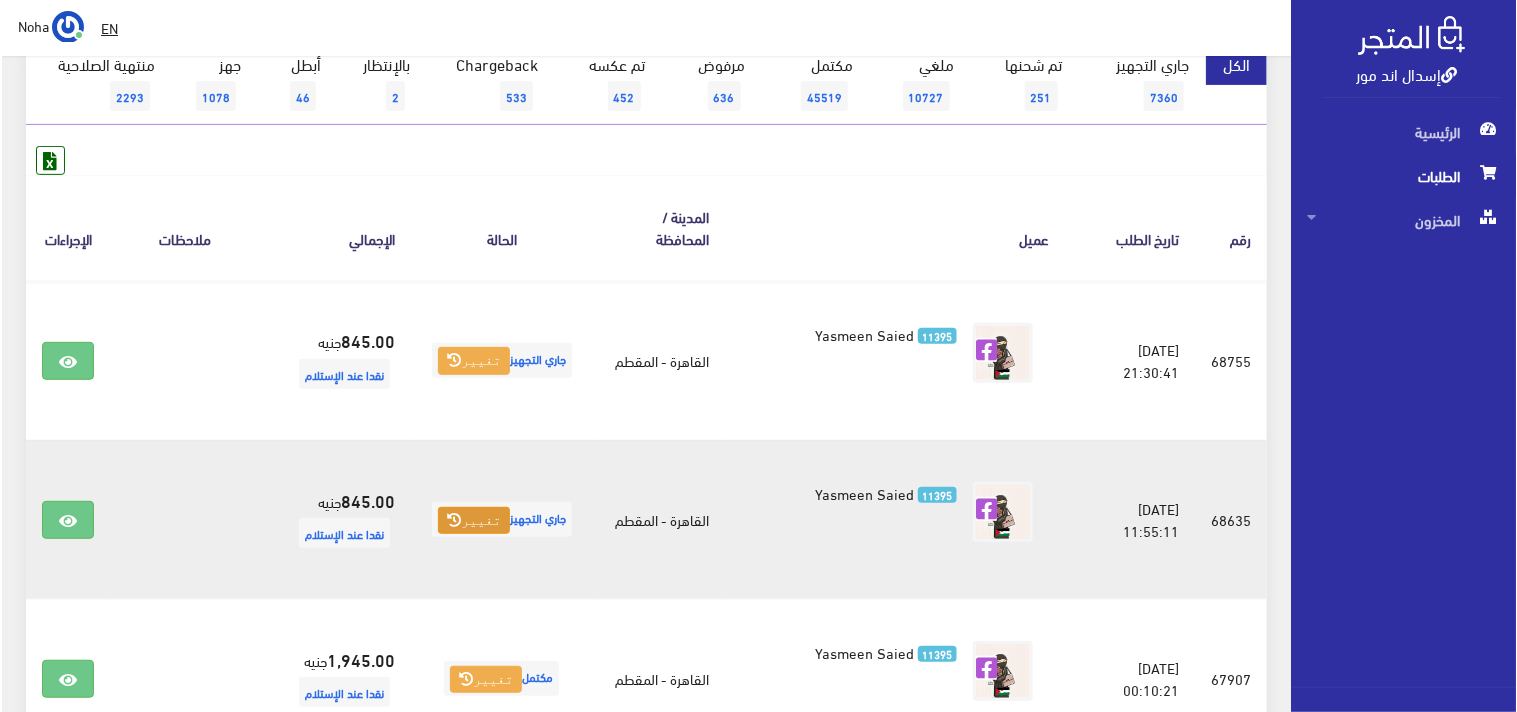 scroll, scrollTop: 222, scrollLeft: 0, axis: vertical 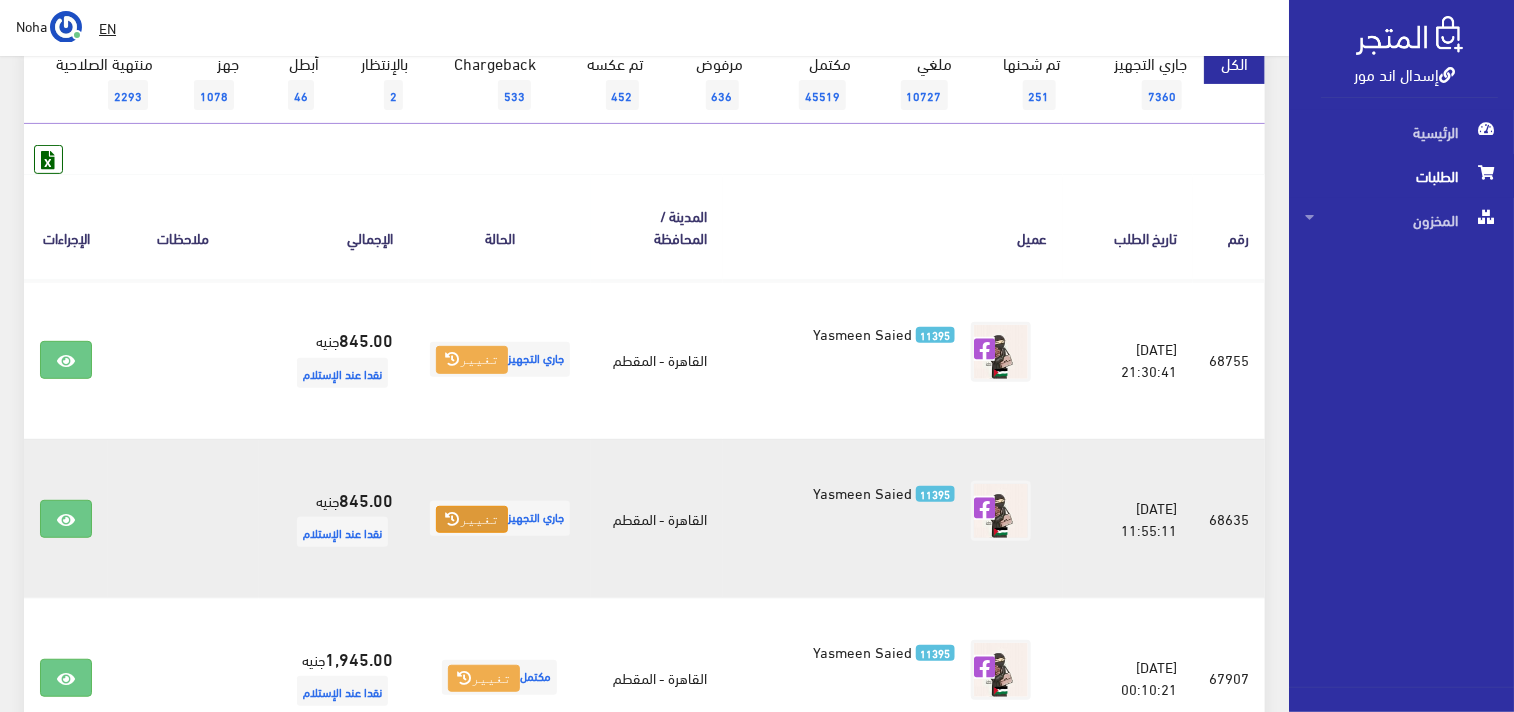 click at bounding box center [452, 519] 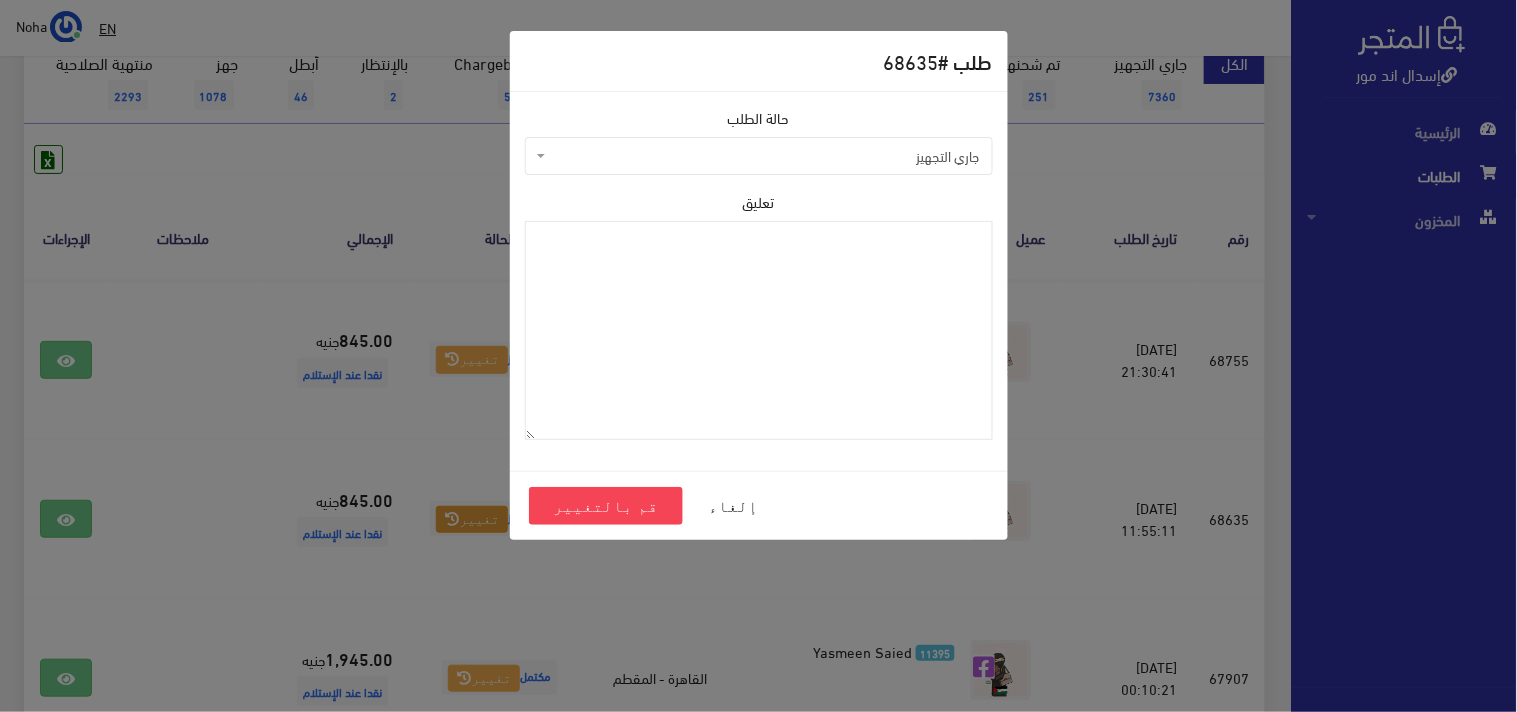 click on "جاري التجهيز" at bounding box center (759, 156) 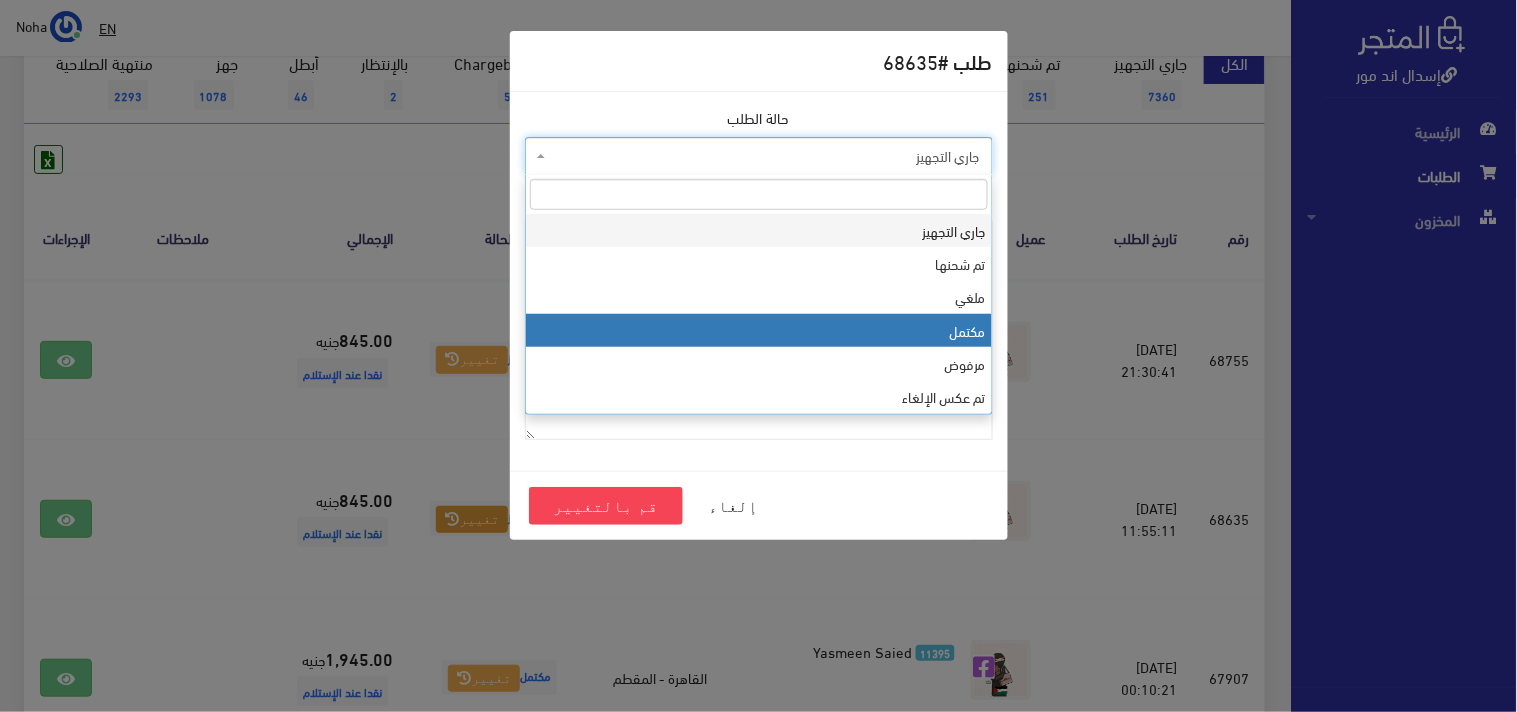select on "4" 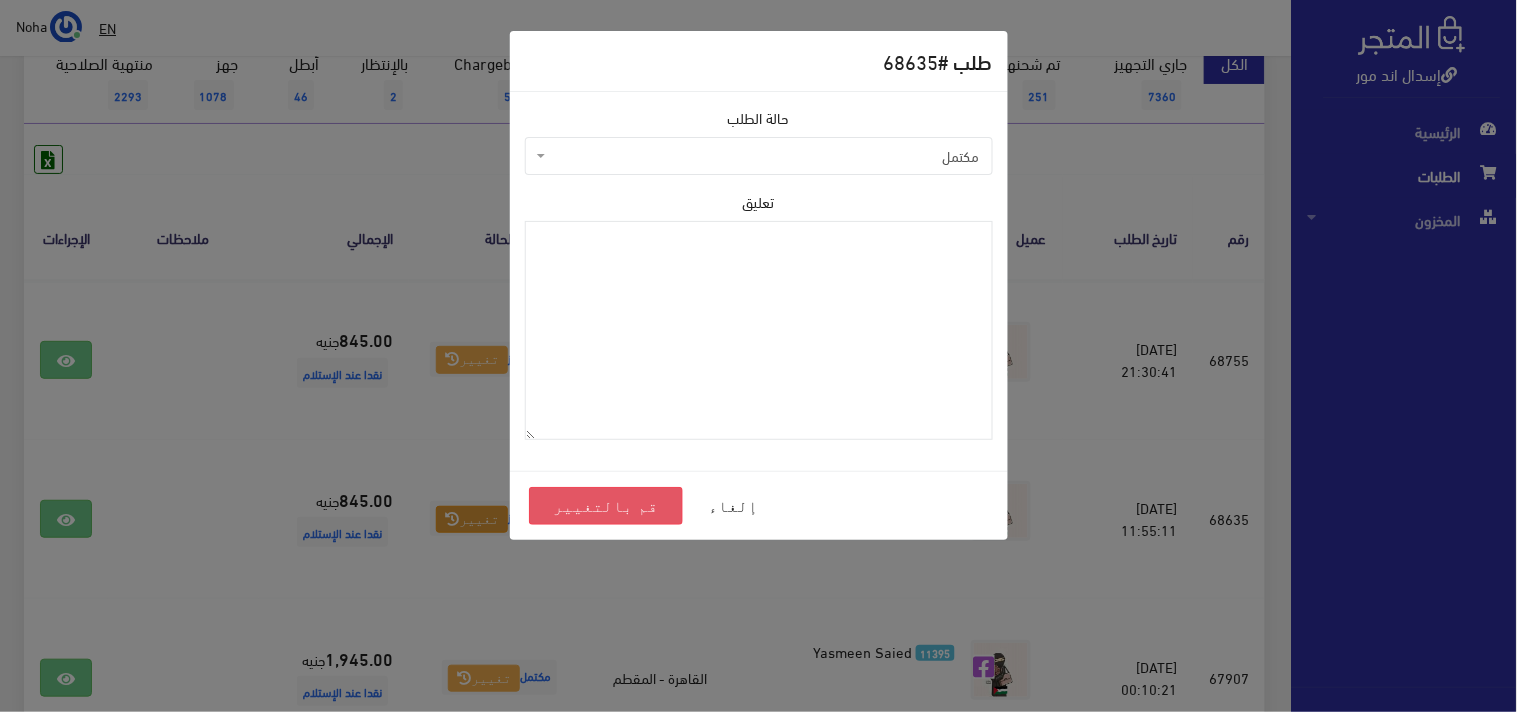 click on "قم بالتغيير" at bounding box center (606, 506) 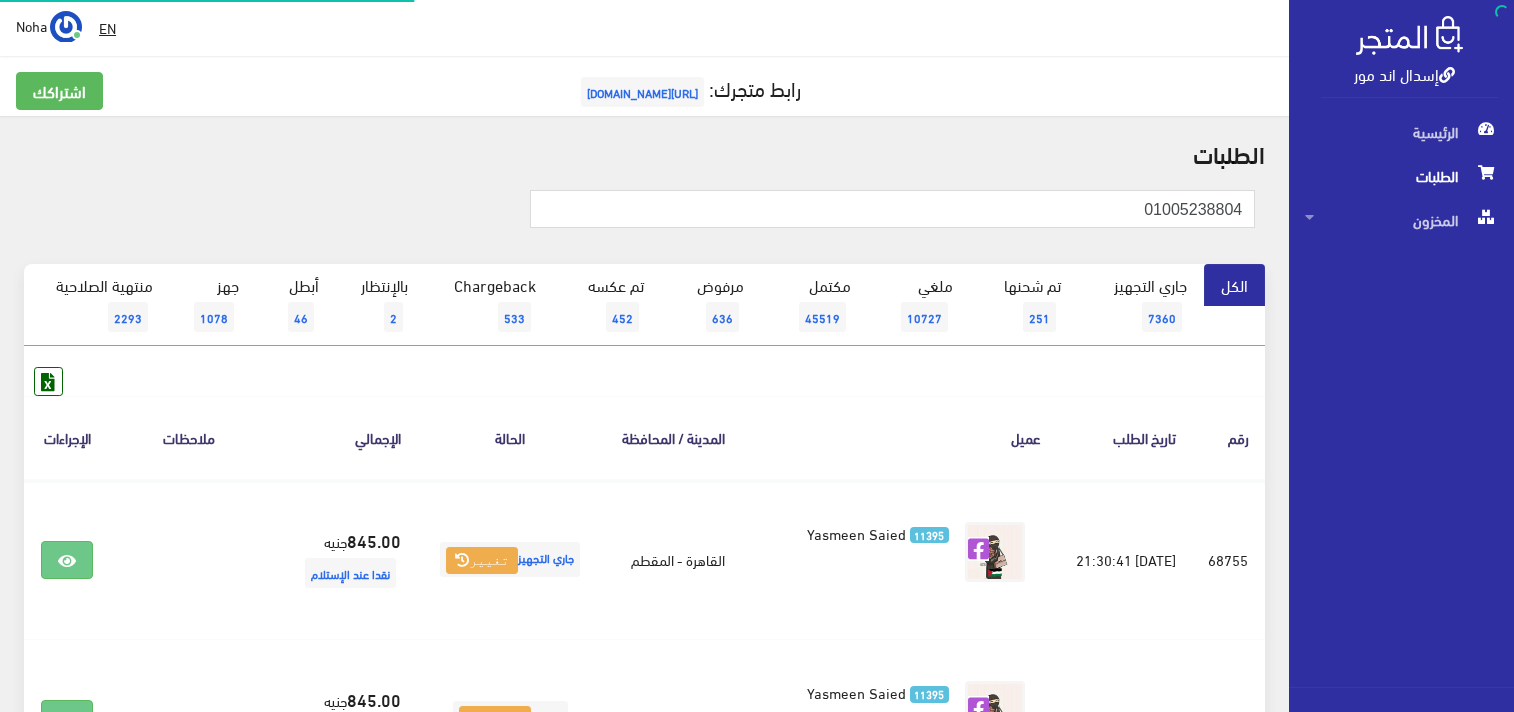 scroll, scrollTop: 0, scrollLeft: 0, axis: both 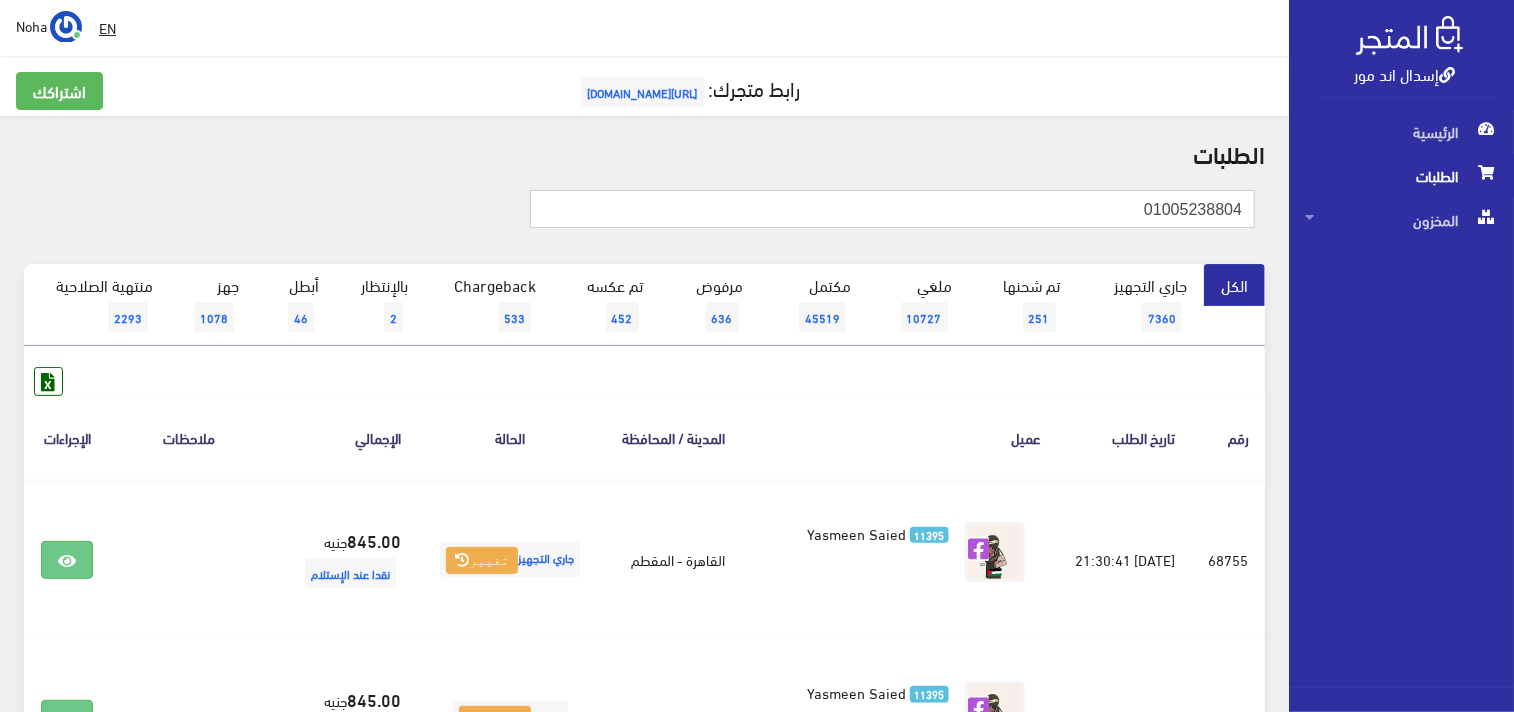 drag, startPoint x: 1132, startPoint y: 212, endPoint x: 1516, endPoint y: 253, distance: 386.1826 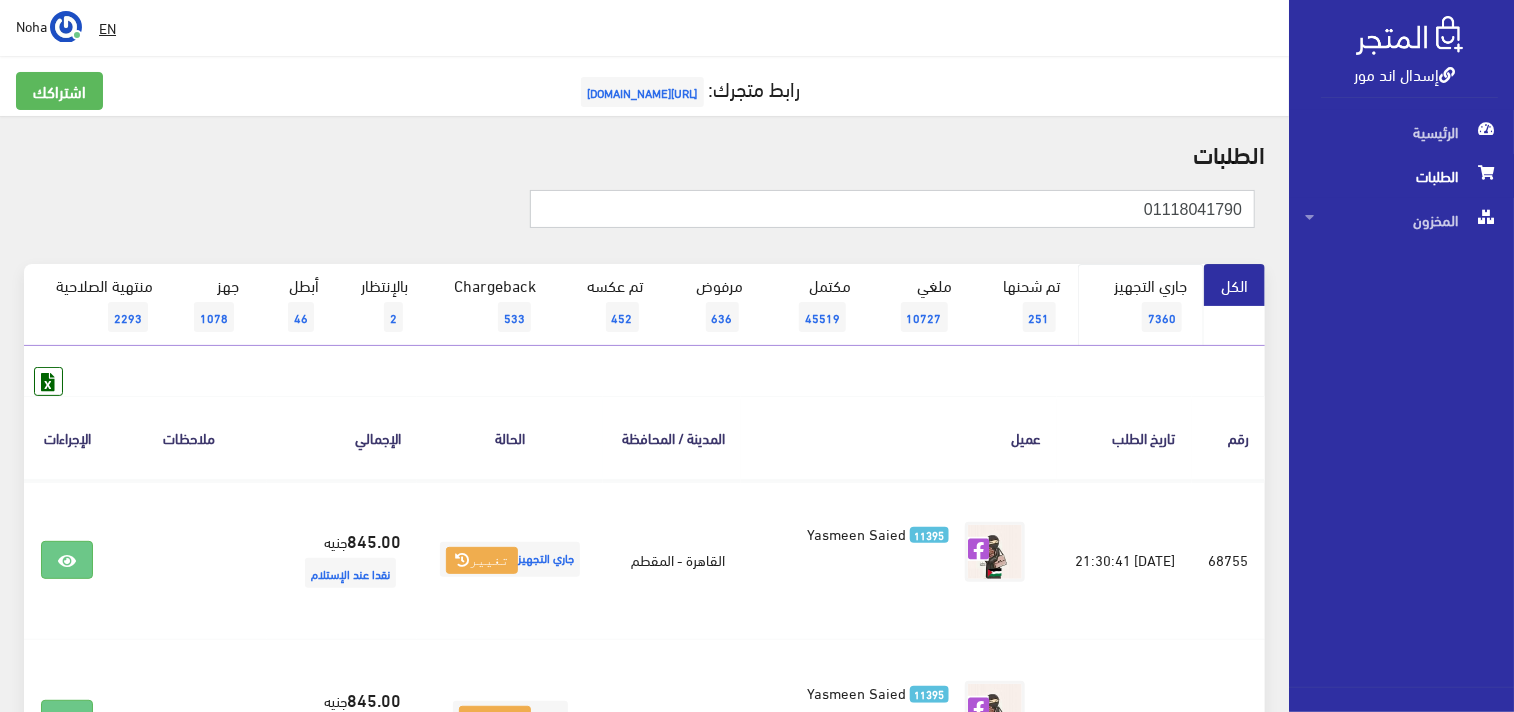 type on "01118041790" 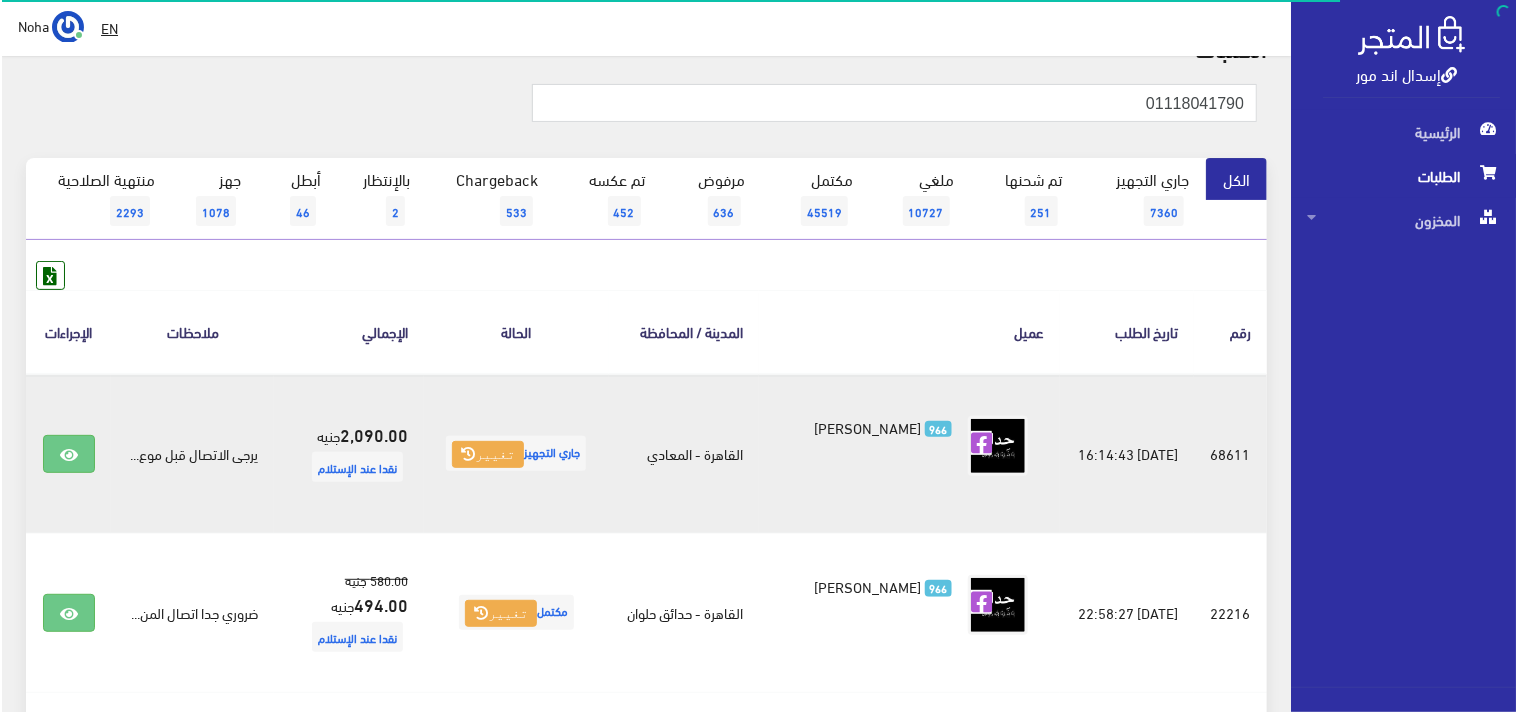 scroll, scrollTop: 222, scrollLeft: 0, axis: vertical 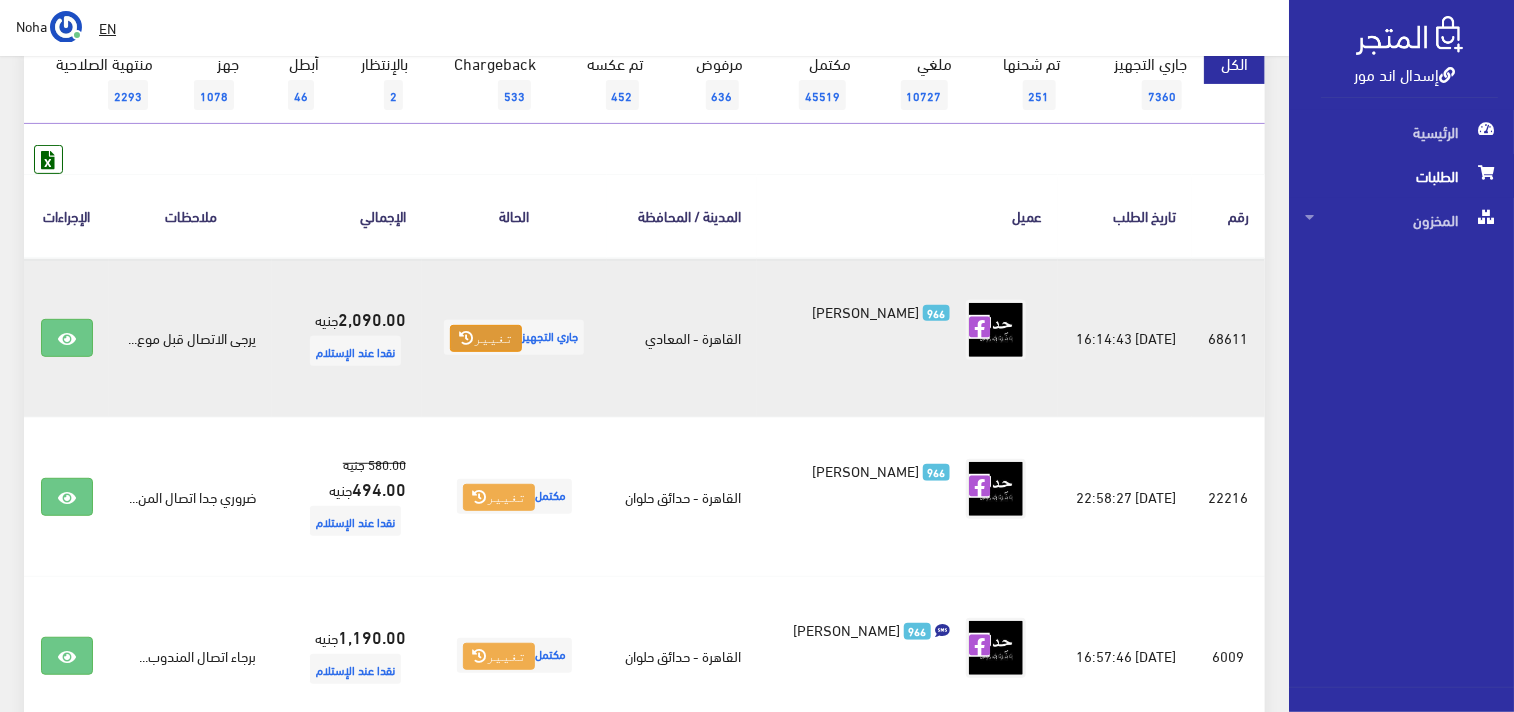 click on "تغيير" at bounding box center (486, 339) 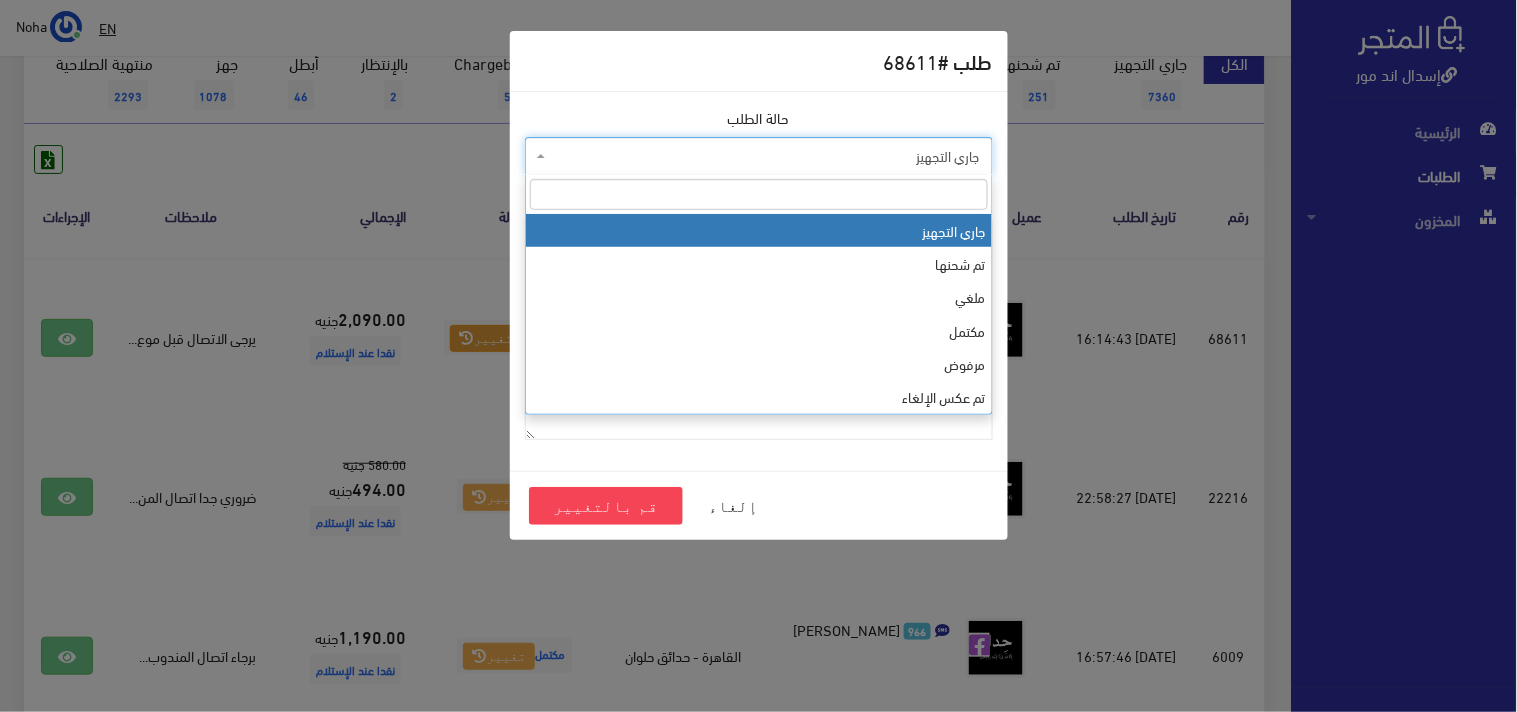 click on "جاري التجهيز" at bounding box center [765, 156] 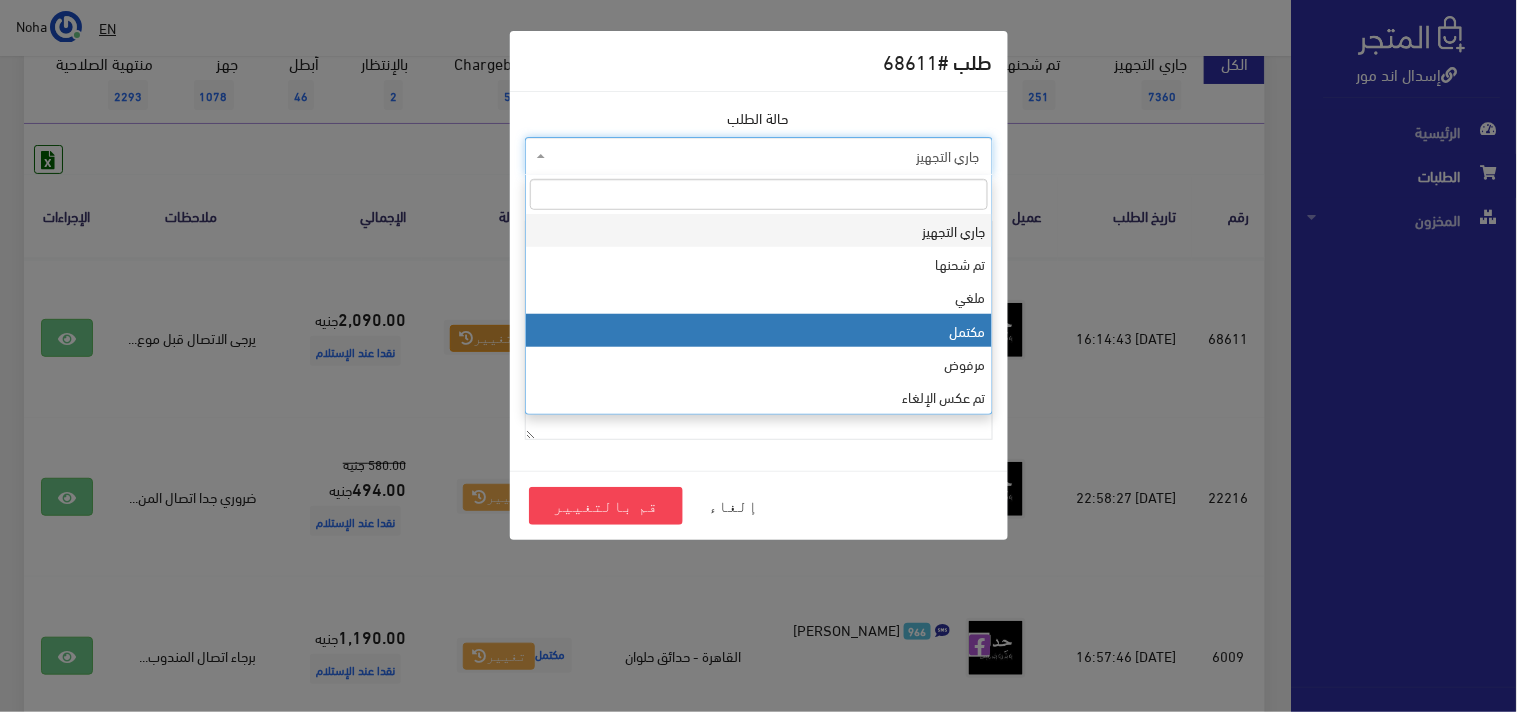 select on "4" 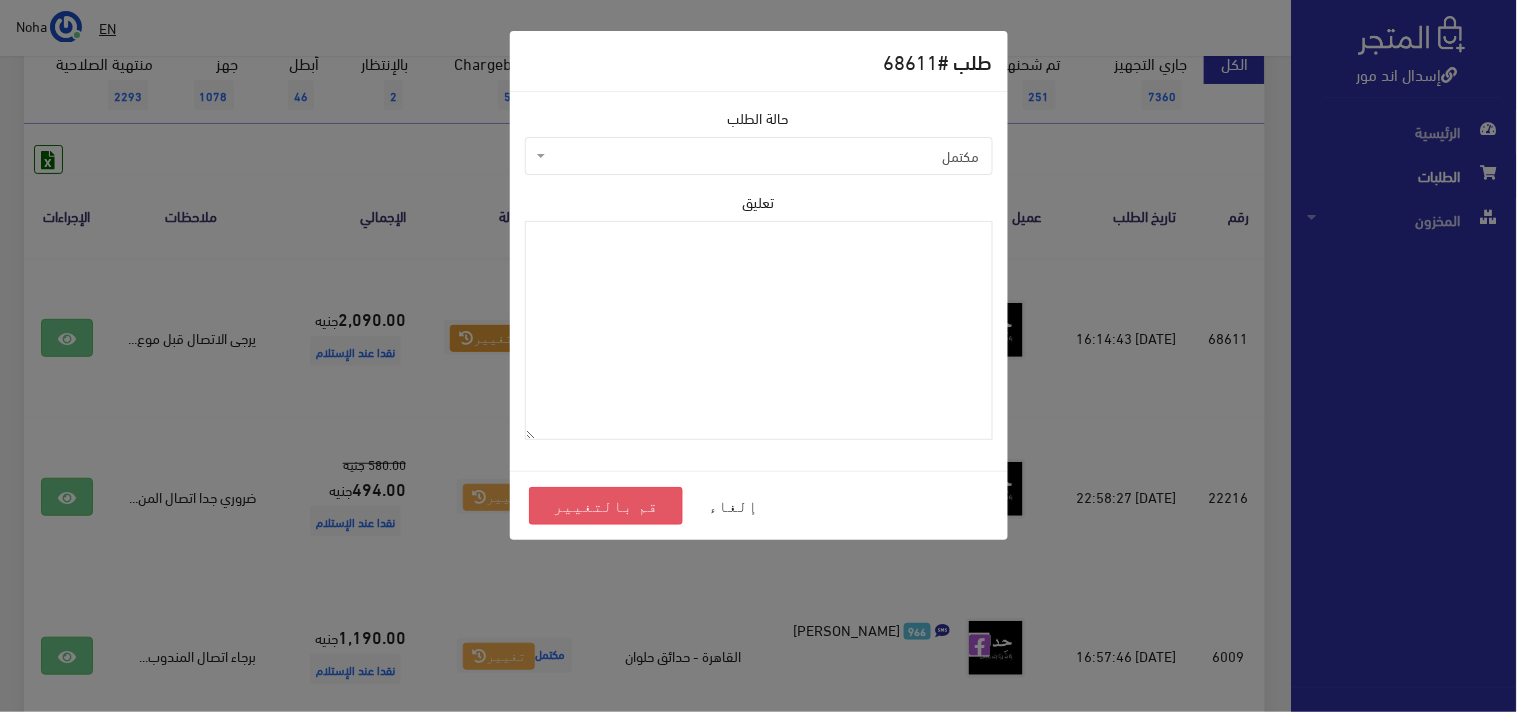 click on "قم بالتغيير" at bounding box center (606, 506) 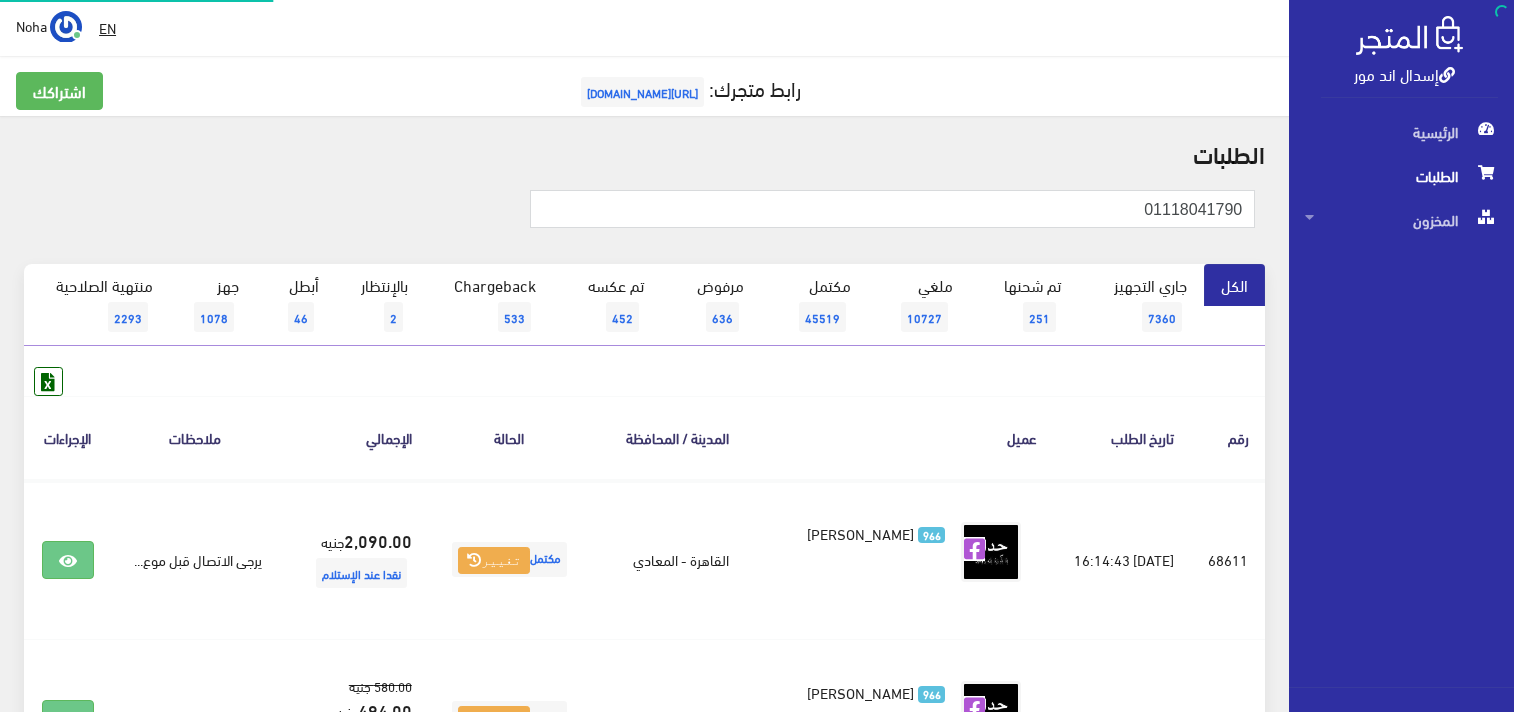 scroll, scrollTop: 0, scrollLeft: 0, axis: both 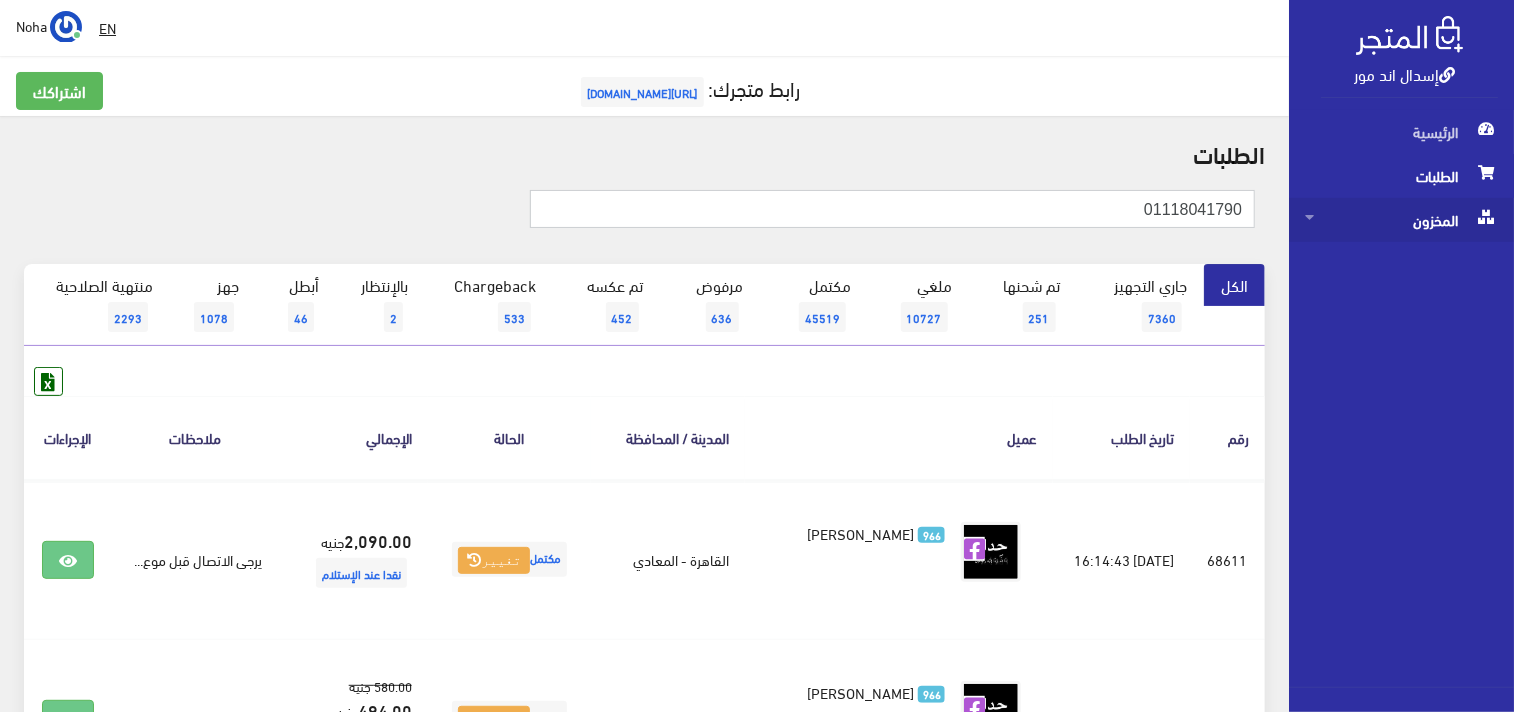 drag, startPoint x: 1114, startPoint y: 212, endPoint x: 1422, endPoint y: 224, distance: 308.23367 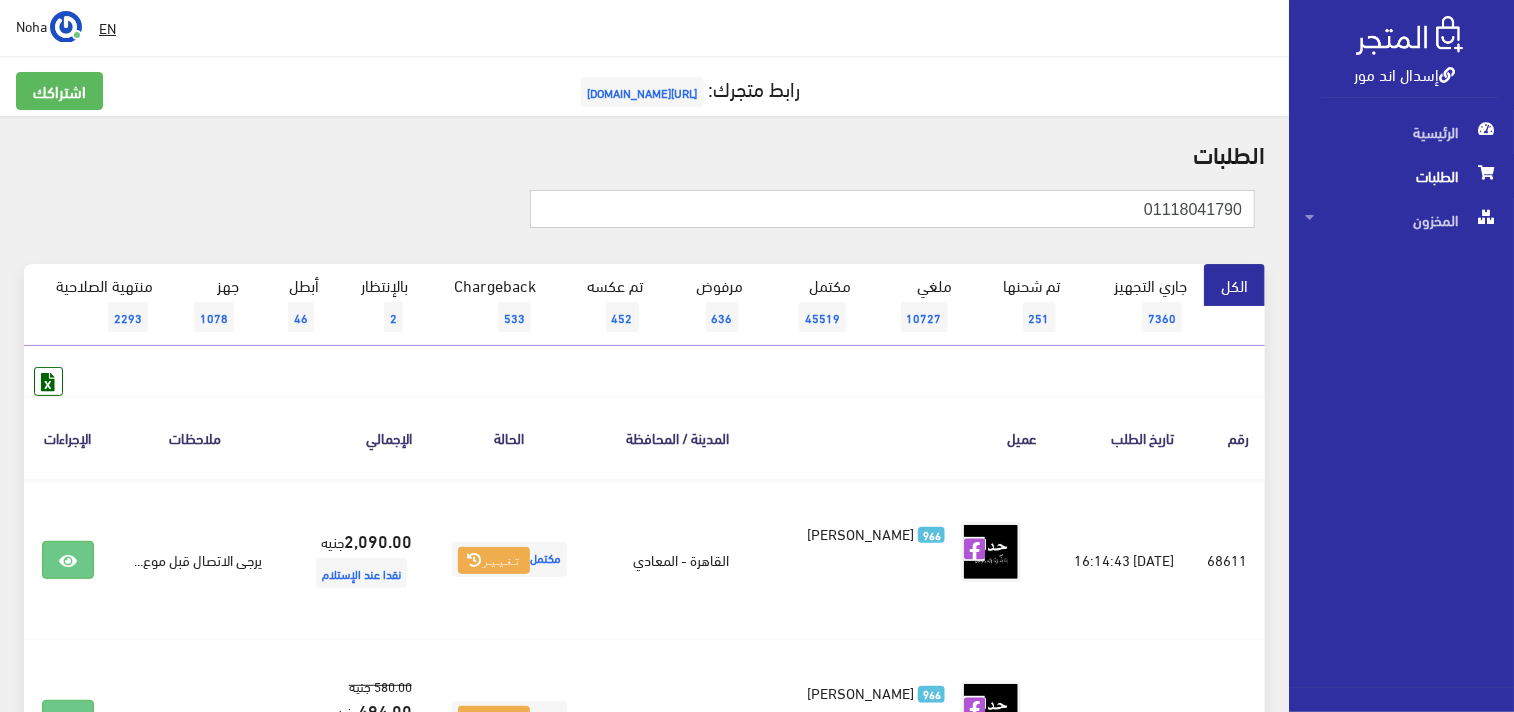 paste on "024908168" 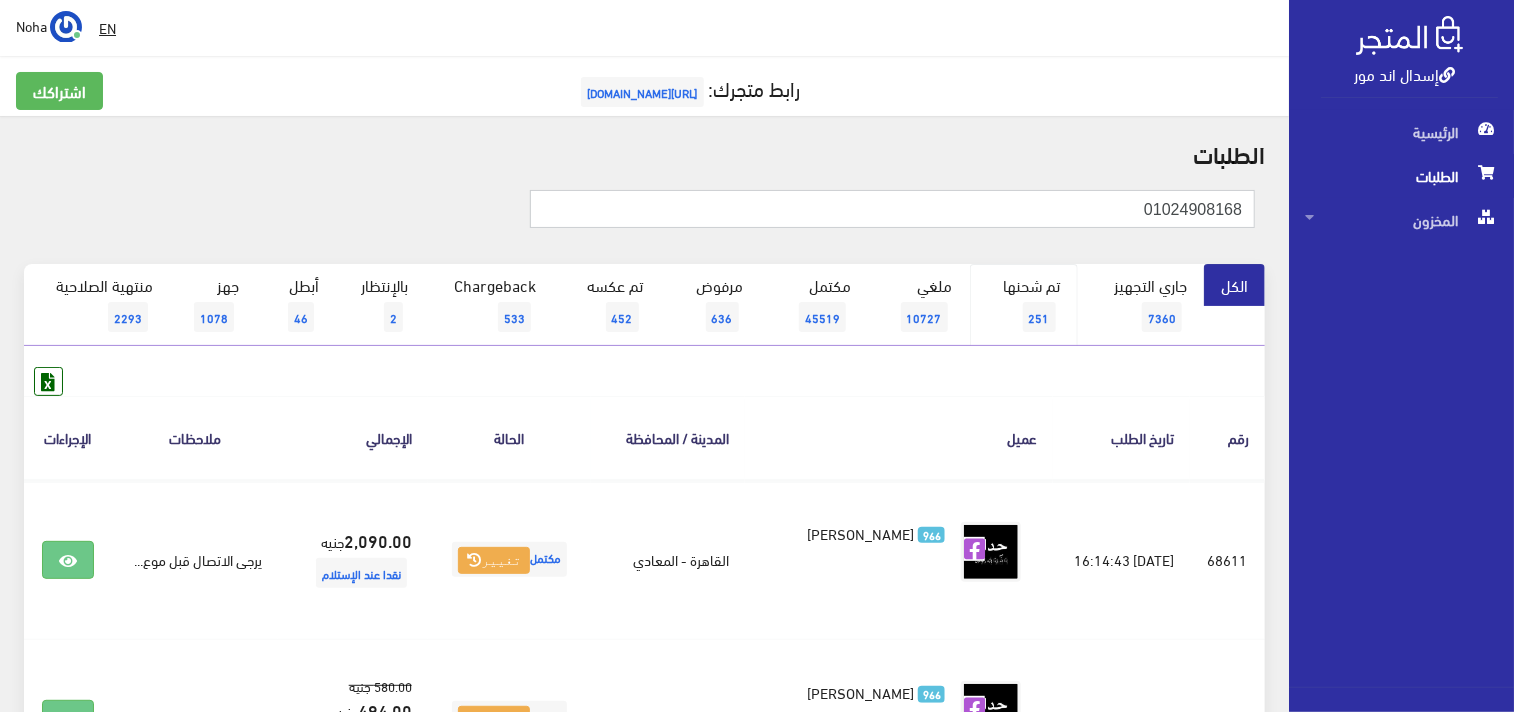 type on "01024908168" 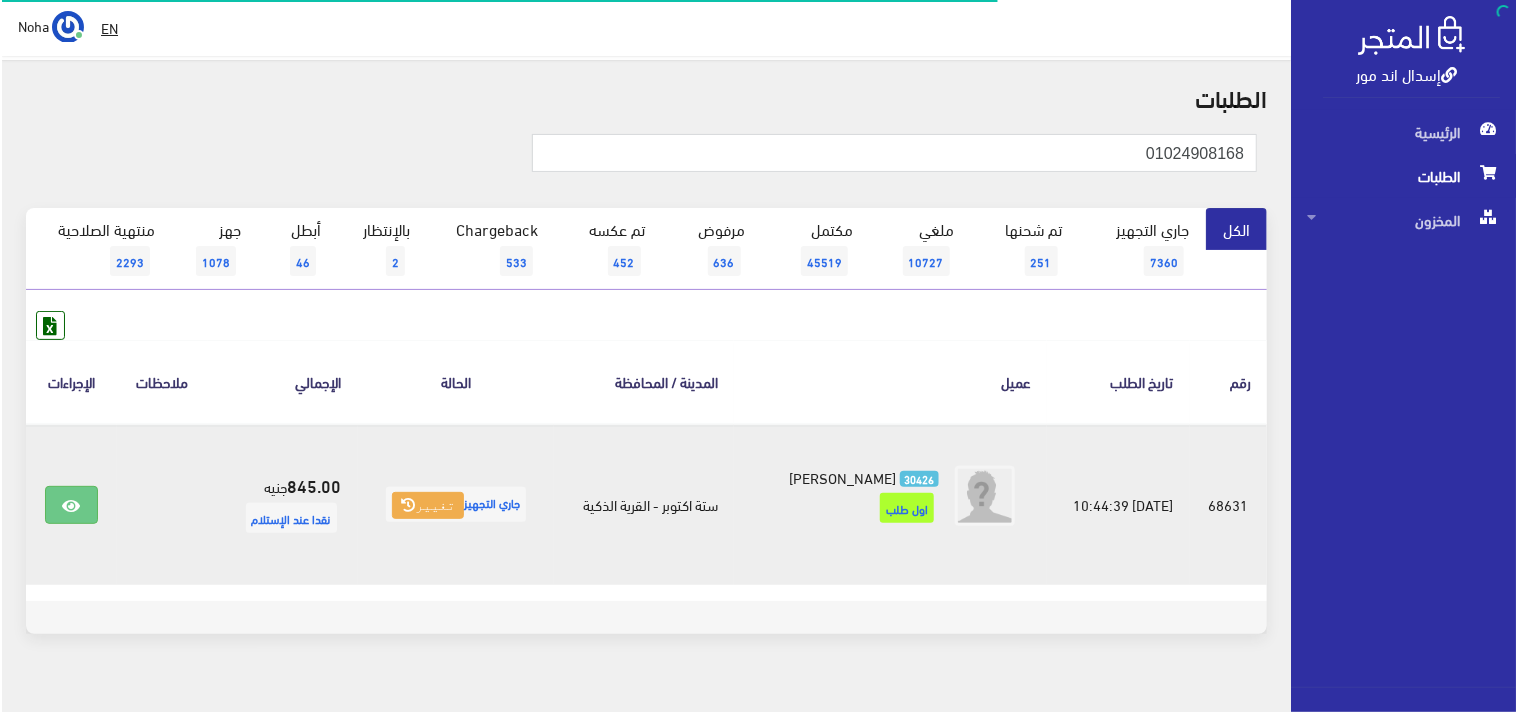 scroll, scrollTop: 88, scrollLeft: 0, axis: vertical 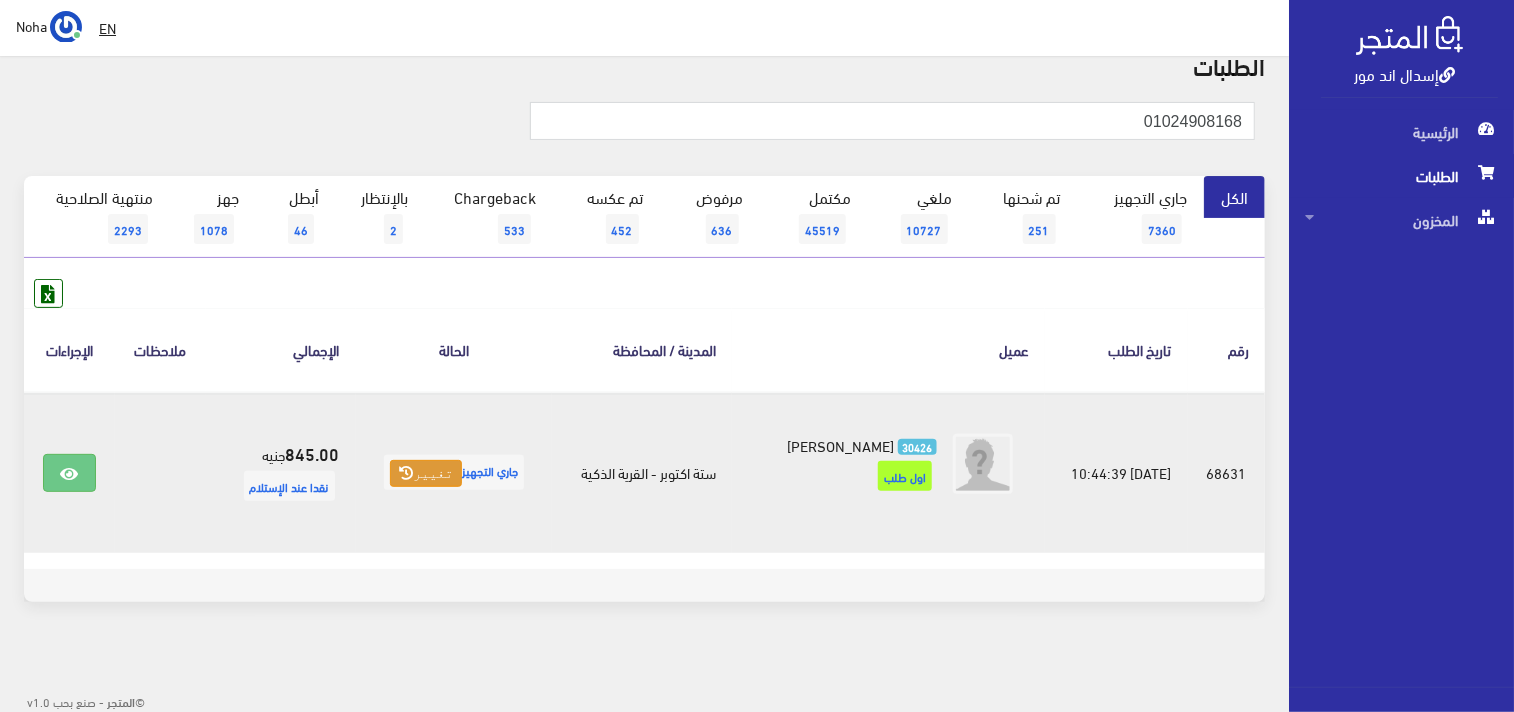 click on "تغيير" at bounding box center [426, 474] 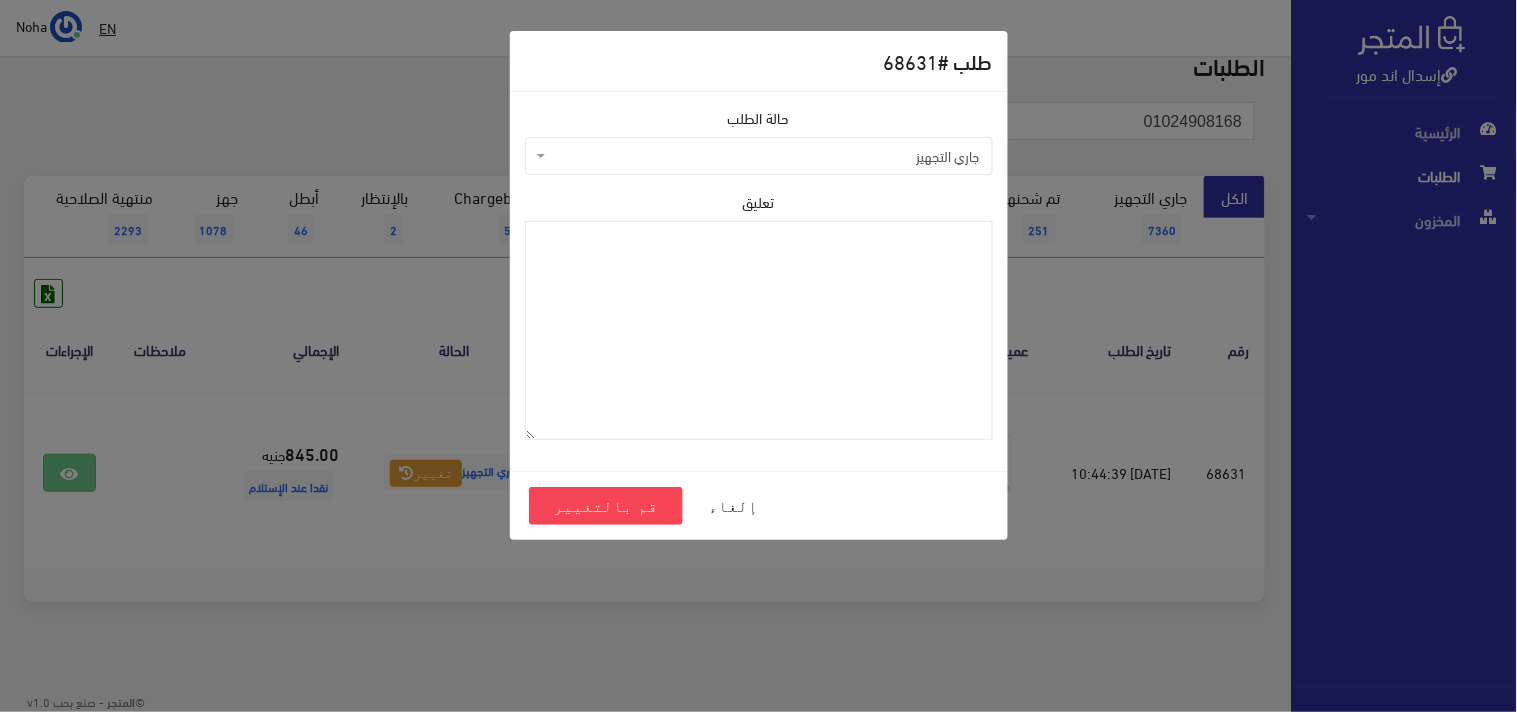 click on "جاري التجهيز" at bounding box center (765, 156) 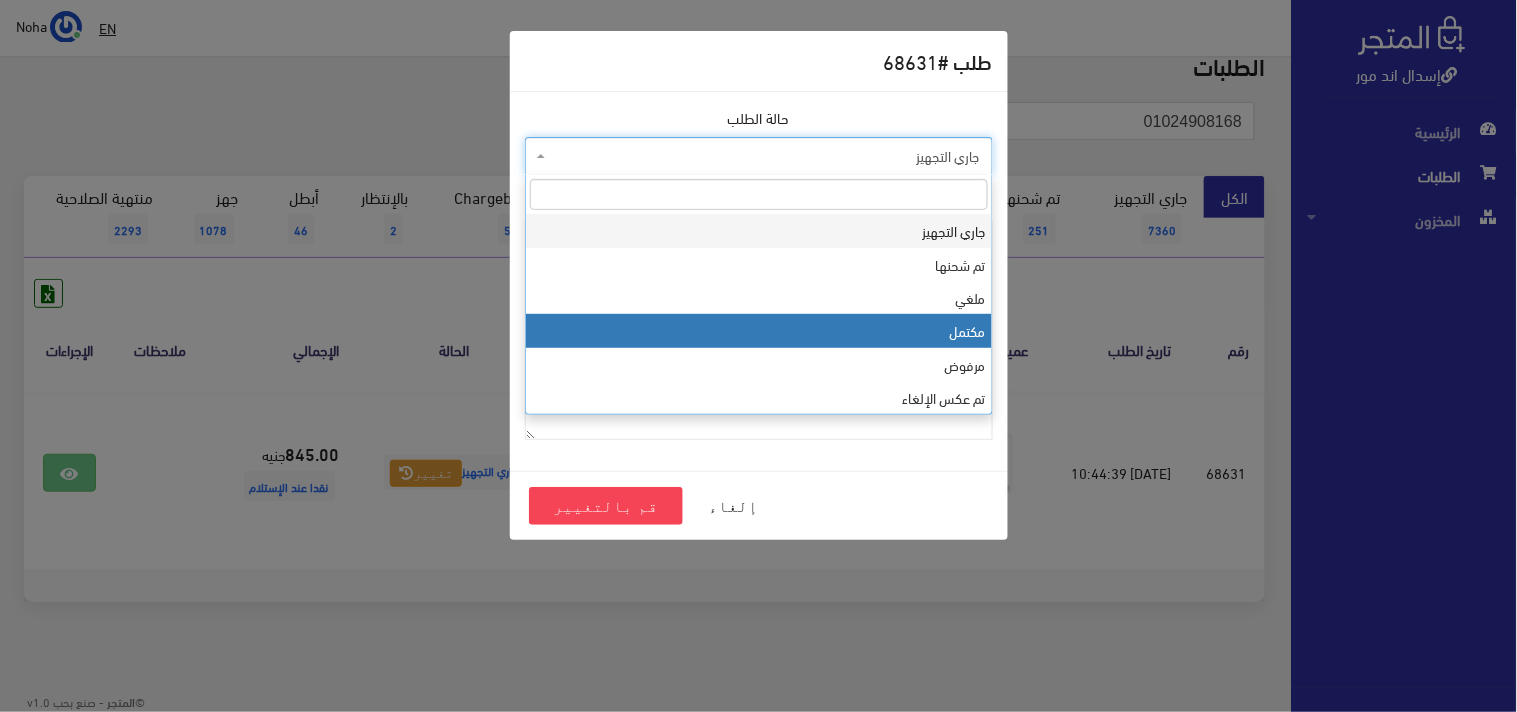 select on "4" 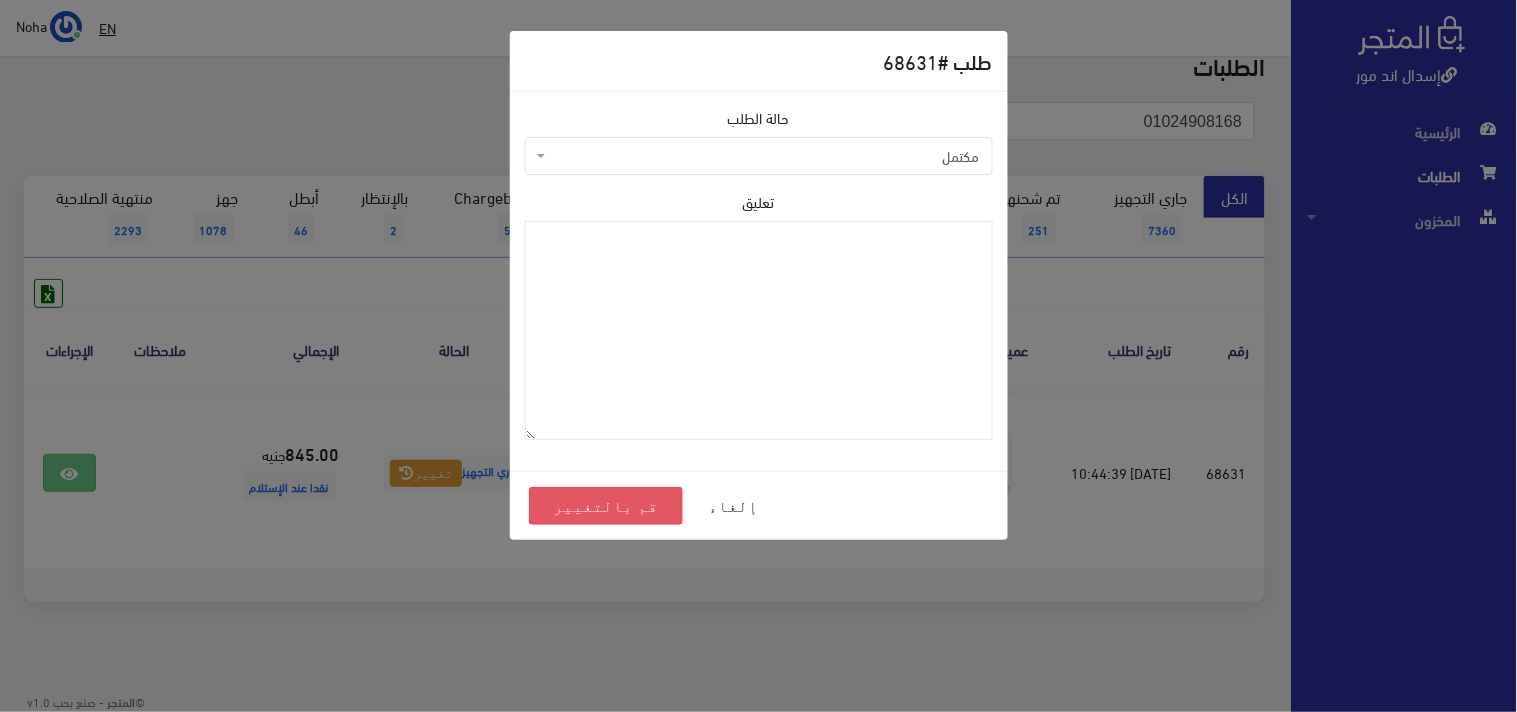 click on "قم بالتغيير" at bounding box center [606, 506] 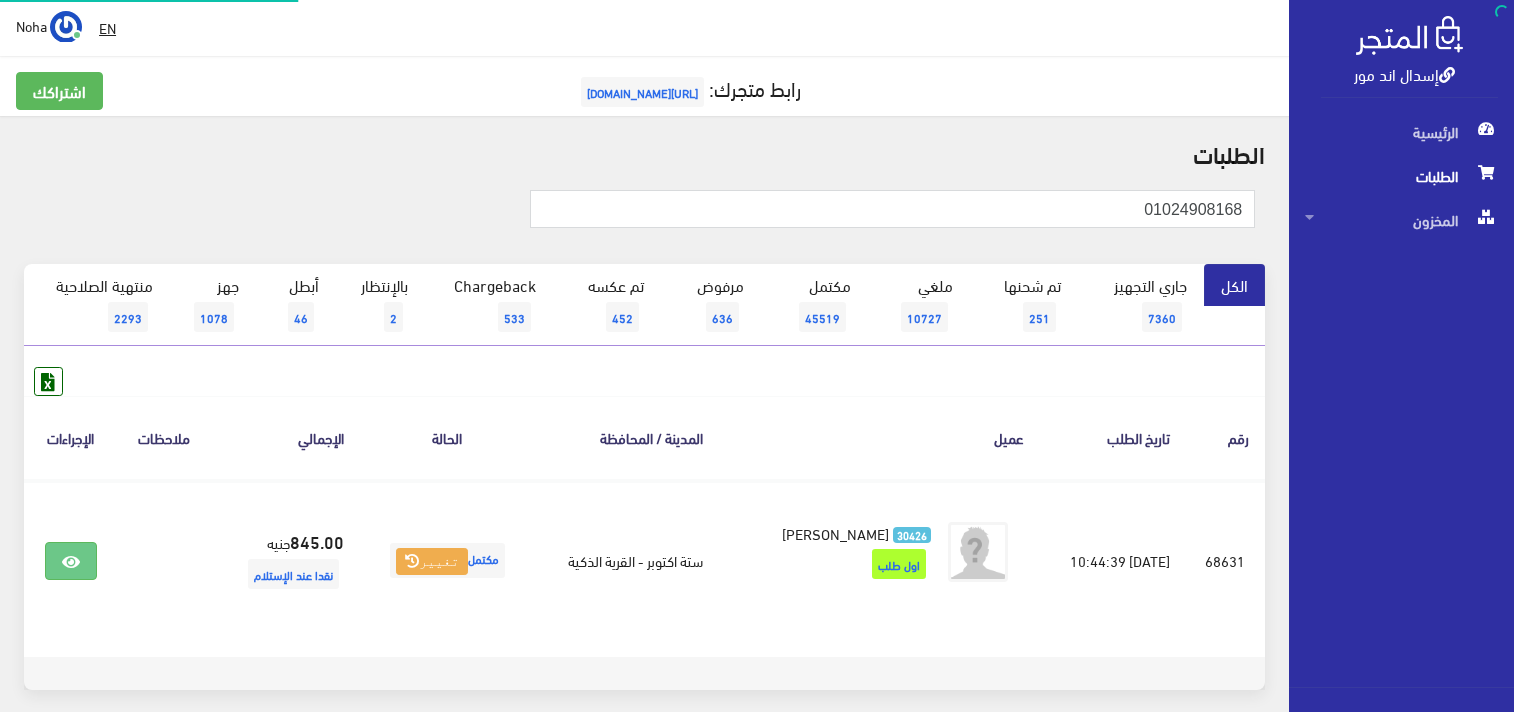 scroll, scrollTop: 0, scrollLeft: 0, axis: both 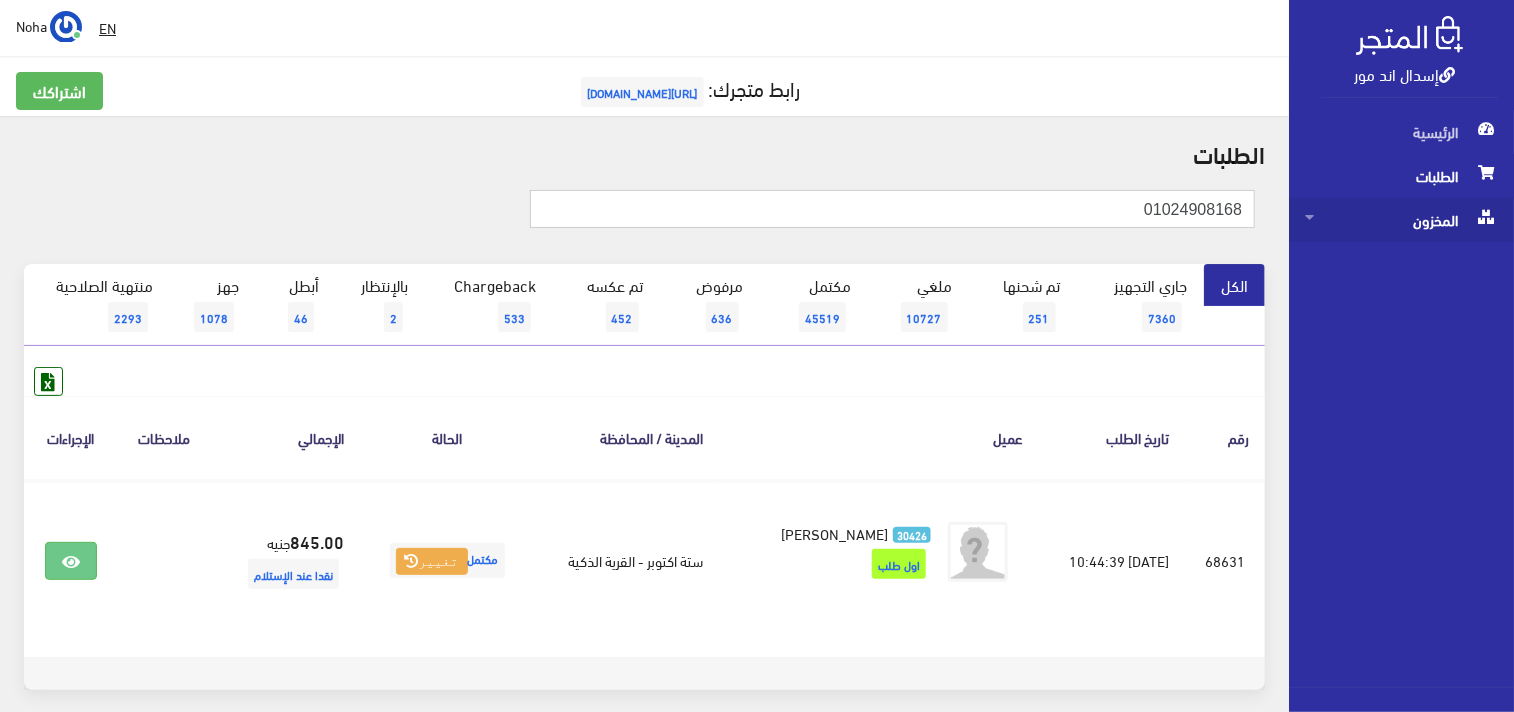 drag, startPoint x: 1136, startPoint y: 204, endPoint x: 1493, endPoint y: 217, distance: 357.2366 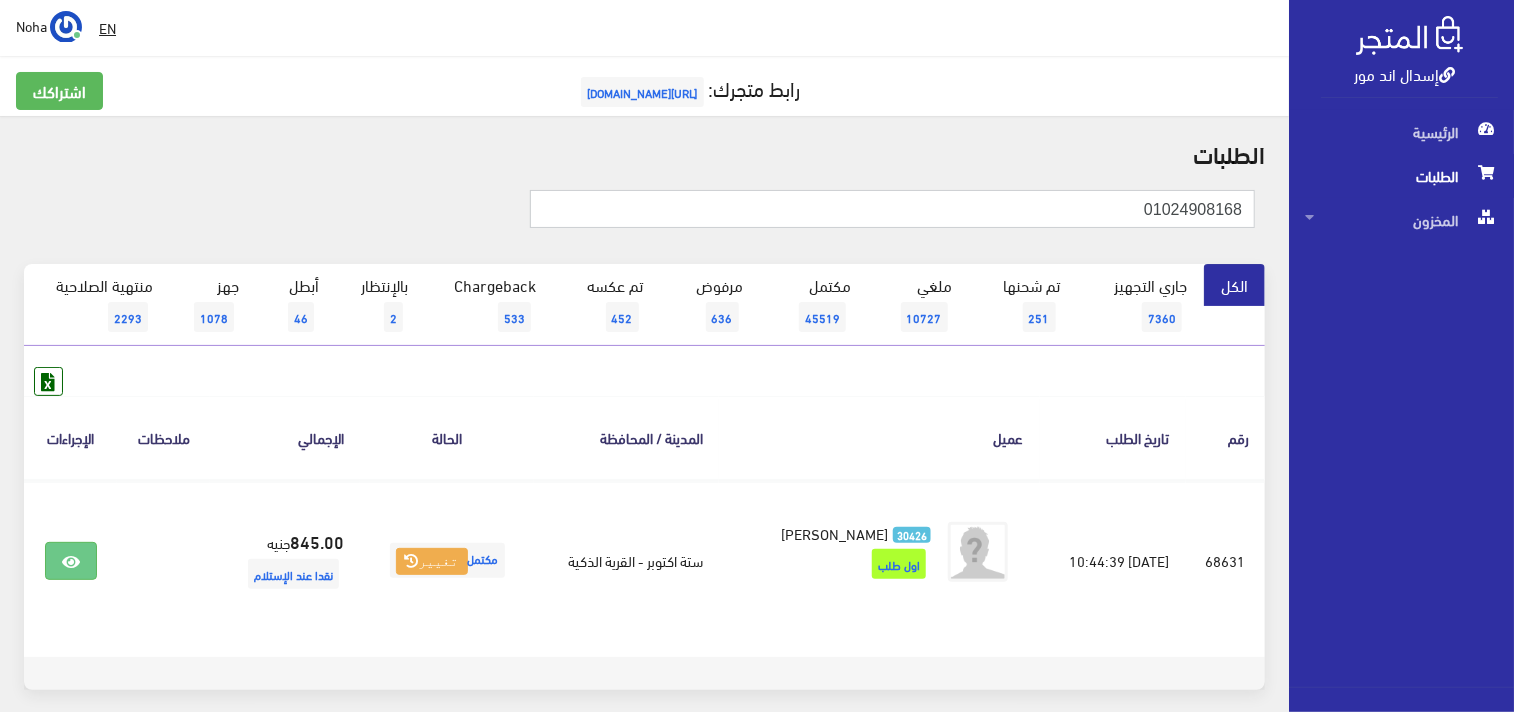 paste on "01407632" 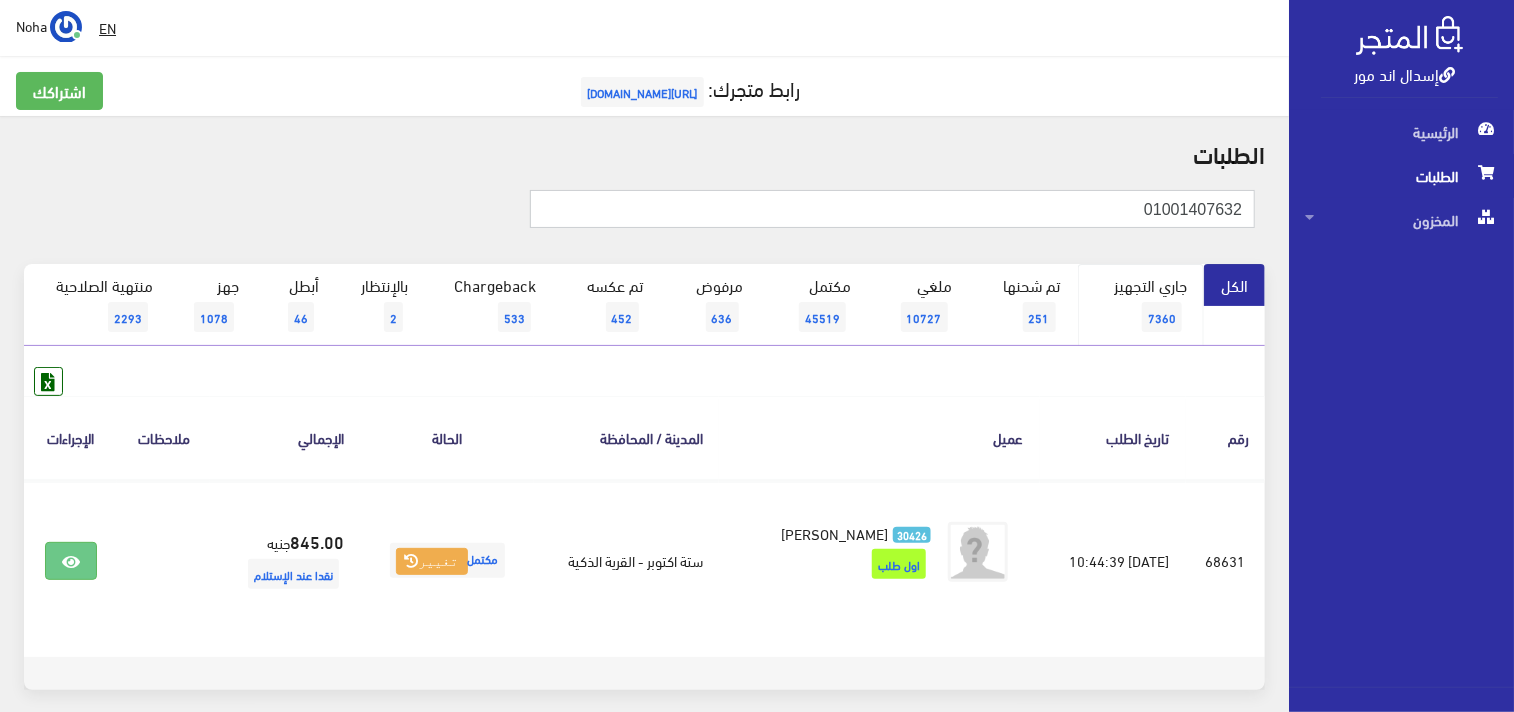 type on "01001407632" 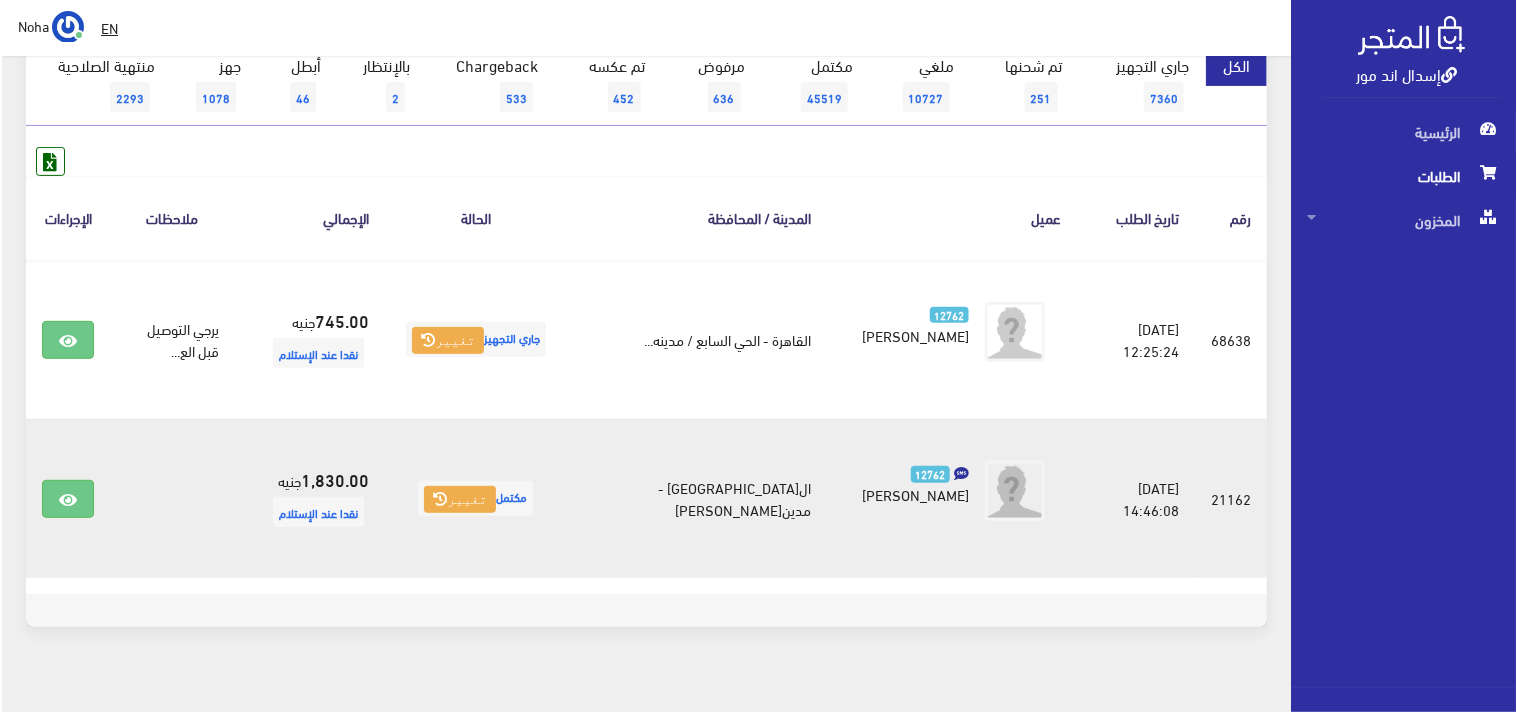 scroll, scrollTop: 222, scrollLeft: 0, axis: vertical 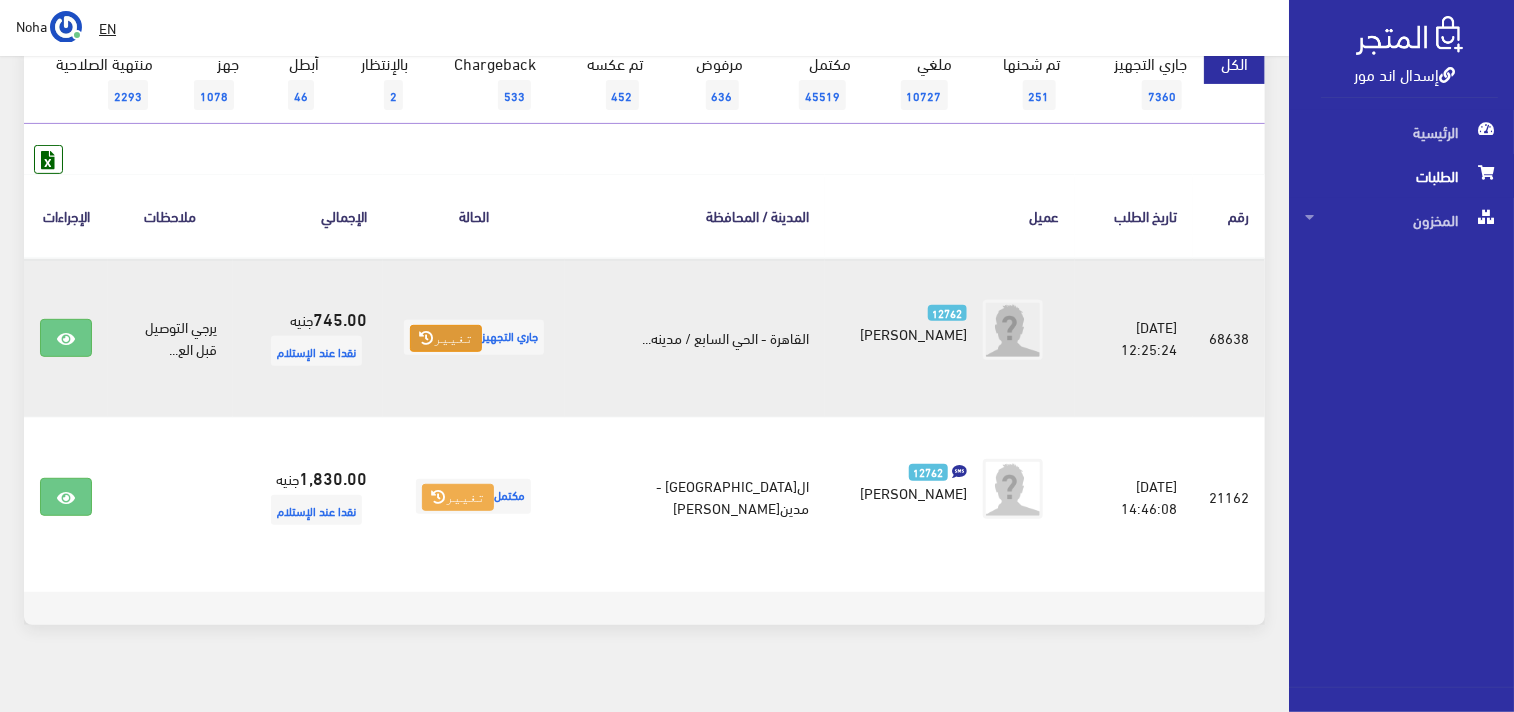 click on "تغيير" at bounding box center (446, 339) 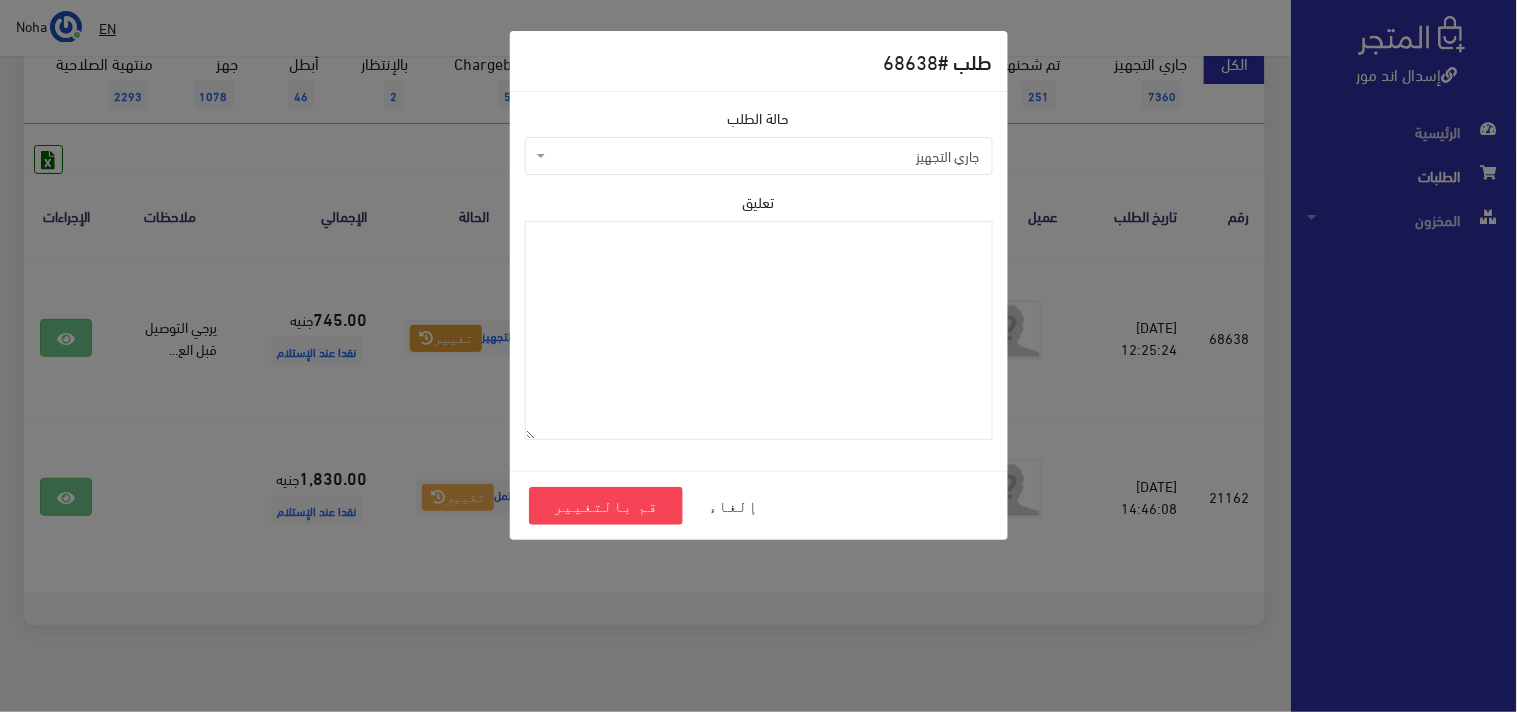 click on "جاري التجهيز" at bounding box center [765, 156] 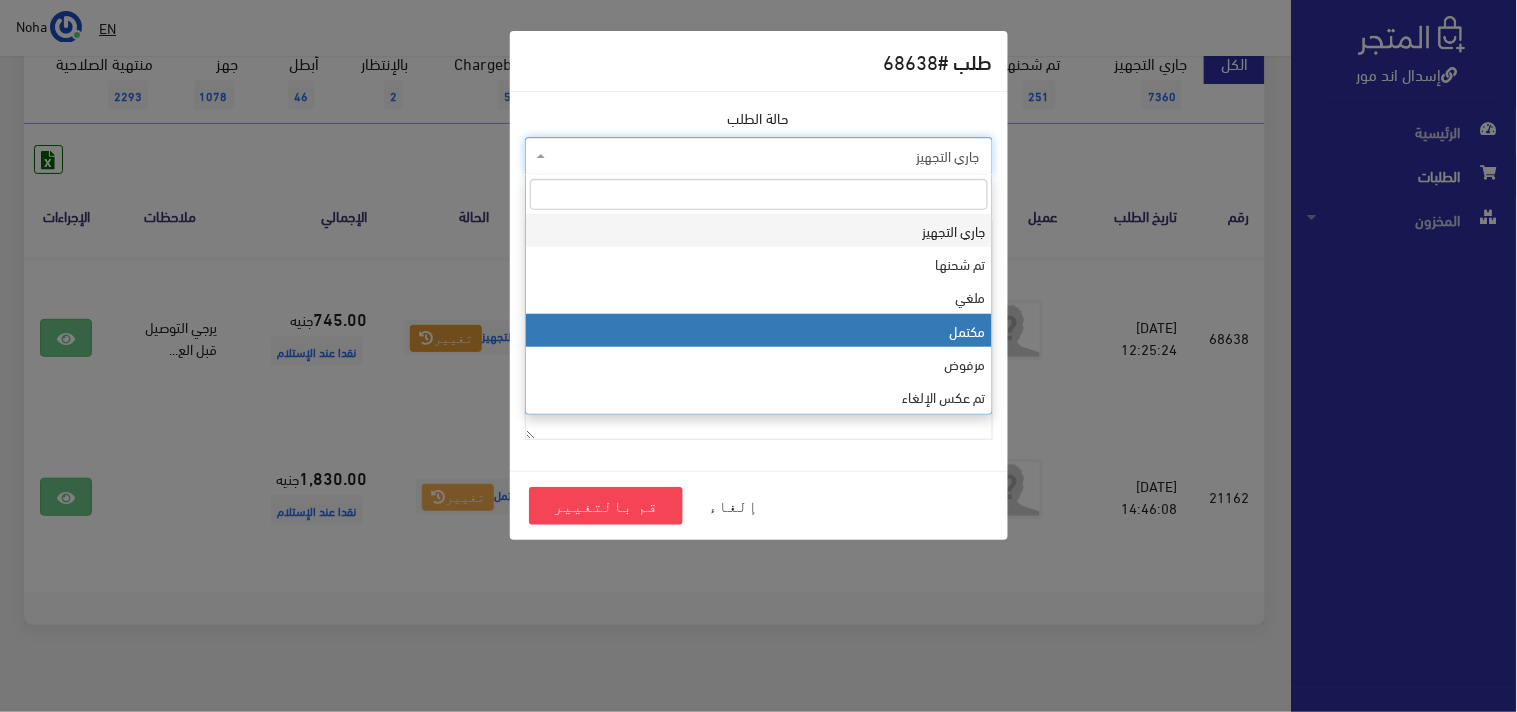 select on "4" 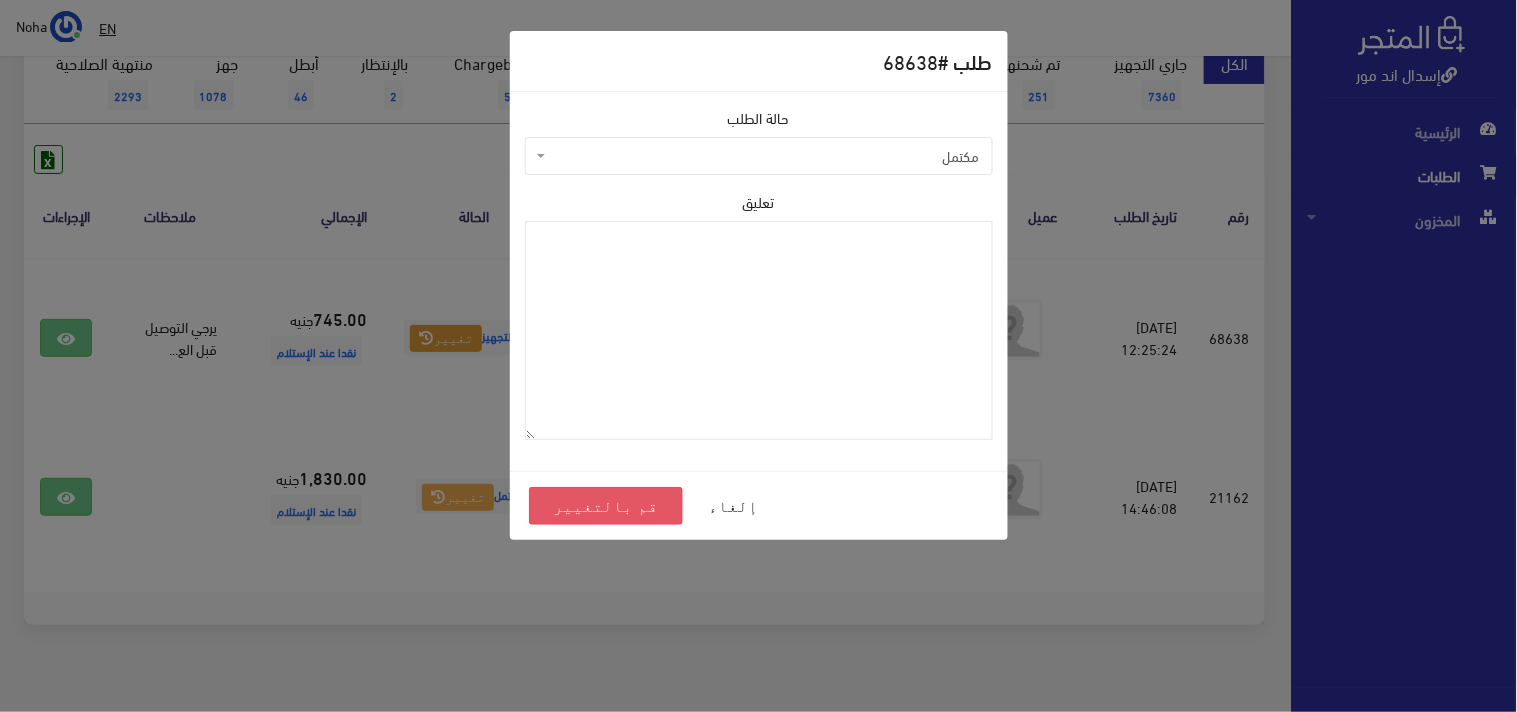 drag, startPoint x: 584, startPoint y: 512, endPoint x: 582, endPoint y: 480, distance: 32.06244 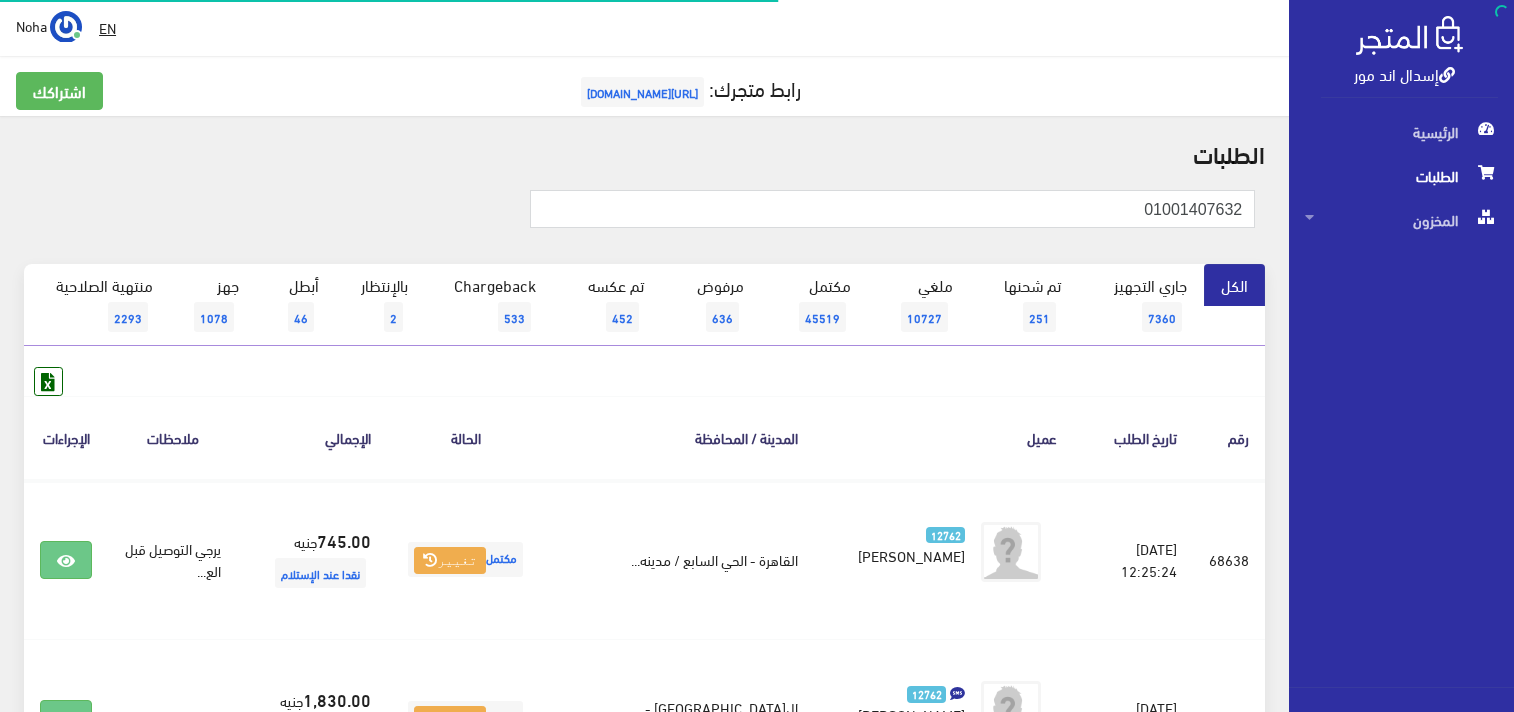 scroll, scrollTop: 0, scrollLeft: 0, axis: both 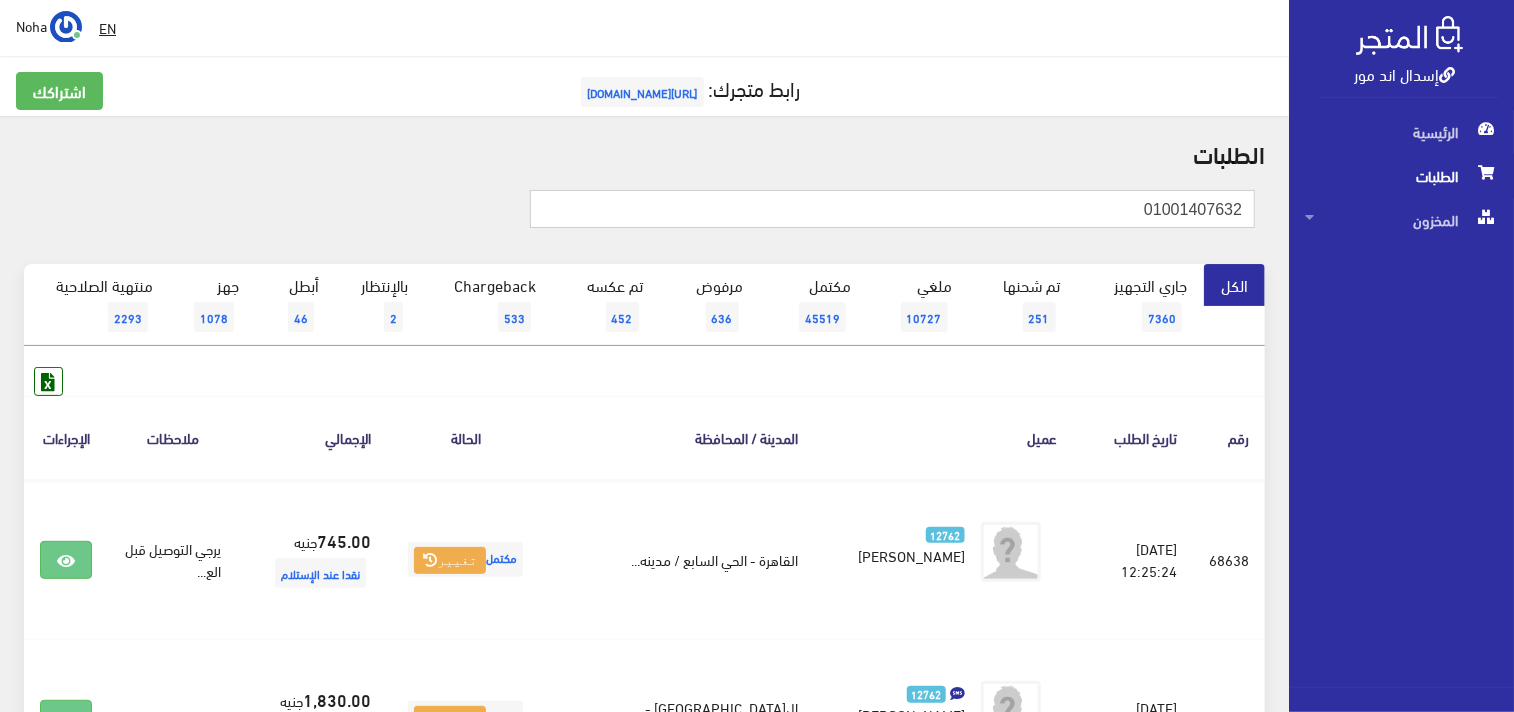 drag, startPoint x: 1427, startPoint y: 242, endPoint x: 1516, endPoint y: 253, distance: 89.6772 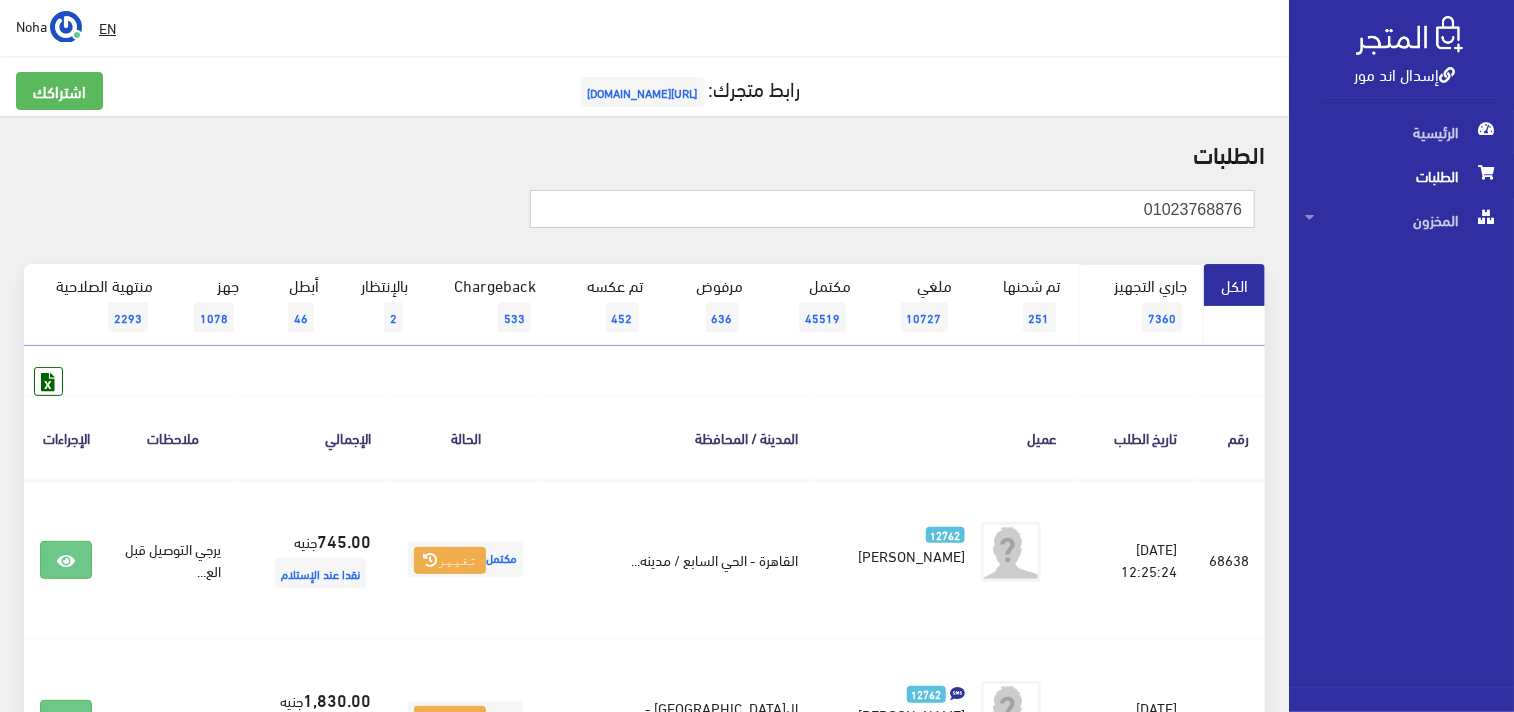 type on "01023768876" 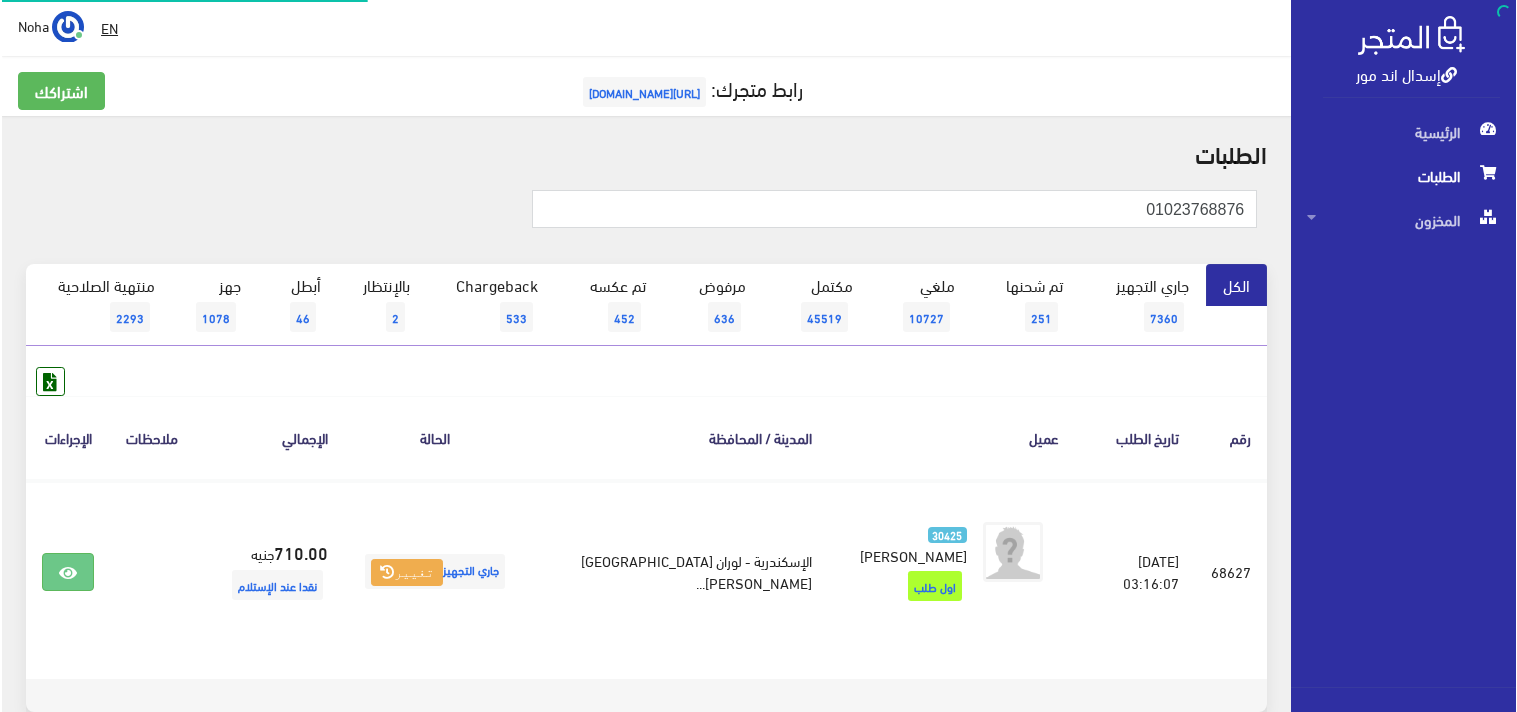 scroll, scrollTop: 0, scrollLeft: 0, axis: both 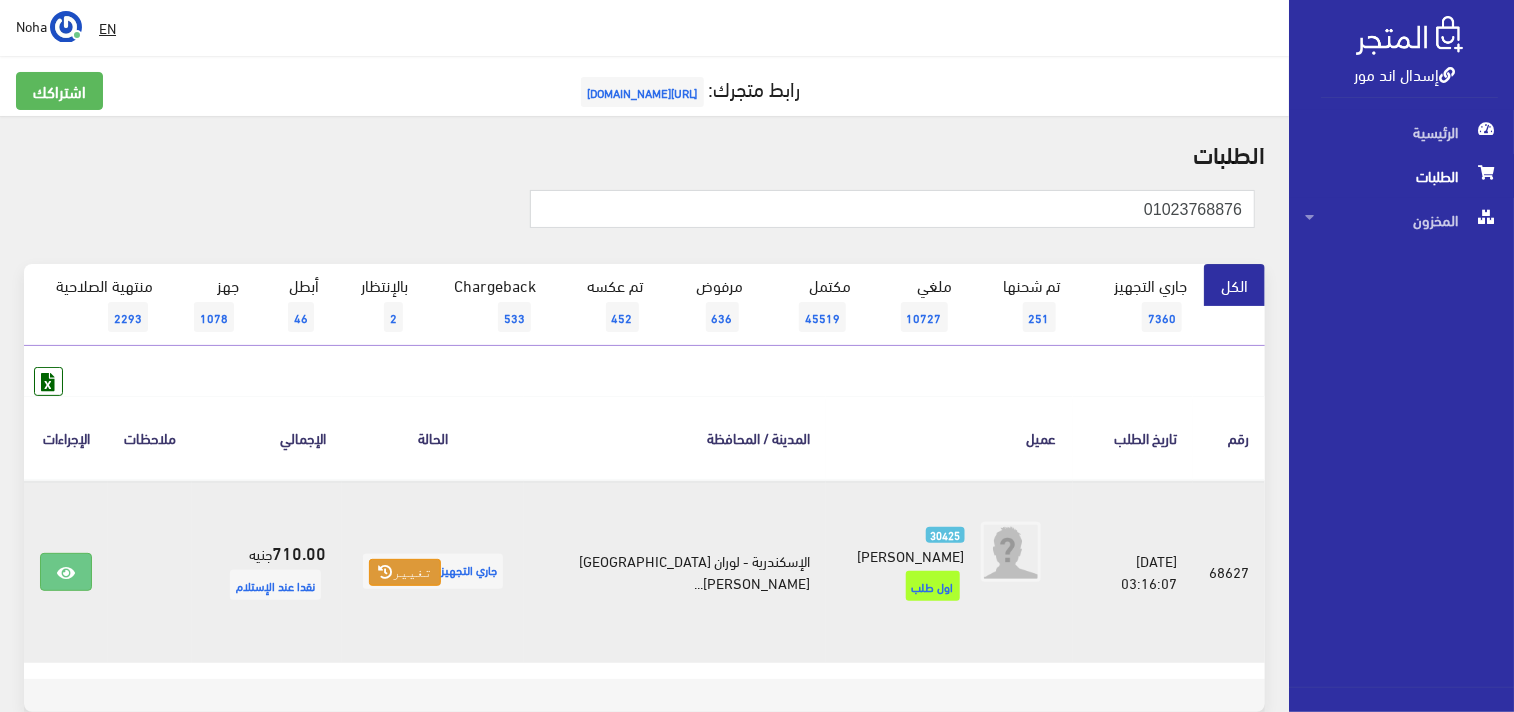 click at bounding box center (385, 572) 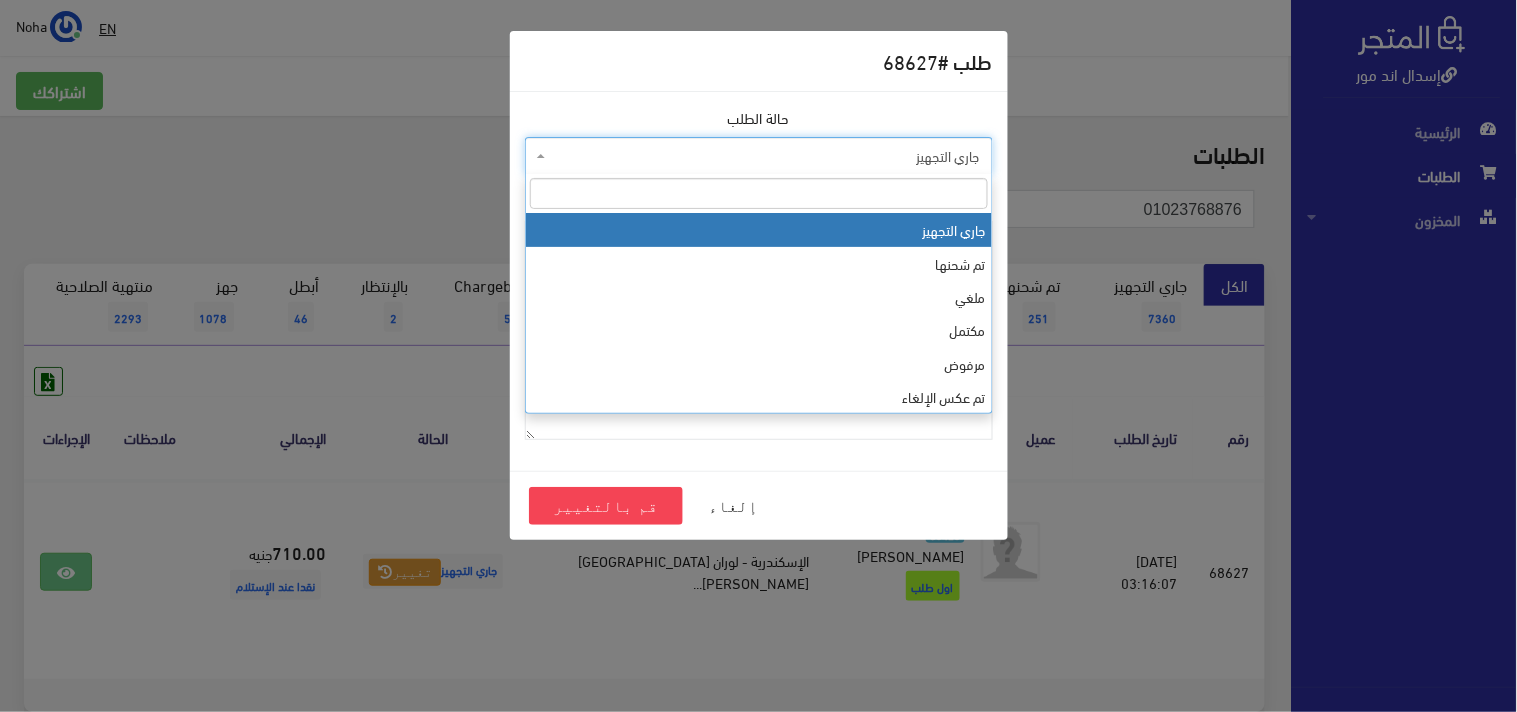 click on "جاري التجهيز" at bounding box center (765, 156) 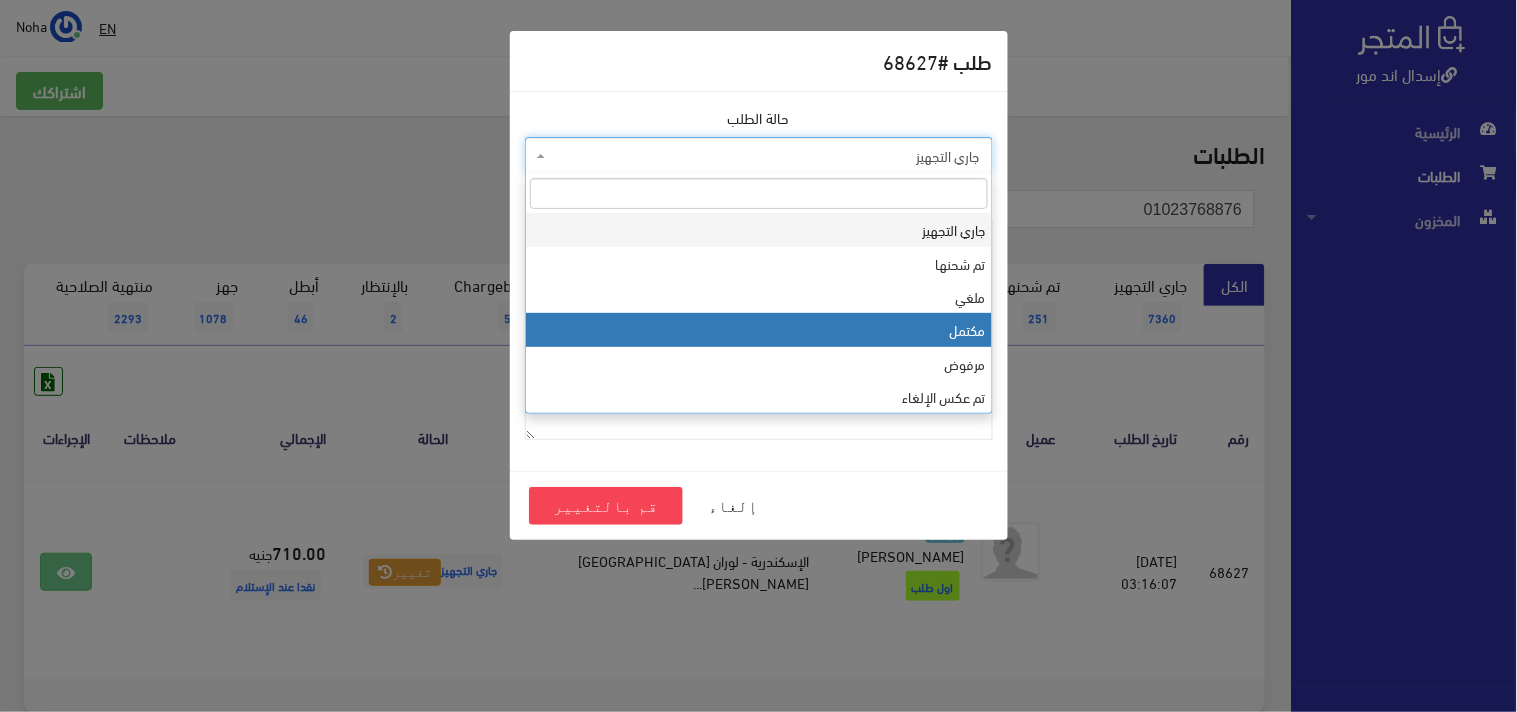 select on "4" 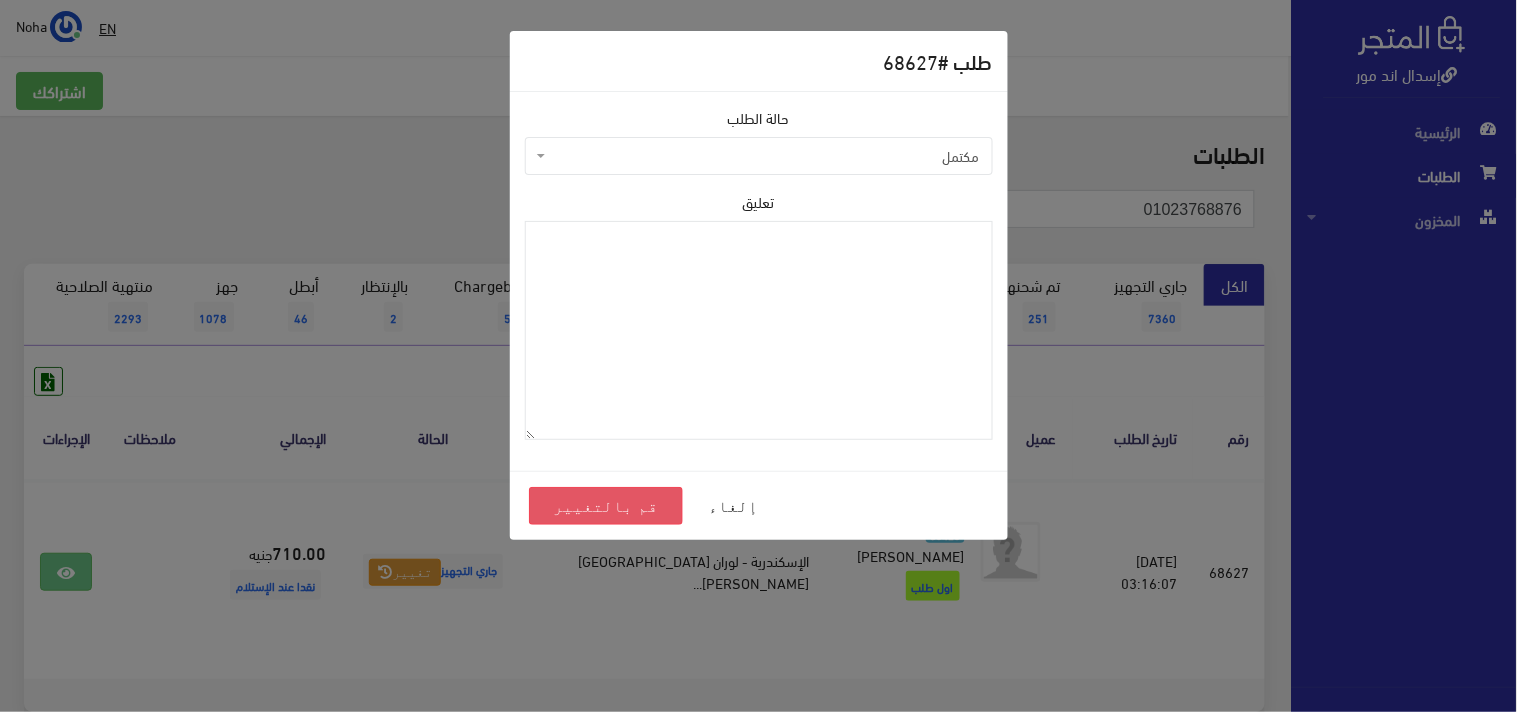click on "قم بالتغيير" at bounding box center (606, 506) 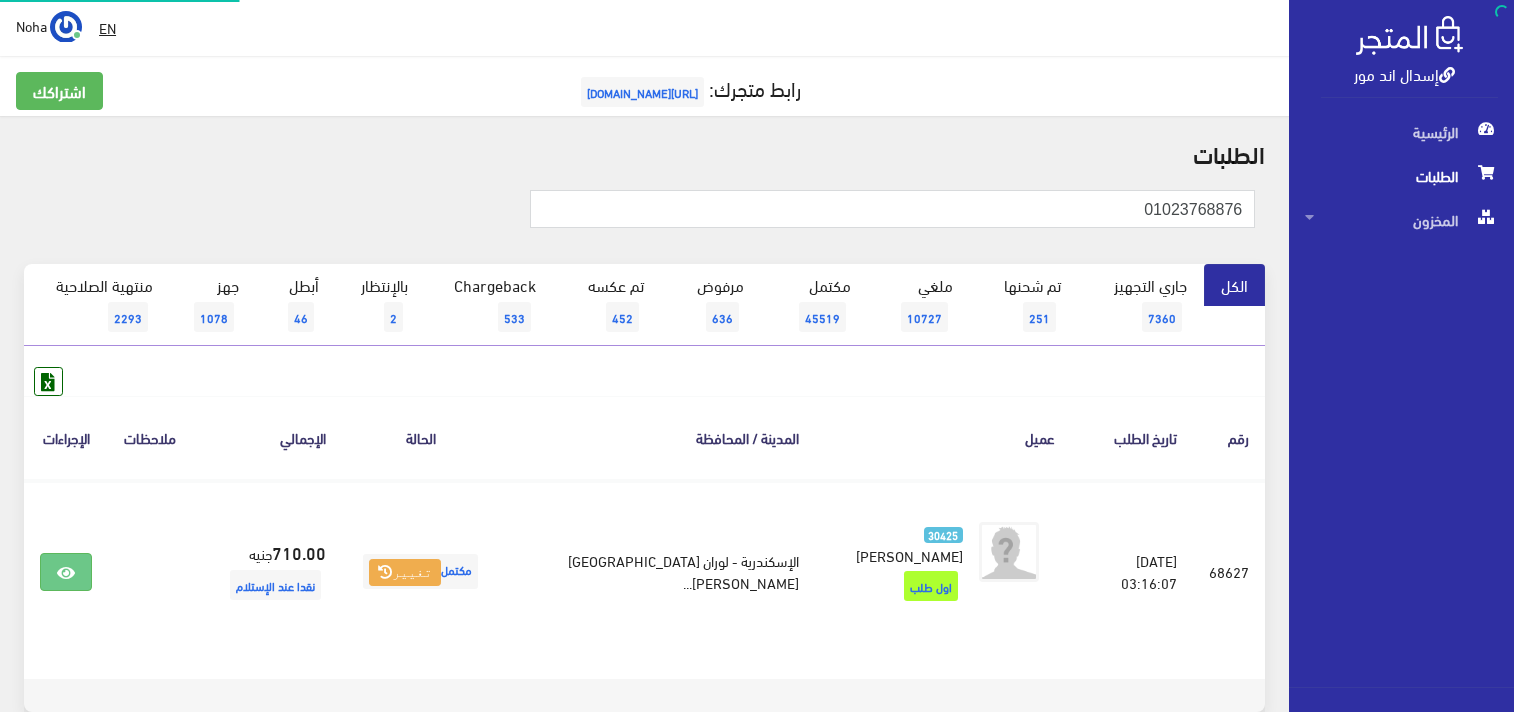 scroll, scrollTop: 0, scrollLeft: 0, axis: both 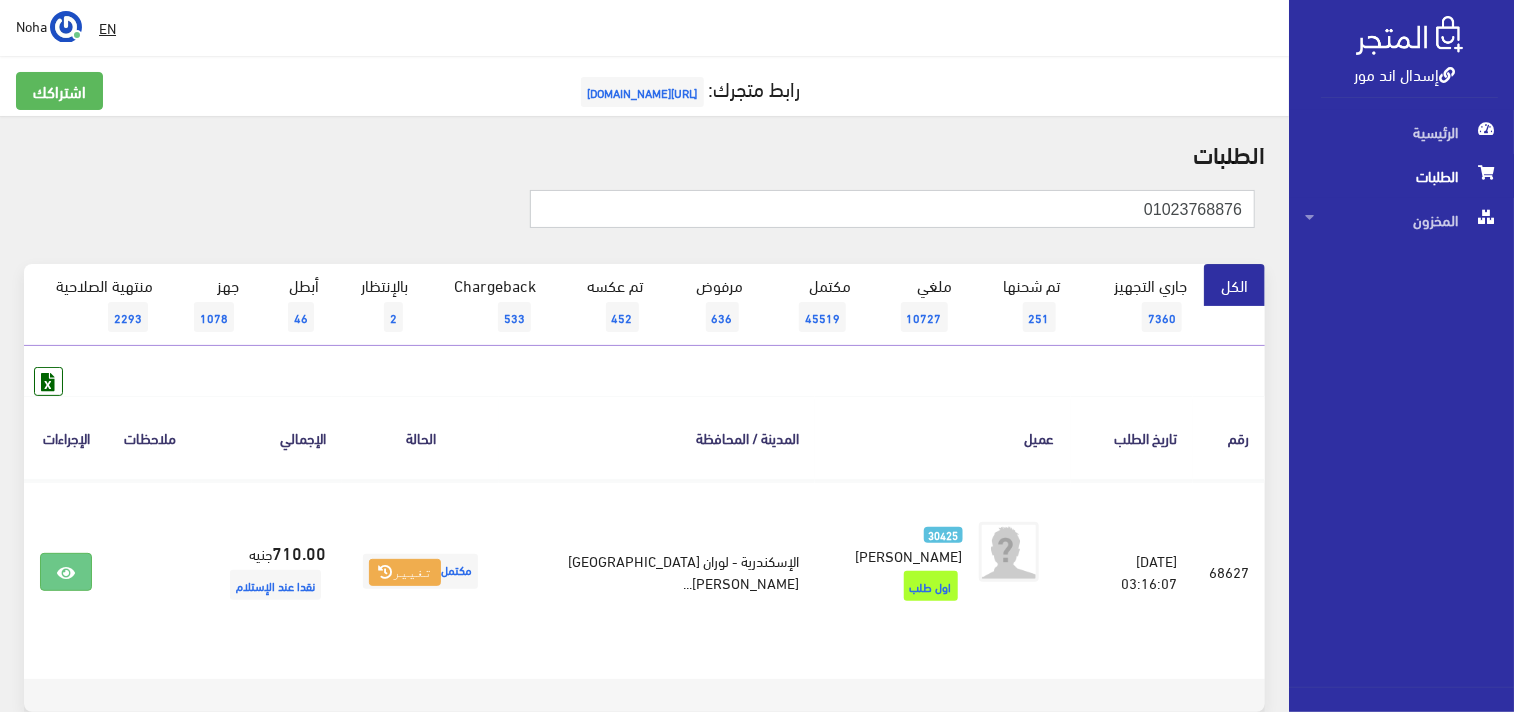 drag, startPoint x: 1382, startPoint y: 191, endPoint x: 1397, endPoint y: 187, distance: 15.524175 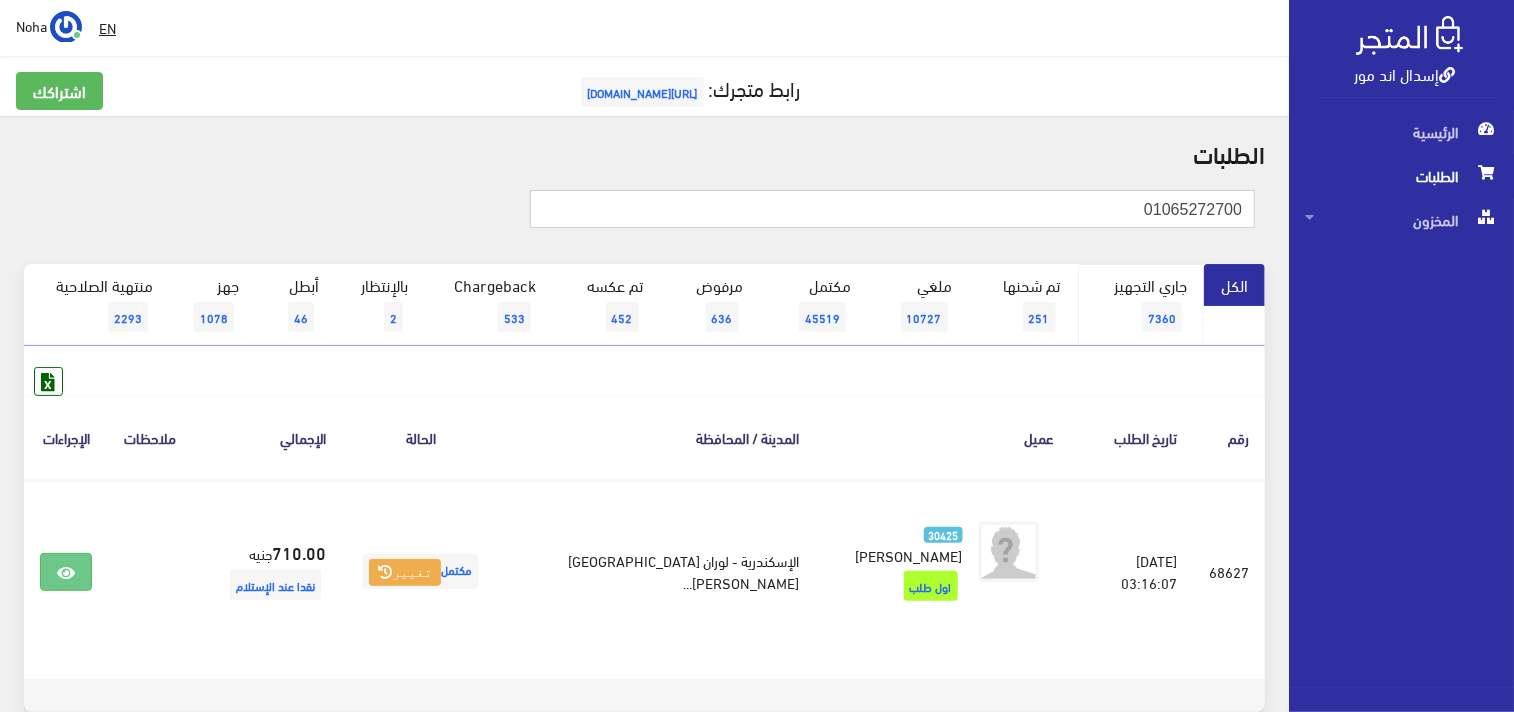 type on "01065272700" 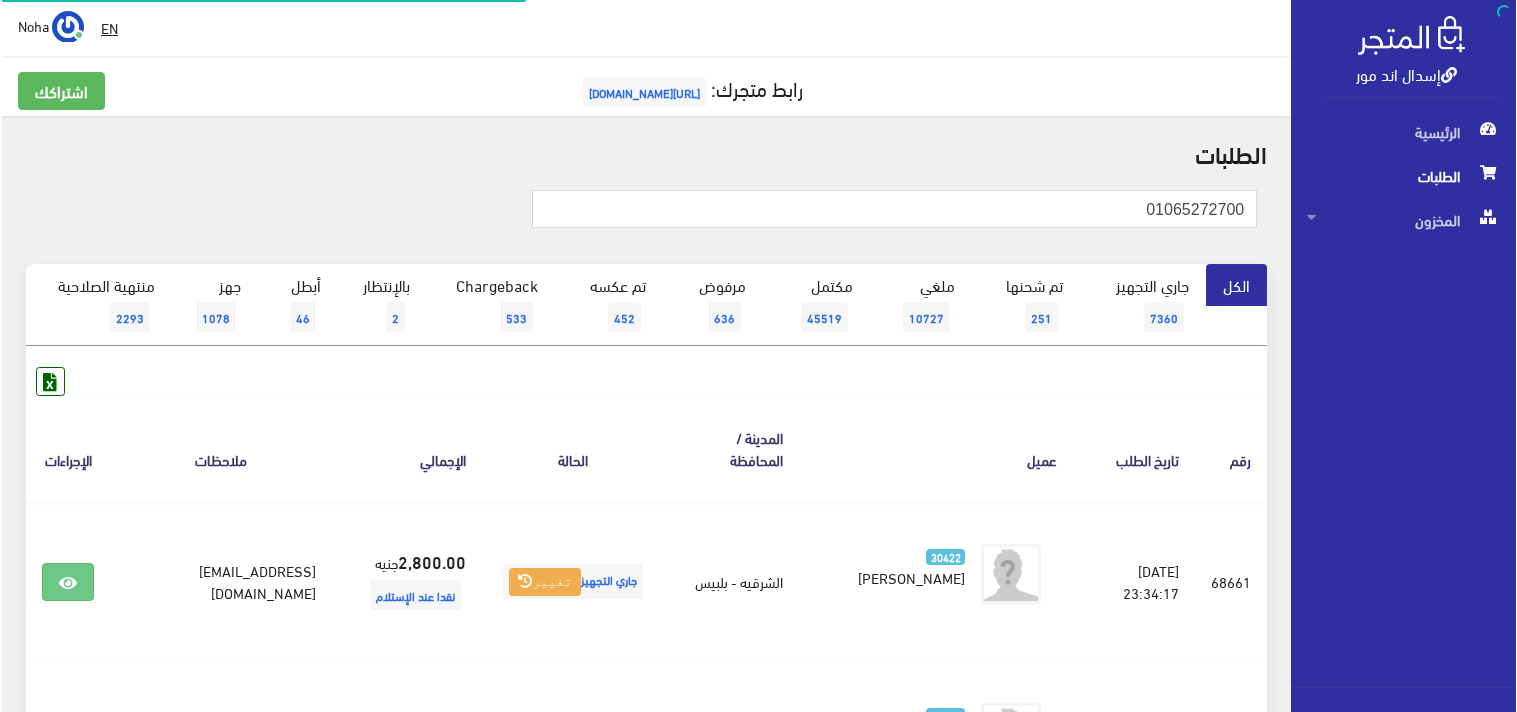 scroll, scrollTop: 0, scrollLeft: 0, axis: both 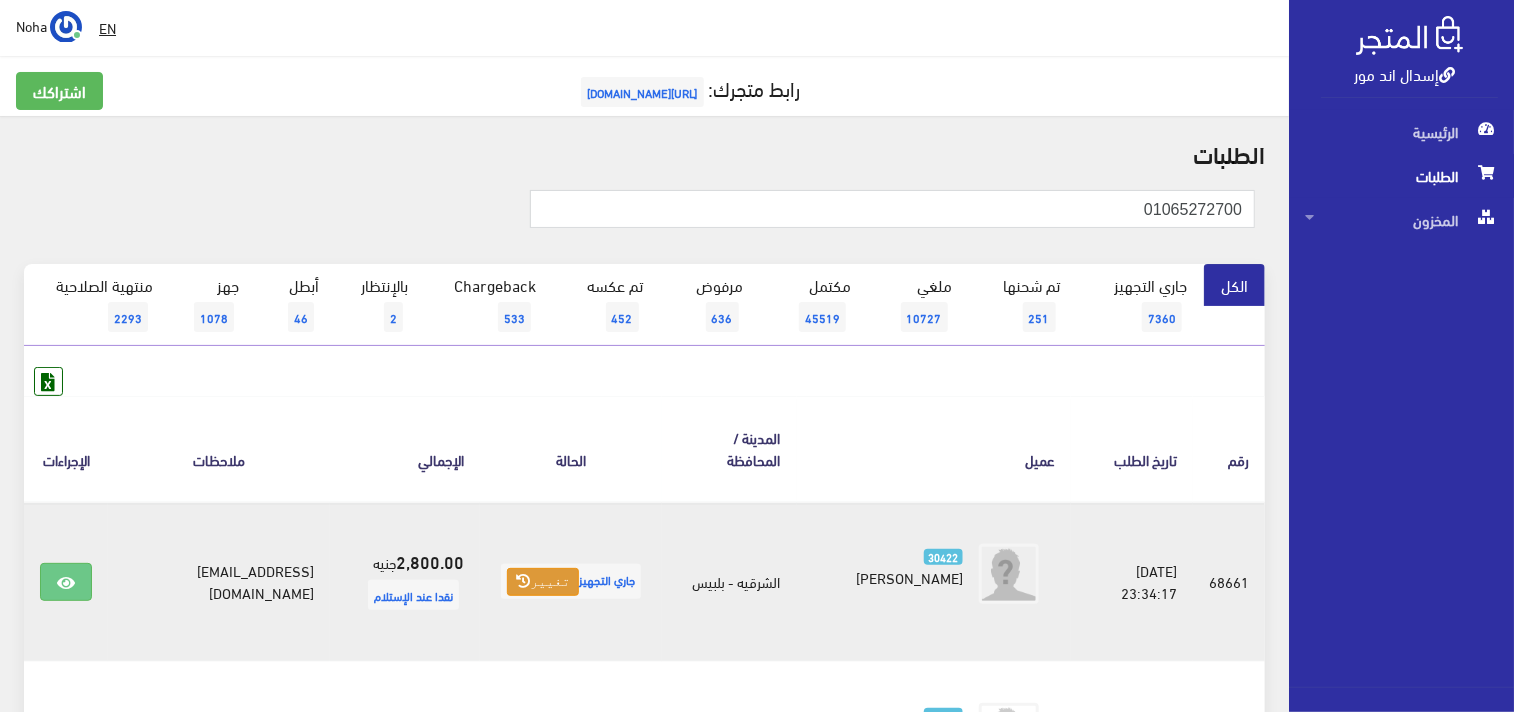 click on "تغيير" at bounding box center (543, 582) 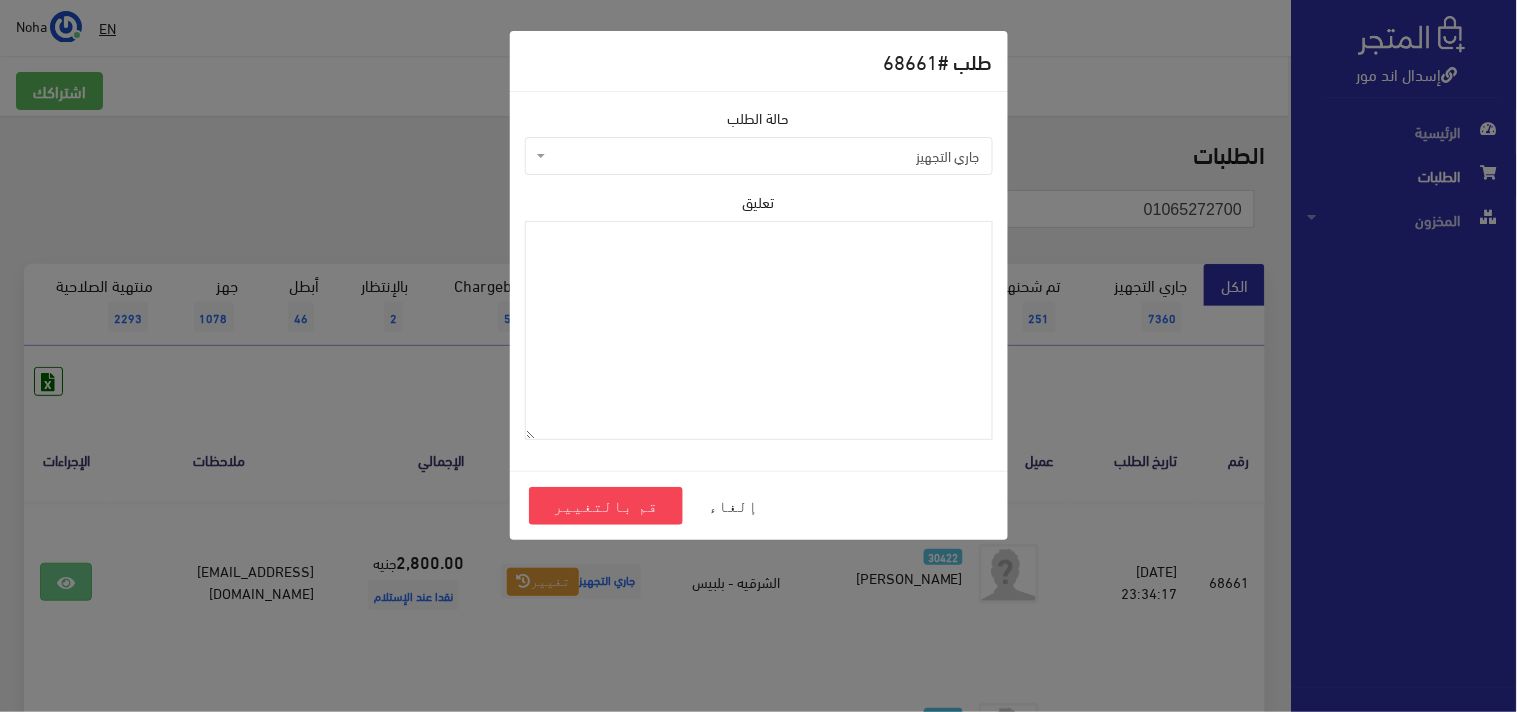 click on "جاري التجهيز" at bounding box center (765, 156) 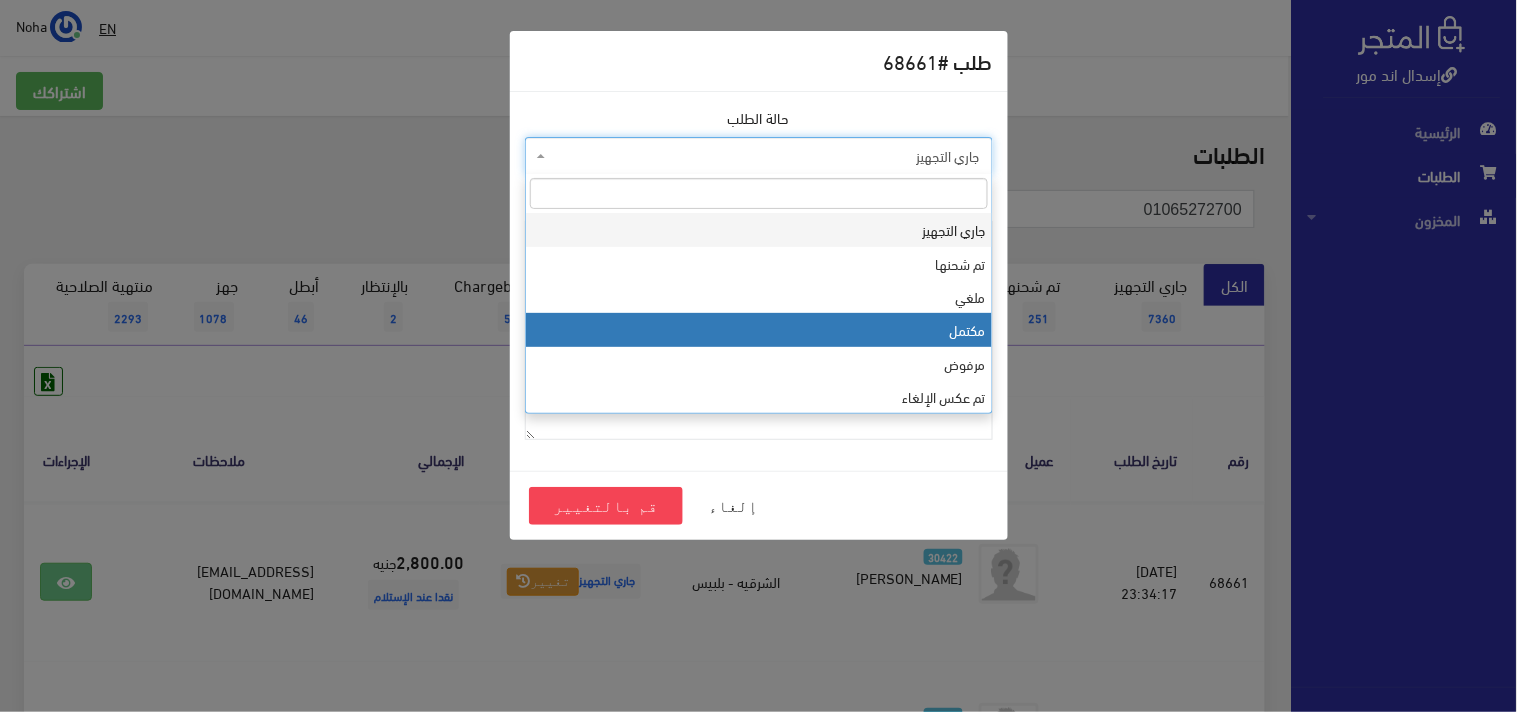 select on "4" 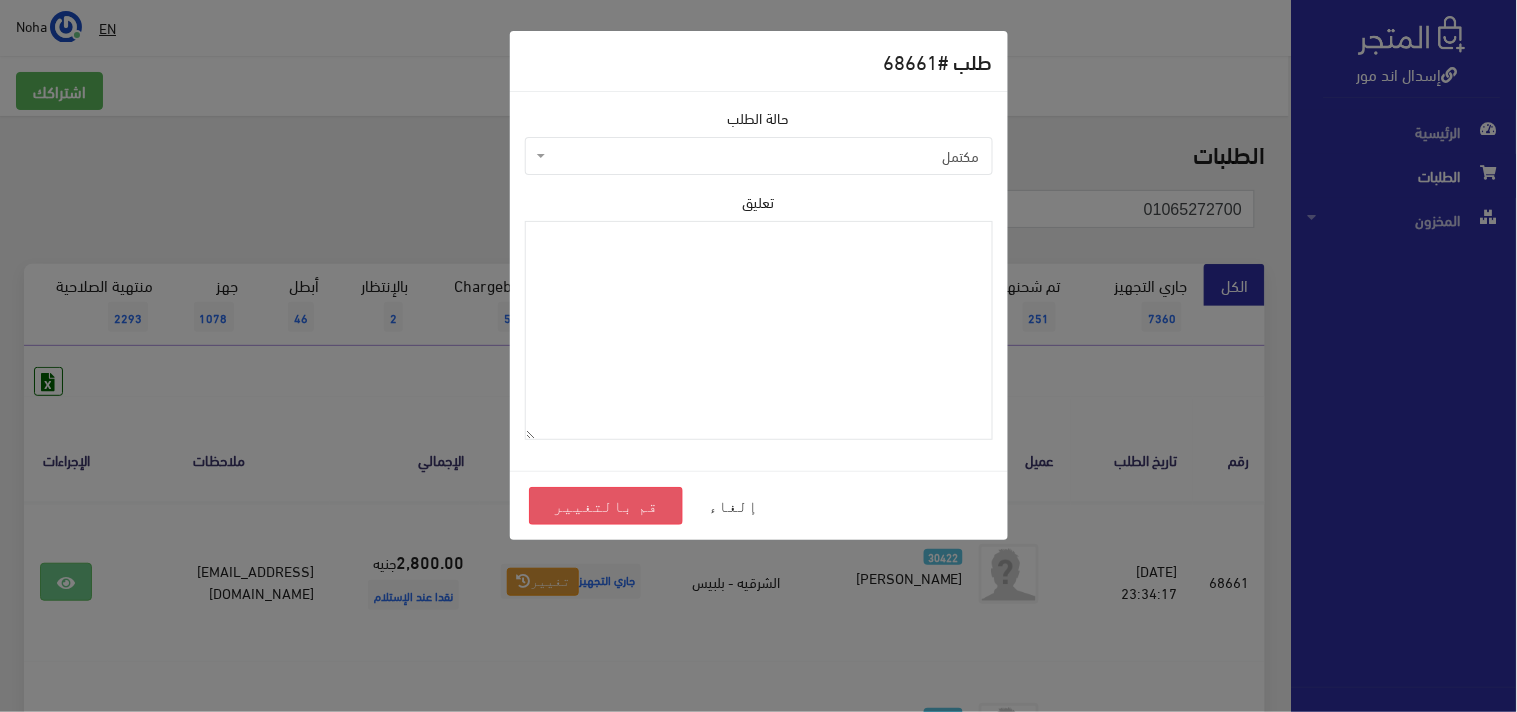 click on "قم بالتغيير" at bounding box center [606, 506] 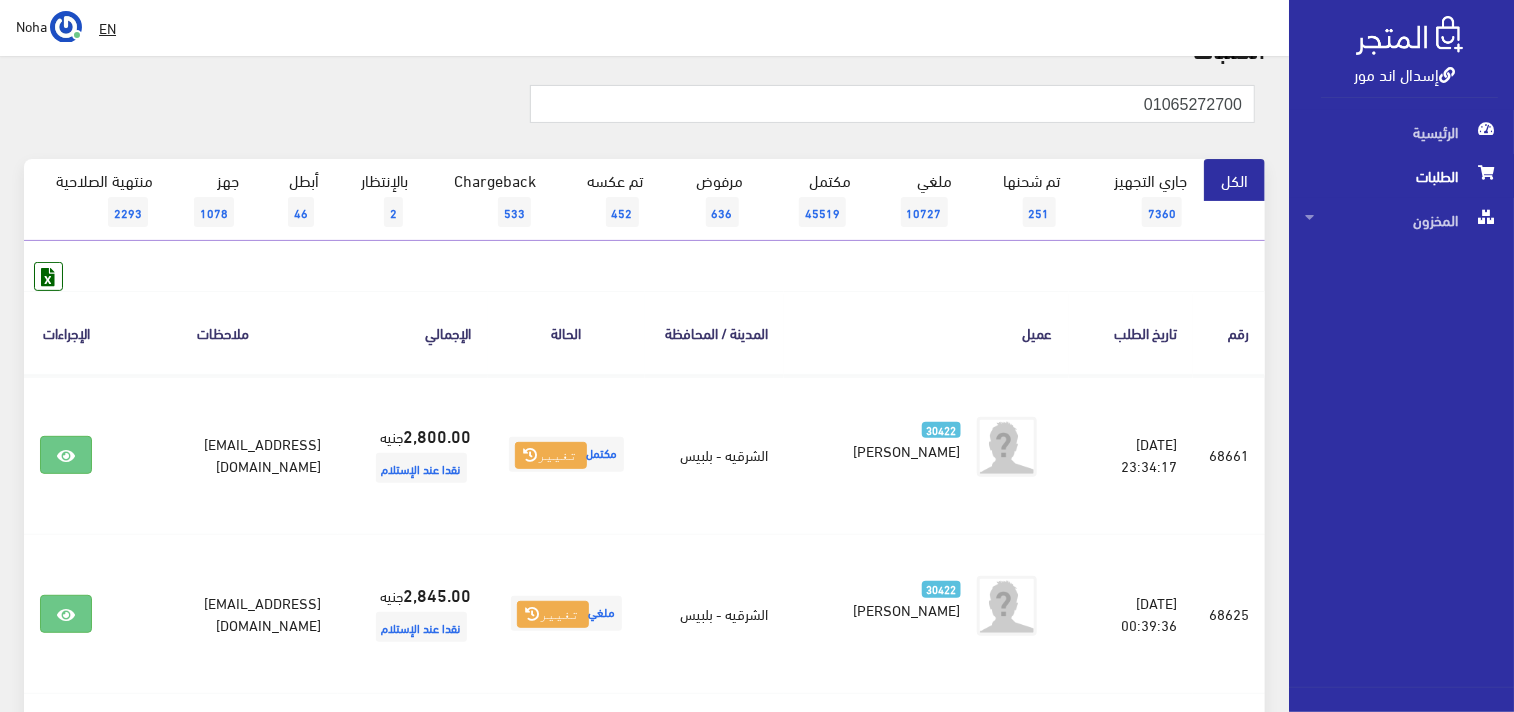 scroll, scrollTop: 0, scrollLeft: 0, axis: both 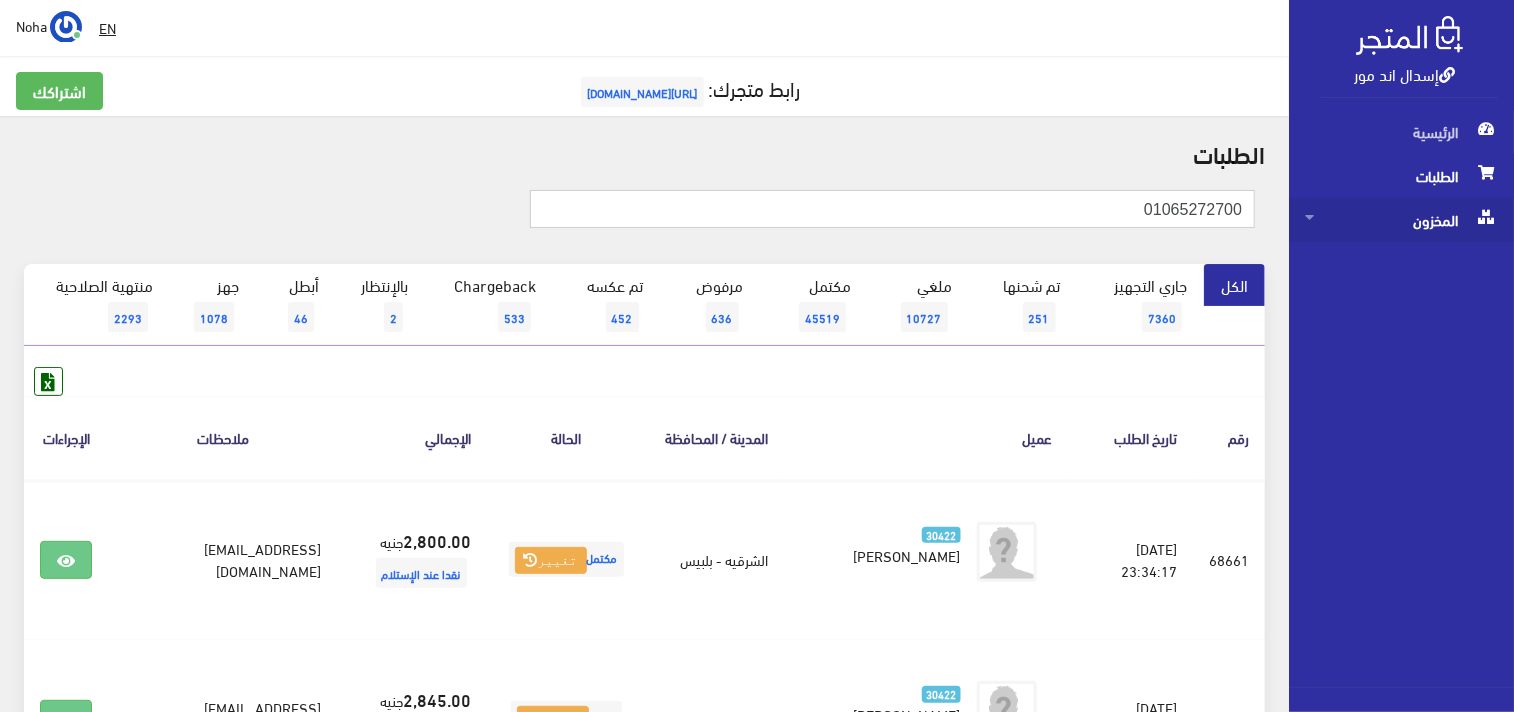 drag, startPoint x: 1117, startPoint y: 213, endPoint x: 1394, endPoint y: 210, distance: 277.01624 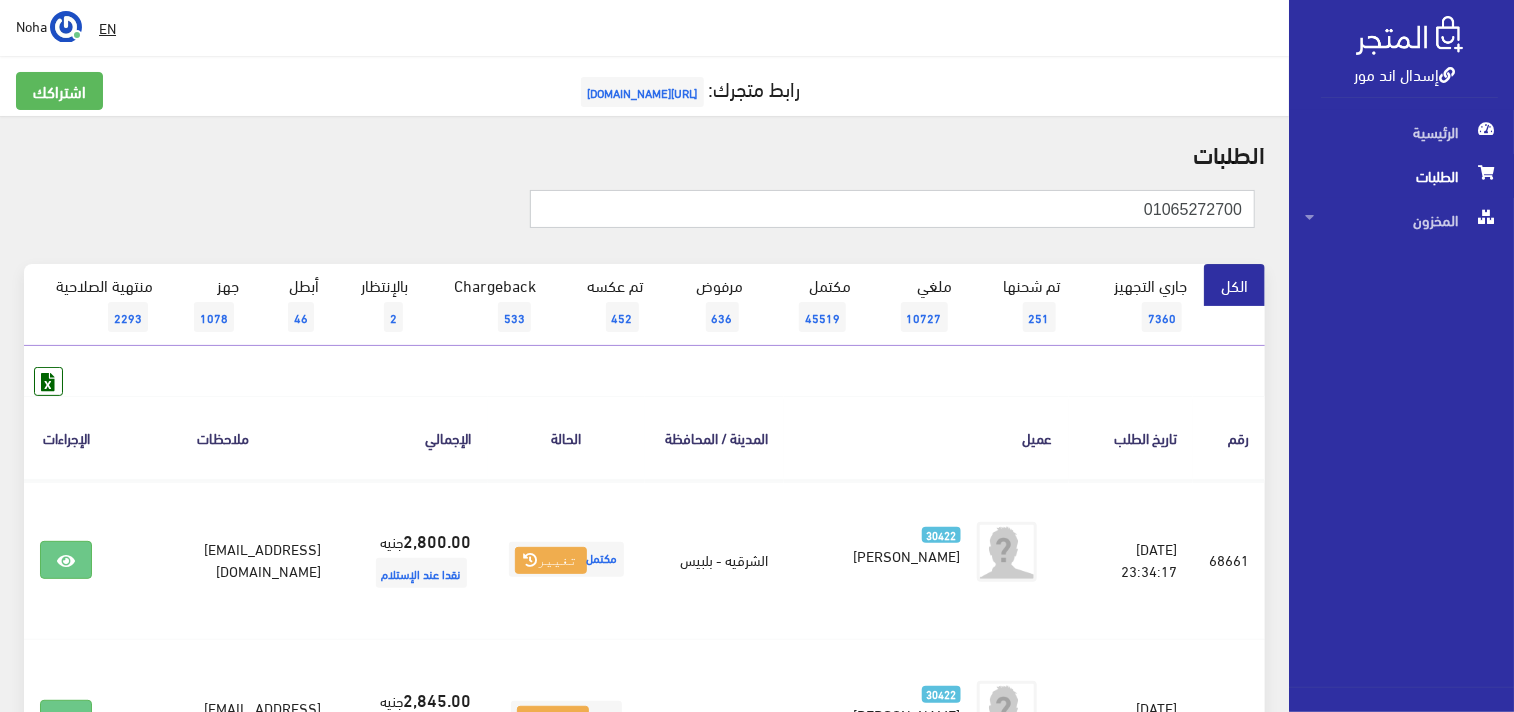paste on "129315781" 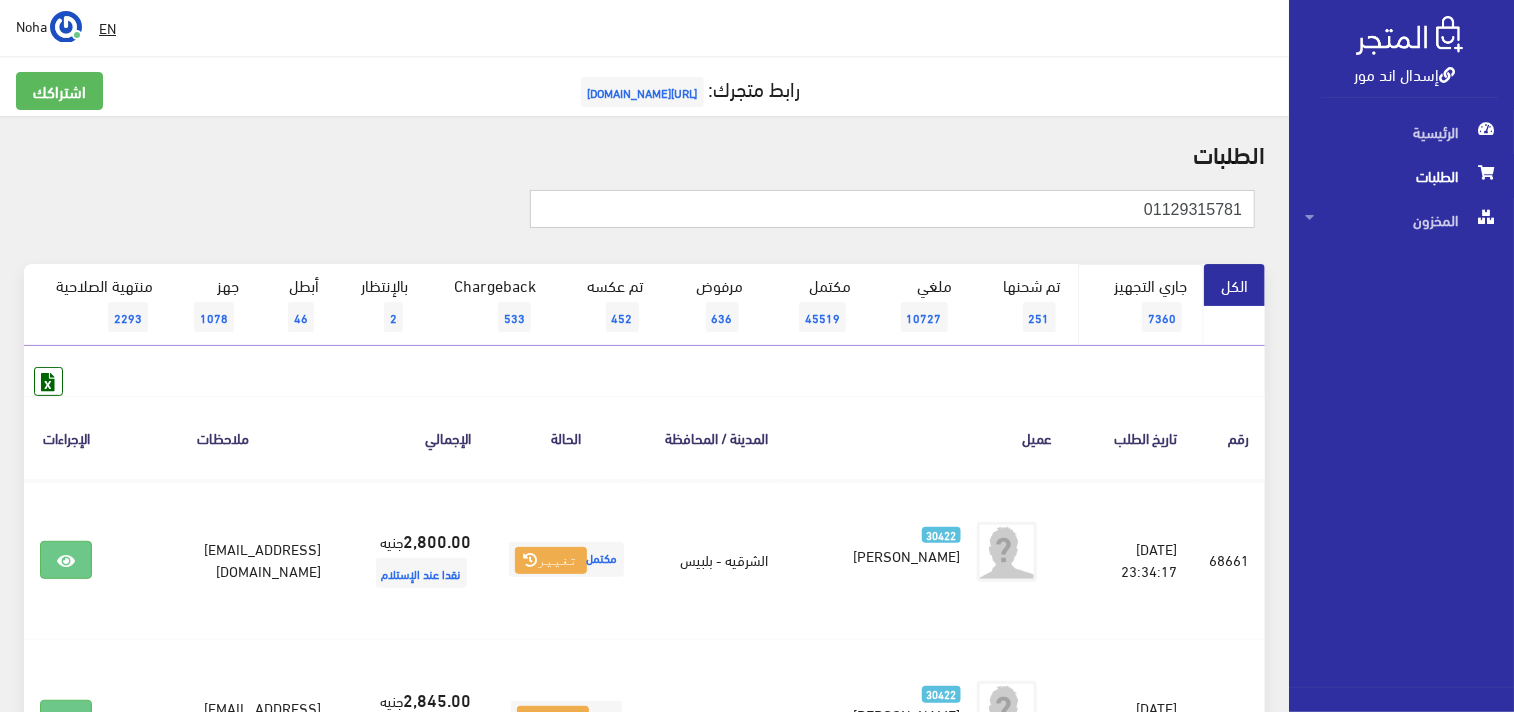 type on "01129315781" 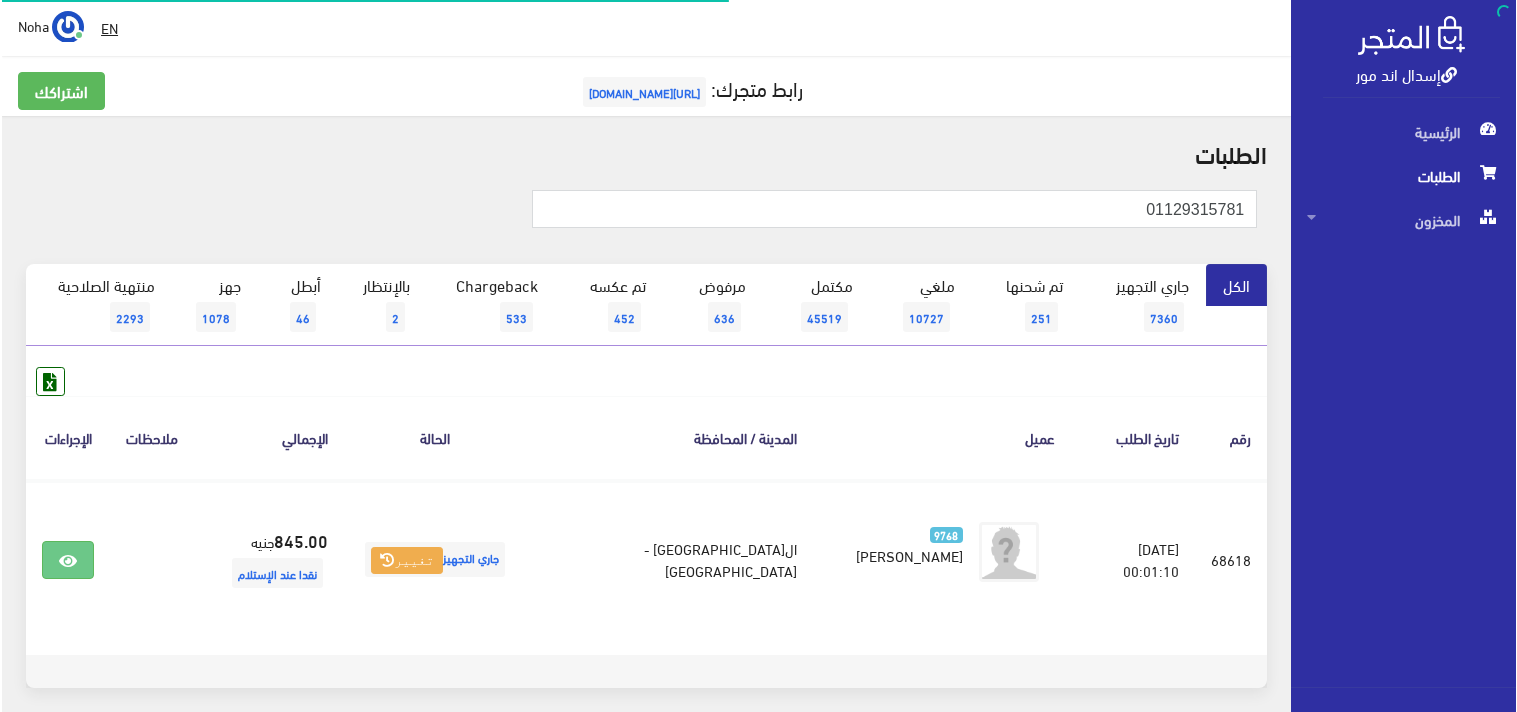 scroll, scrollTop: 0, scrollLeft: 0, axis: both 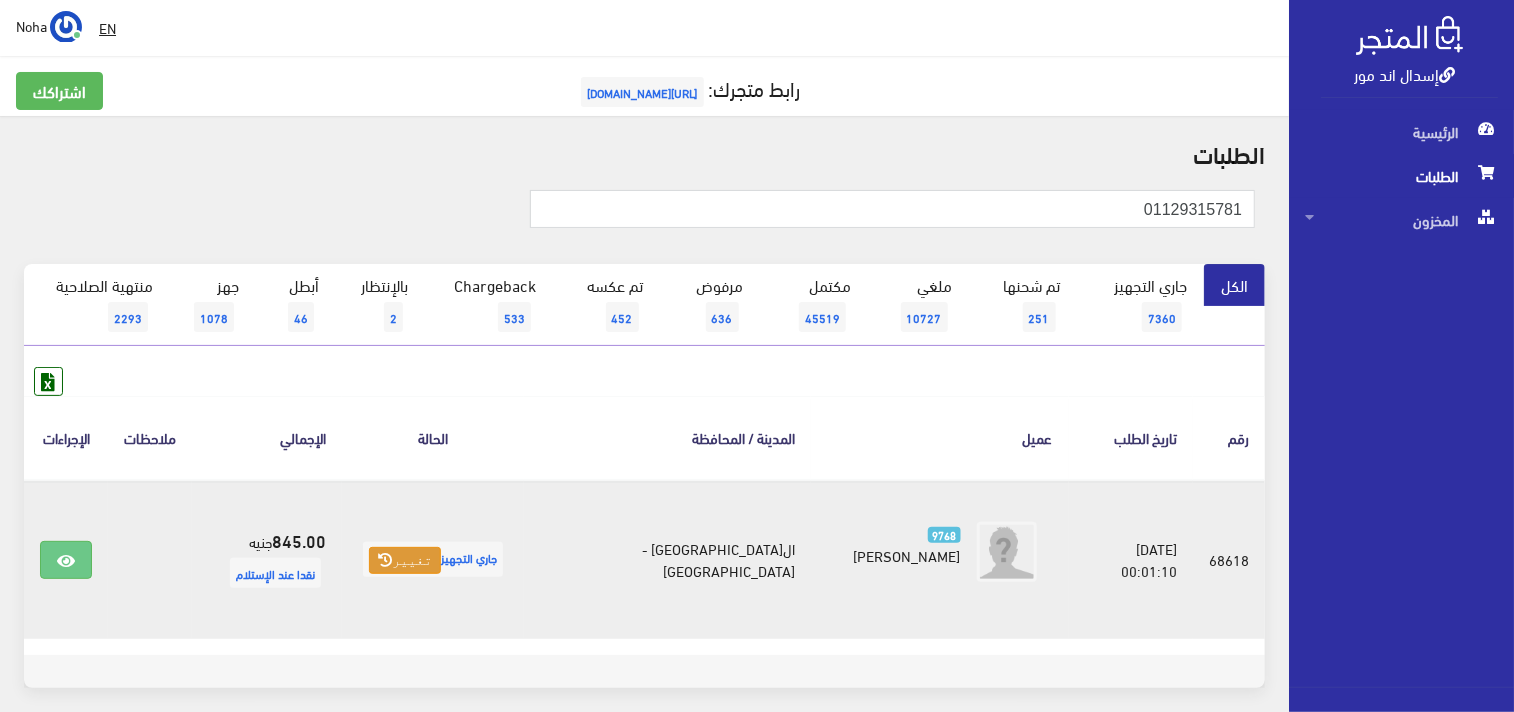 click at bounding box center (385, 560) 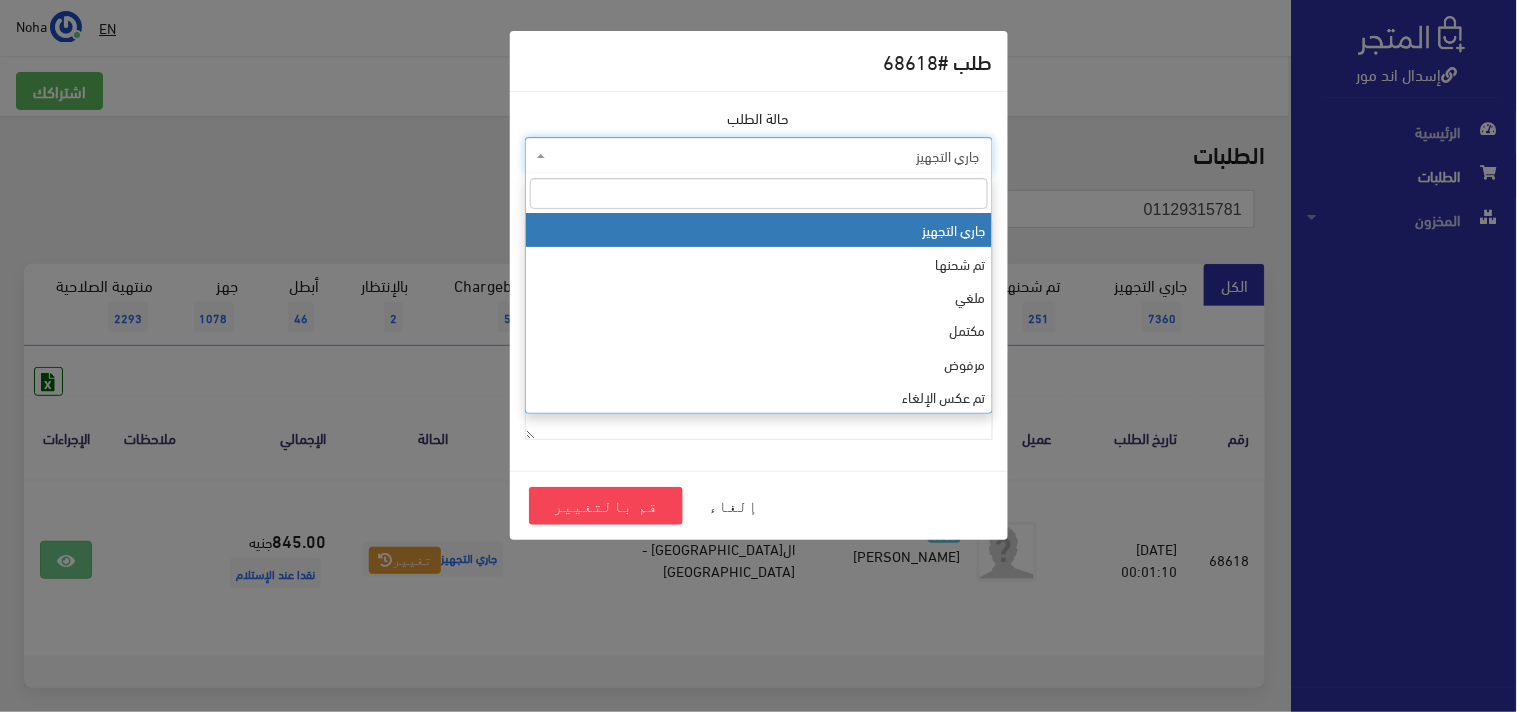 click on "جاري التجهيز" at bounding box center (765, 156) 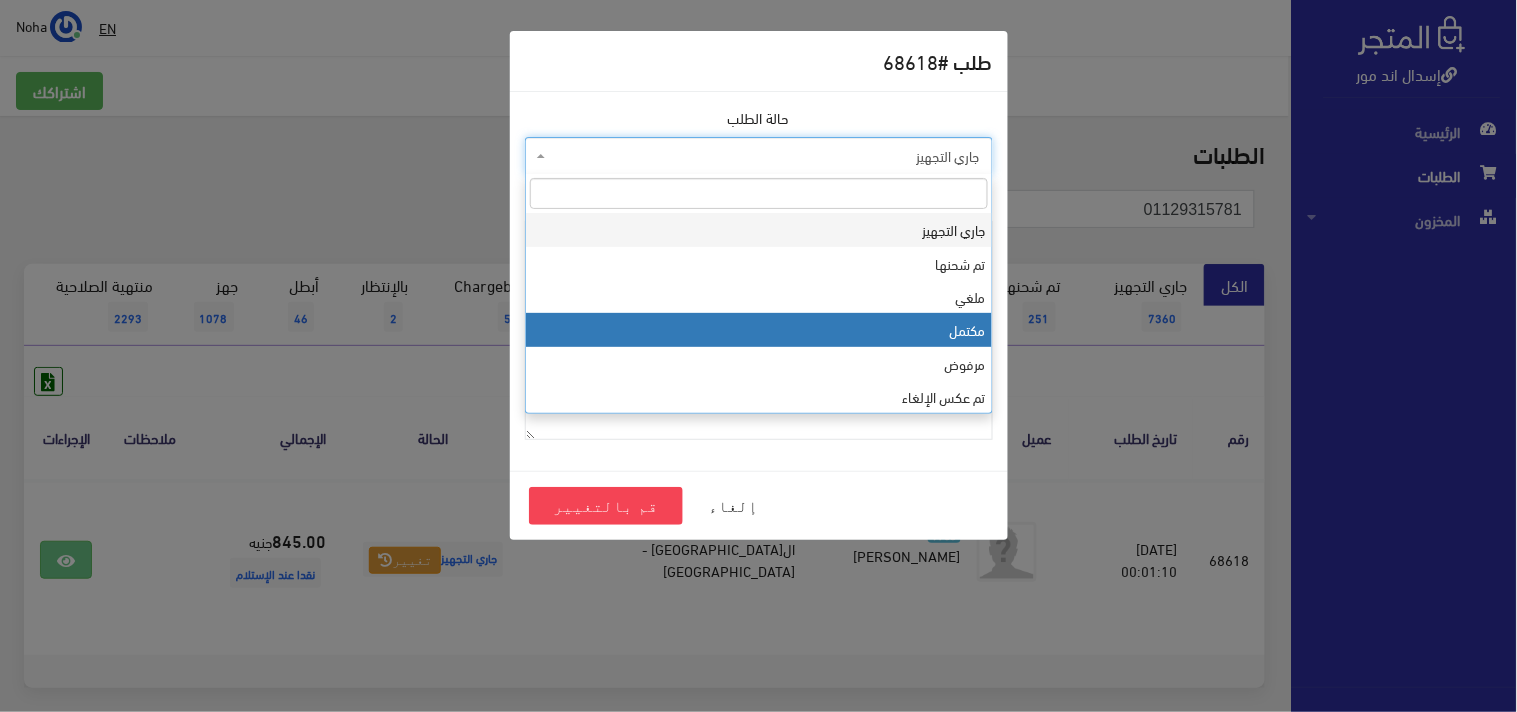 select on "4" 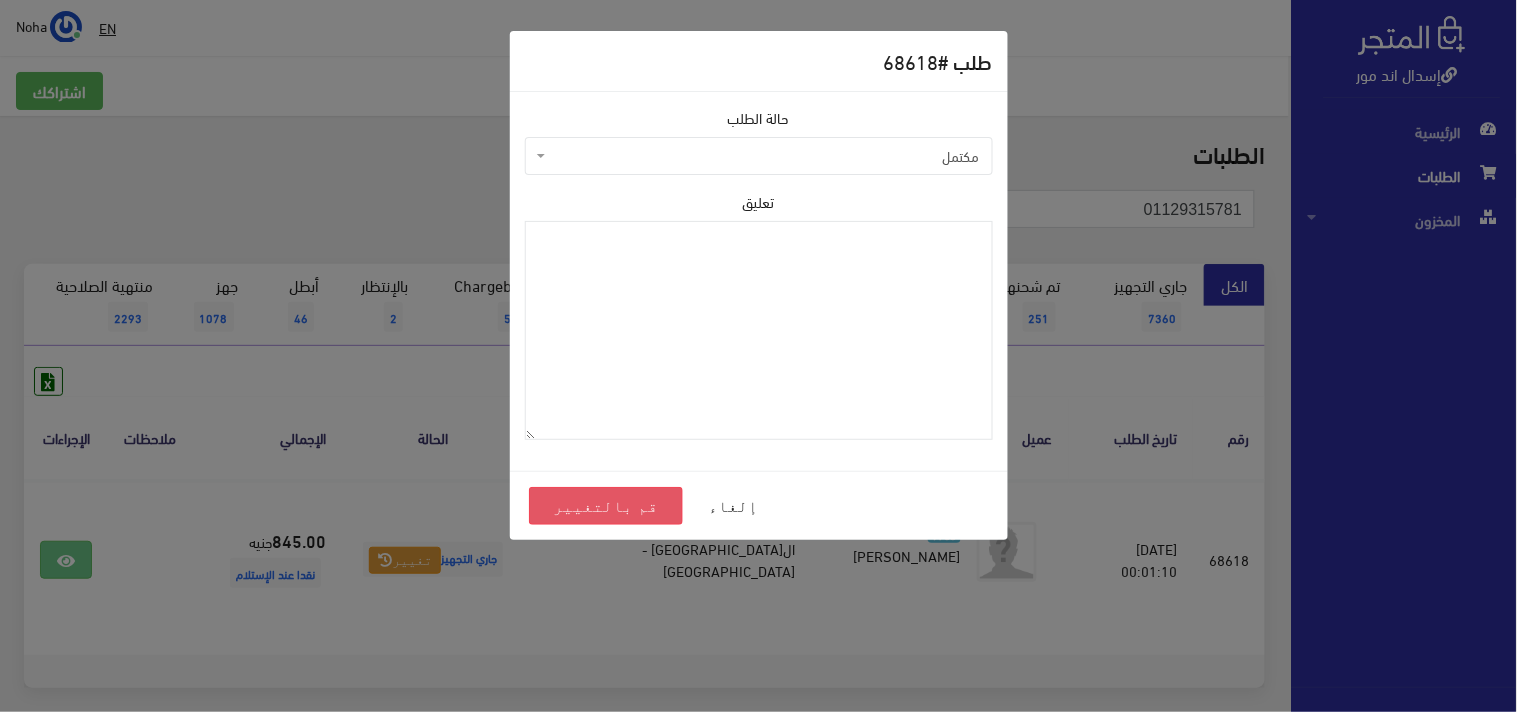 click on "قم بالتغيير" at bounding box center [606, 506] 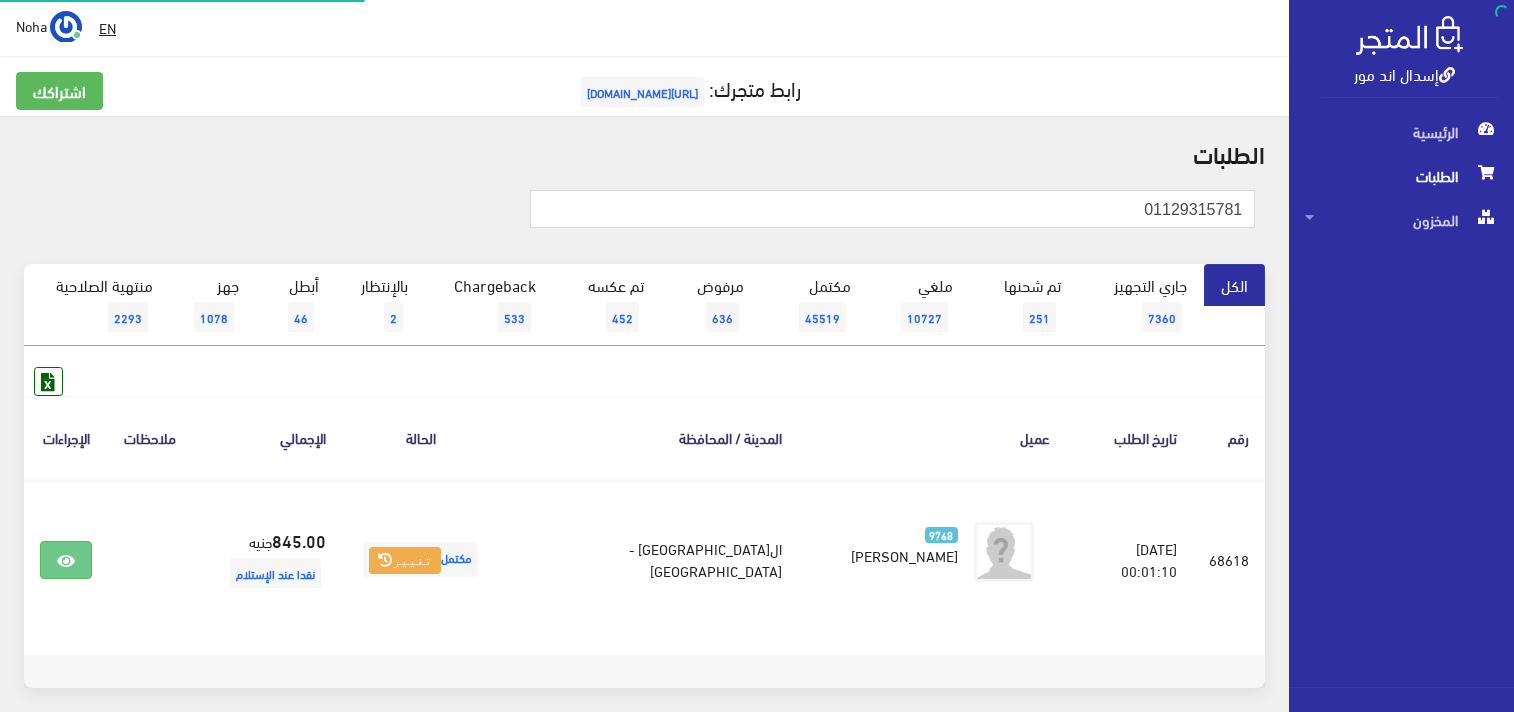 scroll, scrollTop: 0, scrollLeft: 0, axis: both 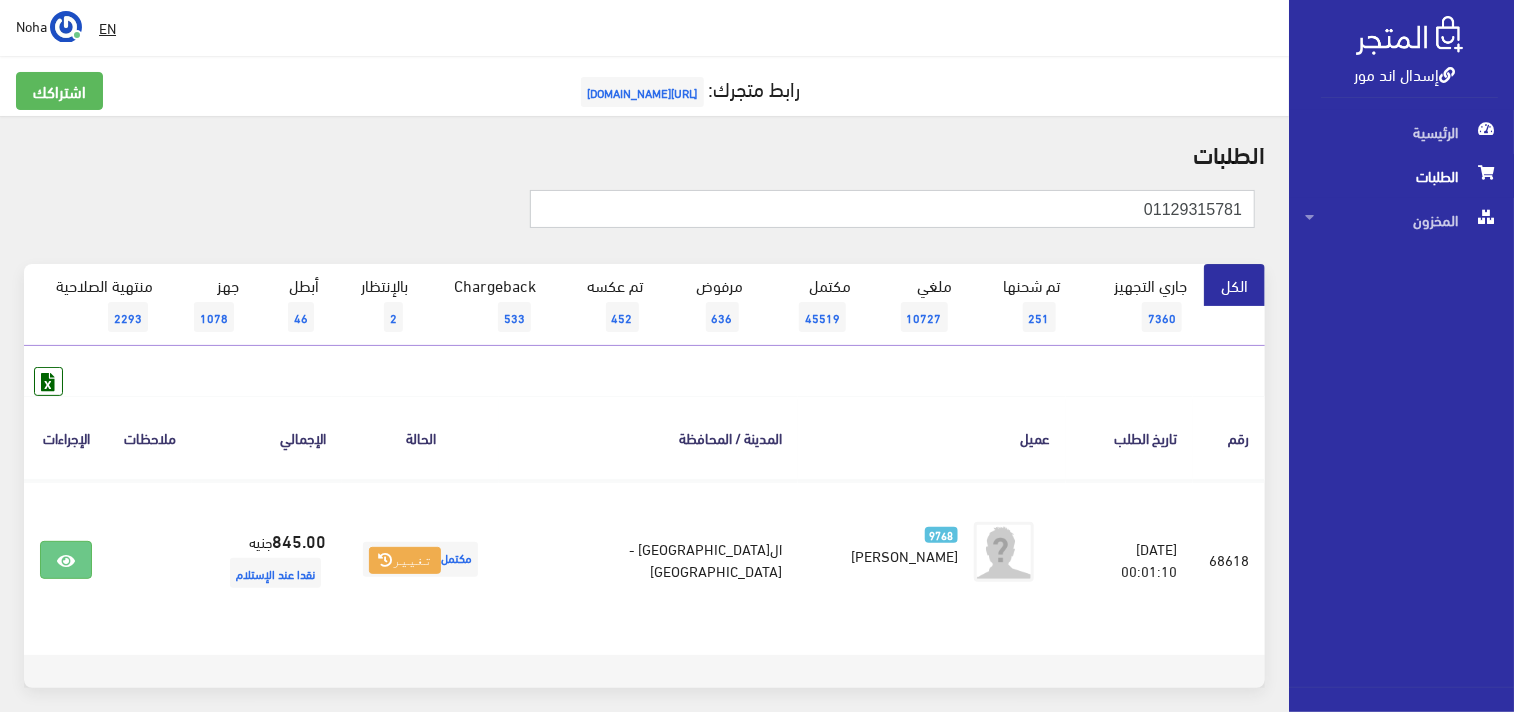 drag, startPoint x: 1142, startPoint y: 212, endPoint x: 1466, endPoint y: 196, distance: 324.39484 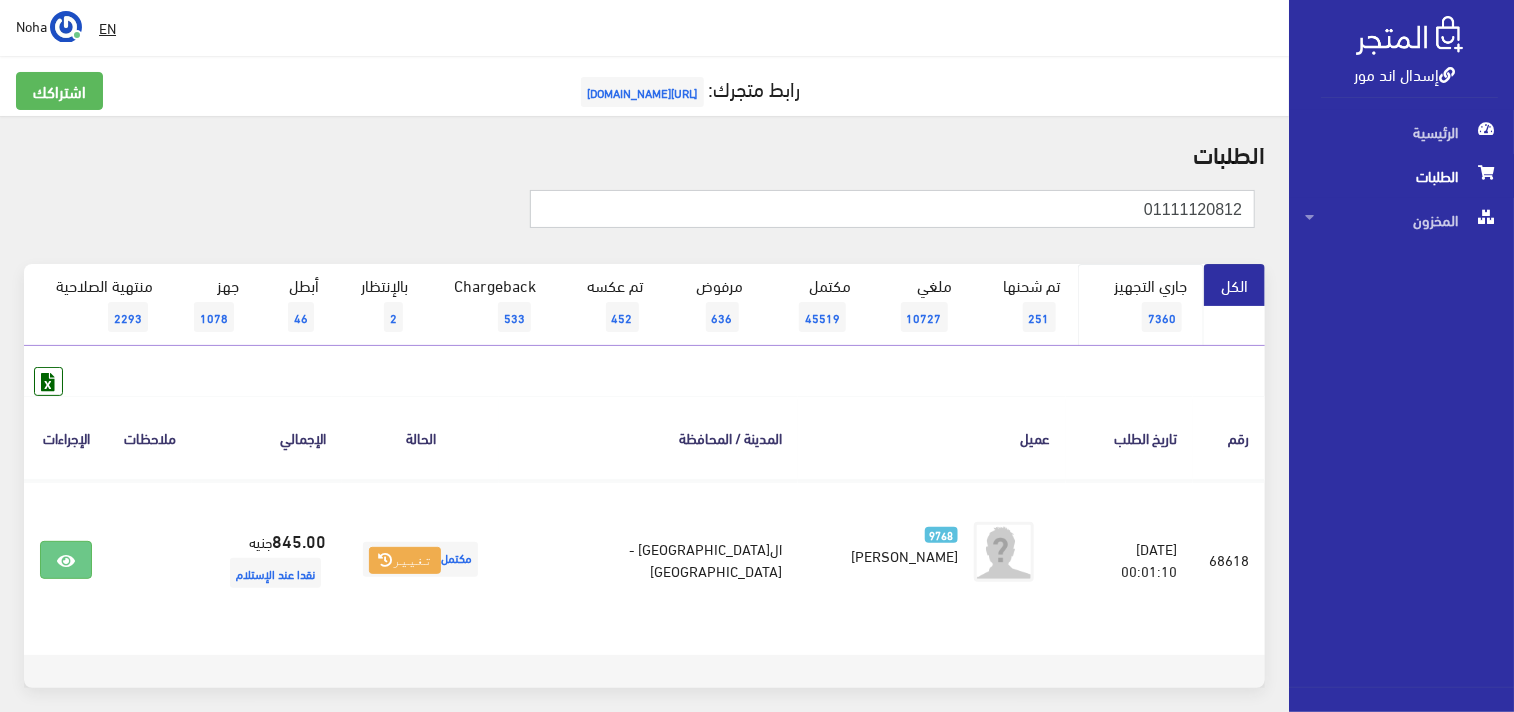 type on "01111120812" 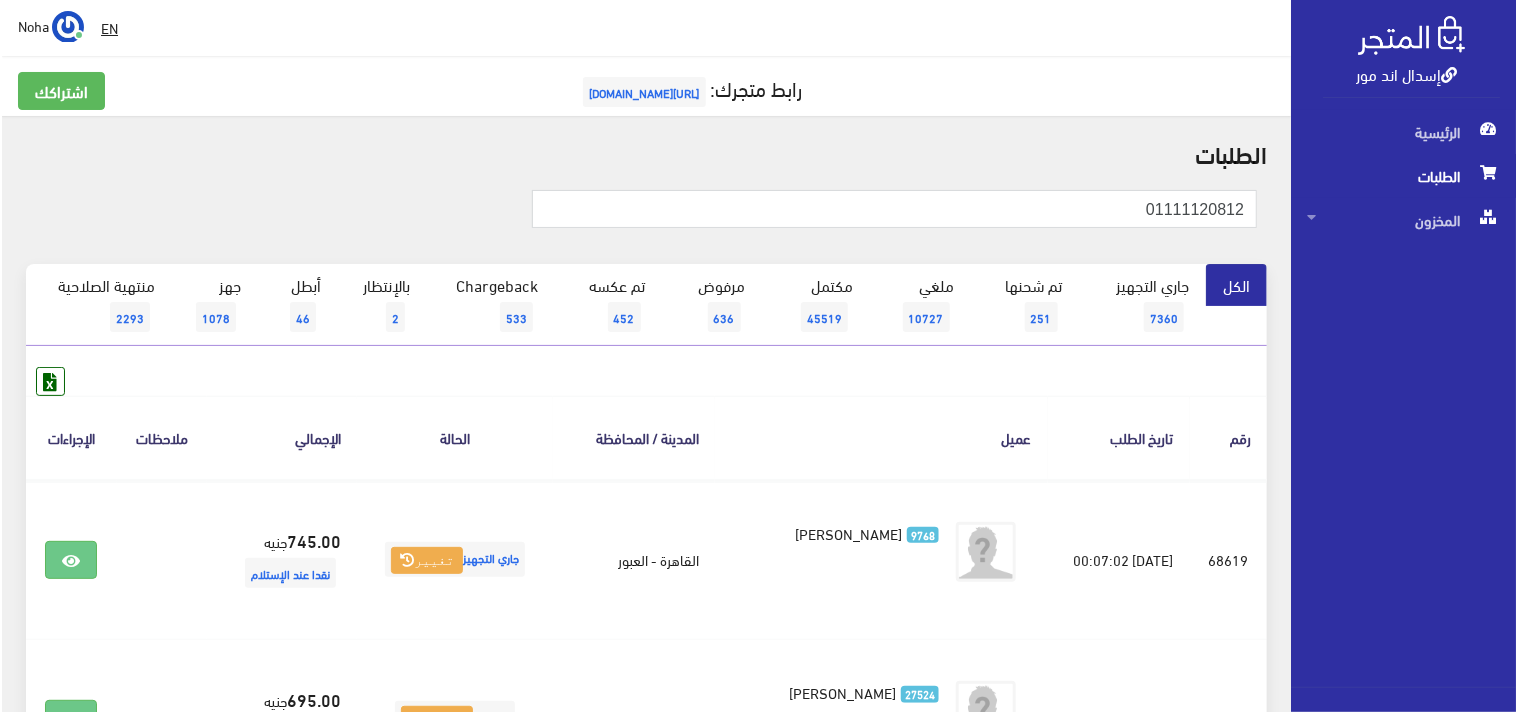 scroll, scrollTop: 111, scrollLeft: 0, axis: vertical 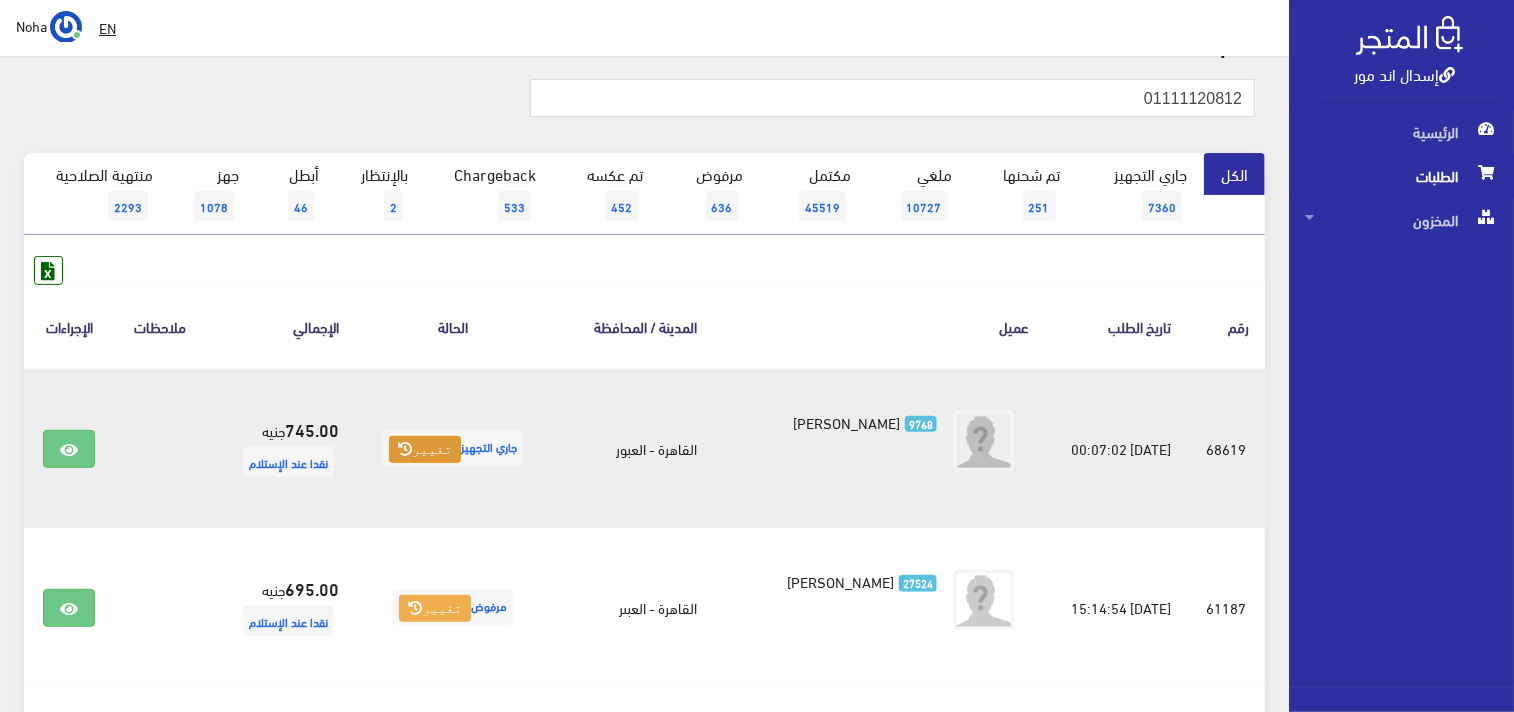 click on "تغيير" at bounding box center [425, 450] 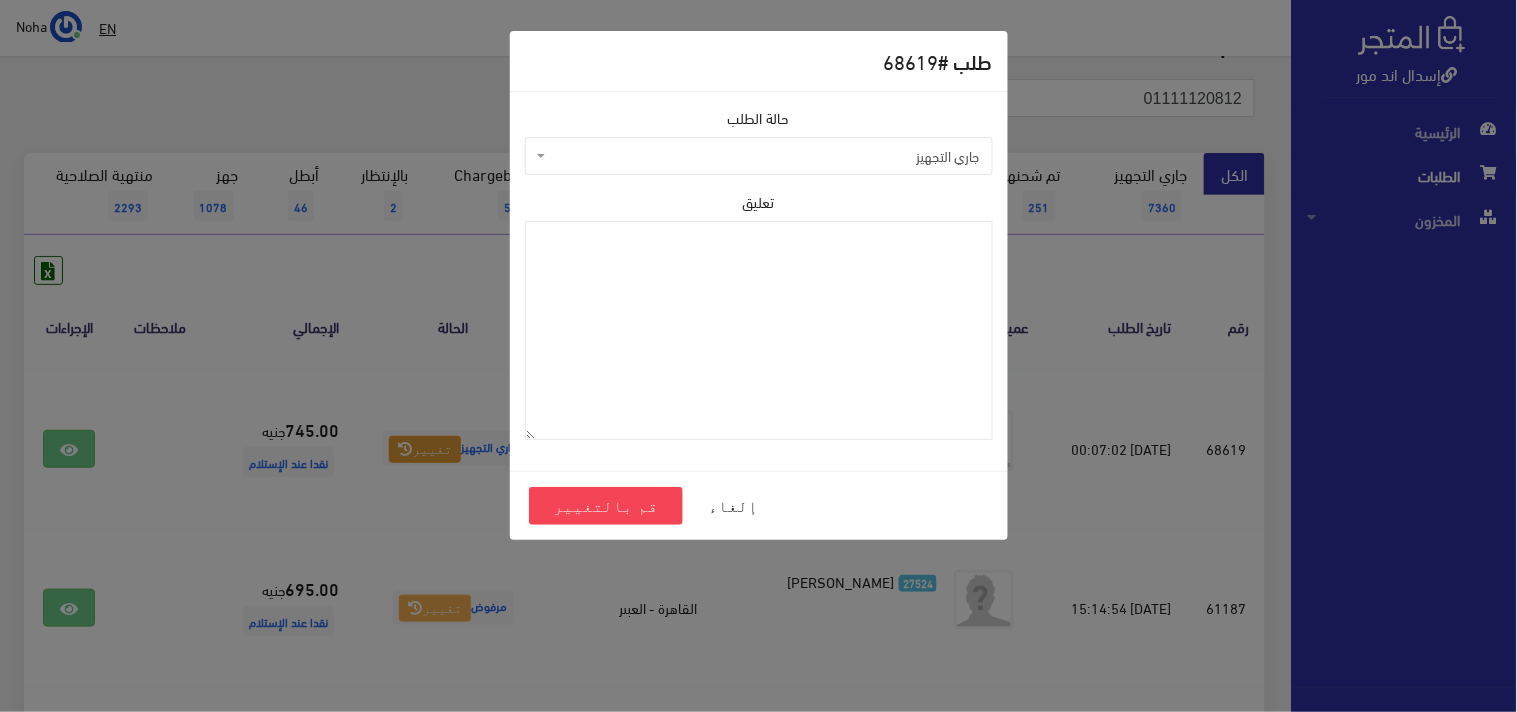 click on "جاري التجهيز" at bounding box center [765, 156] 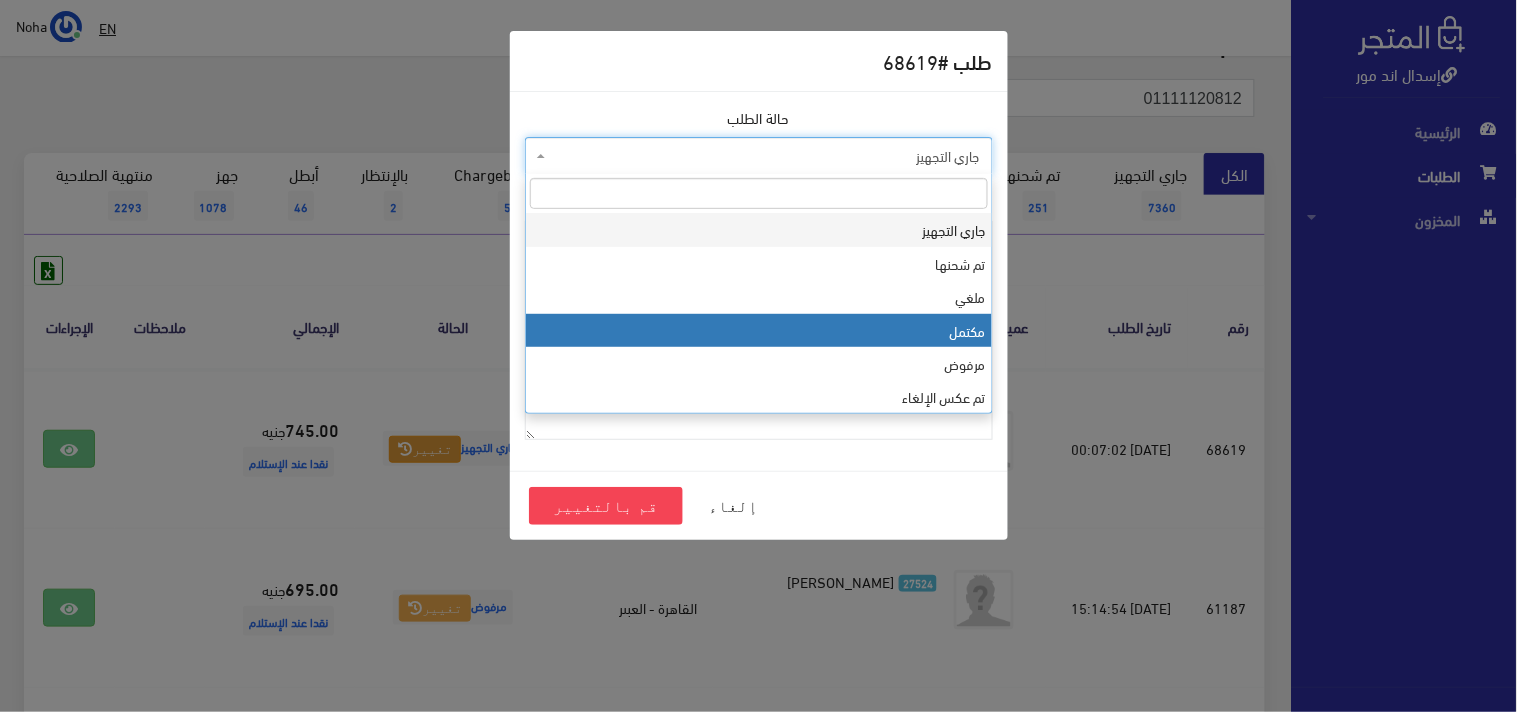 select on "4" 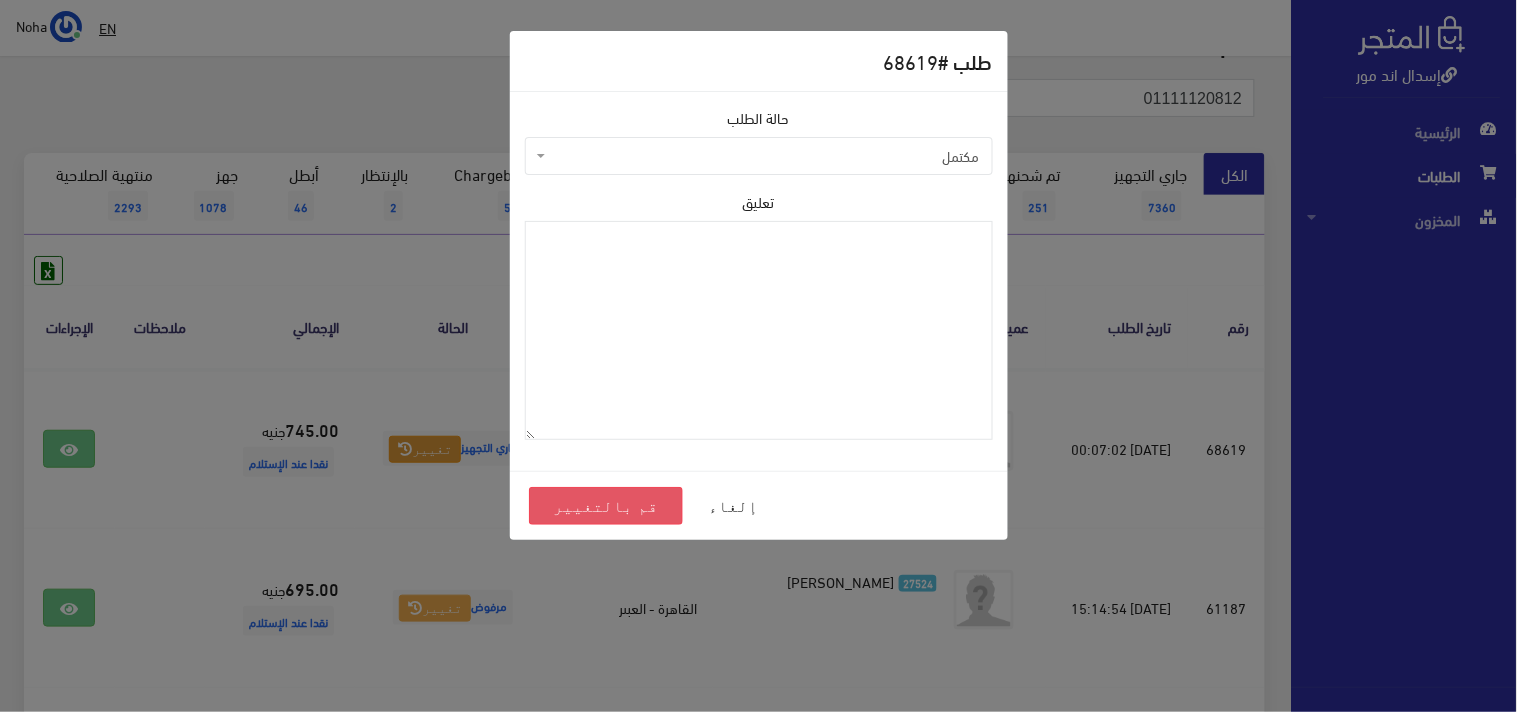 click on "قم بالتغيير" at bounding box center (606, 506) 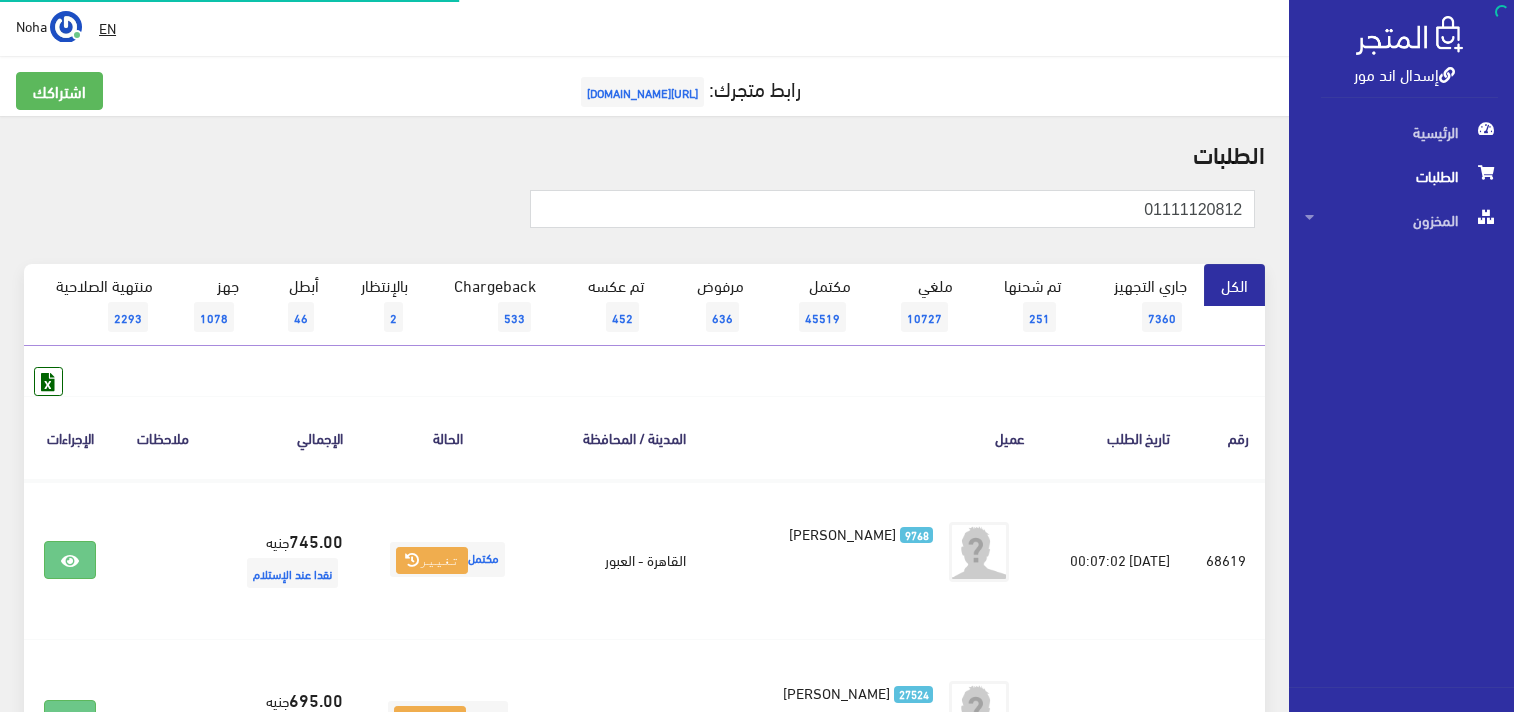 scroll, scrollTop: 0, scrollLeft: 0, axis: both 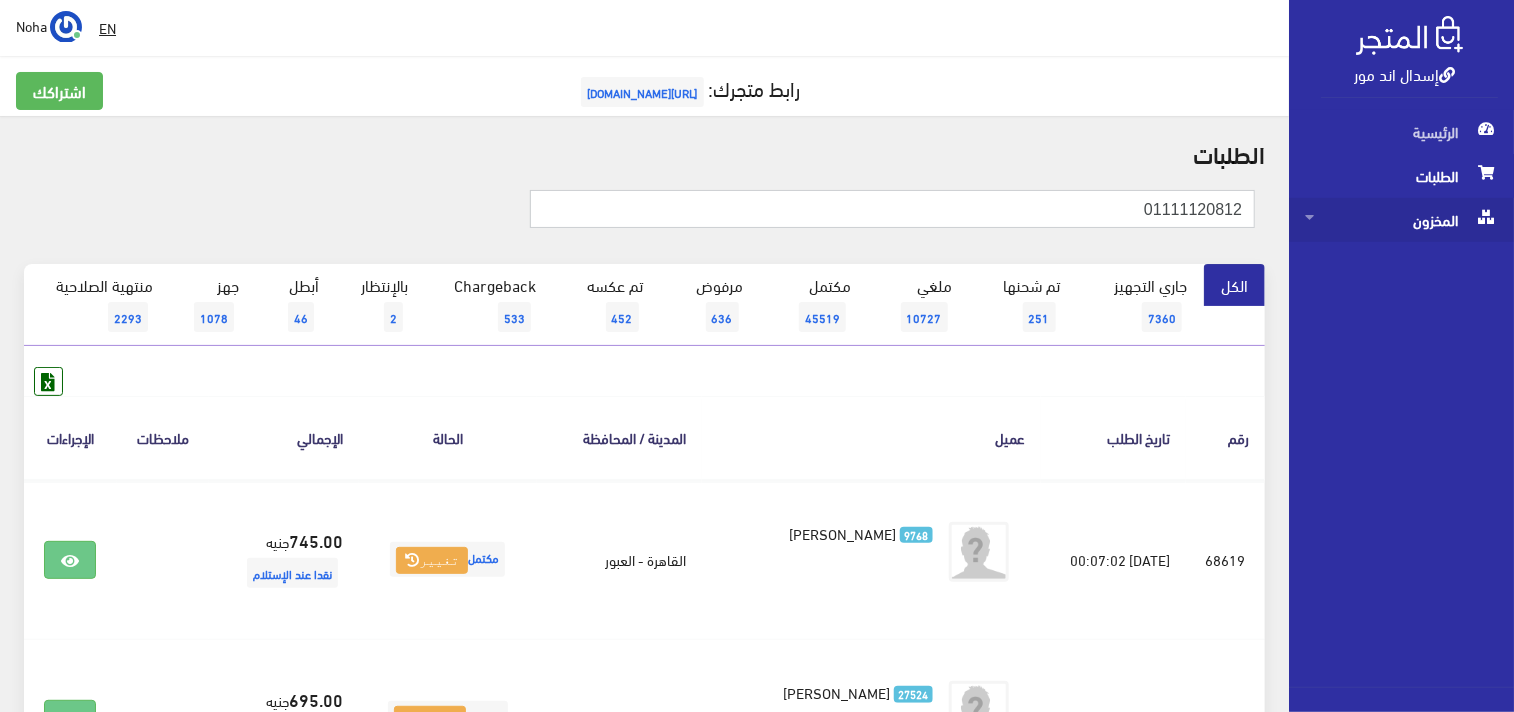 drag, startPoint x: 1131, startPoint y: 208, endPoint x: 1368, endPoint y: 212, distance: 237.03375 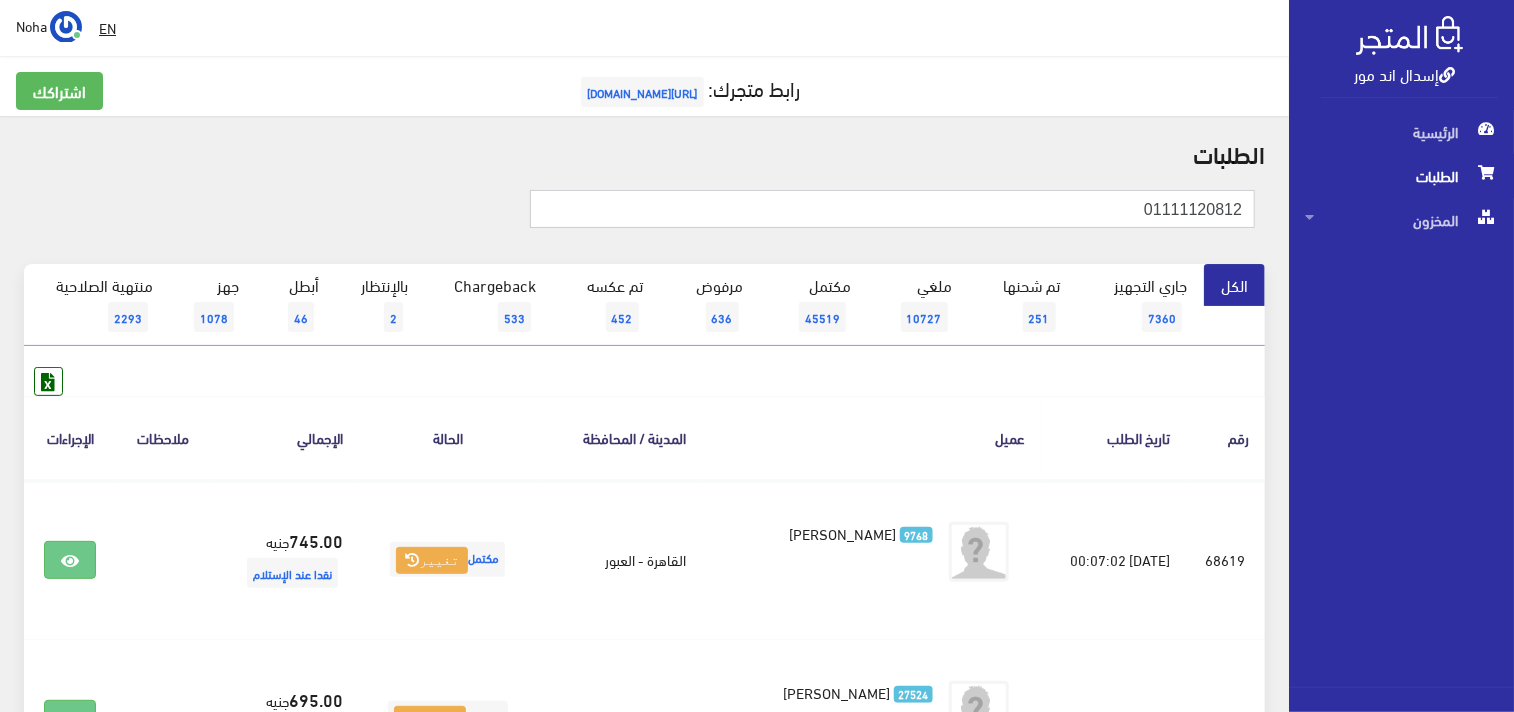 paste on "001700031" 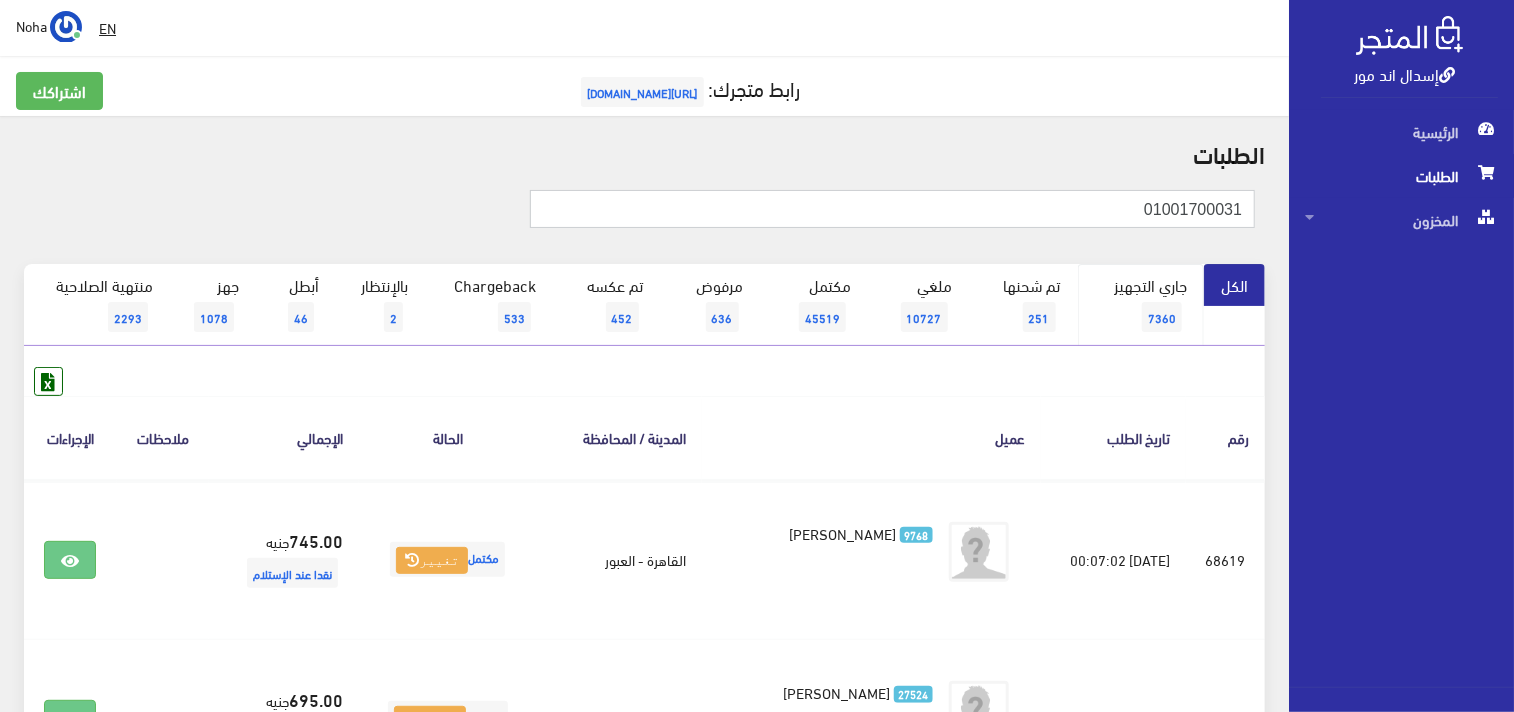 type on "01001700031" 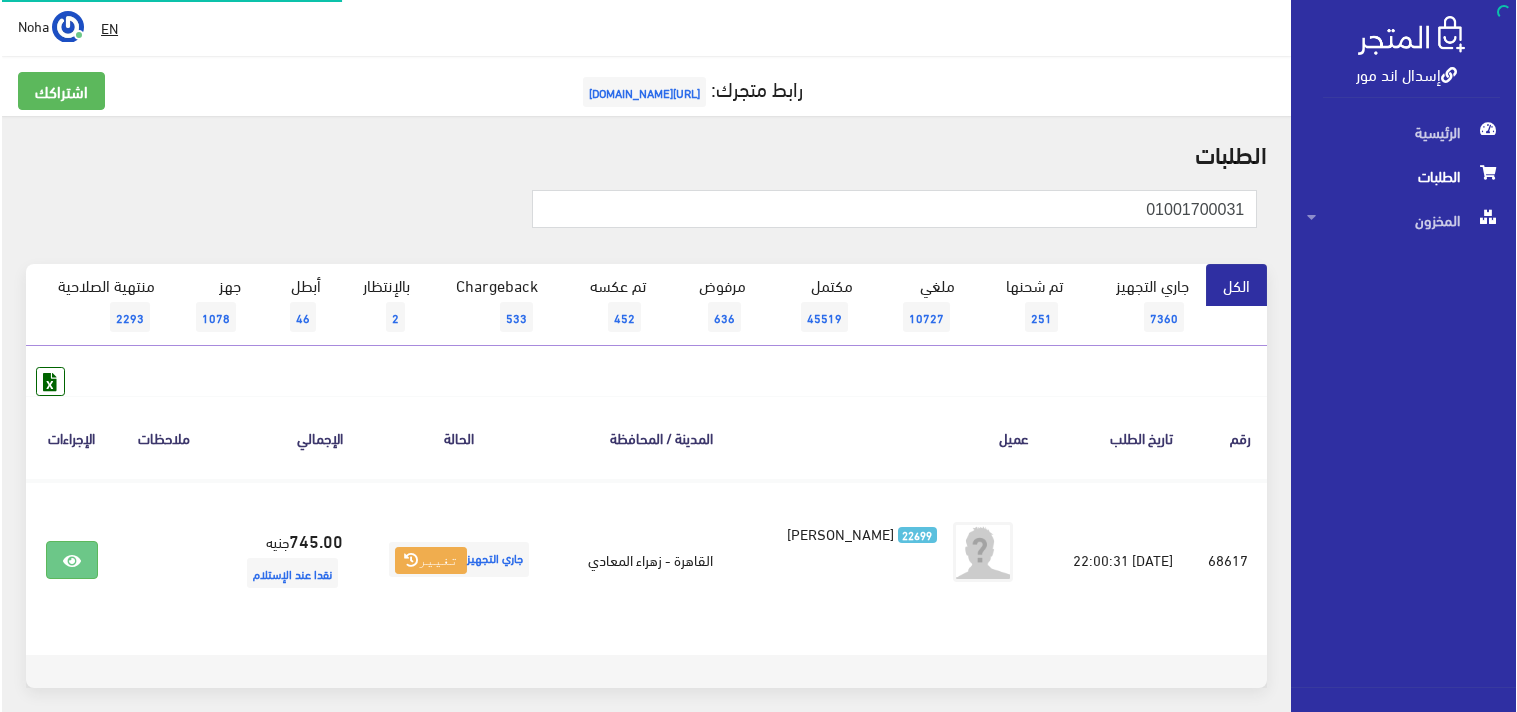 scroll, scrollTop: 0, scrollLeft: 0, axis: both 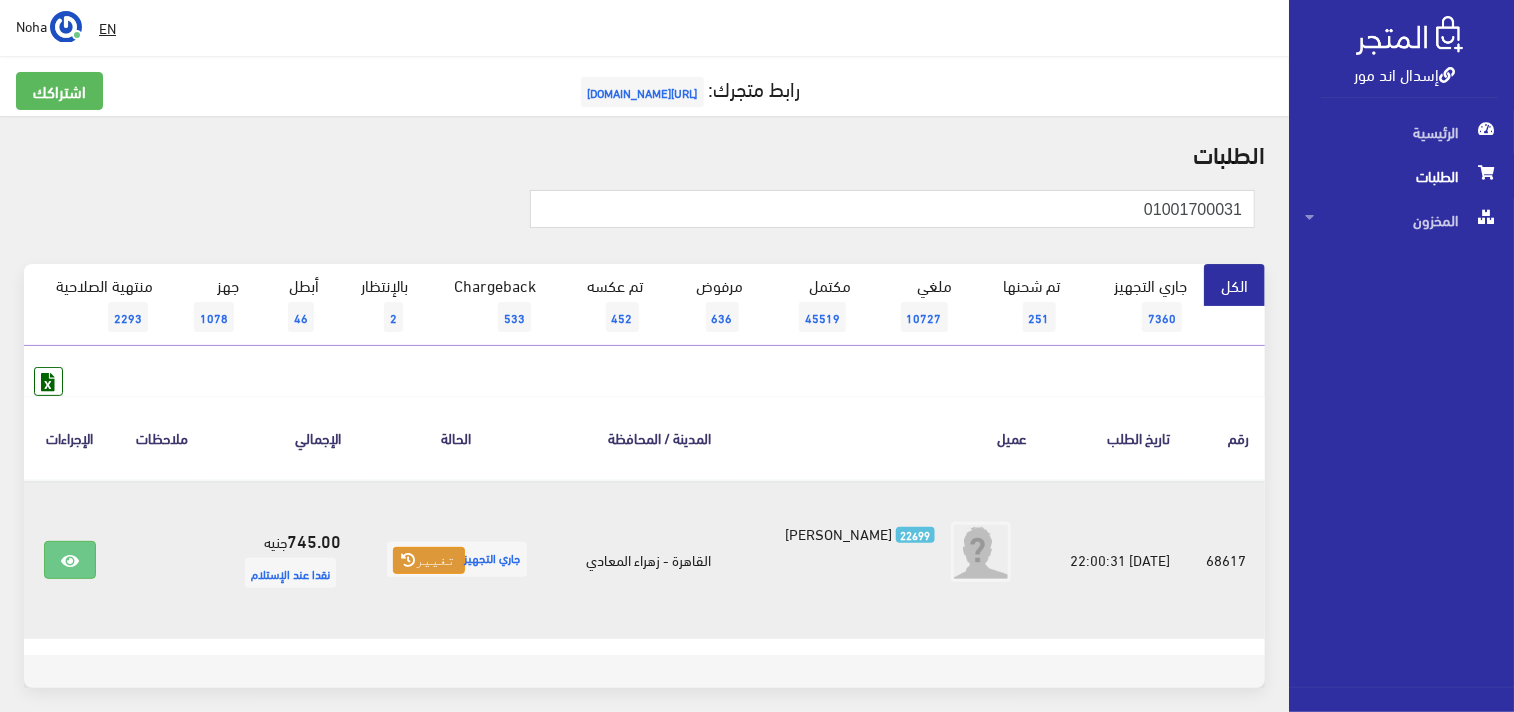 click on "تغيير" at bounding box center (429, 561) 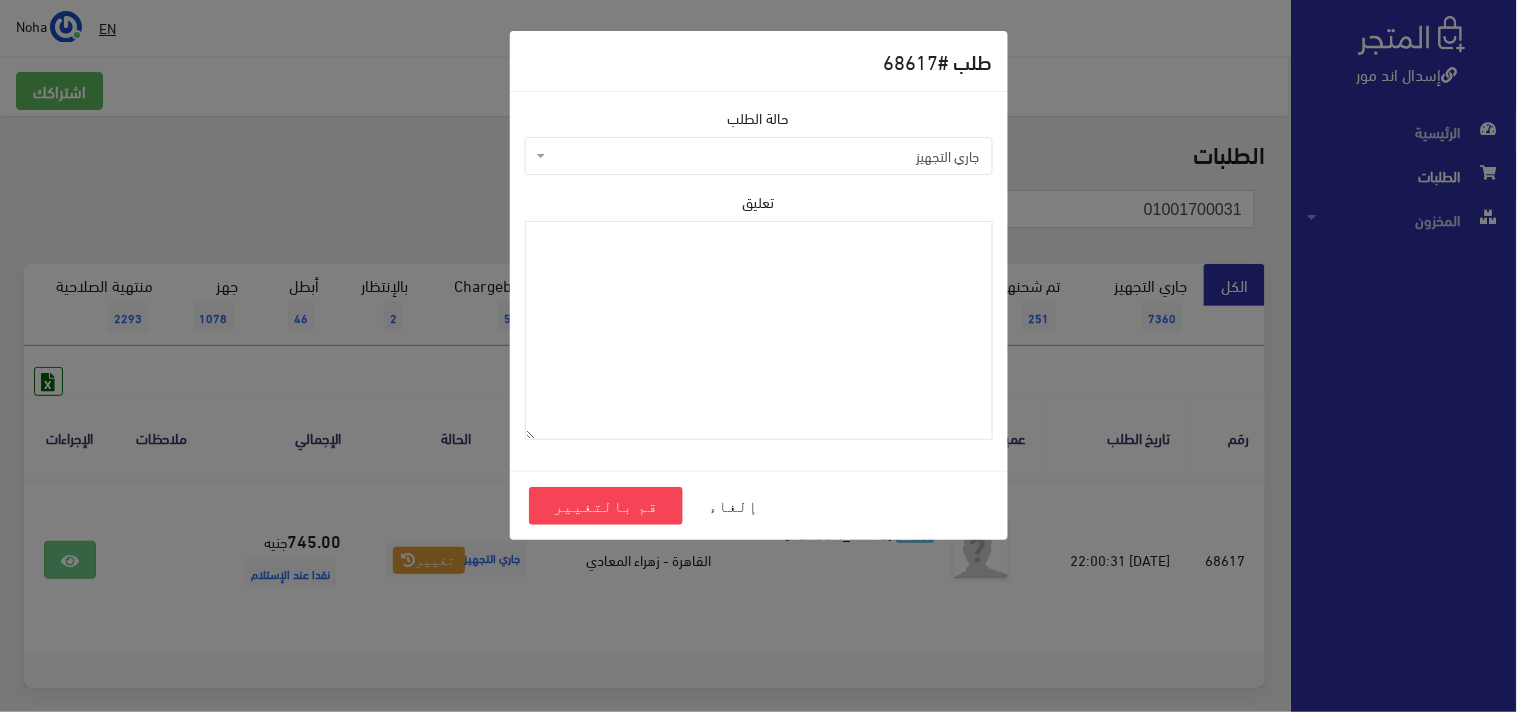 click on "جاري التجهيز" at bounding box center [765, 156] 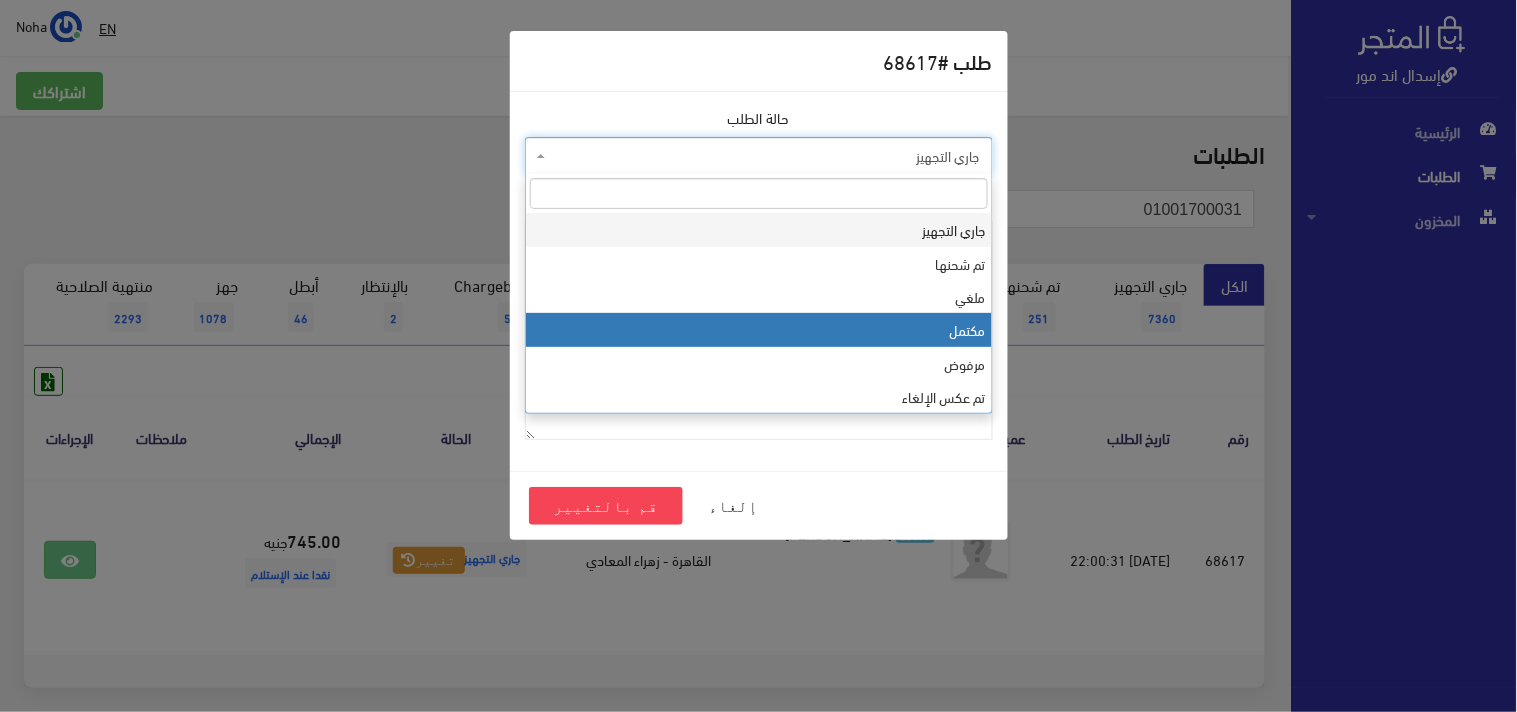 select on "4" 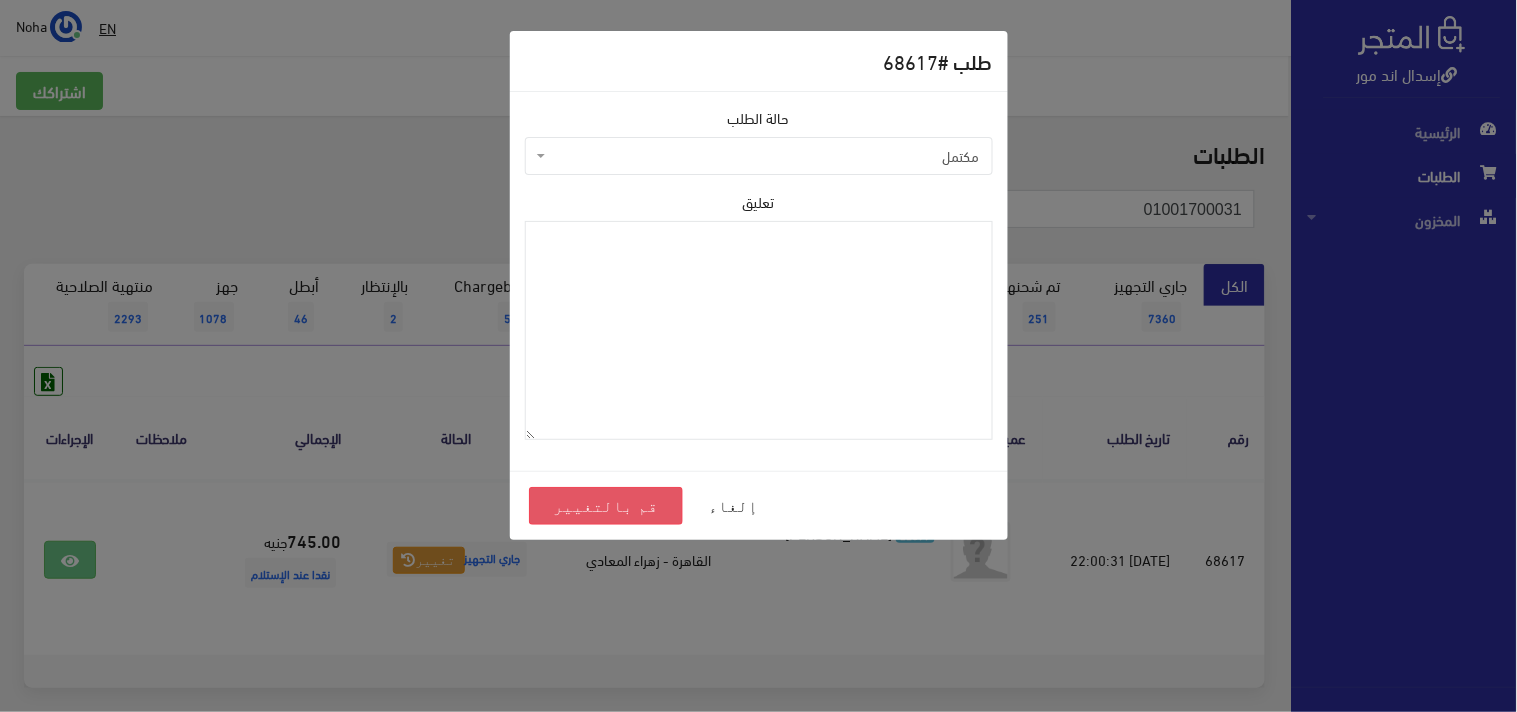 click on "قم بالتغيير" at bounding box center [606, 506] 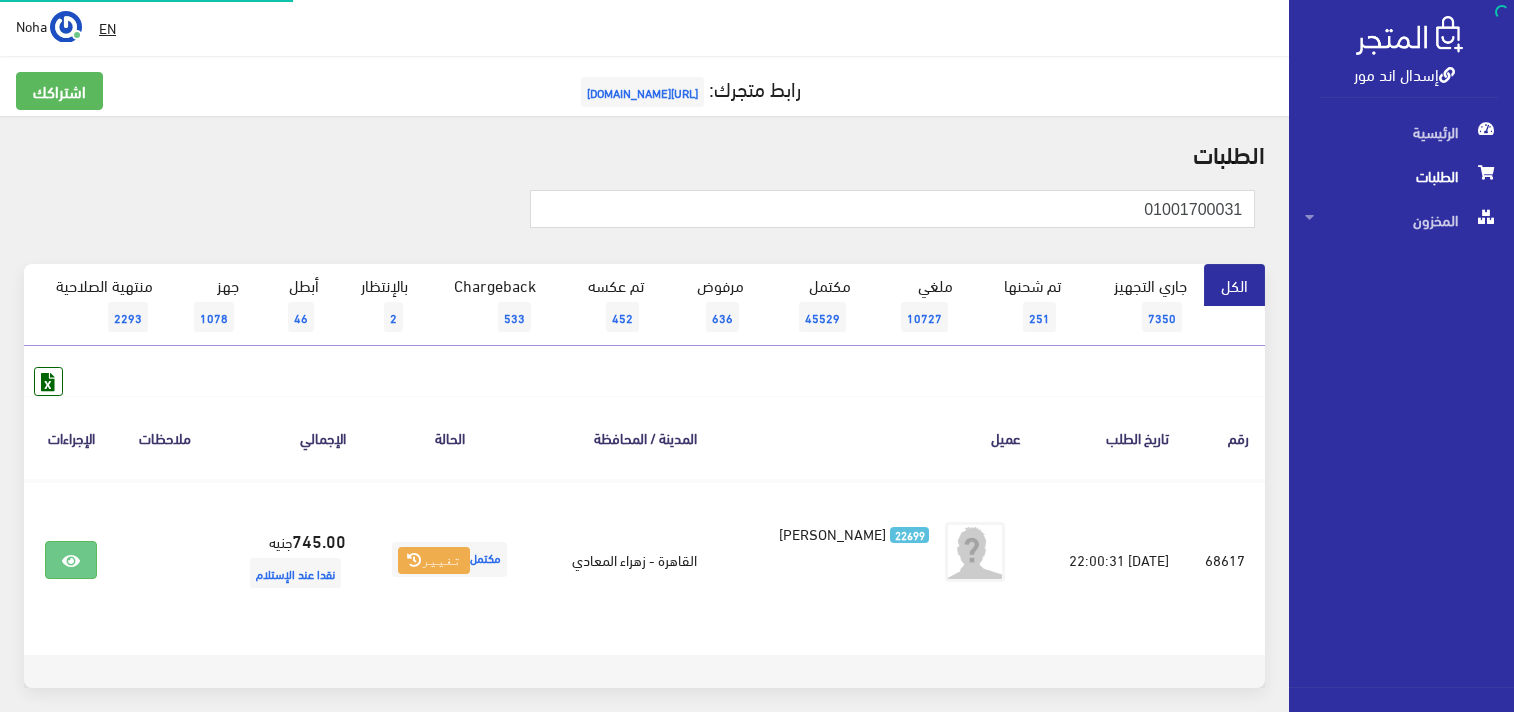 scroll, scrollTop: 0, scrollLeft: 0, axis: both 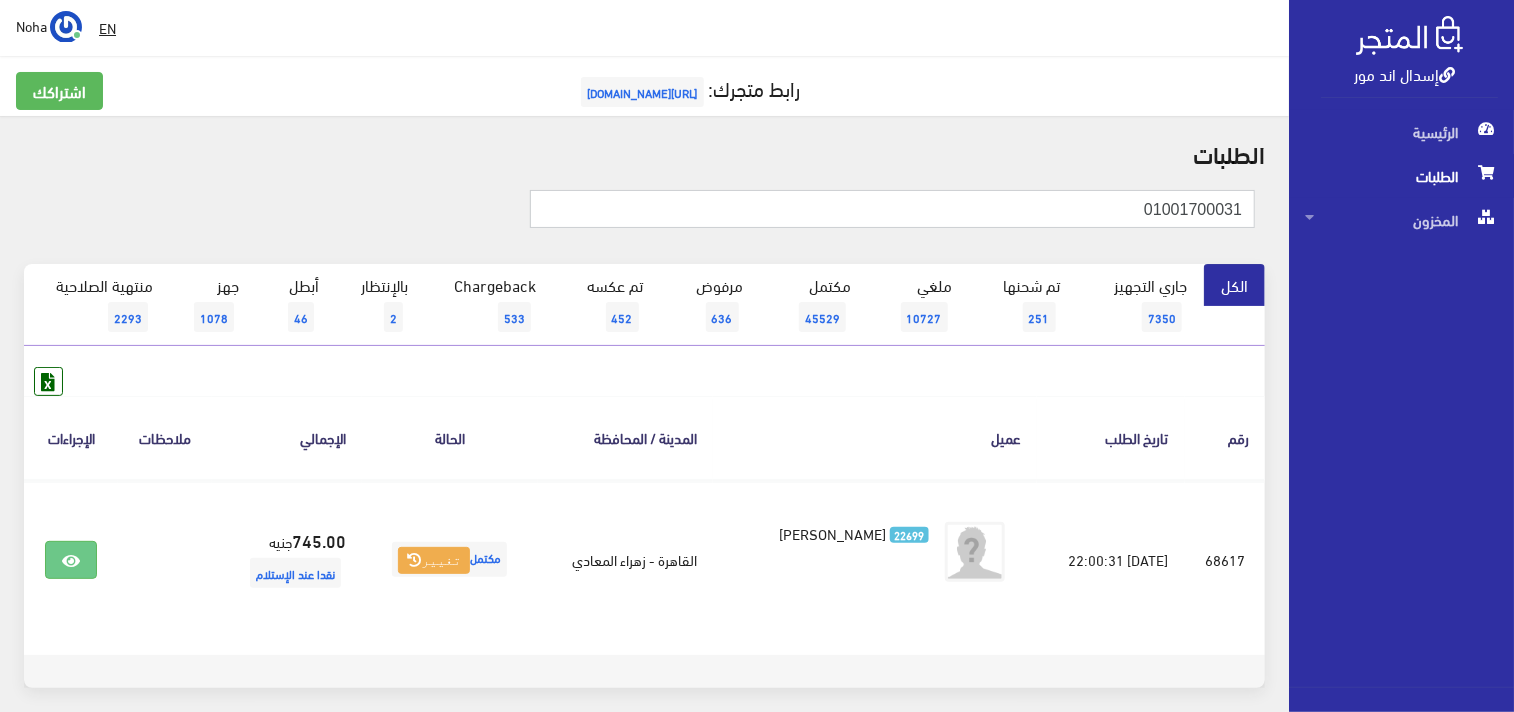 drag, startPoint x: 1126, startPoint y: 216, endPoint x: 1498, endPoint y: 304, distance: 382.26694 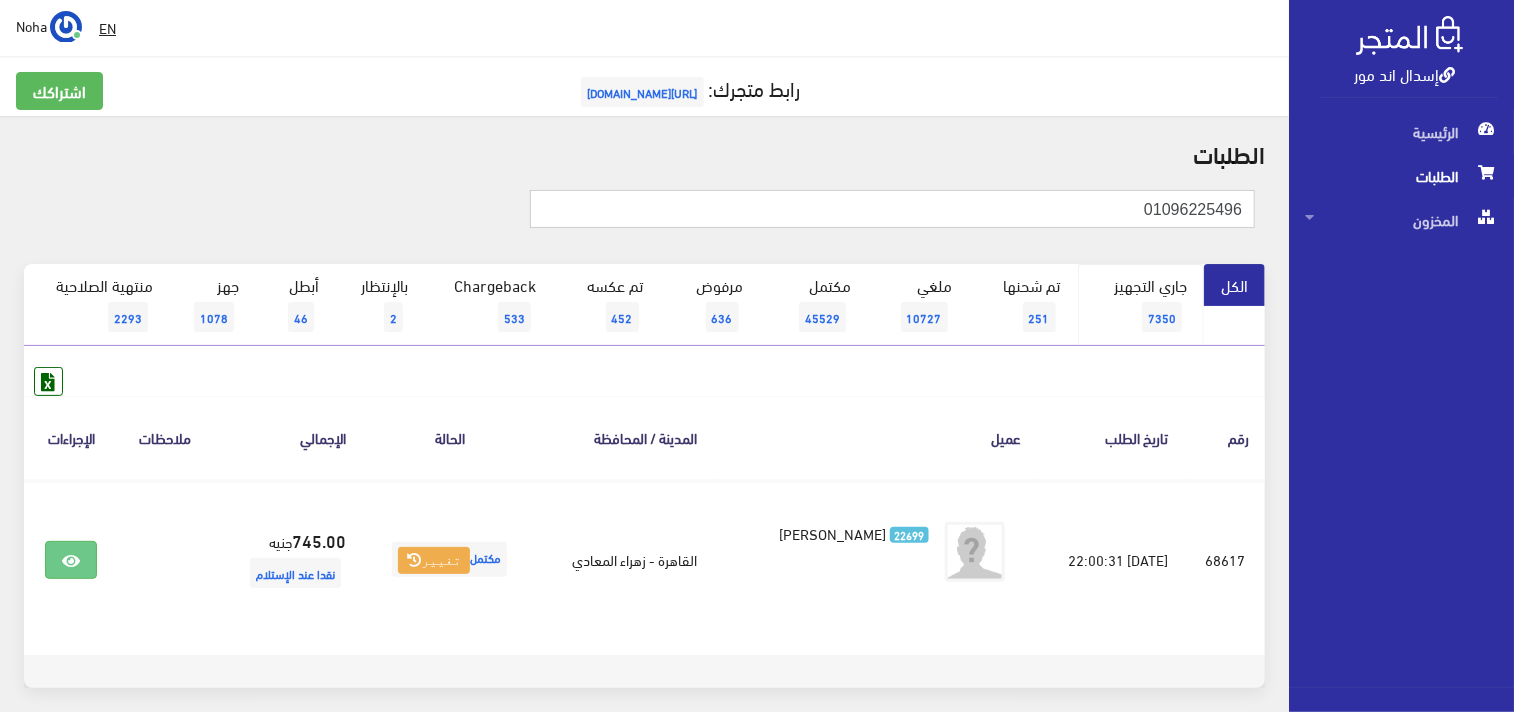 type on "01096225496" 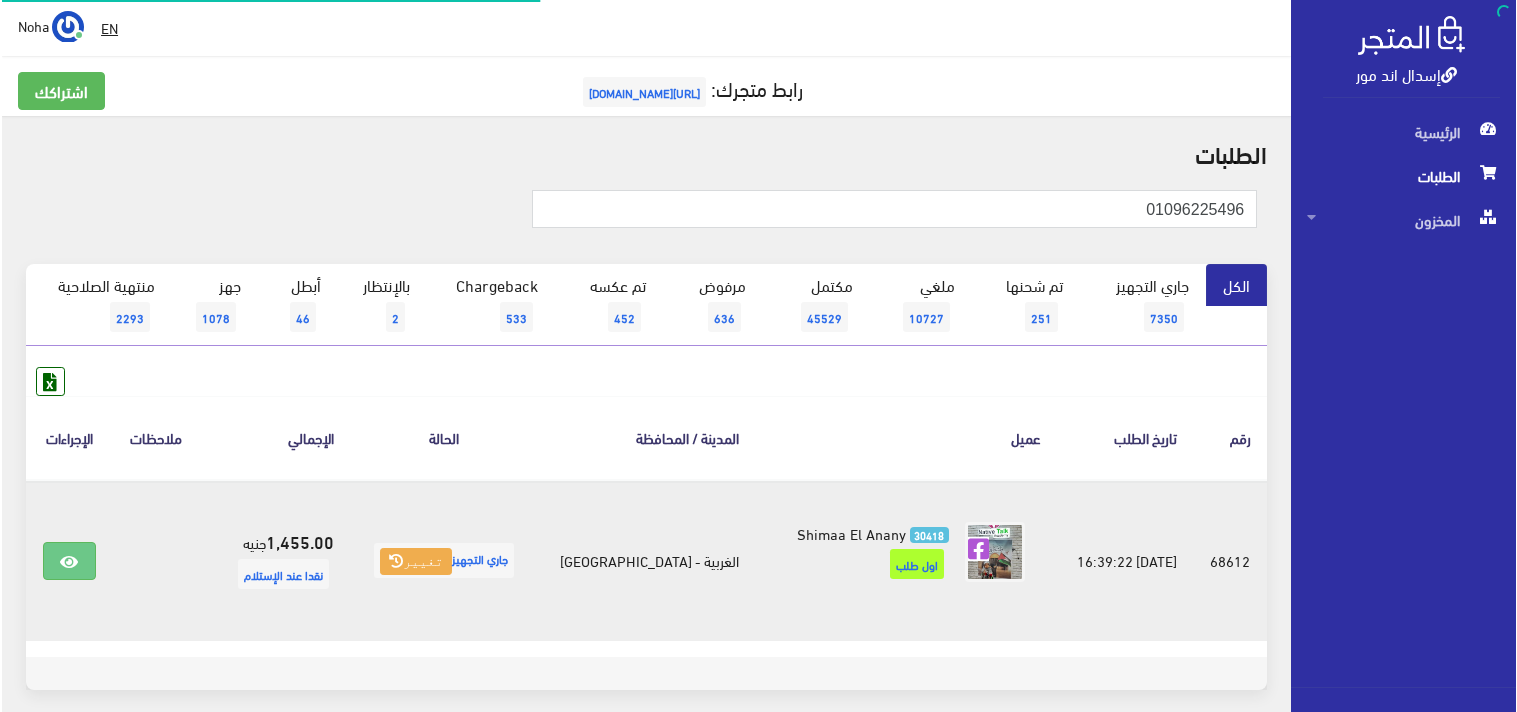 scroll, scrollTop: 0, scrollLeft: 0, axis: both 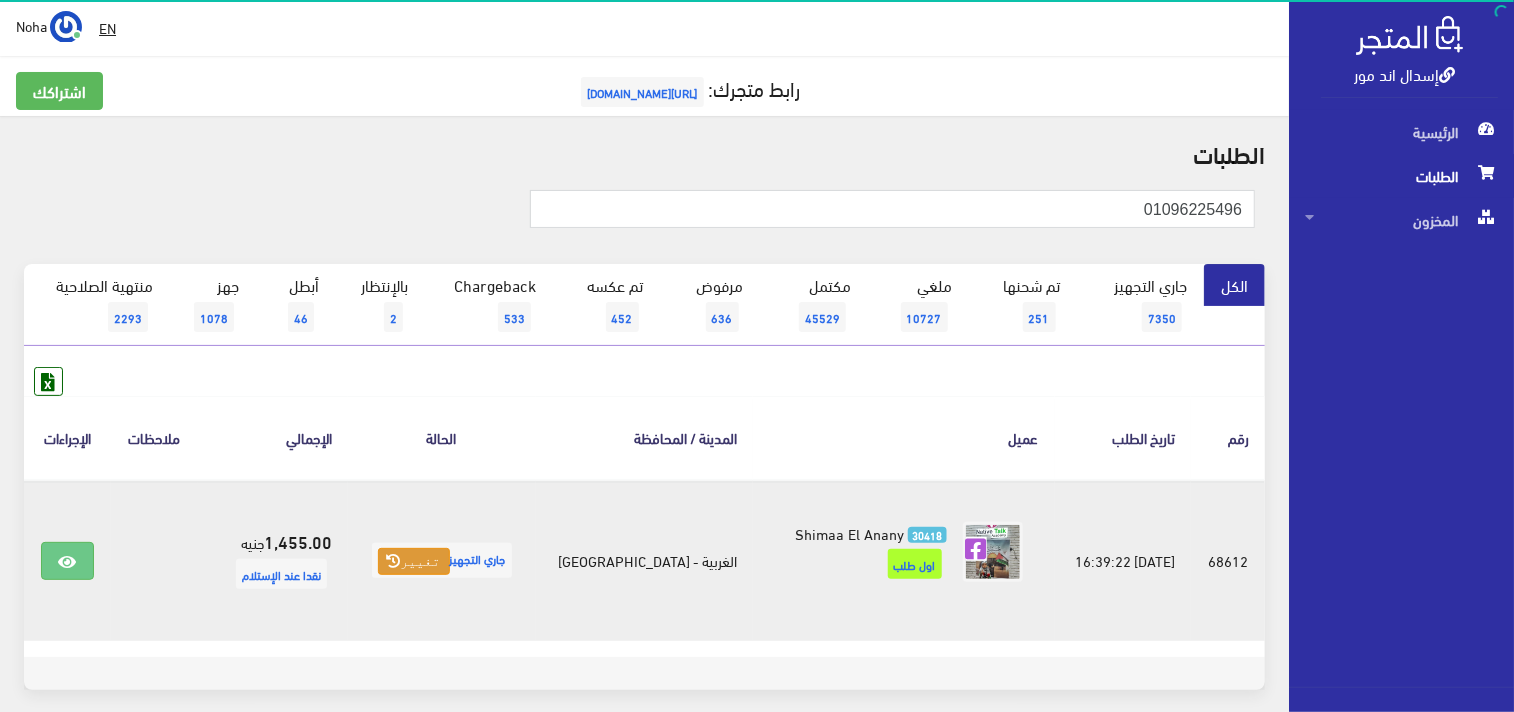 click on "تغيير" at bounding box center [414, 562] 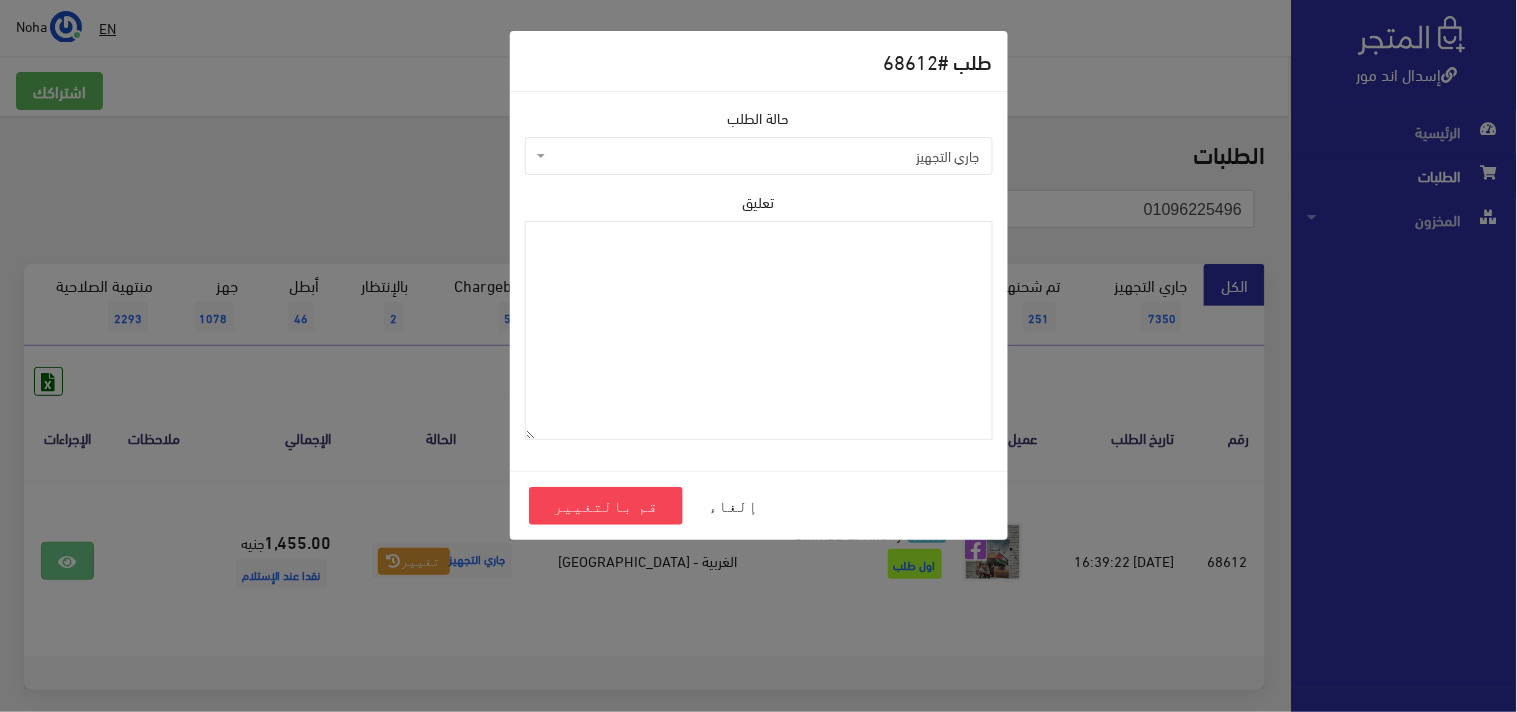 click on "جاري التجهيز" at bounding box center (765, 156) 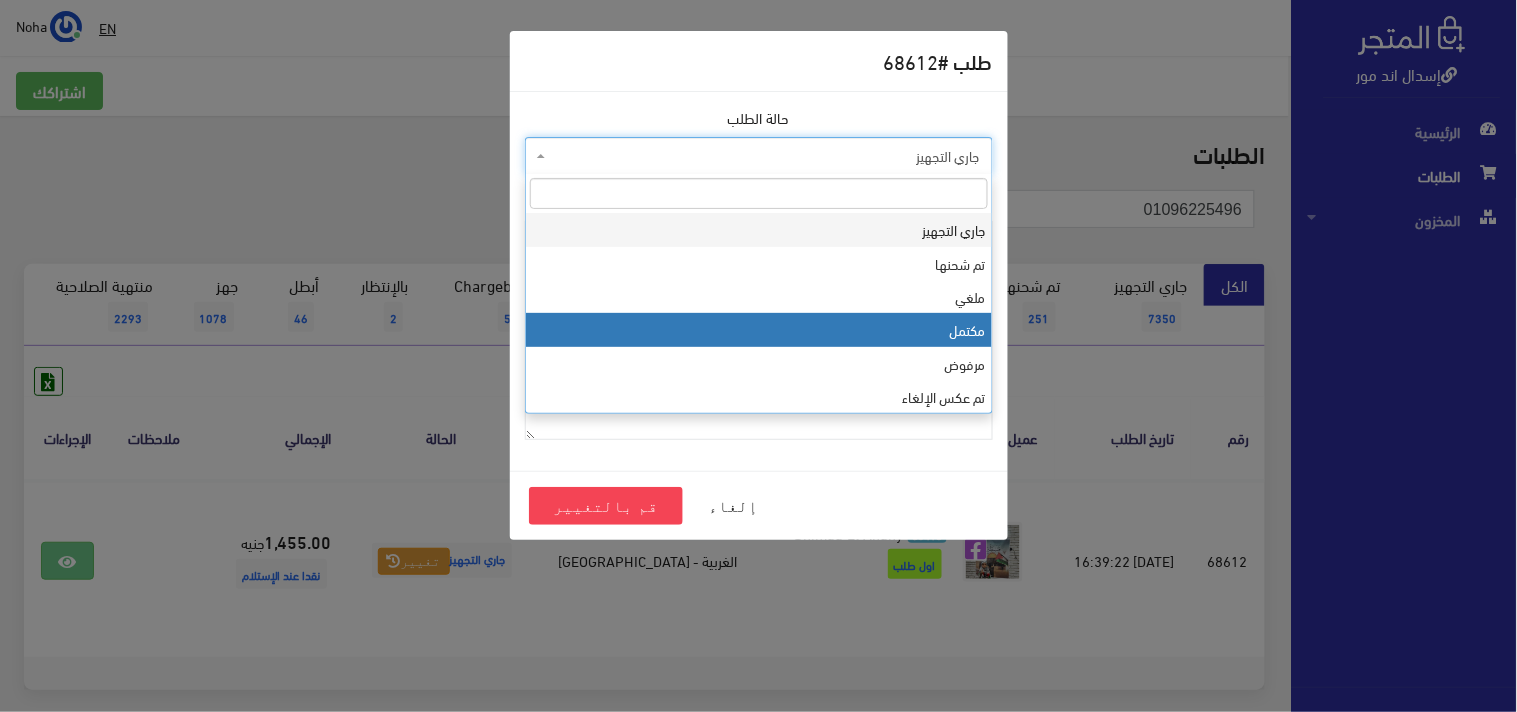 select on "4" 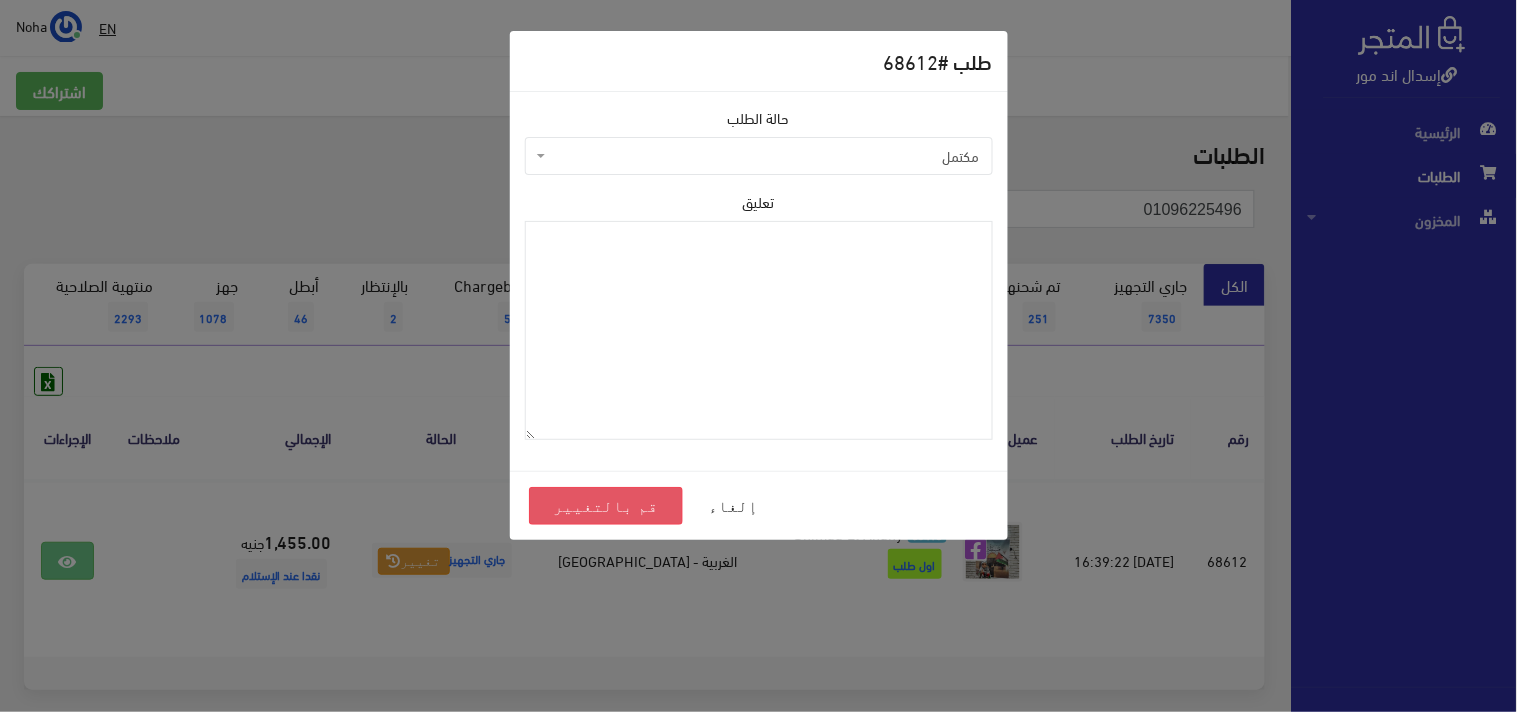 click on "قم بالتغيير" at bounding box center [606, 506] 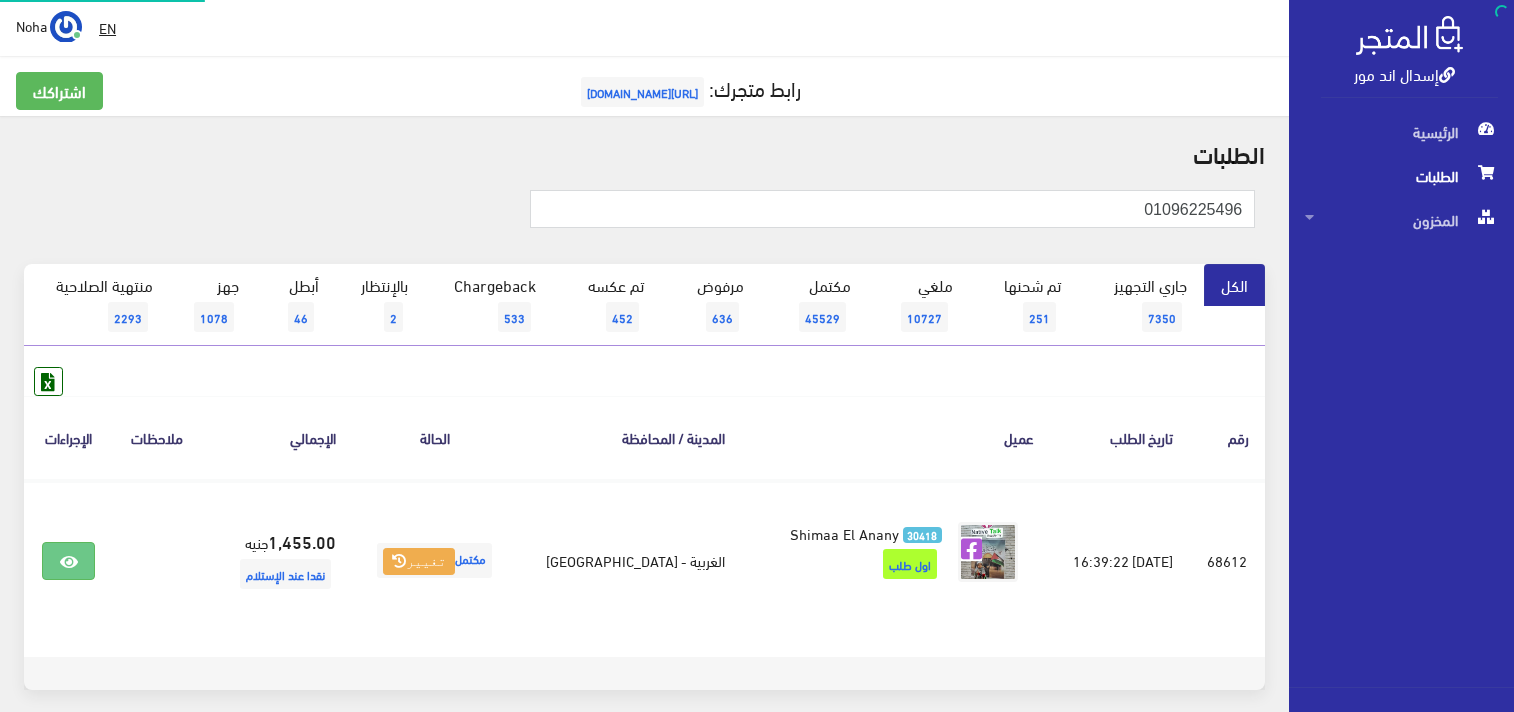 scroll, scrollTop: 0, scrollLeft: 0, axis: both 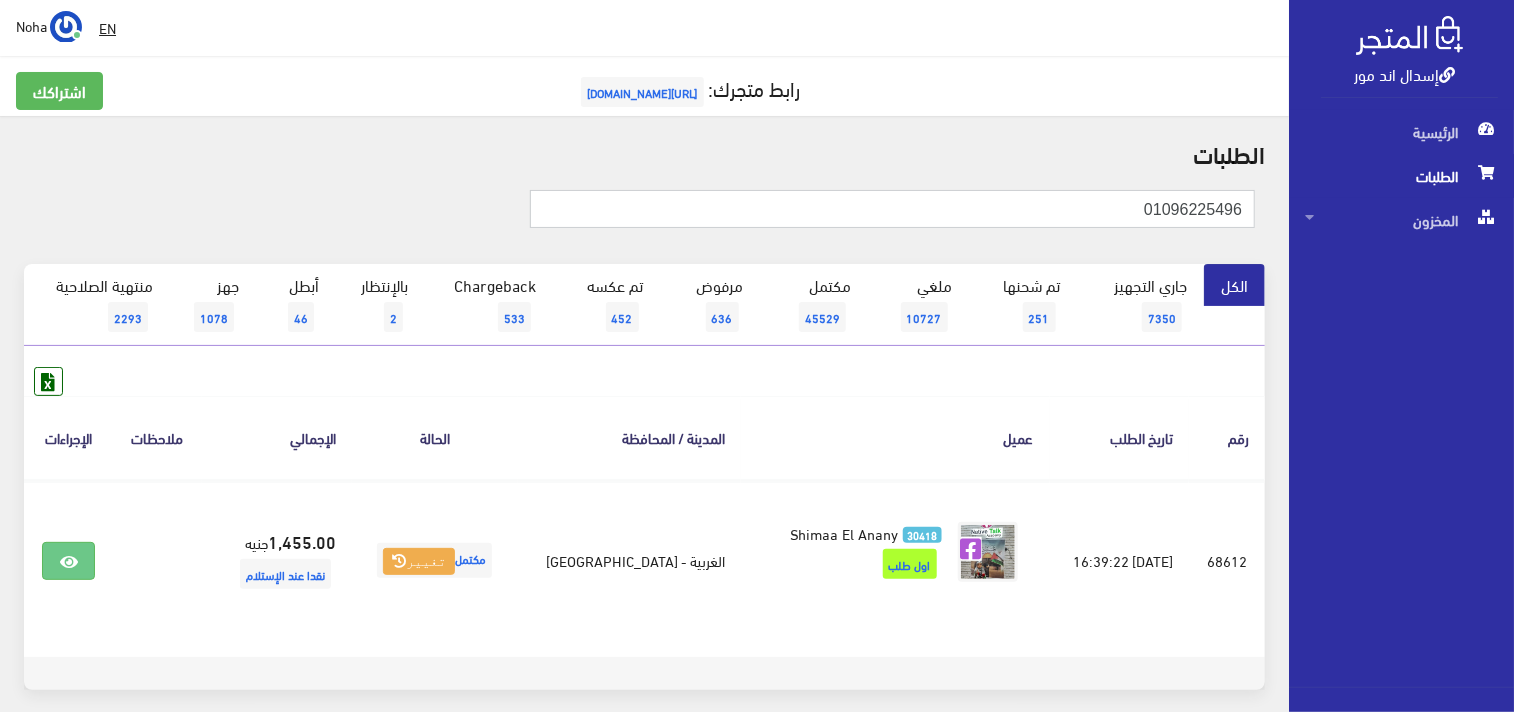 drag, startPoint x: 1116, startPoint y: 204, endPoint x: 1516, endPoint y: 298, distance: 410.89658 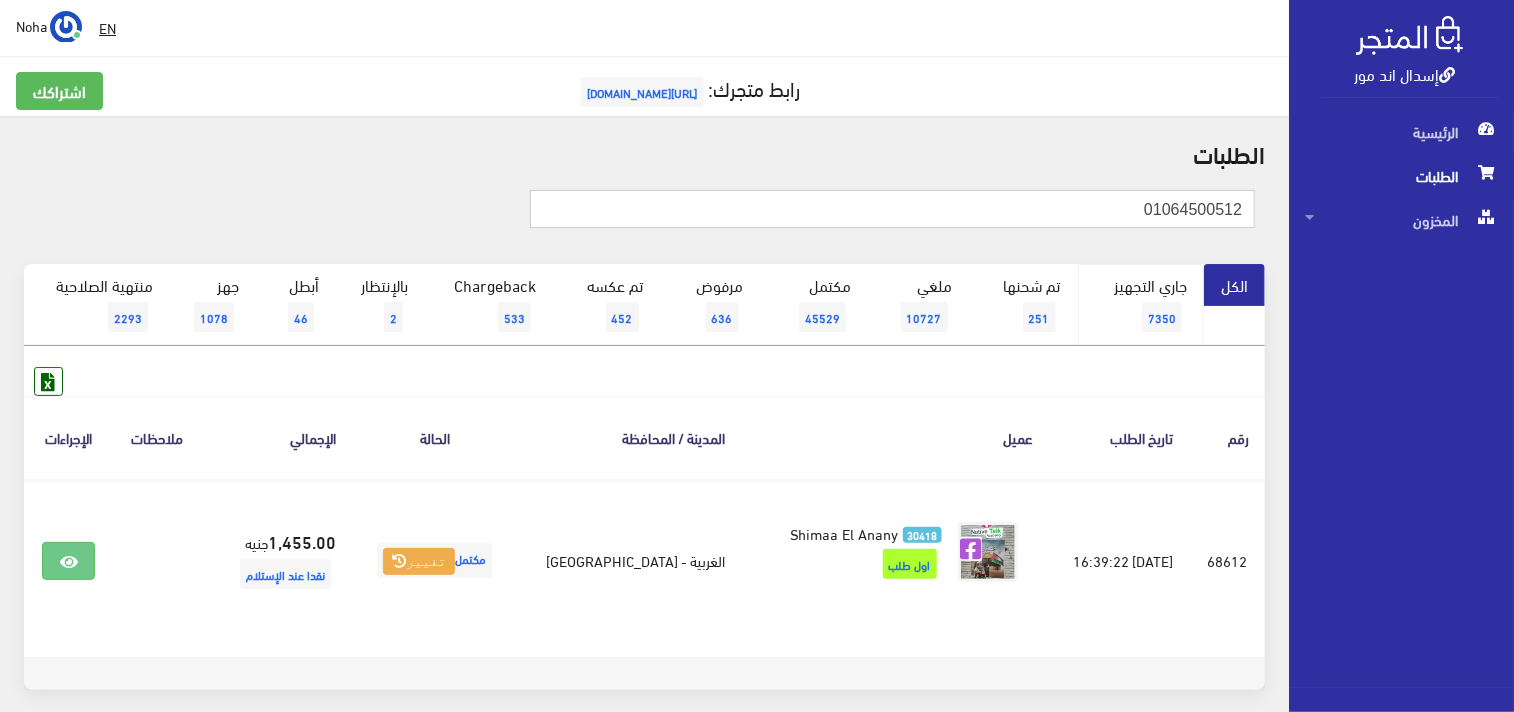 type on "01064500512" 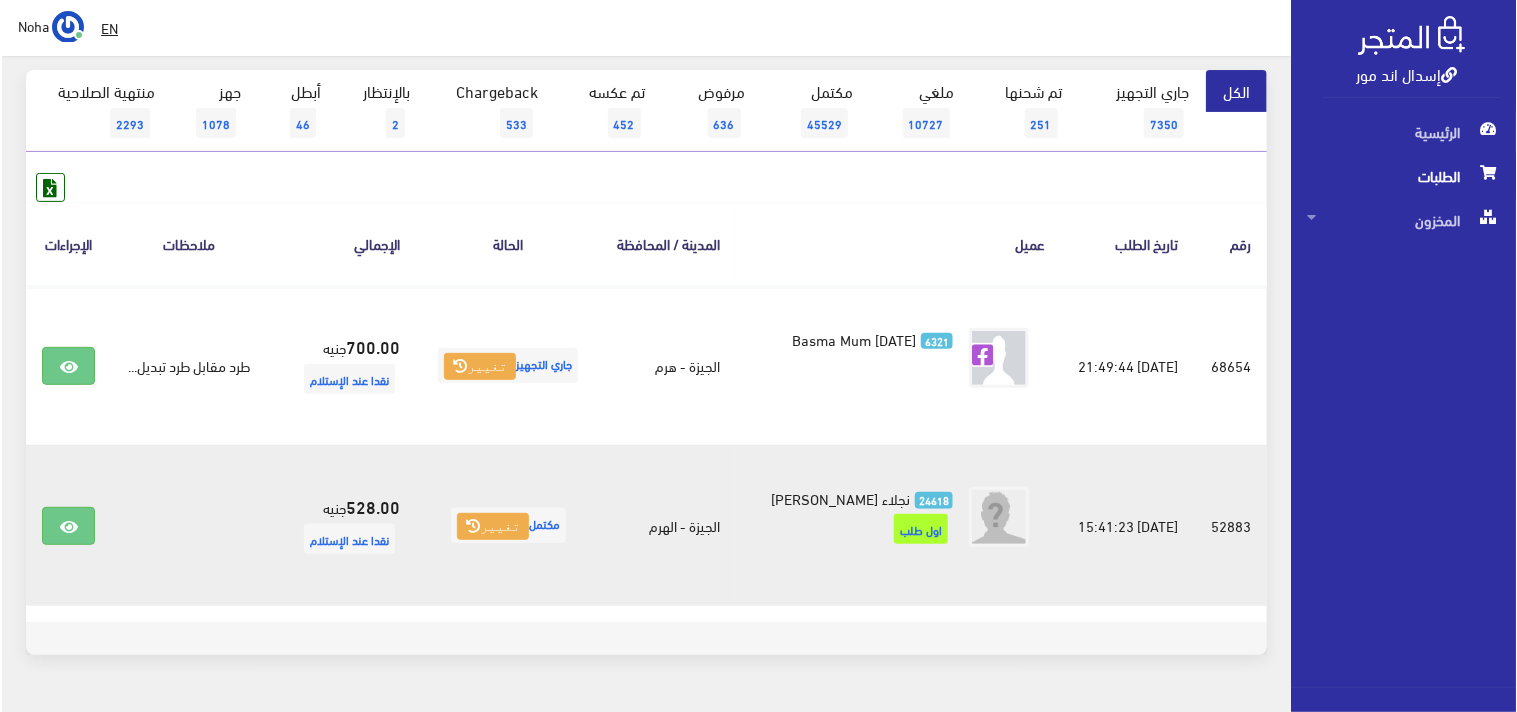 scroll, scrollTop: 222, scrollLeft: 0, axis: vertical 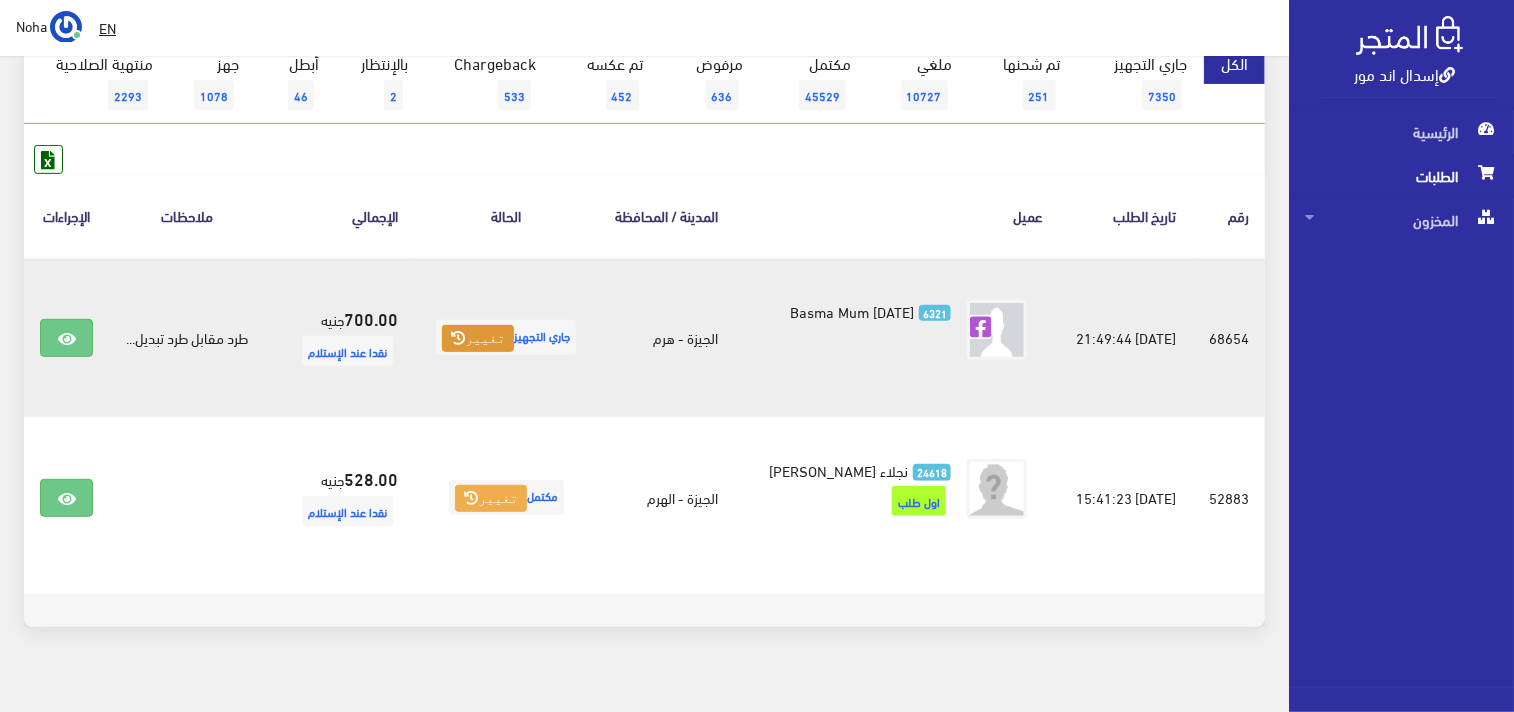 click on "تغيير" at bounding box center [478, 339] 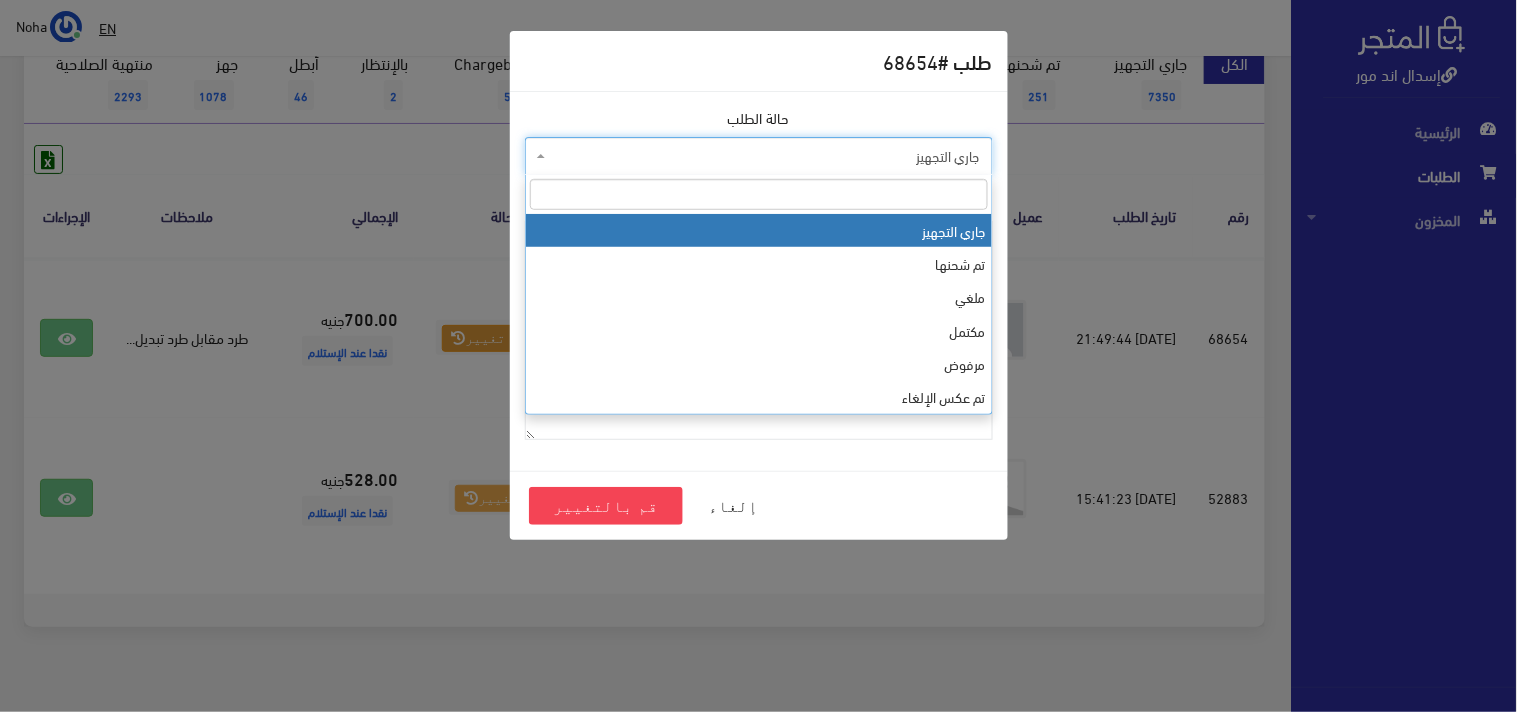 click on "جاري التجهيز" at bounding box center [765, 156] 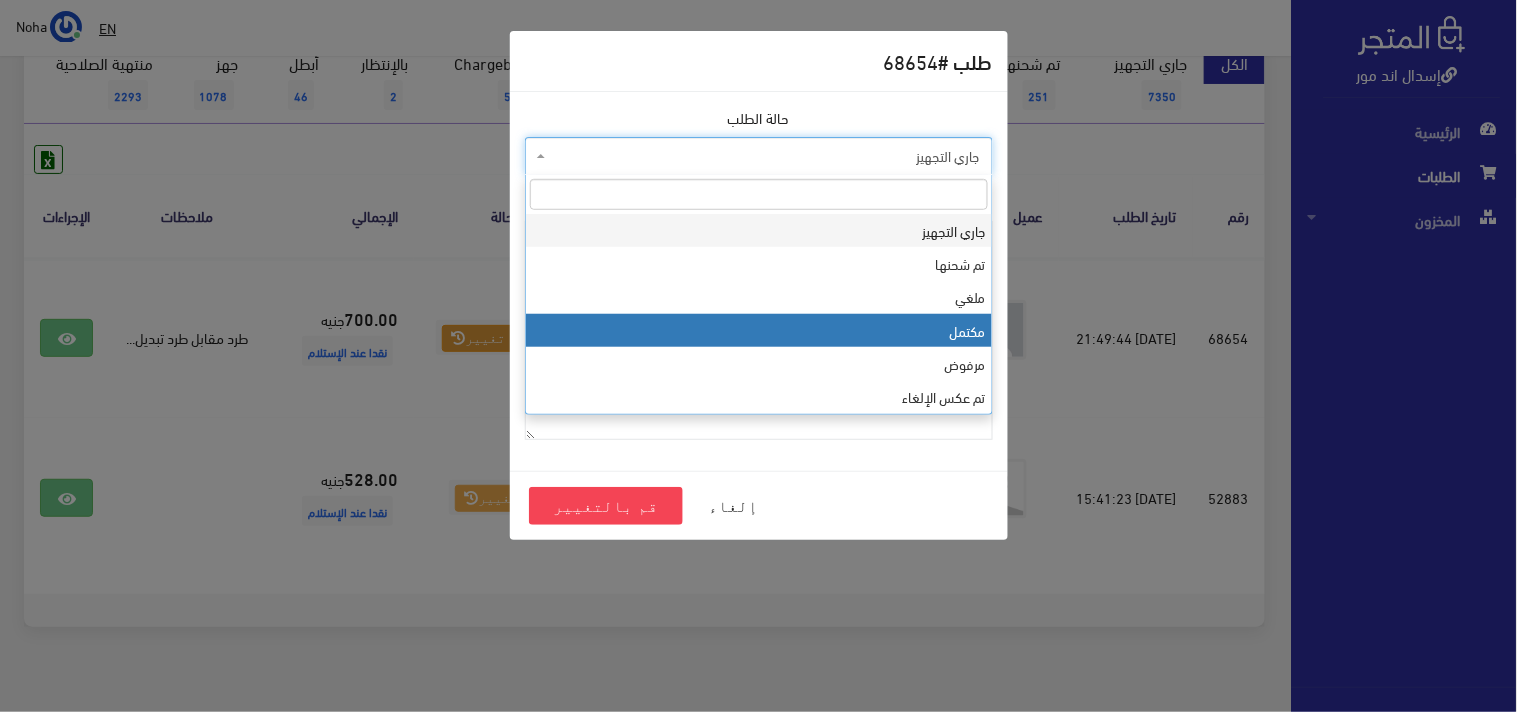drag, startPoint x: 703, startPoint y: 330, endPoint x: 672, endPoint y: 375, distance: 54.644306 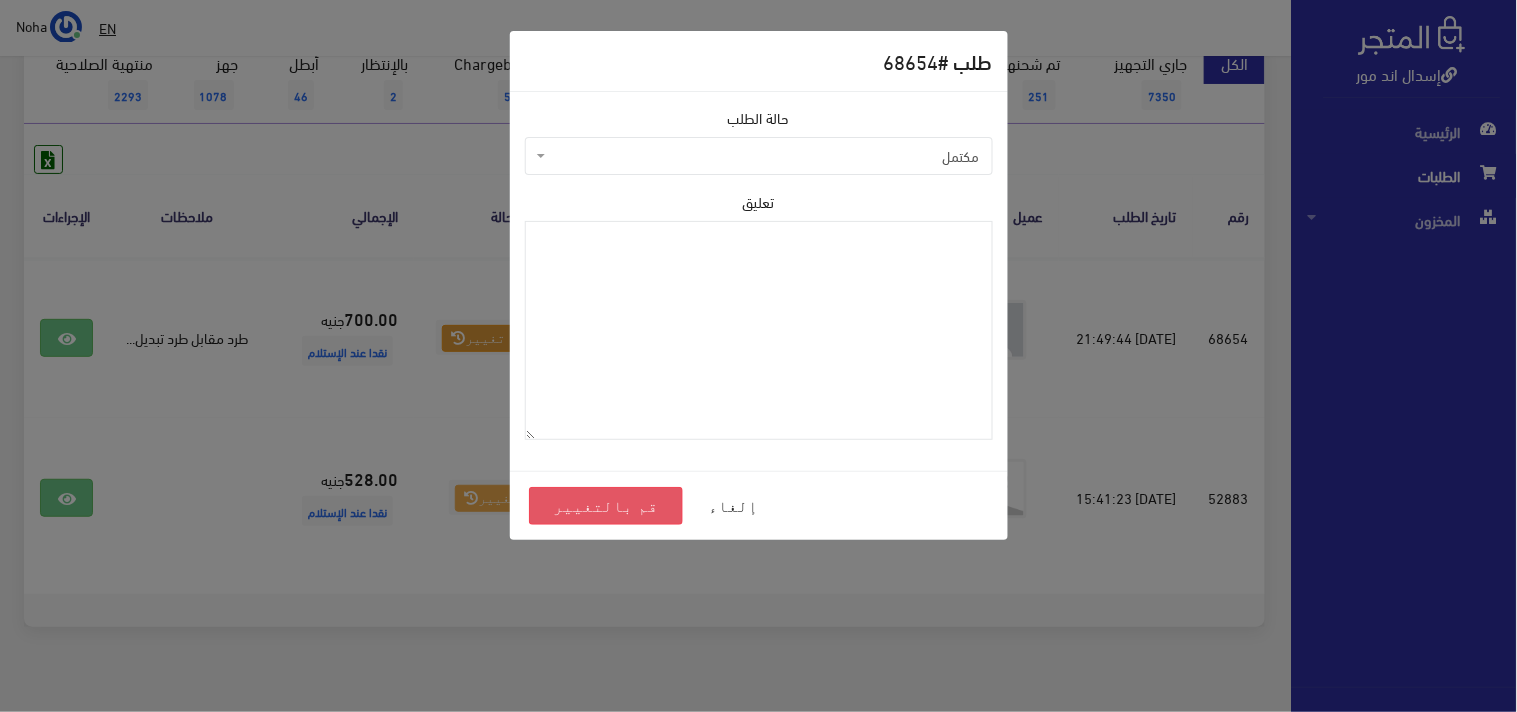 click on "قم بالتغيير" at bounding box center (606, 506) 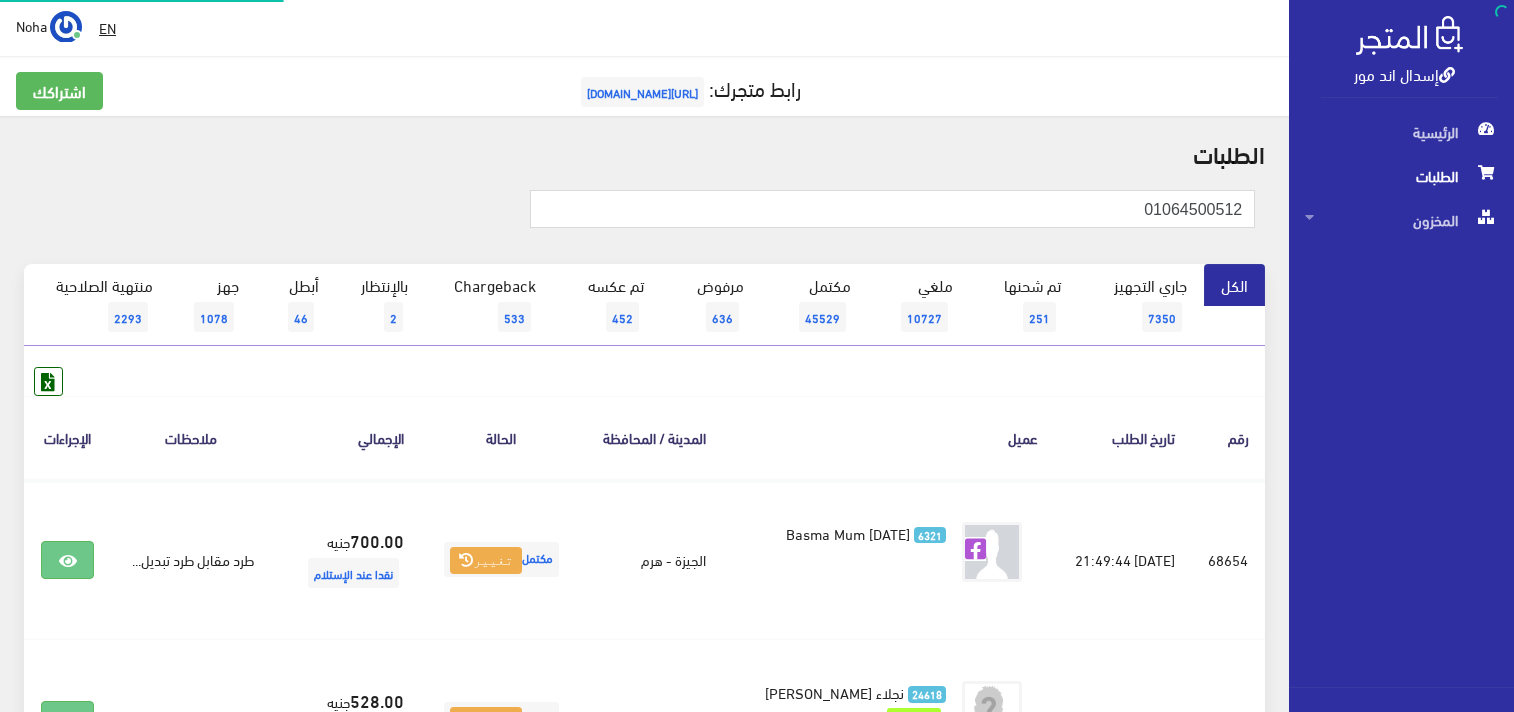scroll, scrollTop: 0, scrollLeft: 0, axis: both 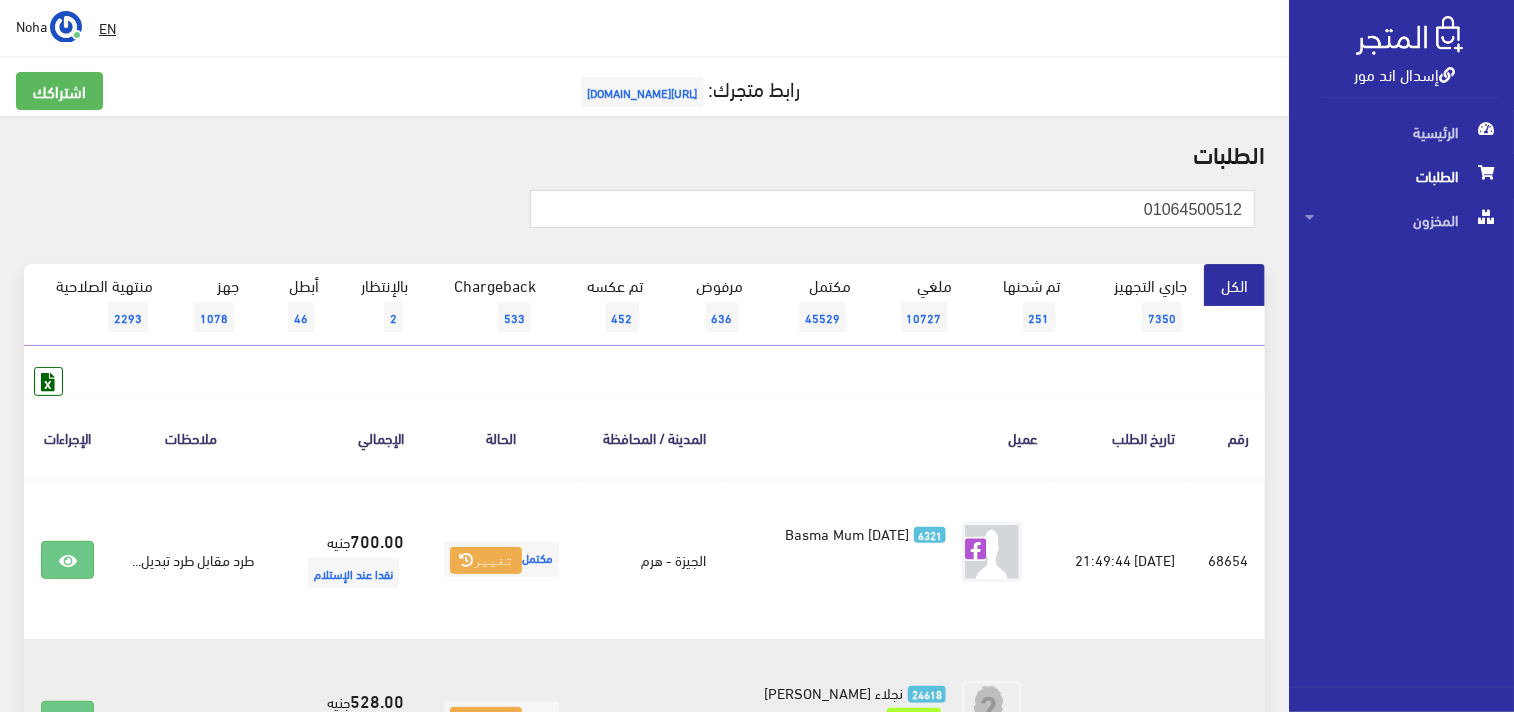 click on "24618
نجلاء حسين مفتاح
اول طلب" at bounding box center [888, 712] 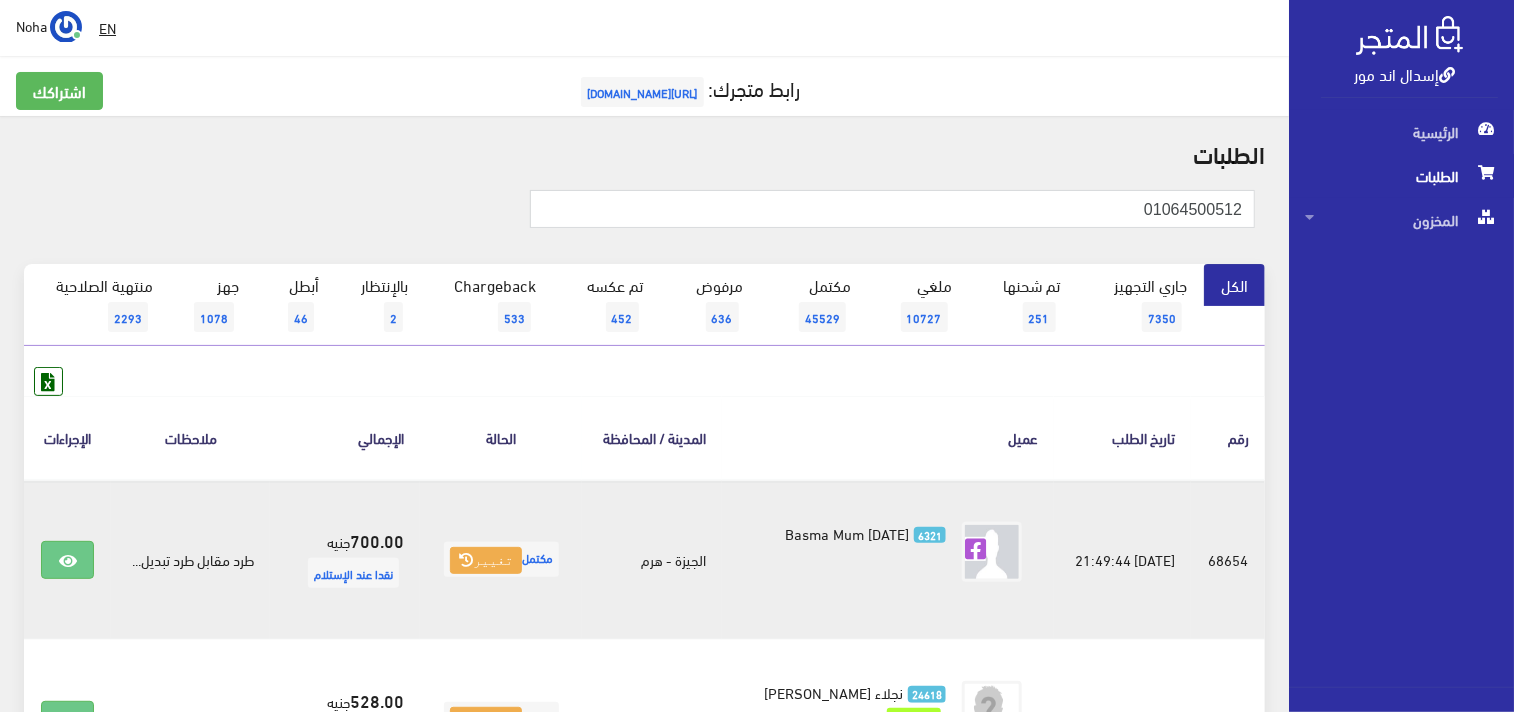 scroll, scrollTop: 111, scrollLeft: 0, axis: vertical 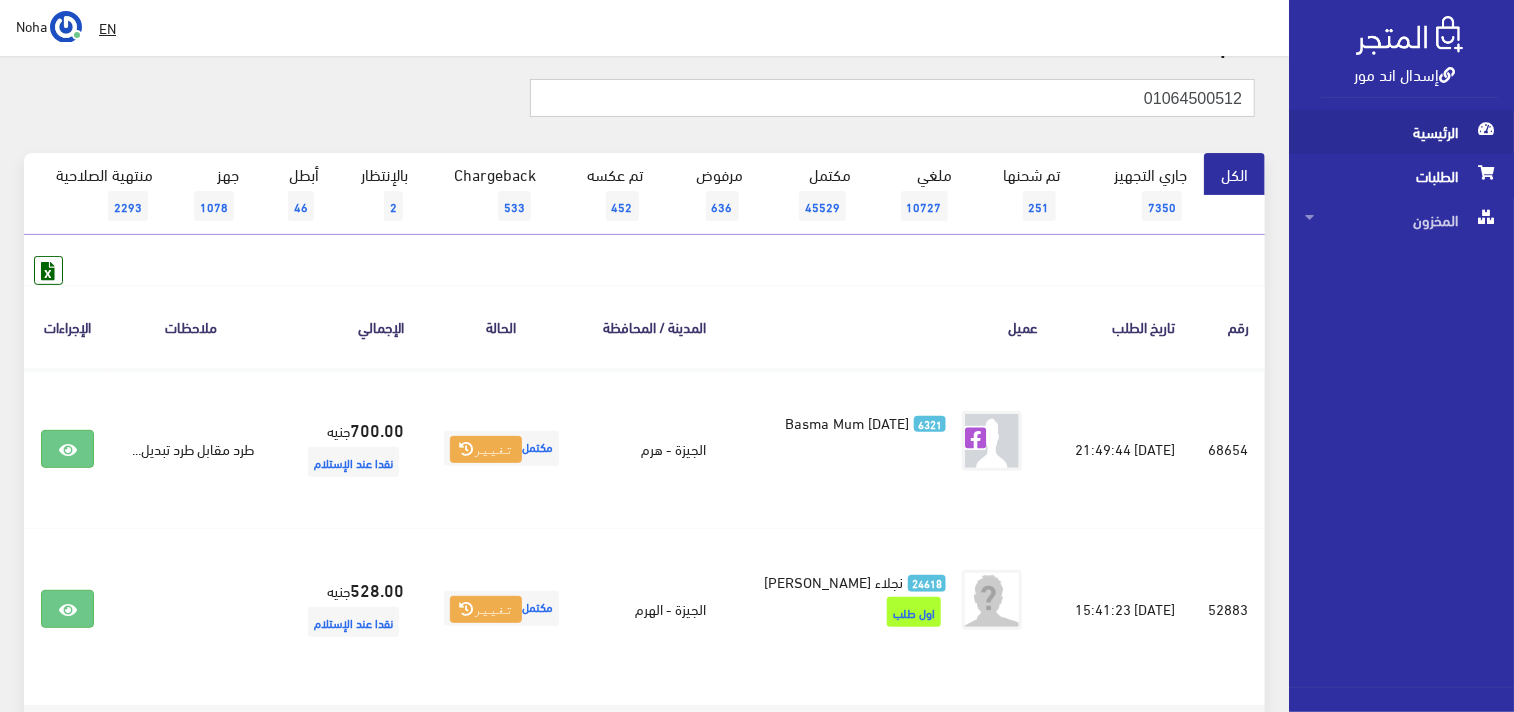 drag, startPoint x: 1131, startPoint y: 104, endPoint x: 1432, endPoint y: 114, distance: 301.16608 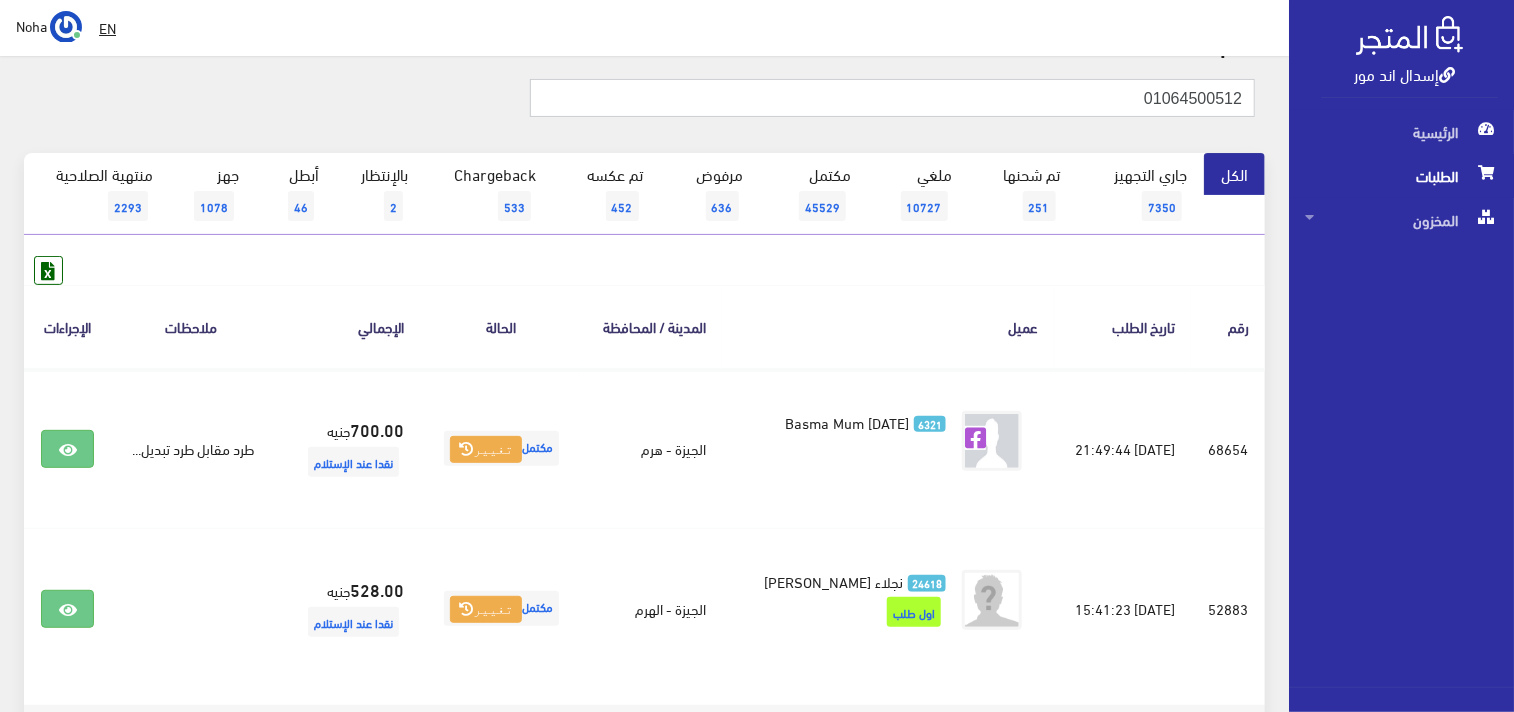 paste on "158678820" 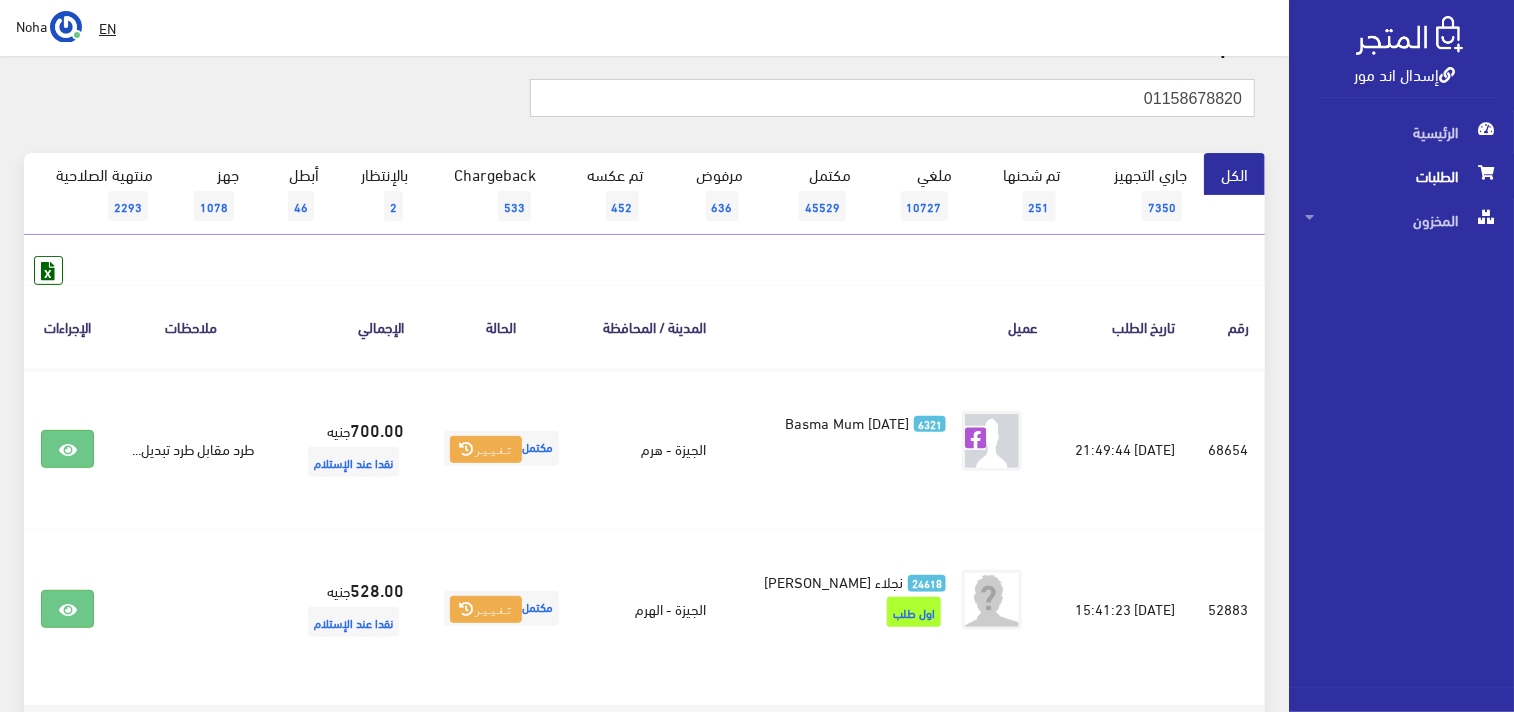 type on "01158678820" 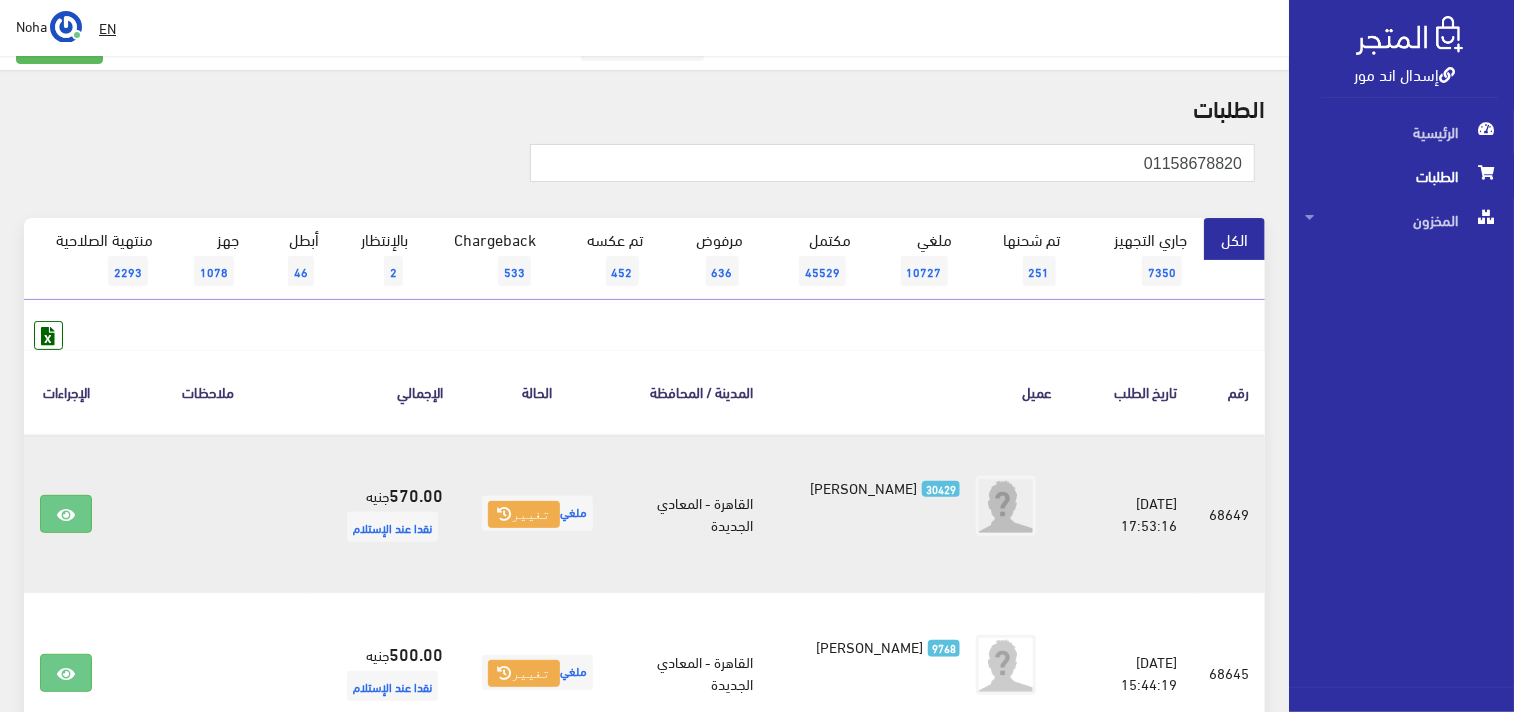 scroll, scrollTop: 0, scrollLeft: 0, axis: both 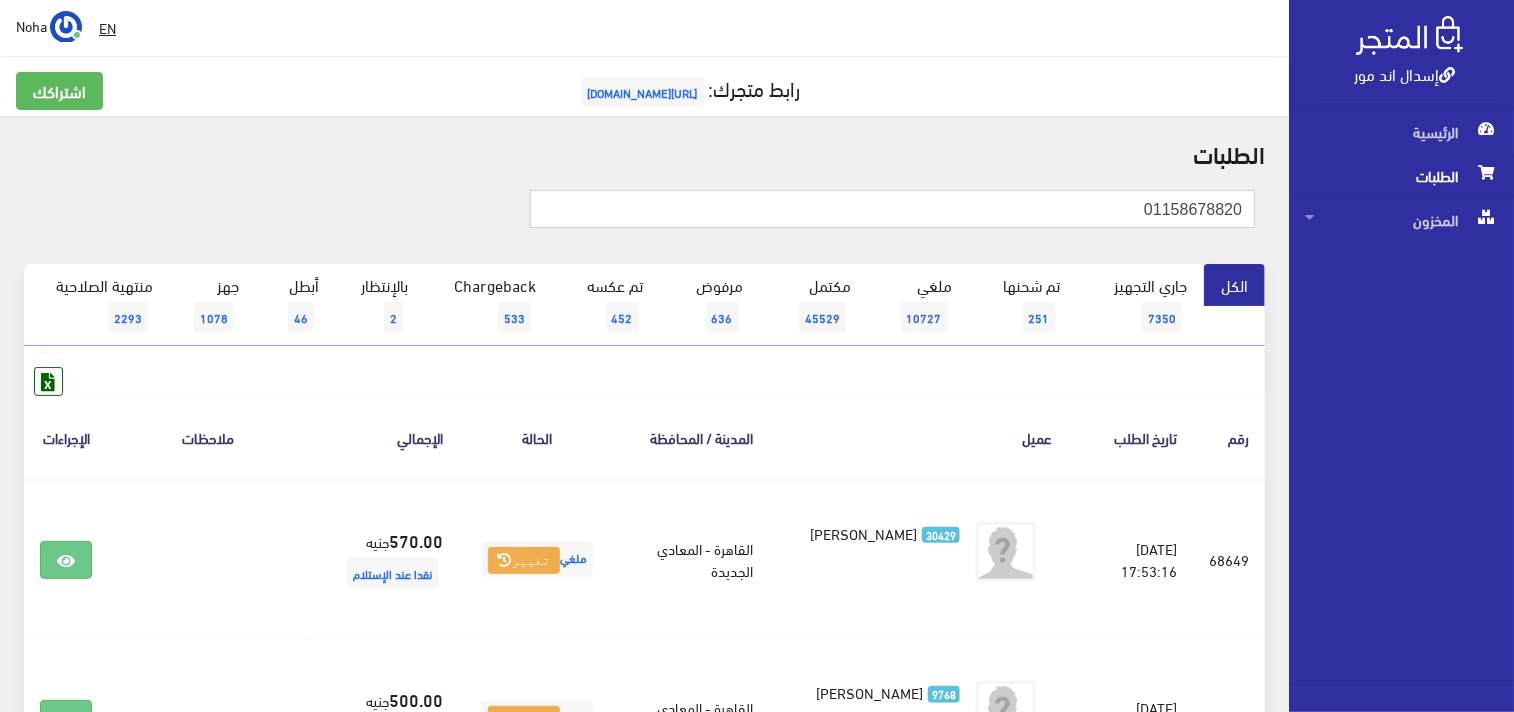 drag, startPoint x: 1132, startPoint y: 204, endPoint x: 1516, endPoint y: 256, distance: 387.50485 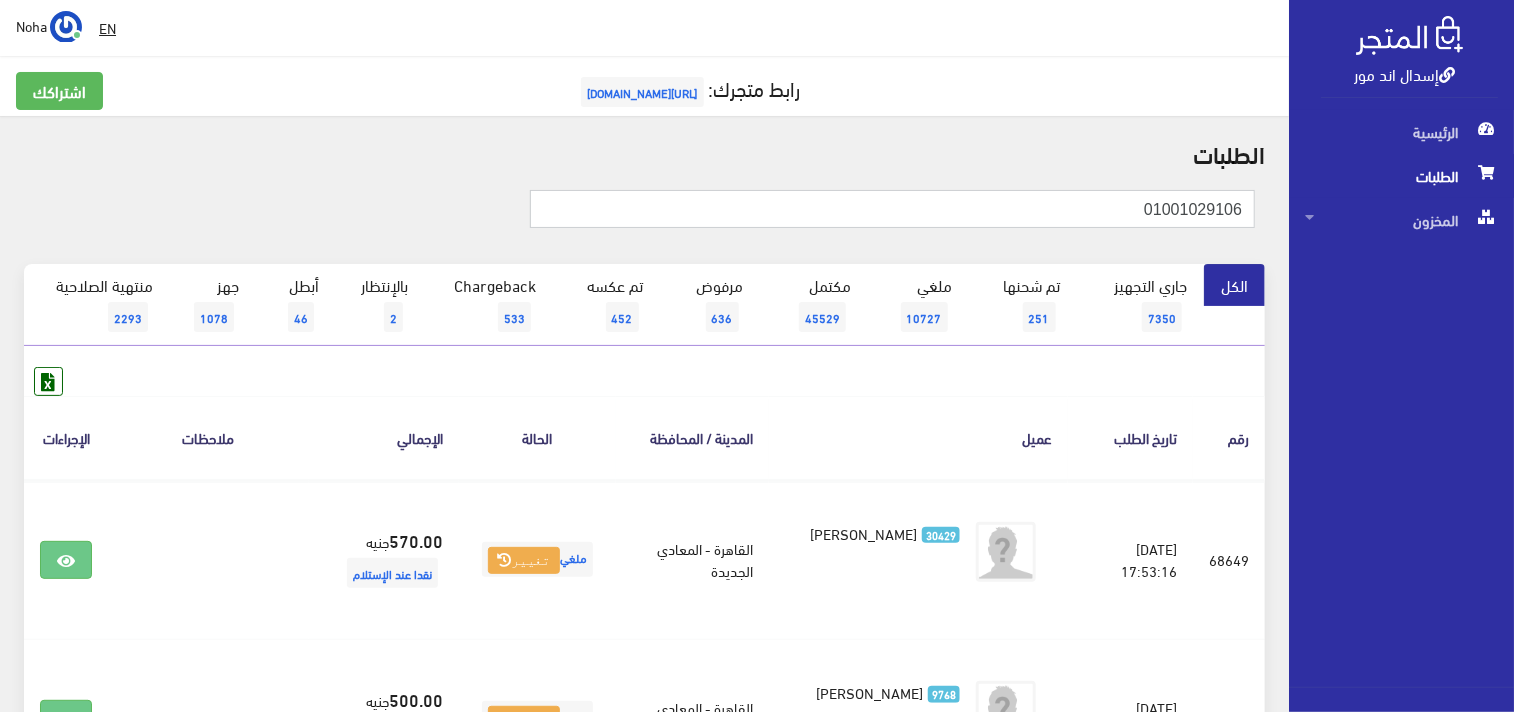 type on "01001029106" 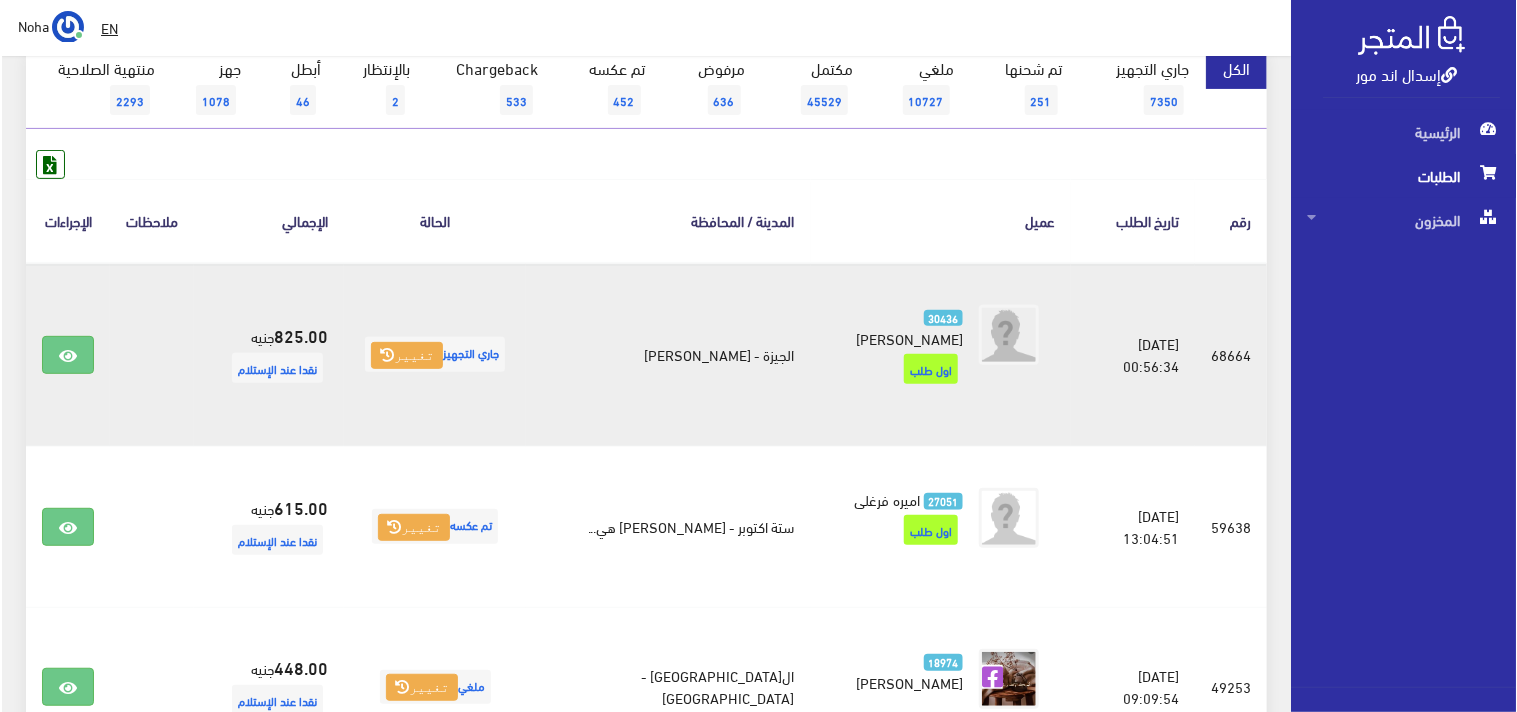 scroll, scrollTop: 222, scrollLeft: 0, axis: vertical 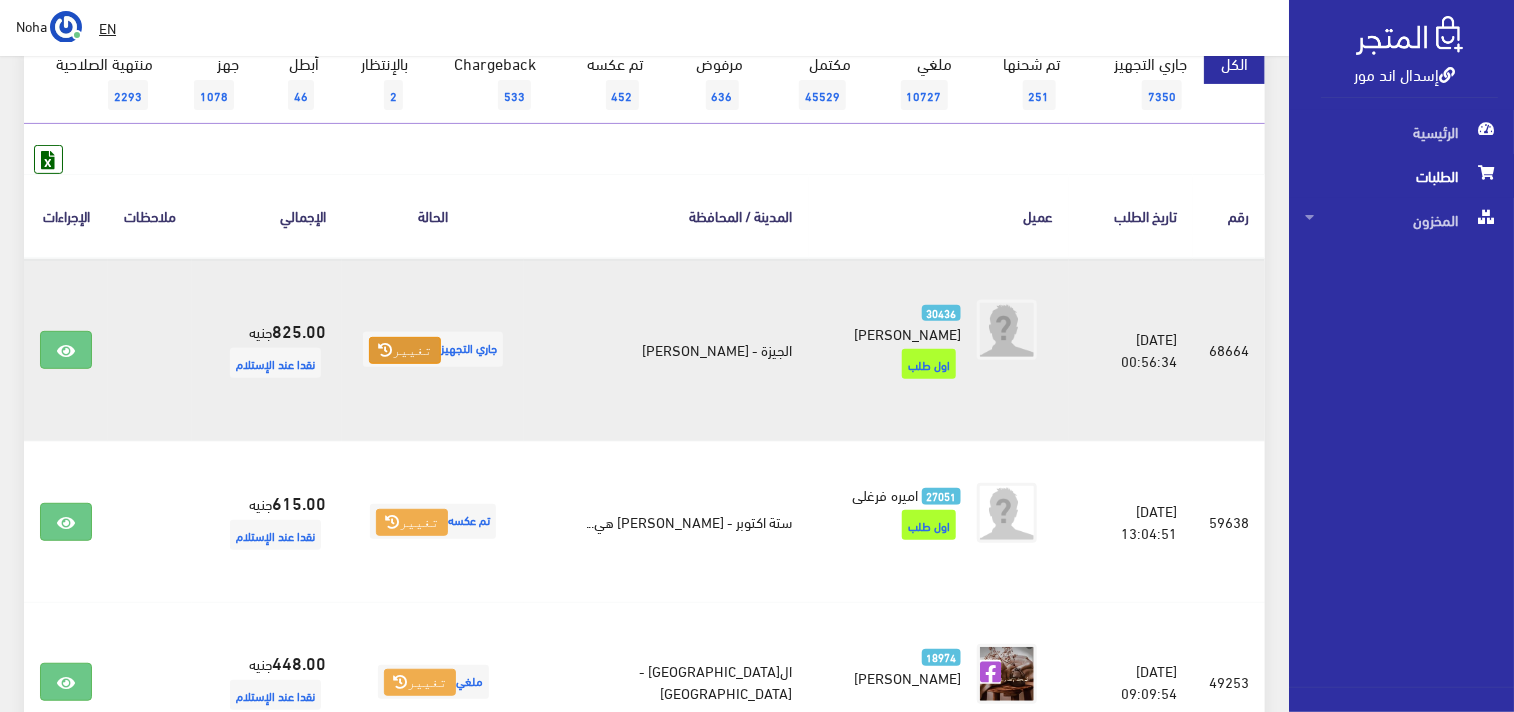 click on "تغيير" at bounding box center (405, 351) 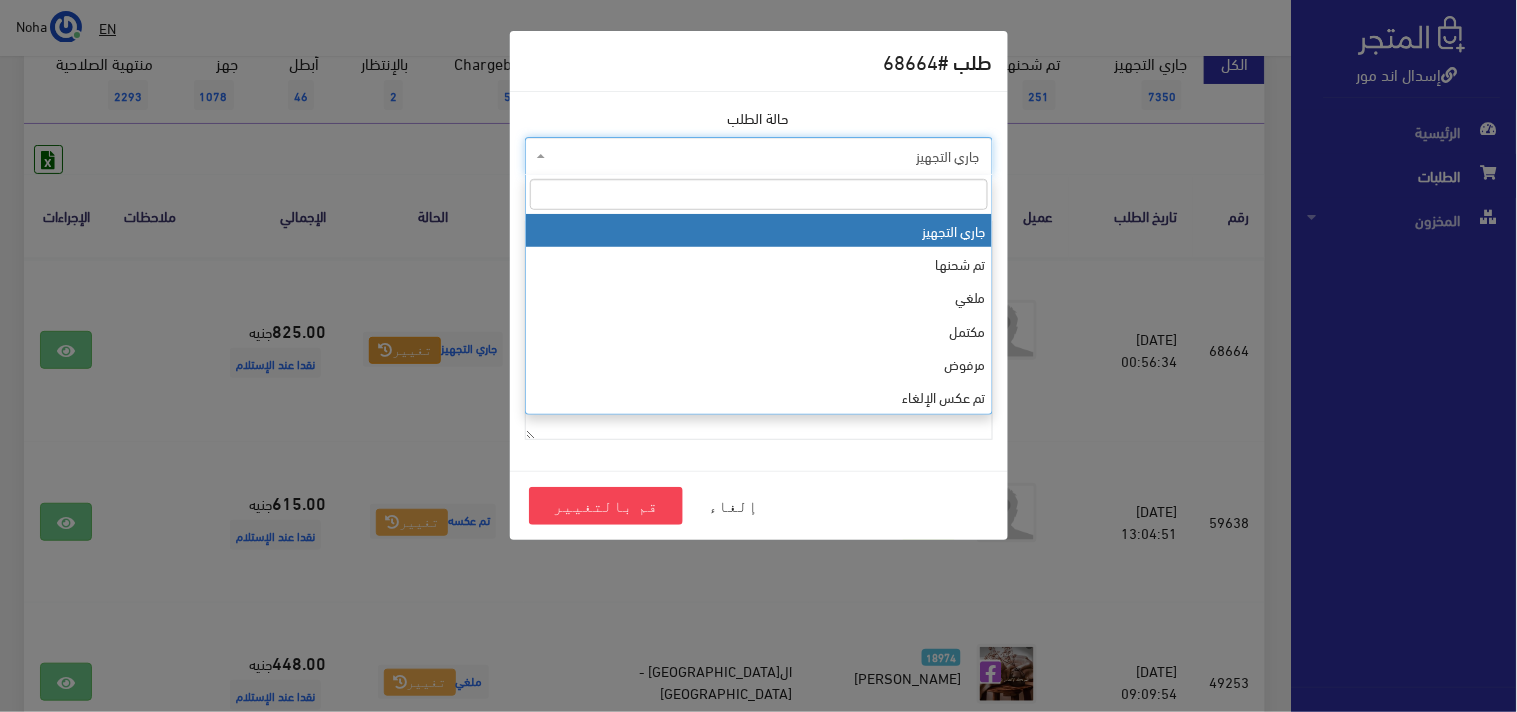 click on "جاري التجهيز" at bounding box center [765, 156] 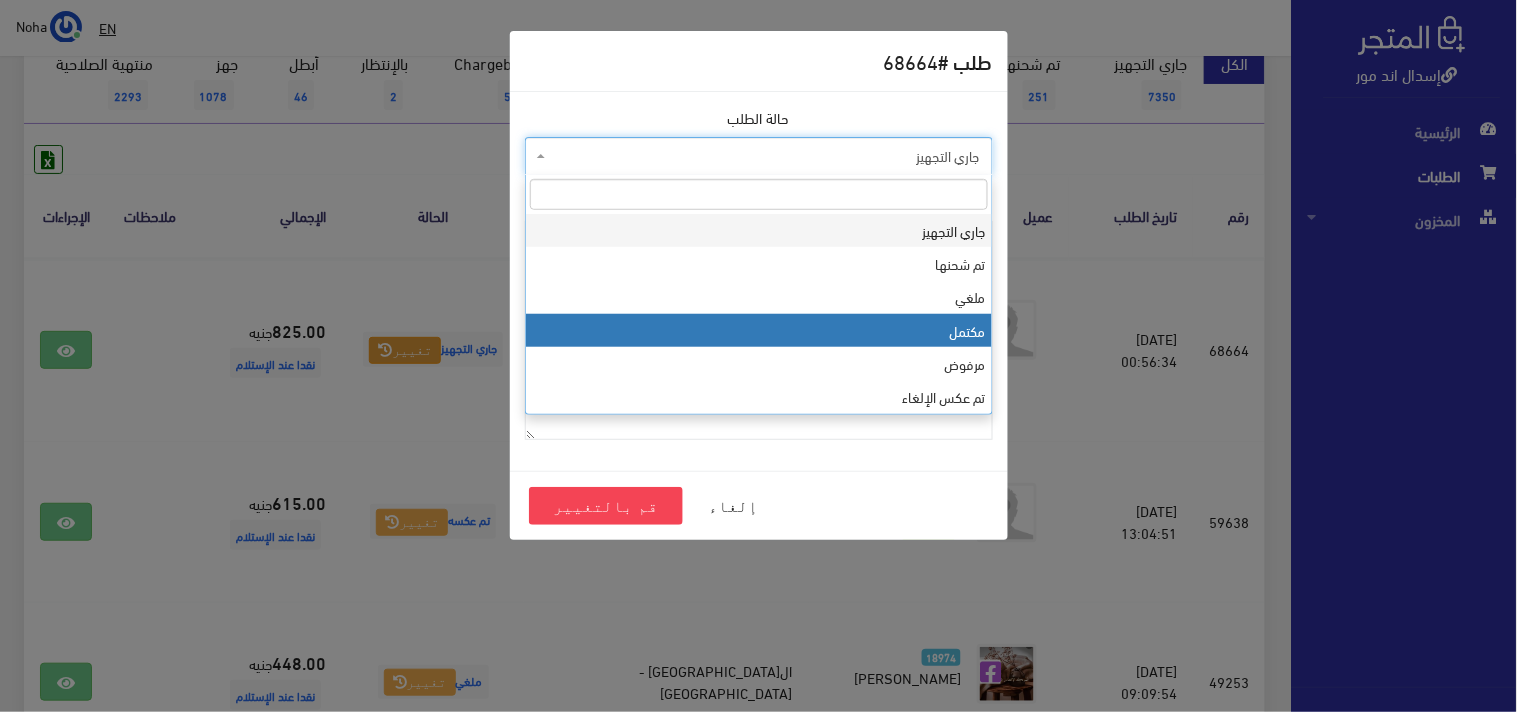 select on "4" 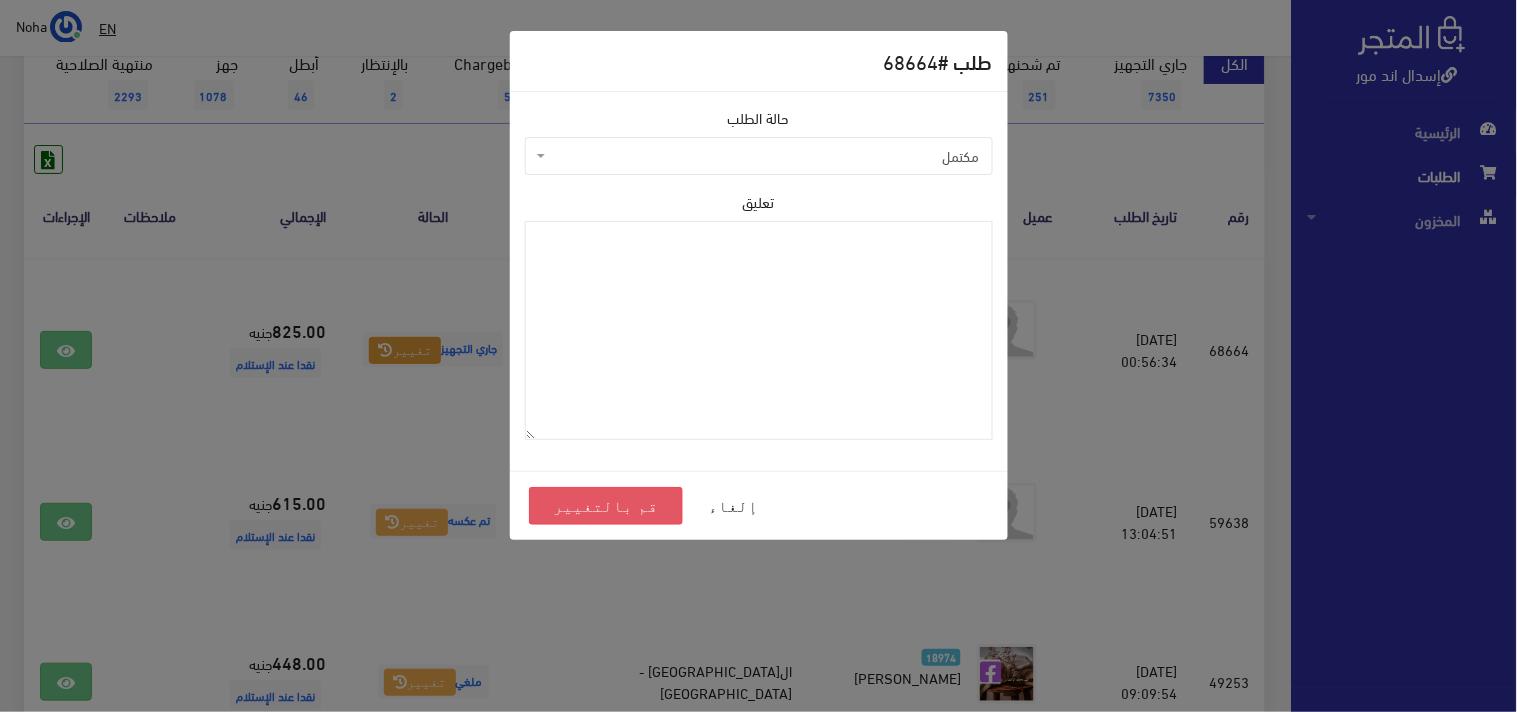 click on "قم بالتغيير" at bounding box center [606, 506] 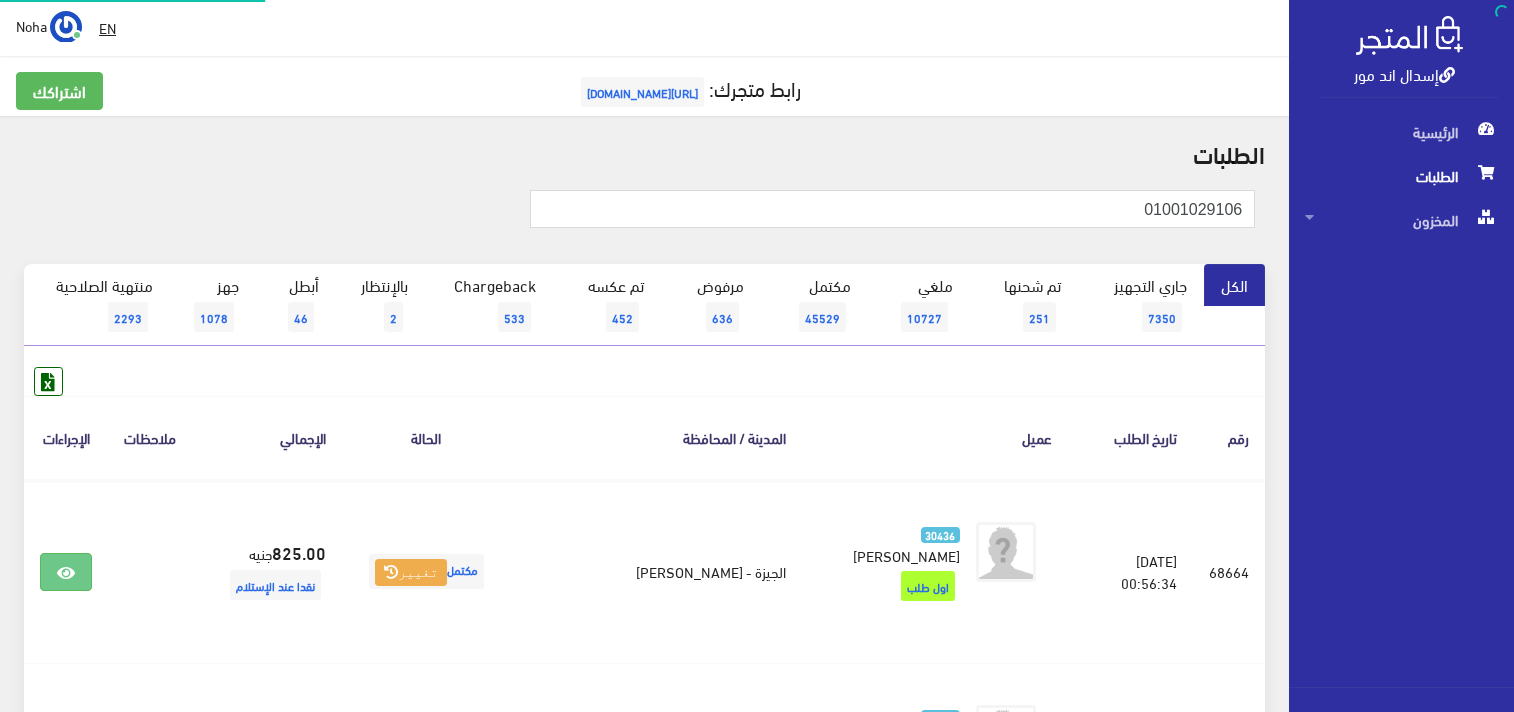 scroll, scrollTop: 0, scrollLeft: 0, axis: both 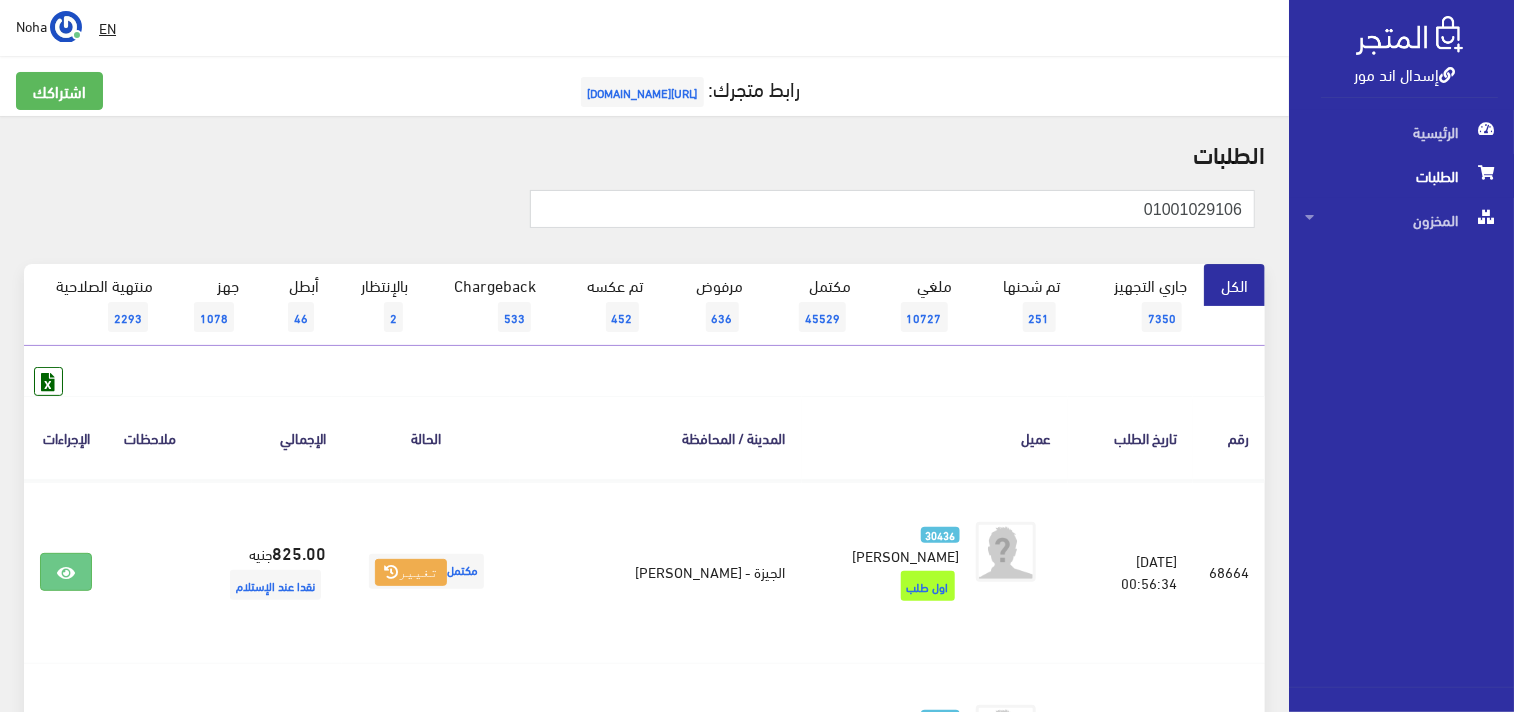click on "الطلبات" at bounding box center [644, 153] 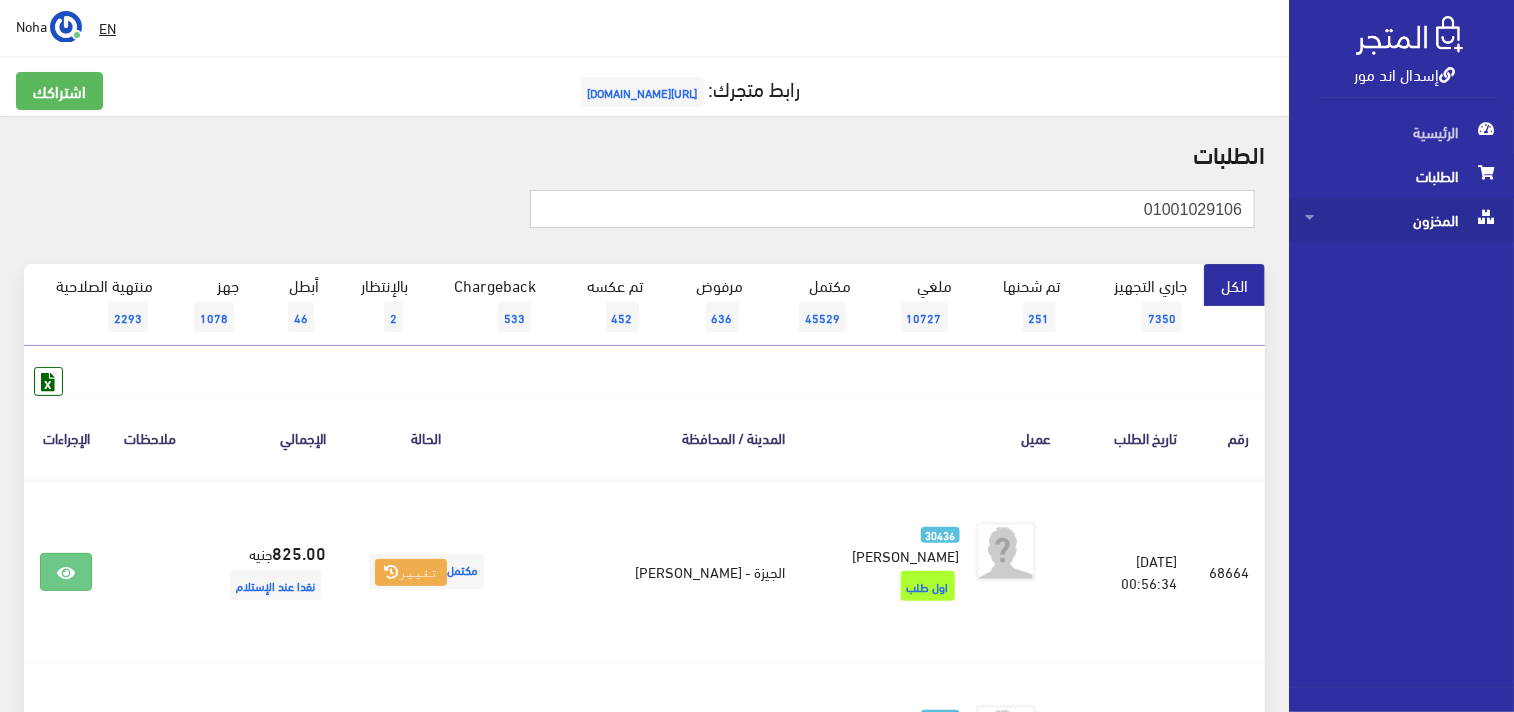 drag, startPoint x: 1062, startPoint y: 212, endPoint x: 1367, endPoint y: 215, distance: 305.01474 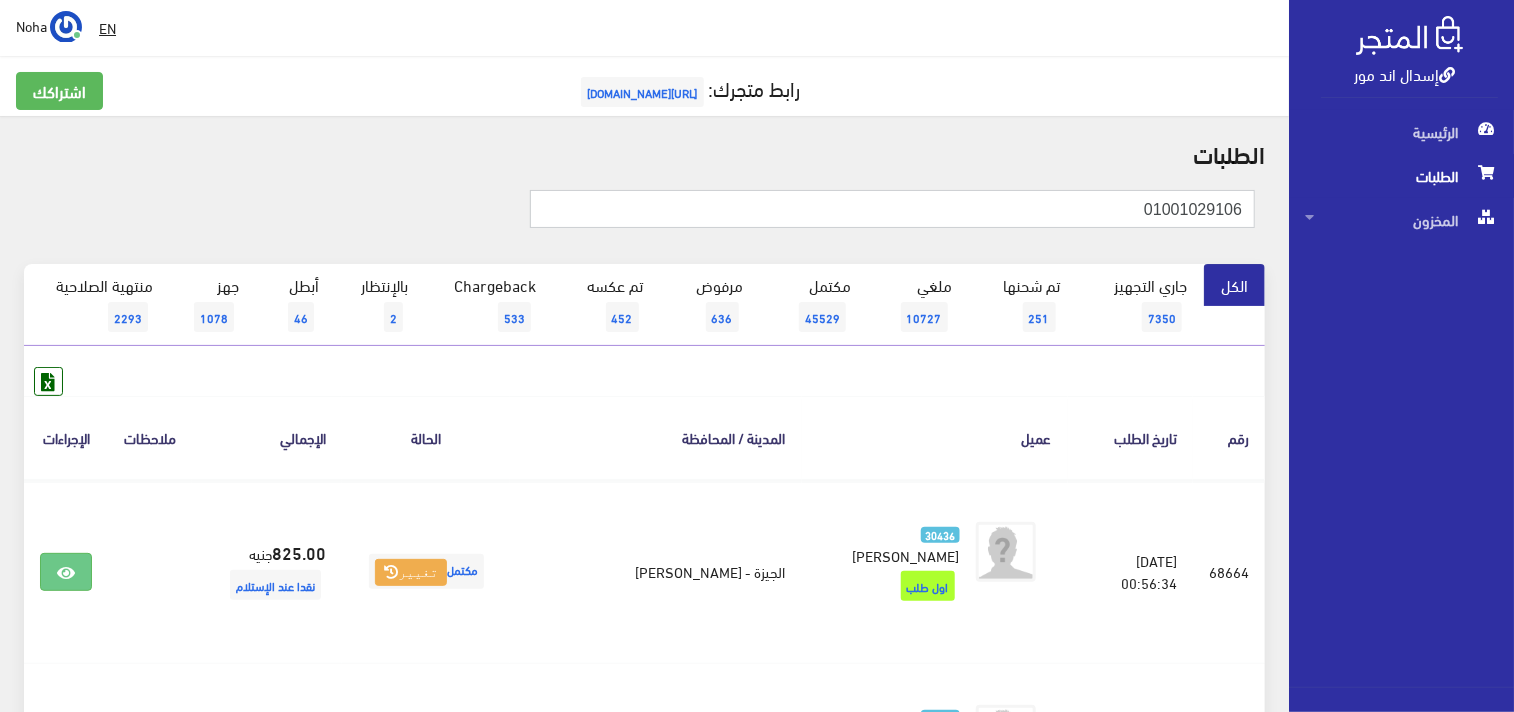 paste on "127108315" 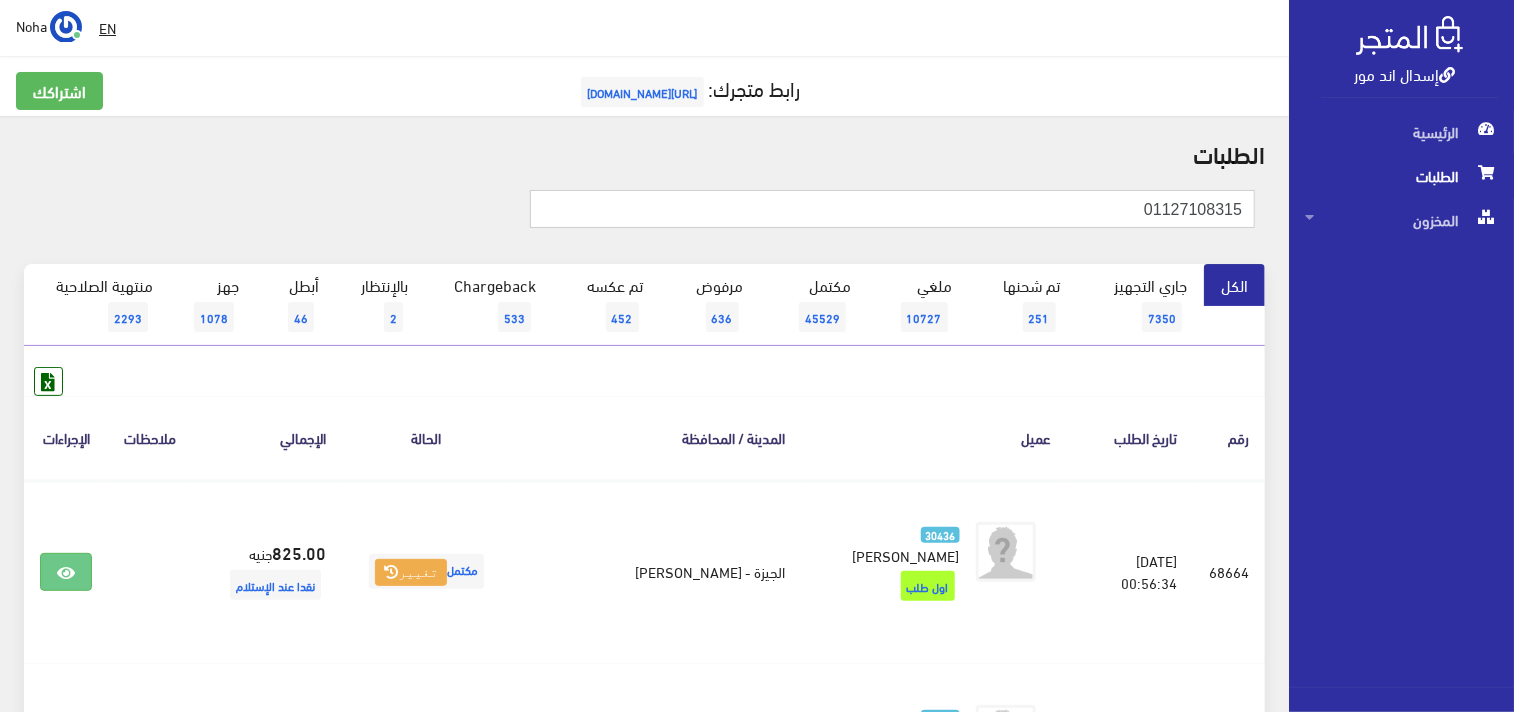 type on "01127108315" 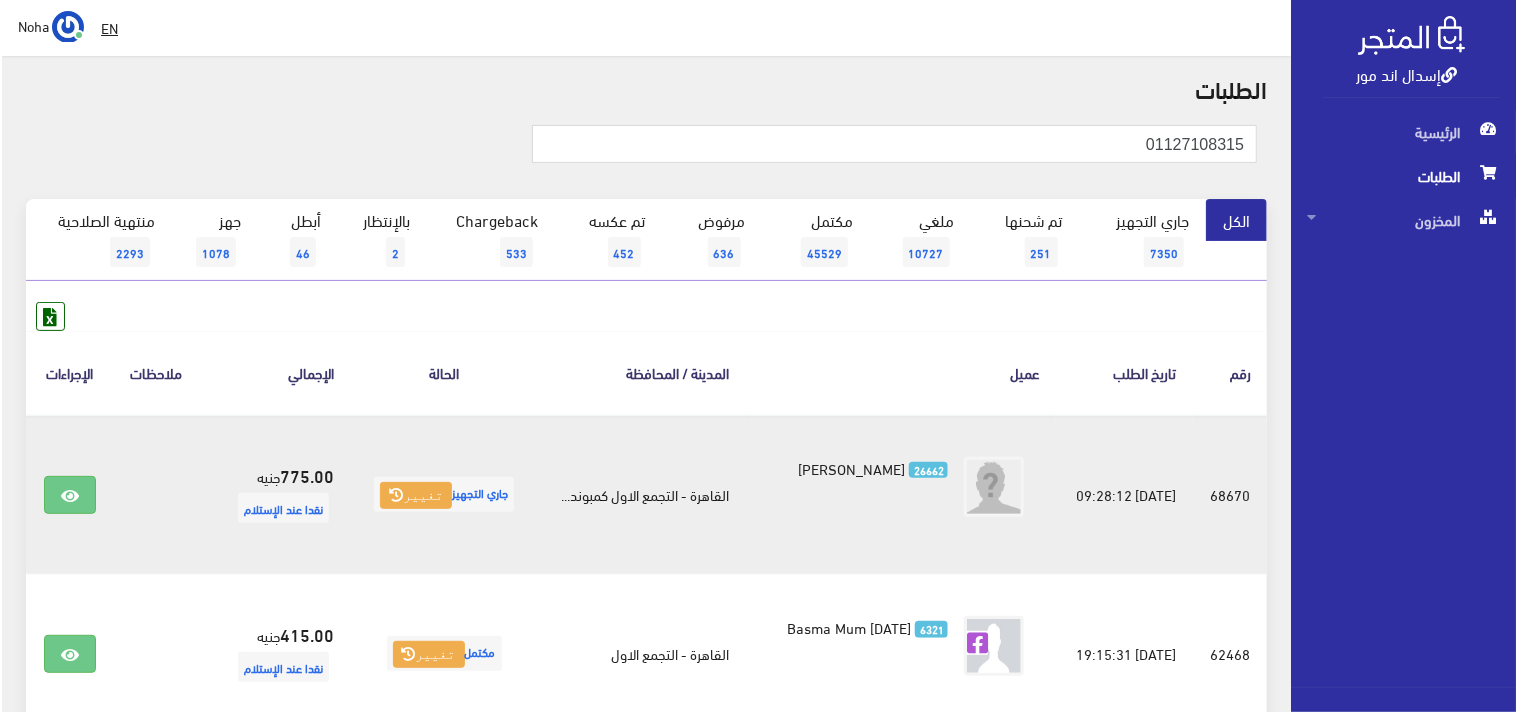 scroll, scrollTop: 222, scrollLeft: 0, axis: vertical 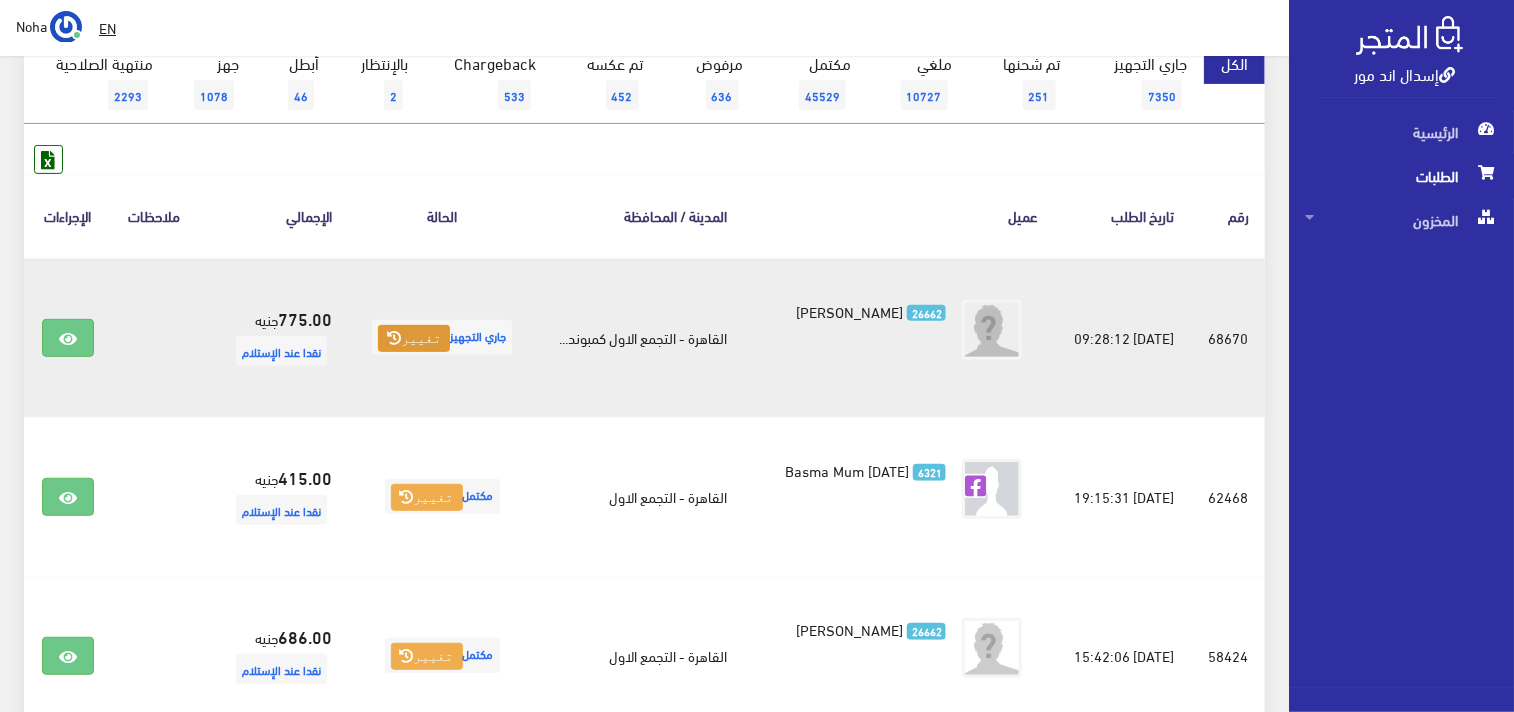click on "تغيير" at bounding box center (414, 339) 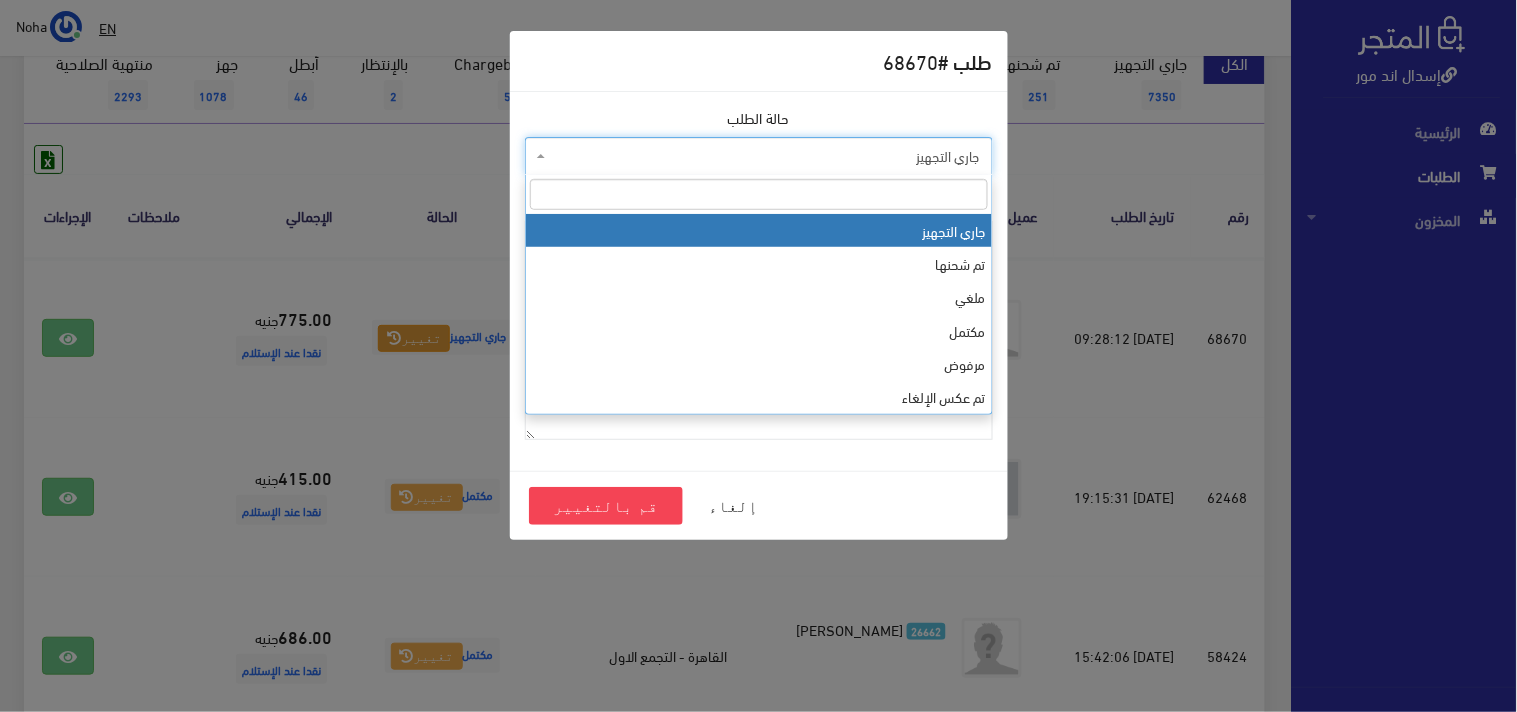 click on "جاري التجهيز" at bounding box center [765, 156] 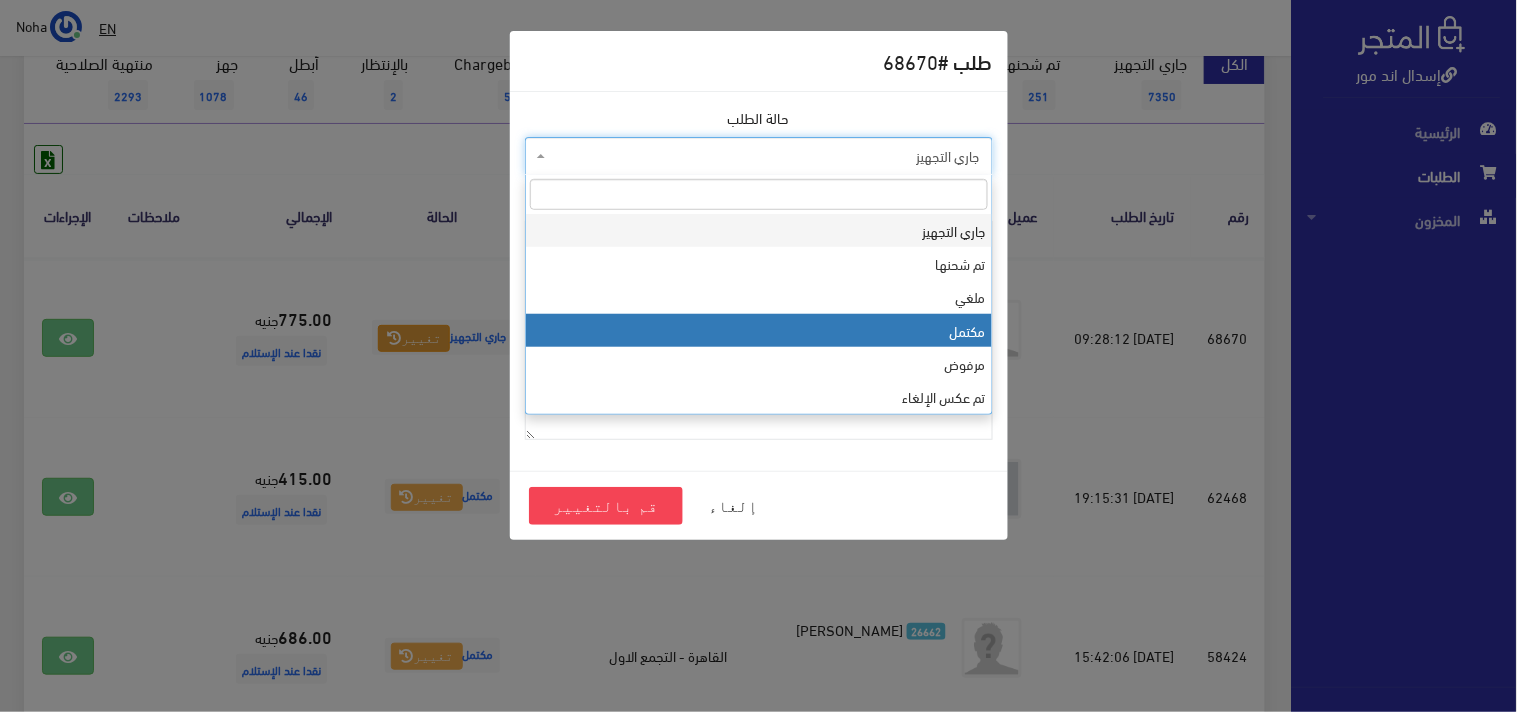 select on "4" 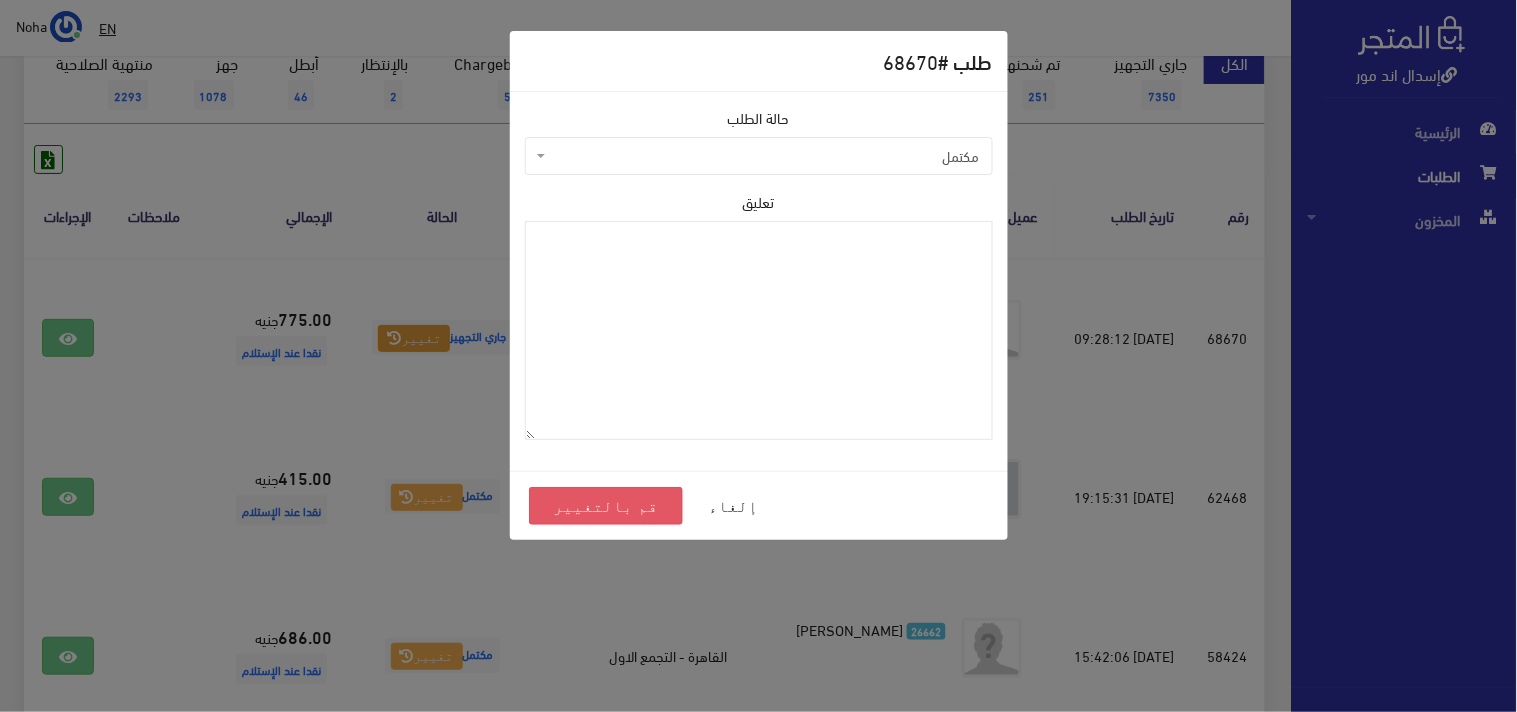 click on "قم بالتغيير" at bounding box center [606, 506] 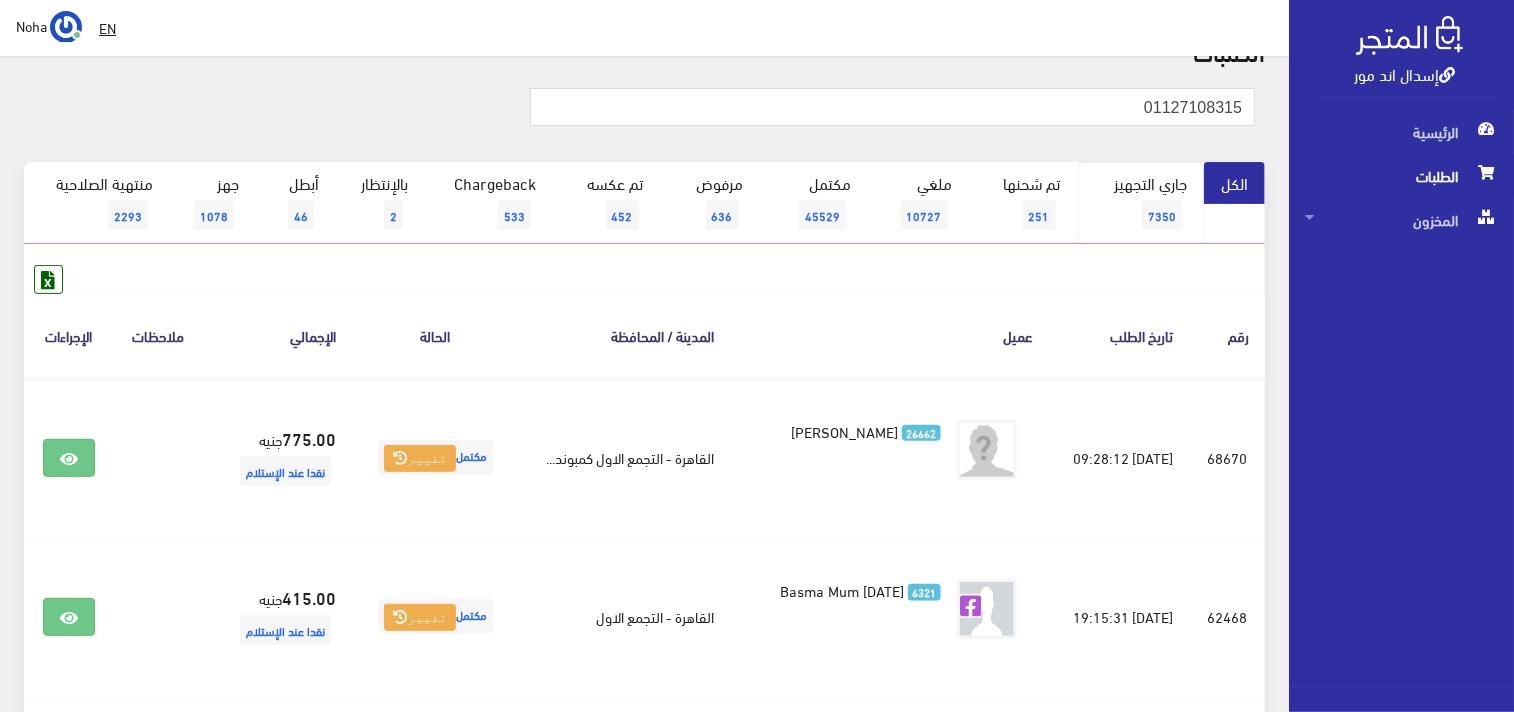scroll, scrollTop: 0, scrollLeft: 0, axis: both 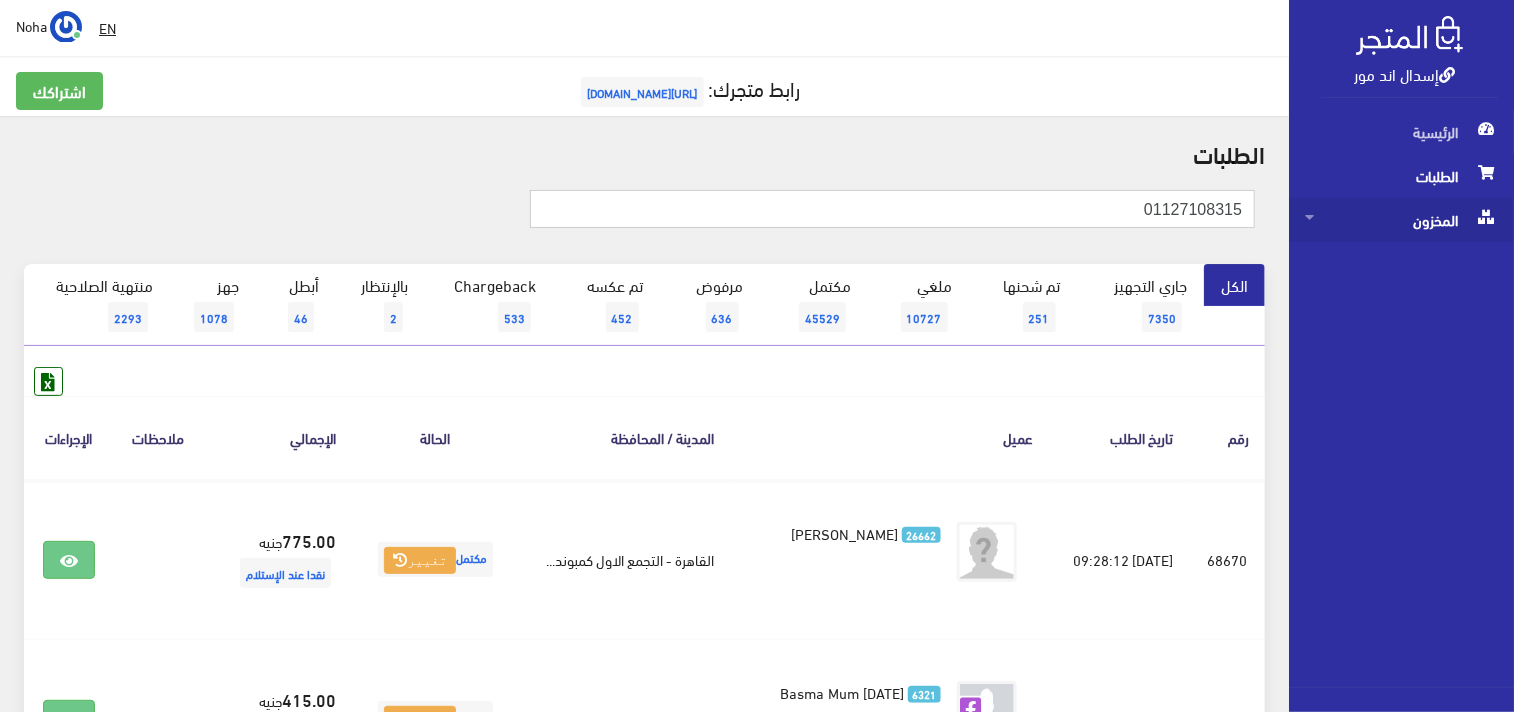 drag, startPoint x: 1137, startPoint y: 211, endPoint x: 1375, endPoint y: 207, distance: 238.03362 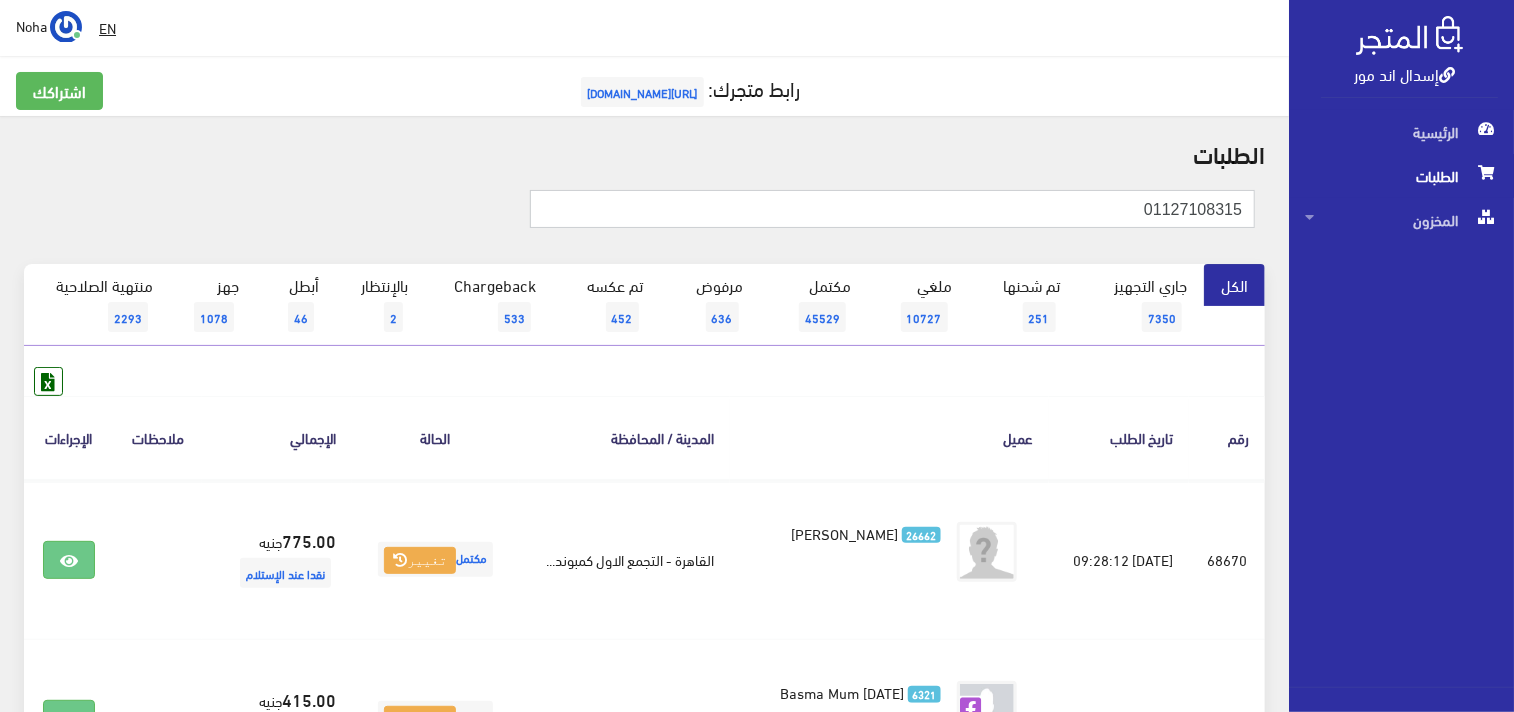 paste on "060874240" 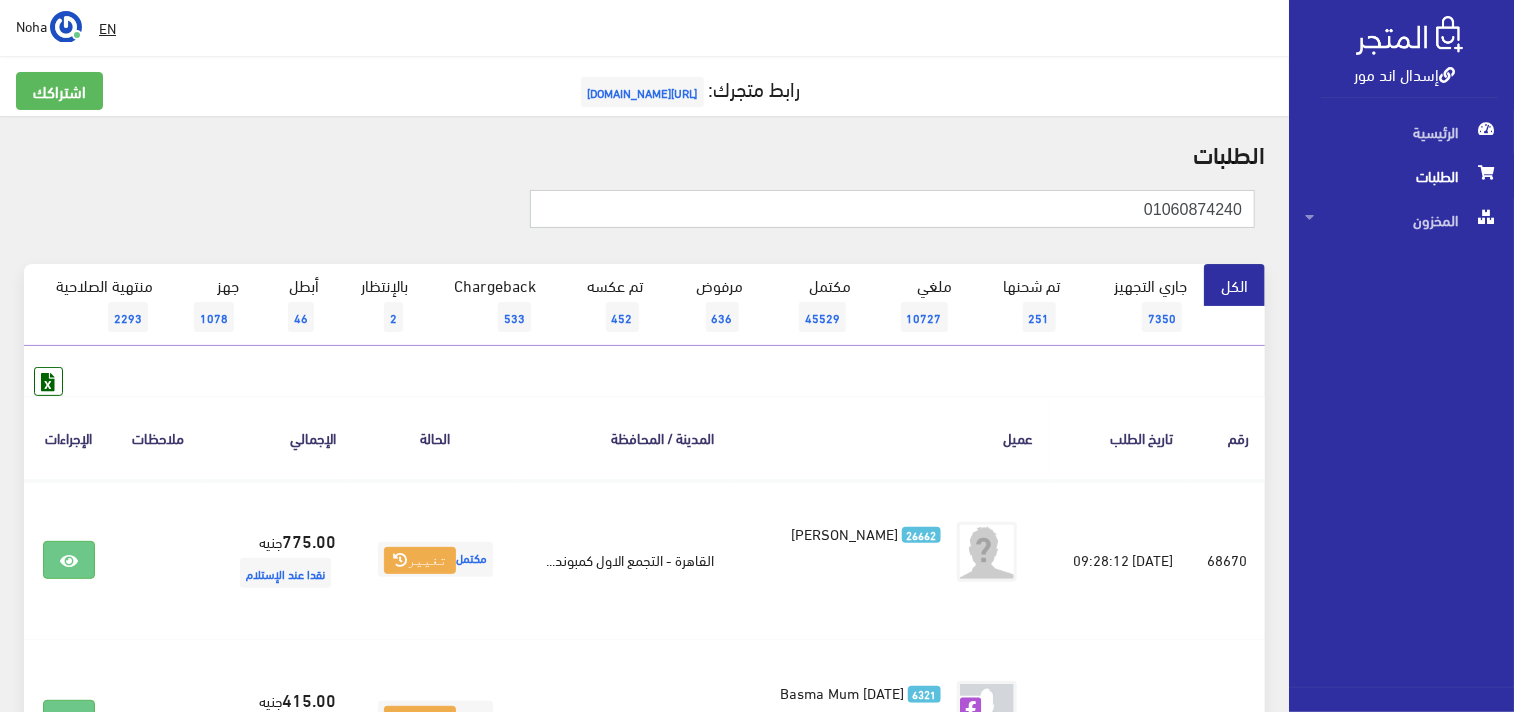 type on "01060874240" 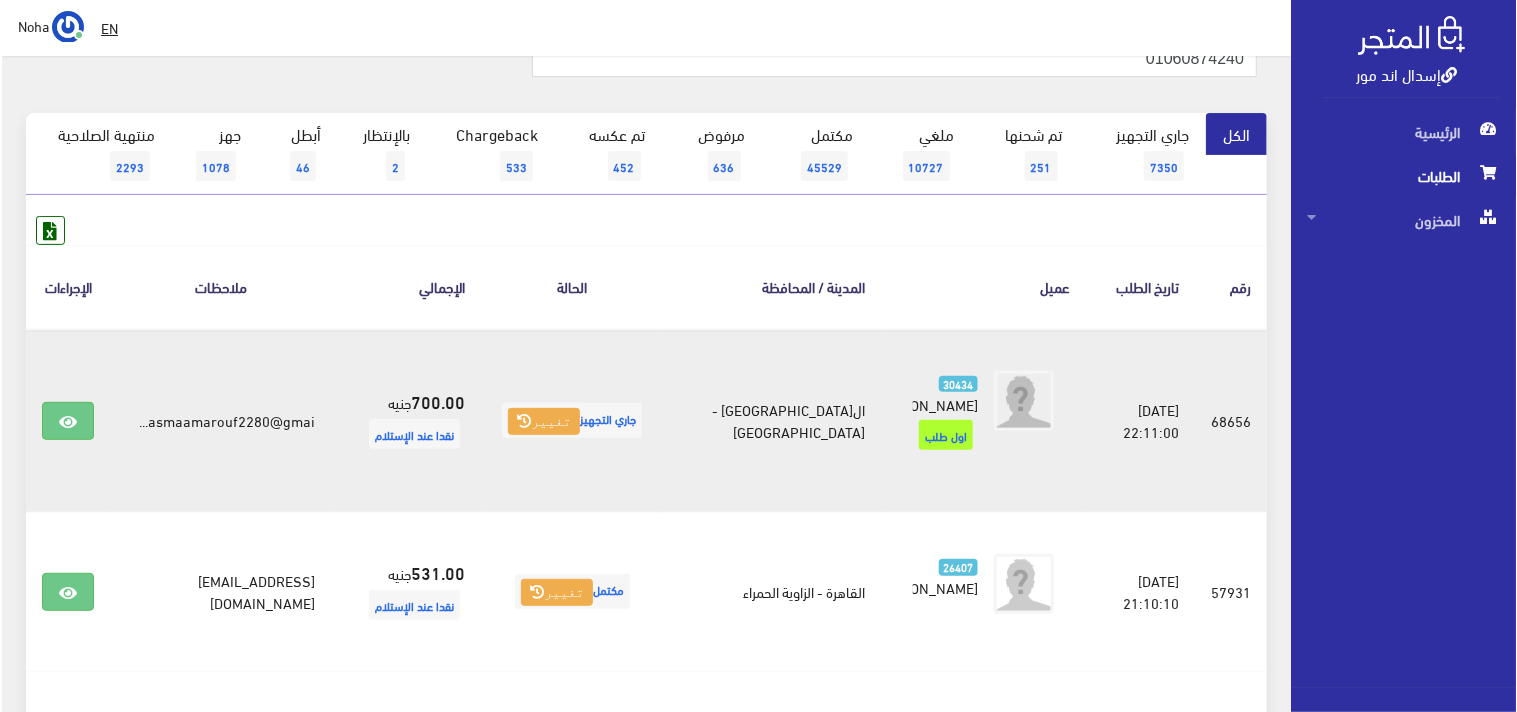 scroll, scrollTop: 428, scrollLeft: 0, axis: vertical 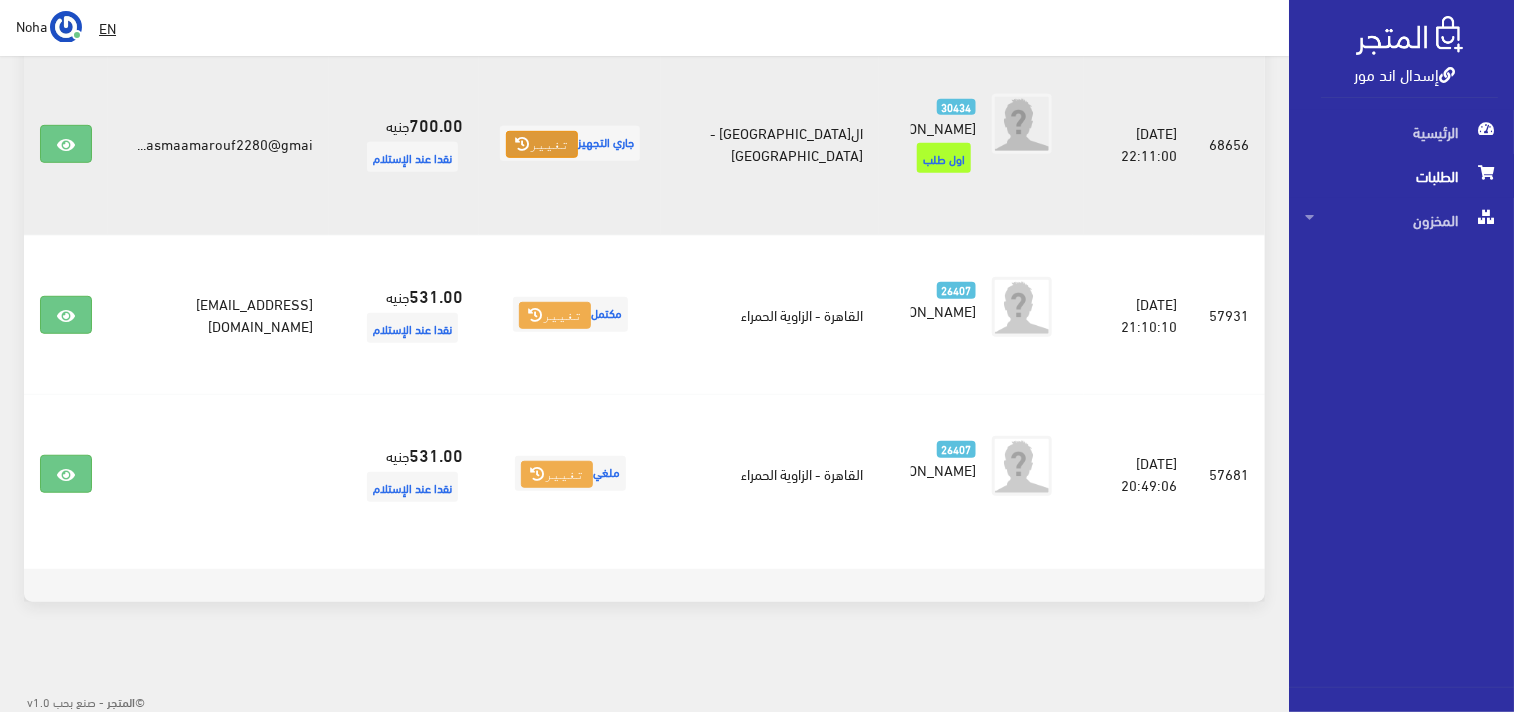click at bounding box center [522, 144] 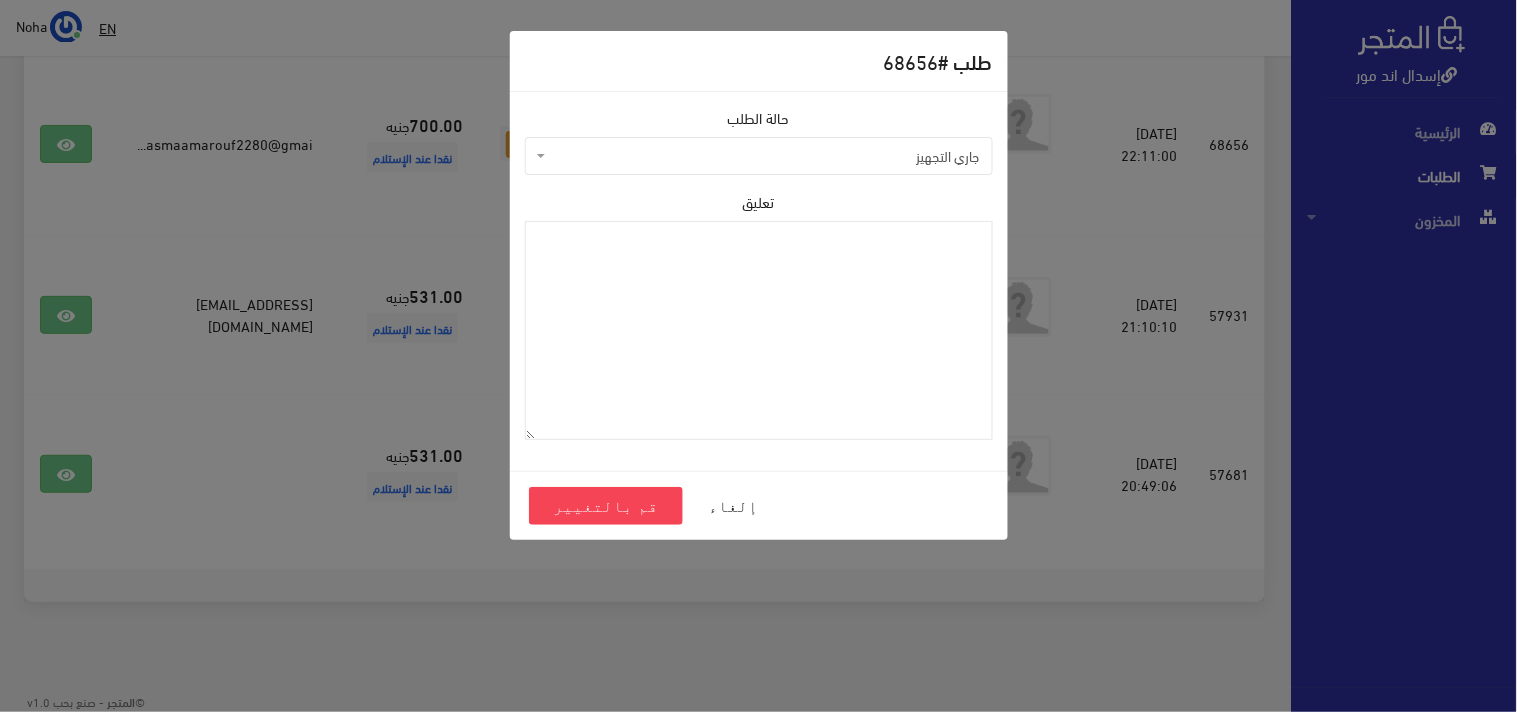 click on "جاري التجهيز" at bounding box center [765, 156] 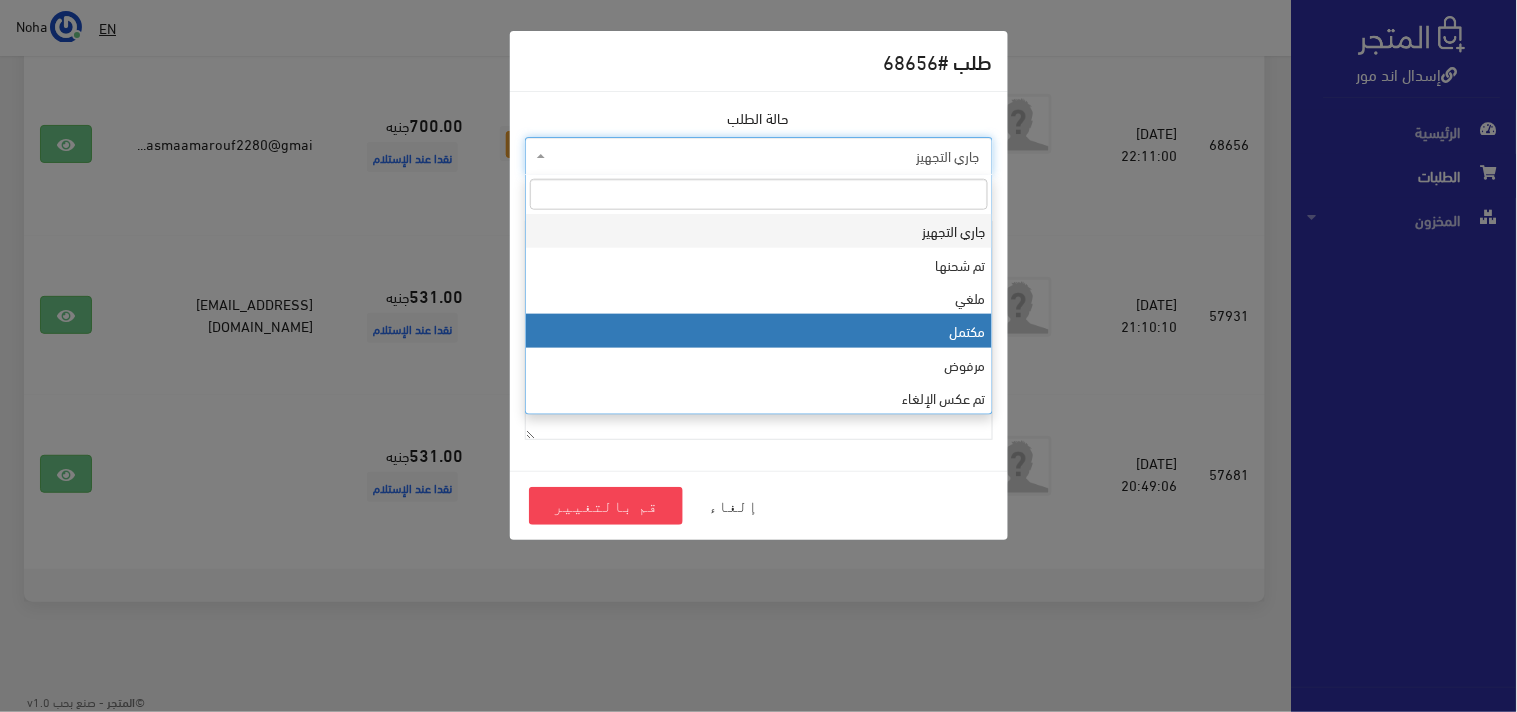 drag, startPoint x: 747, startPoint y: 318, endPoint x: 714, endPoint y: 371, distance: 62.433964 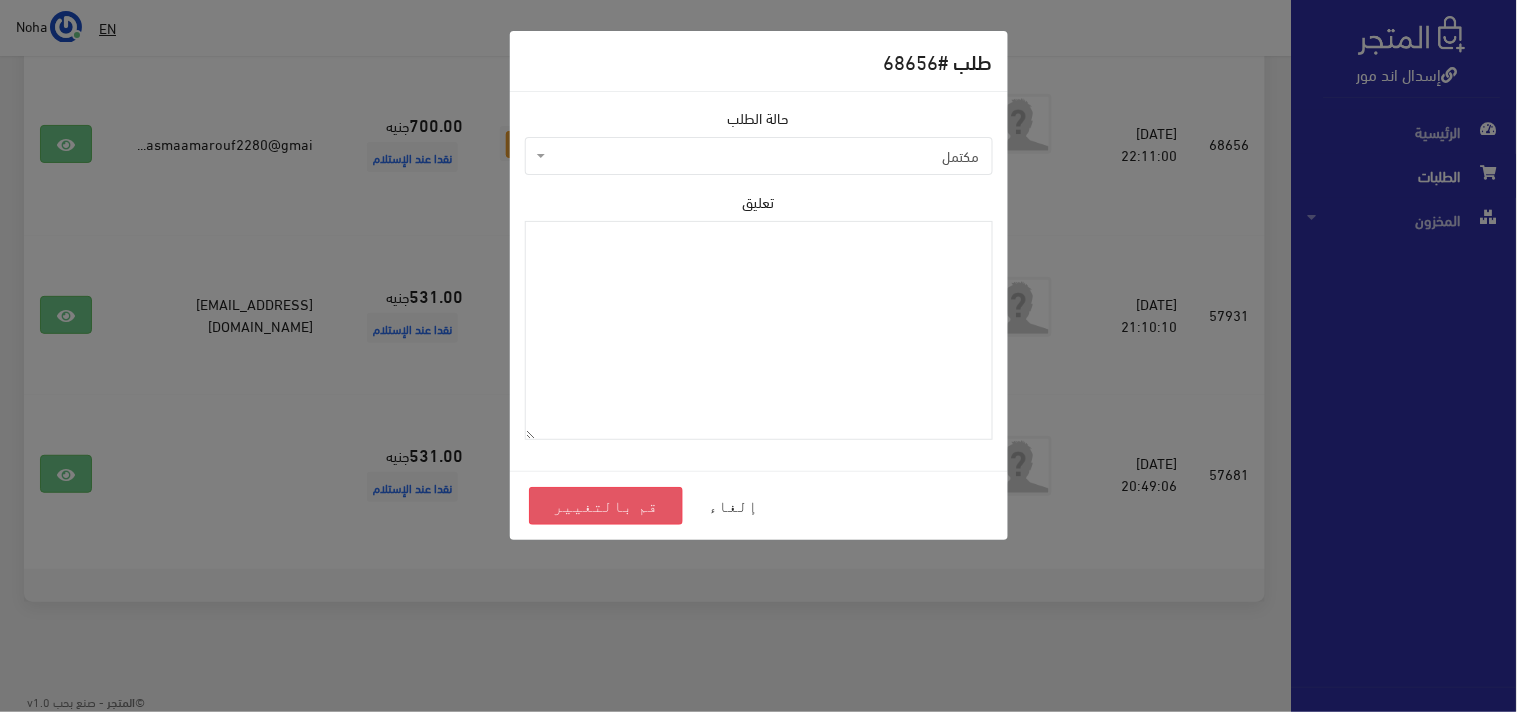 click on "قم بالتغيير" at bounding box center (606, 506) 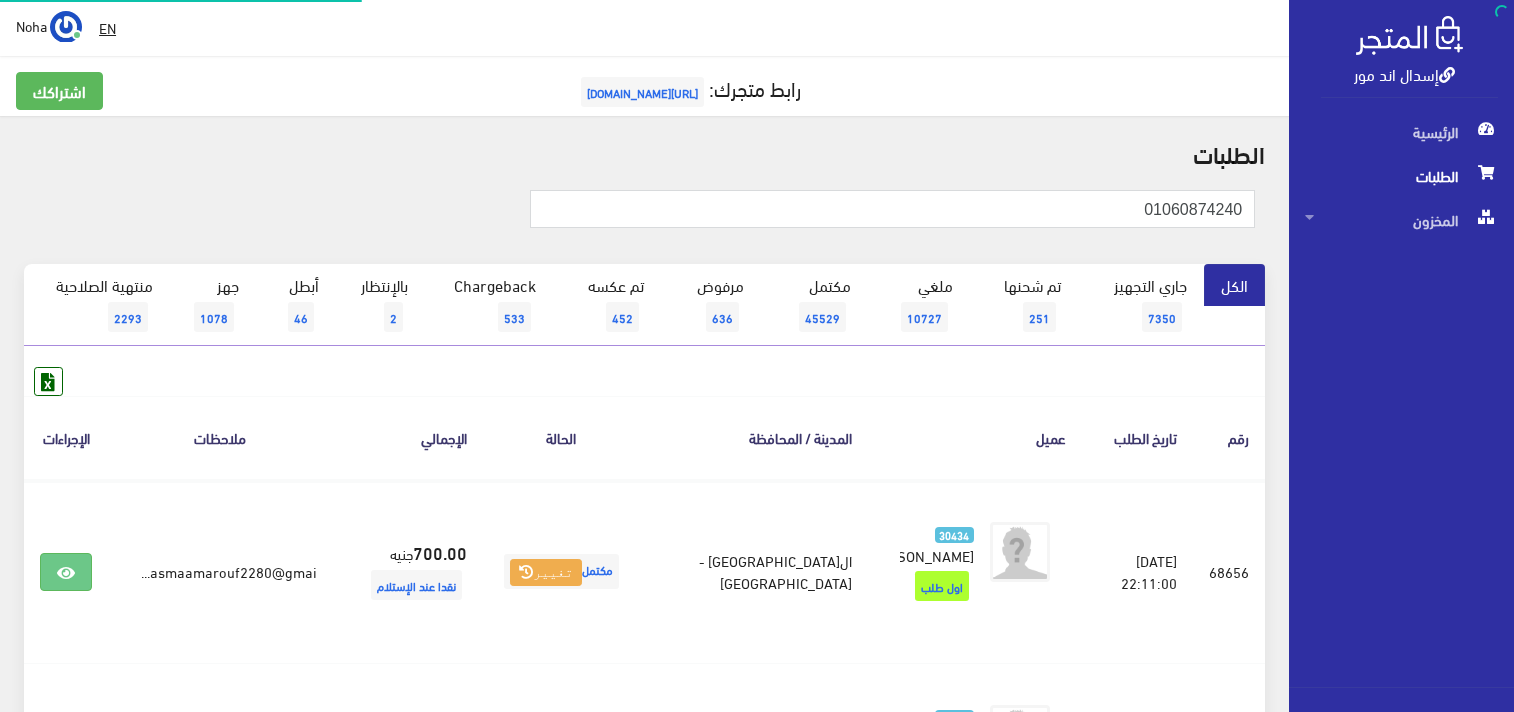 scroll, scrollTop: 0, scrollLeft: 0, axis: both 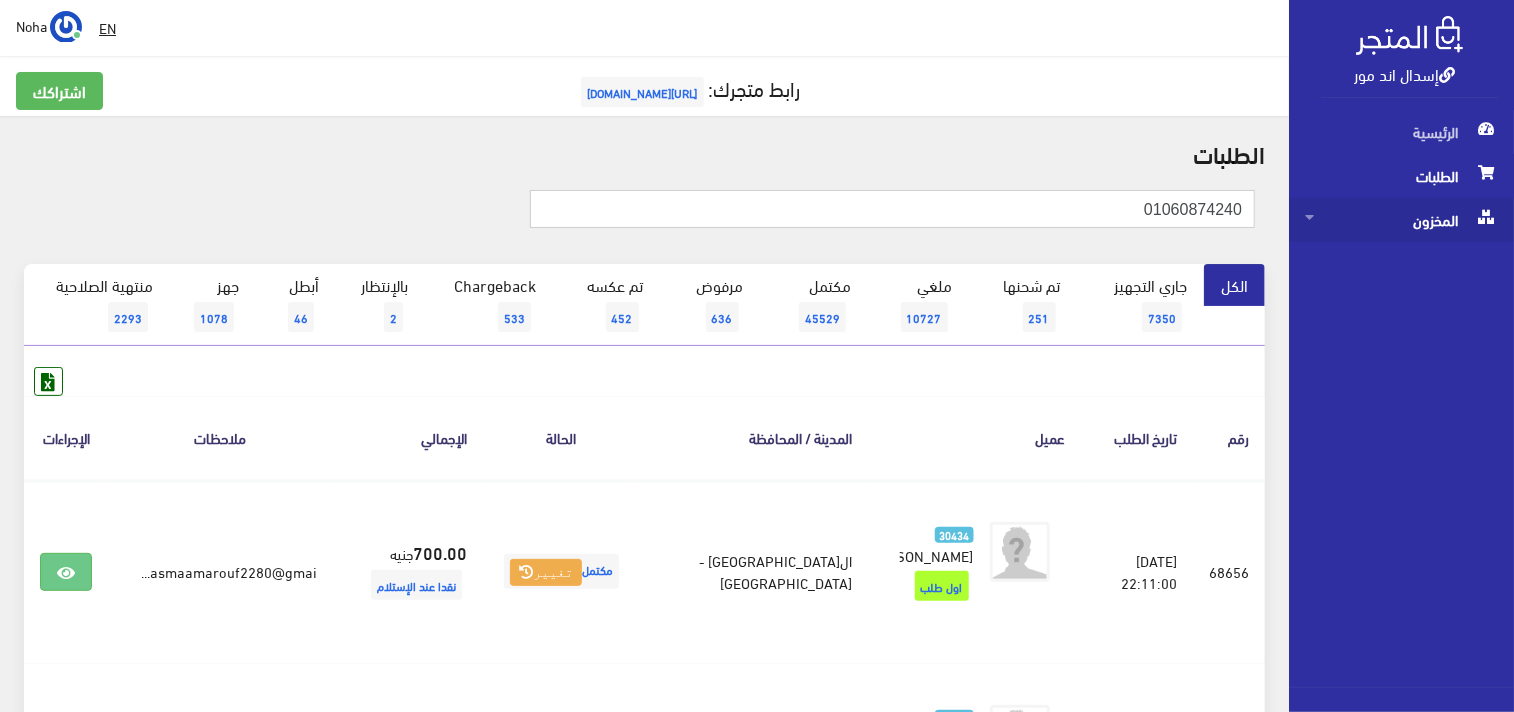 drag, startPoint x: 1137, startPoint y: 211, endPoint x: 1393, endPoint y: 204, distance: 256.09567 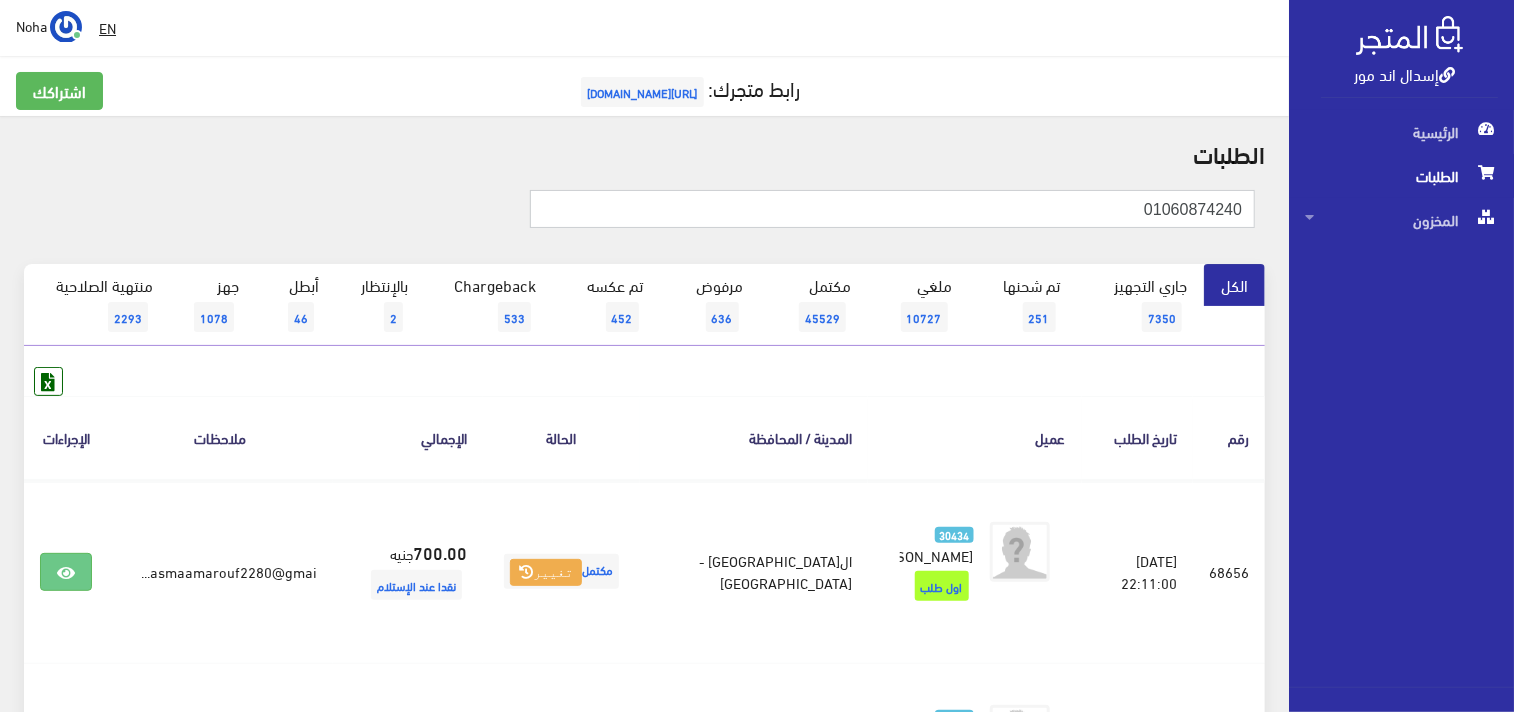 paste on "10017529" 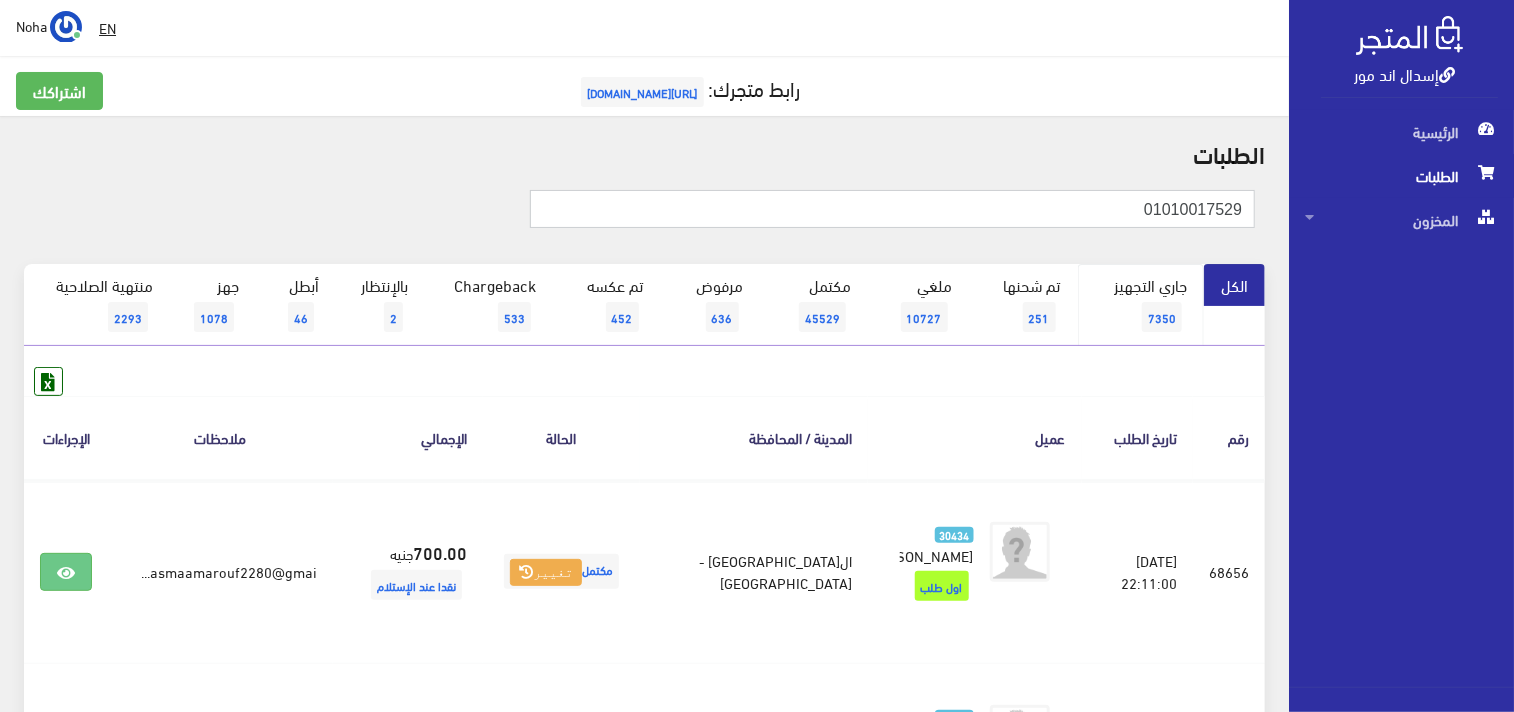 type on "01010017529" 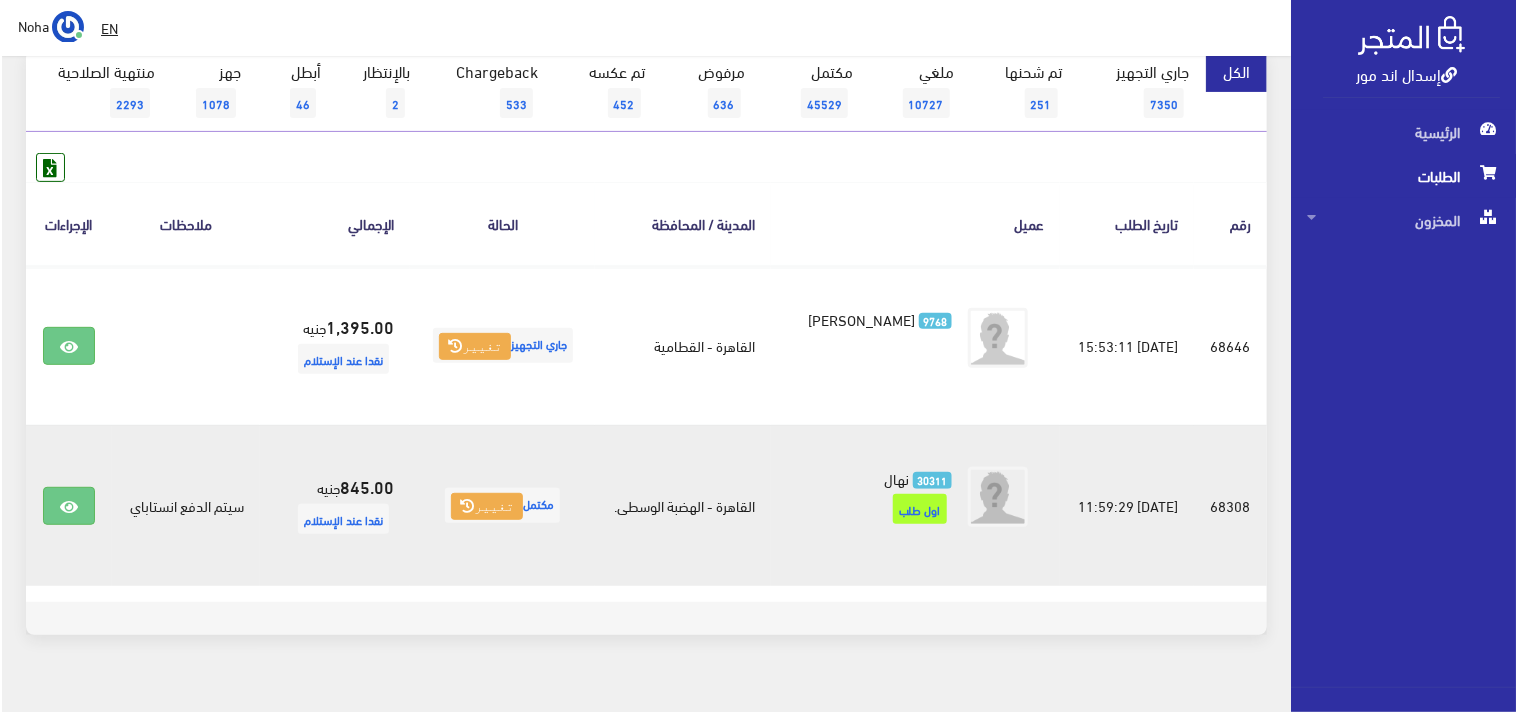 scroll, scrollTop: 247, scrollLeft: 0, axis: vertical 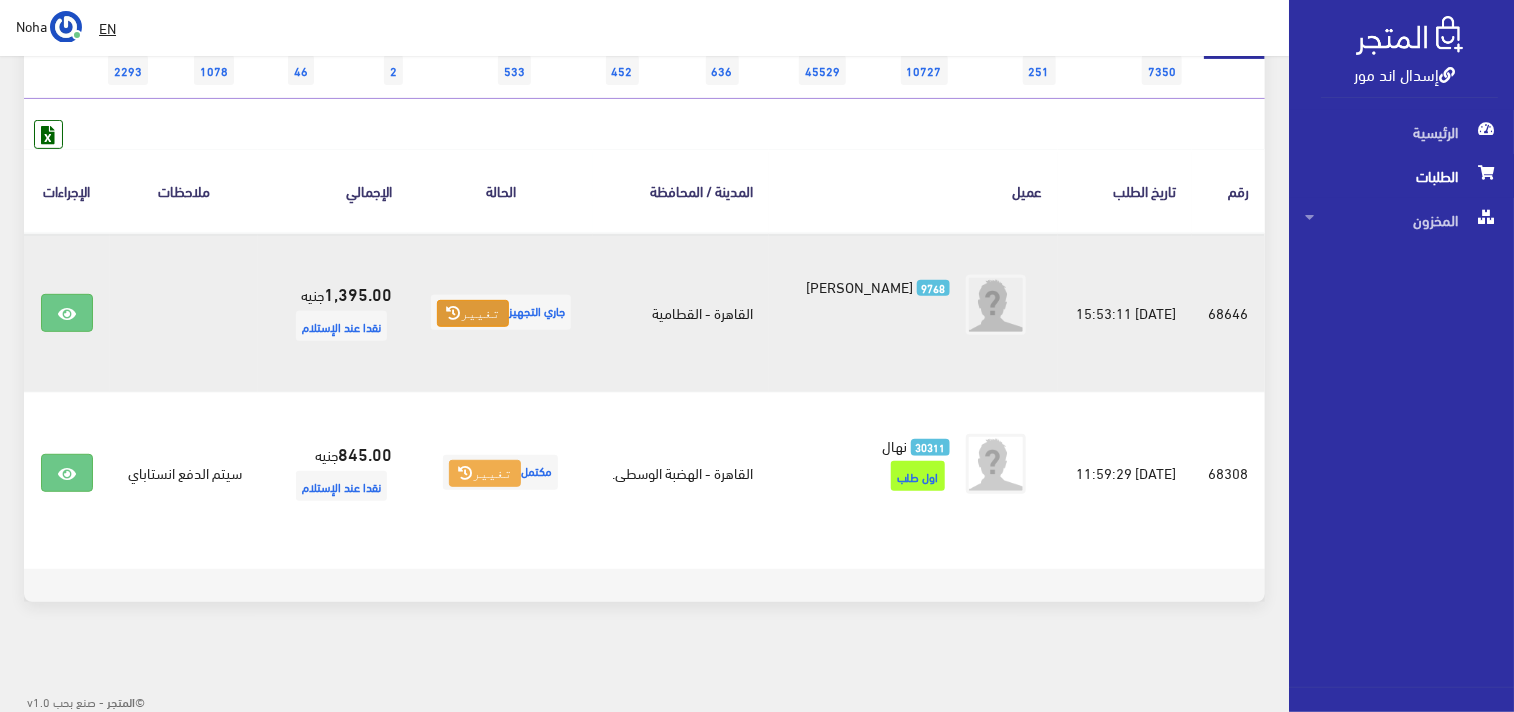 click at bounding box center (453, 313) 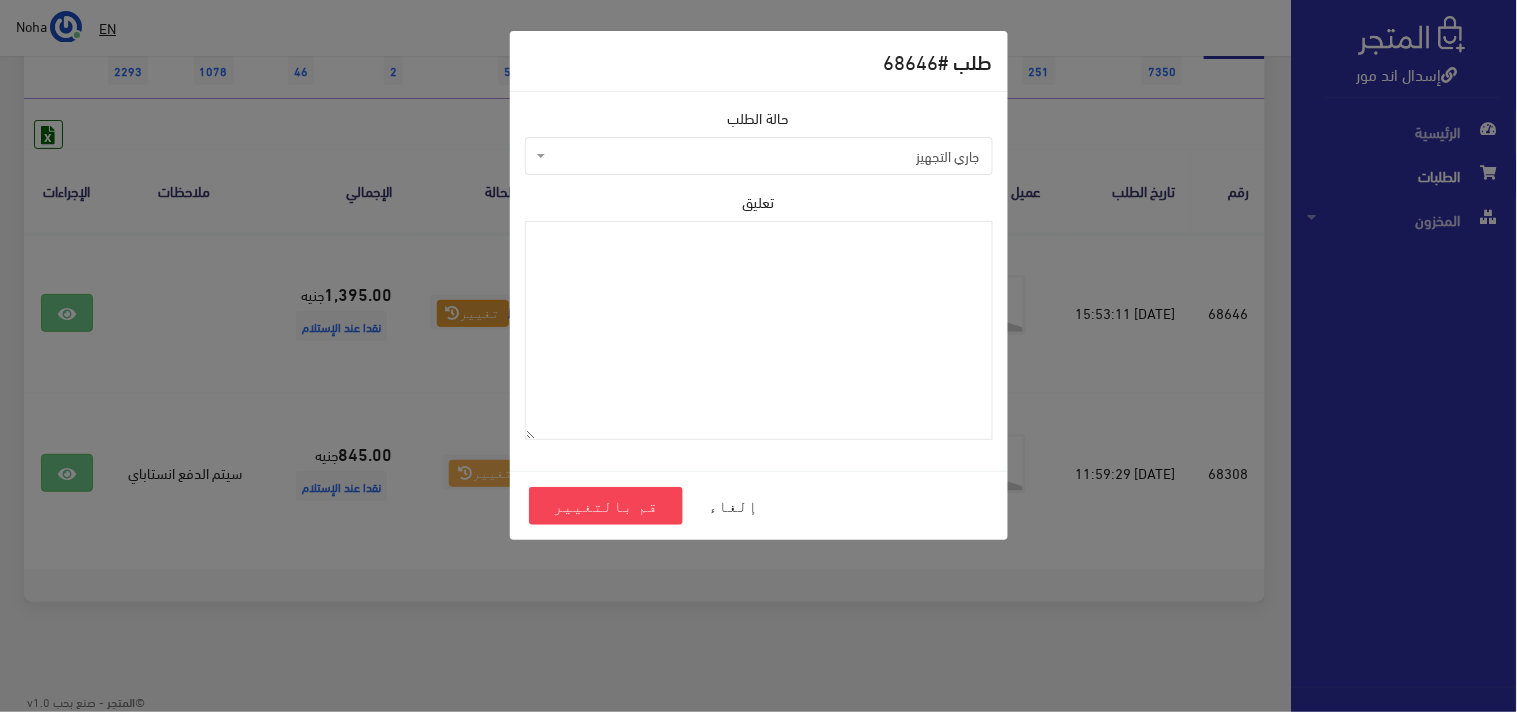 click on "جاري التجهيز" at bounding box center (765, 156) 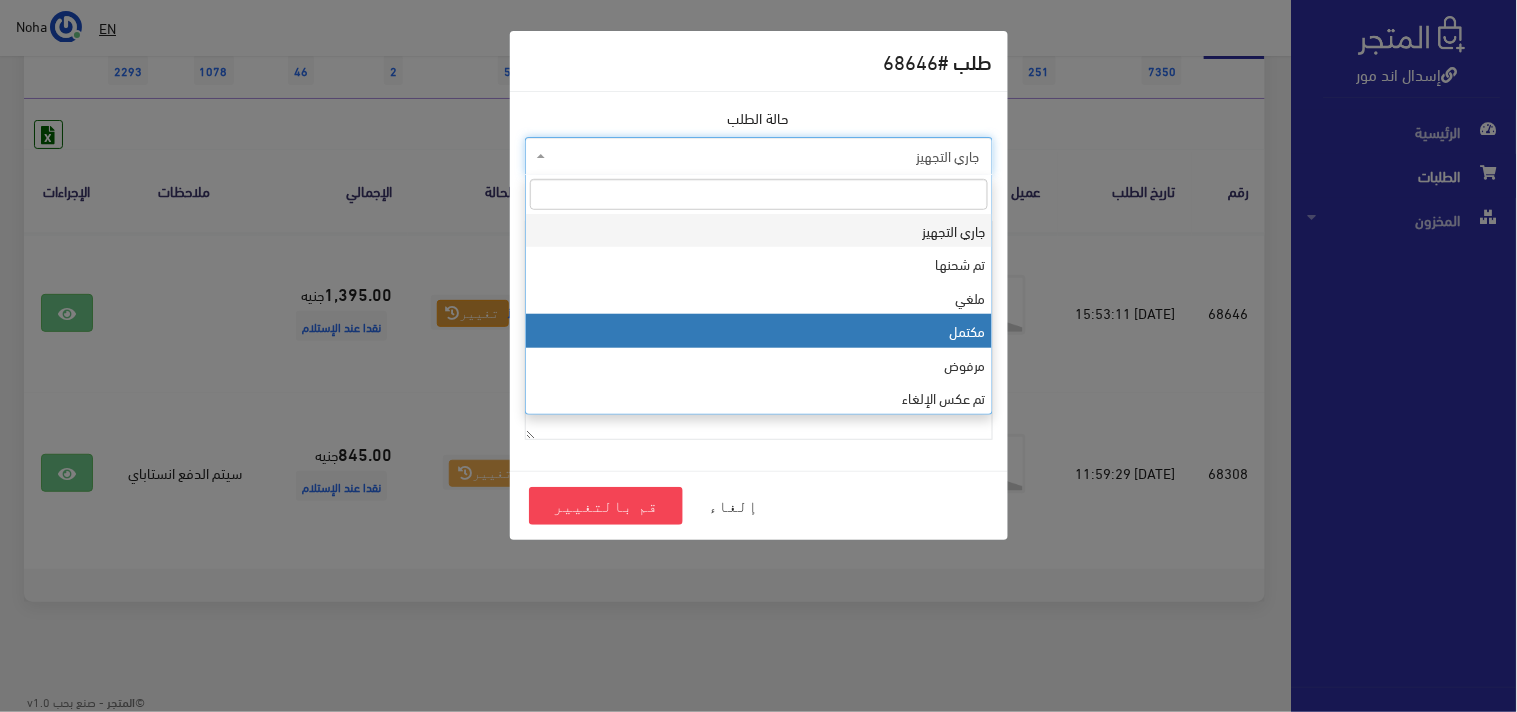 drag, startPoint x: 653, startPoint y: 316, endPoint x: 627, endPoint y: 368, distance: 58.137768 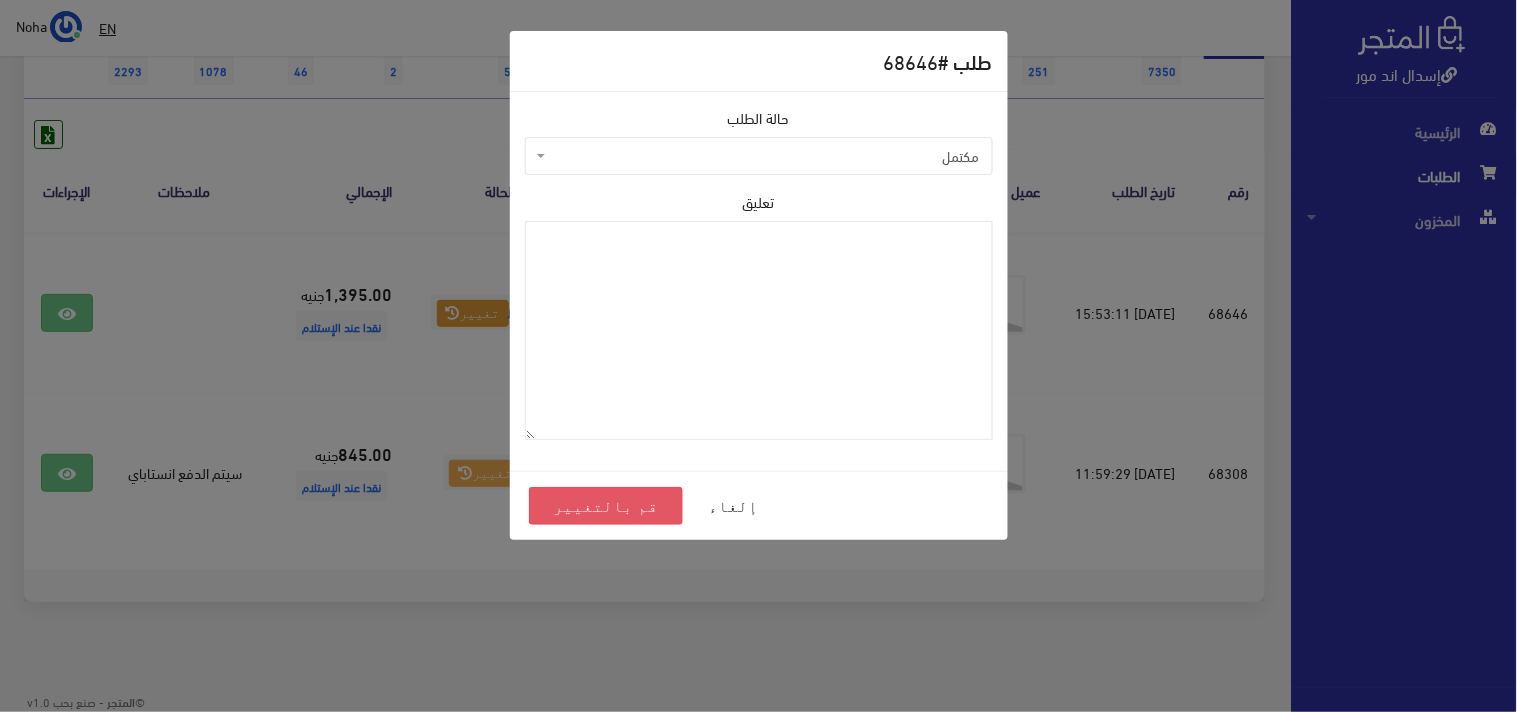 click on "قم بالتغيير" at bounding box center [606, 506] 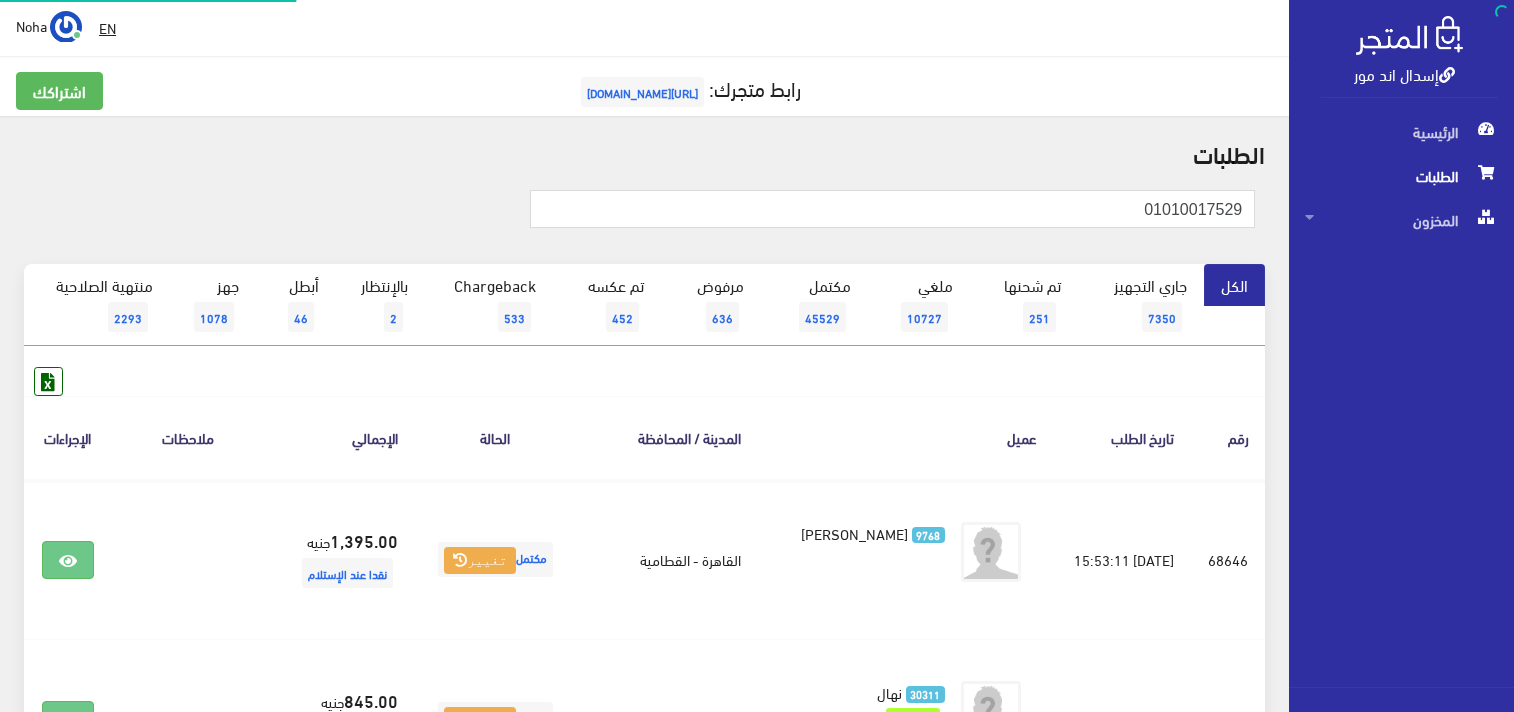 scroll, scrollTop: 0, scrollLeft: 0, axis: both 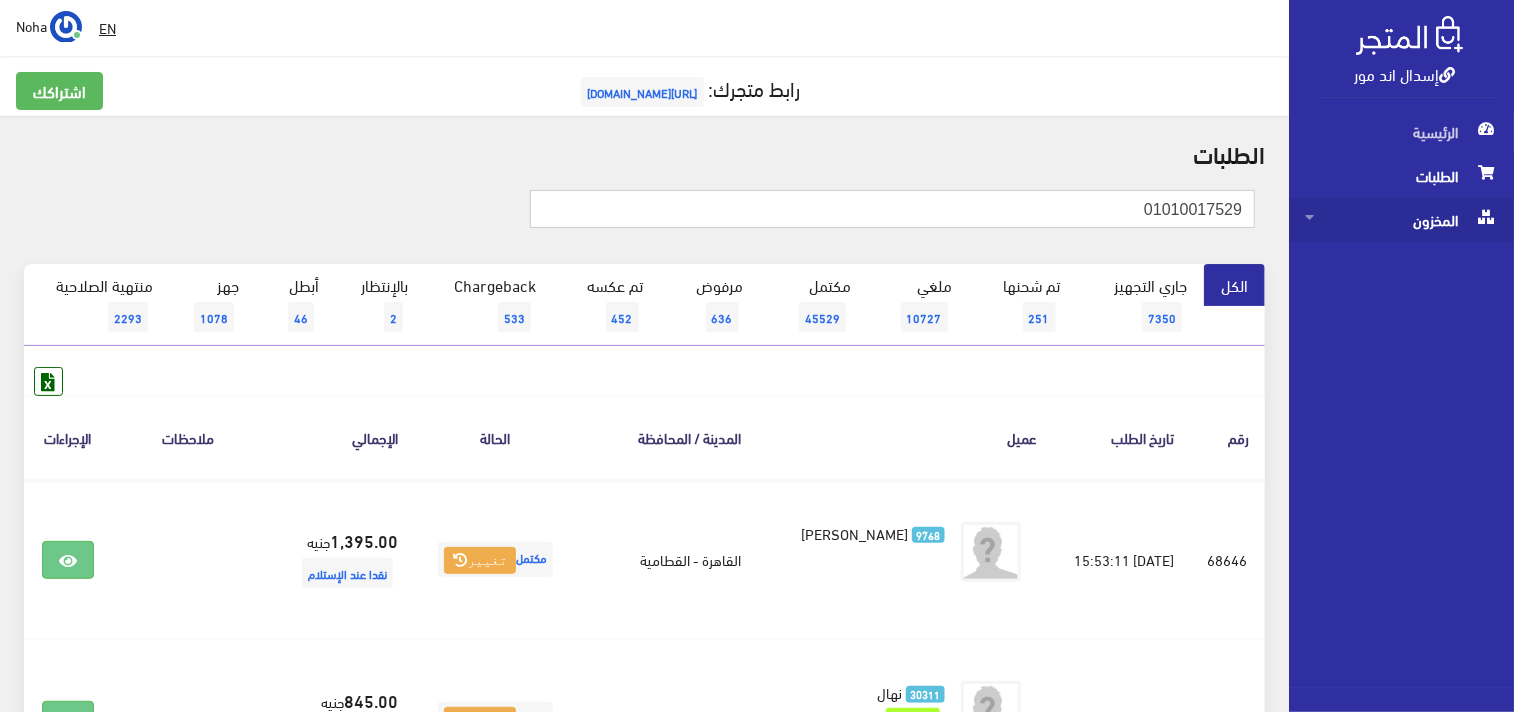 drag, startPoint x: 1303, startPoint y: 207, endPoint x: 1371, endPoint y: 205, distance: 68.0294 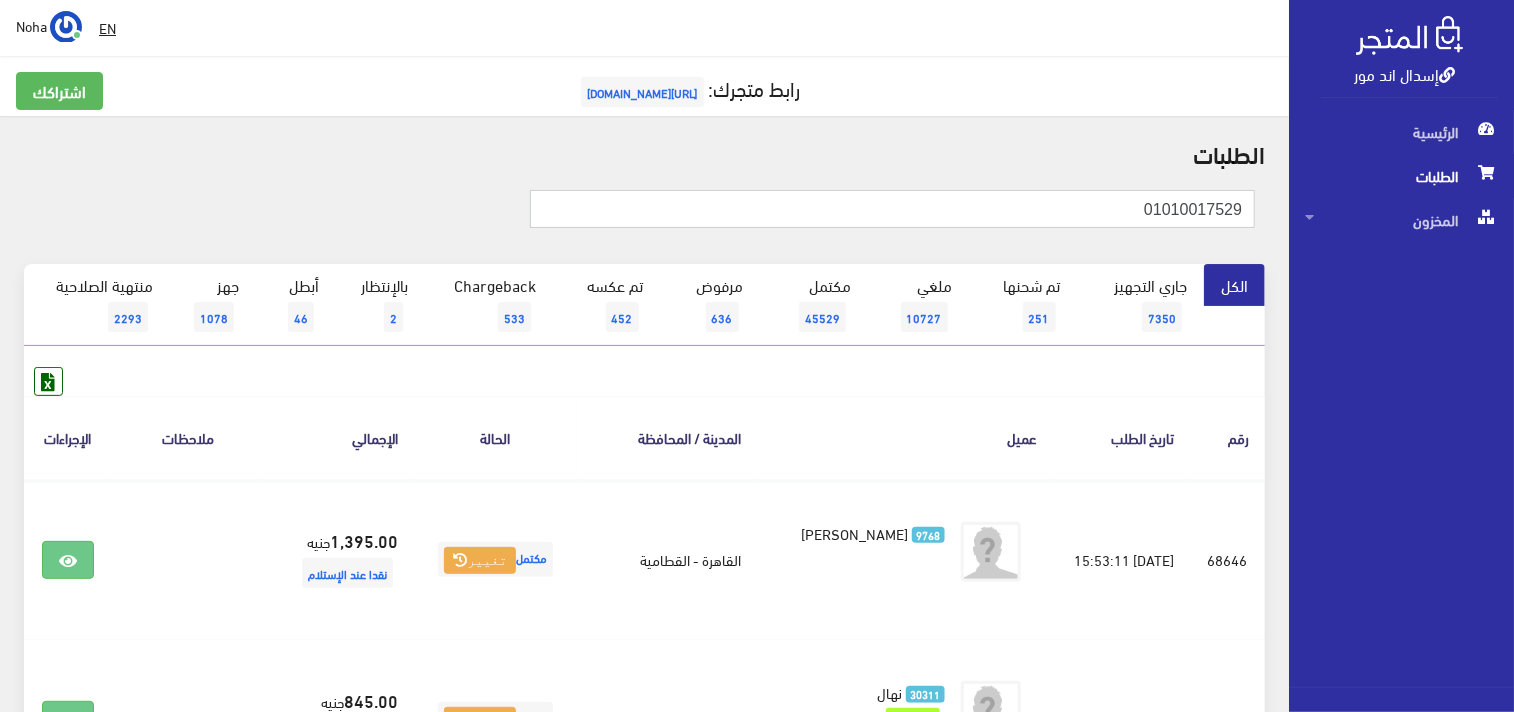 paste on "63886782" 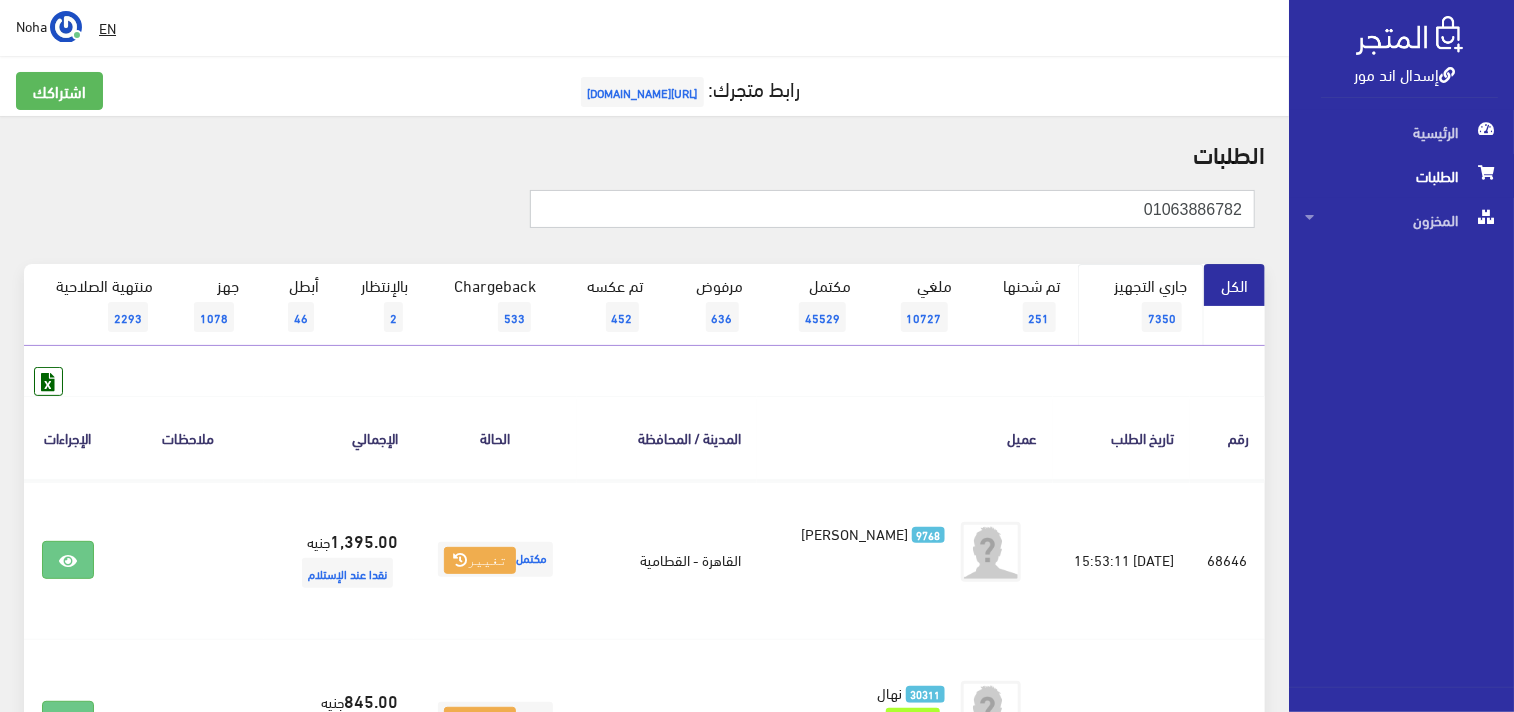 type on "01063886782" 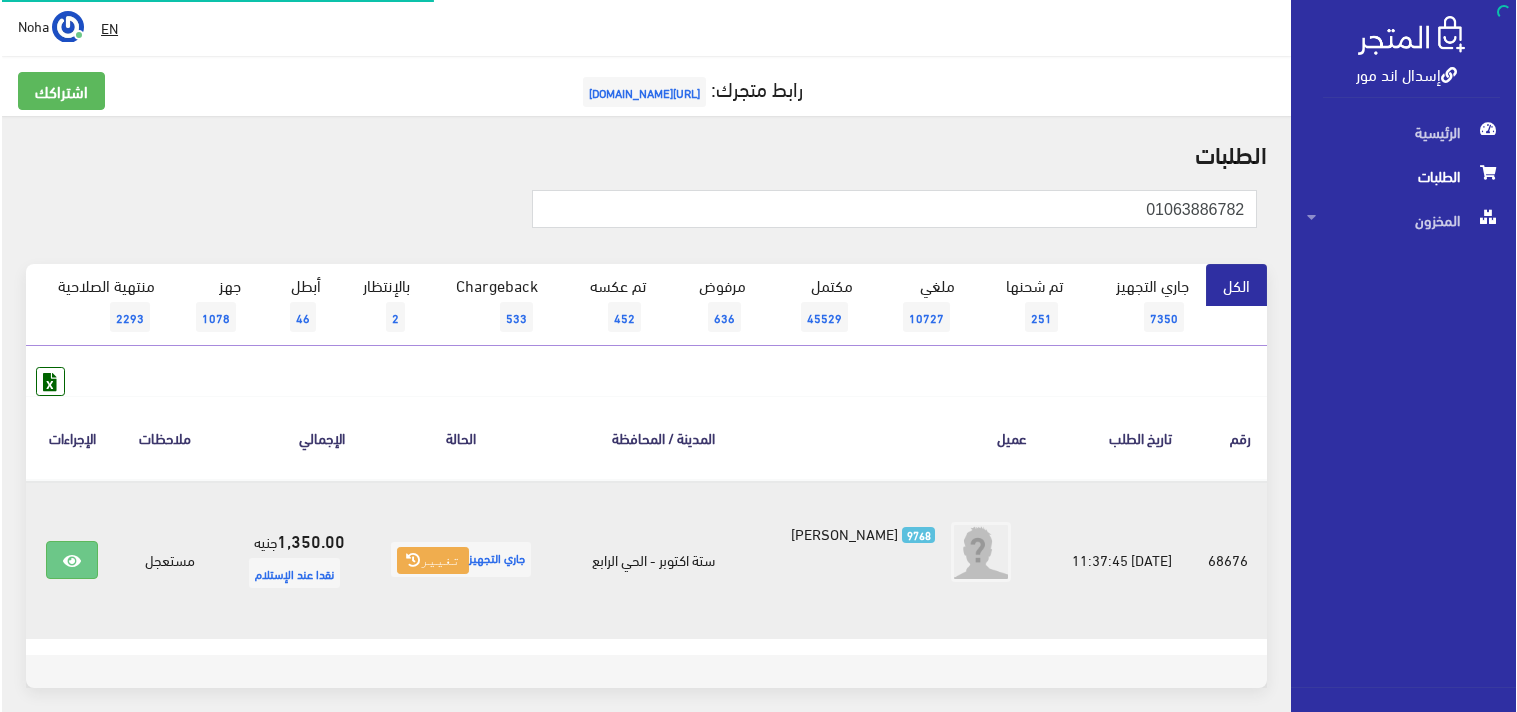 scroll, scrollTop: 0, scrollLeft: 0, axis: both 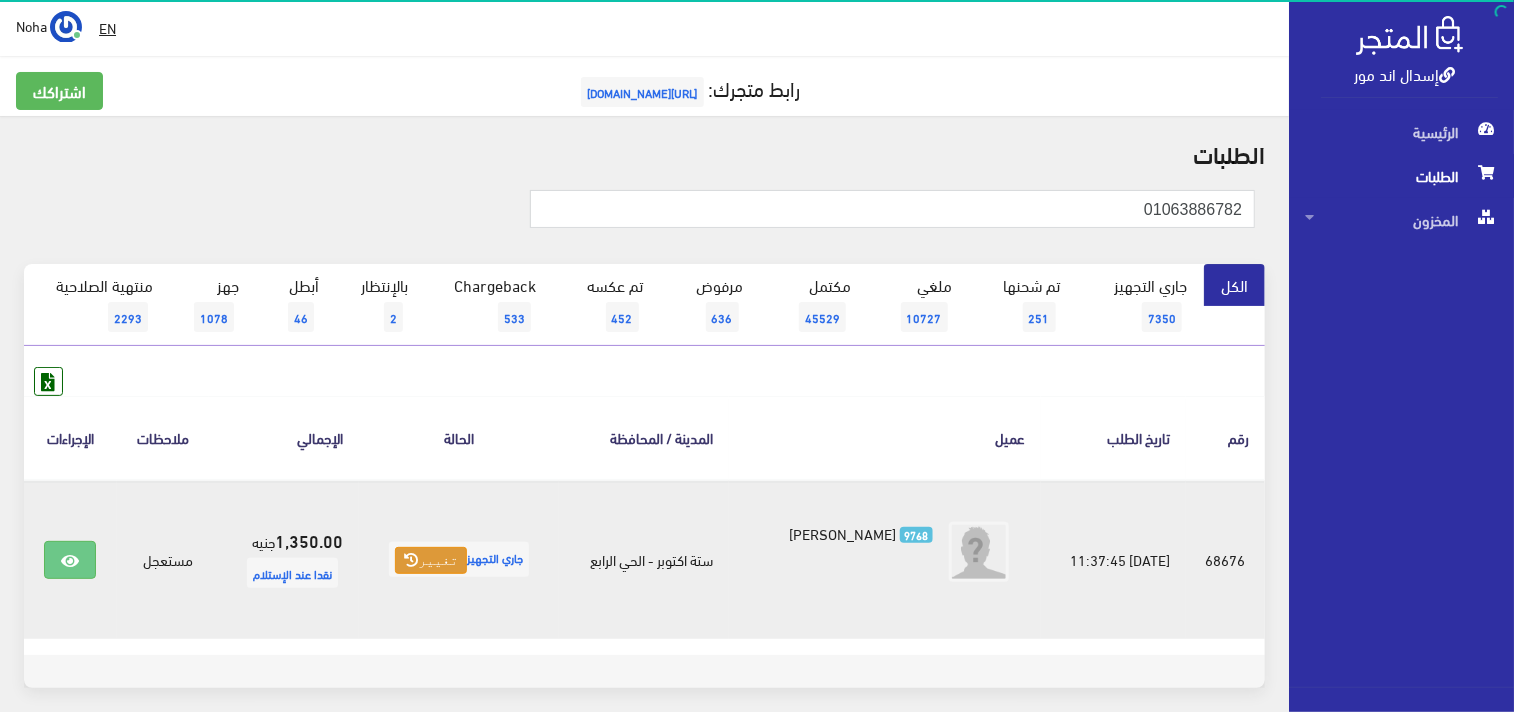 click on "تغيير" at bounding box center (431, 561) 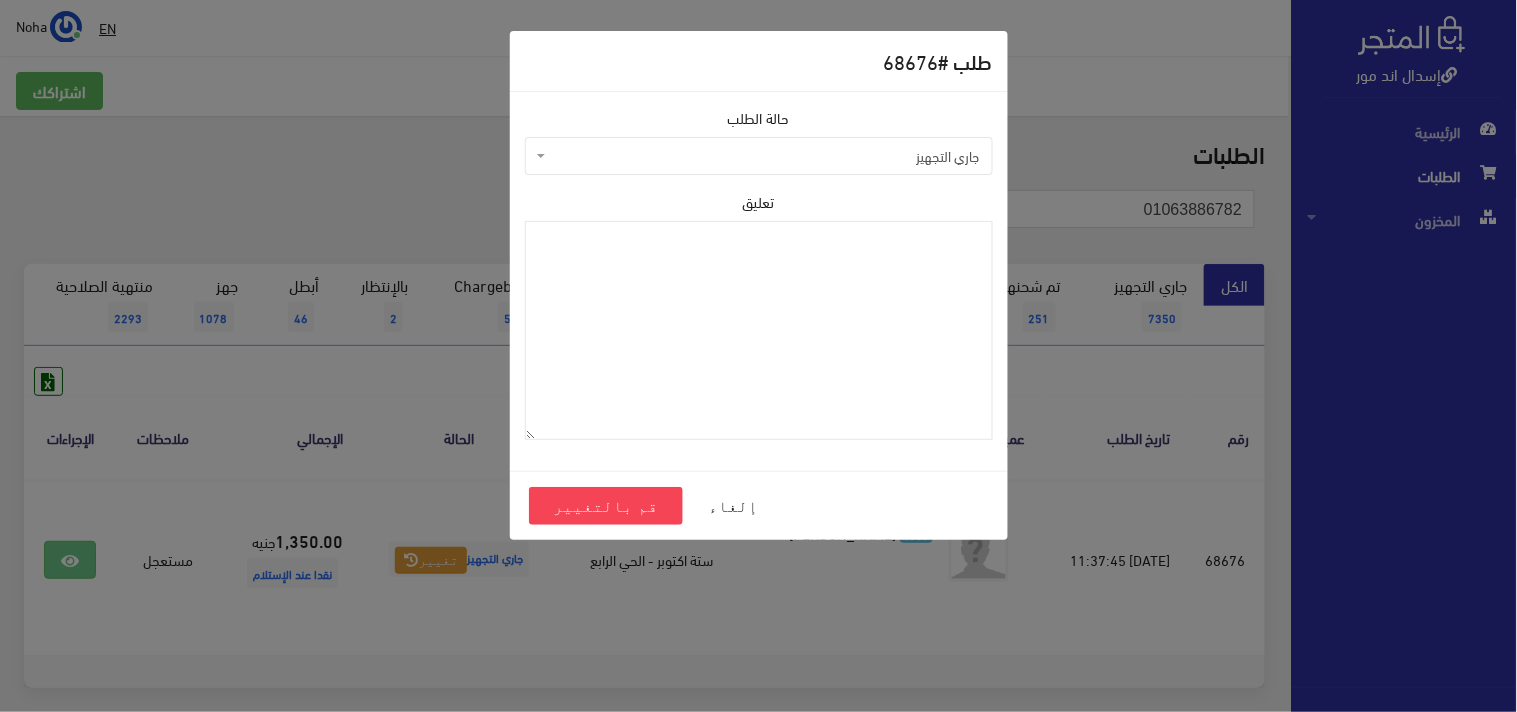 click on "جاري التجهيز" at bounding box center (765, 156) 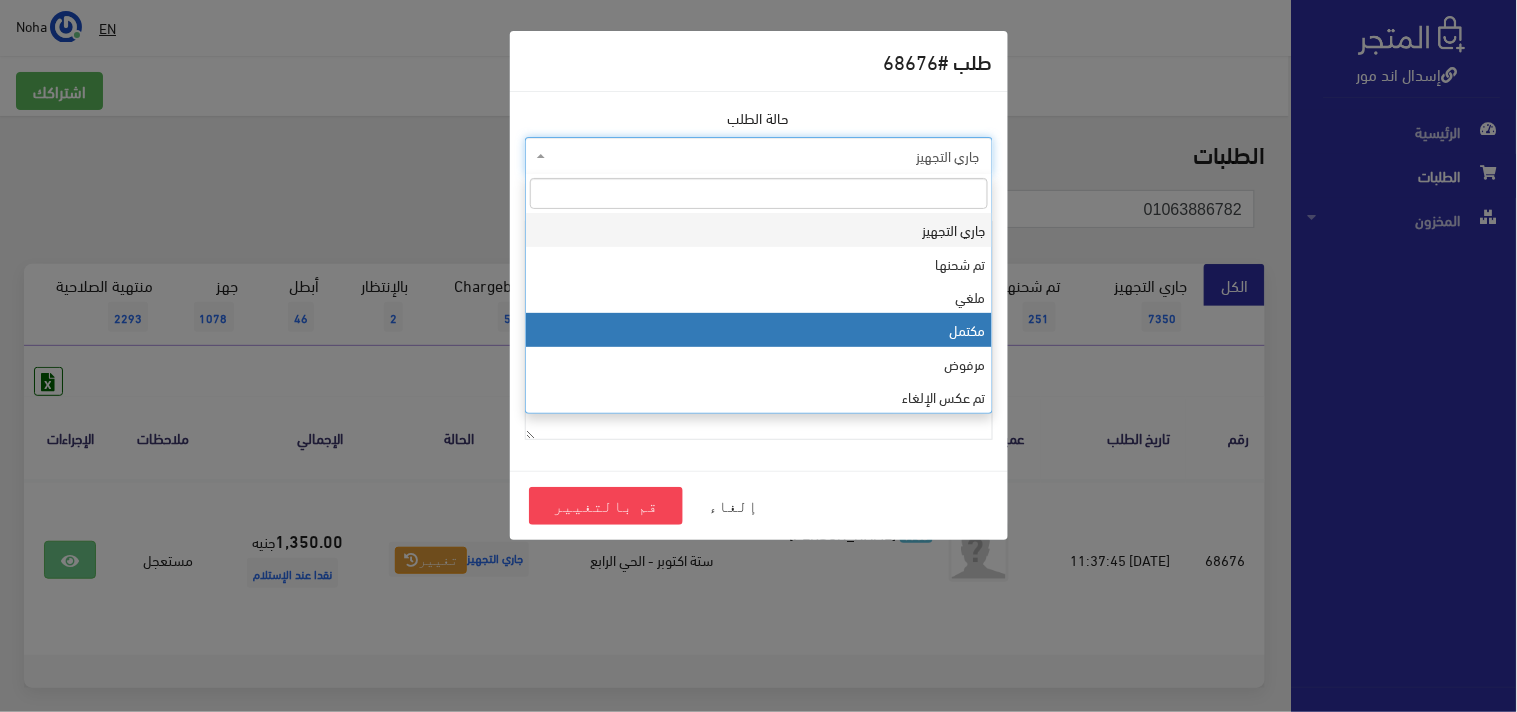 select on "4" 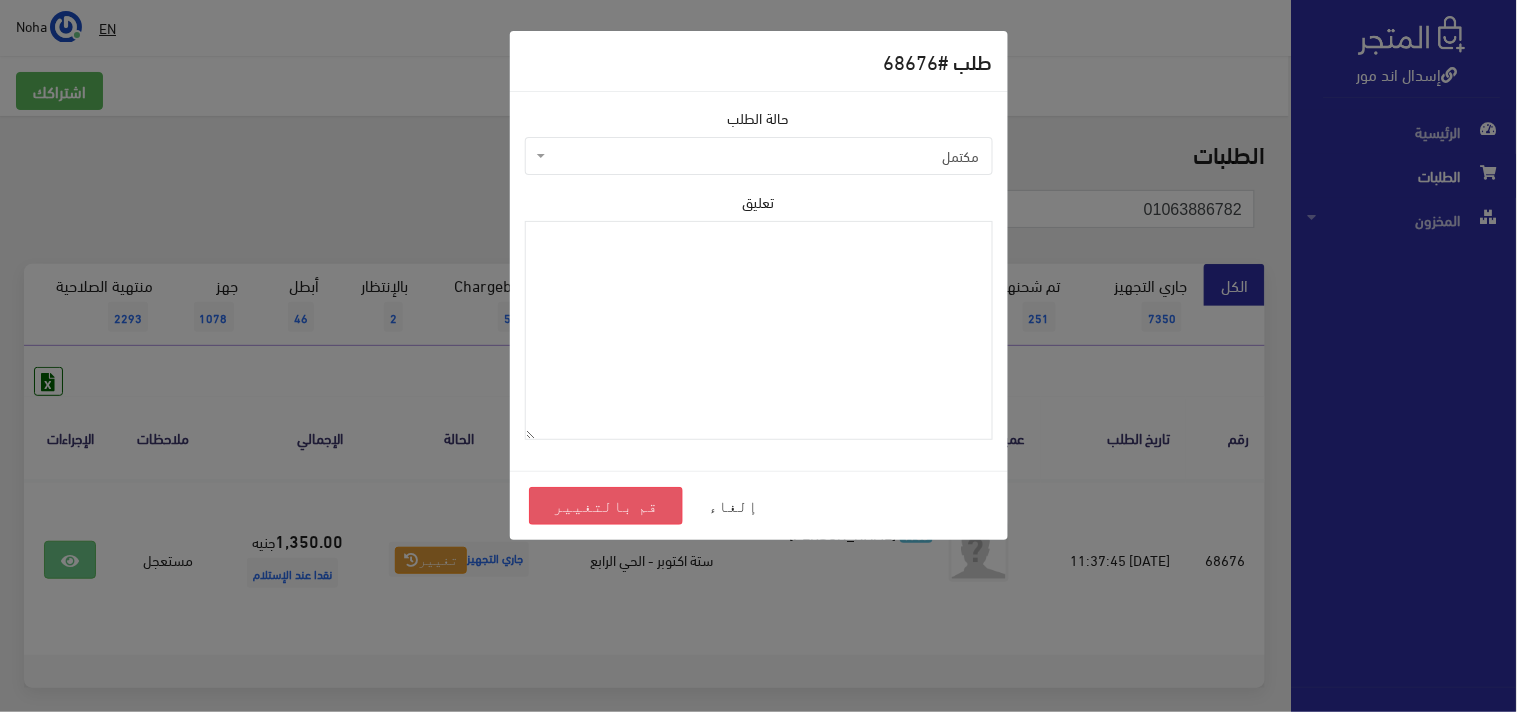 click on "قم بالتغيير" at bounding box center [606, 506] 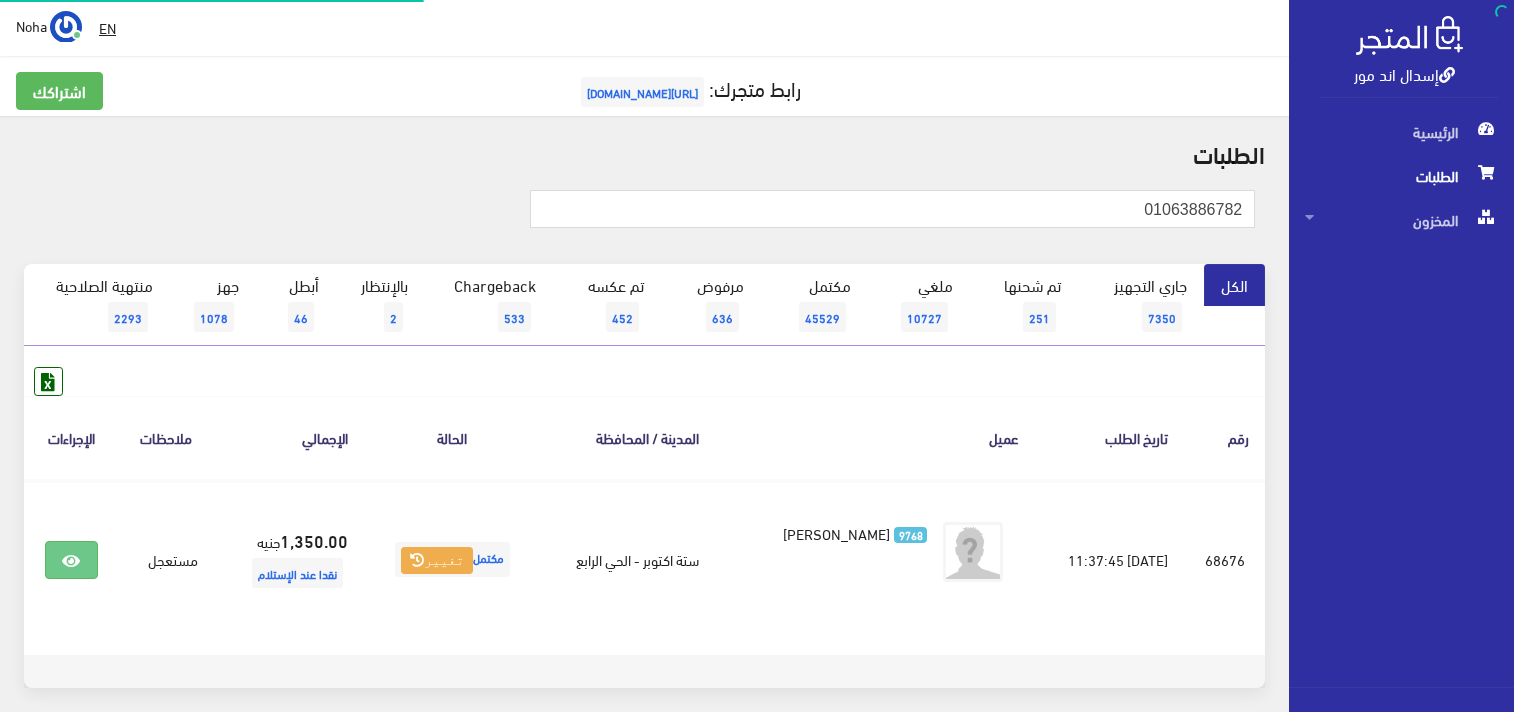 scroll, scrollTop: 0, scrollLeft: 0, axis: both 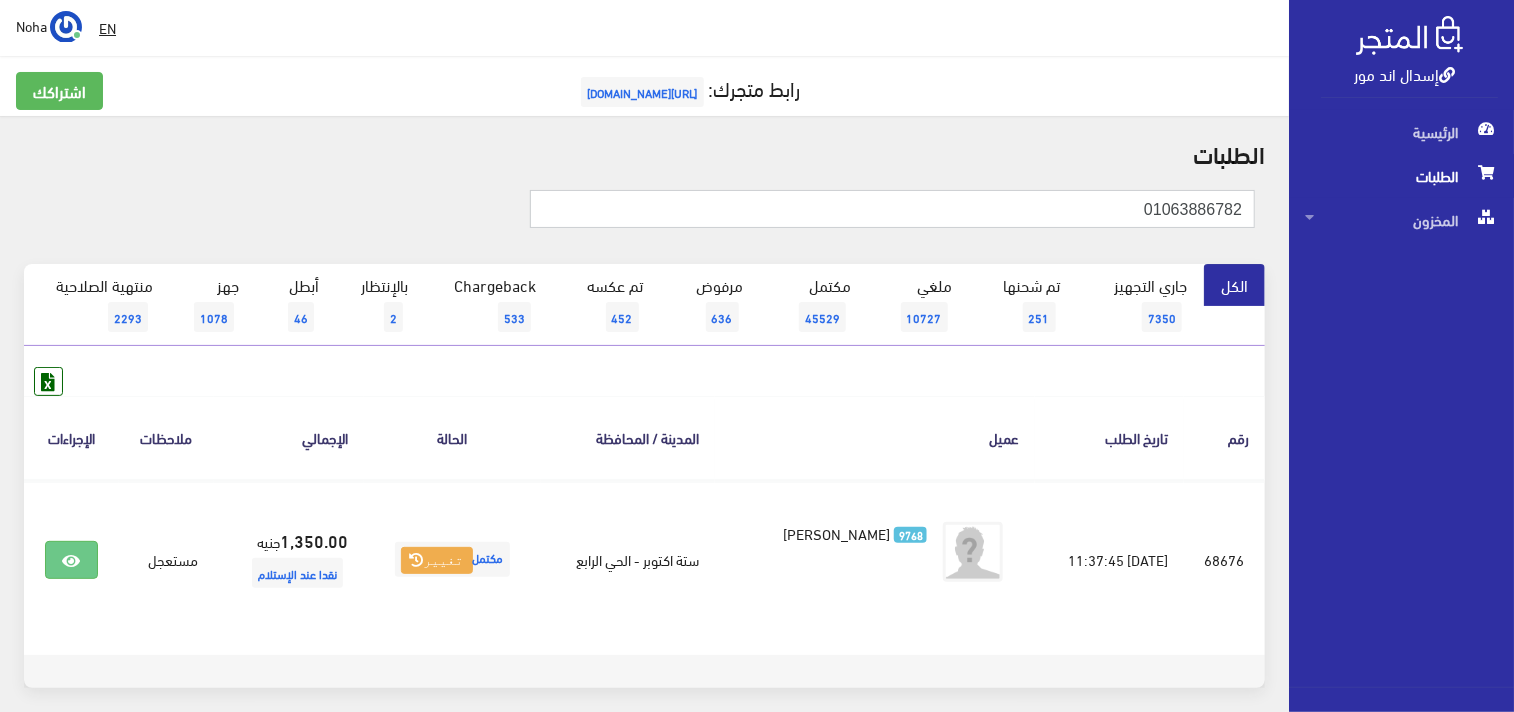click on "إسدال اند مور
الرئيسية
الطلبات" at bounding box center [757, 356] 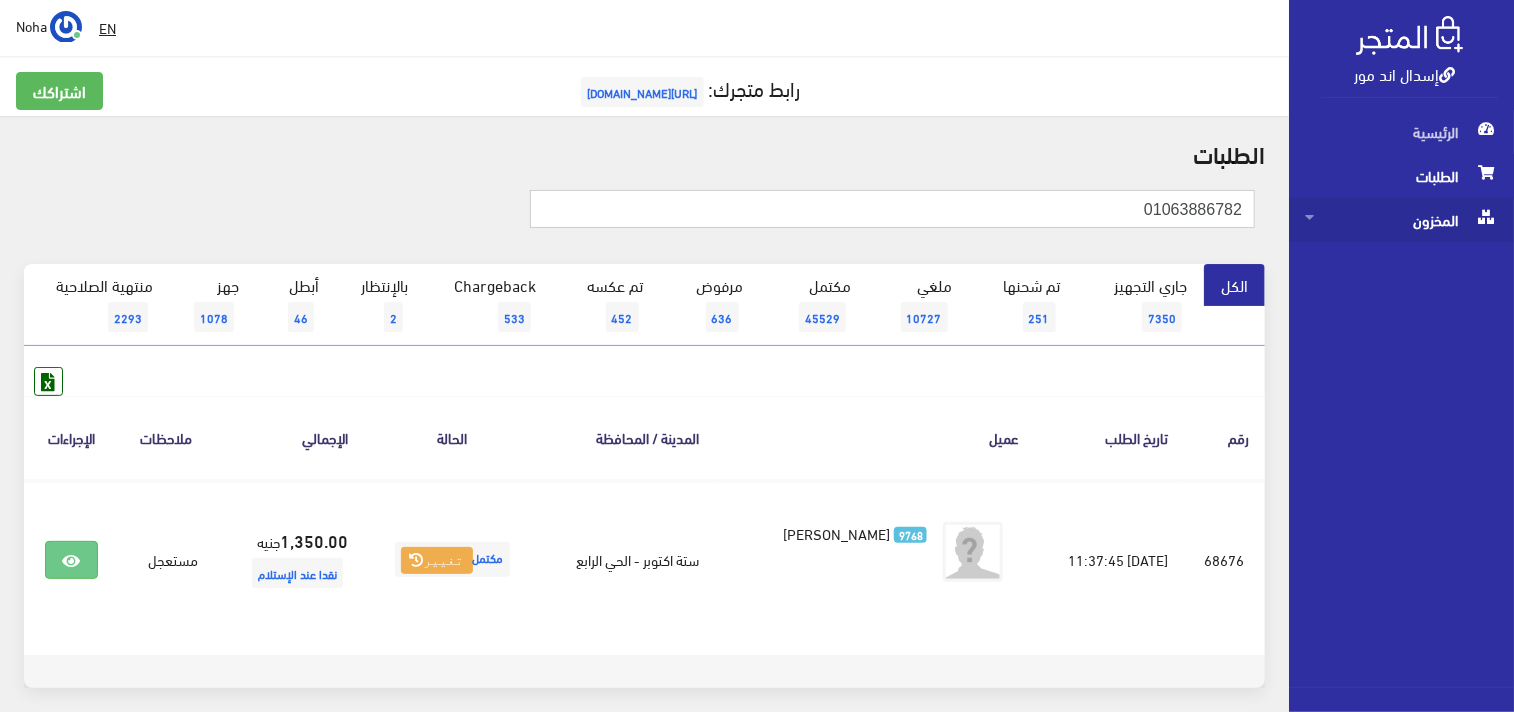scroll, scrollTop: 1, scrollLeft: 0, axis: vertical 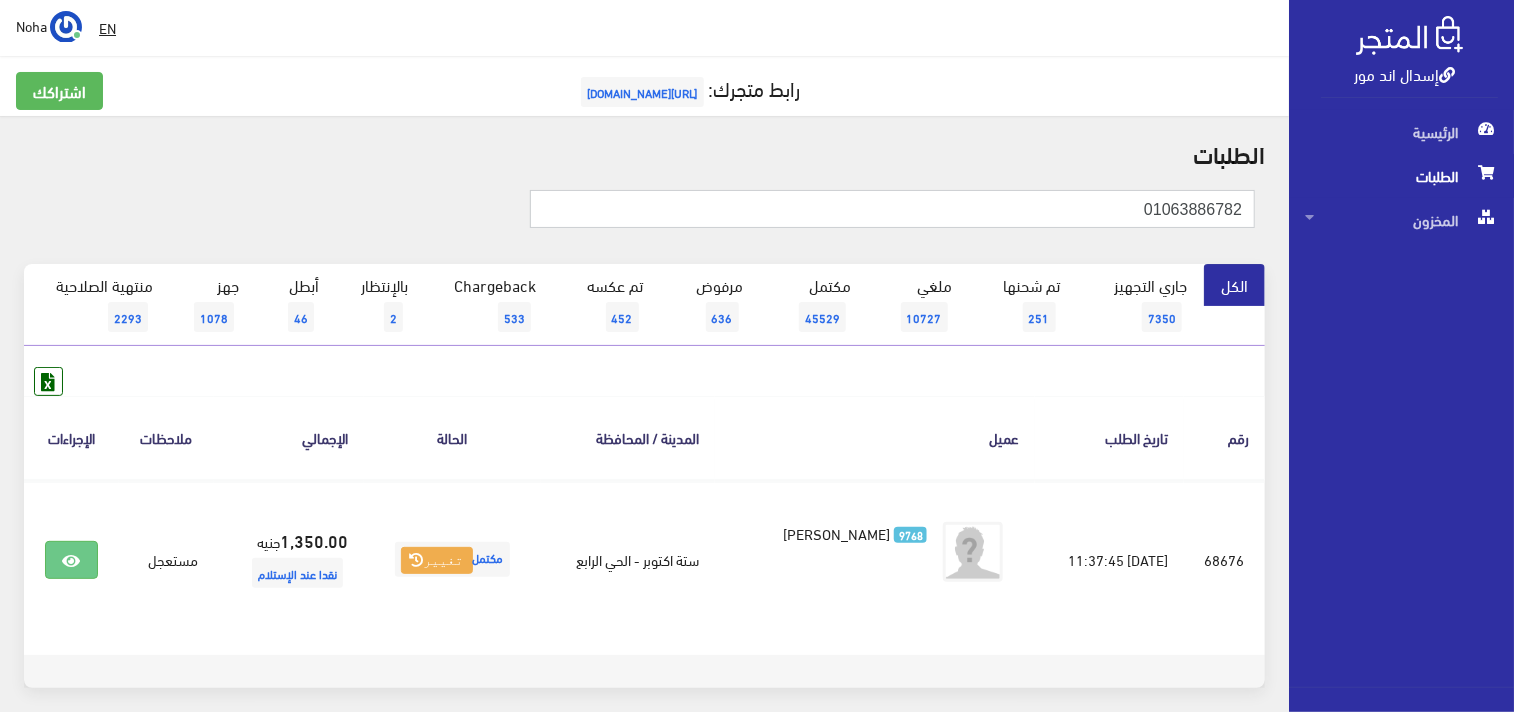 paste on "19512255" 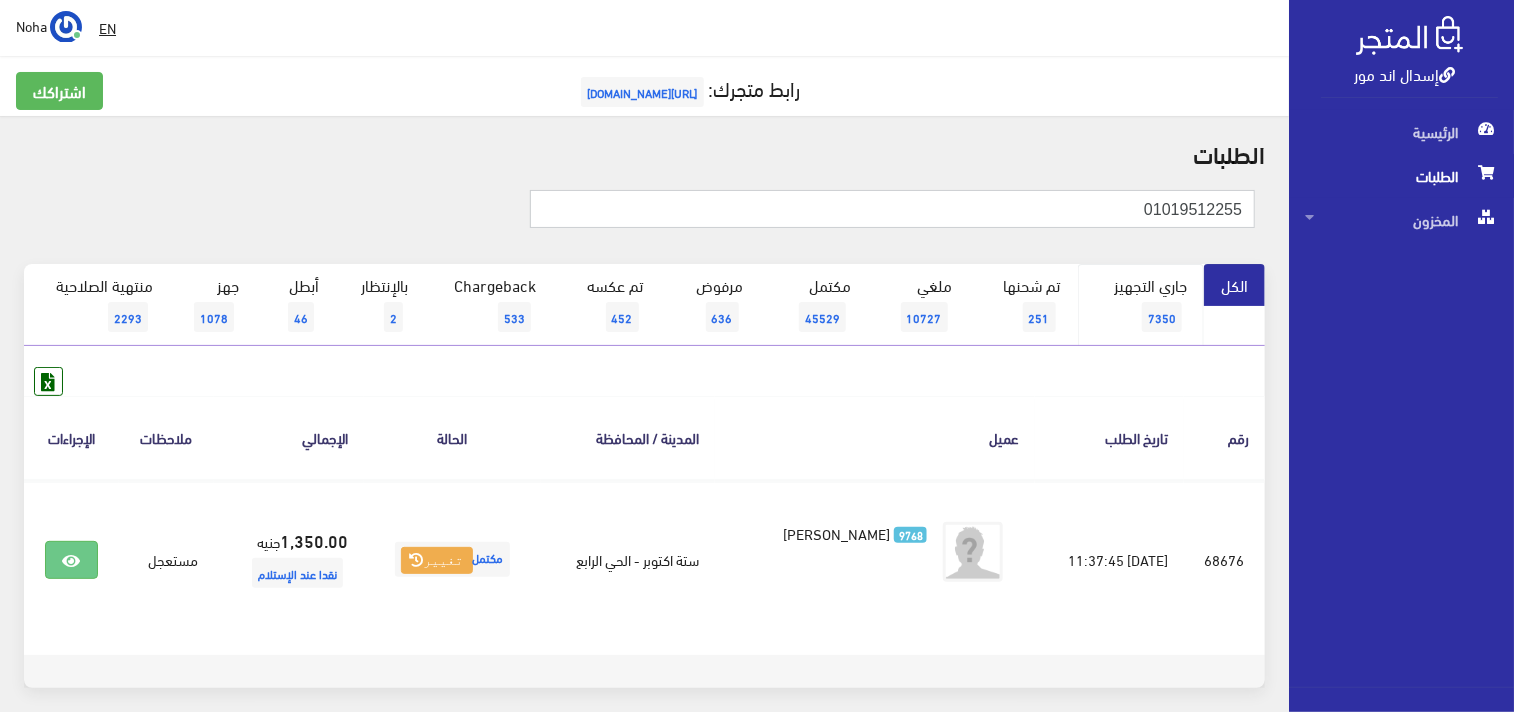 type on "01019512255" 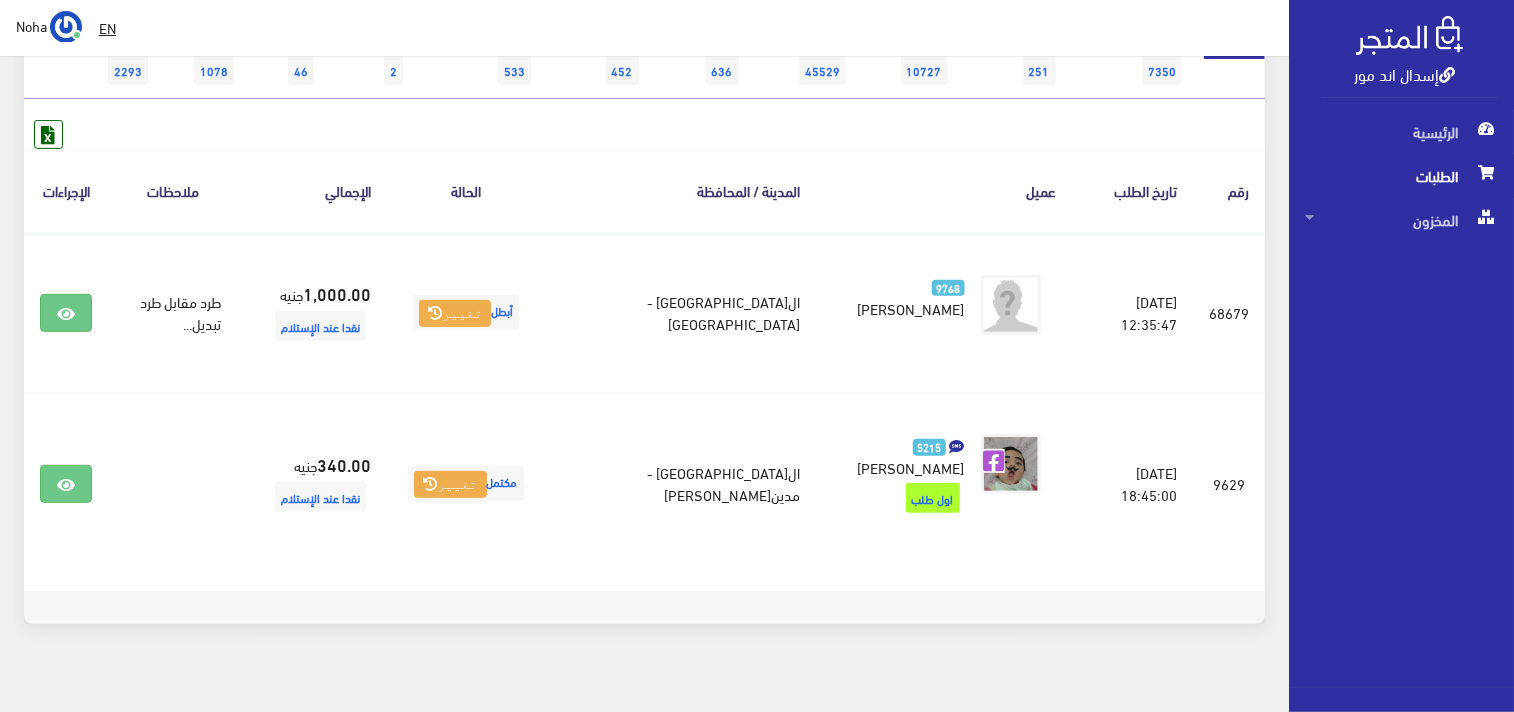scroll, scrollTop: 25, scrollLeft: 0, axis: vertical 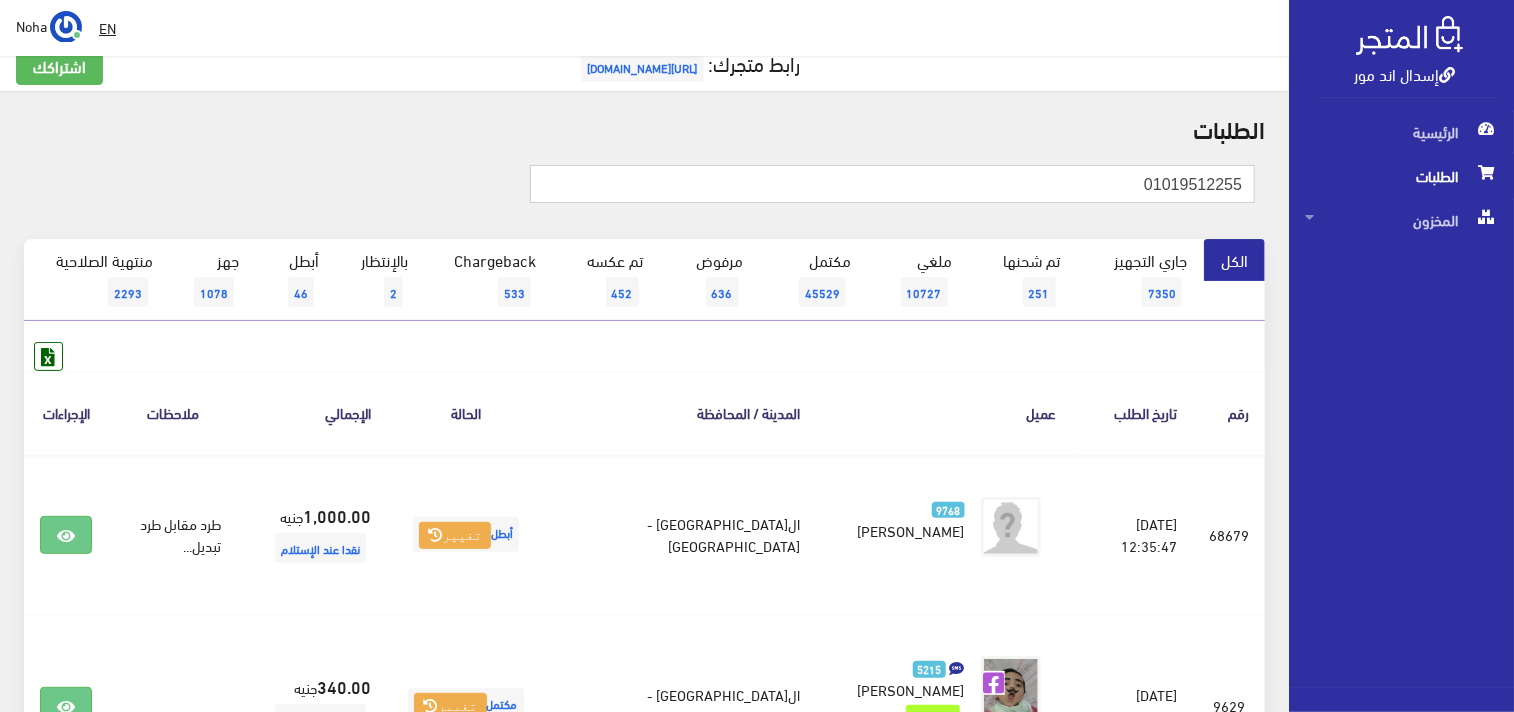 drag, startPoint x: 1123, startPoint y: 190, endPoint x: 1460, endPoint y: 182, distance: 337.09494 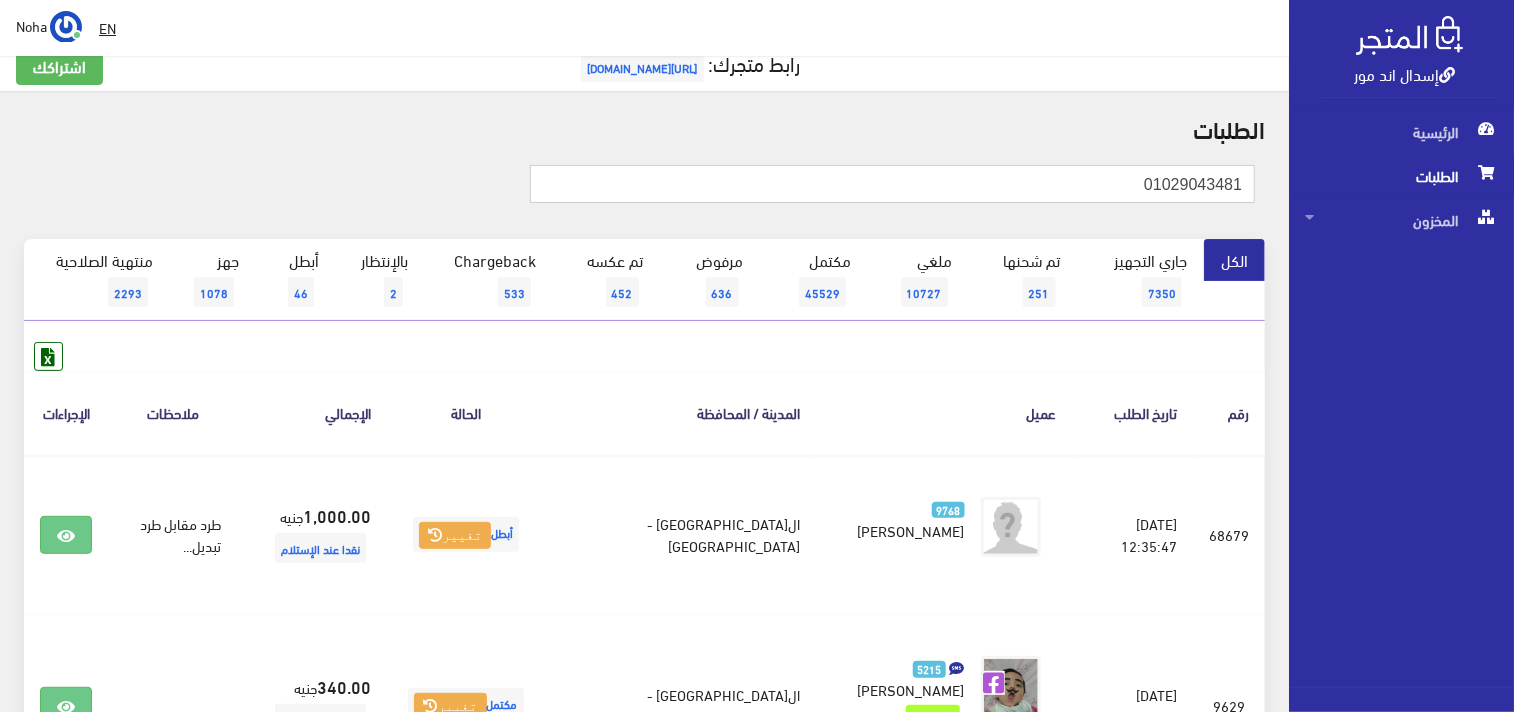 type on "01029043481" 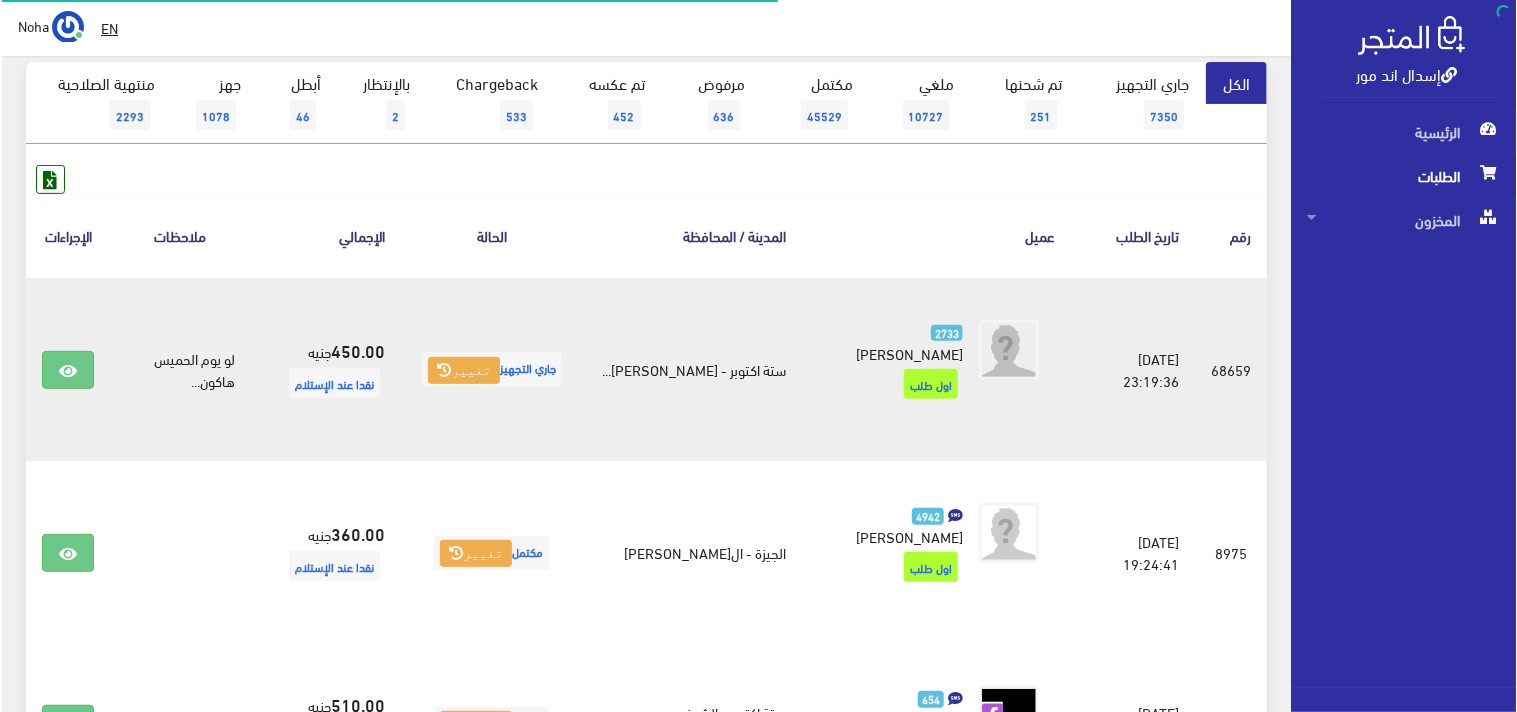 scroll, scrollTop: 222, scrollLeft: 0, axis: vertical 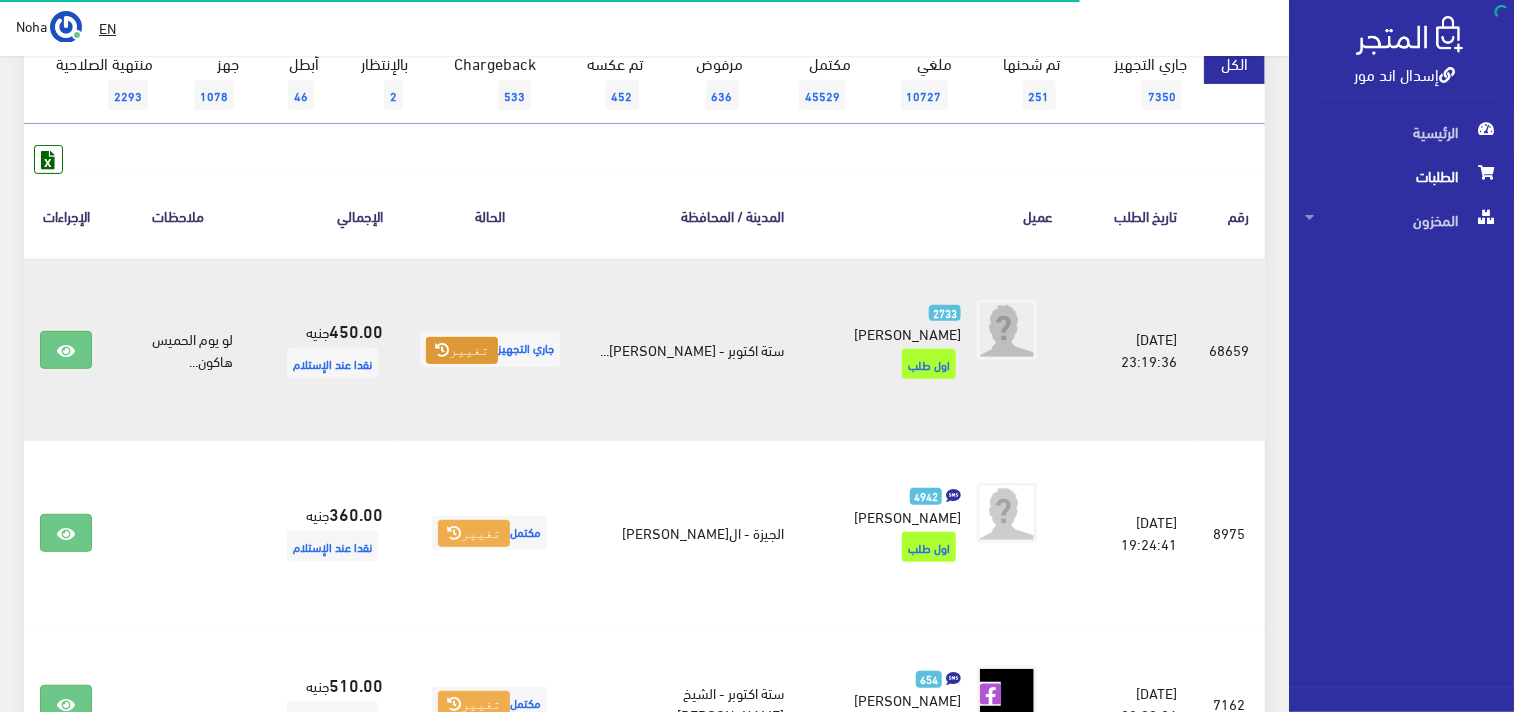 click at bounding box center (442, 350) 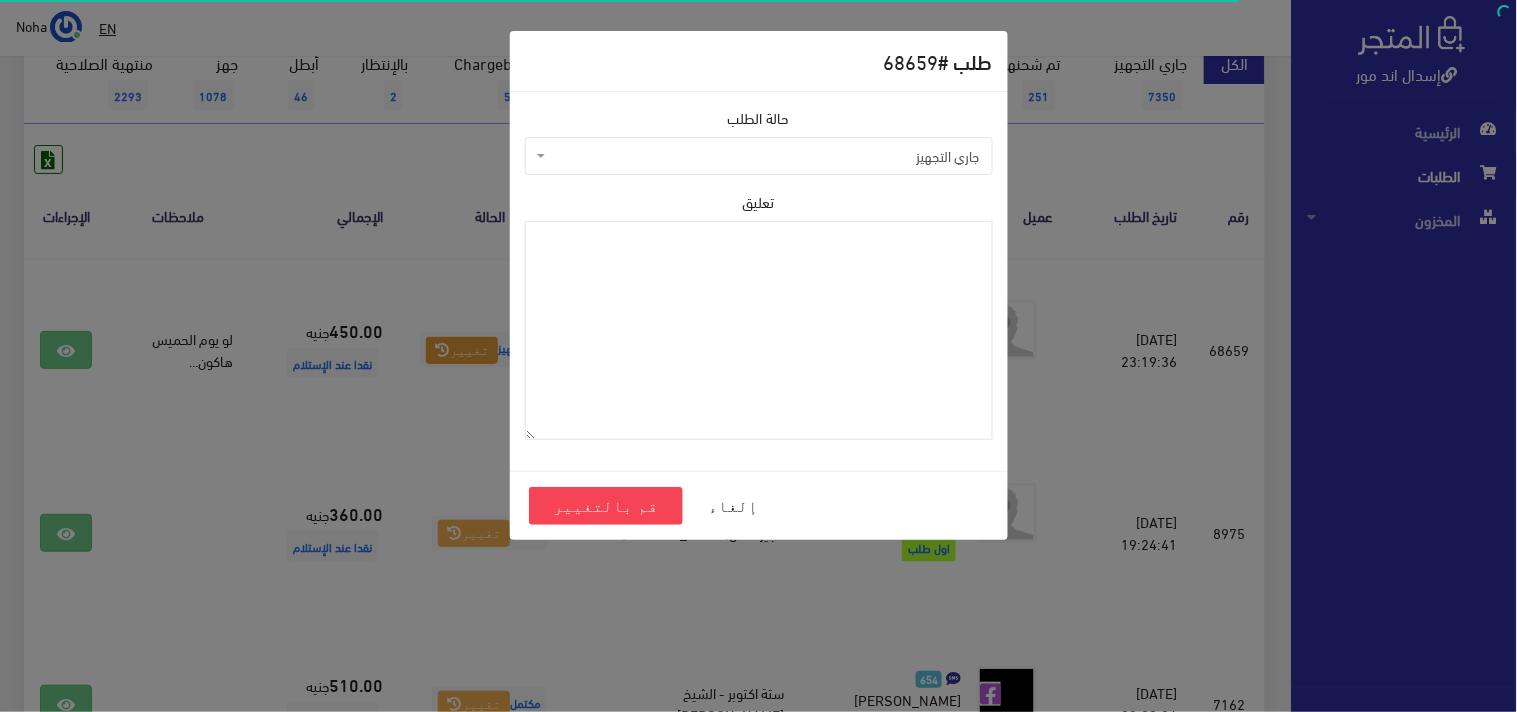 click on "جاري التجهيز" at bounding box center (765, 156) 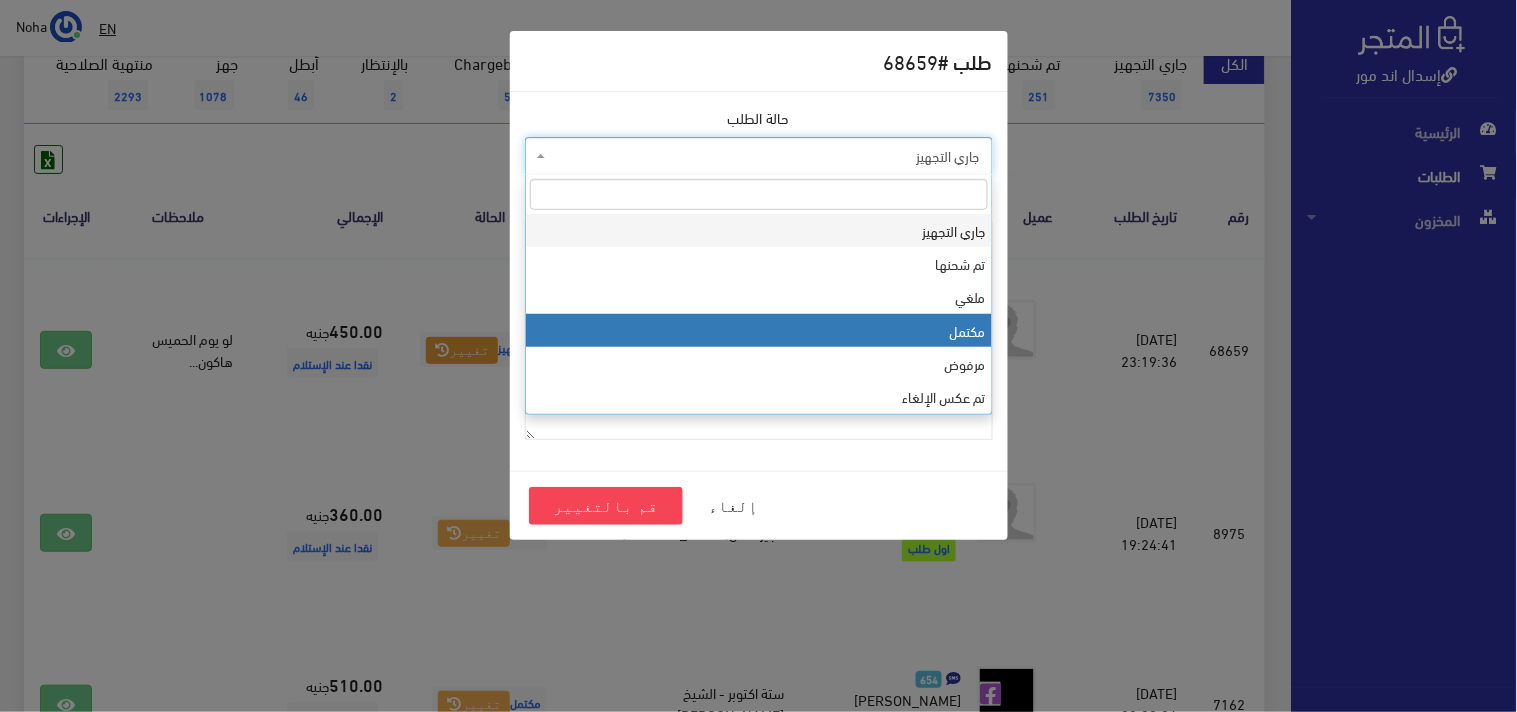select on "4" 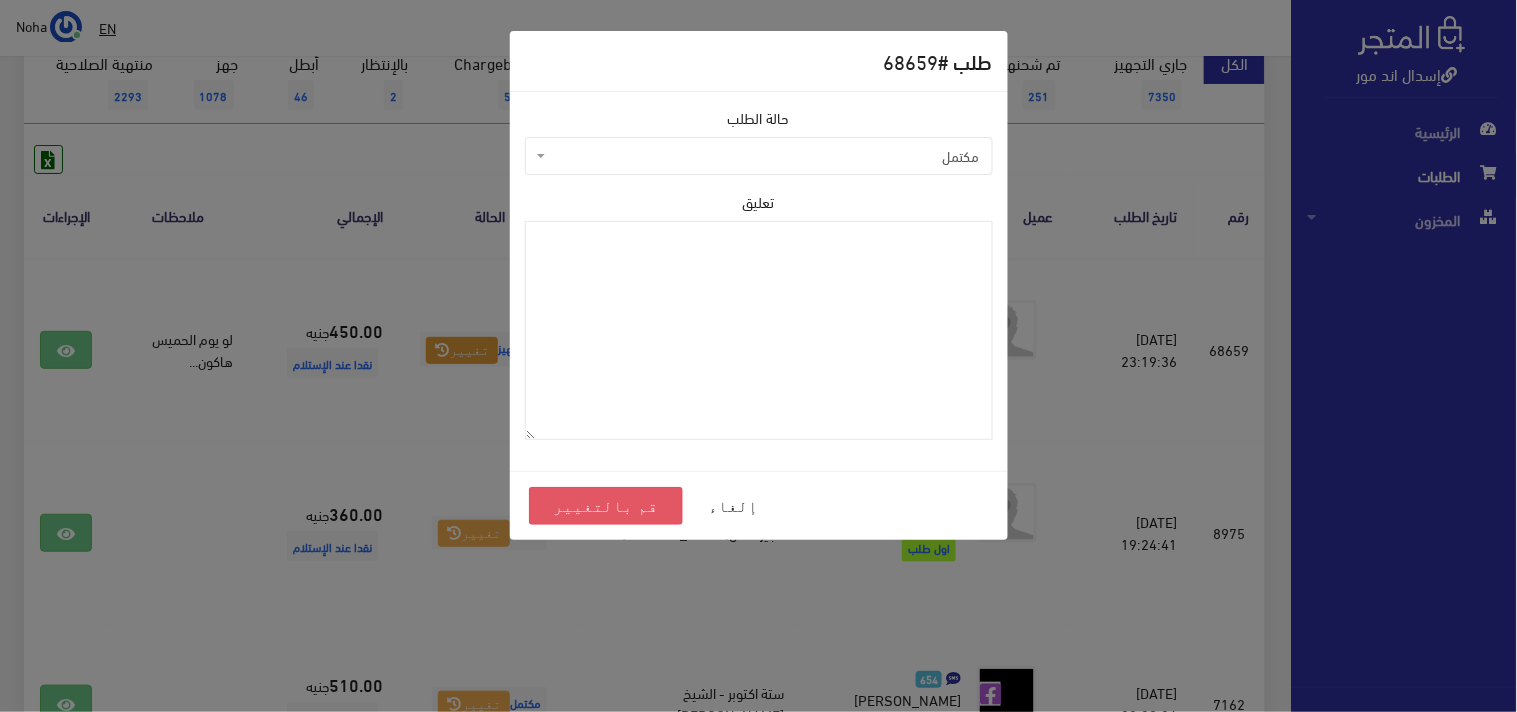 click on "قم بالتغيير" at bounding box center (606, 506) 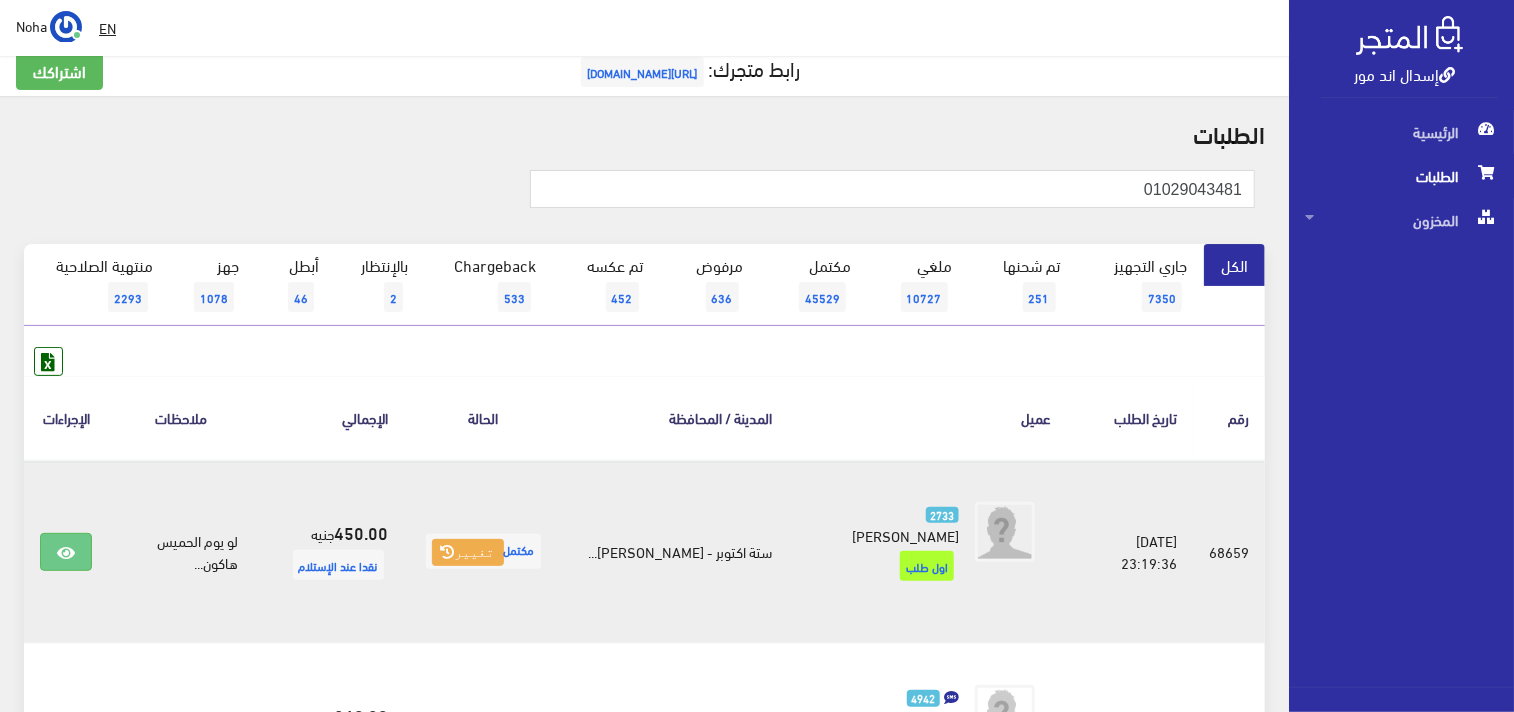 scroll, scrollTop: 0, scrollLeft: 0, axis: both 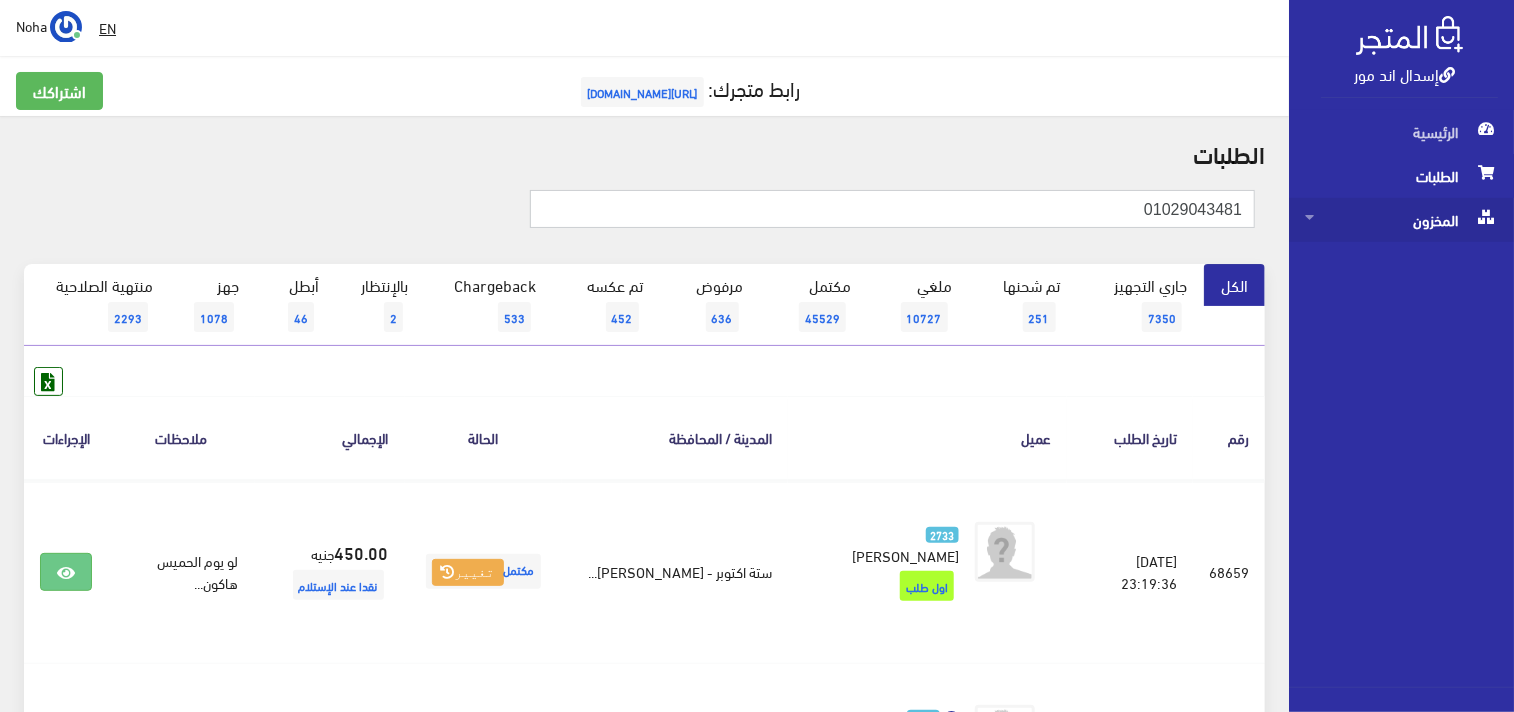 drag, startPoint x: 1124, startPoint y: 211, endPoint x: 1343, endPoint y: 203, distance: 219.14607 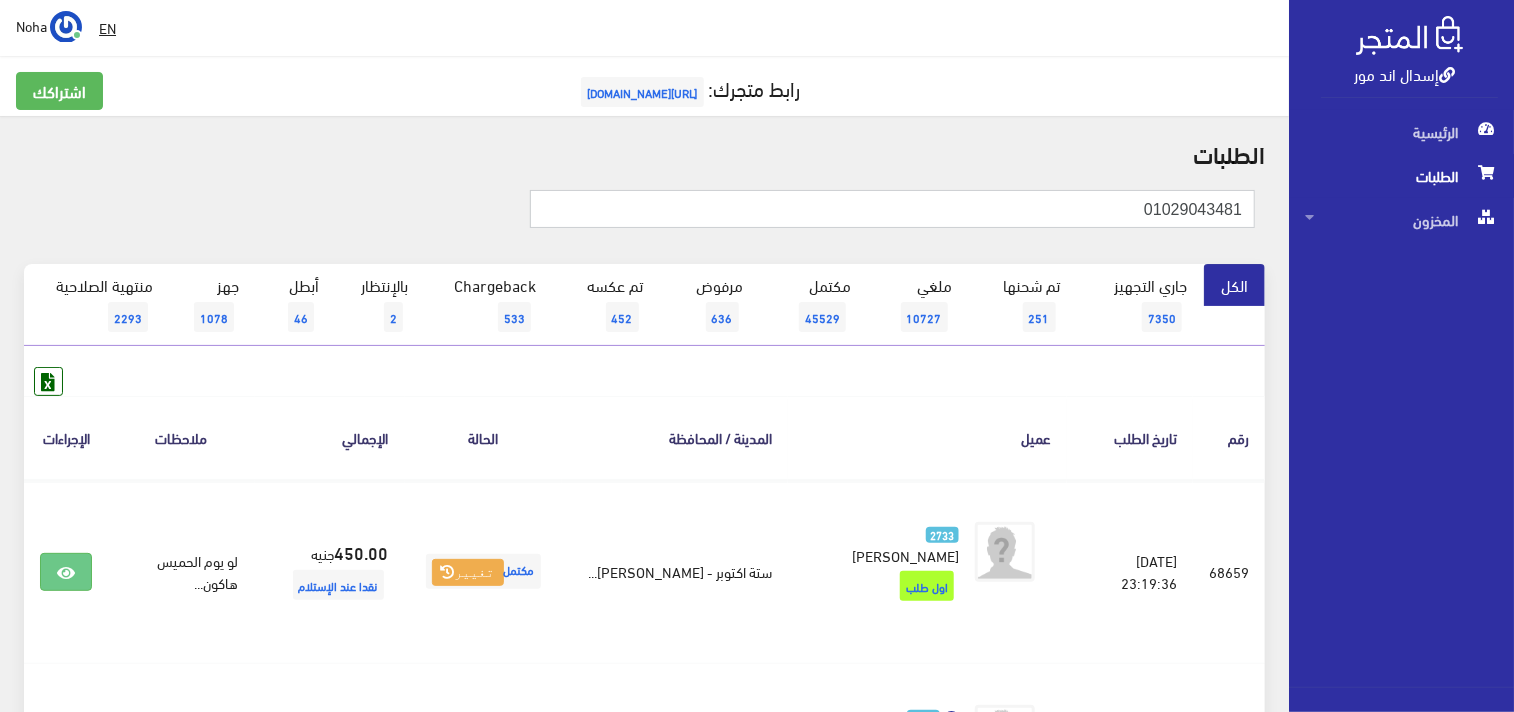 paste on "66162338" 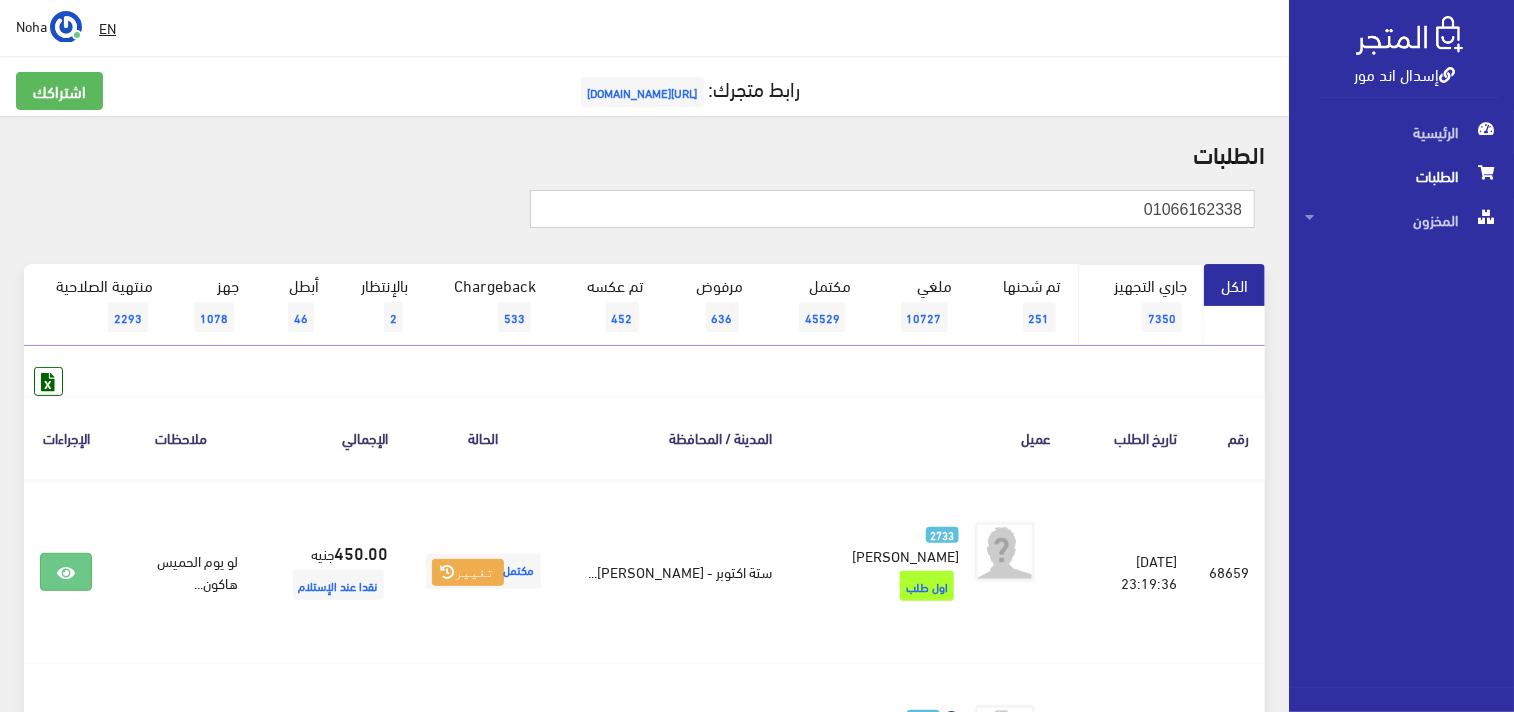 type on "01066162338" 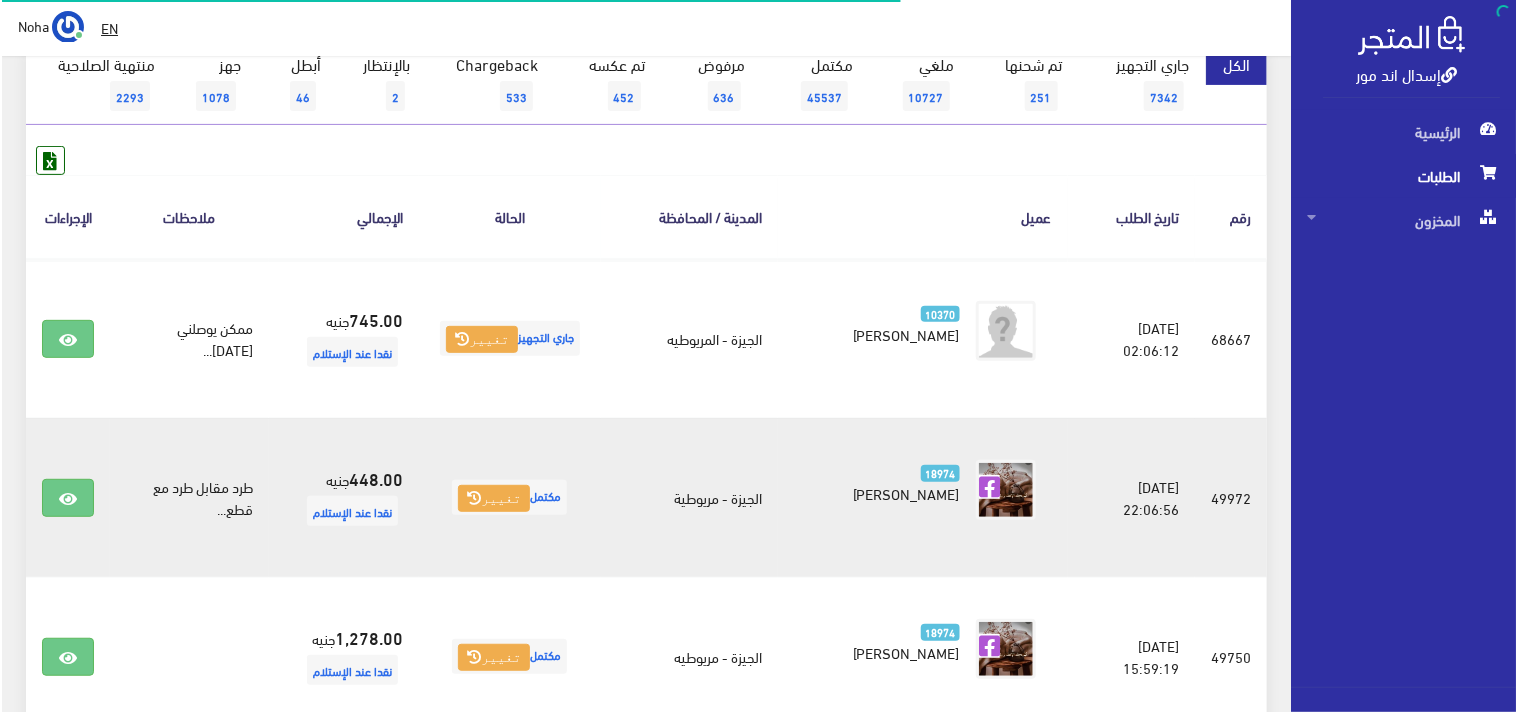 scroll, scrollTop: 222, scrollLeft: 0, axis: vertical 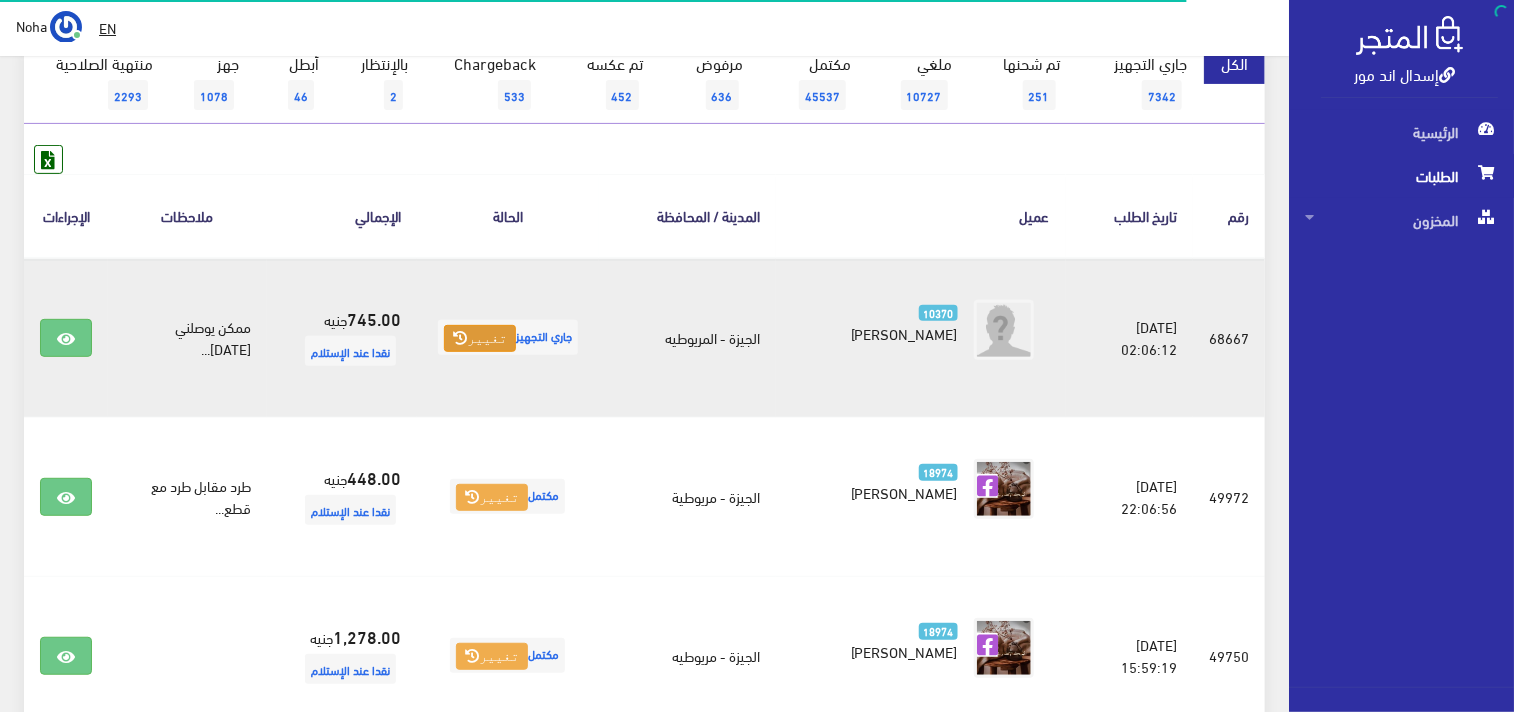 click at bounding box center (460, 338) 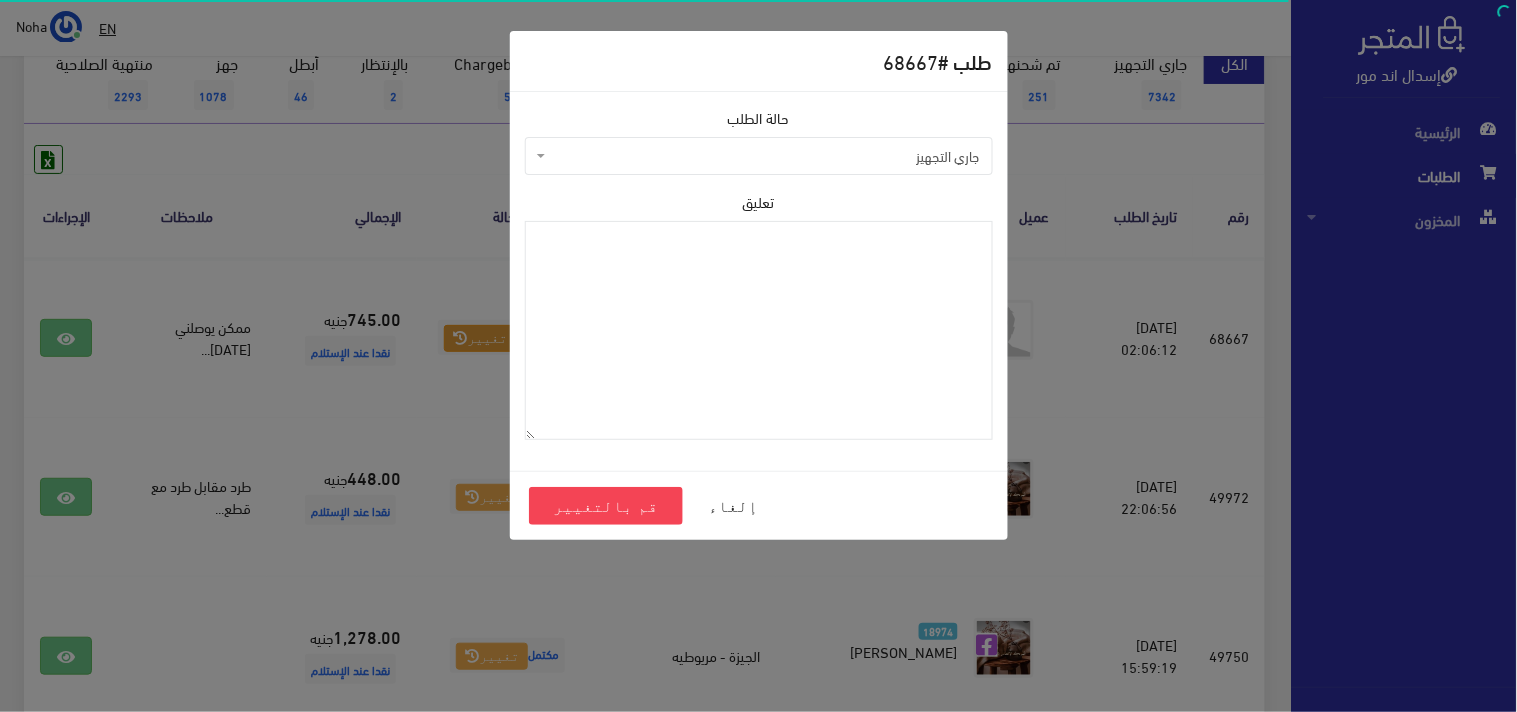click on "جاري التجهيز" at bounding box center [759, 156] 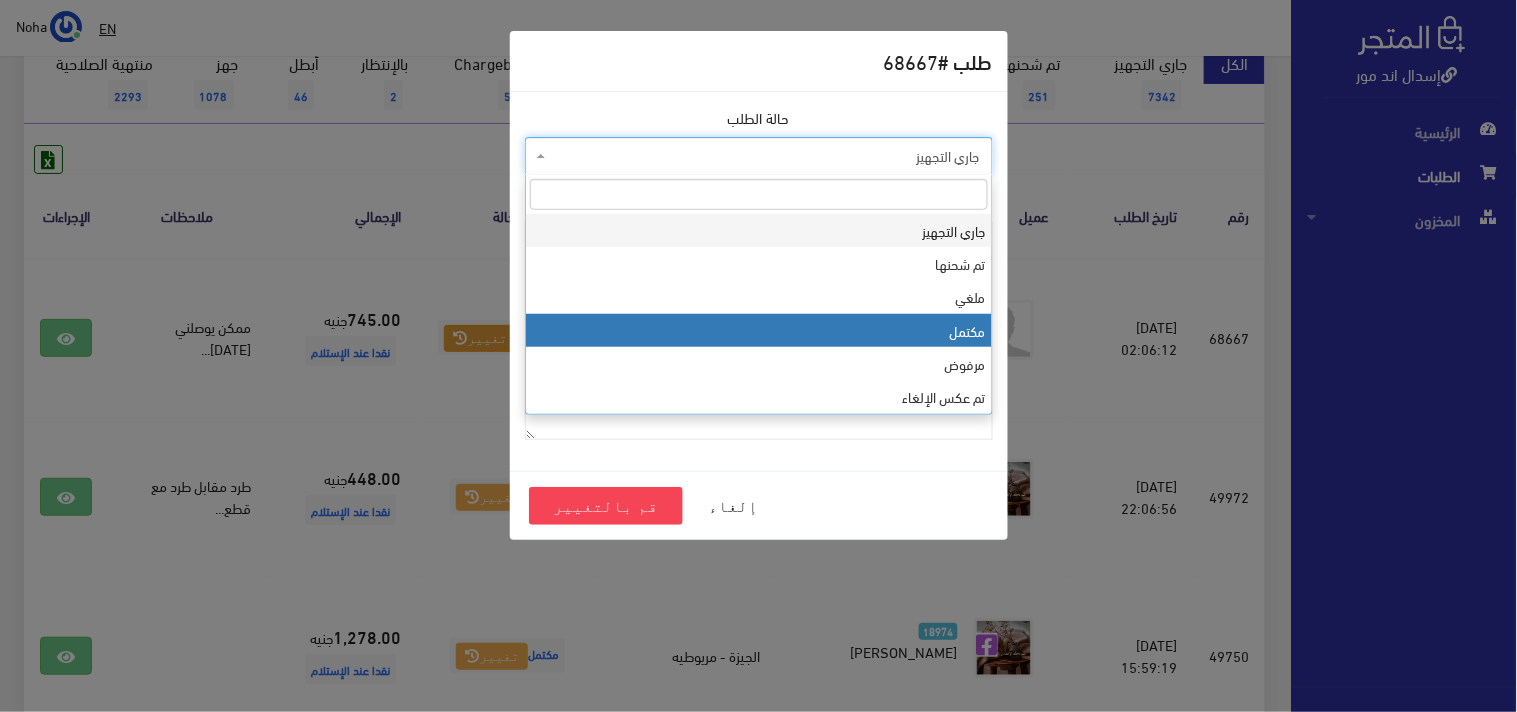 select on "4" 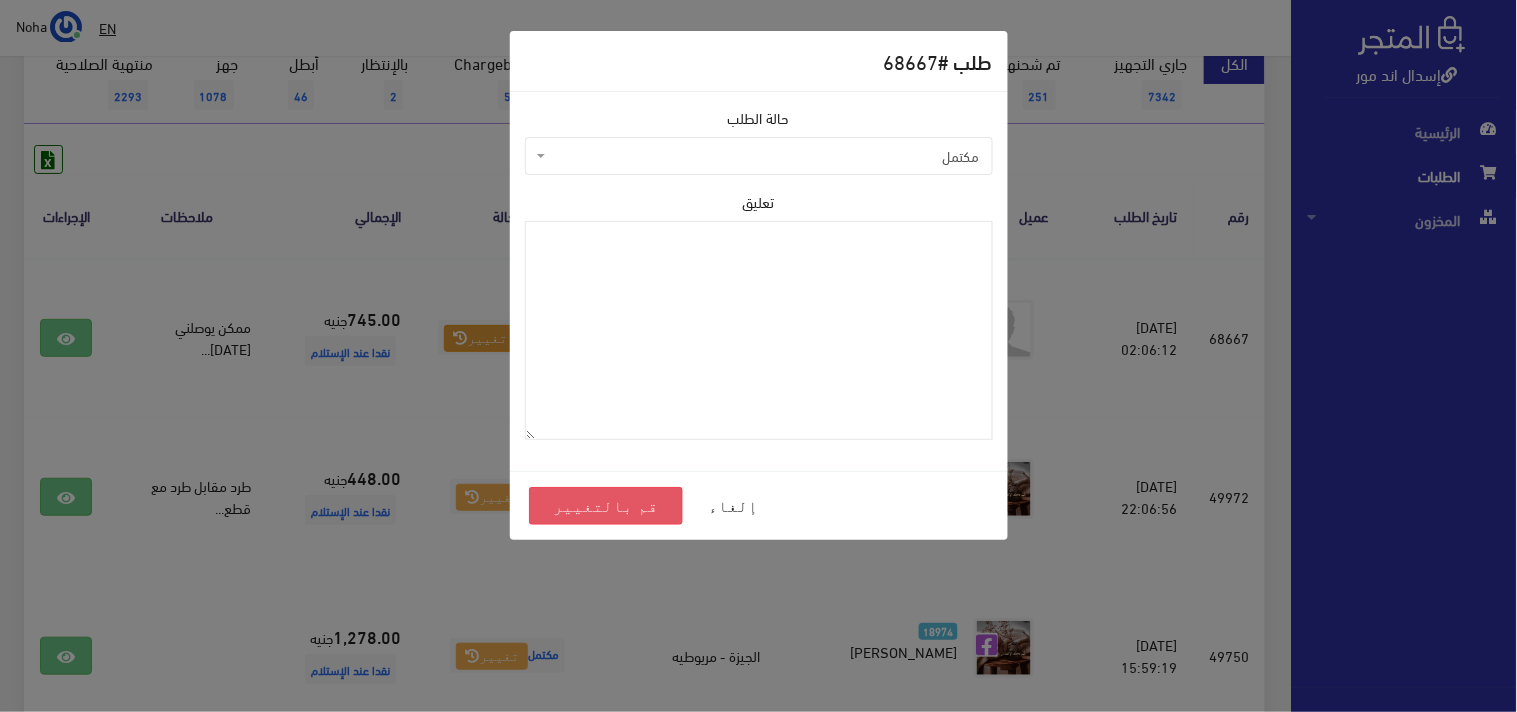 click on "قم بالتغيير" at bounding box center (606, 506) 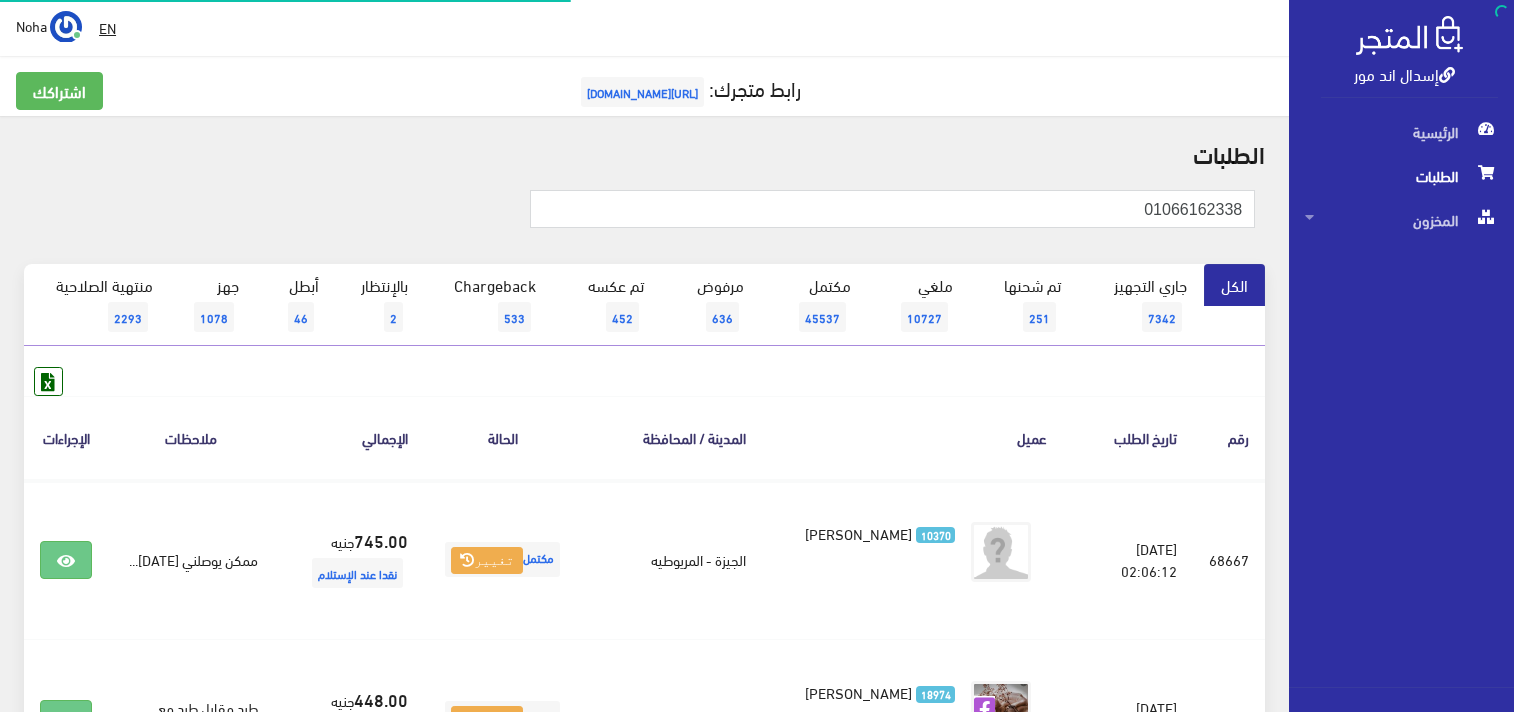 scroll, scrollTop: 0, scrollLeft: 0, axis: both 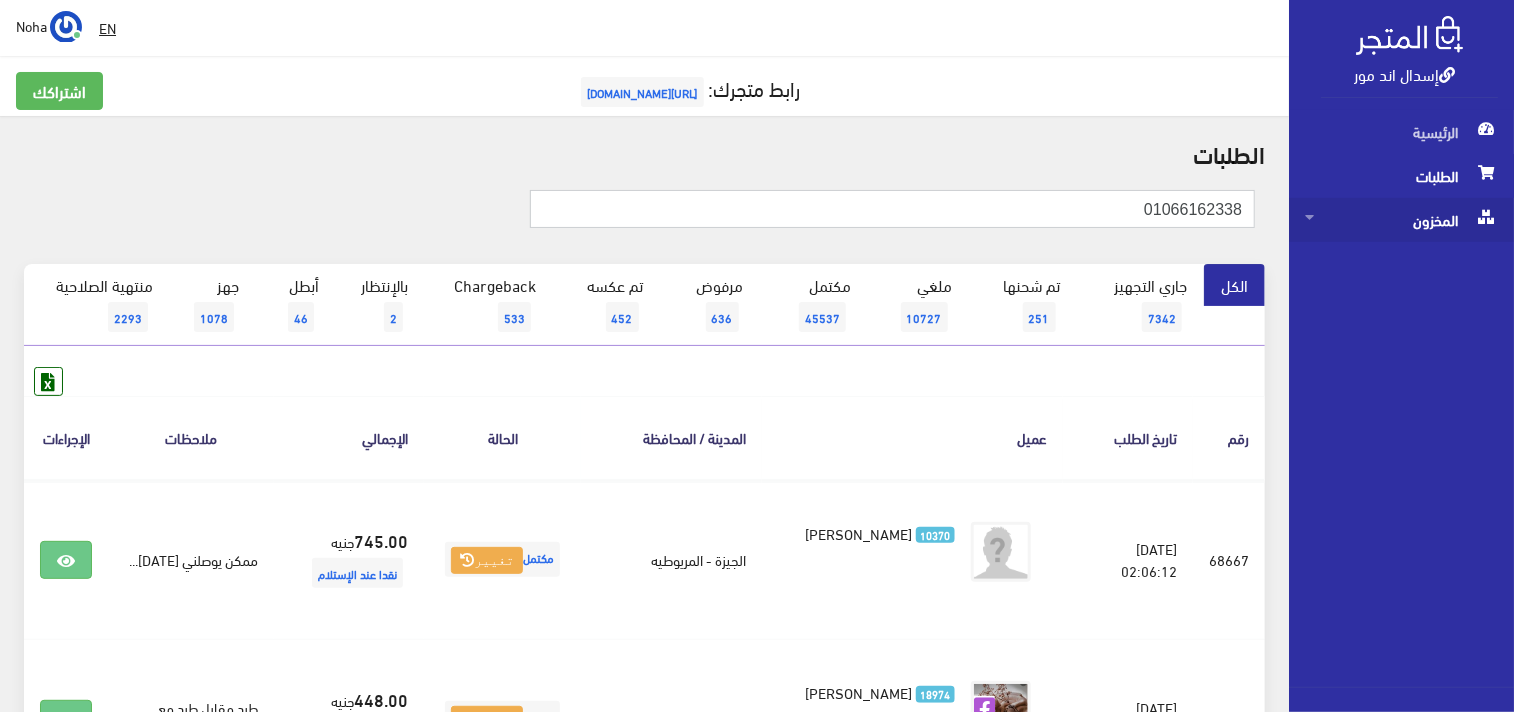 drag, startPoint x: 1132, startPoint y: 211, endPoint x: 1313, endPoint y: 213, distance: 181.01105 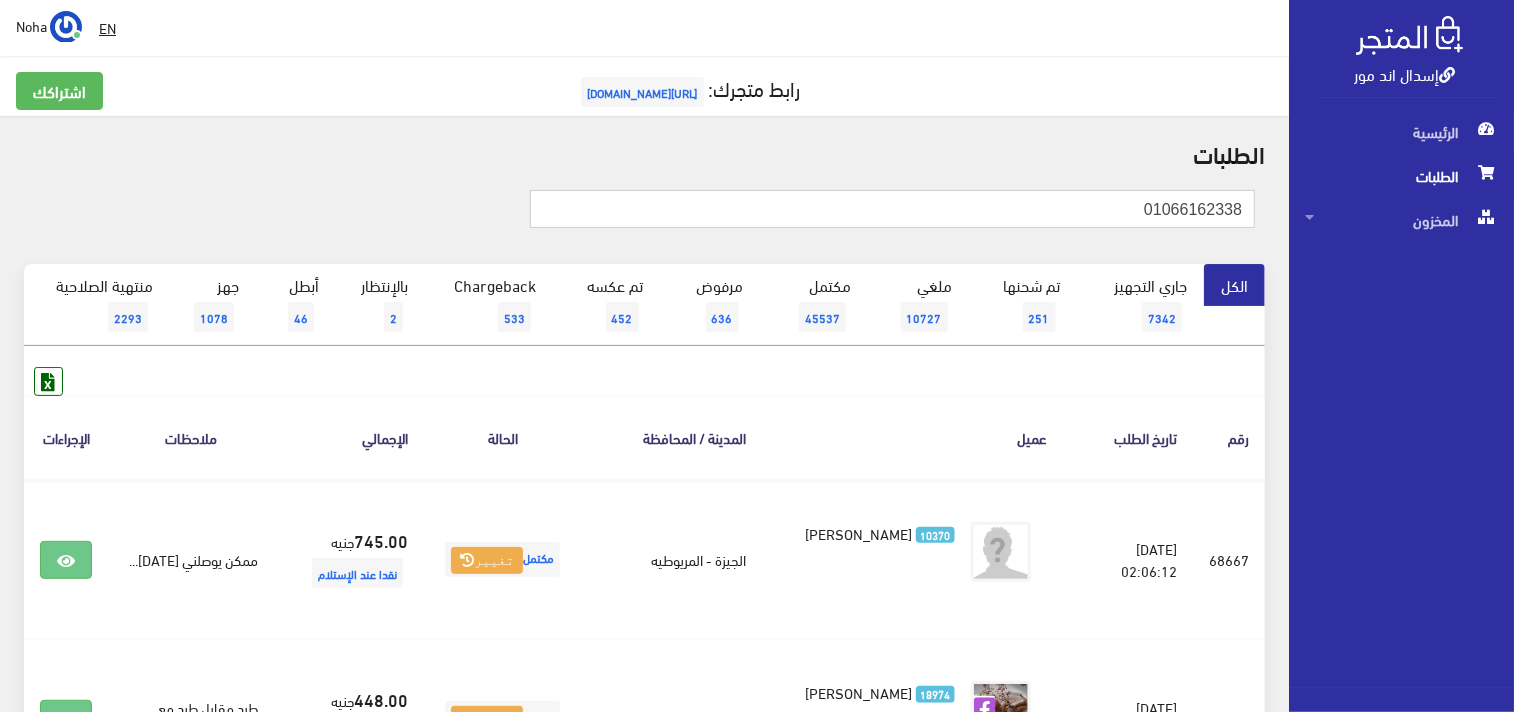 paste on "458383" 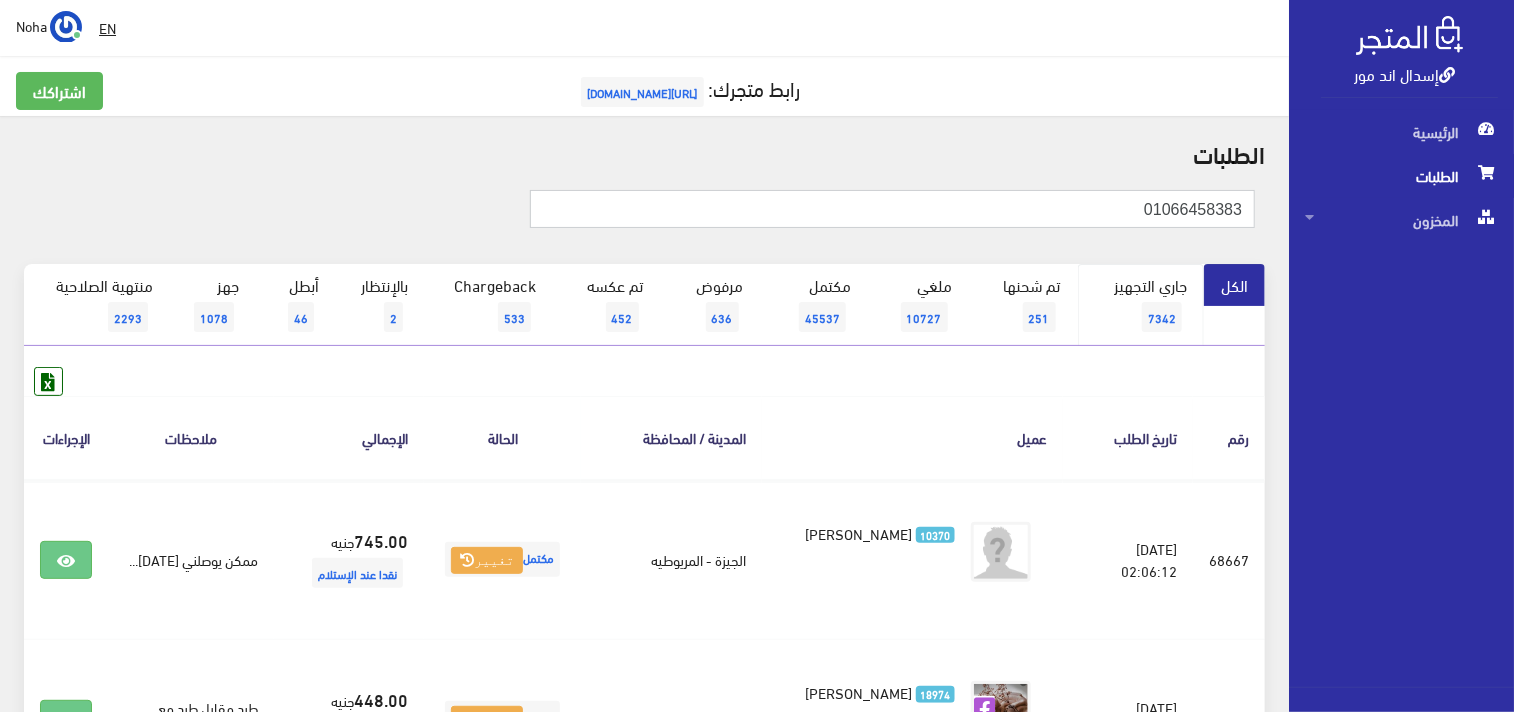 type on "01066458383" 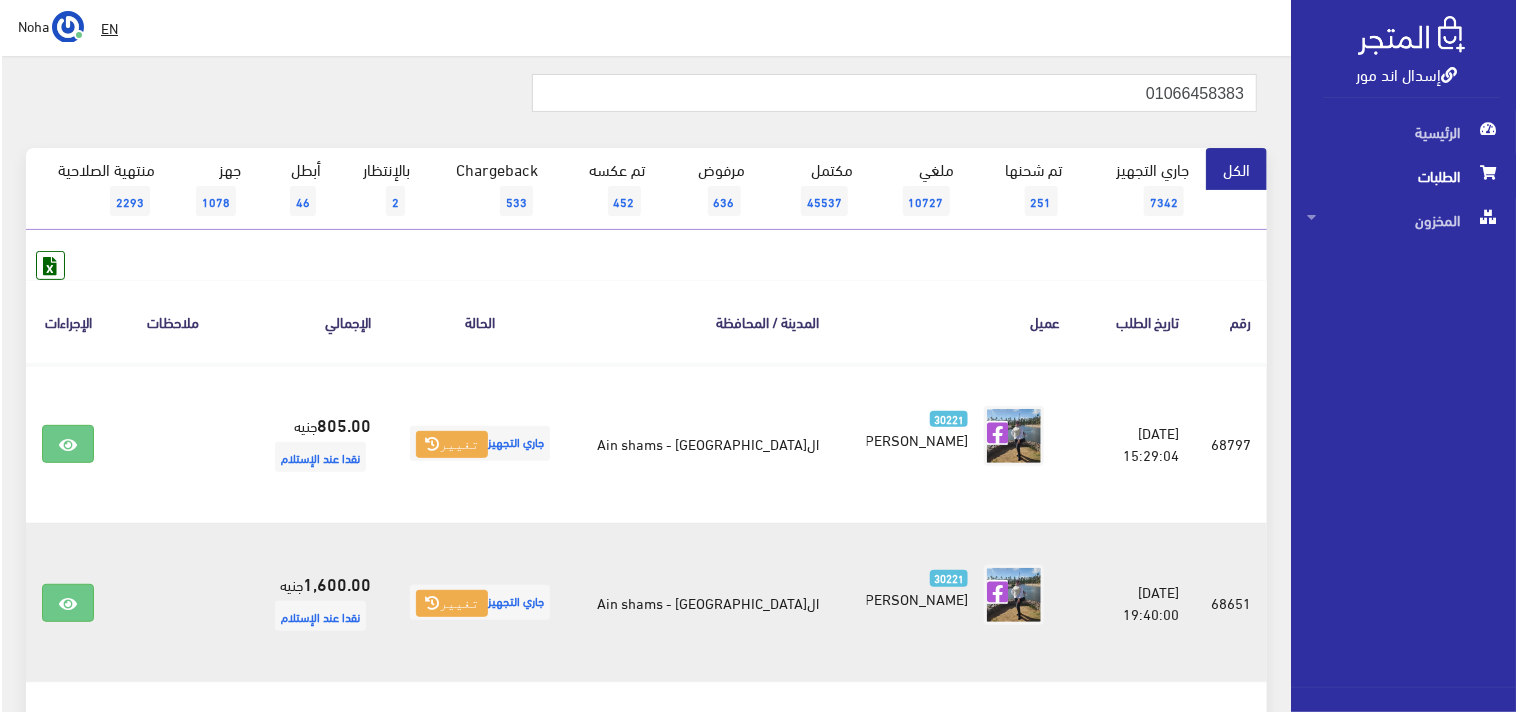 scroll, scrollTop: 222, scrollLeft: 0, axis: vertical 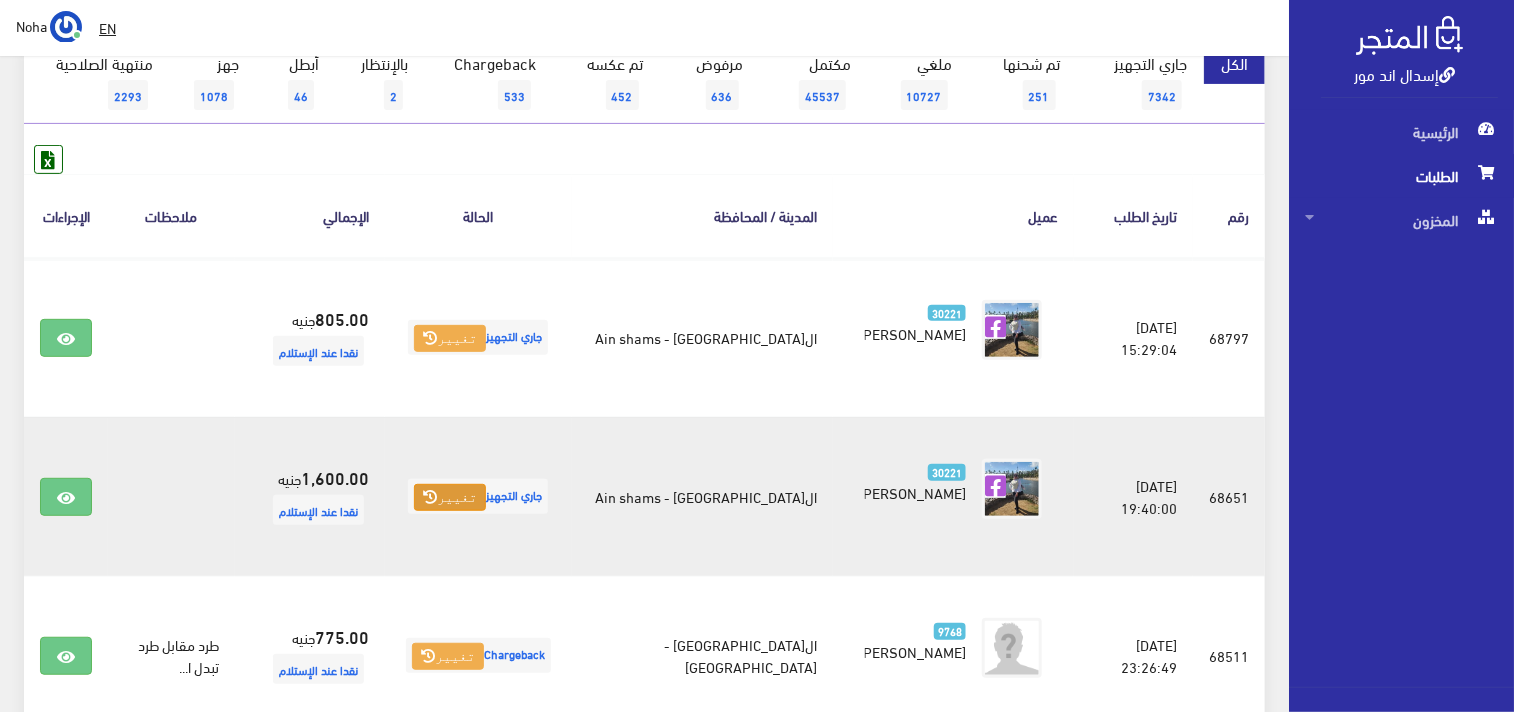 click at bounding box center (430, 497) 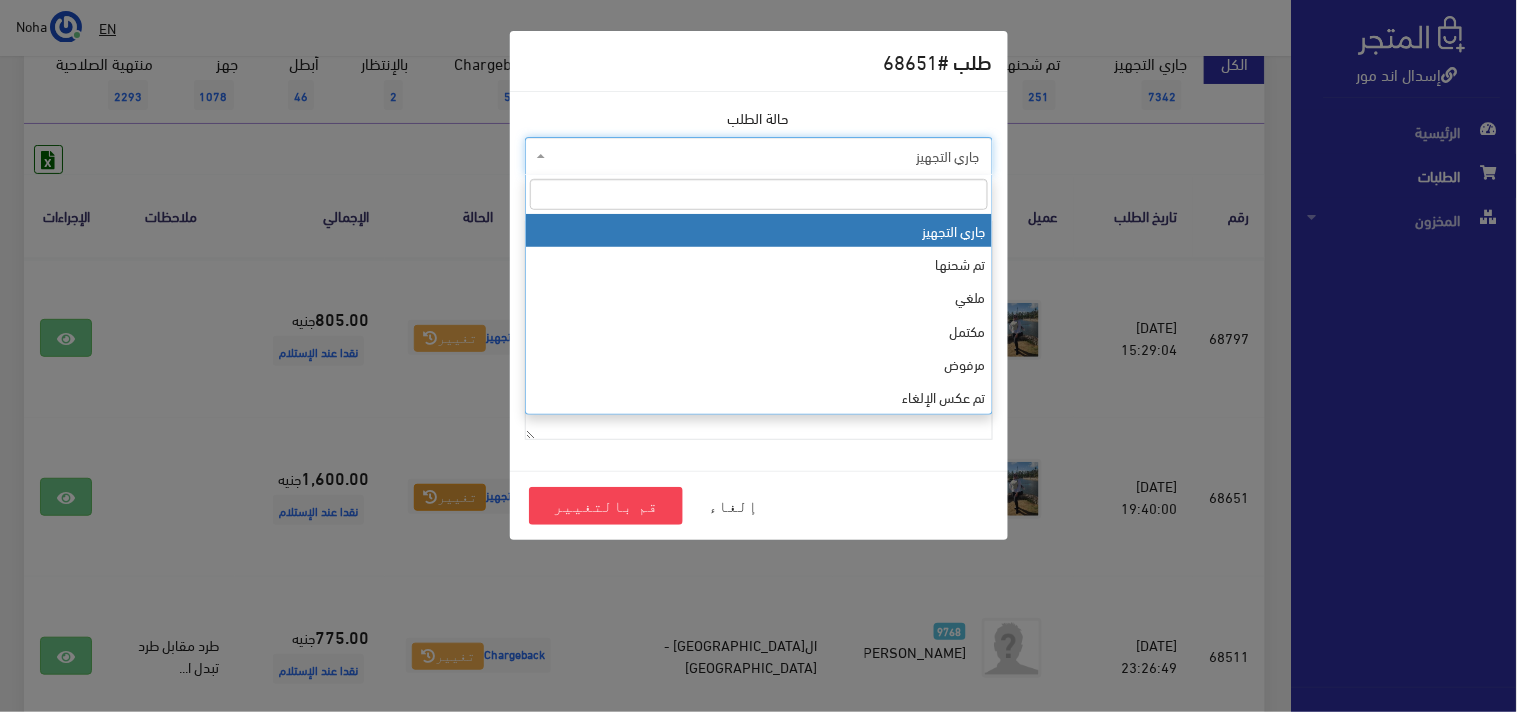 click on "جاري التجهيز" at bounding box center [765, 156] 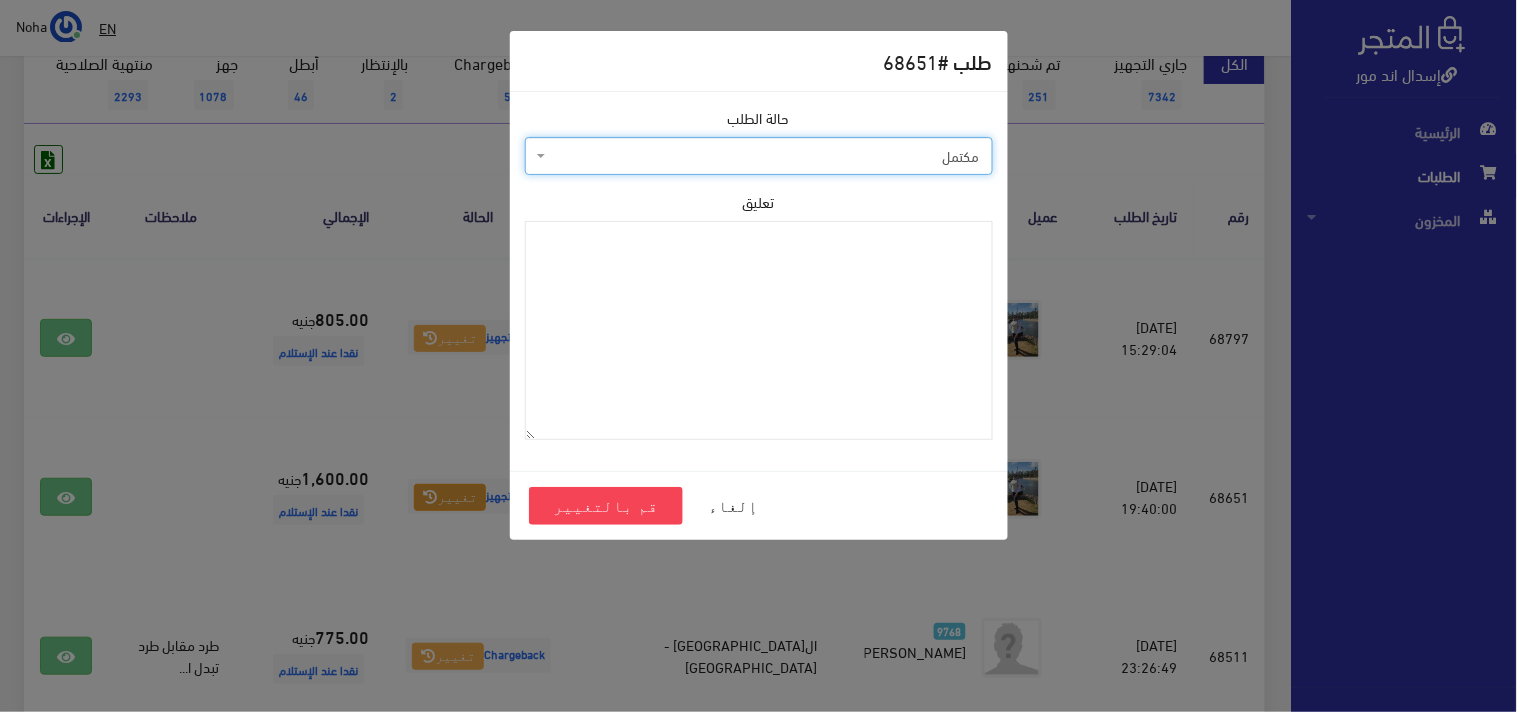 select on "4" 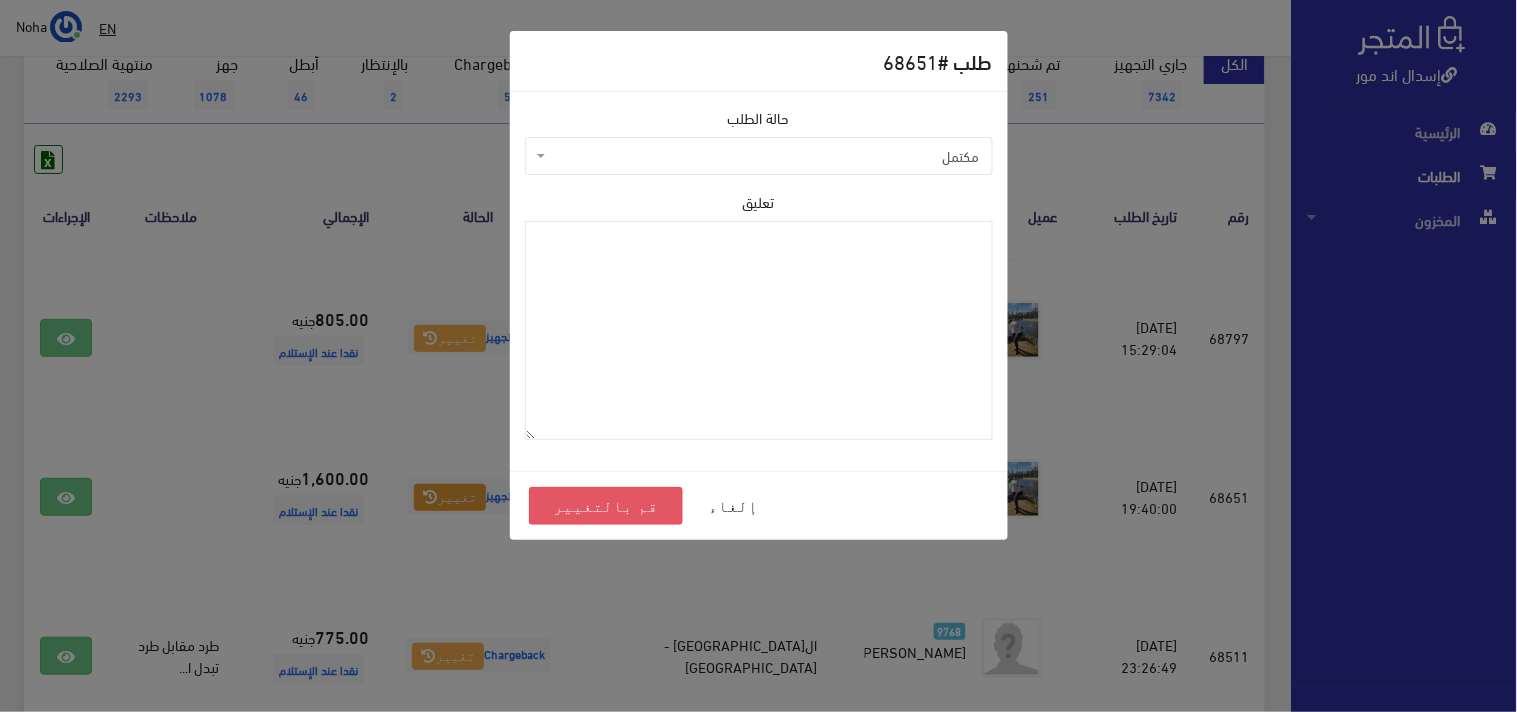 click on "قم بالتغيير" at bounding box center (606, 506) 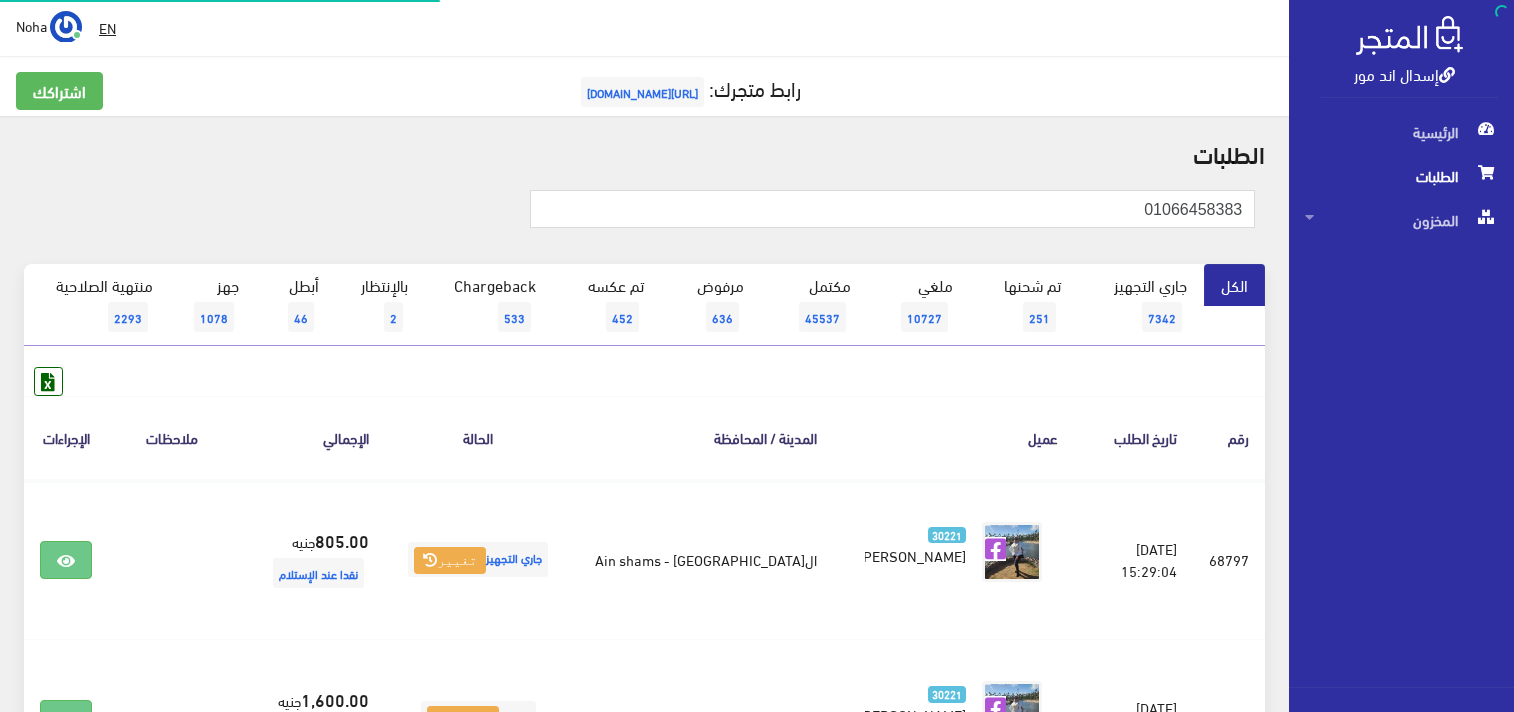 scroll, scrollTop: 0, scrollLeft: 0, axis: both 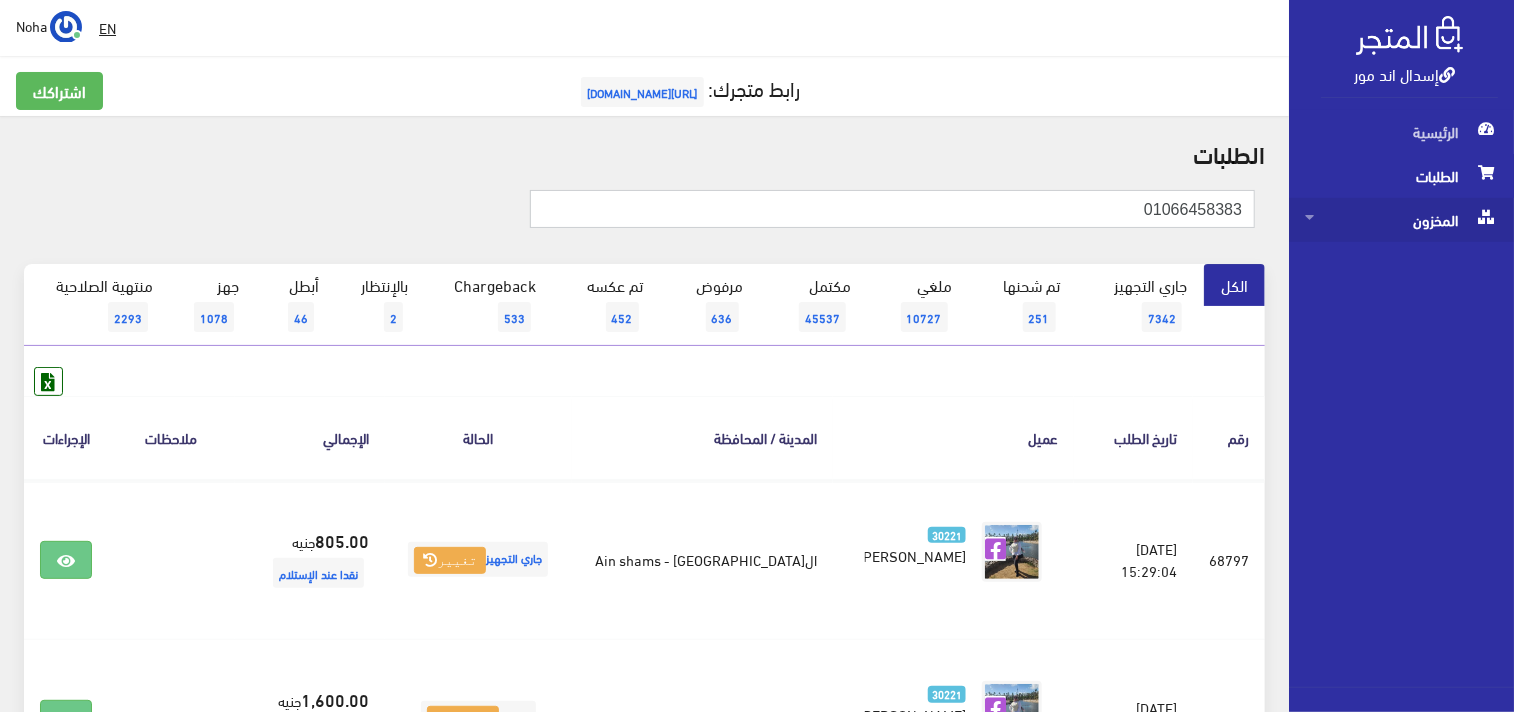drag, startPoint x: 1123, startPoint y: 216, endPoint x: 1421, endPoint y: 230, distance: 298.32867 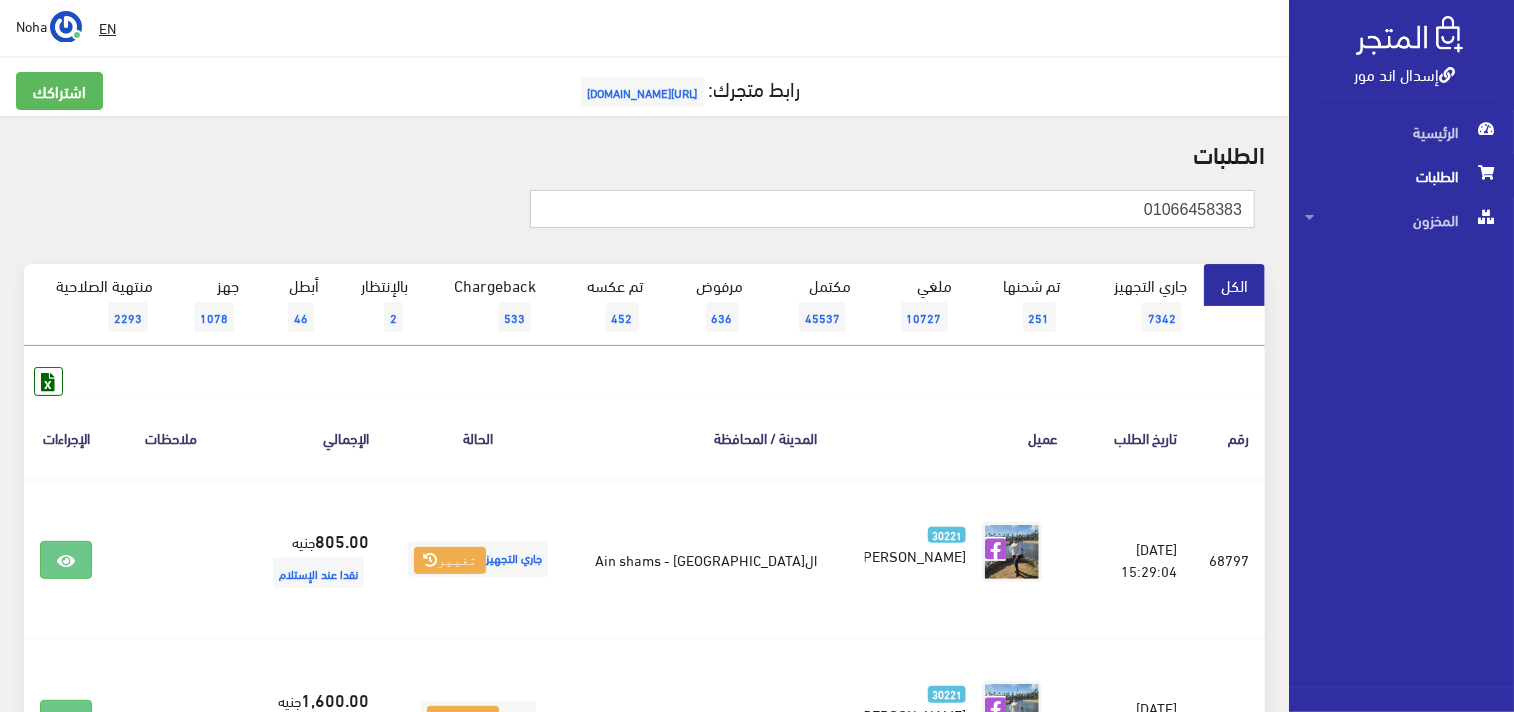 paste on "18072639" 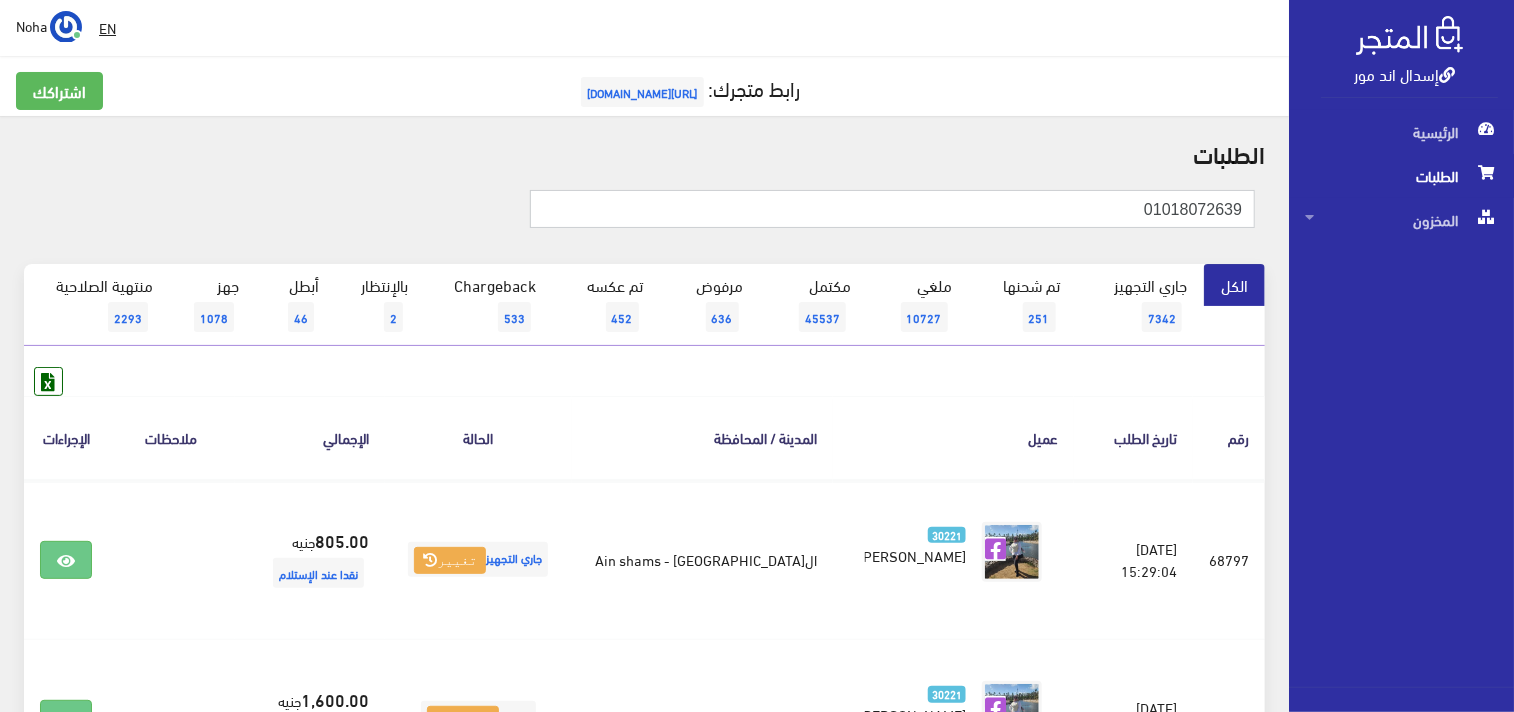 type on "01018072639" 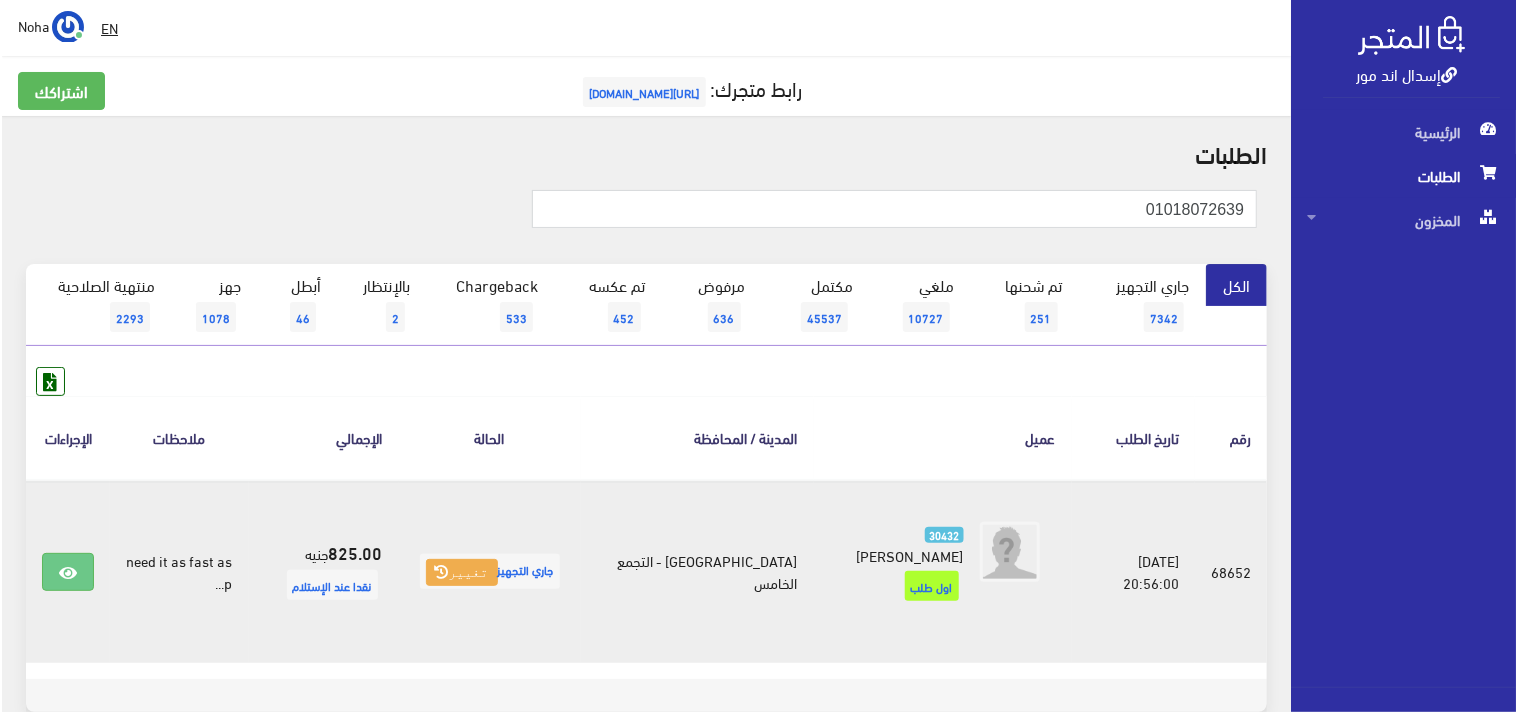 scroll, scrollTop: 111, scrollLeft: 0, axis: vertical 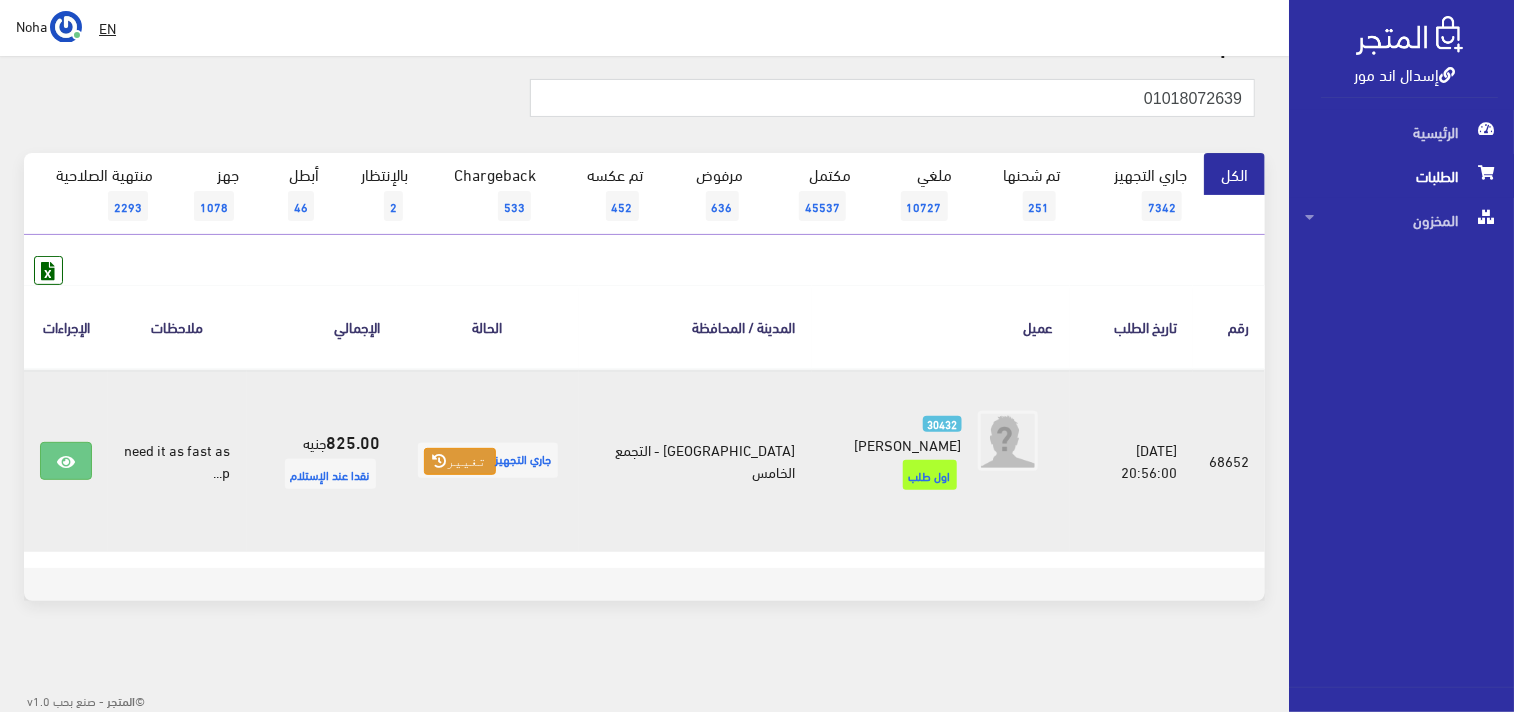 click at bounding box center (440, 461) 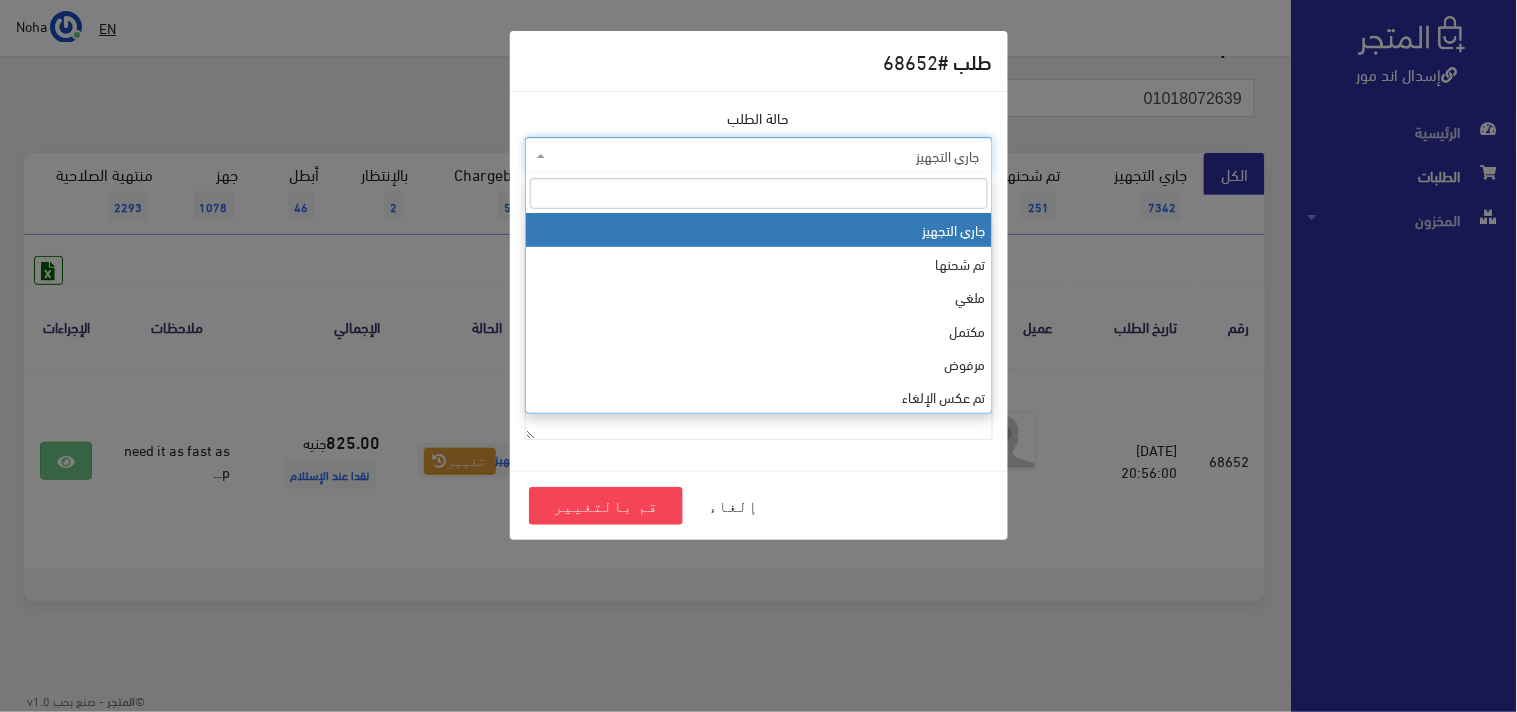 click on "جاري التجهيز" at bounding box center [765, 156] 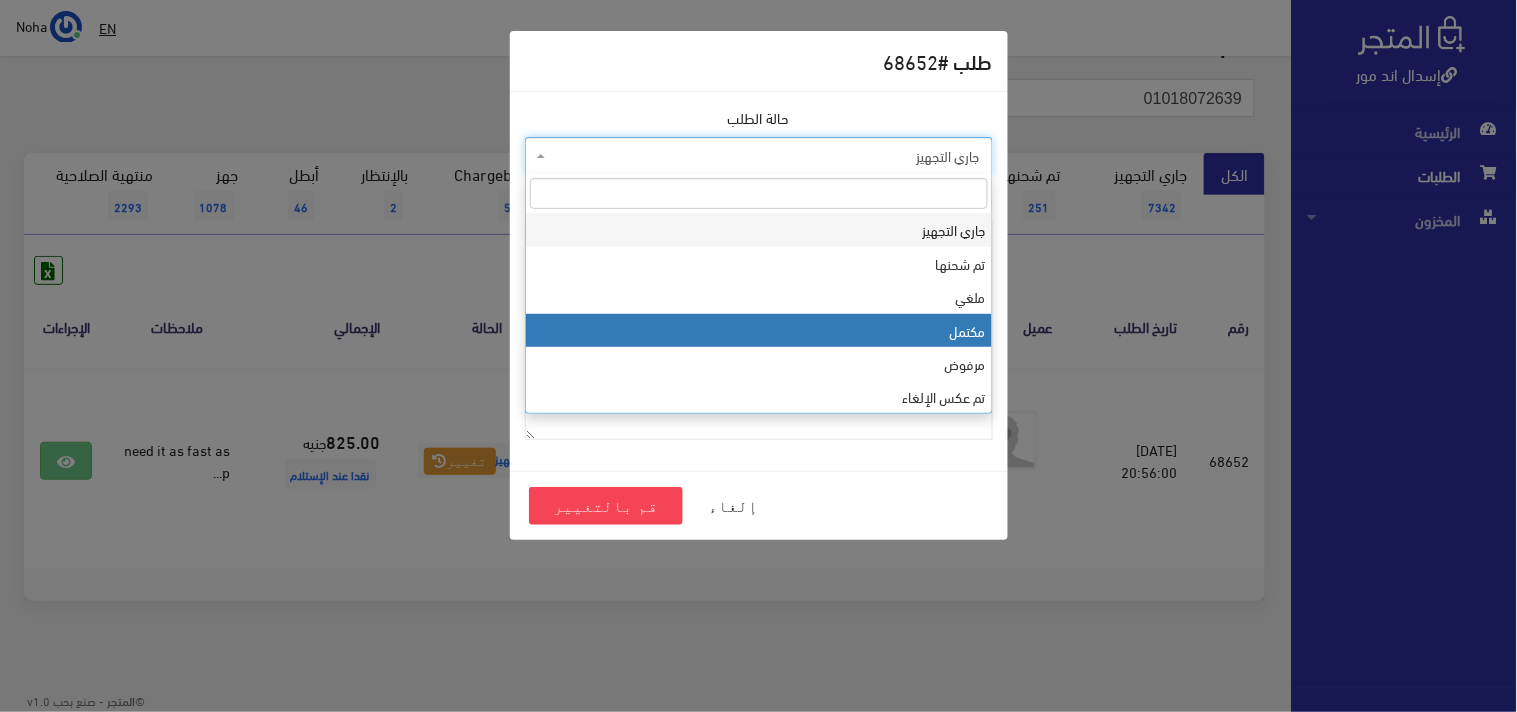 select on "4" 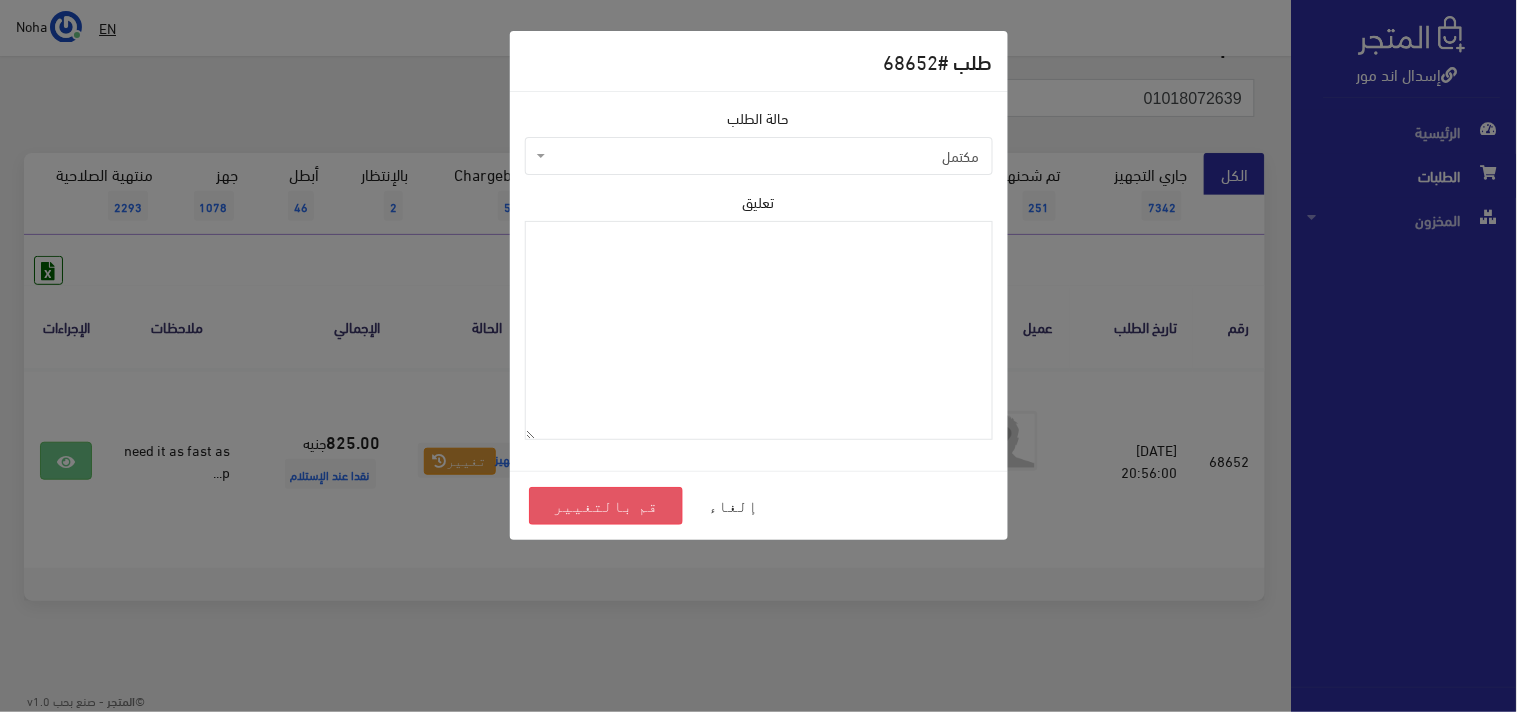 click on "قم بالتغيير" at bounding box center [606, 506] 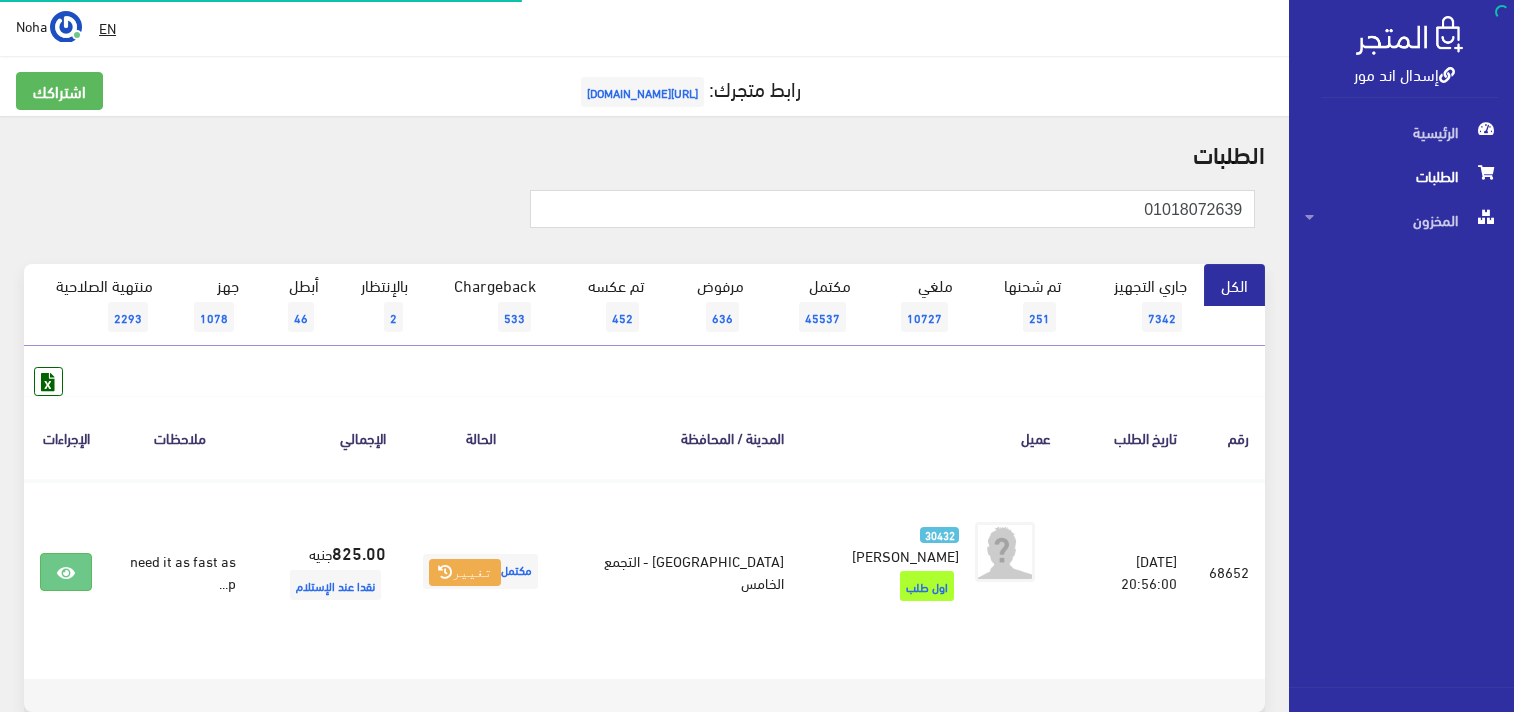 scroll, scrollTop: 0, scrollLeft: 0, axis: both 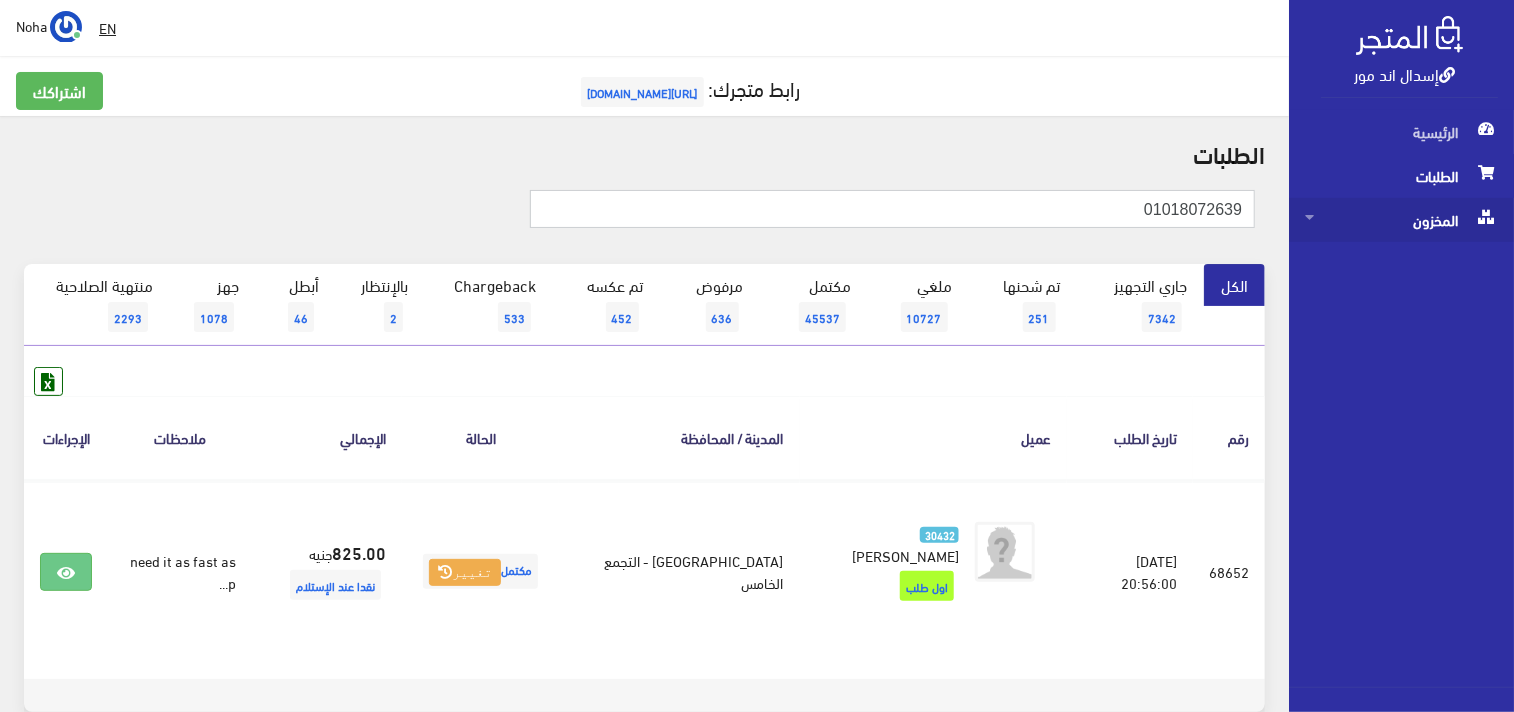 drag, startPoint x: 1141, startPoint y: 212, endPoint x: 1394, endPoint y: 214, distance: 253.0079 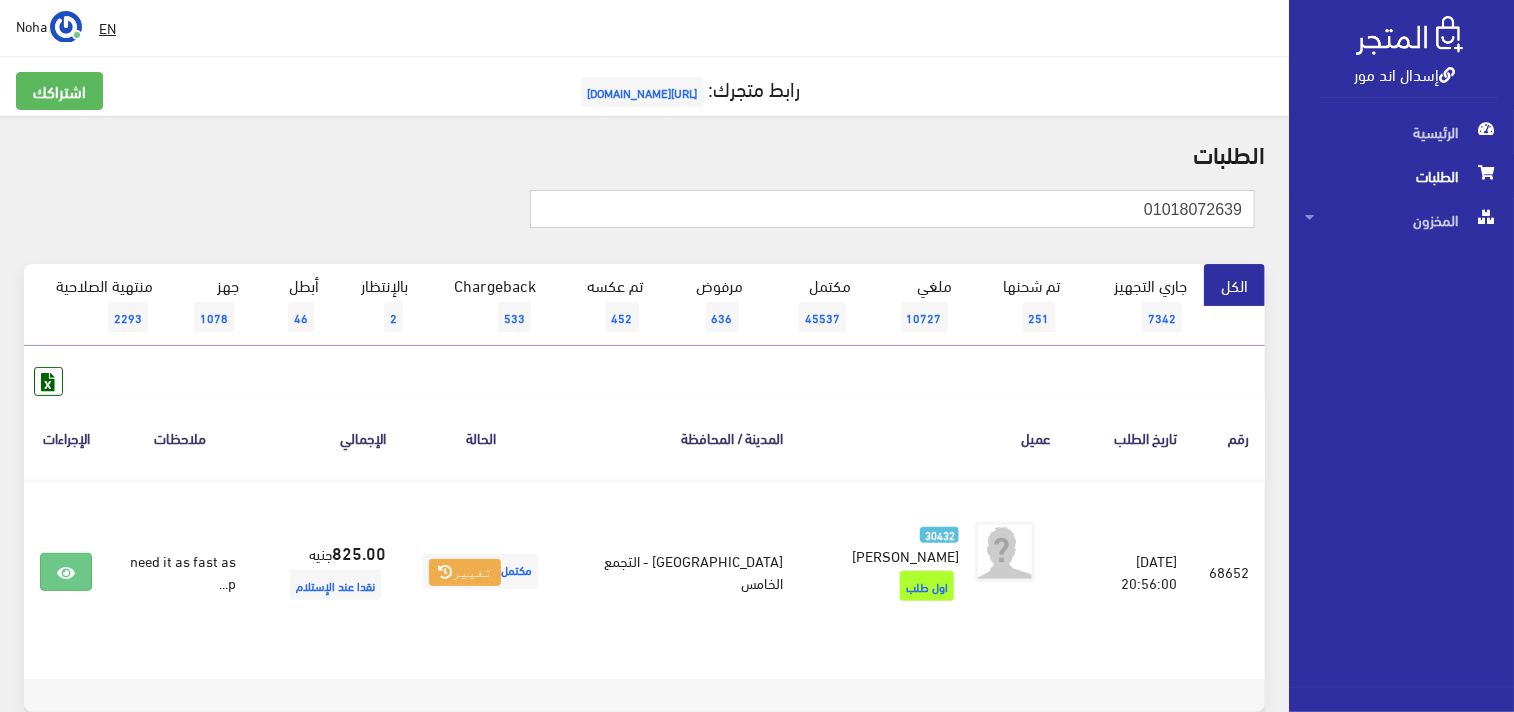paste on "04360008" 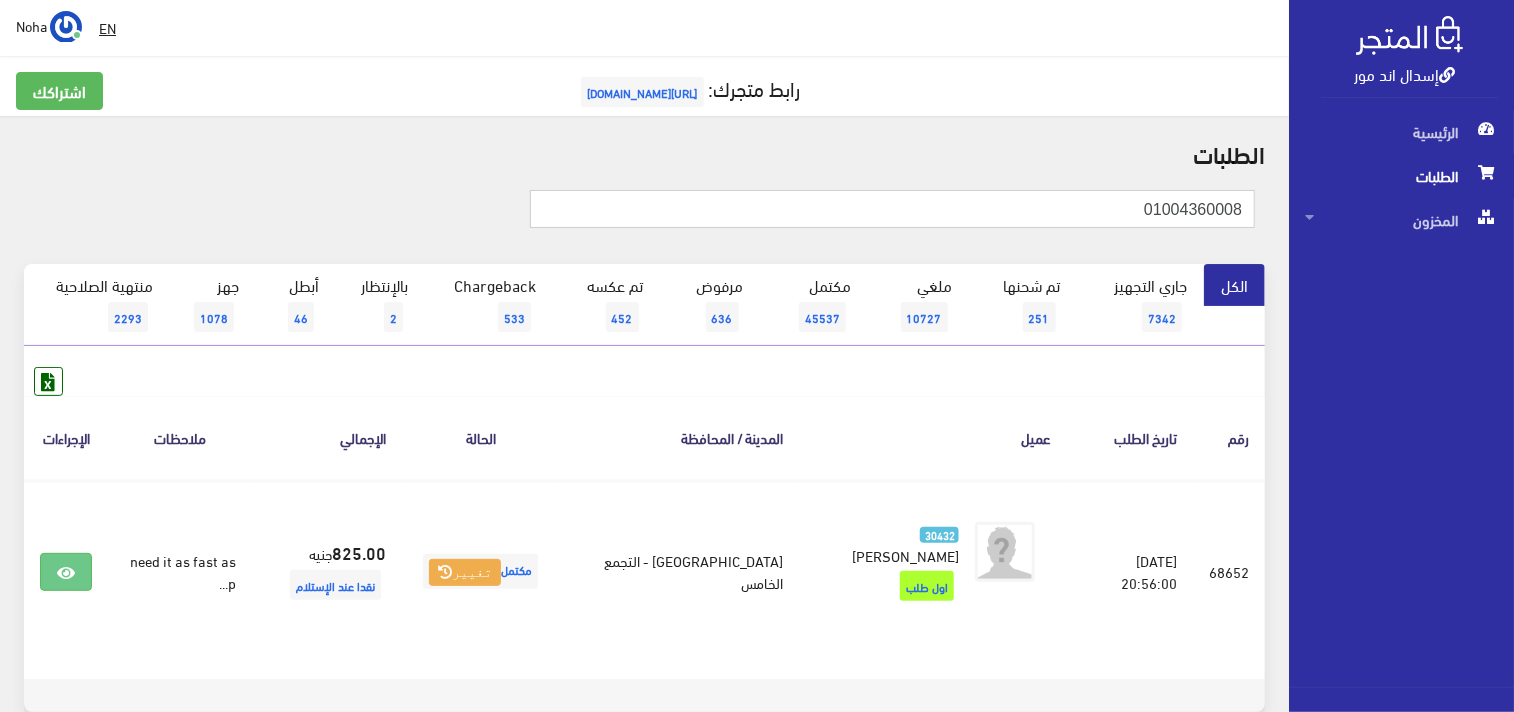 type on "01004360008" 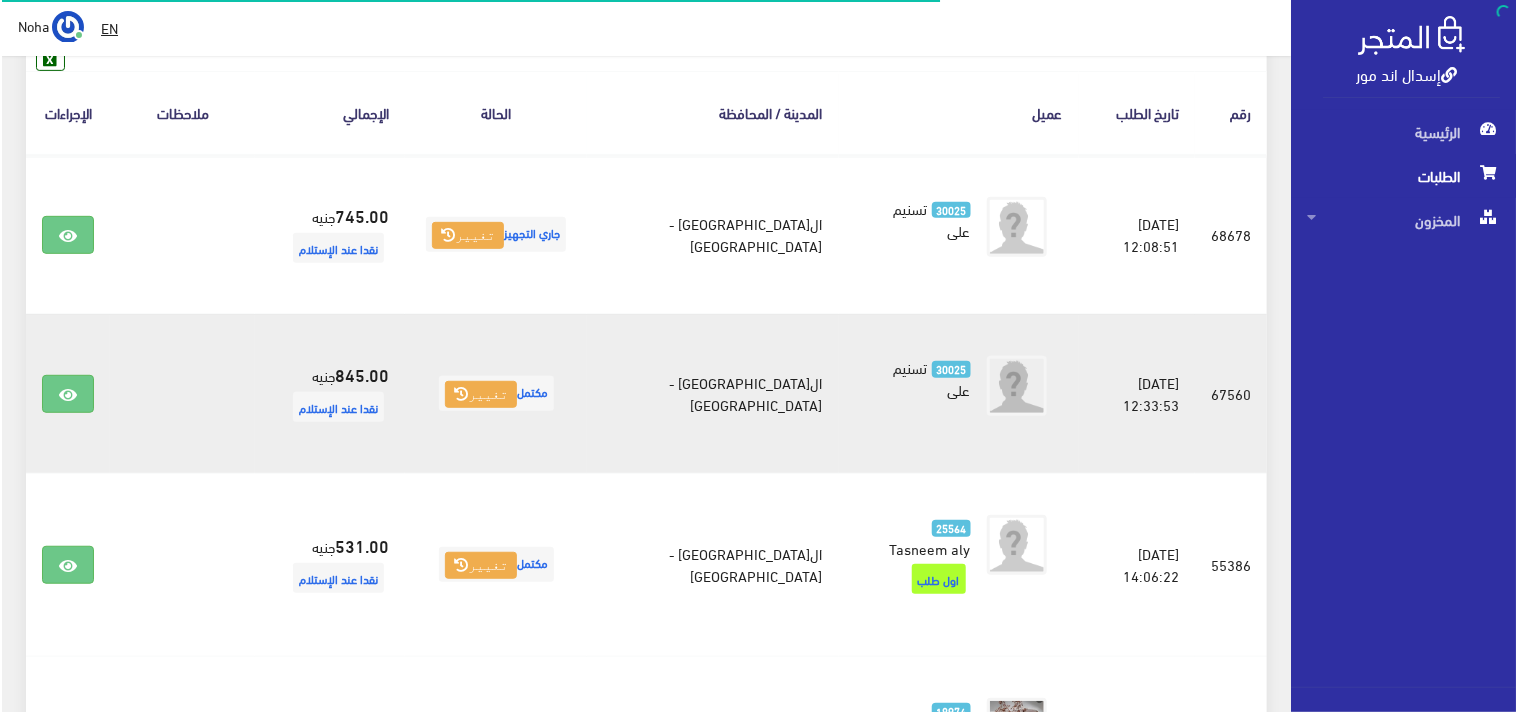 scroll, scrollTop: 333, scrollLeft: 0, axis: vertical 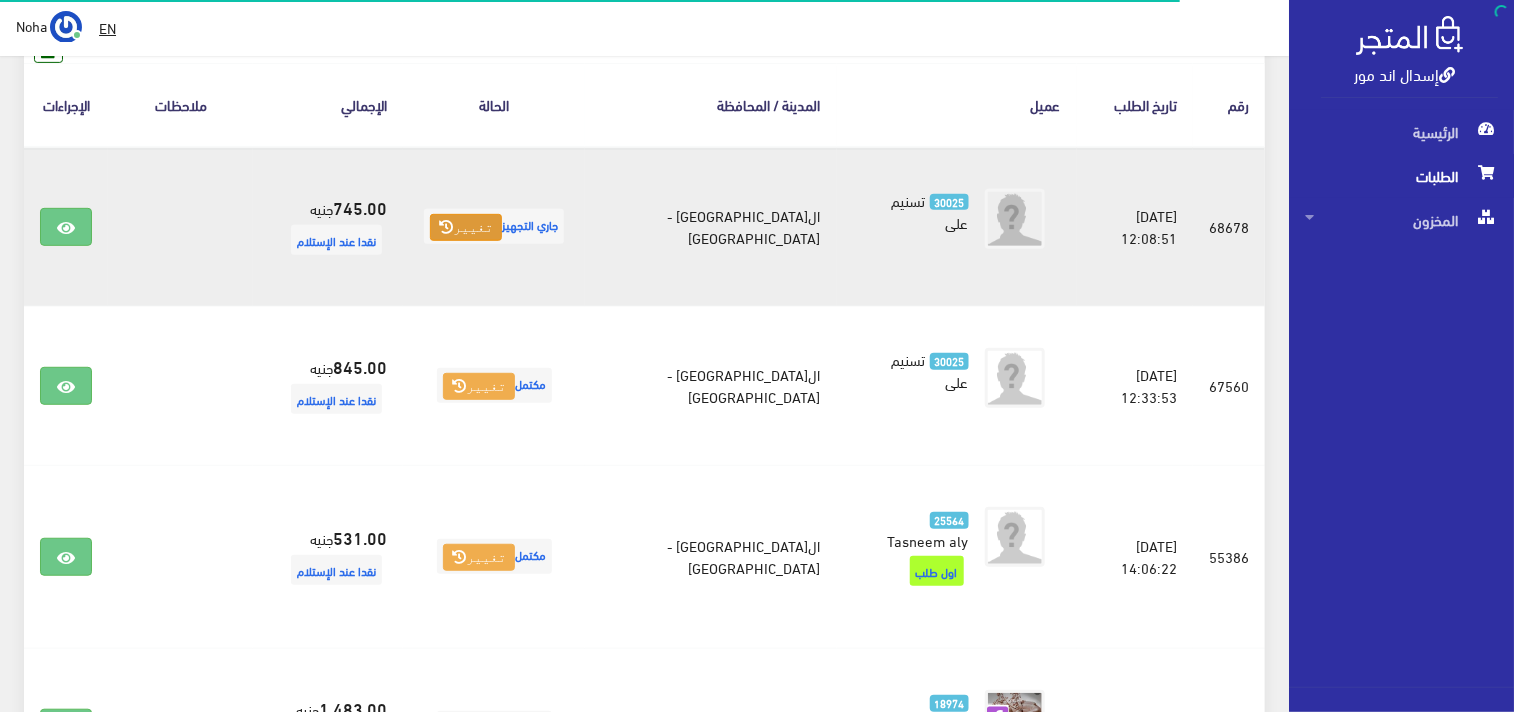 click at bounding box center (446, 227) 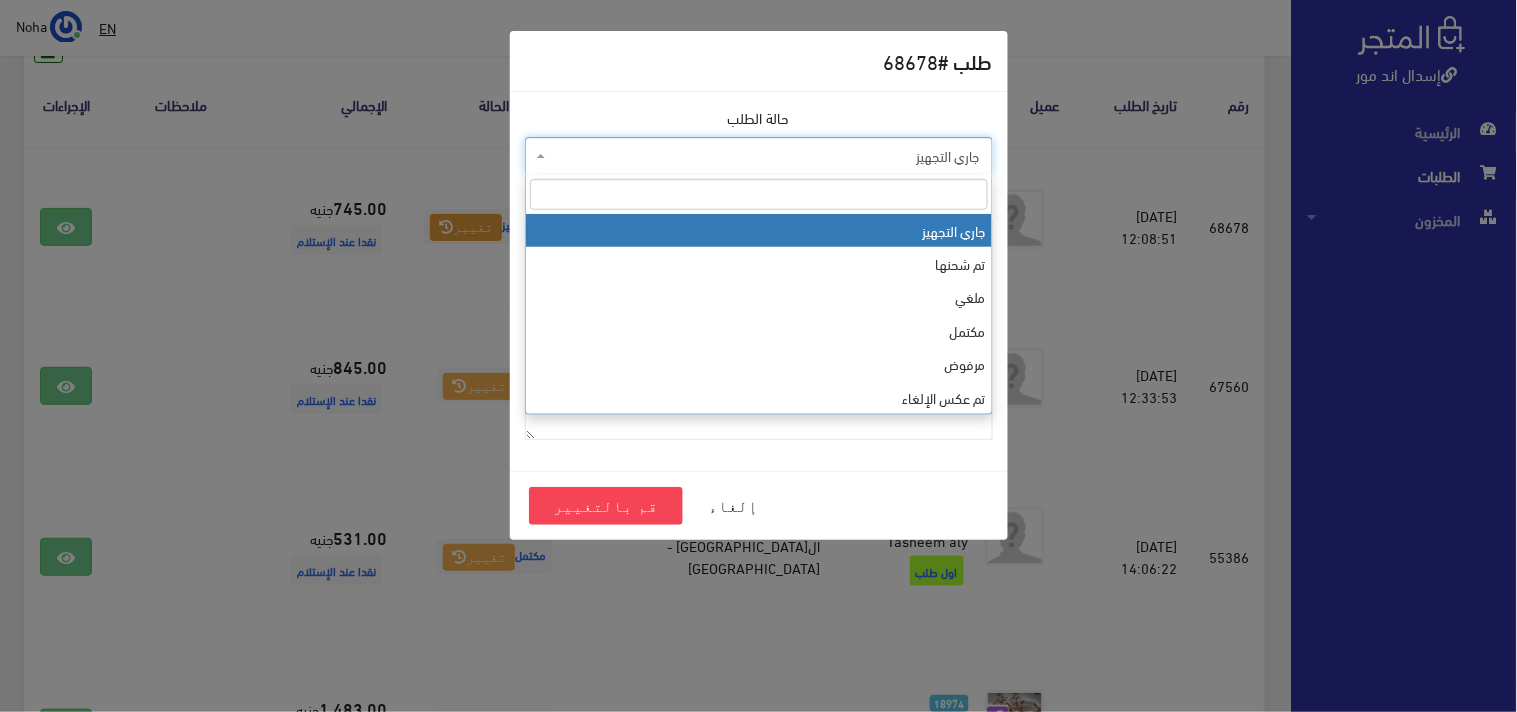 click on "جاري التجهيز" at bounding box center [765, 156] 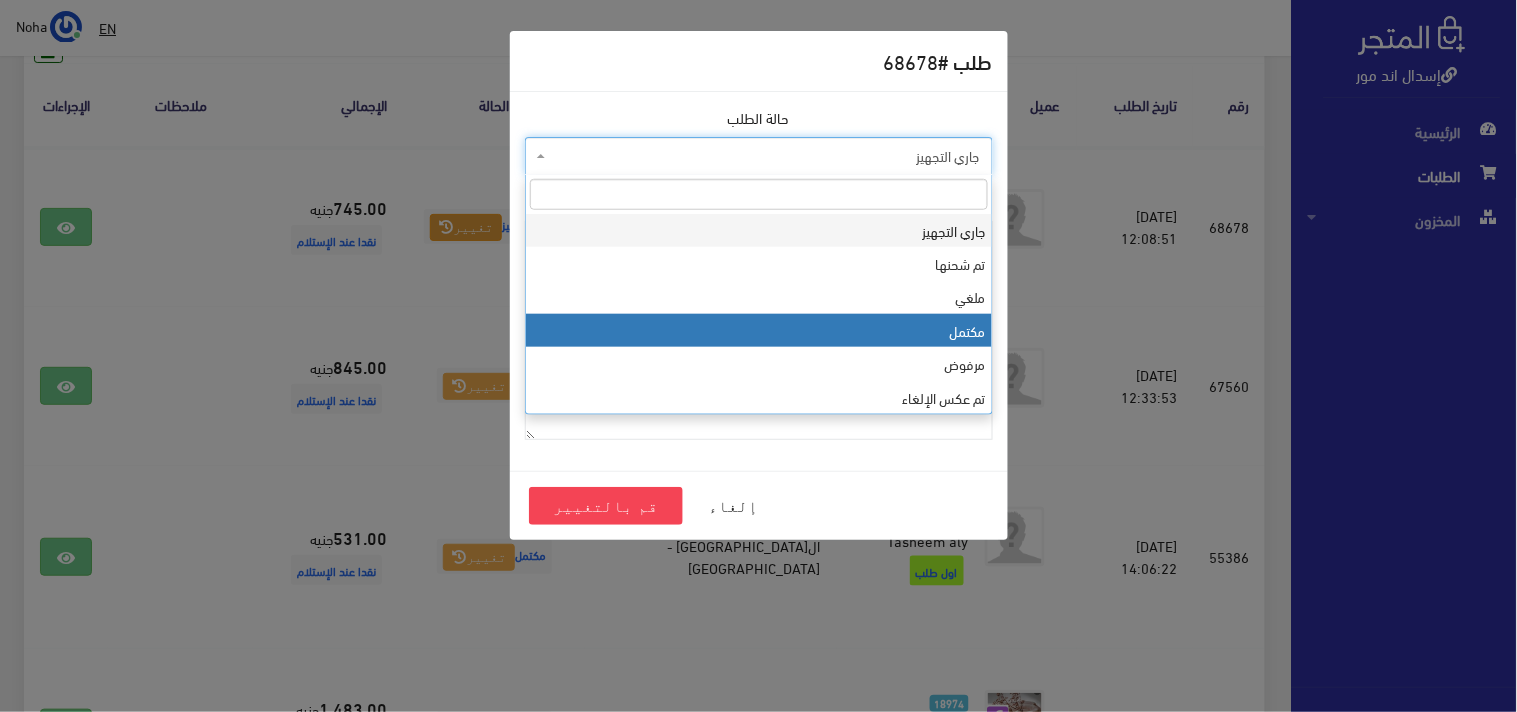 select on "4" 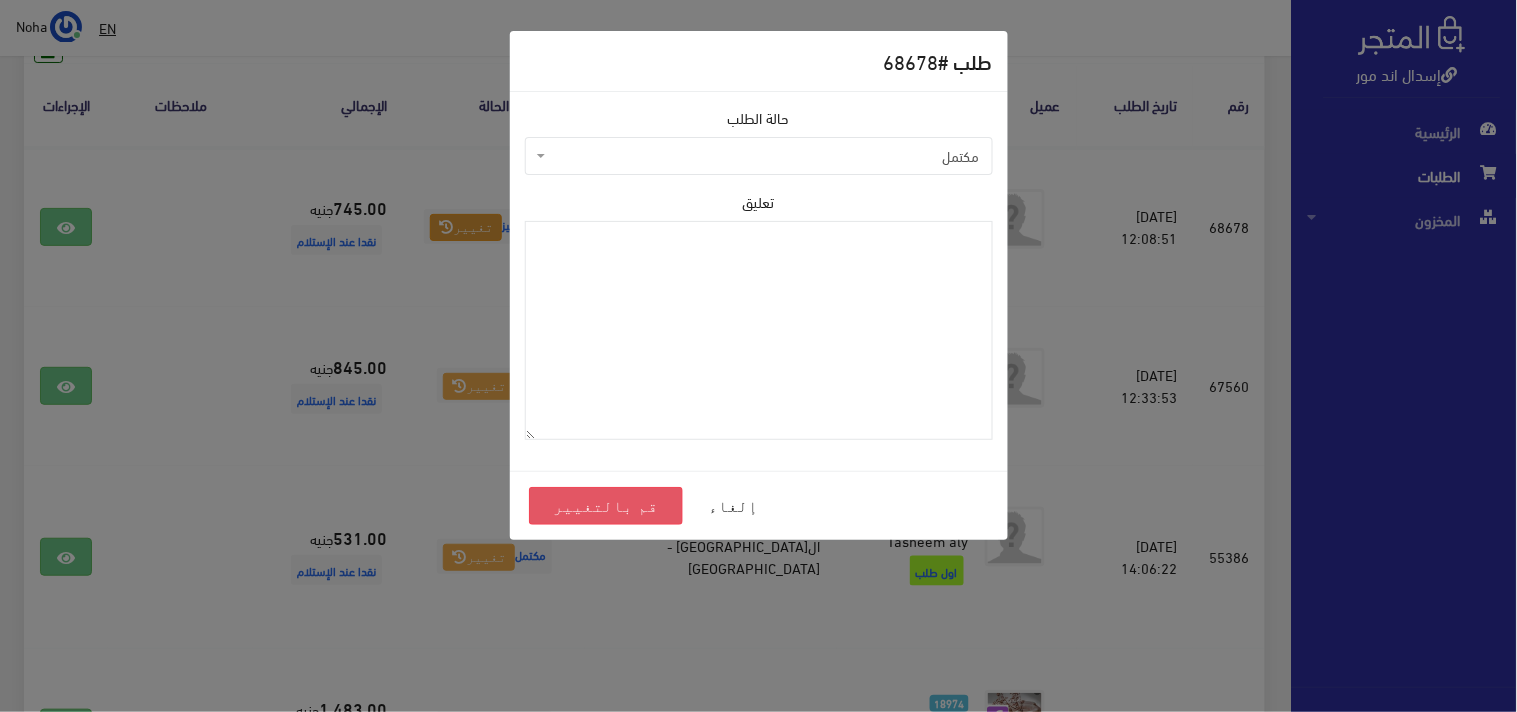 click on "قم بالتغيير" at bounding box center [606, 506] 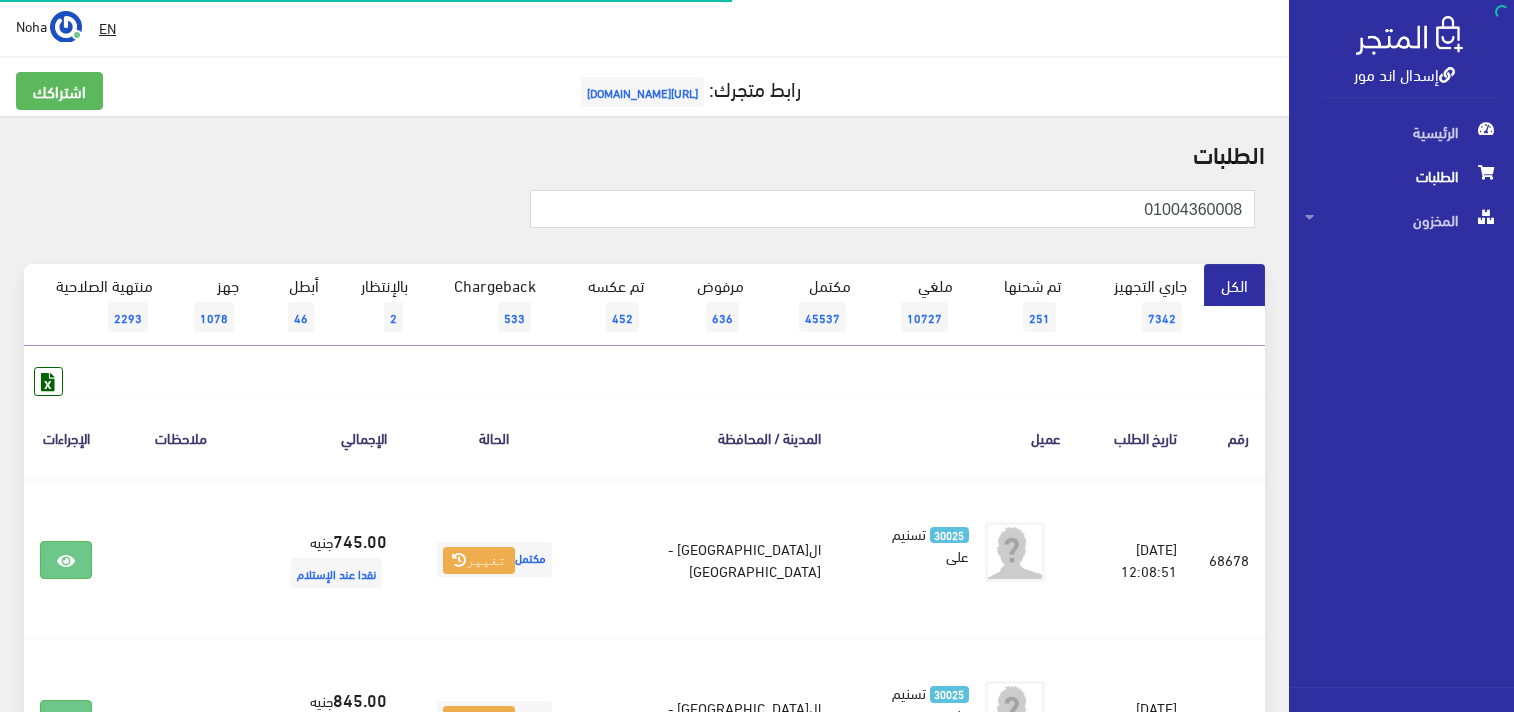 scroll, scrollTop: 0, scrollLeft: 0, axis: both 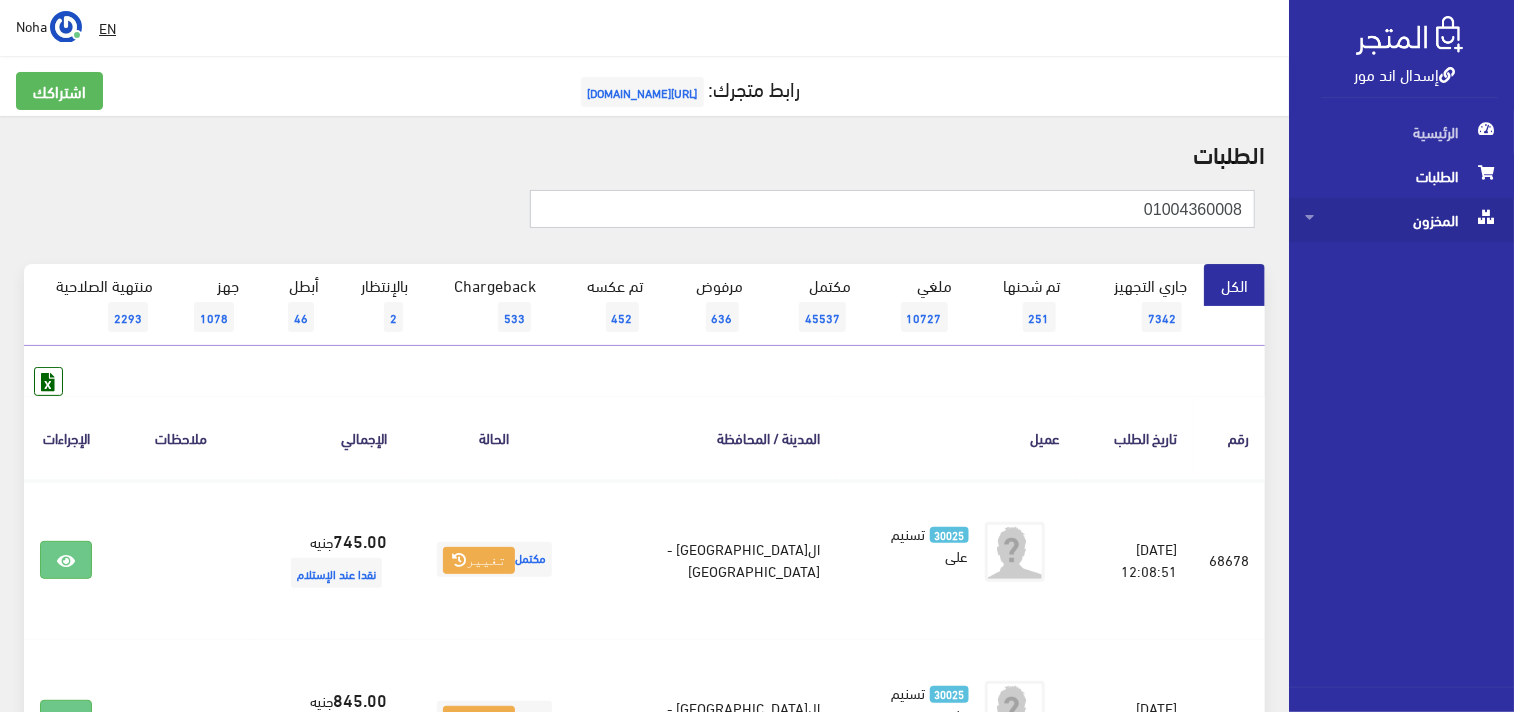 drag, startPoint x: 1097, startPoint y: 216, endPoint x: 1404, endPoint y: 222, distance: 307.05862 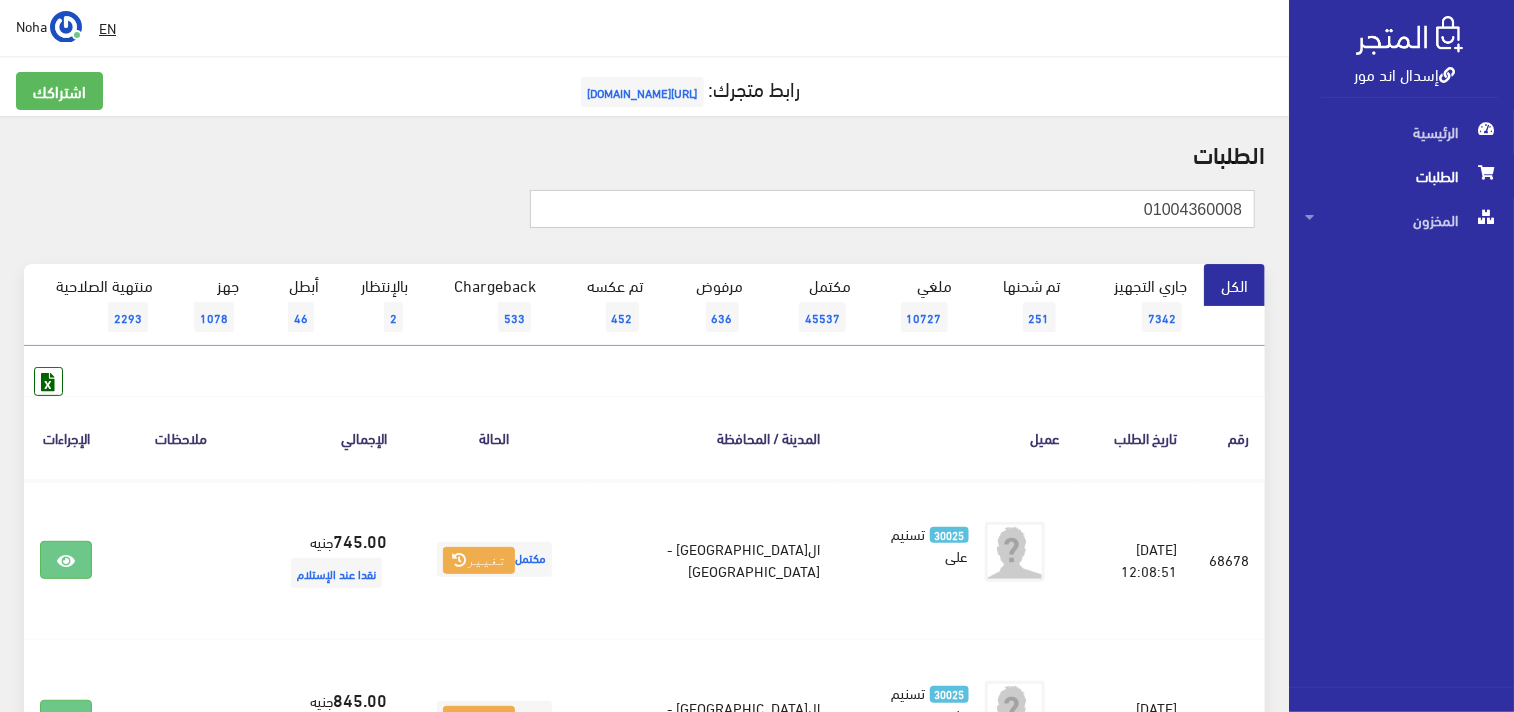 paste on "92861782" 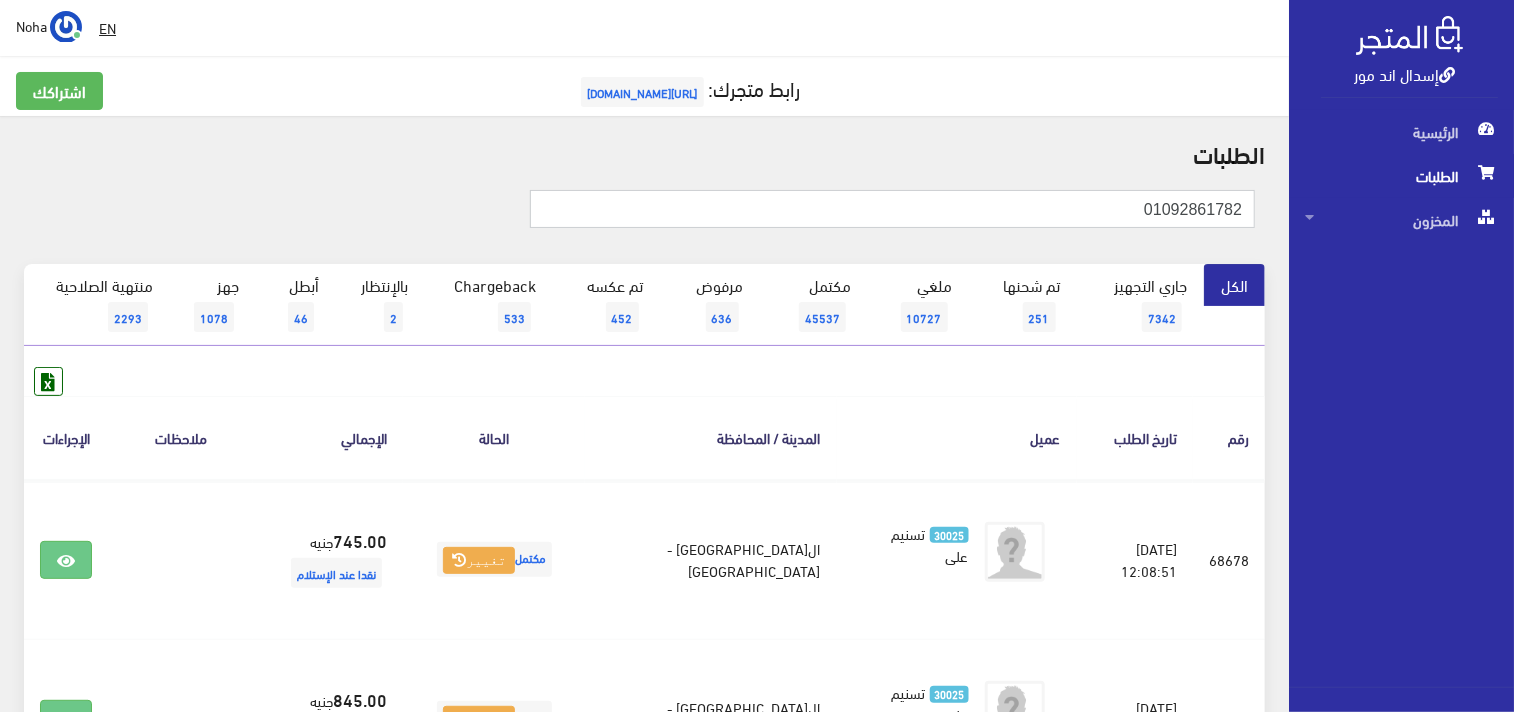 type on "01092861782" 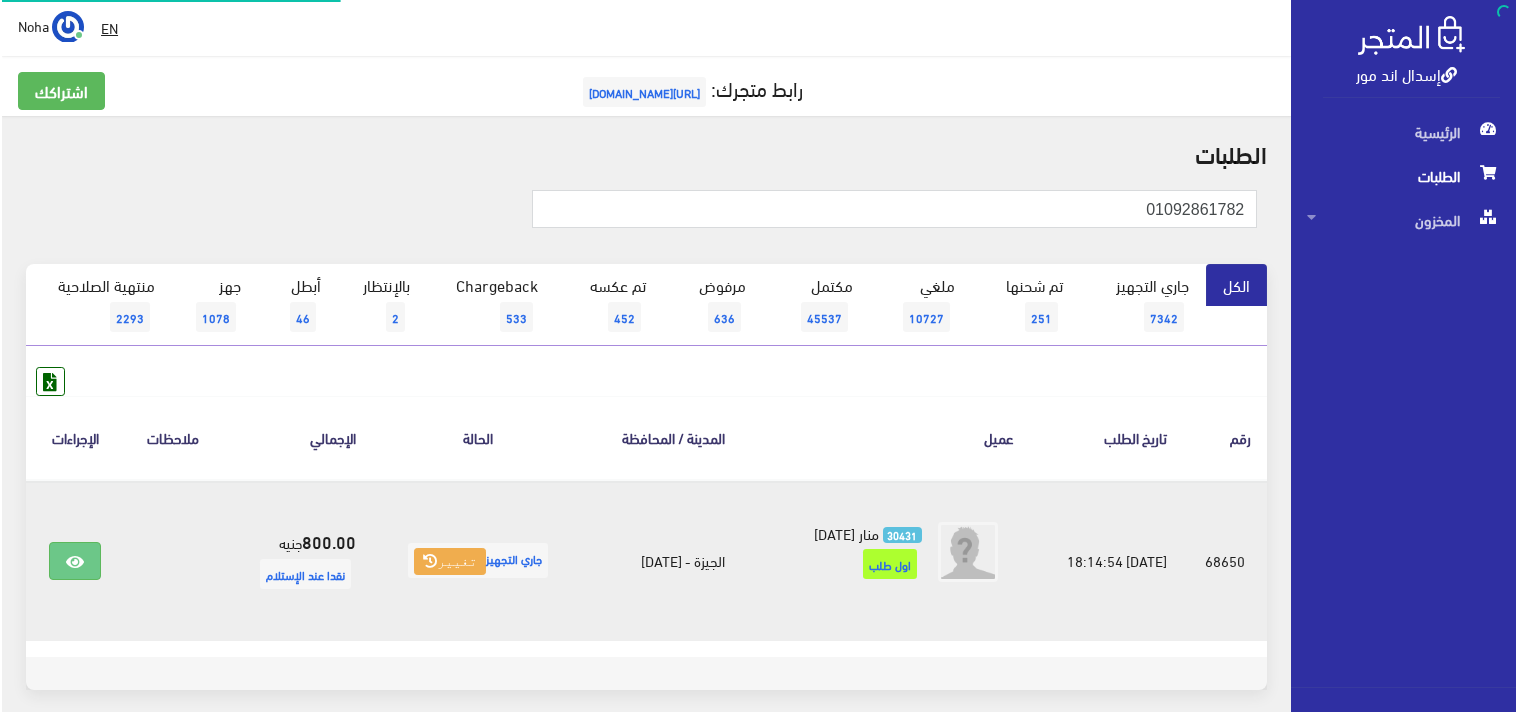 scroll, scrollTop: 0, scrollLeft: 0, axis: both 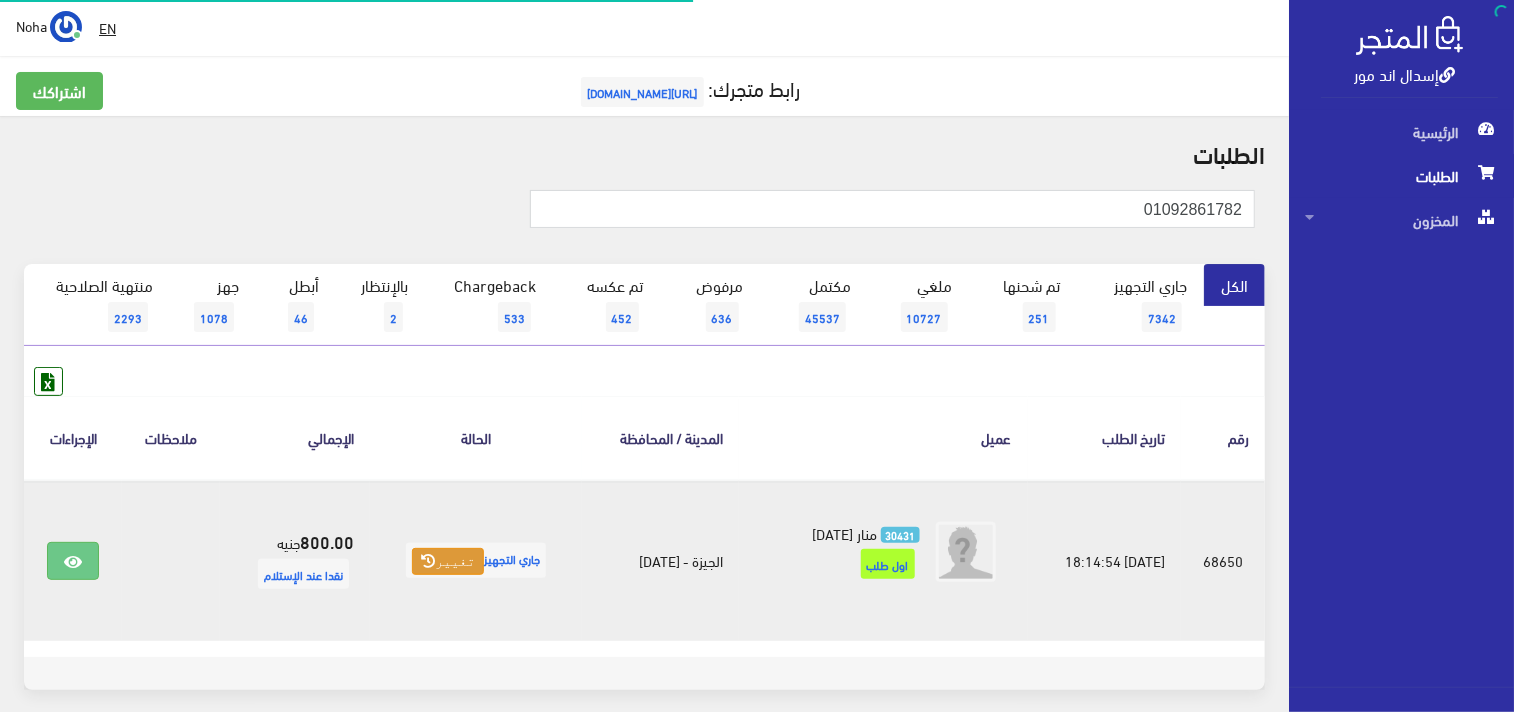 click on "تغيير" at bounding box center [448, 562] 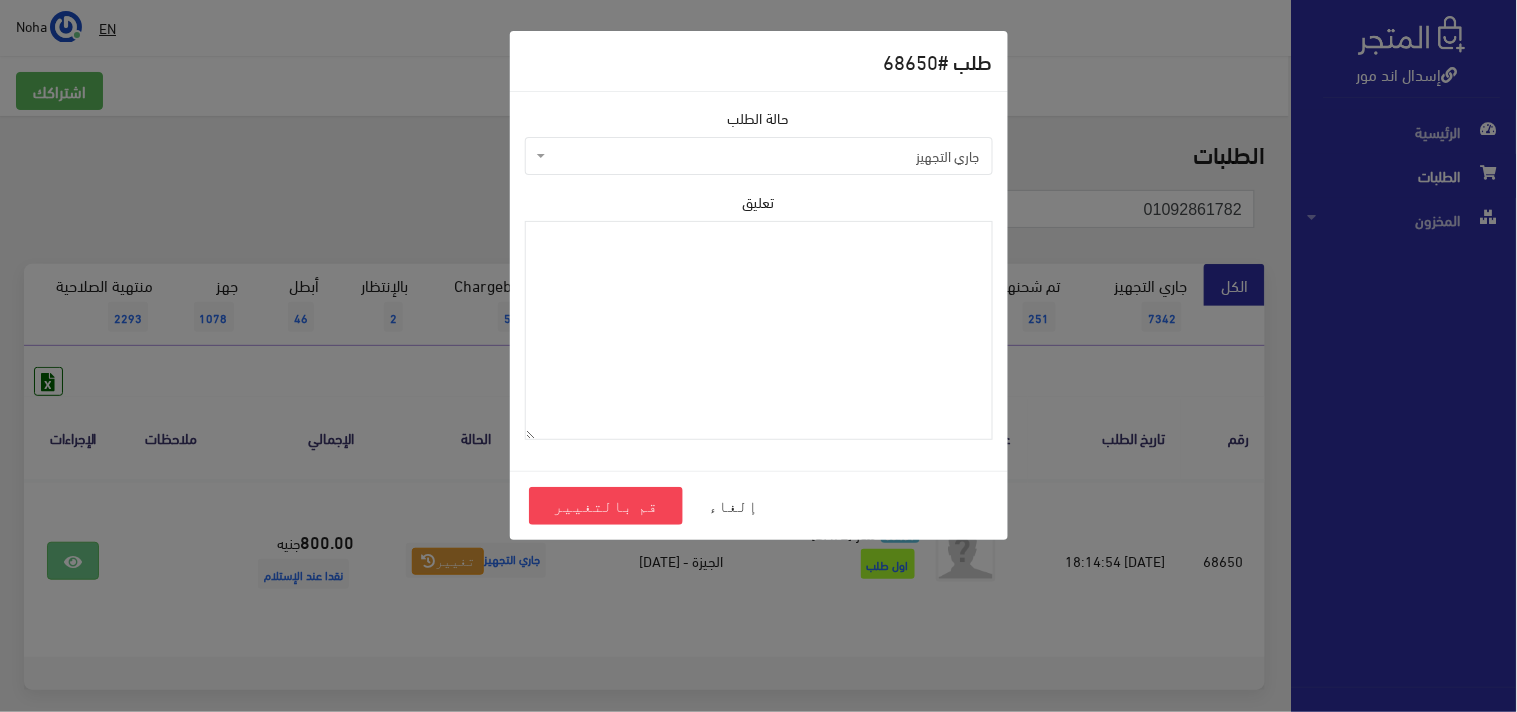 click on "إسدال اند مور
الرئيسية
الطلبات
EN" at bounding box center (758, 401) 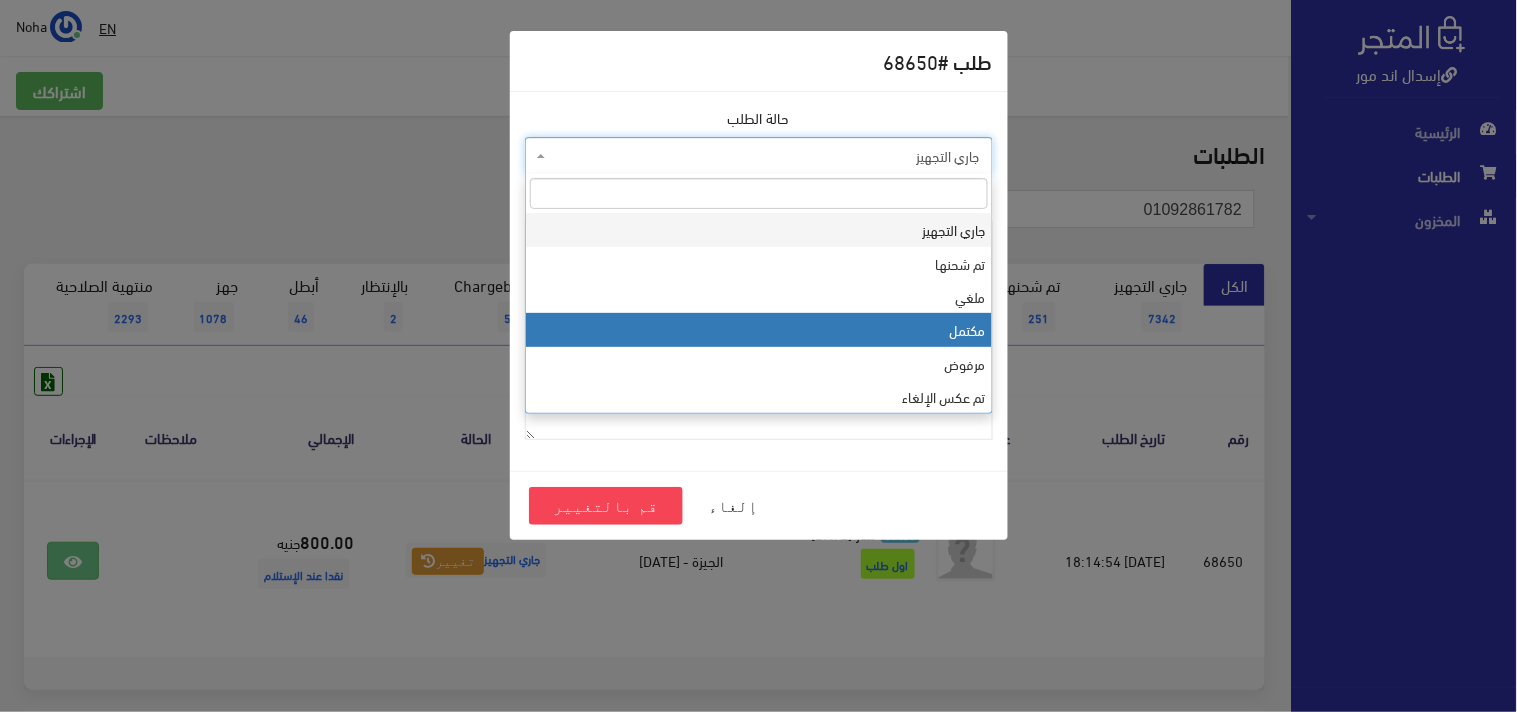 select on "4" 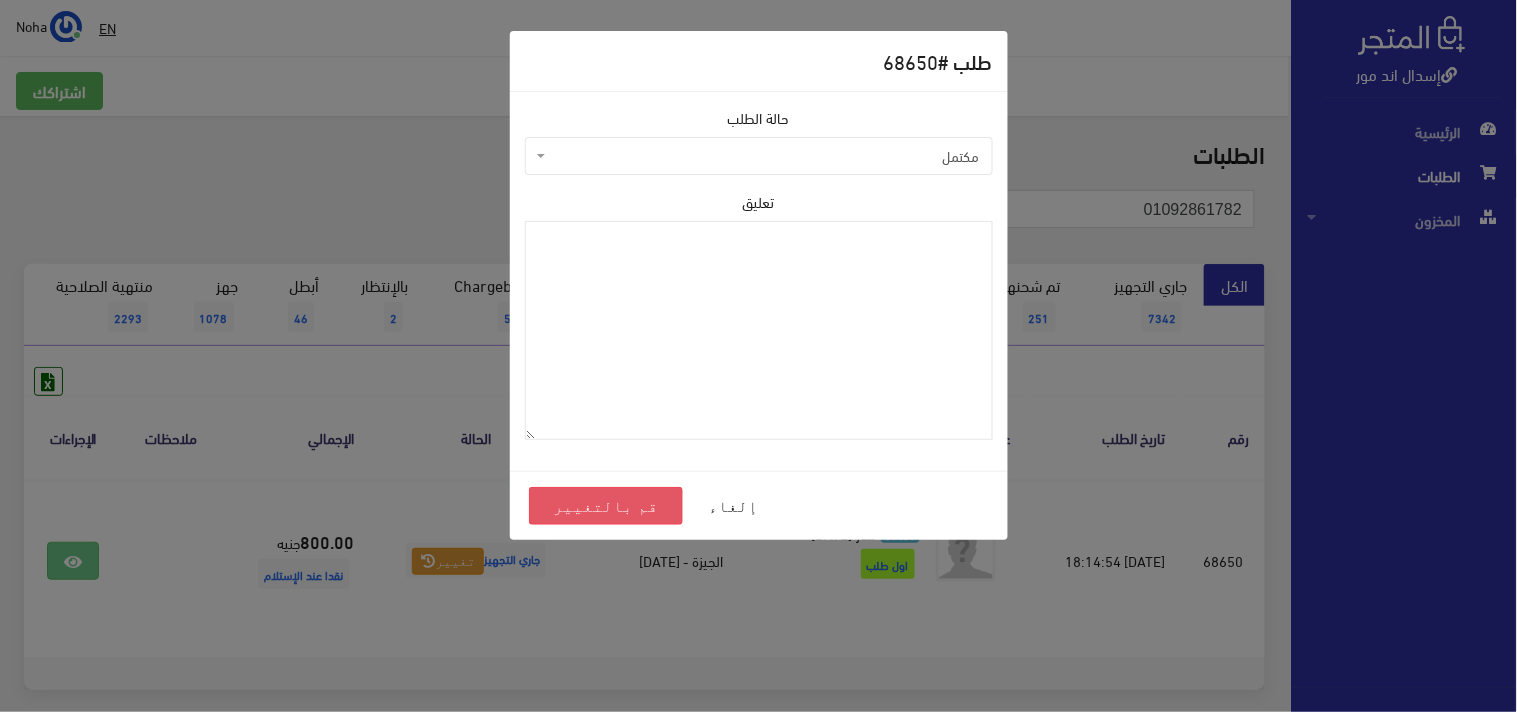click on "قم بالتغيير" at bounding box center (606, 506) 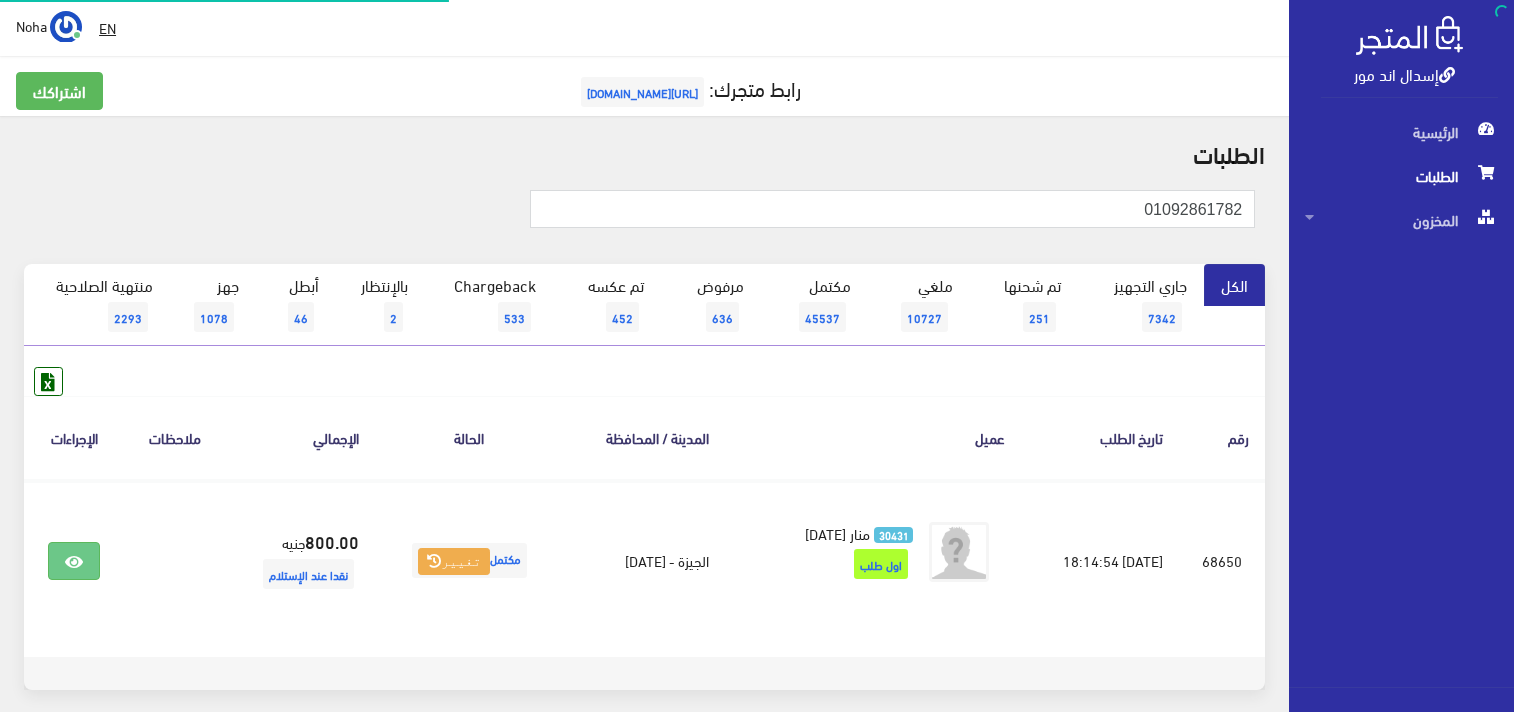 scroll, scrollTop: 0, scrollLeft: 0, axis: both 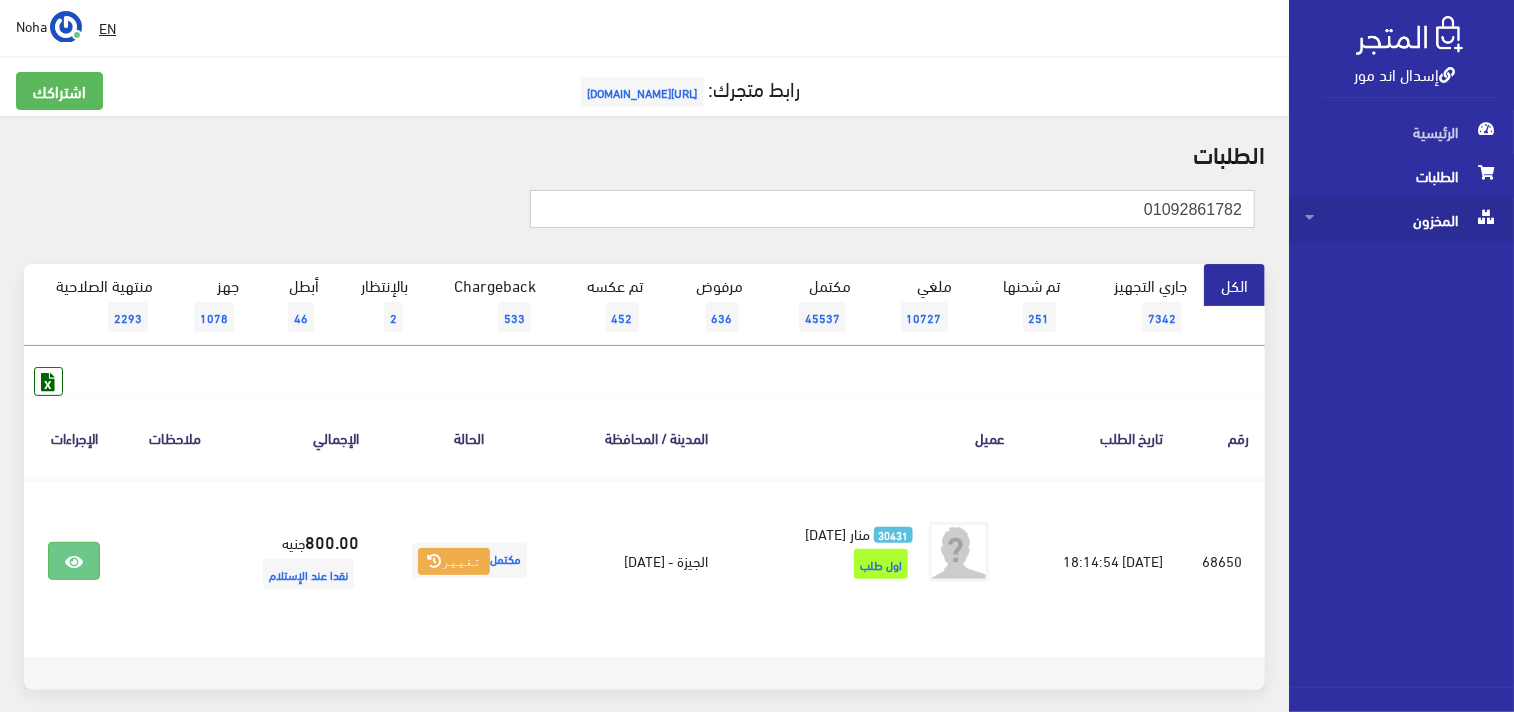 drag, startPoint x: 1137, startPoint y: 208, endPoint x: 1401, endPoint y: 224, distance: 264.4844 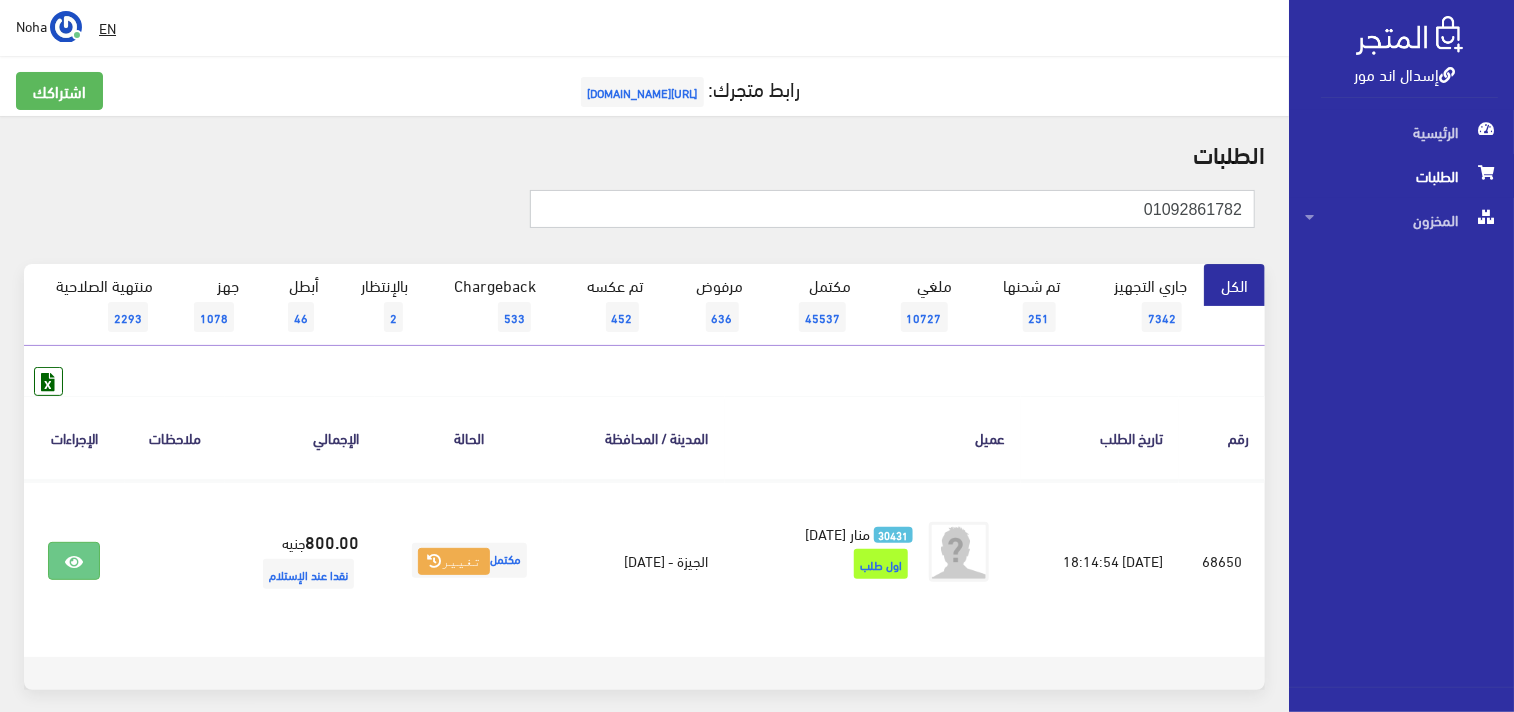 paste on "210800778" 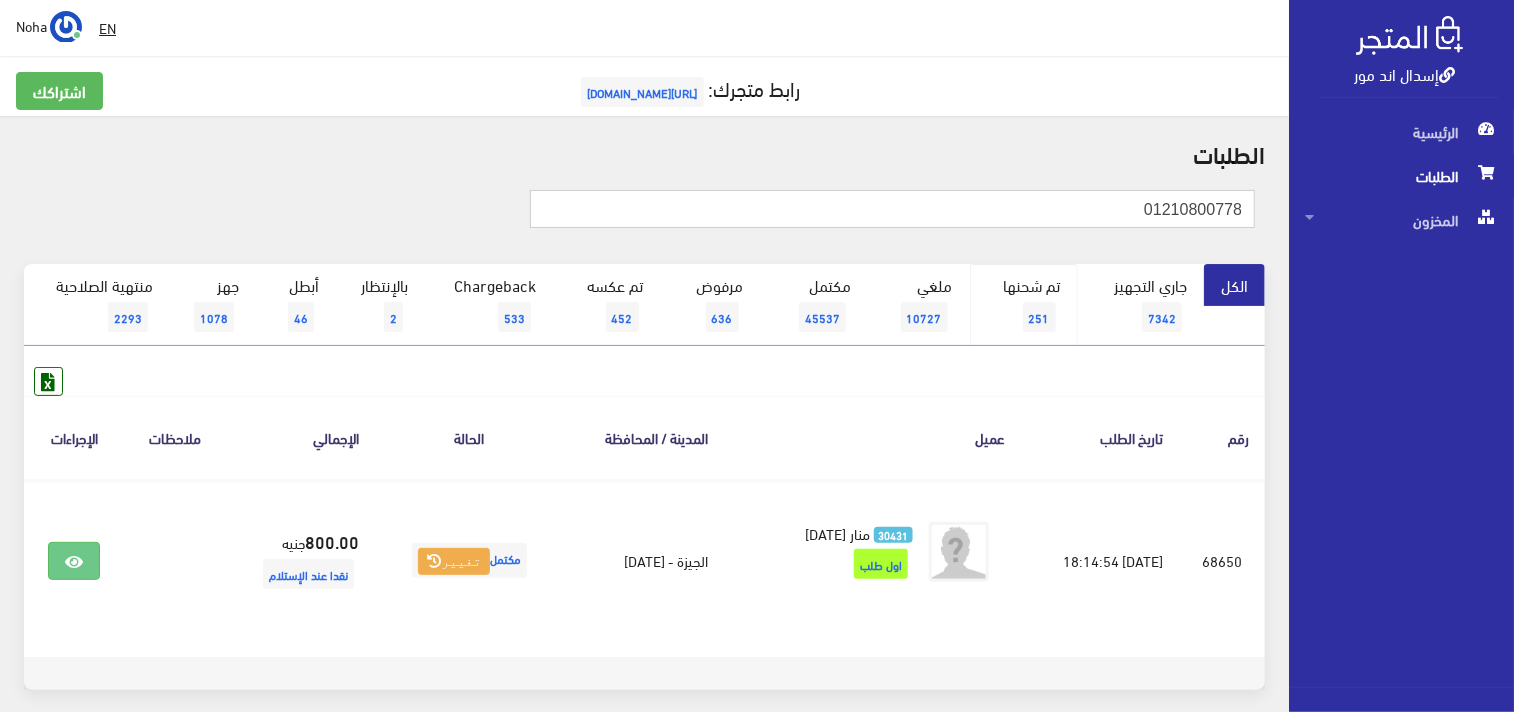 type on "01210800778" 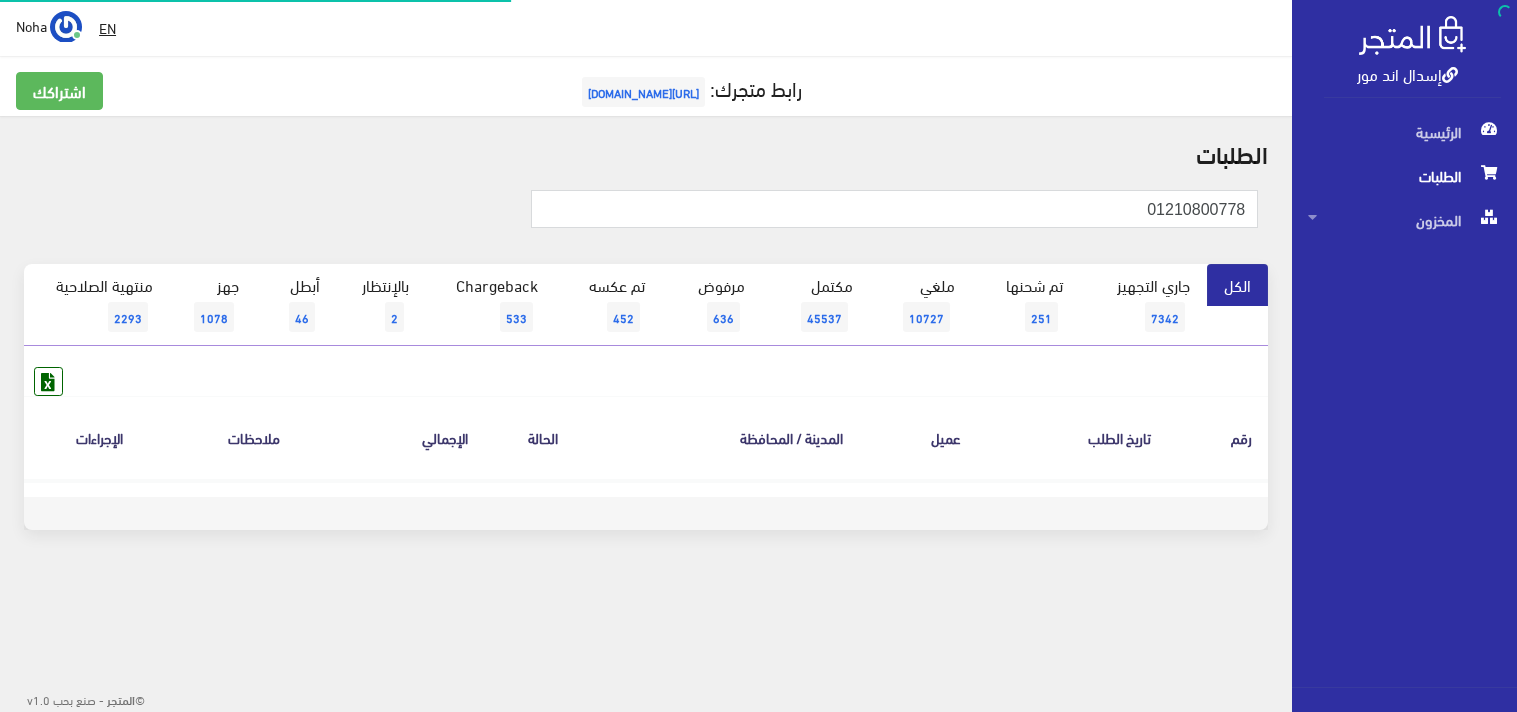 scroll, scrollTop: 0, scrollLeft: 0, axis: both 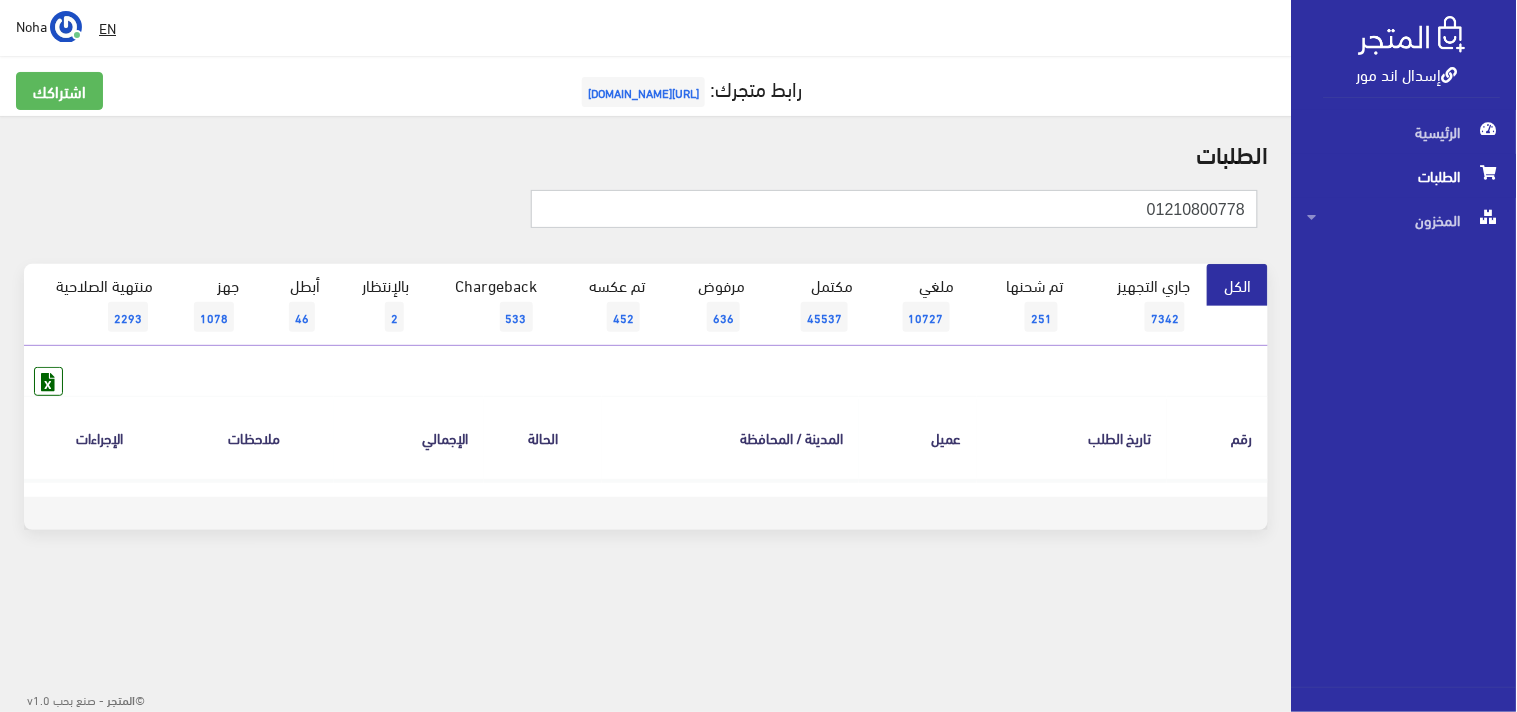 click on "01210800778" at bounding box center (894, 209) 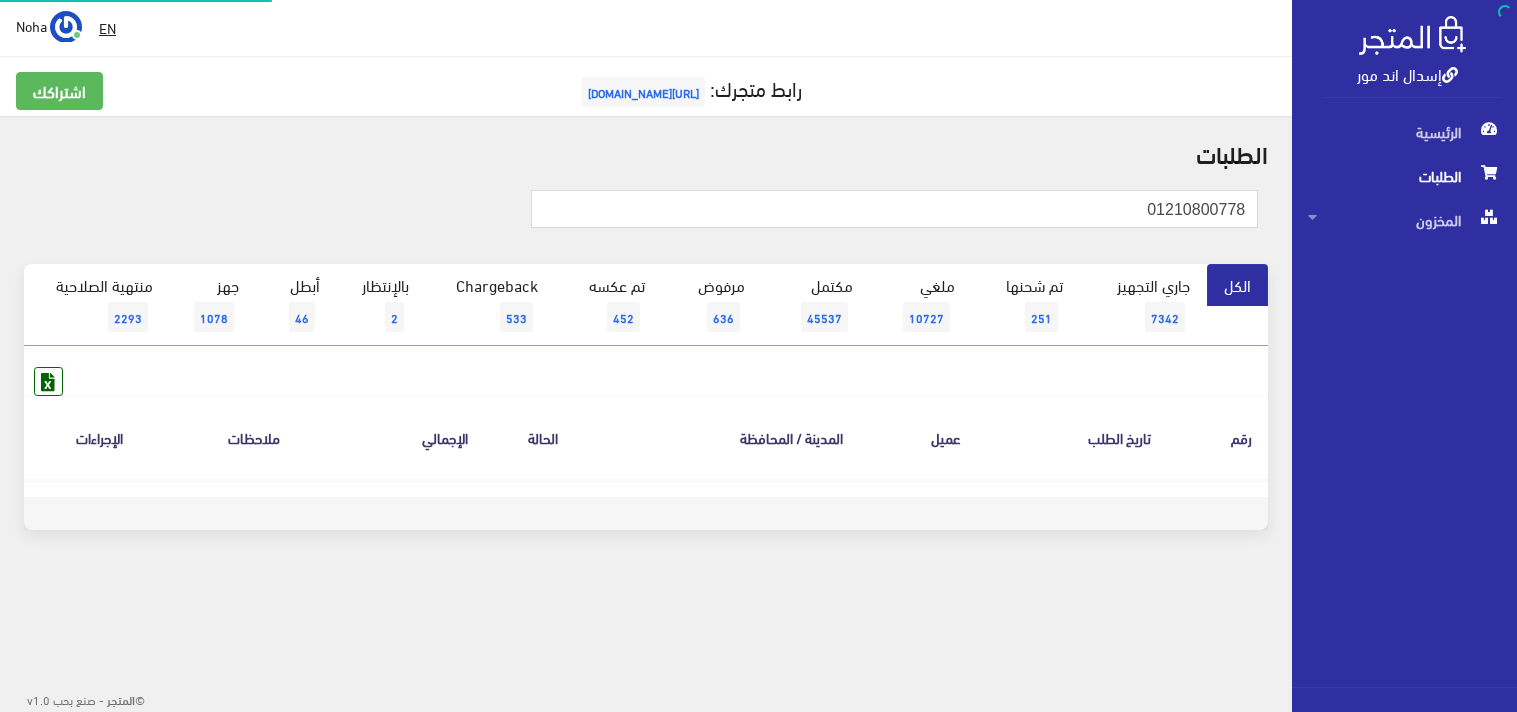 scroll, scrollTop: 0, scrollLeft: 0, axis: both 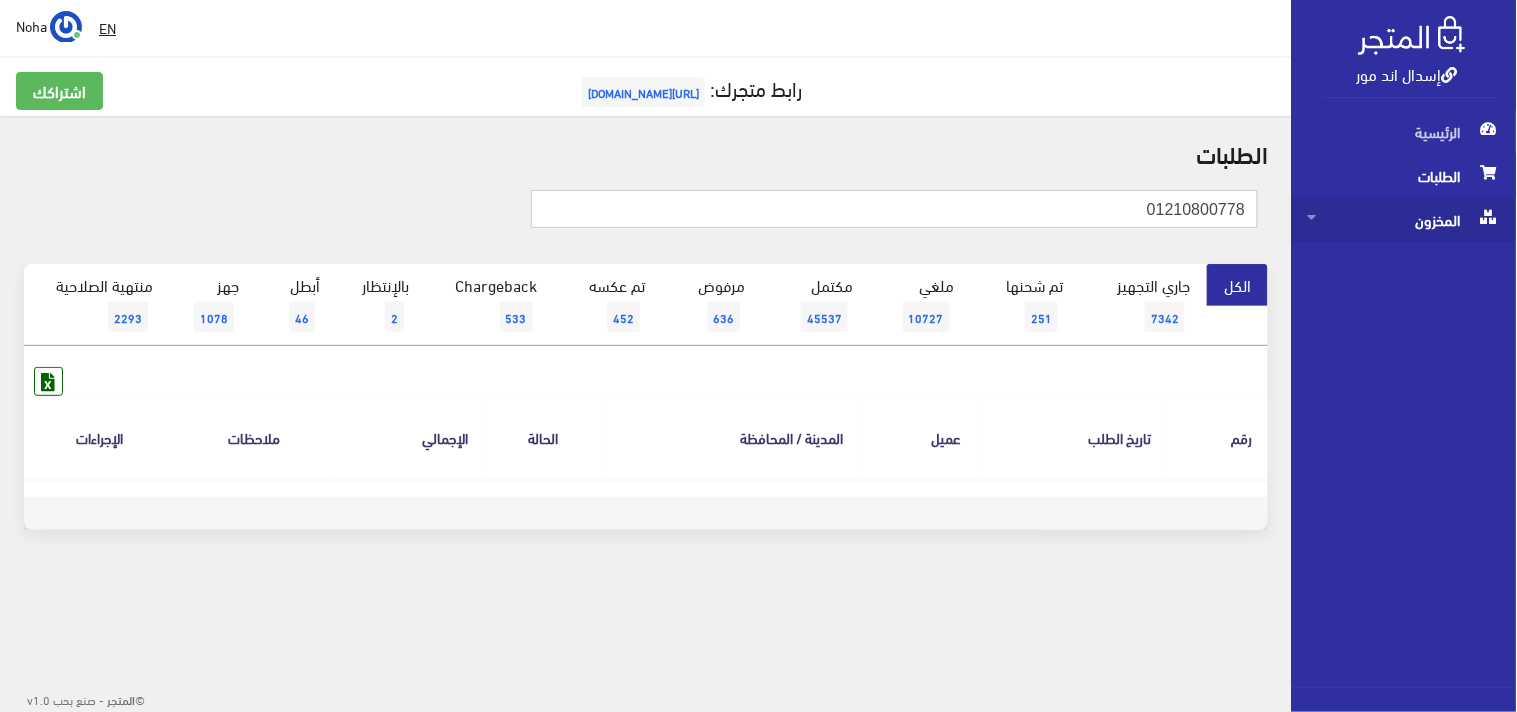 drag, startPoint x: 1136, startPoint y: 208, endPoint x: 1516, endPoint y: 226, distance: 380.4261 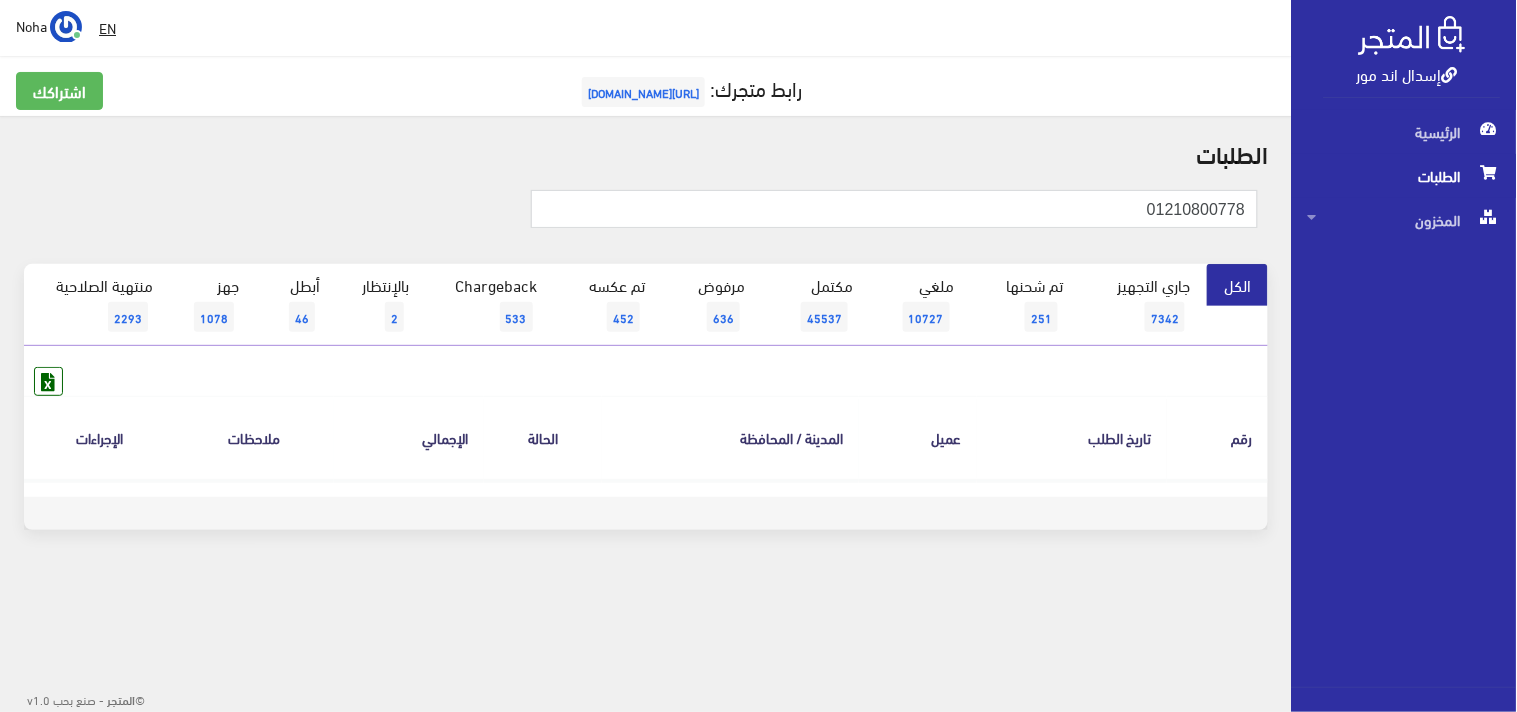 scroll, scrollTop: 0, scrollLeft: 0, axis: both 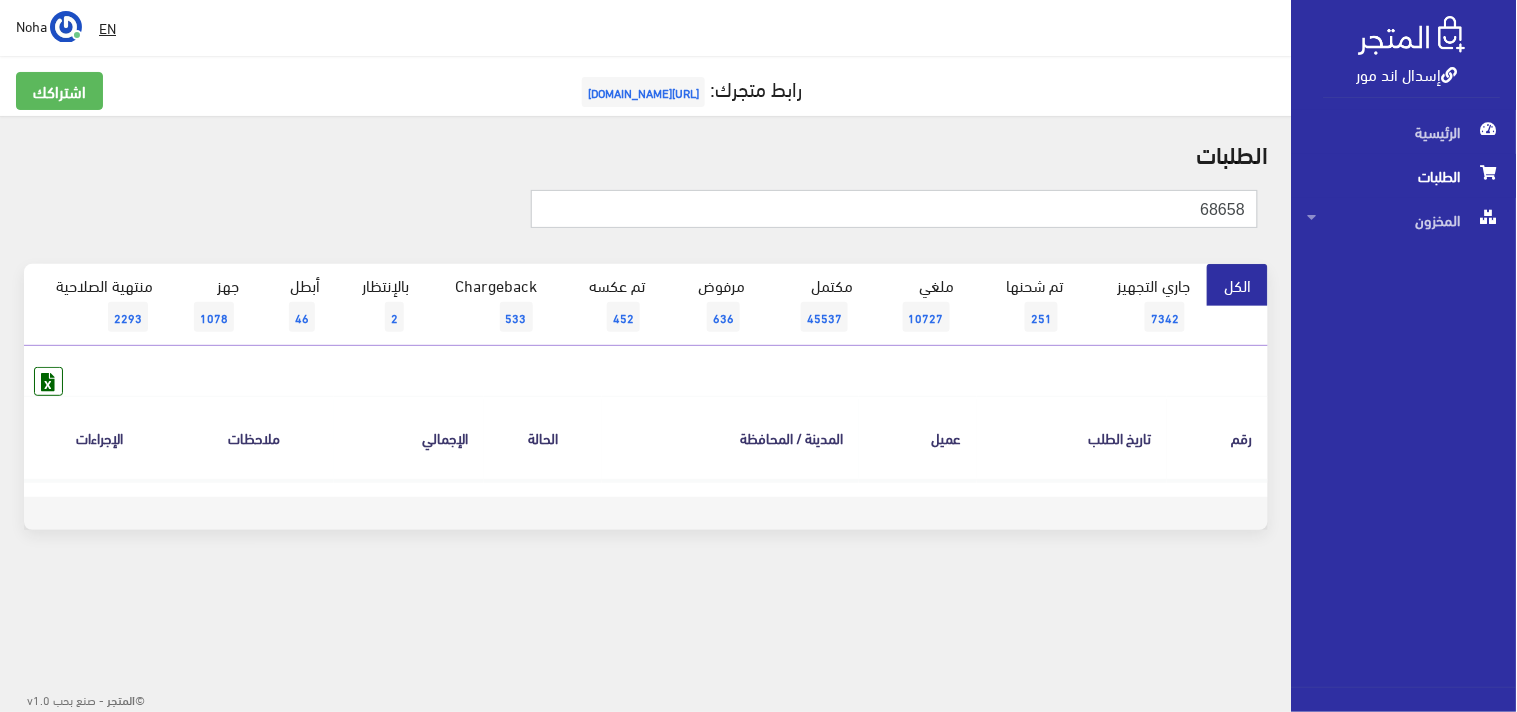 type on "68658" 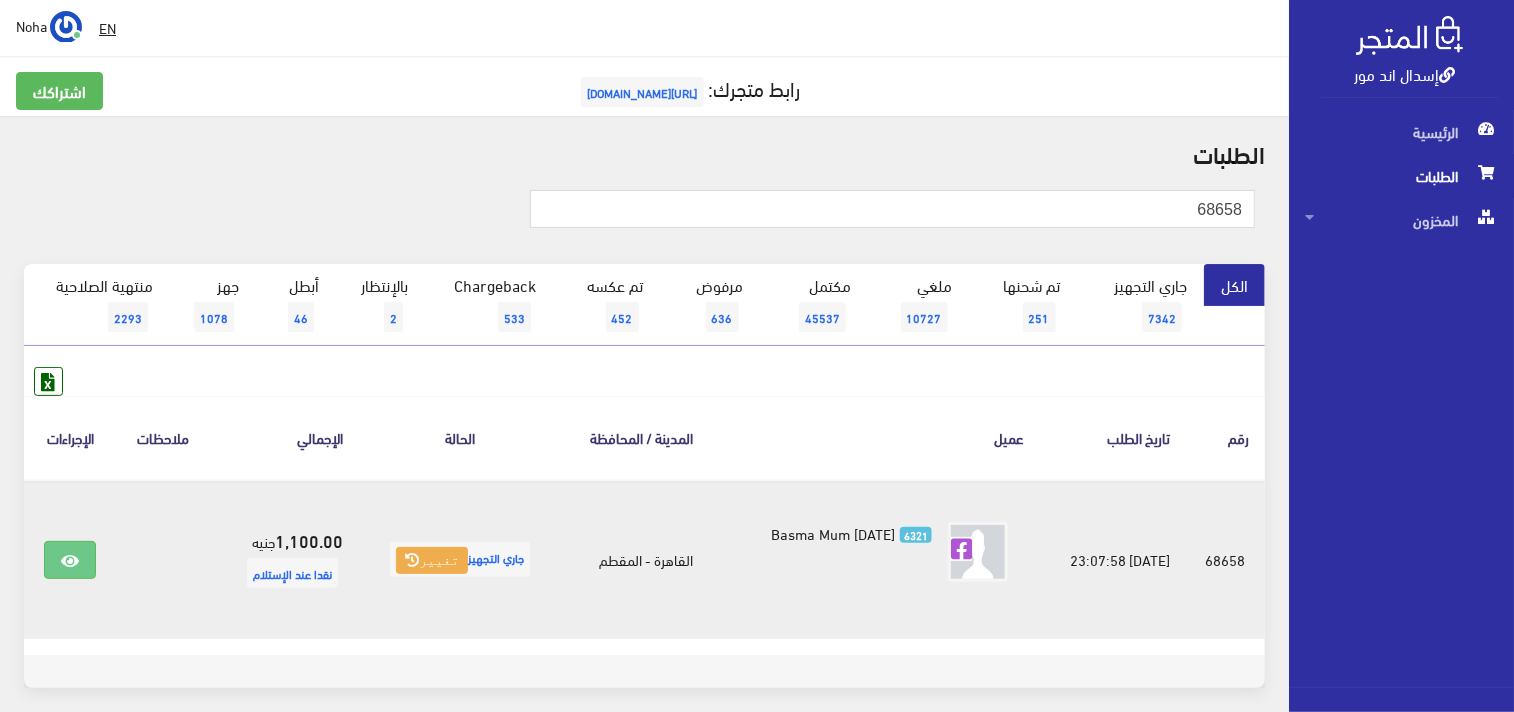 scroll, scrollTop: 86, scrollLeft: 0, axis: vertical 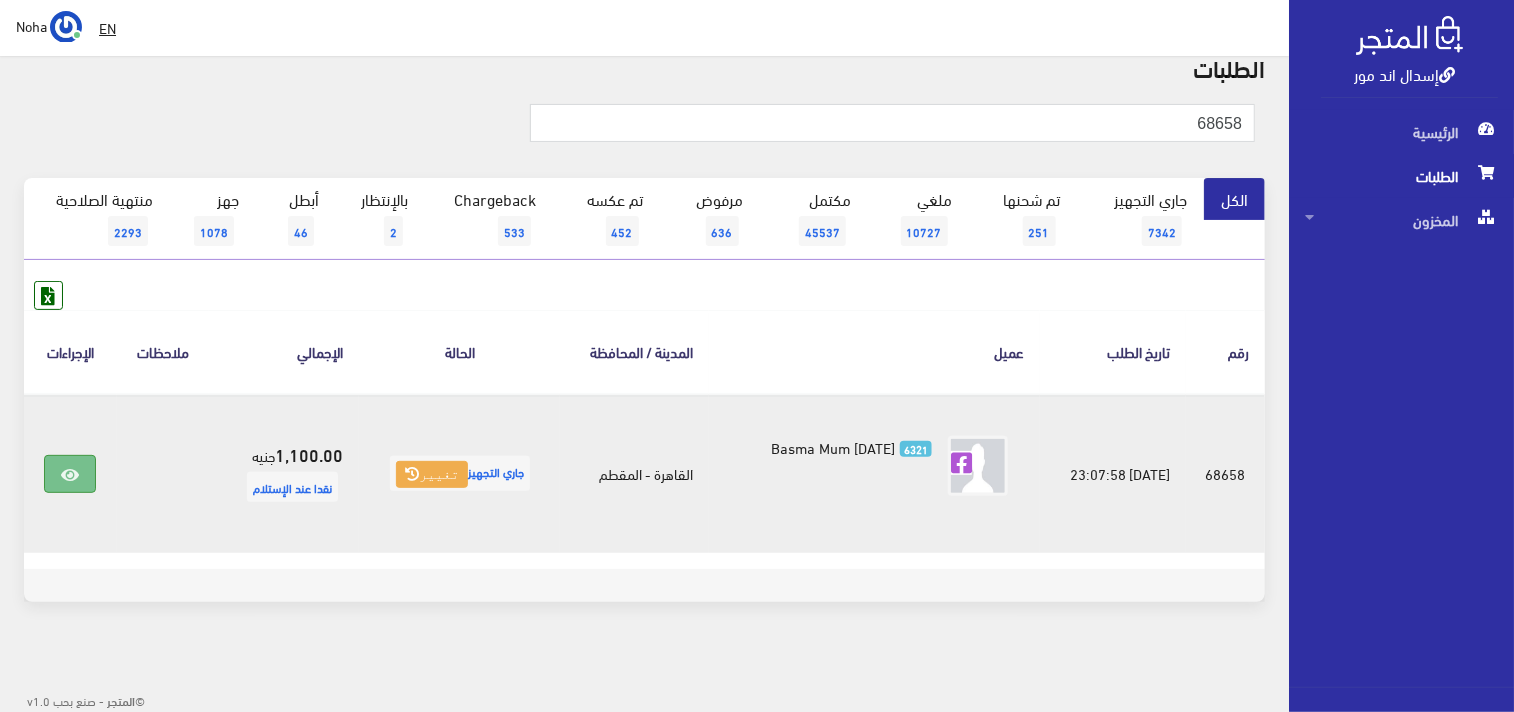 click at bounding box center (70, 474) 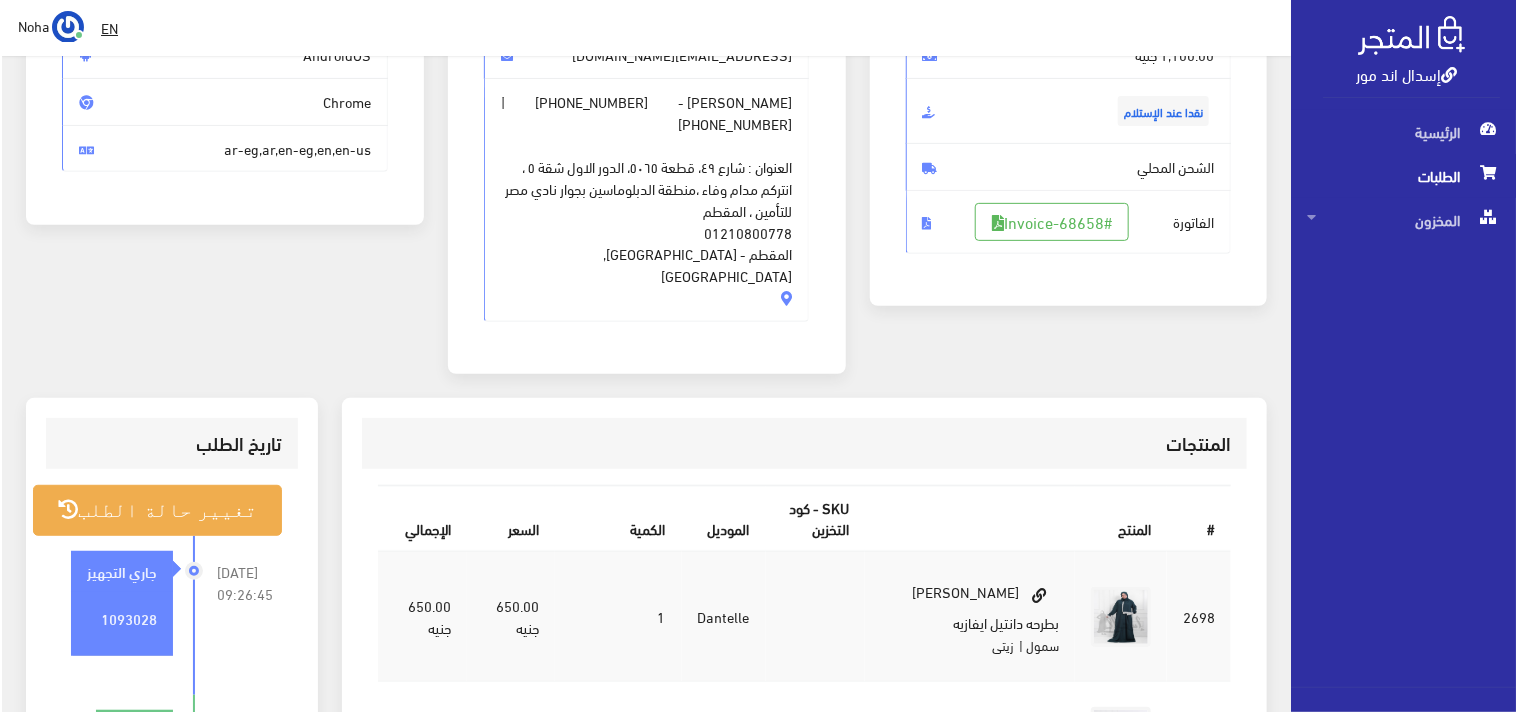 scroll, scrollTop: 333, scrollLeft: 0, axis: vertical 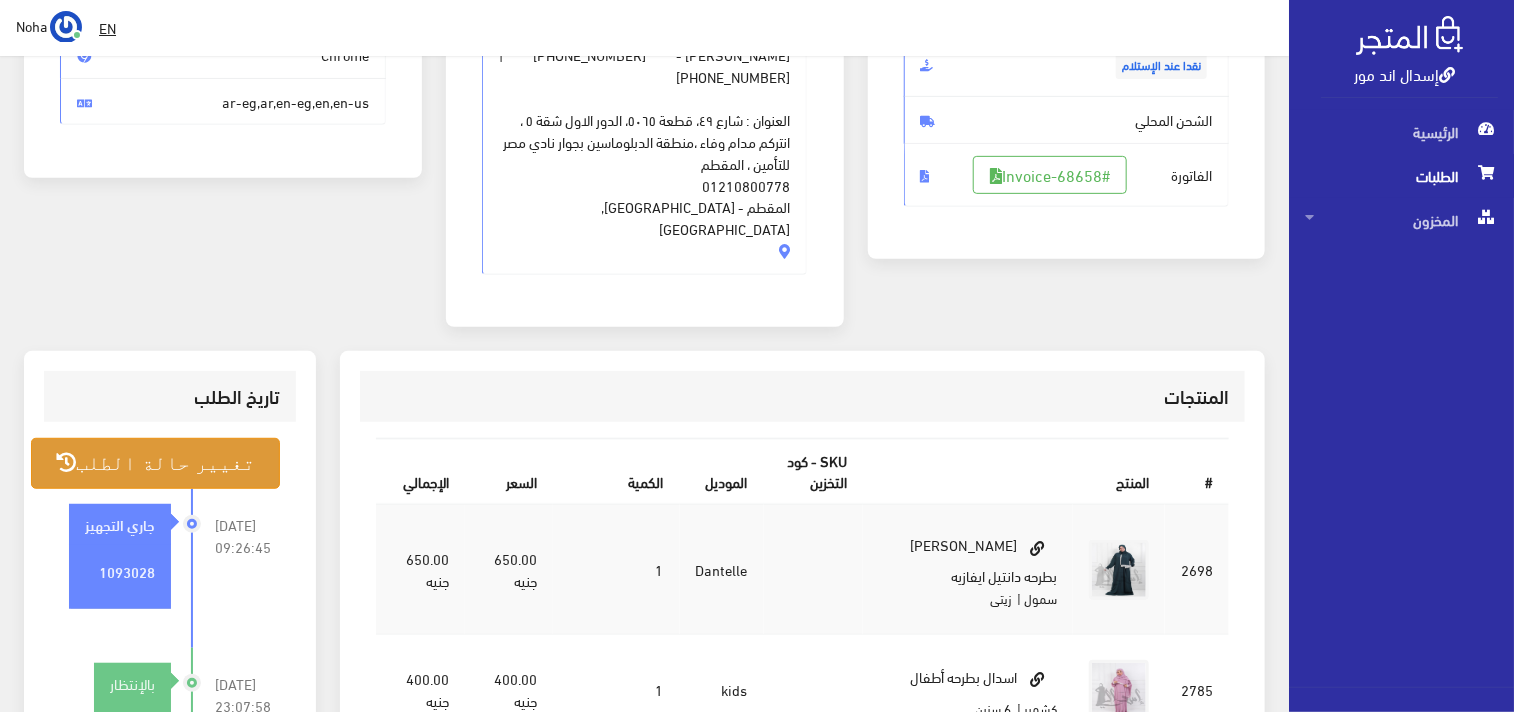 click on "تغيير حالة الطلب" at bounding box center [155, 463] 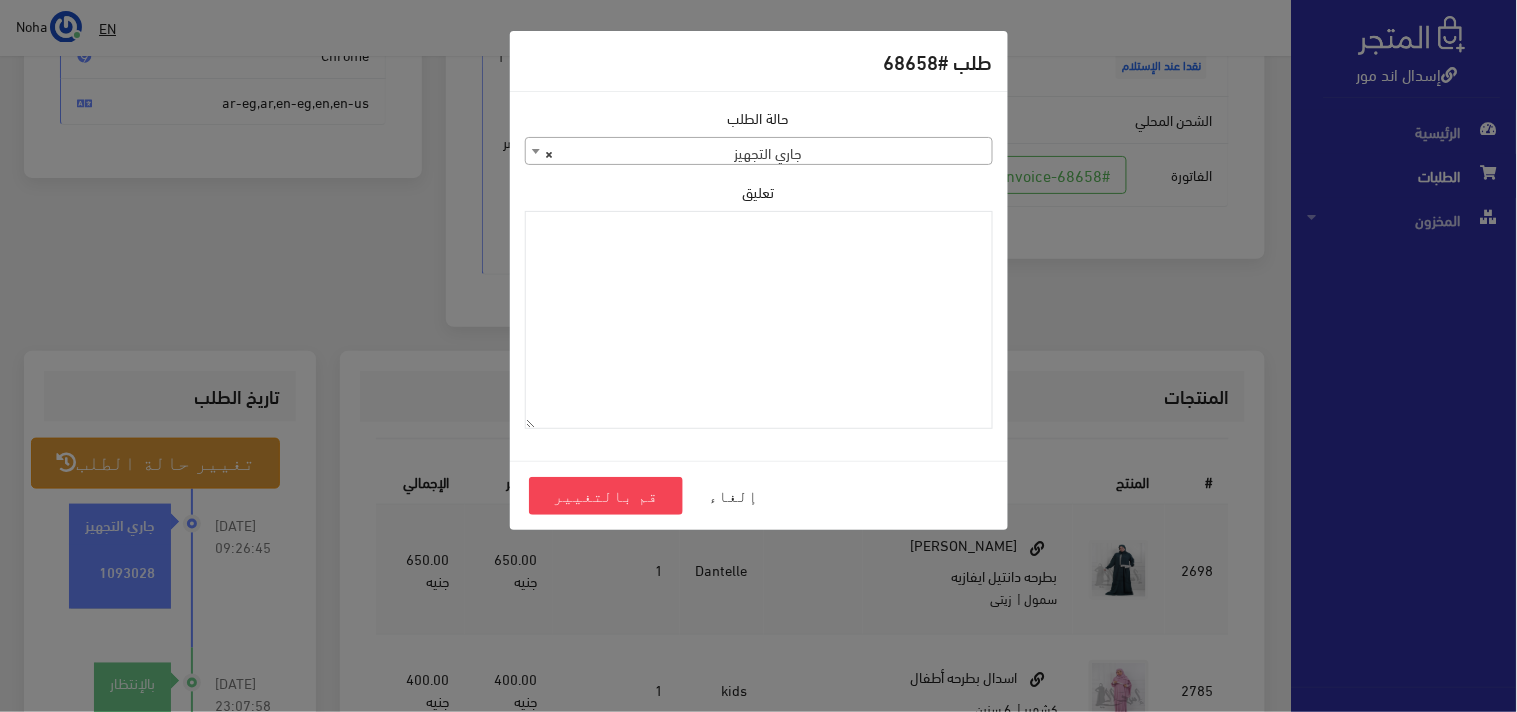 click on "× جاري التجهيز" at bounding box center [759, 152] 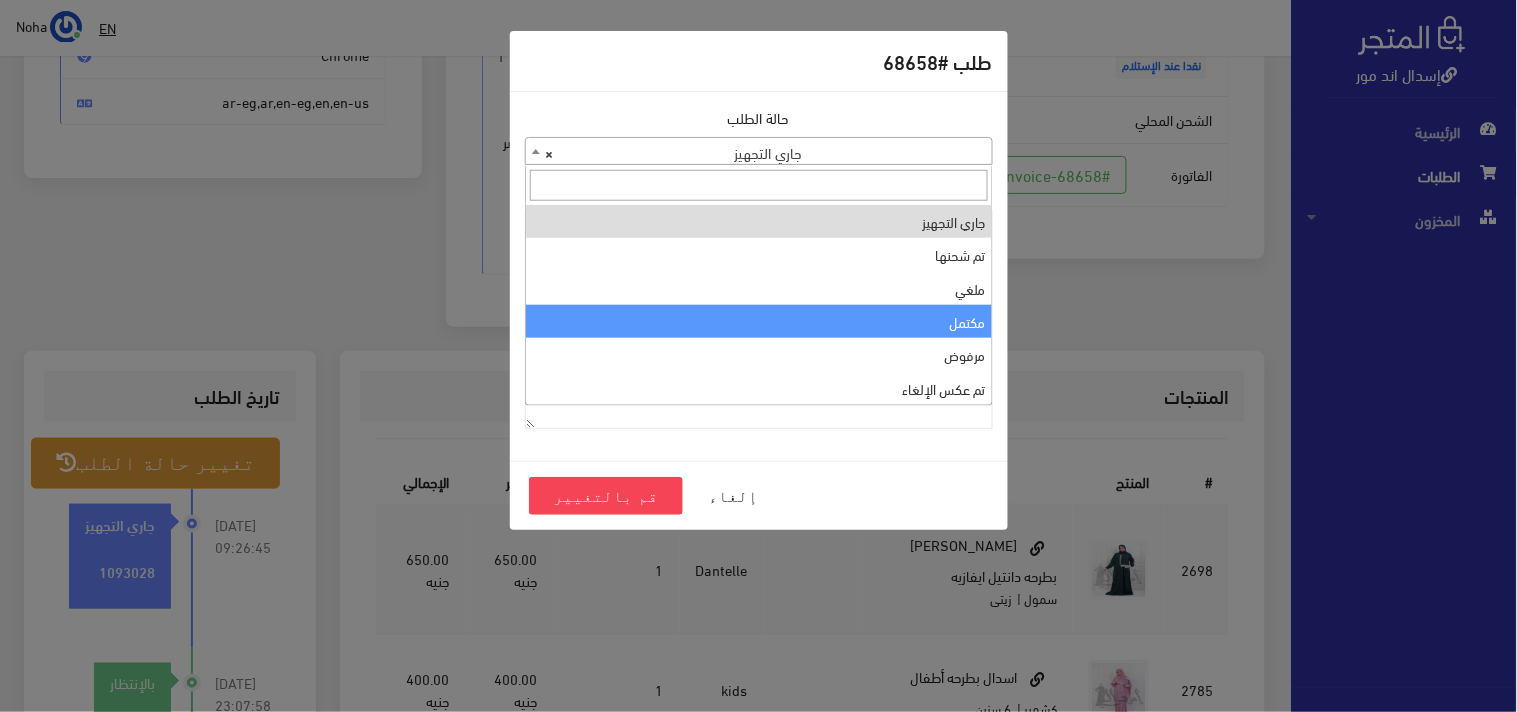 select on "4" 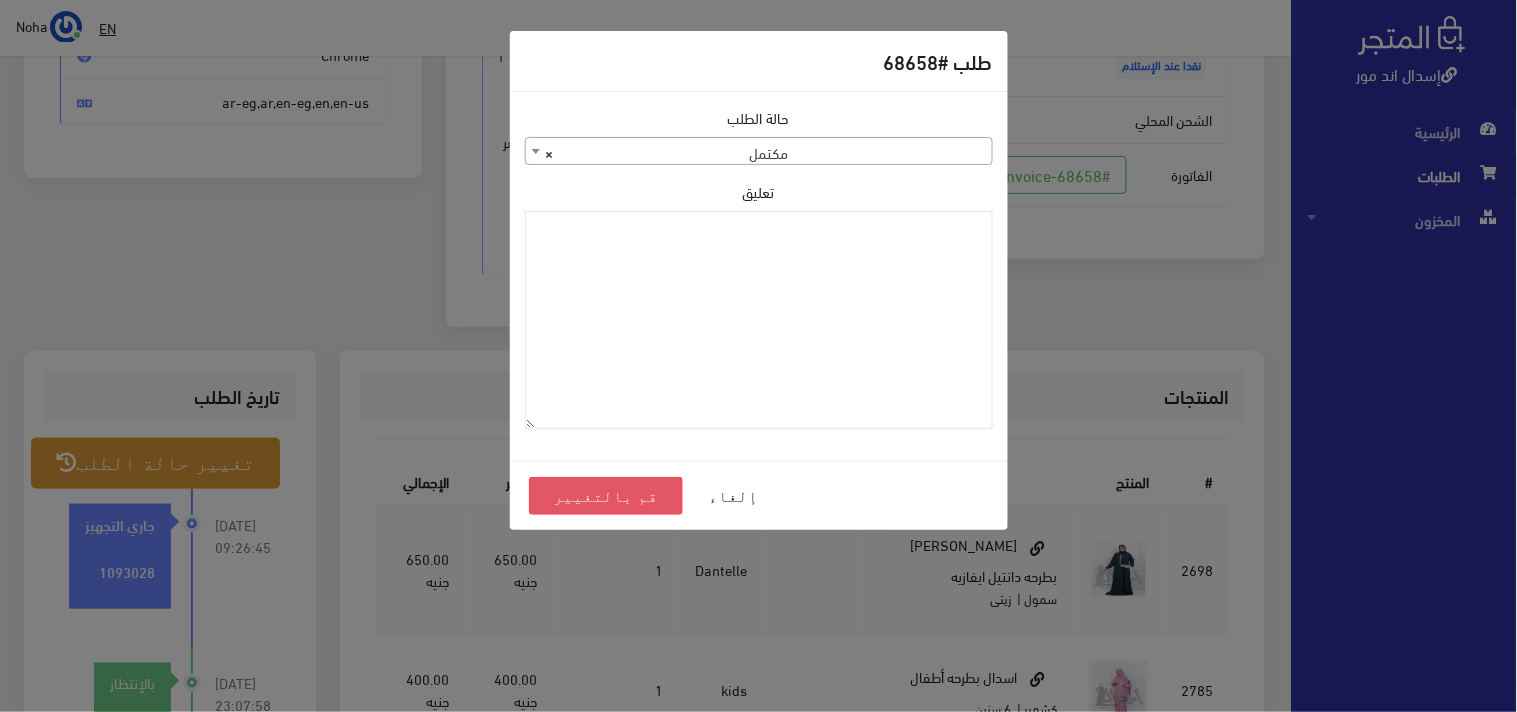 click on "قم بالتغيير" at bounding box center [606, 496] 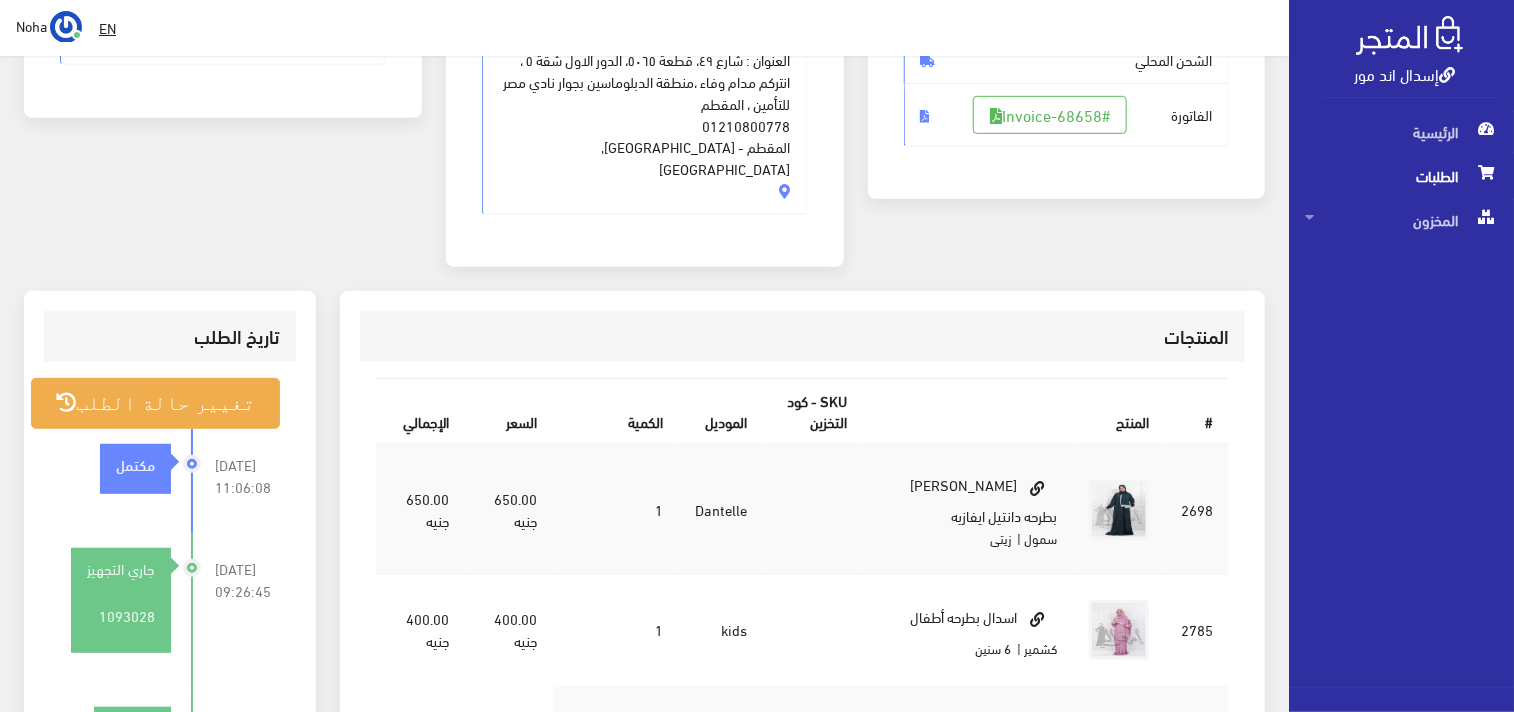 scroll, scrollTop: 0, scrollLeft: 0, axis: both 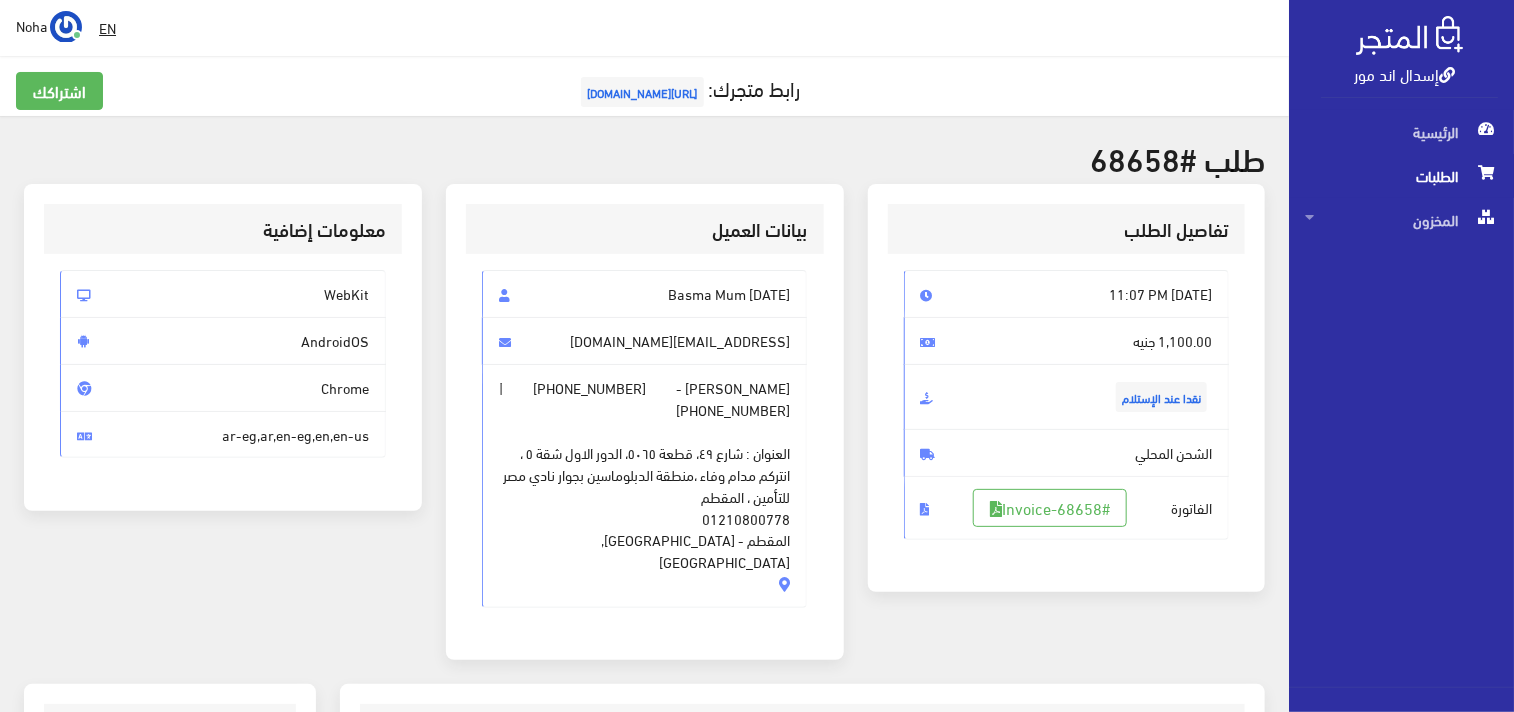 click on "رابط متجرك:
https://www.esdalandmore.com" at bounding box center [644, 92] 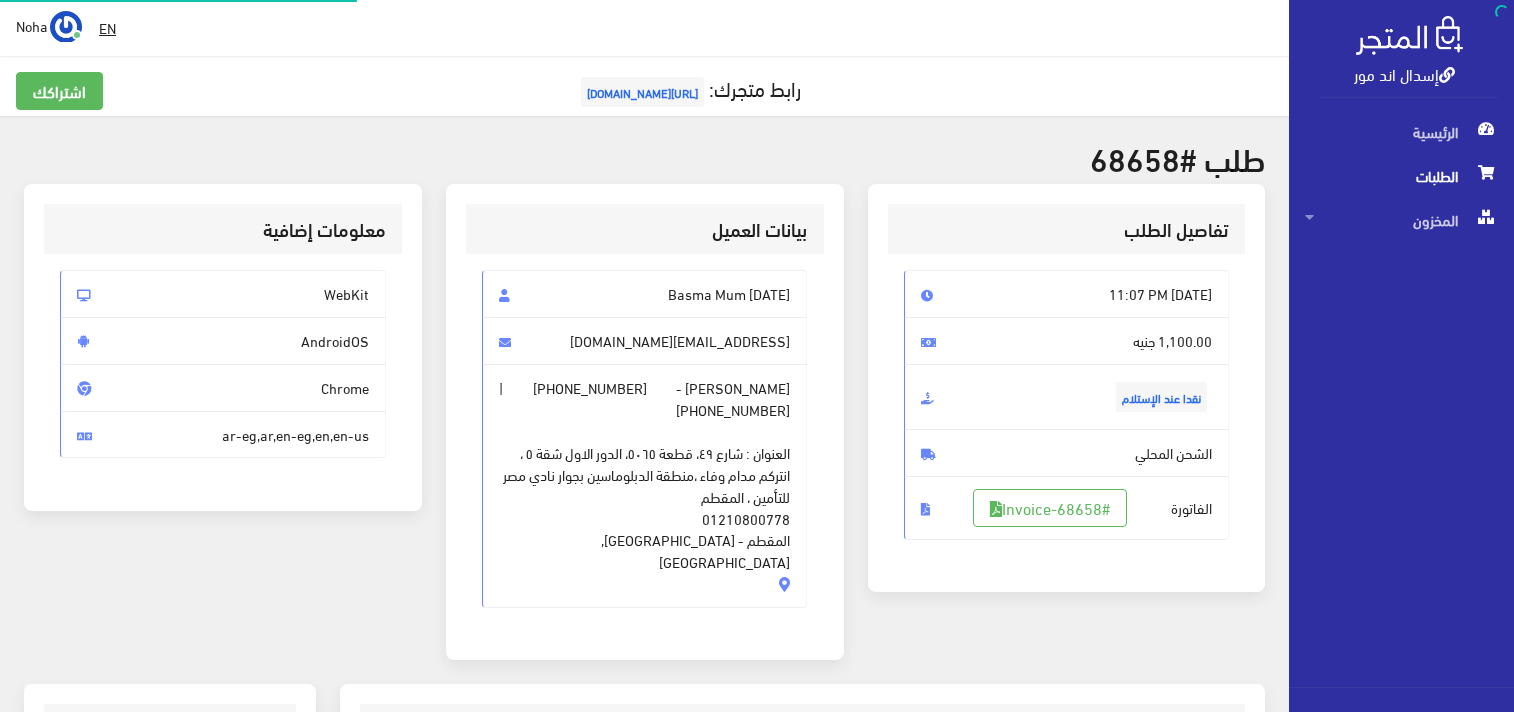 scroll, scrollTop: 322, scrollLeft: 0, axis: vertical 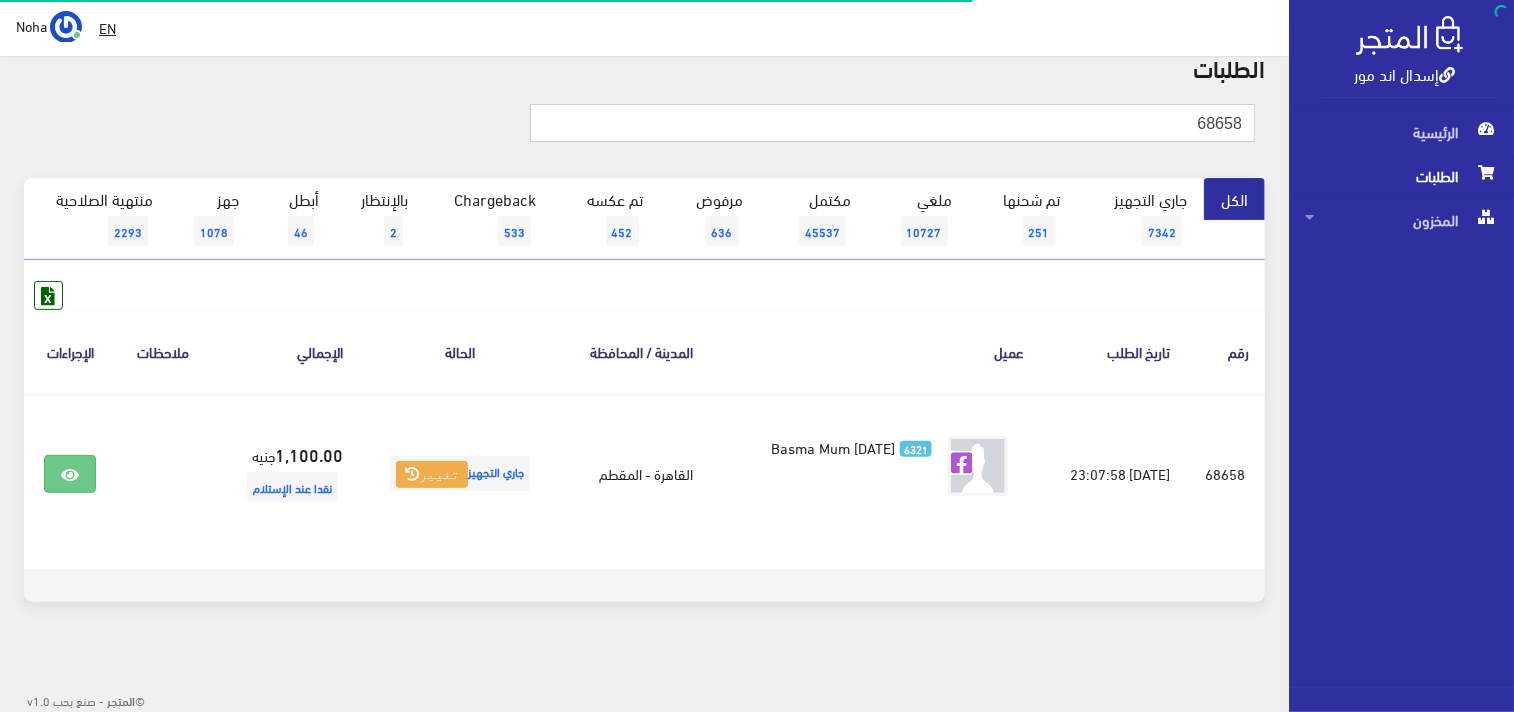 drag, startPoint x: 1025, startPoint y: 131, endPoint x: 1516, endPoint y: 128, distance: 491.00916 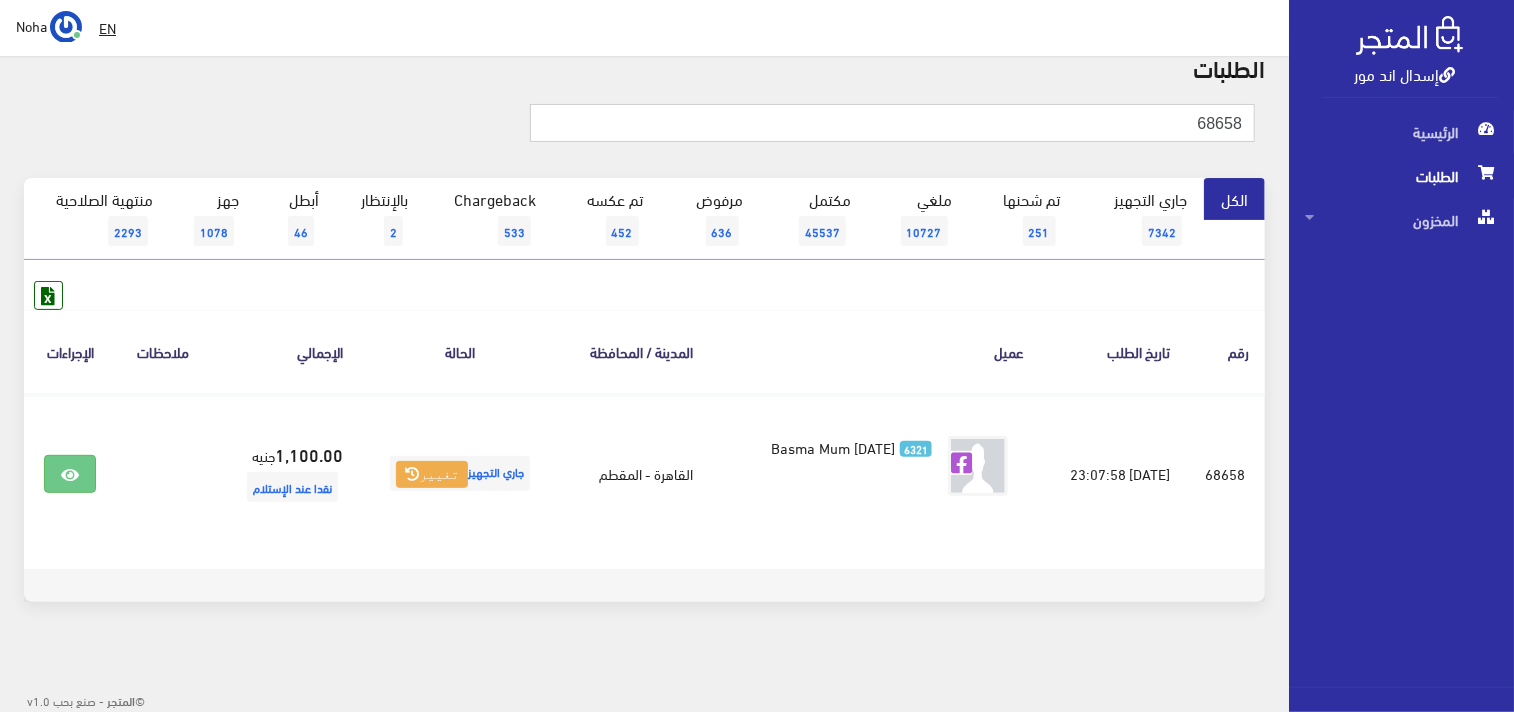 paste on "01142662523" 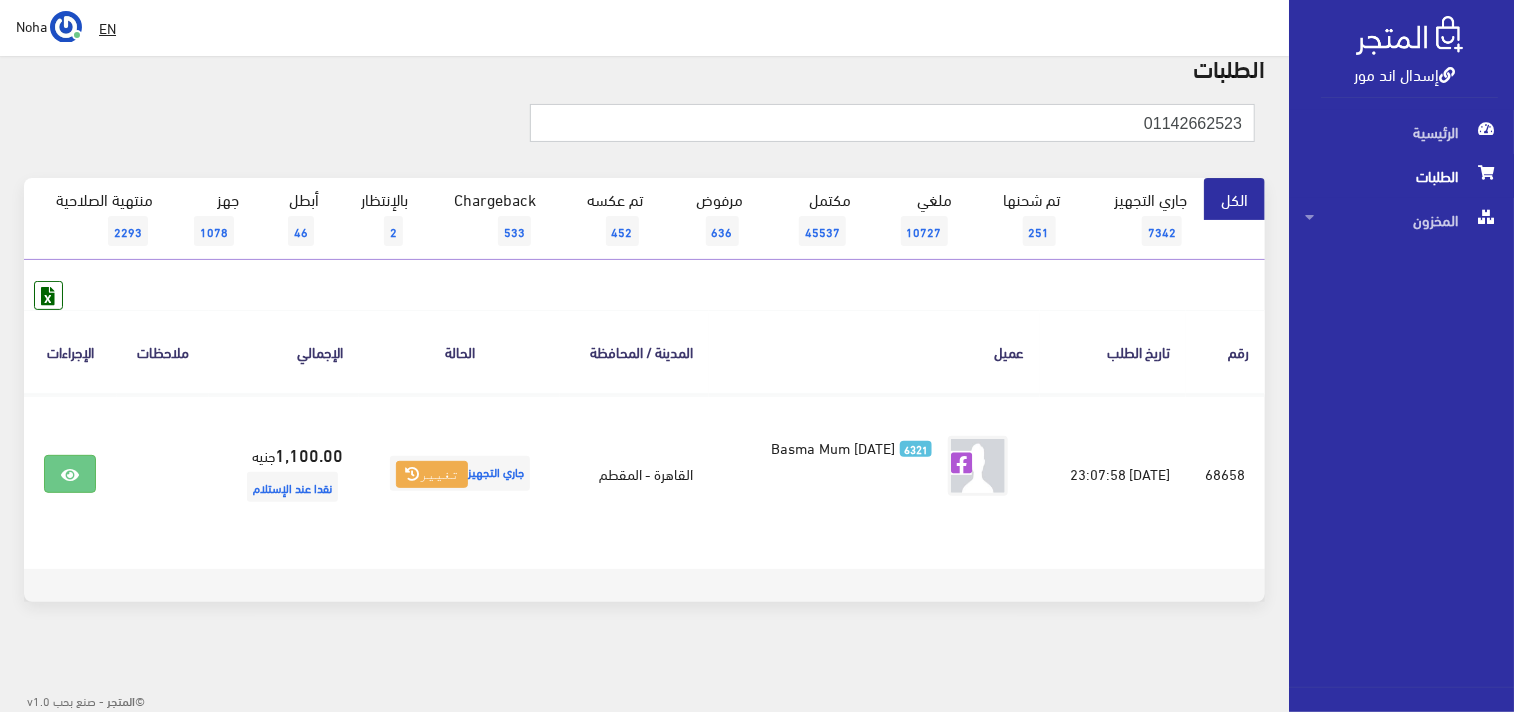 type on "01142662523" 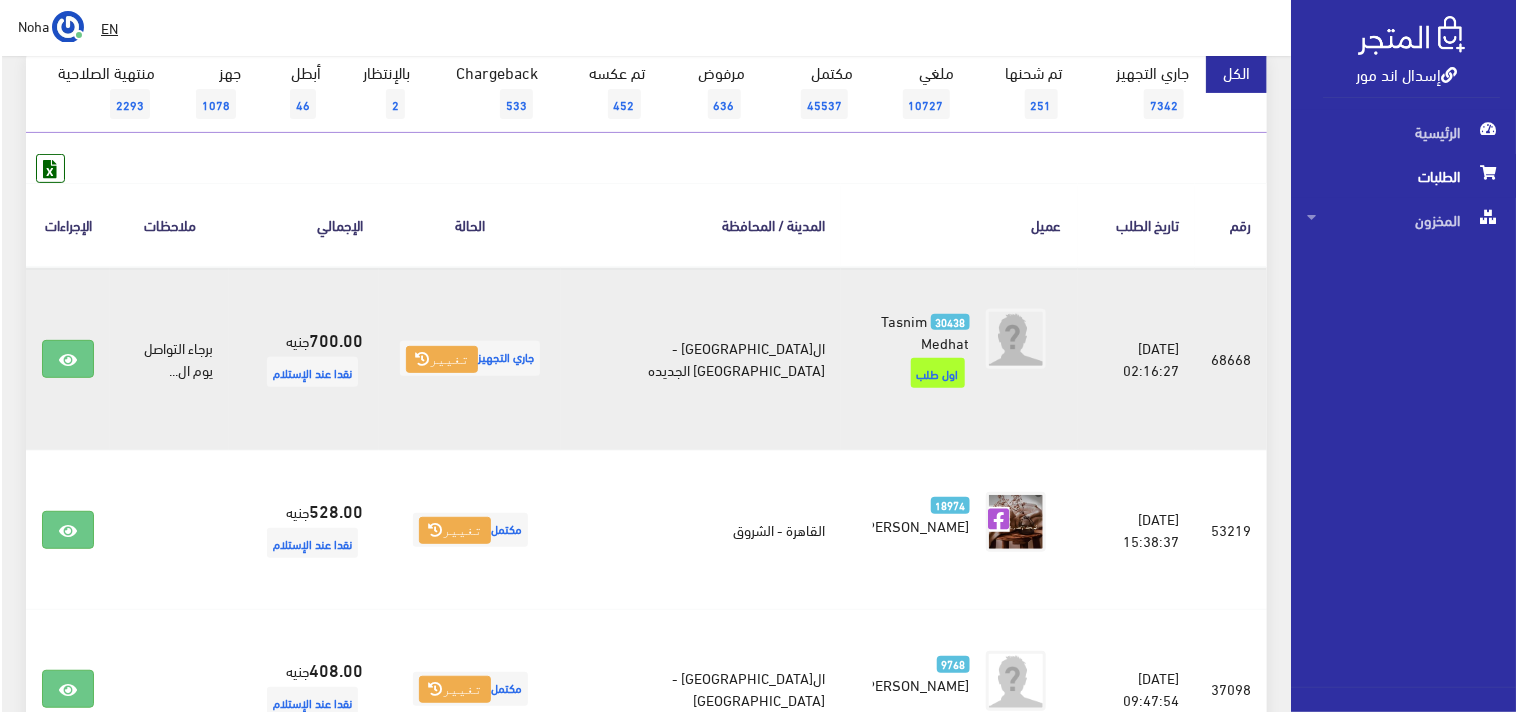scroll, scrollTop: 222, scrollLeft: 0, axis: vertical 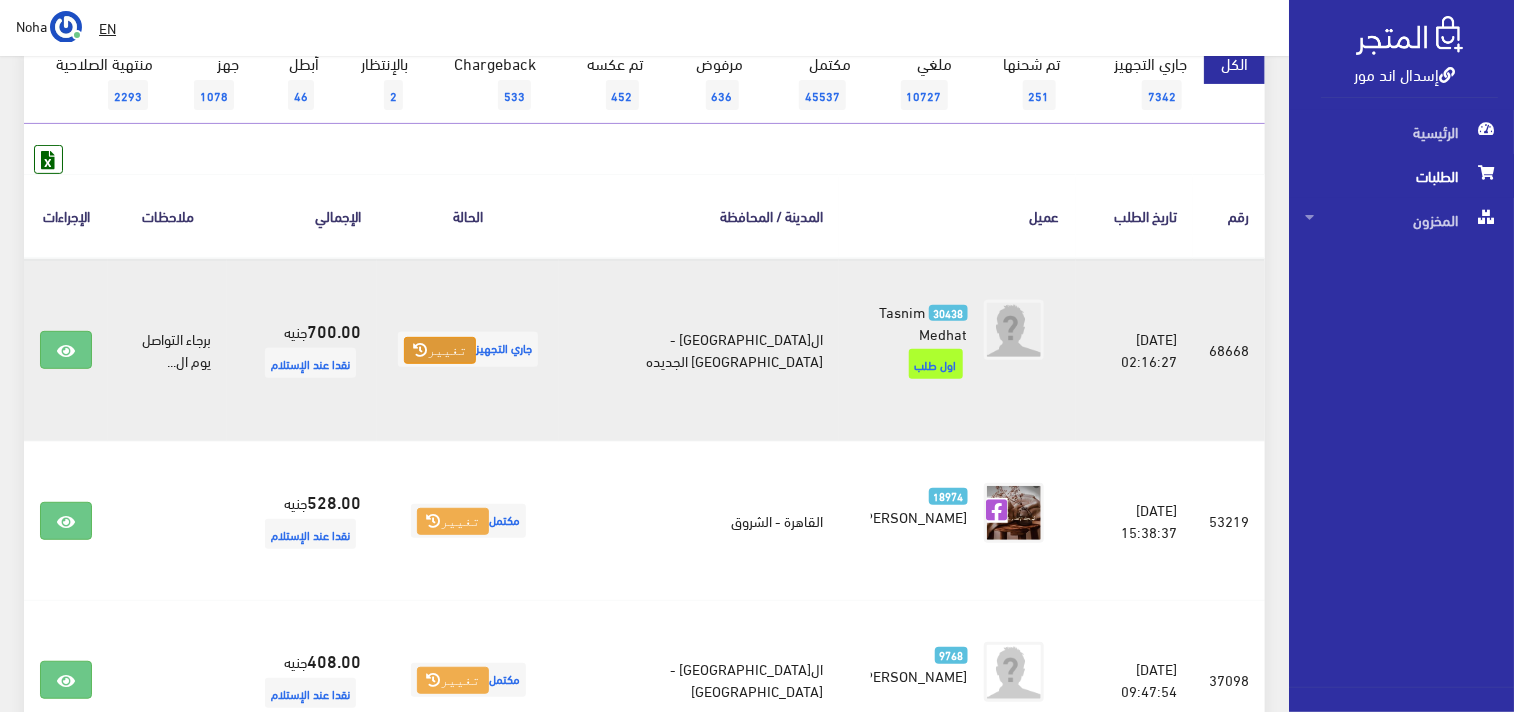 click on "تغيير" at bounding box center (440, 351) 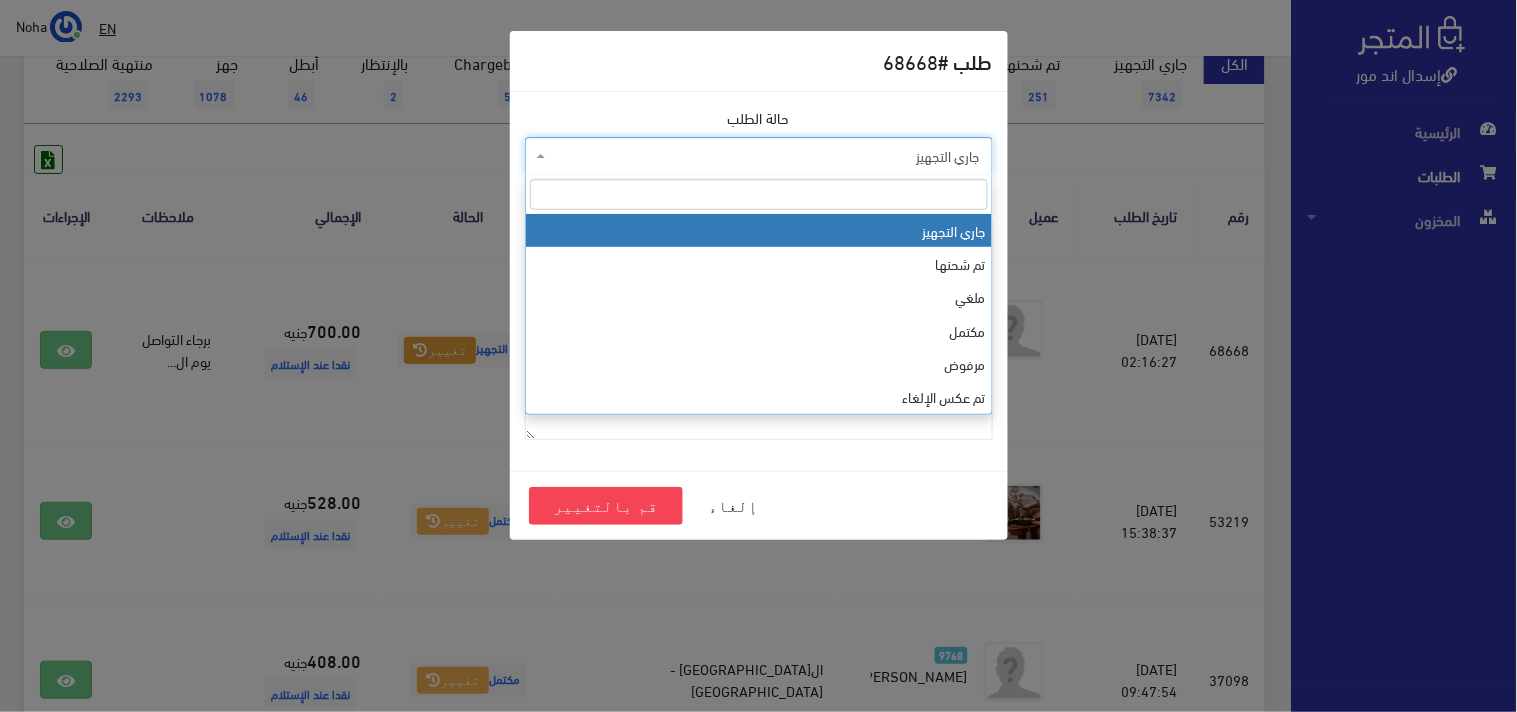 click on "جاري التجهيز" at bounding box center (765, 156) 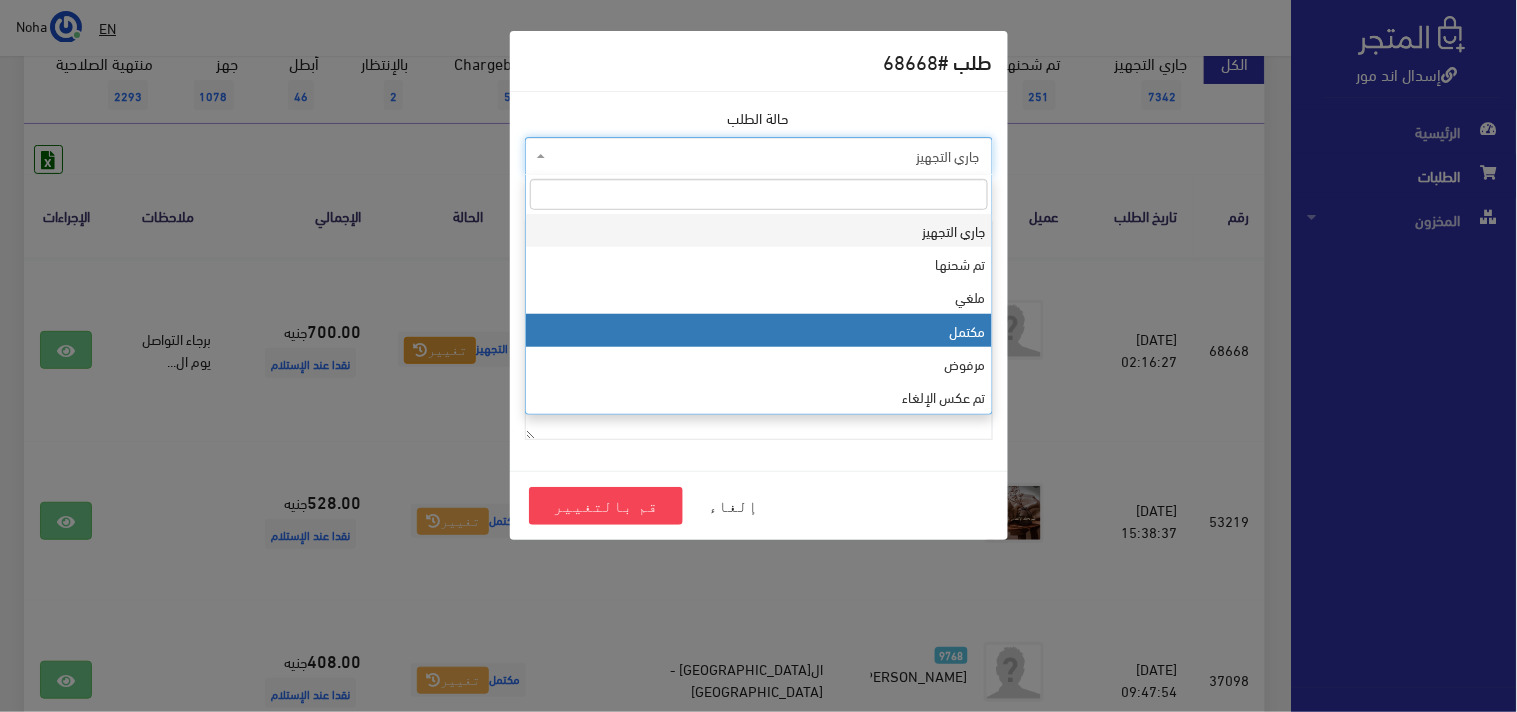 select on "4" 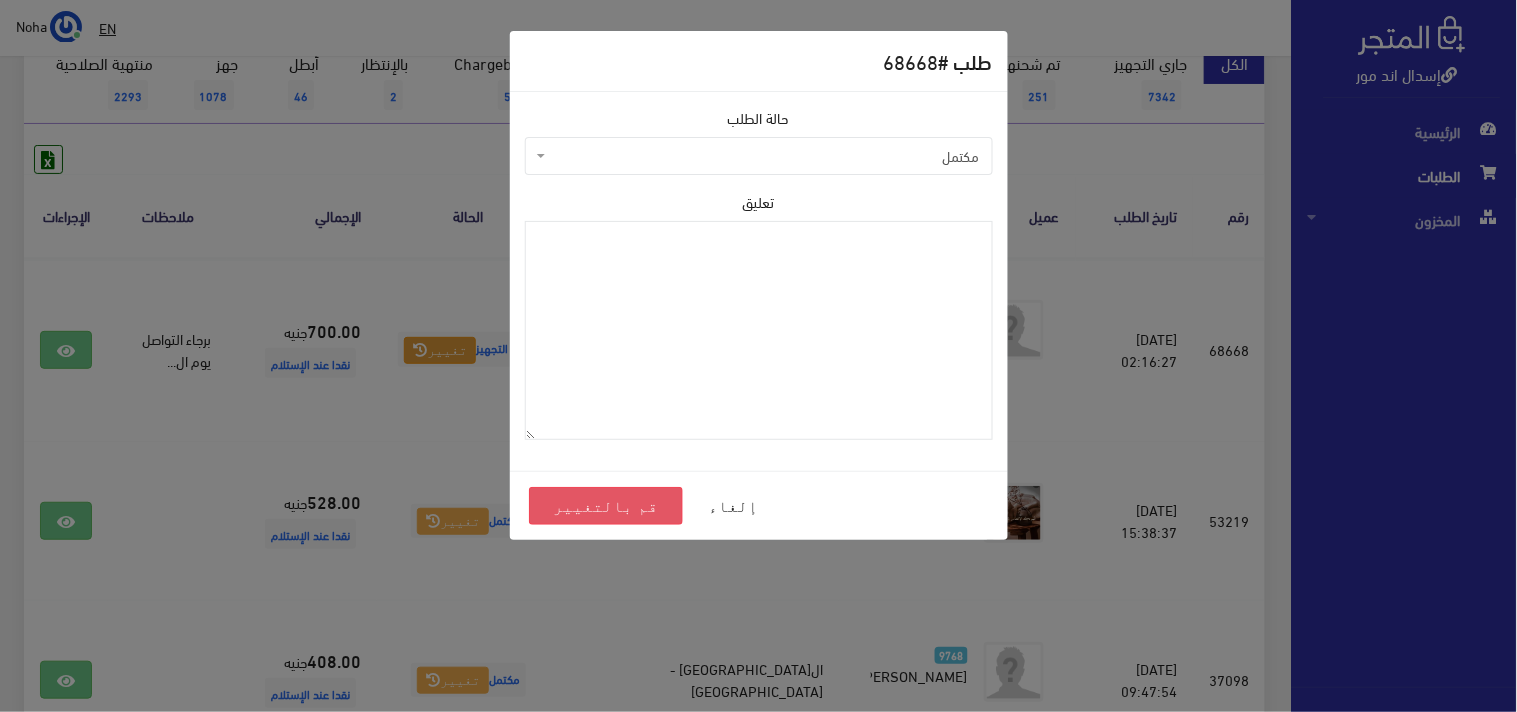 click on "قم بالتغيير" at bounding box center (606, 506) 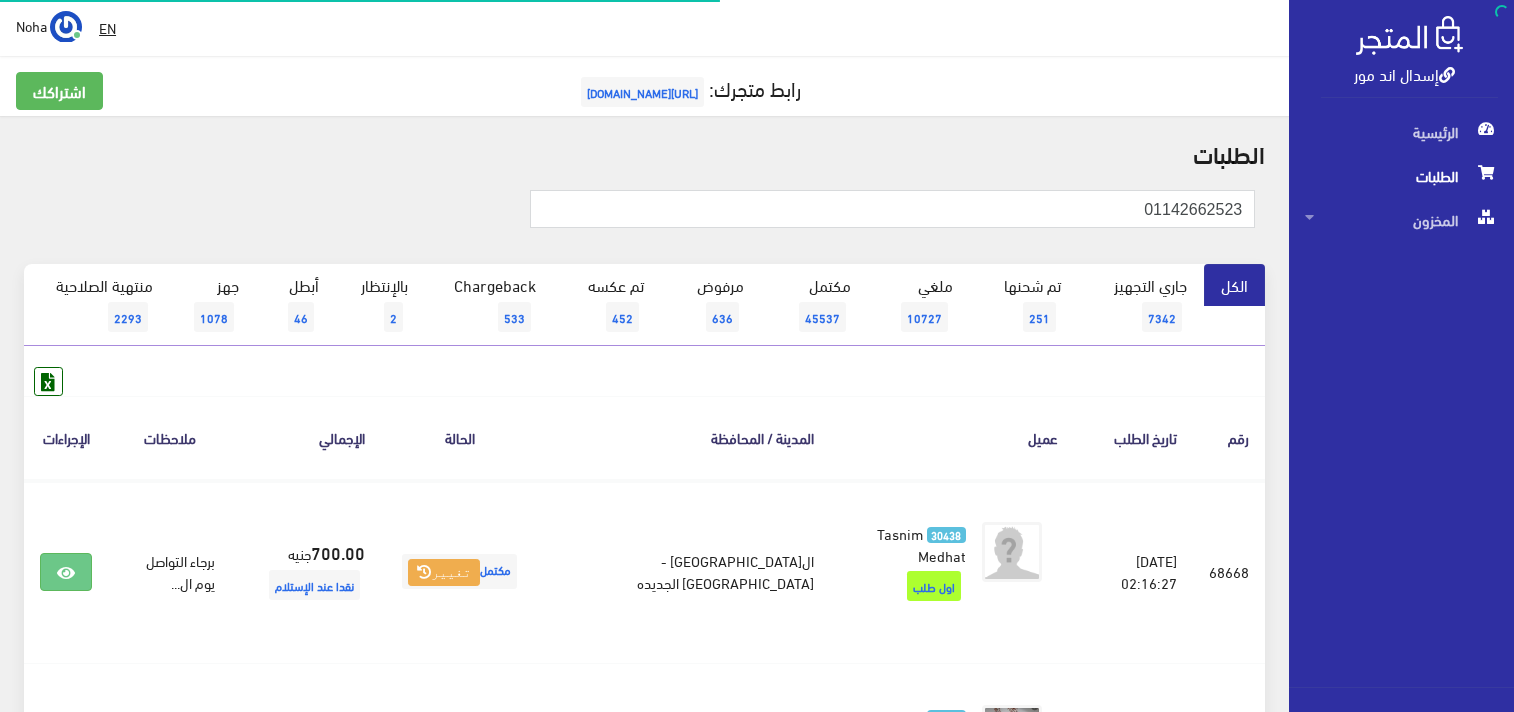 scroll, scrollTop: 0, scrollLeft: 0, axis: both 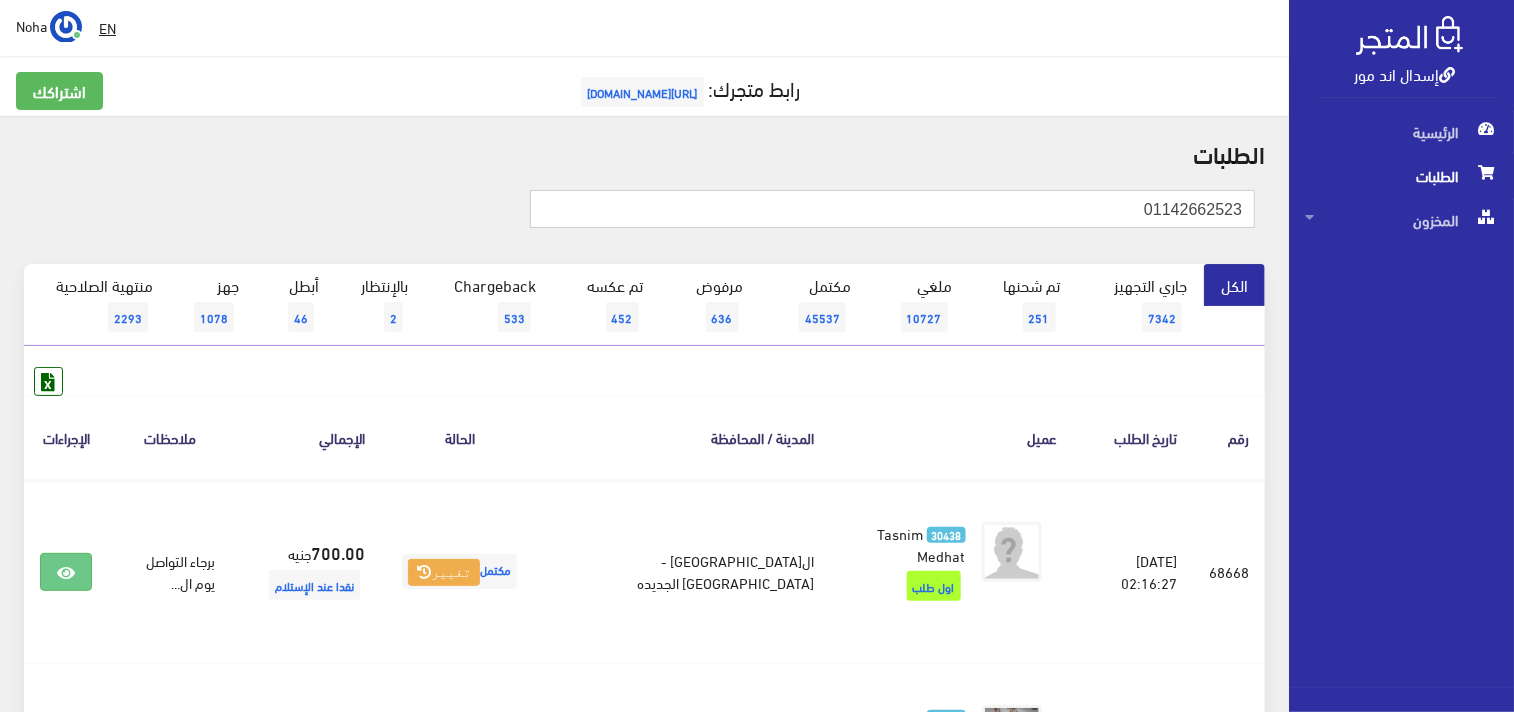 drag, startPoint x: 1130, startPoint y: 206, endPoint x: 1446, endPoint y: 195, distance: 316.1914 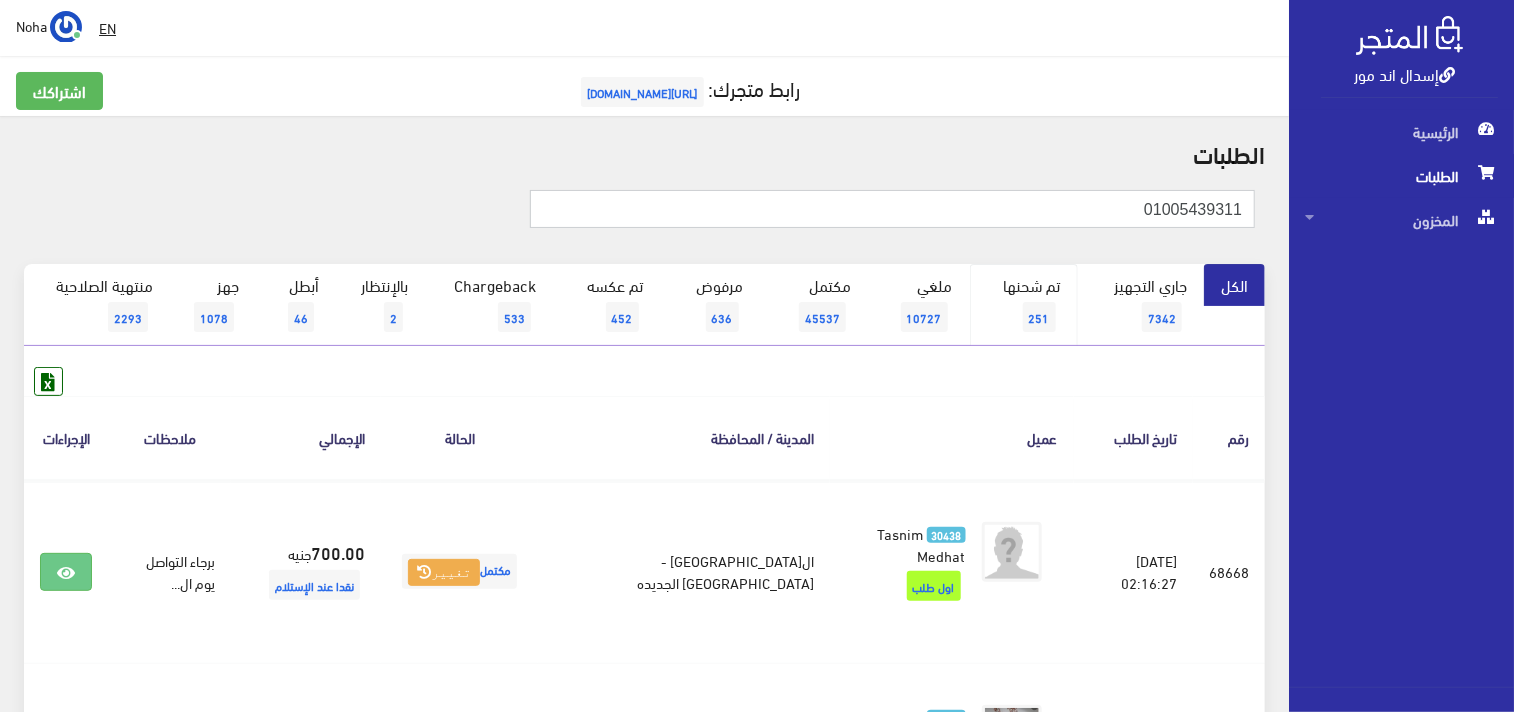type on "01005439311" 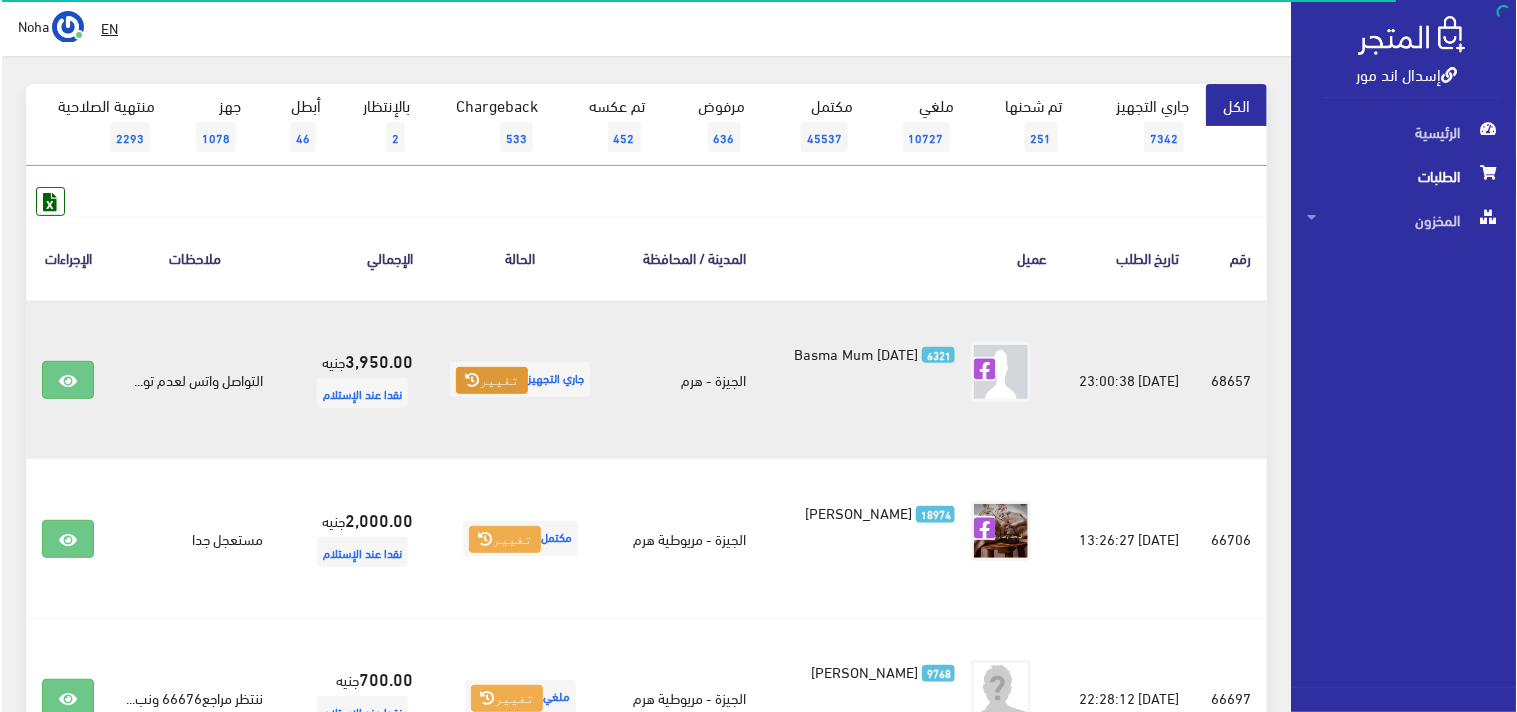 scroll, scrollTop: 222, scrollLeft: 0, axis: vertical 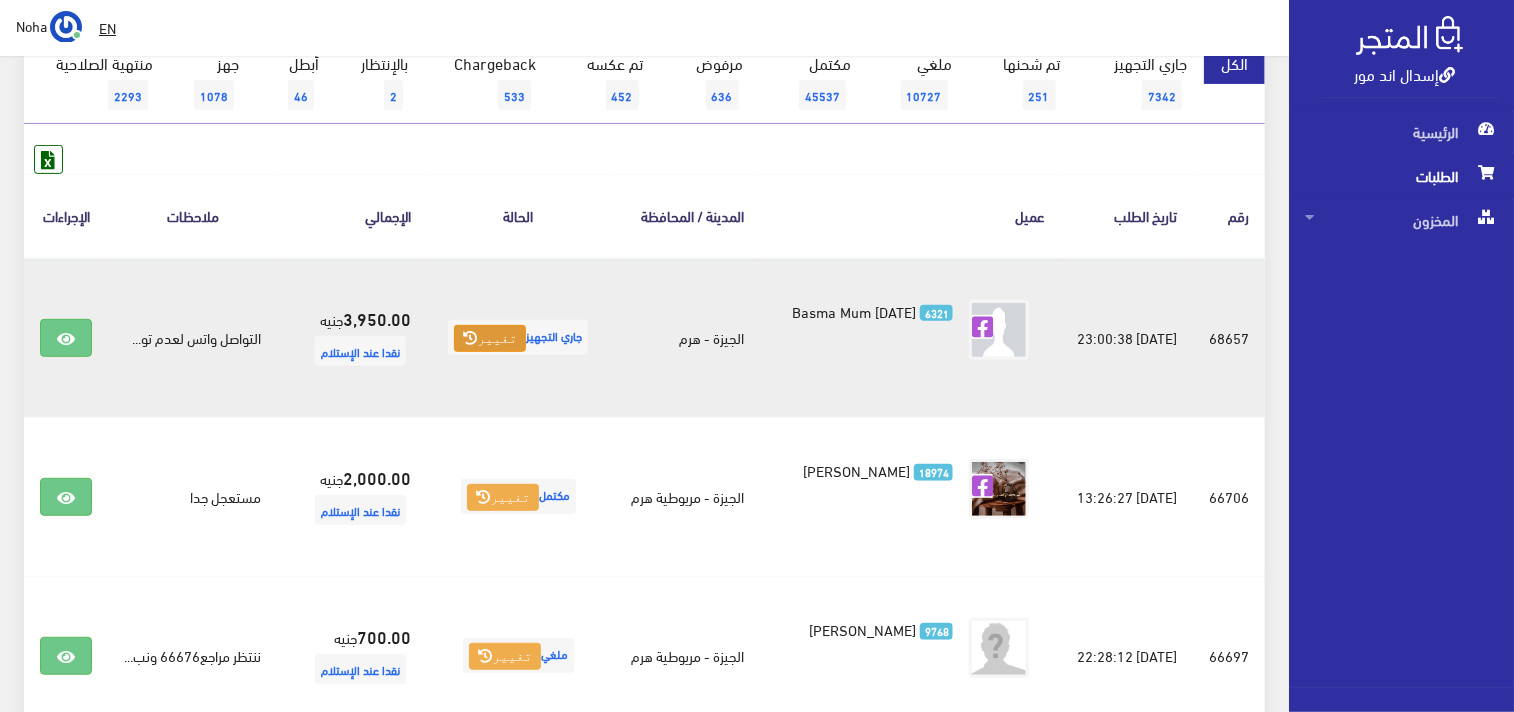 click on "تغيير" at bounding box center (490, 339) 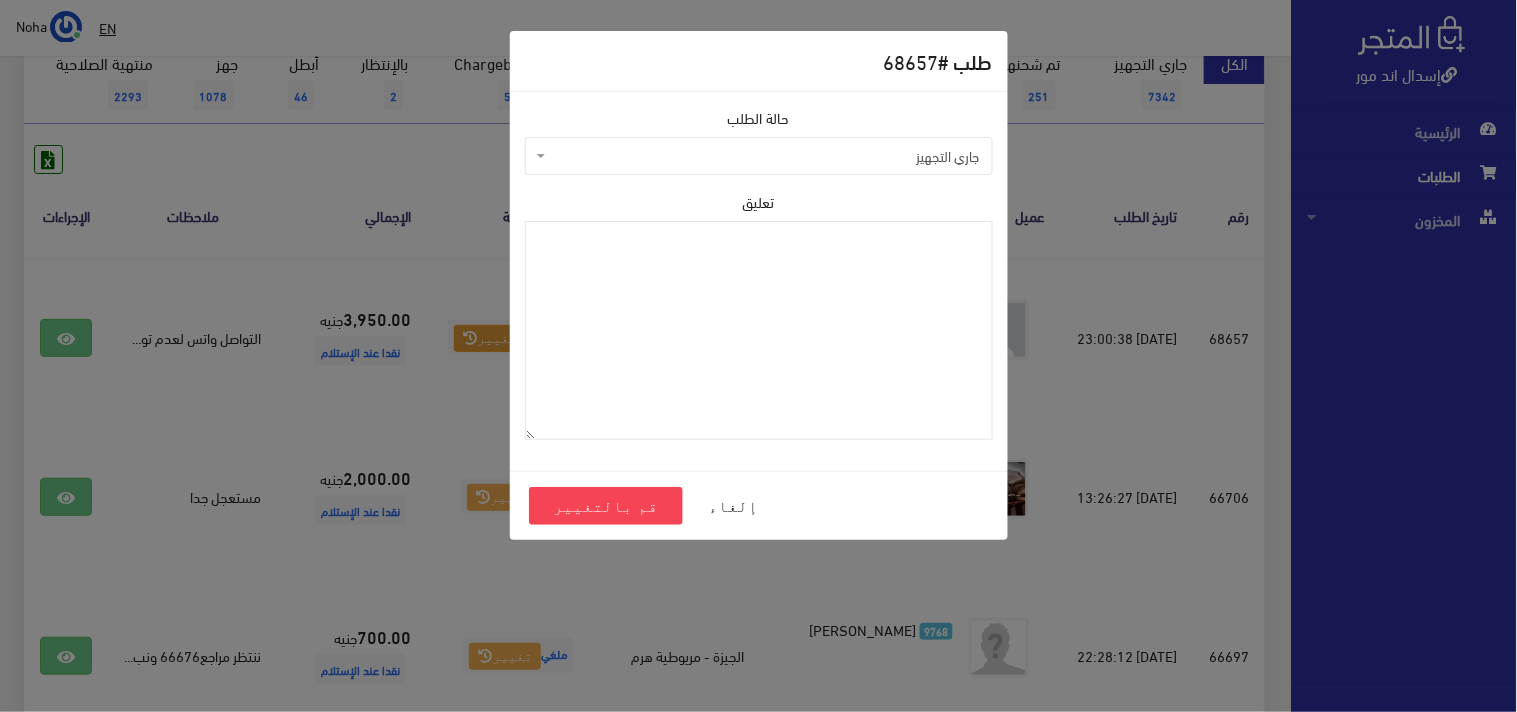click on "جاري التجهيز" at bounding box center (765, 156) 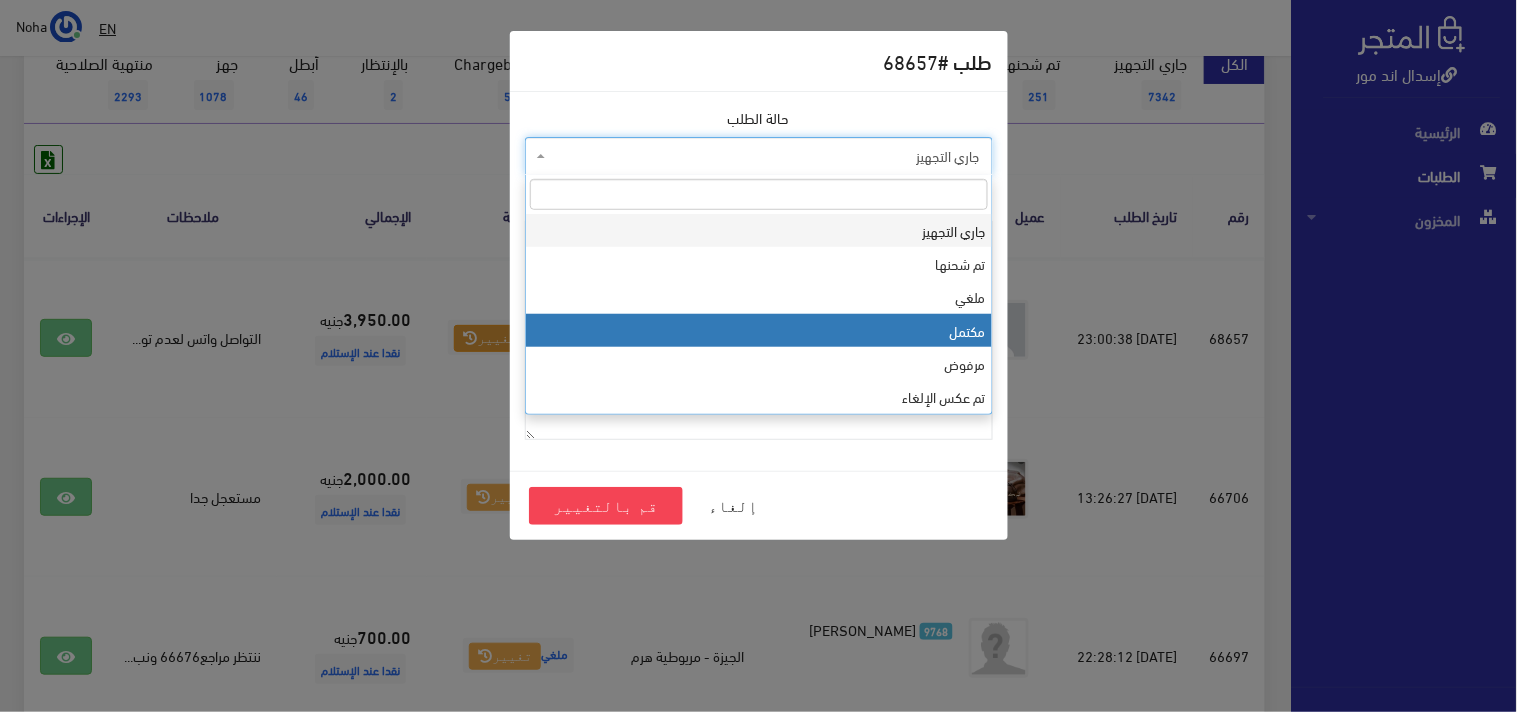 select on "4" 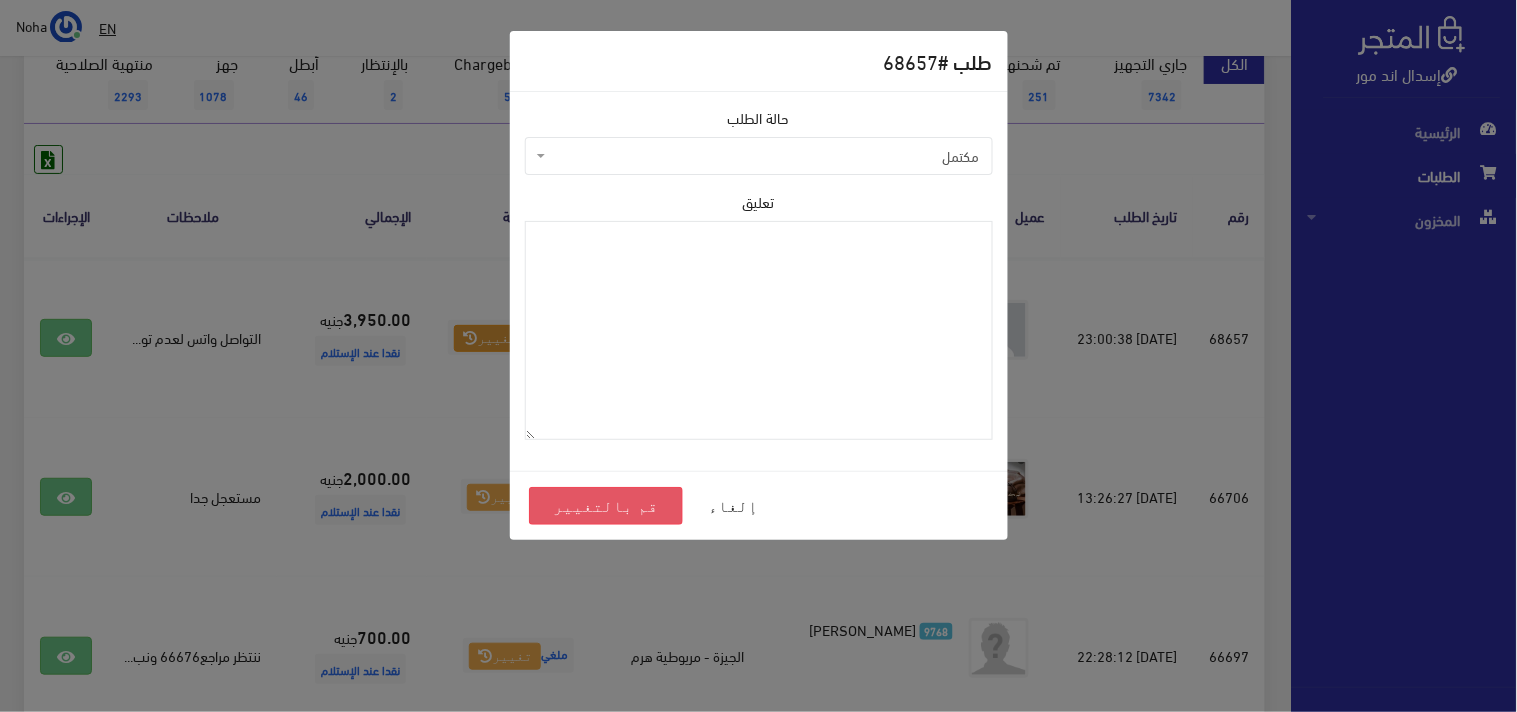 click on "قم بالتغيير" at bounding box center [606, 506] 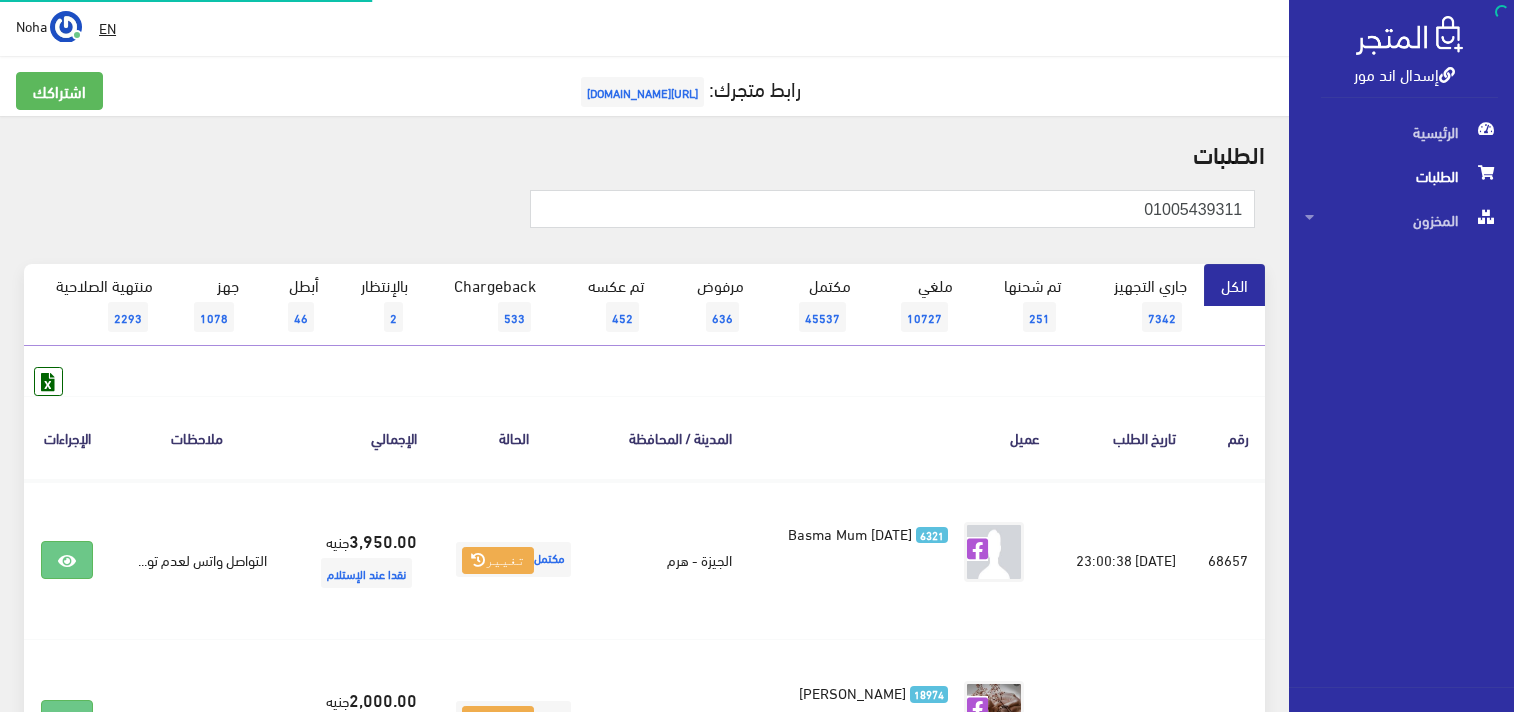 scroll, scrollTop: 0, scrollLeft: 0, axis: both 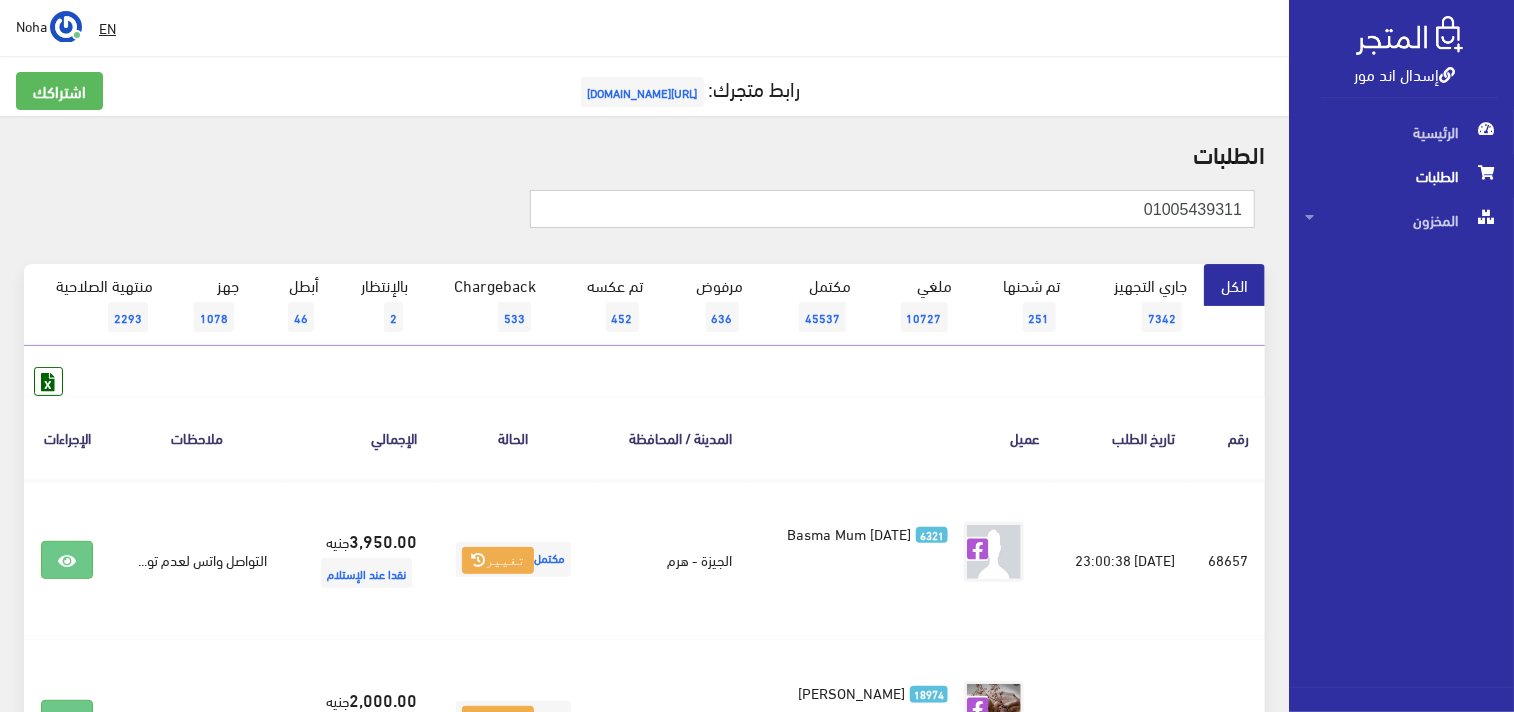 drag, startPoint x: 1137, startPoint y: 216, endPoint x: 1516, endPoint y: 174, distance: 381.32007 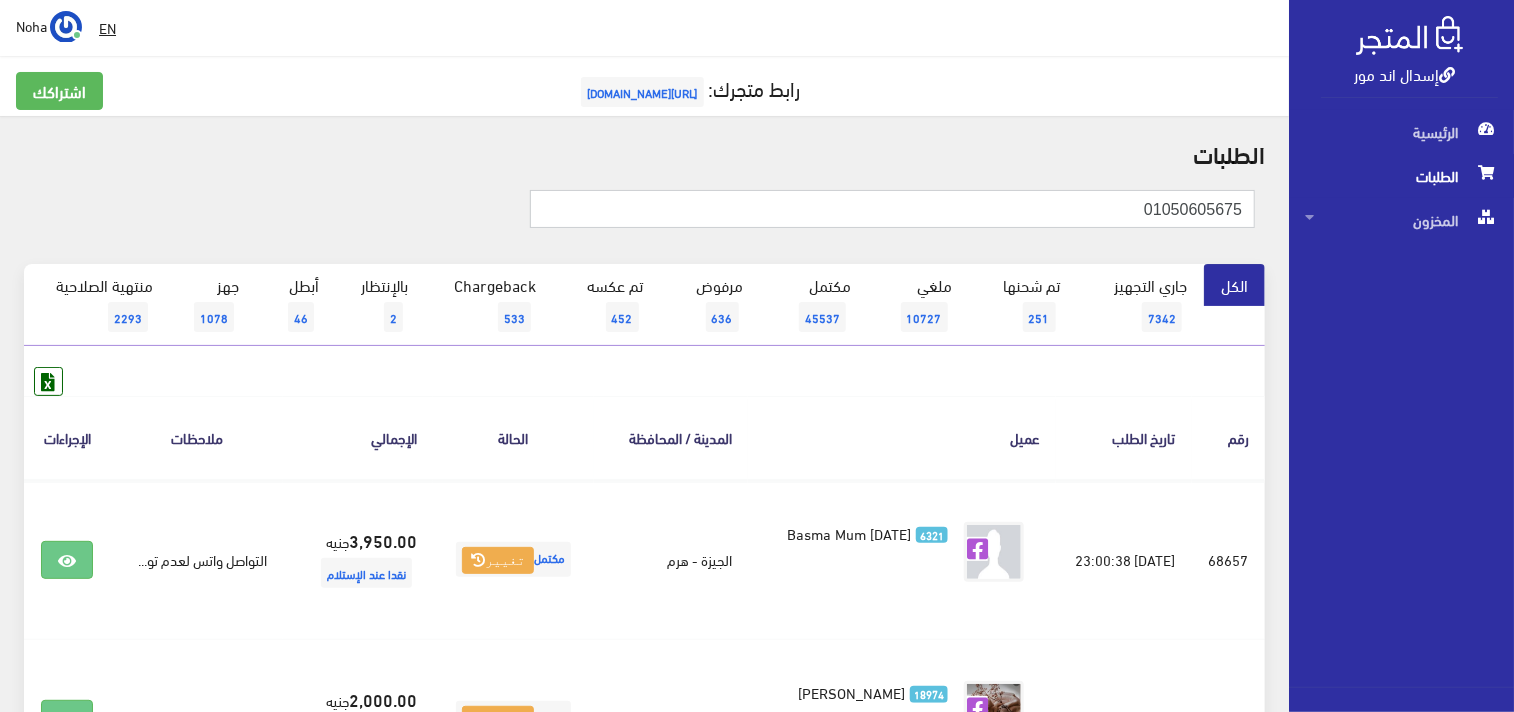 type on "01050605675" 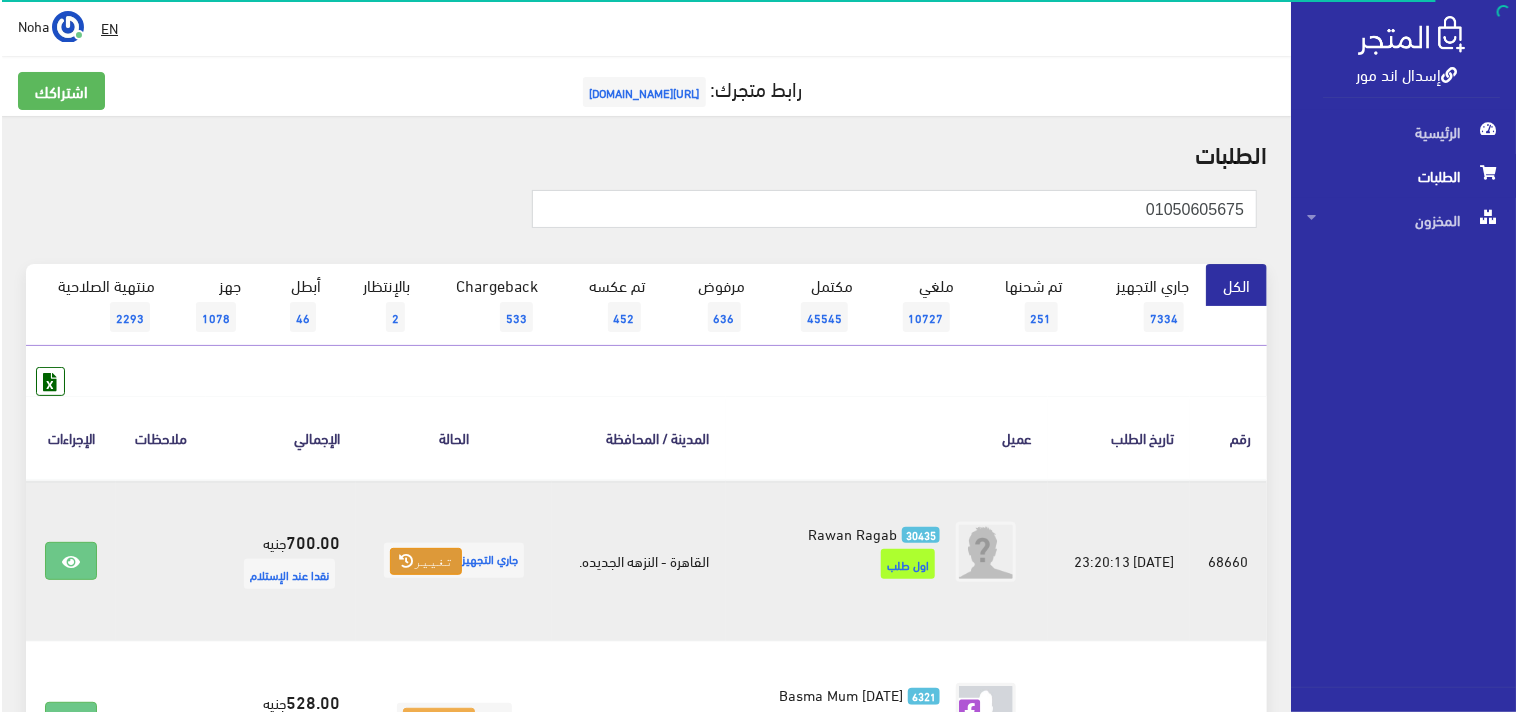 scroll, scrollTop: 111, scrollLeft: 0, axis: vertical 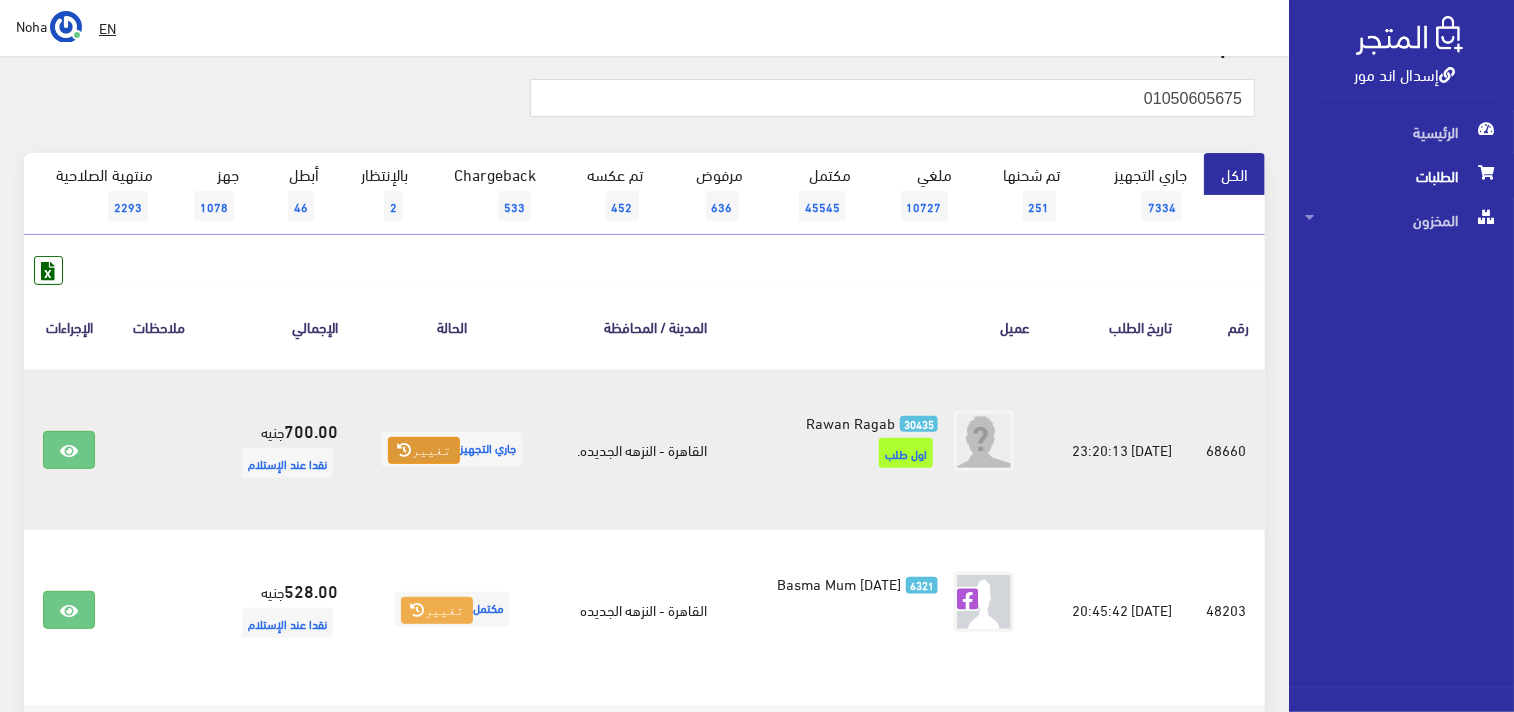 click on "تغيير" at bounding box center [424, 451] 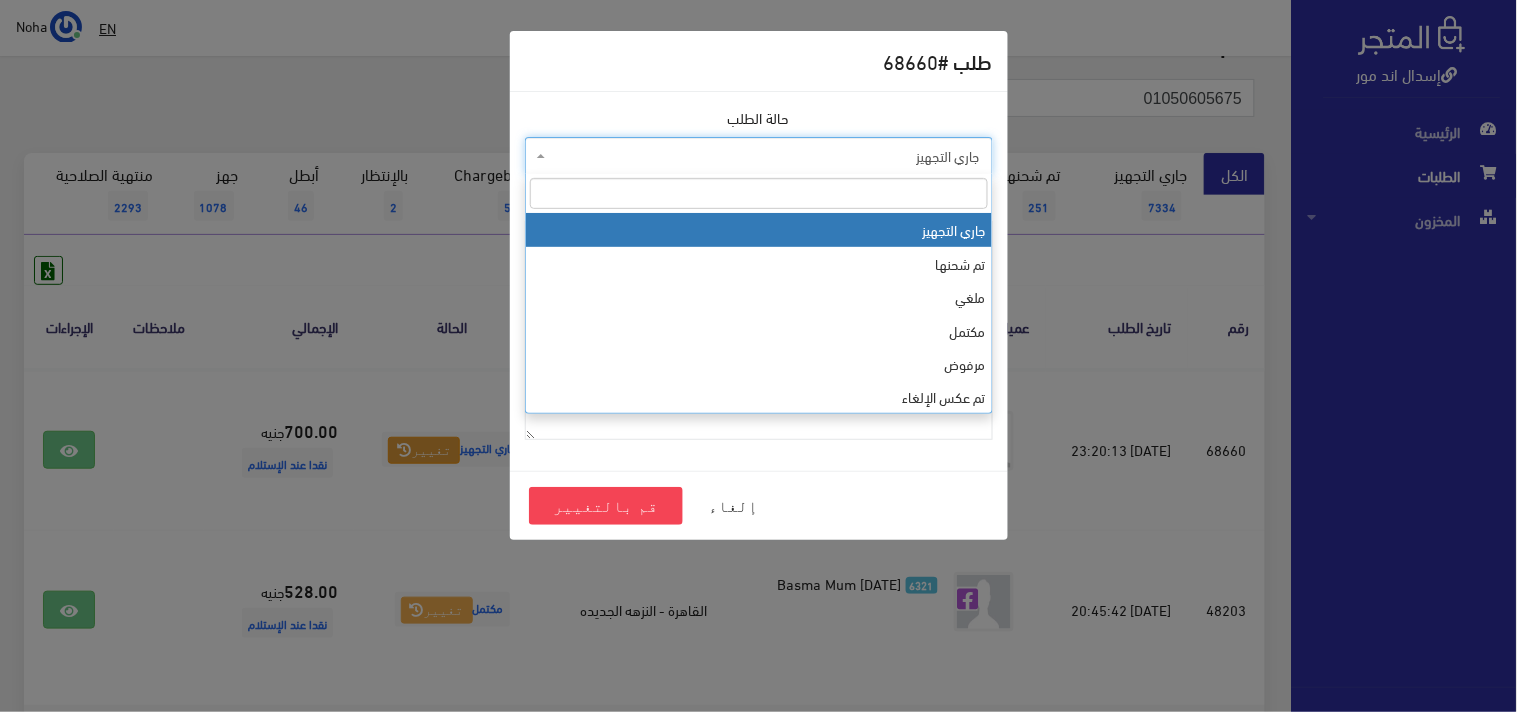 click on "جاري التجهيز" at bounding box center (765, 156) 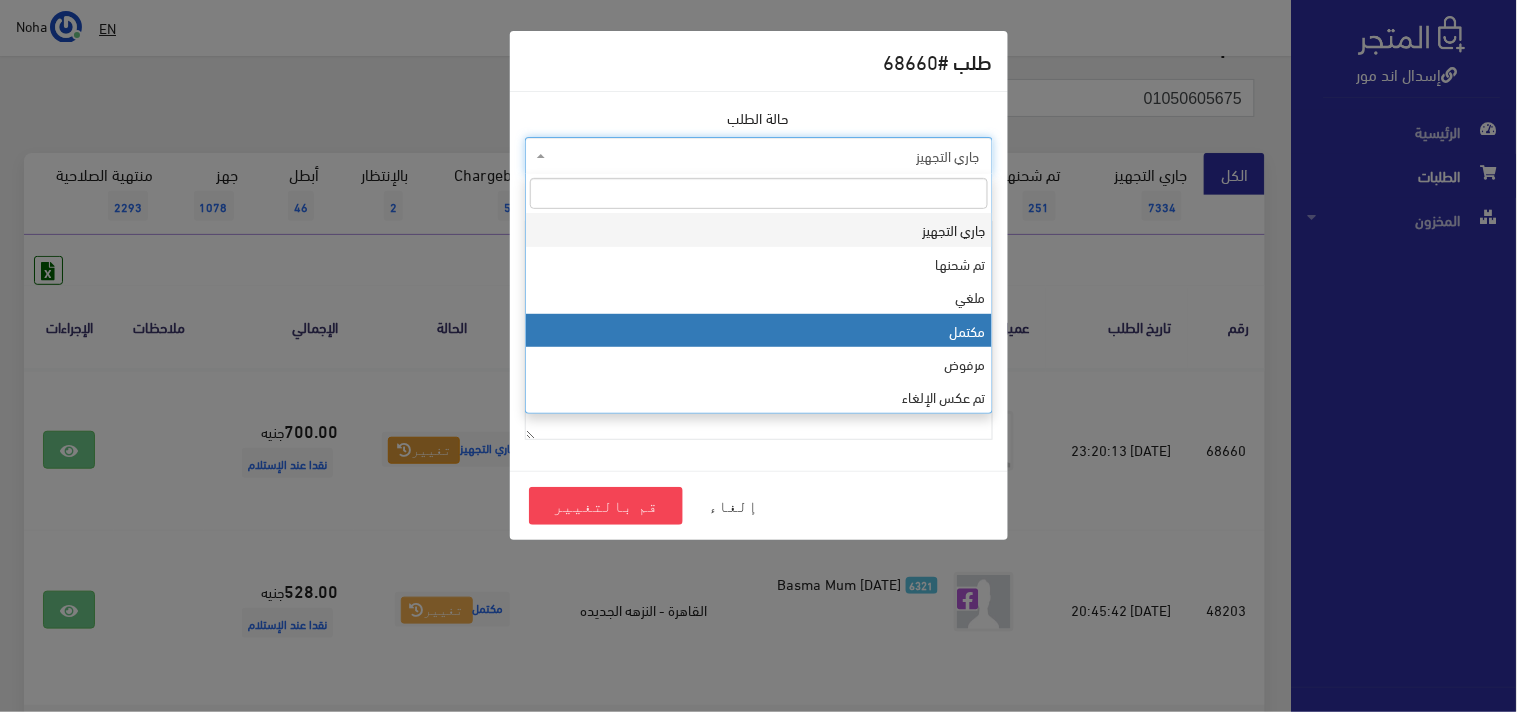 select on "4" 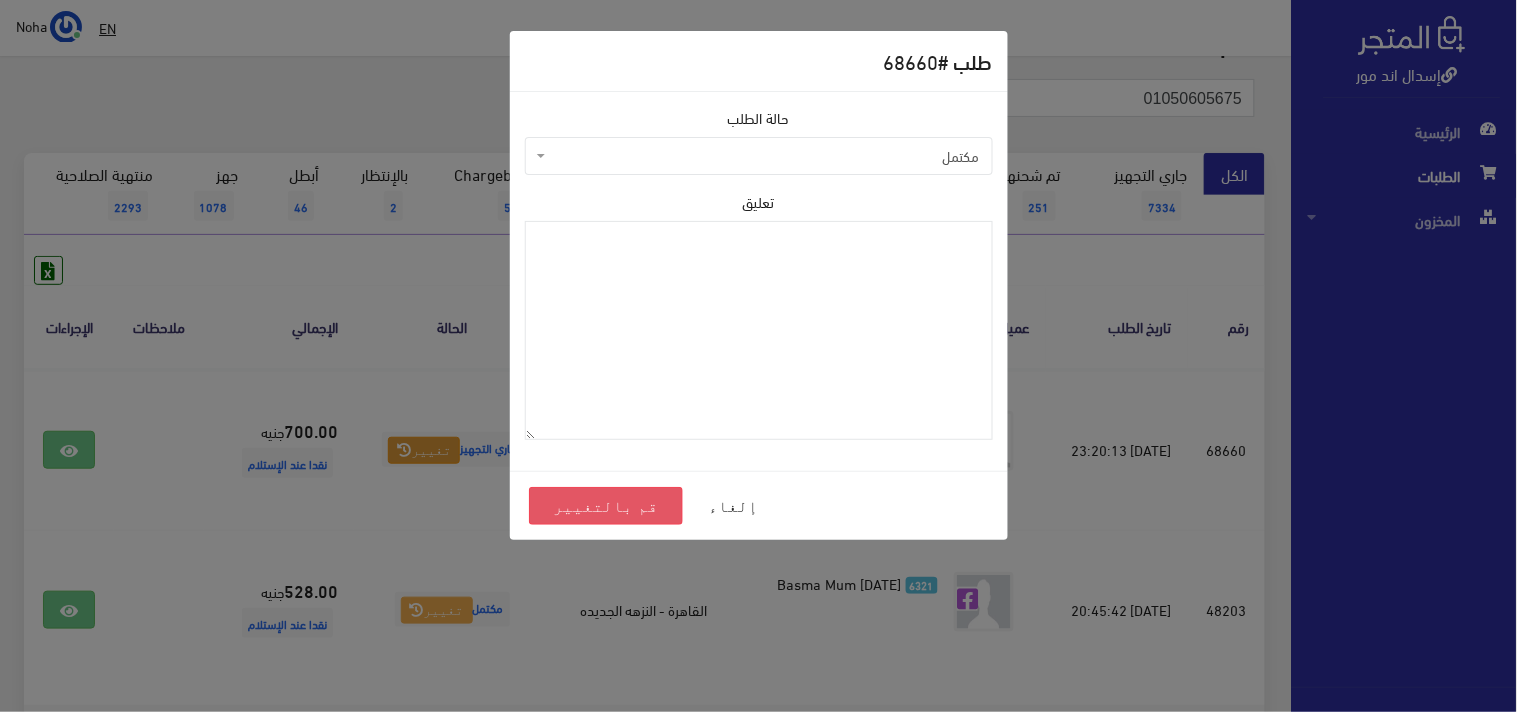 click on "قم بالتغيير" at bounding box center [606, 506] 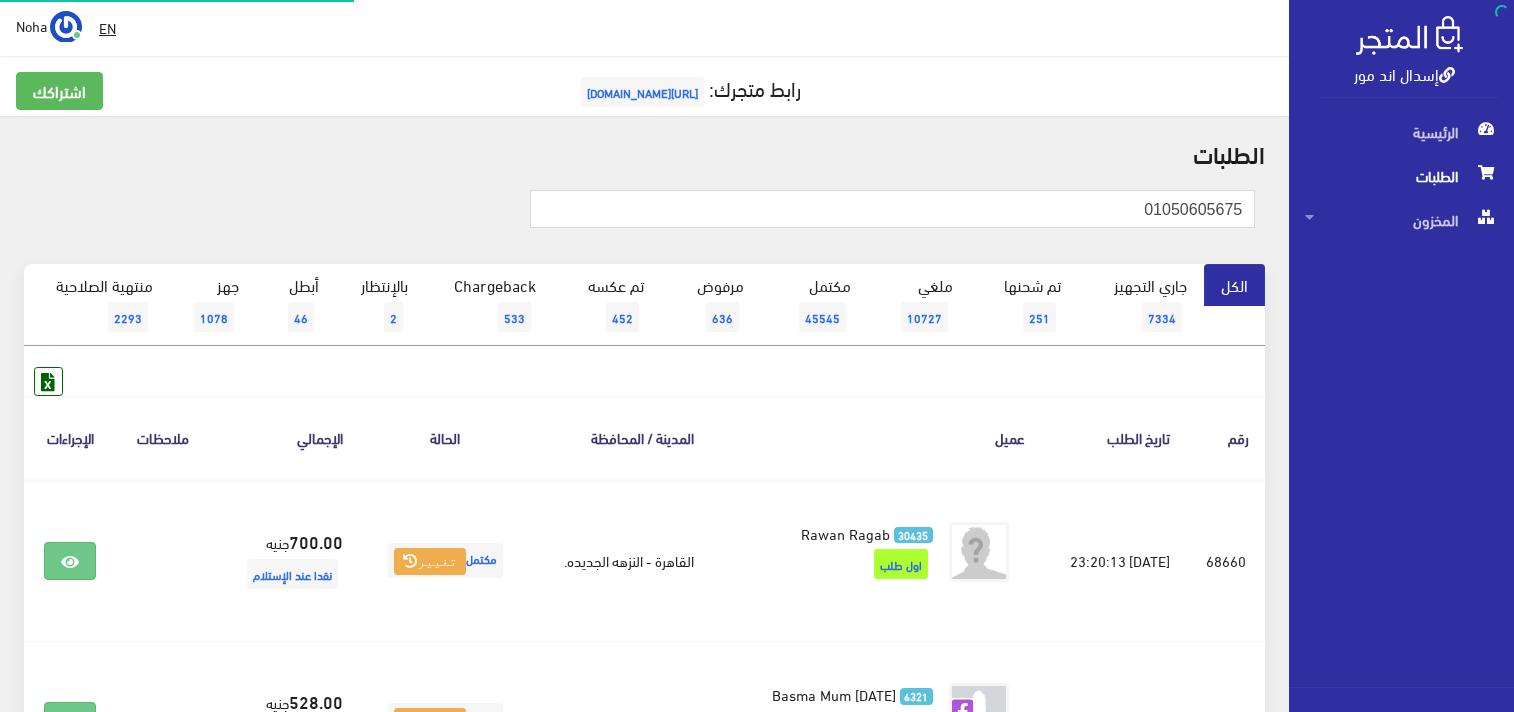 scroll, scrollTop: 0, scrollLeft: 0, axis: both 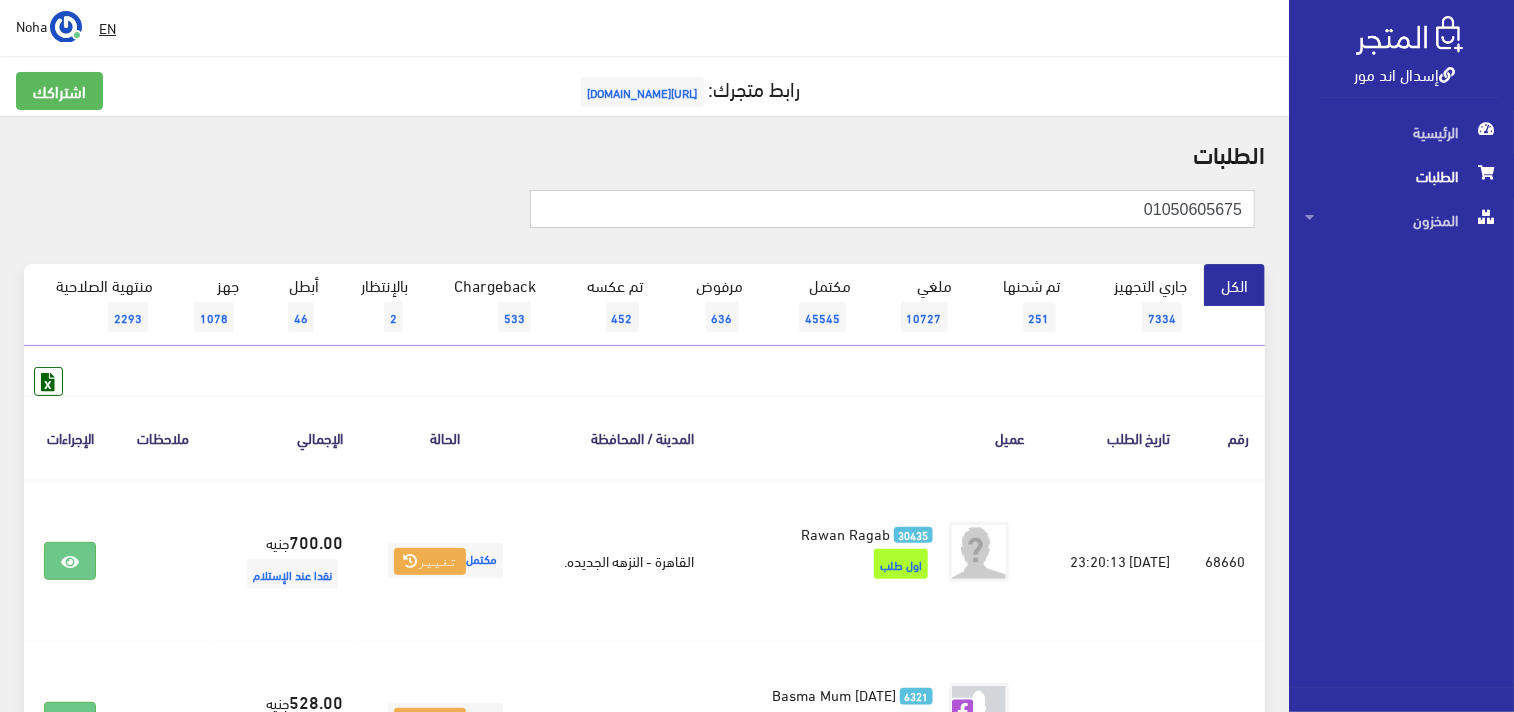 drag, startPoint x: 1134, startPoint y: 215, endPoint x: 1516, endPoint y: 210, distance: 382.0327 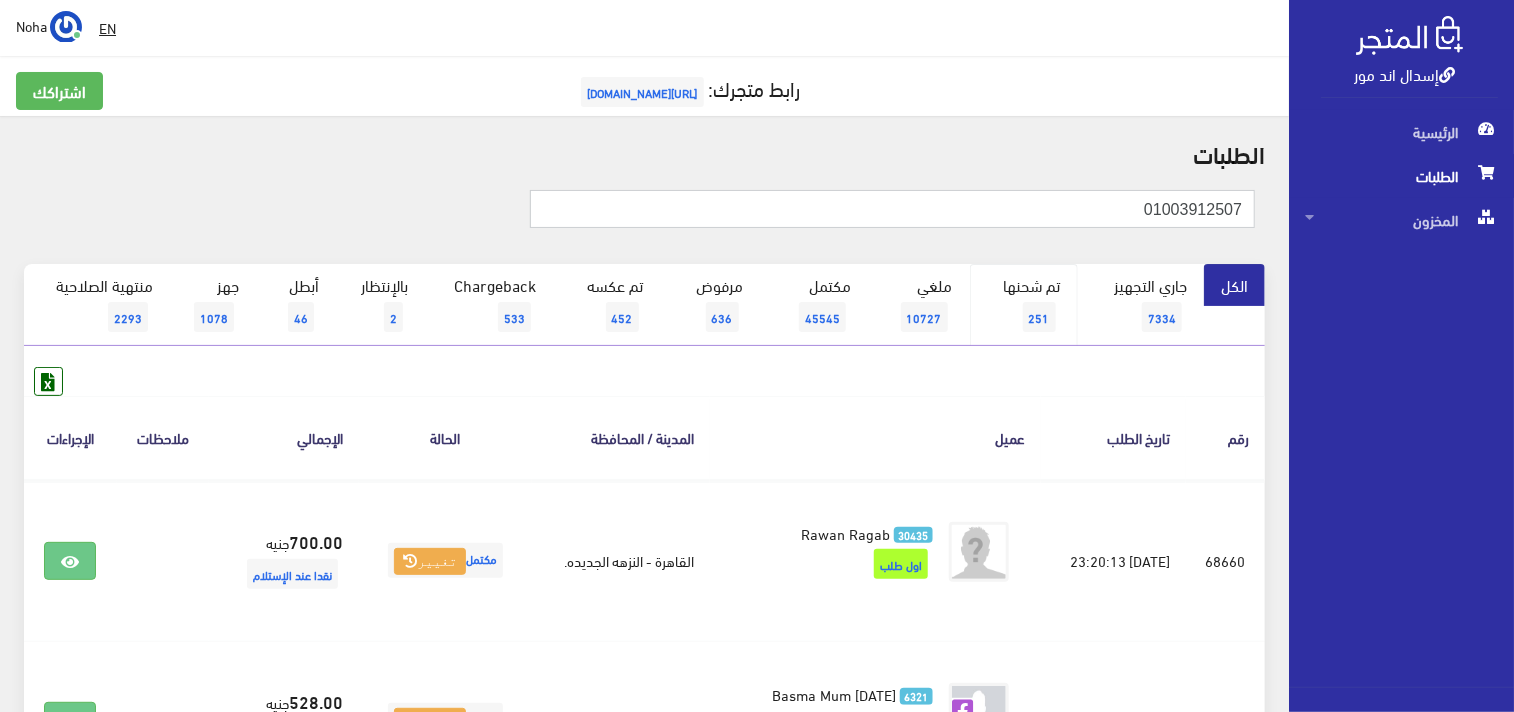 type on "01003912507" 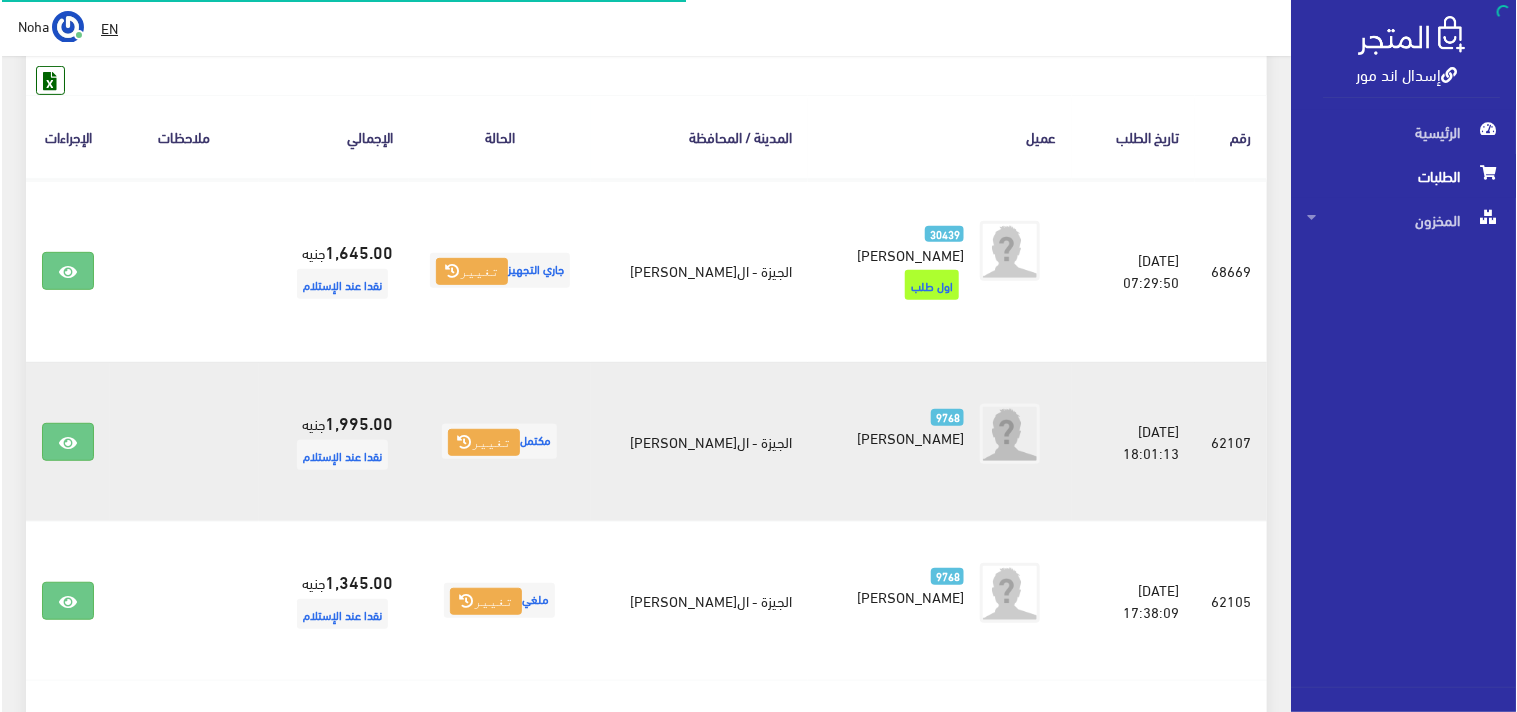 scroll, scrollTop: 333, scrollLeft: 0, axis: vertical 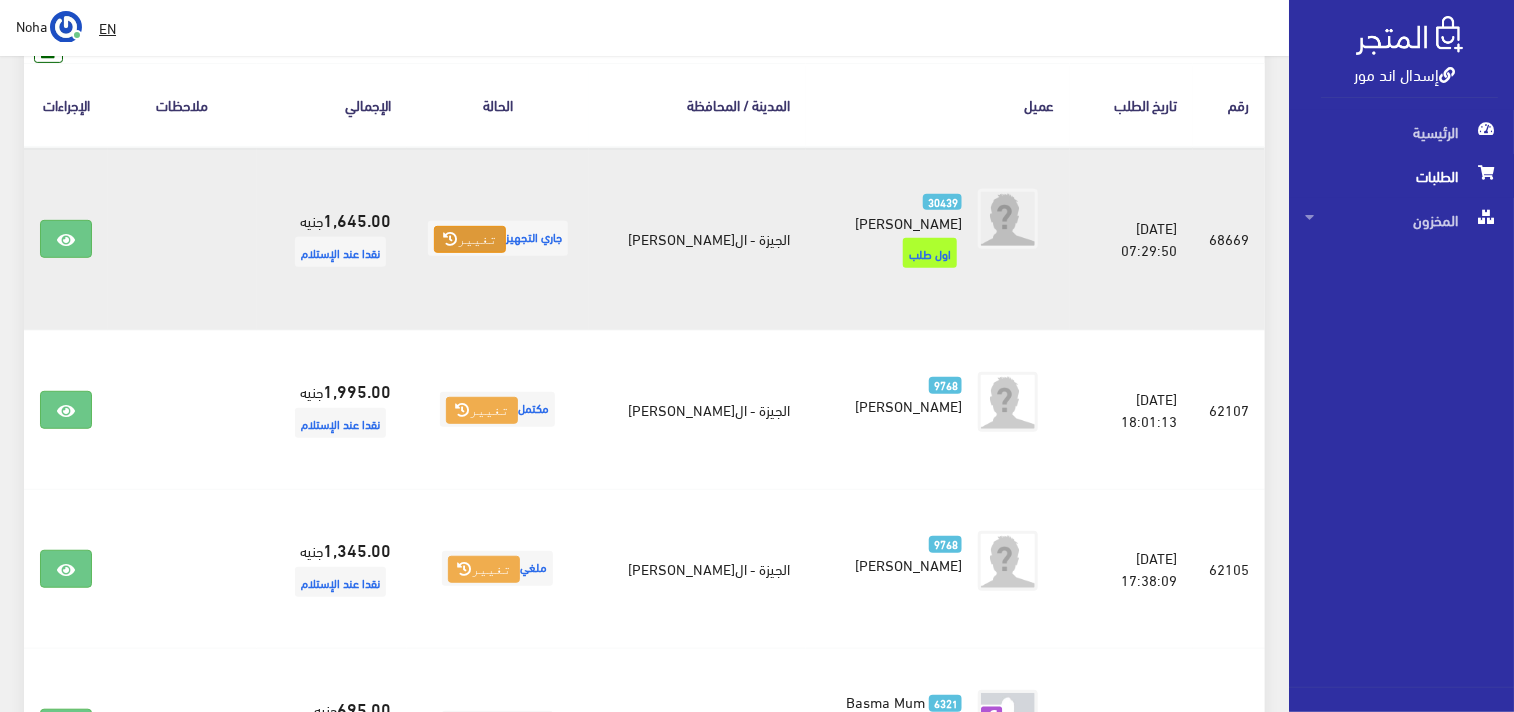 click on "تغيير" at bounding box center [470, 240] 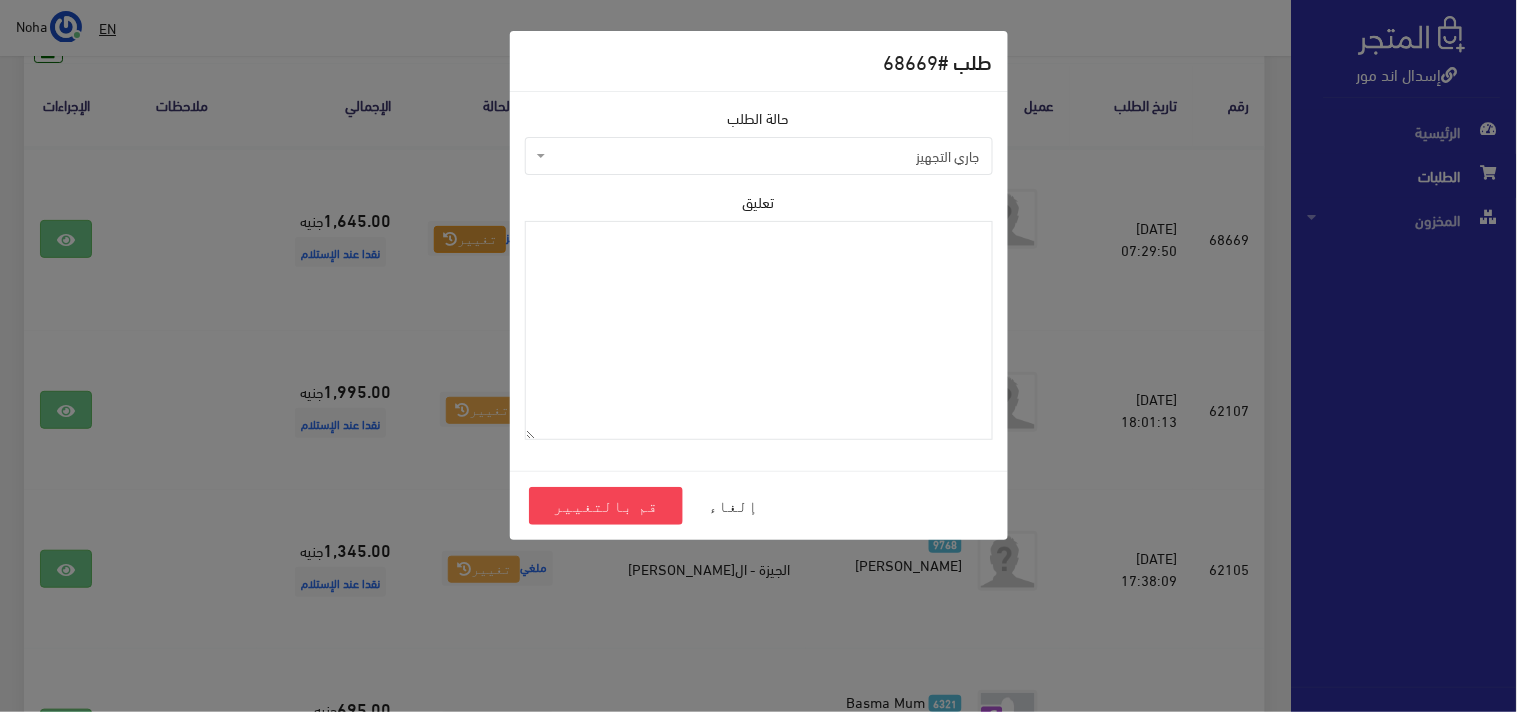 click on "جاري التجهيز" at bounding box center (765, 156) 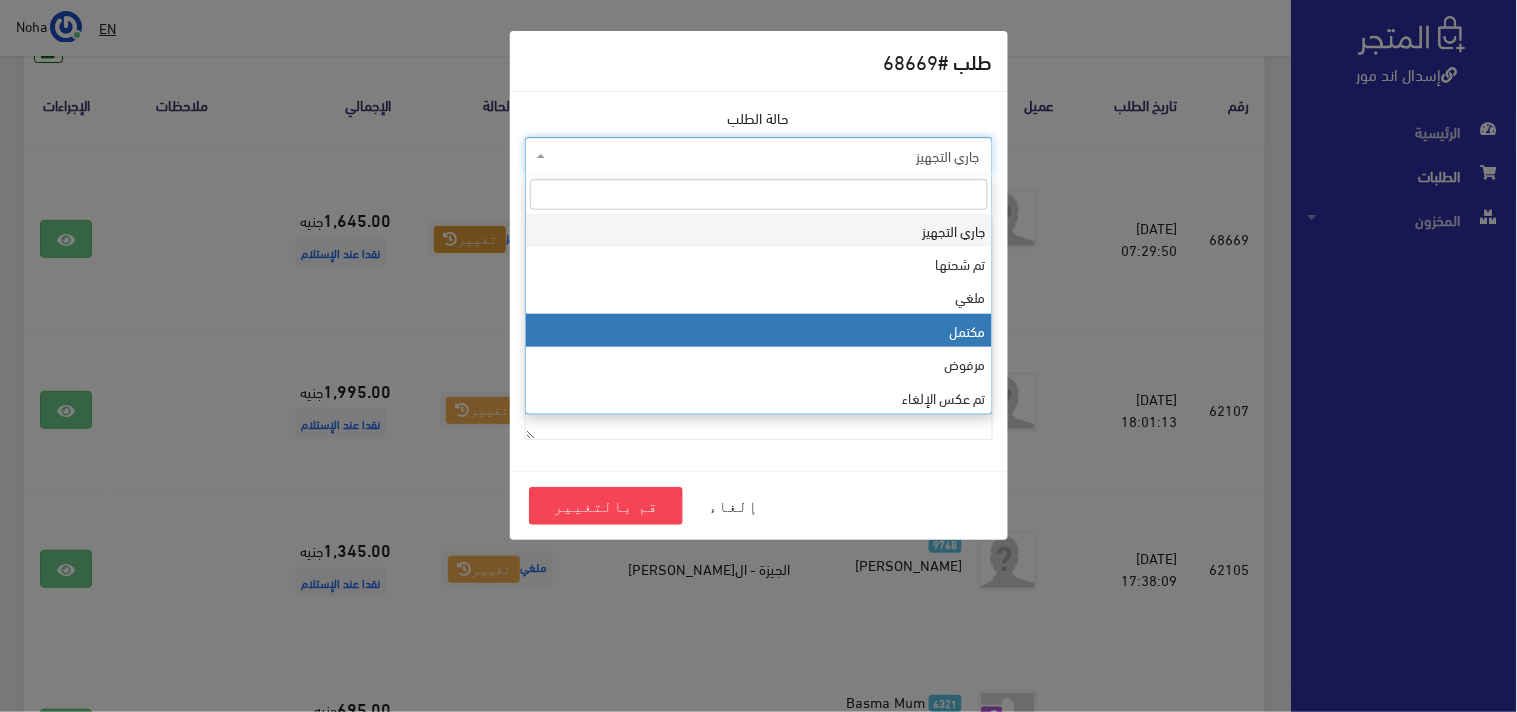 select on "4" 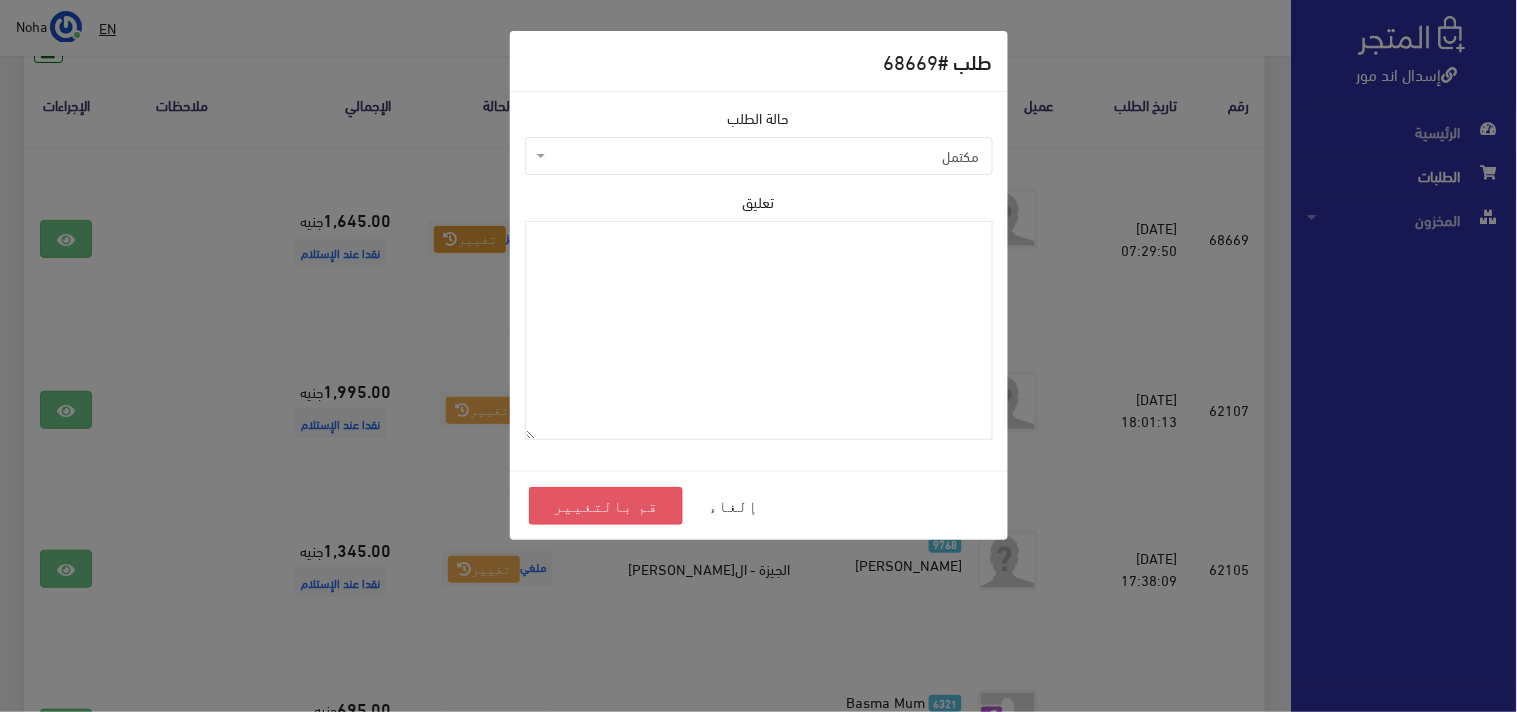 click on "قم بالتغيير" at bounding box center (606, 506) 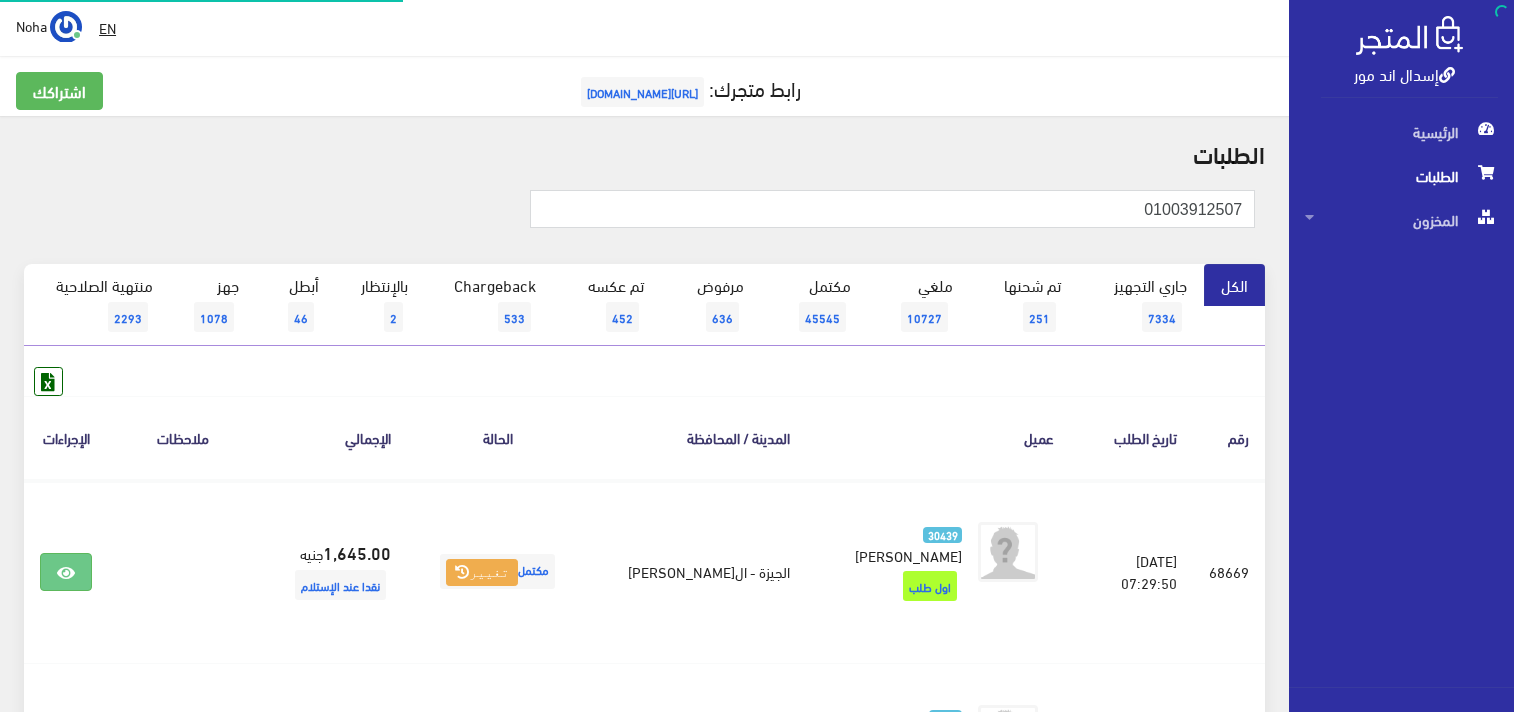 scroll, scrollTop: 0, scrollLeft: 0, axis: both 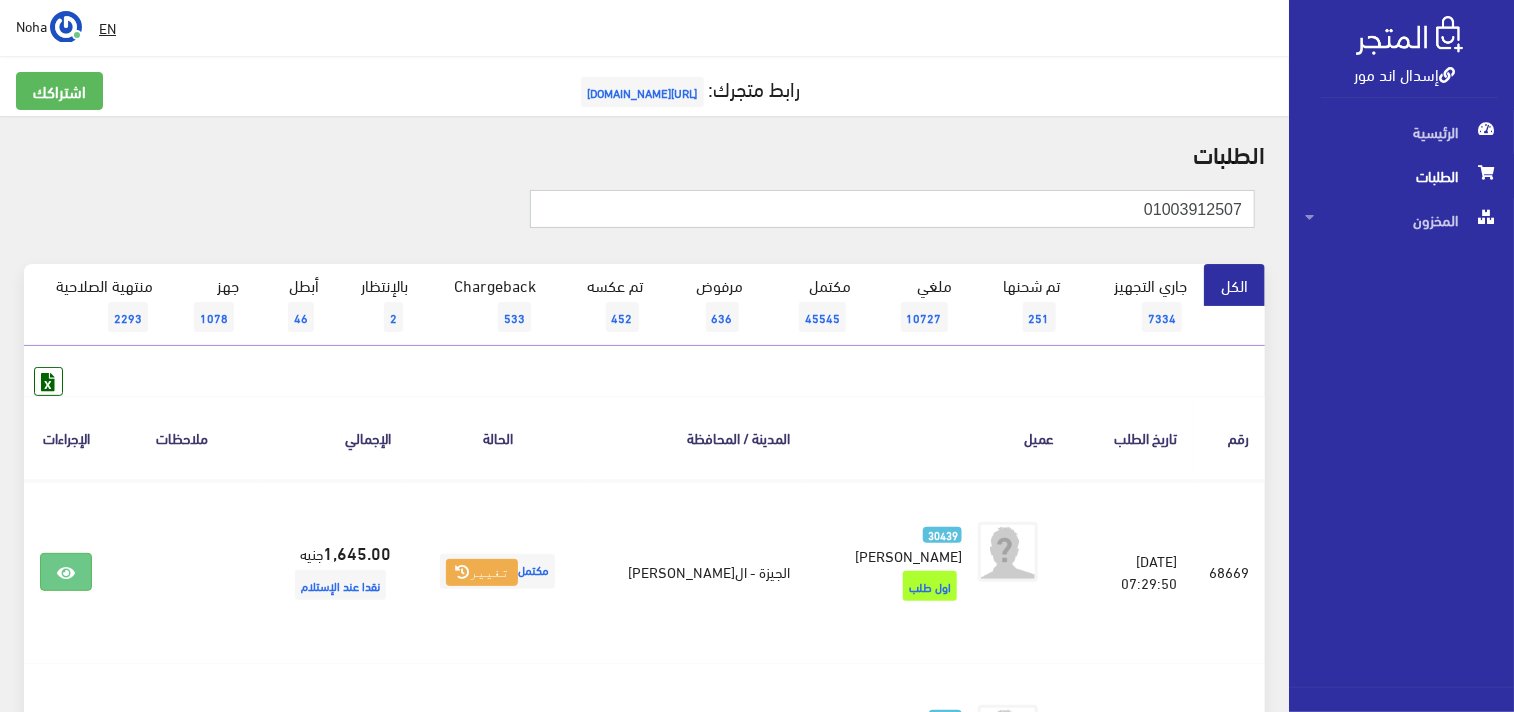drag, startPoint x: 1120, startPoint y: 206, endPoint x: 1395, endPoint y: 194, distance: 275.2617 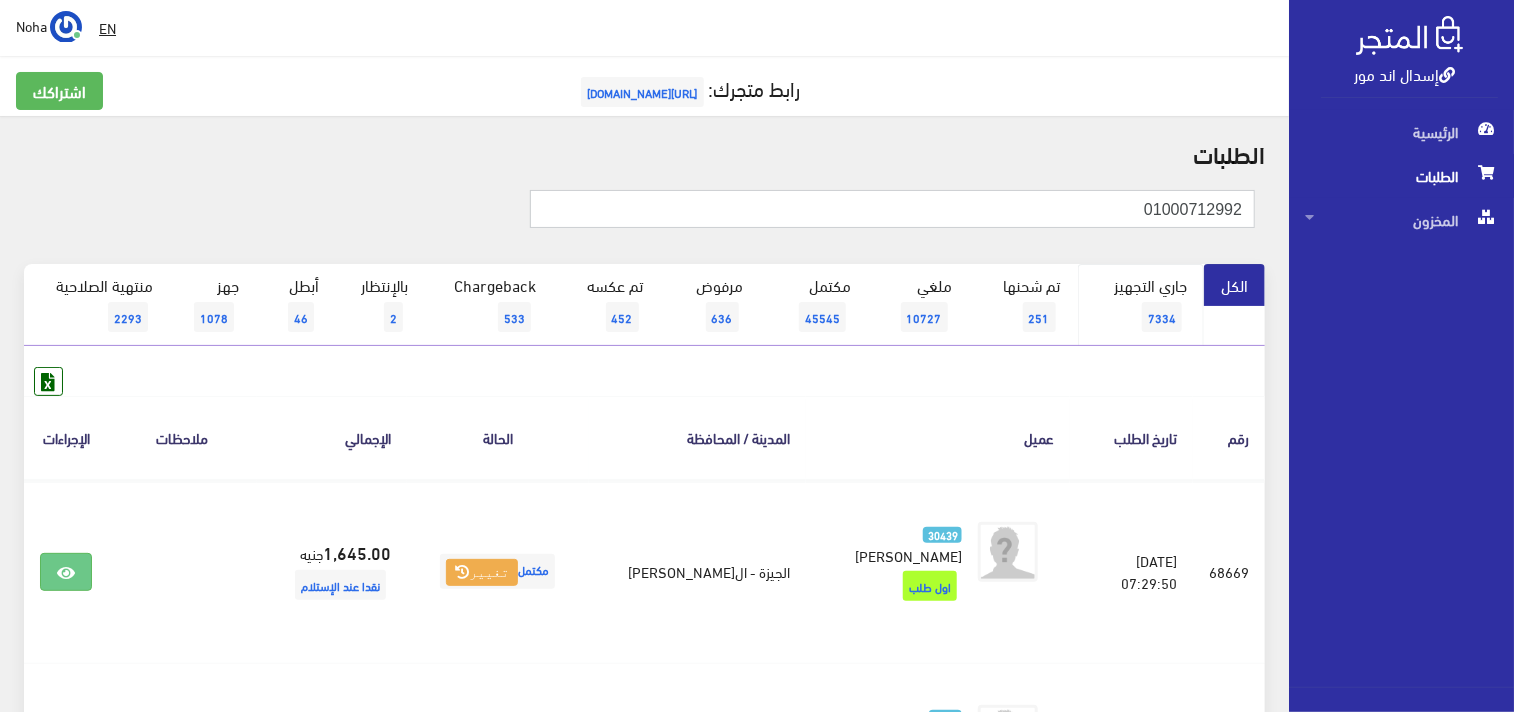 type on "01000712992" 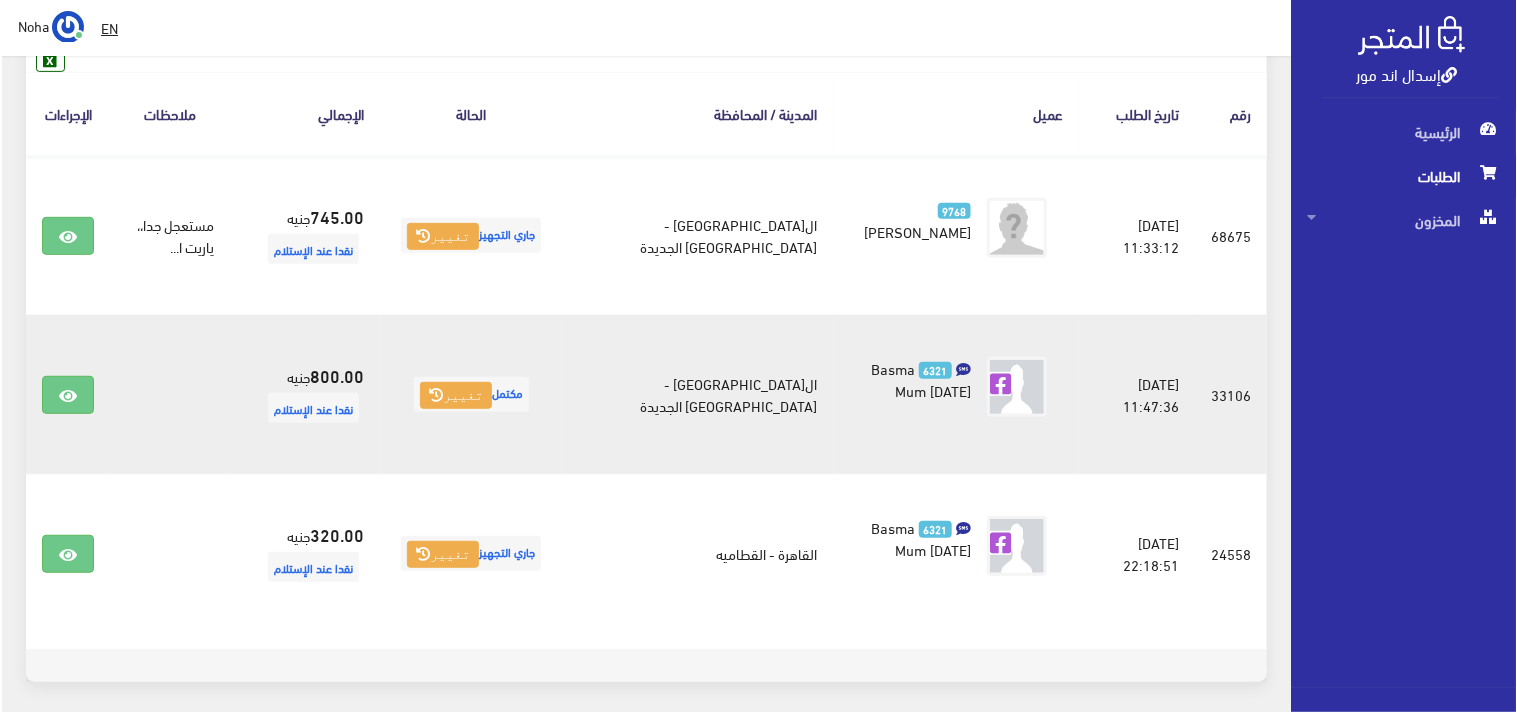scroll, scrollTop: 333, scrollLeft: 0, axis: vertical 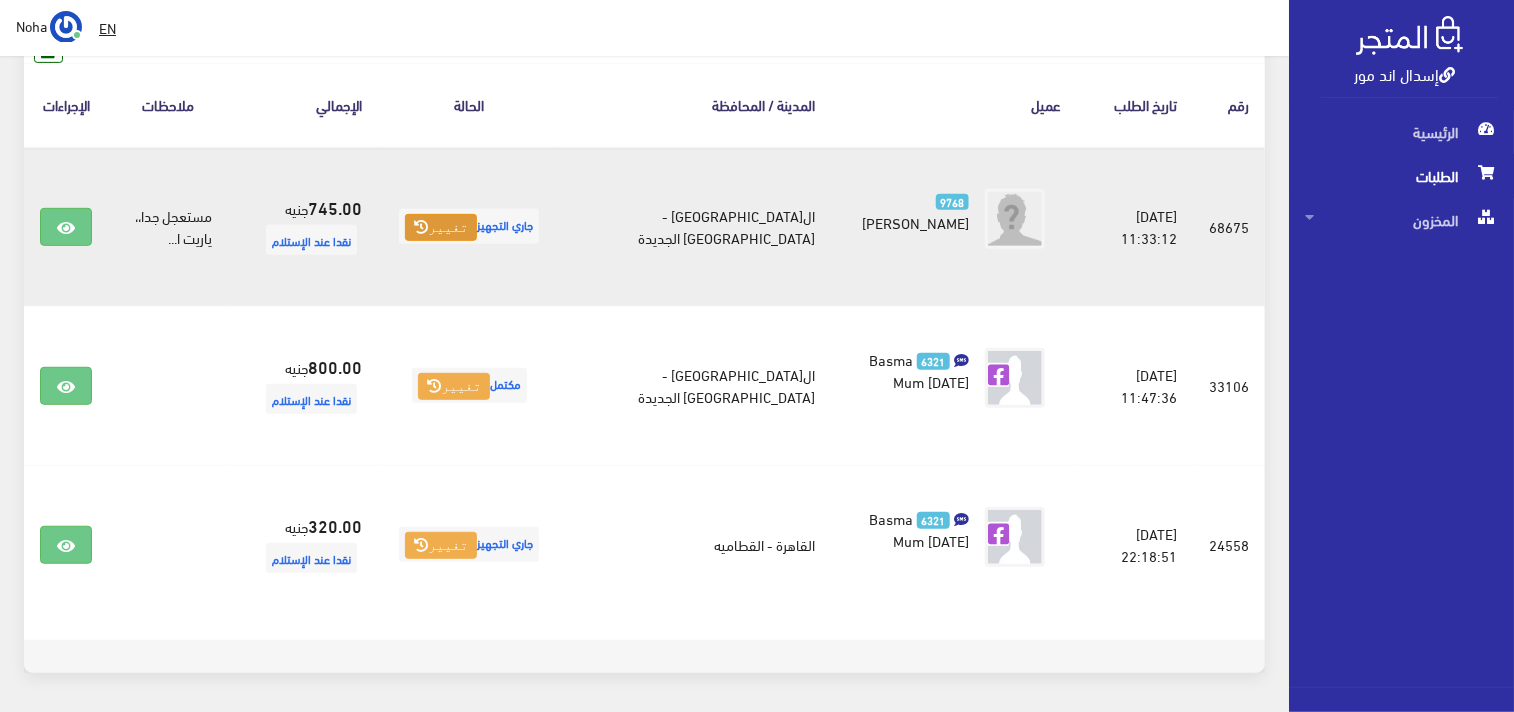 click on "تغيير" at bounding box center (441, 228) 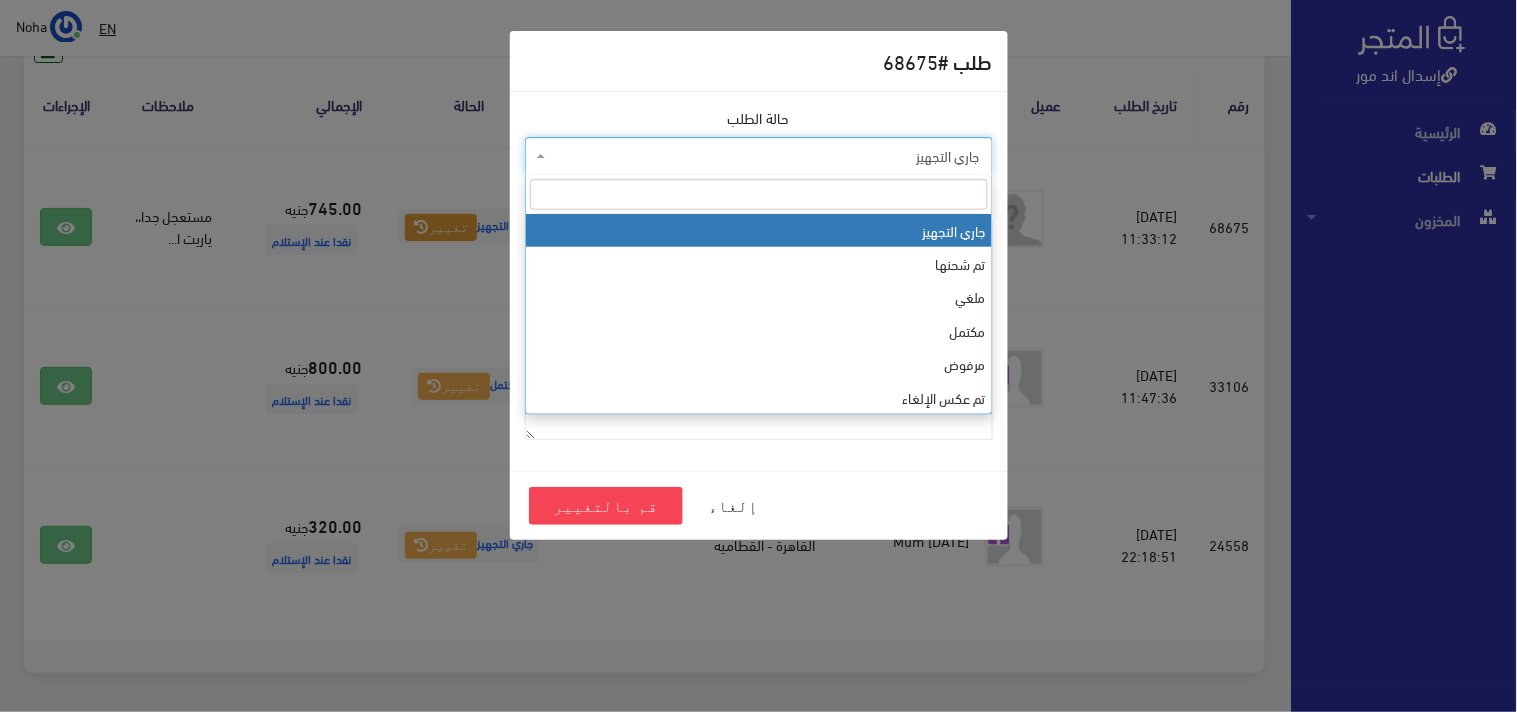 click on "جاري التجهيز" at bounding box center (765, 156) 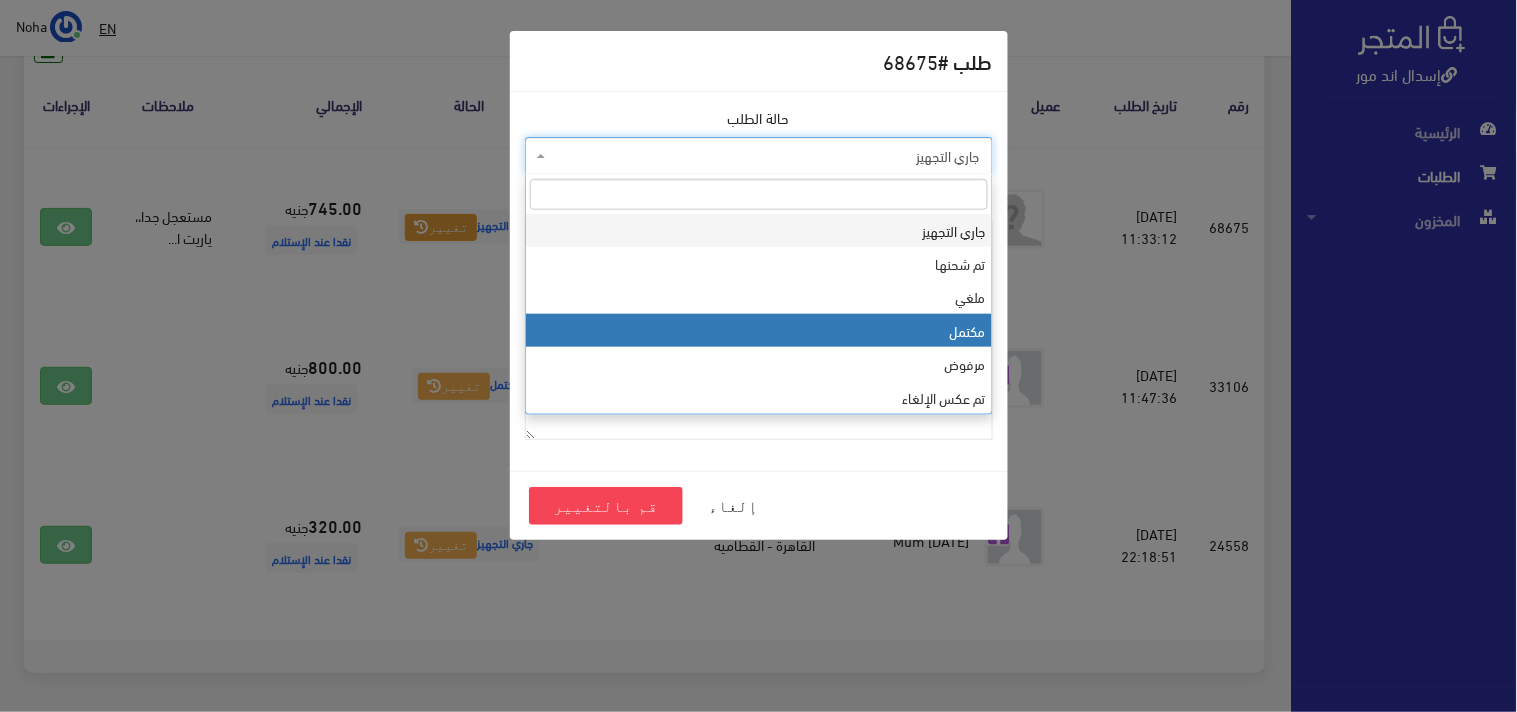 select on "4" 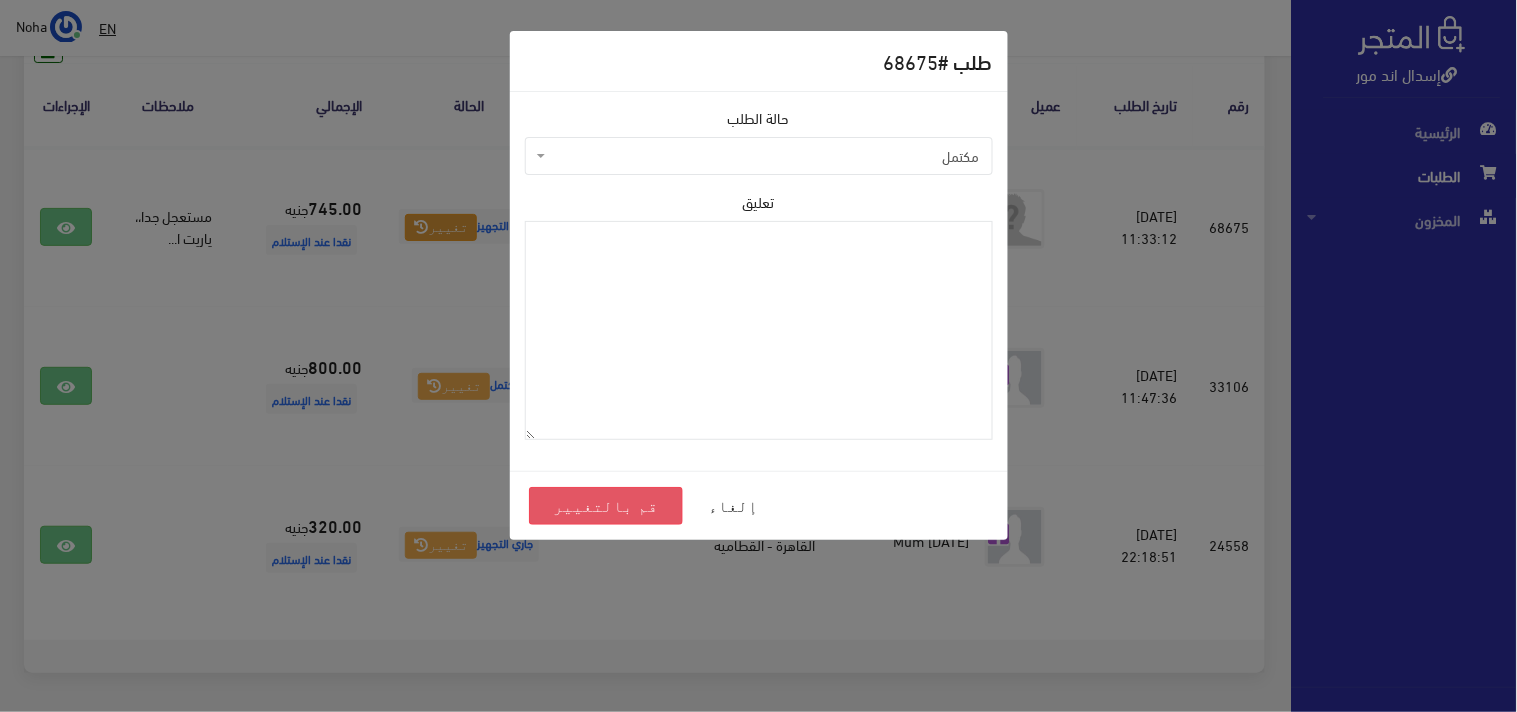 click on "قم بالتغيير" at bounding box center [606, 506] 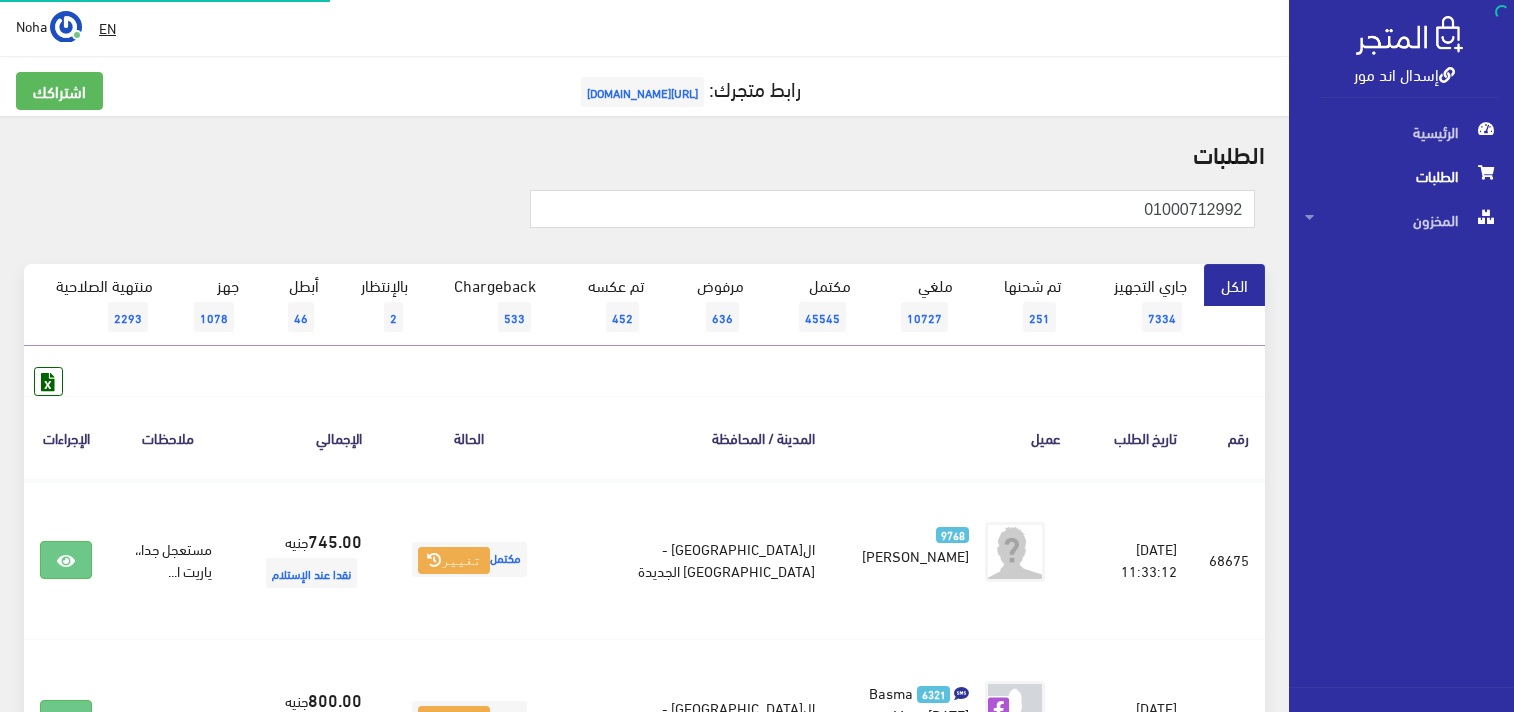 scroll, scrollTop: 0, scrollLeft: 0, axis: both 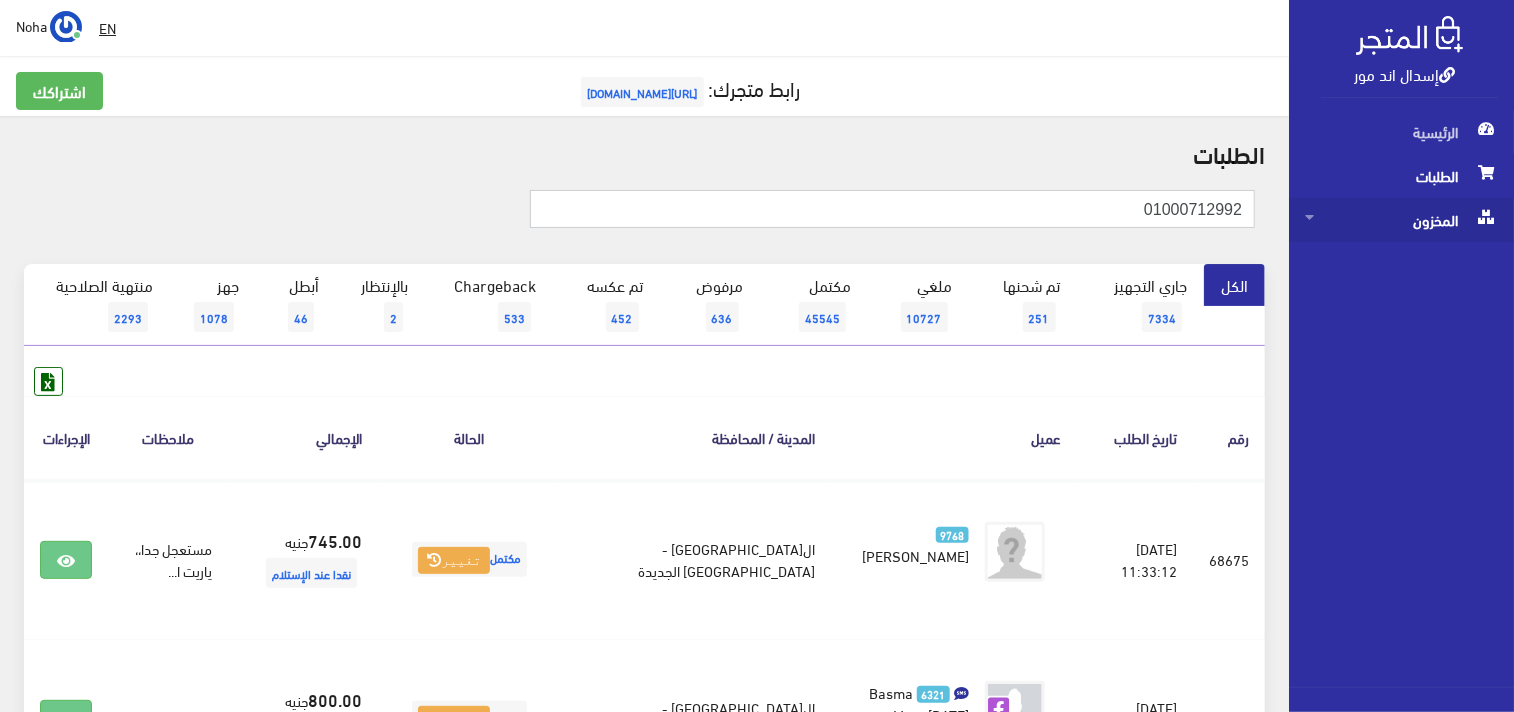 drag, startPoint x: 1137, startPoint y: 212, endPoint x: 1396, endPoint y: 198, distance: 259.3781 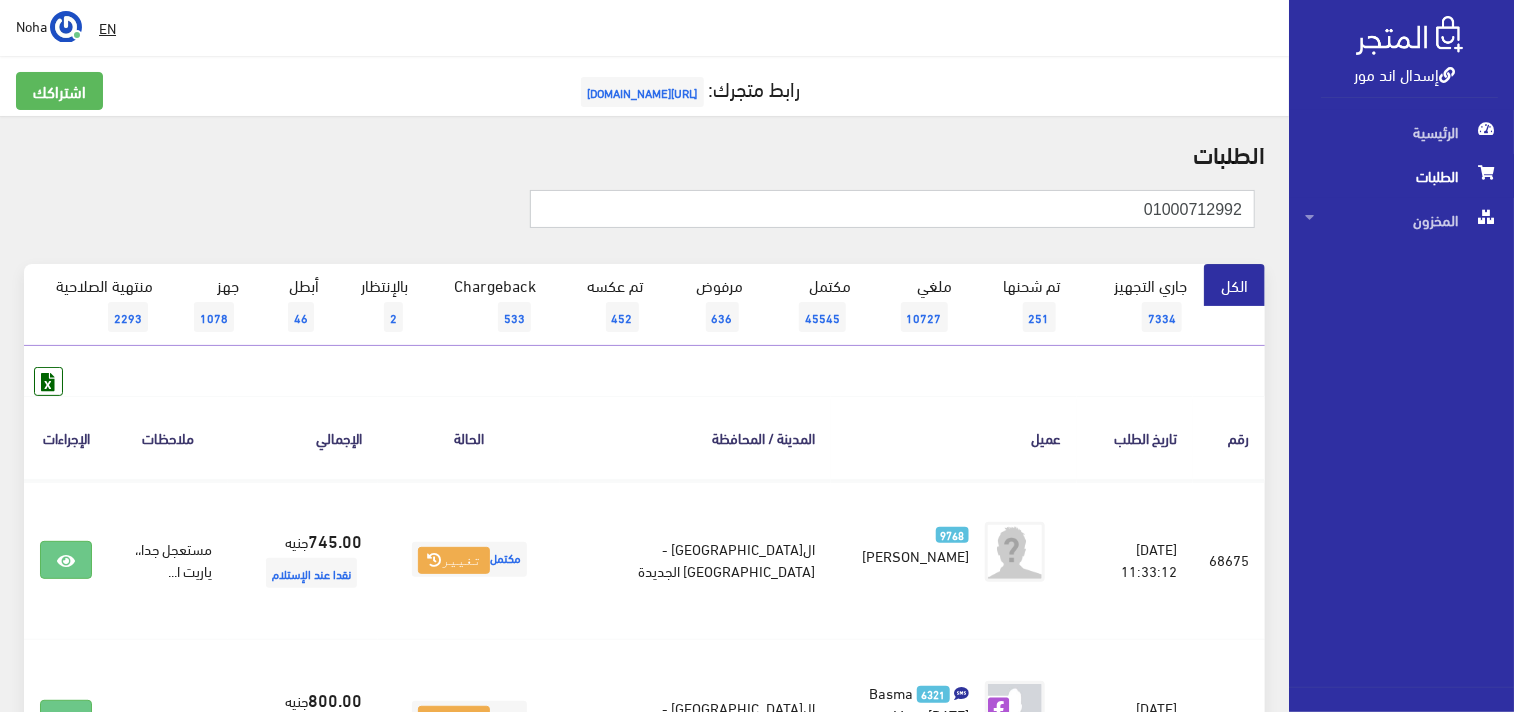paste on "4254355" 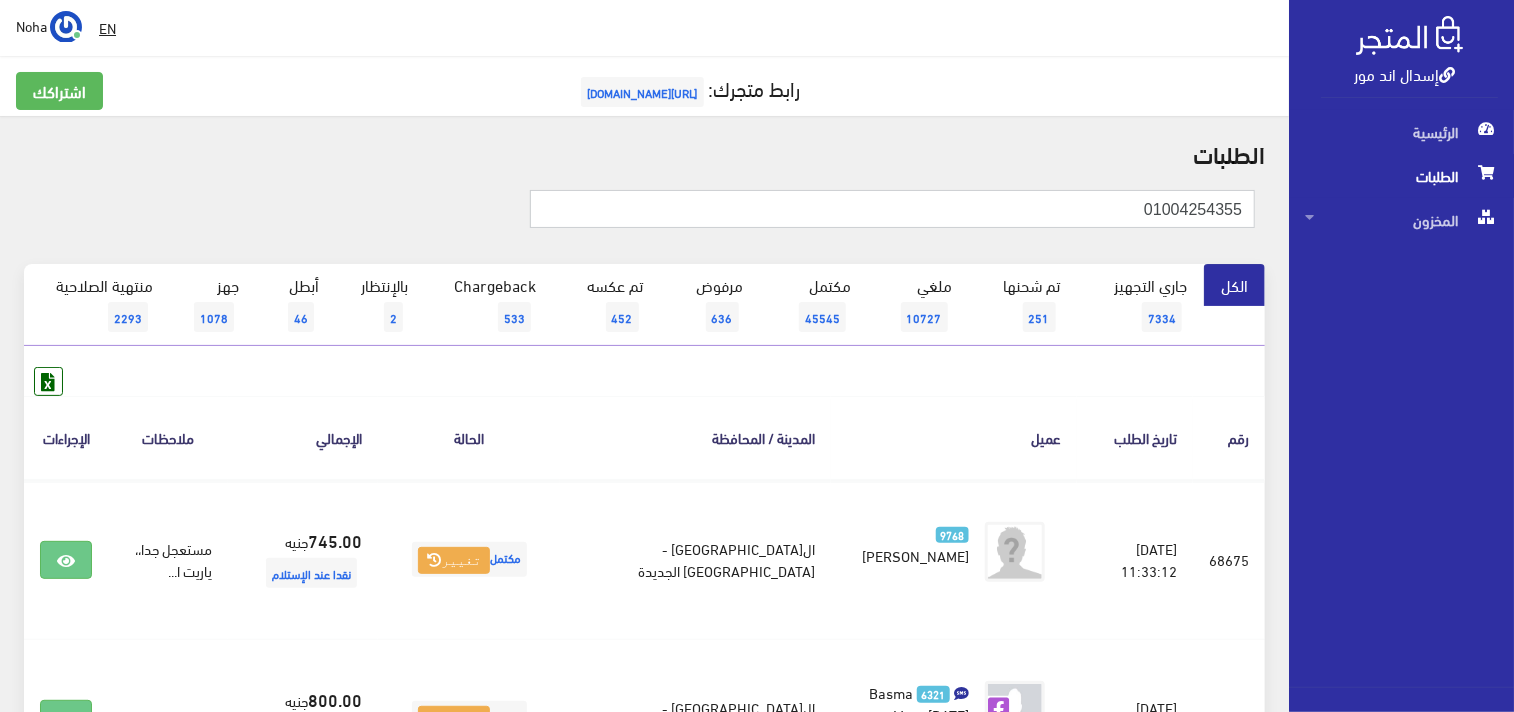 type on "01004254355" 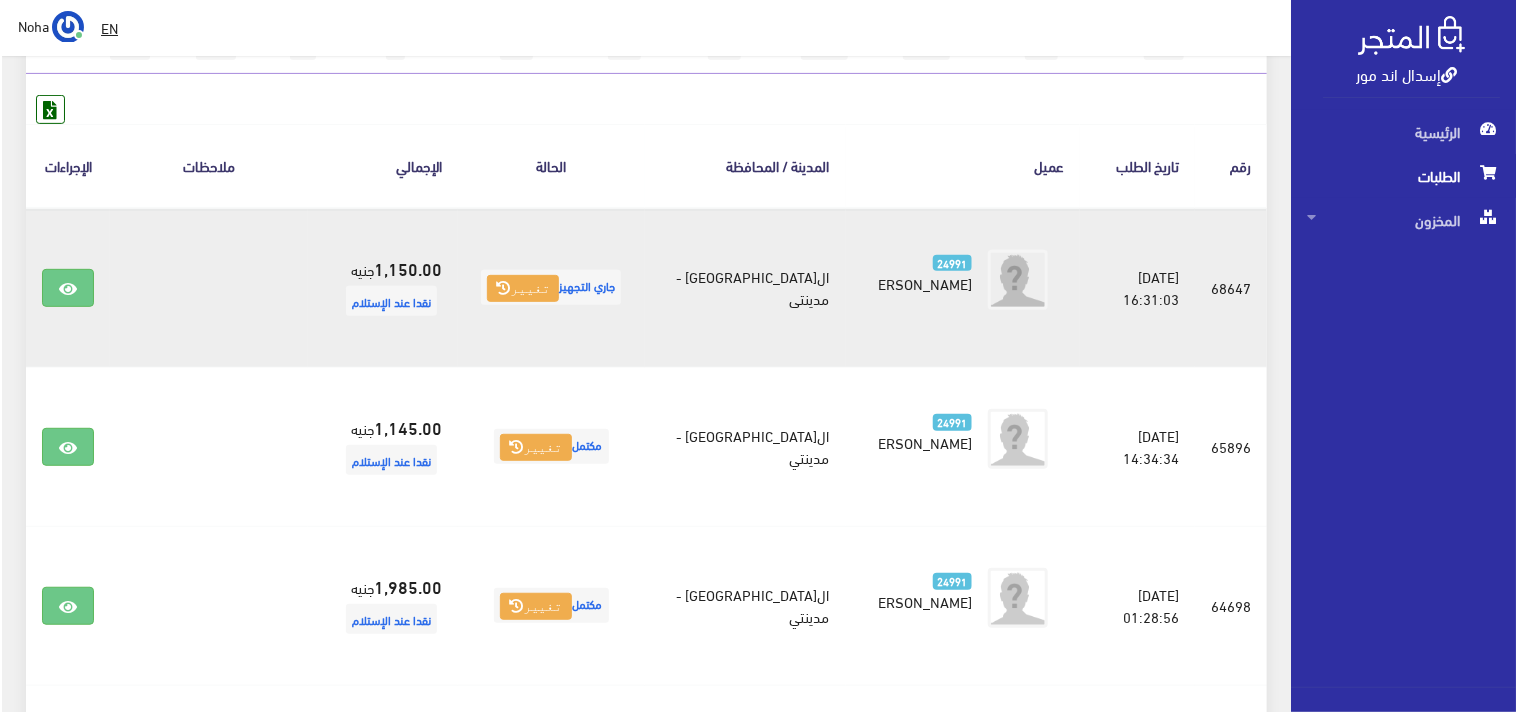 scroll, scrollTop: 333, scrollLeft: 0, axis: vertical 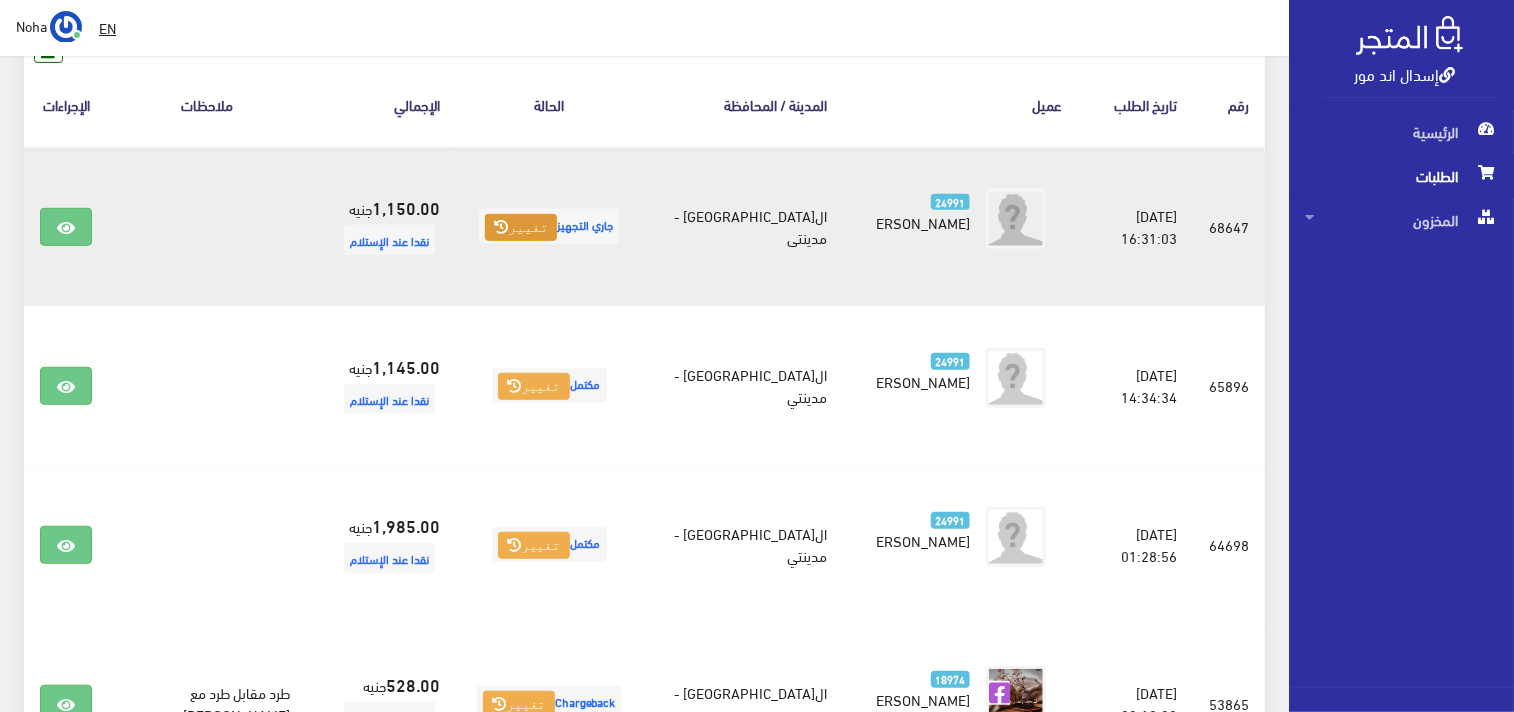 click on "تغيير" at bounding box center [521, 228] 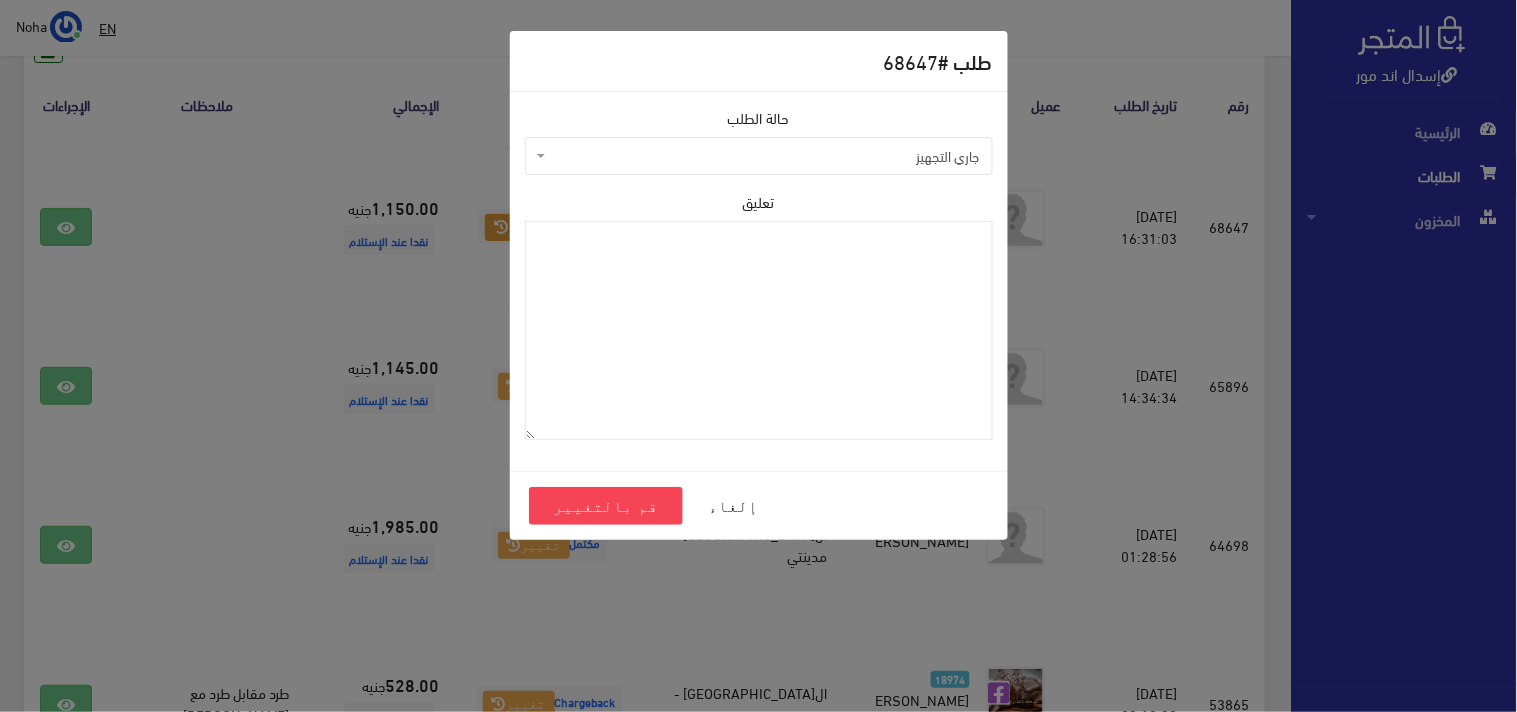 click on "جاري التجهيز" at bounding box center (765, 156) 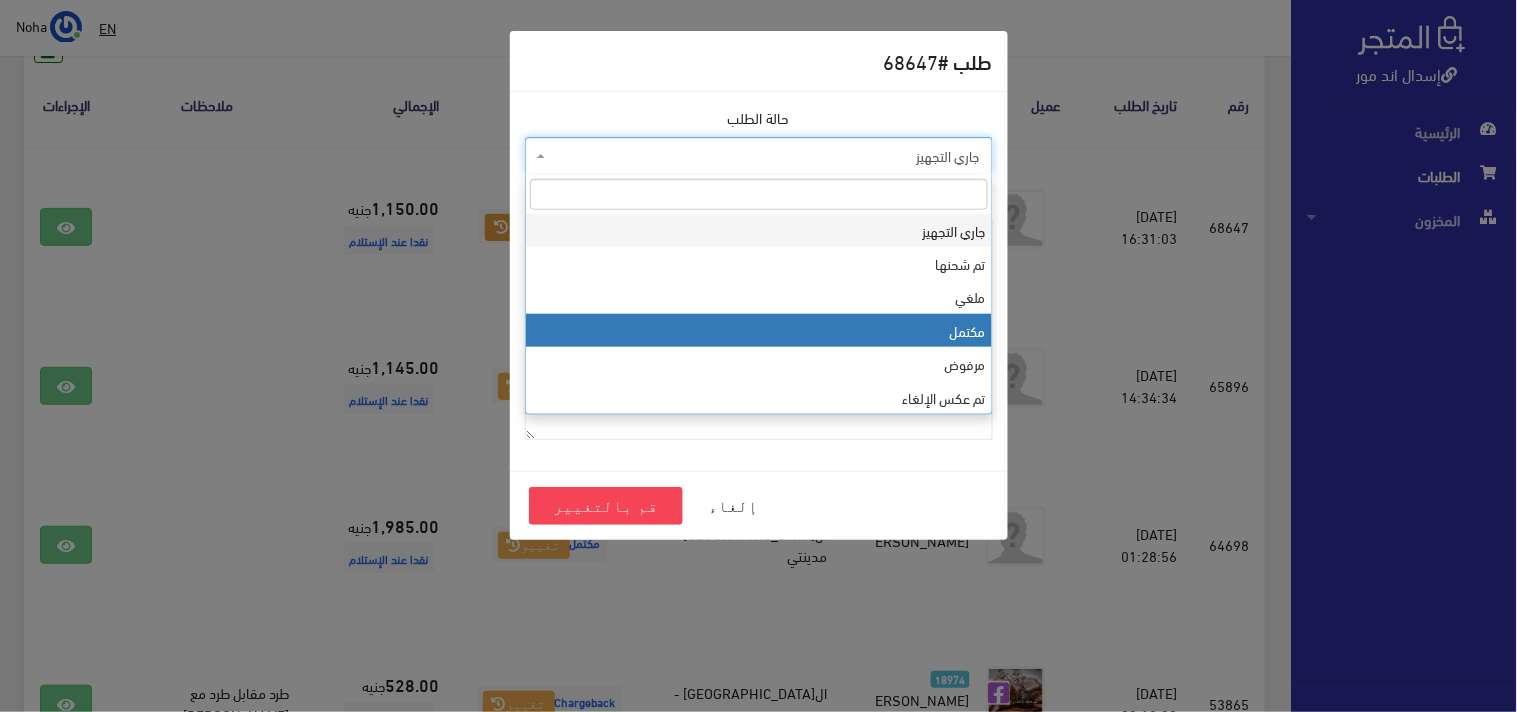 select on "4" 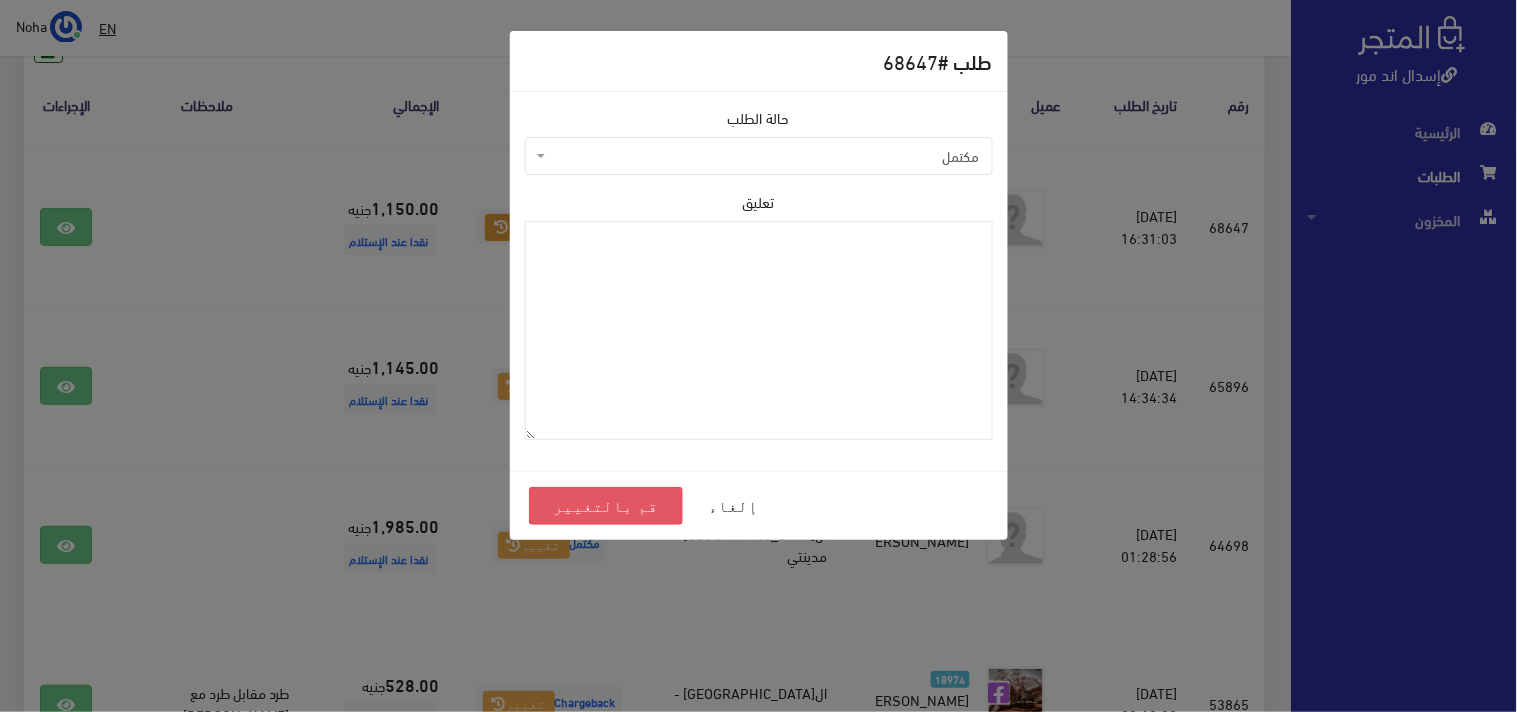 click on "قم بالتغيير" at bounding box center (606, 506) 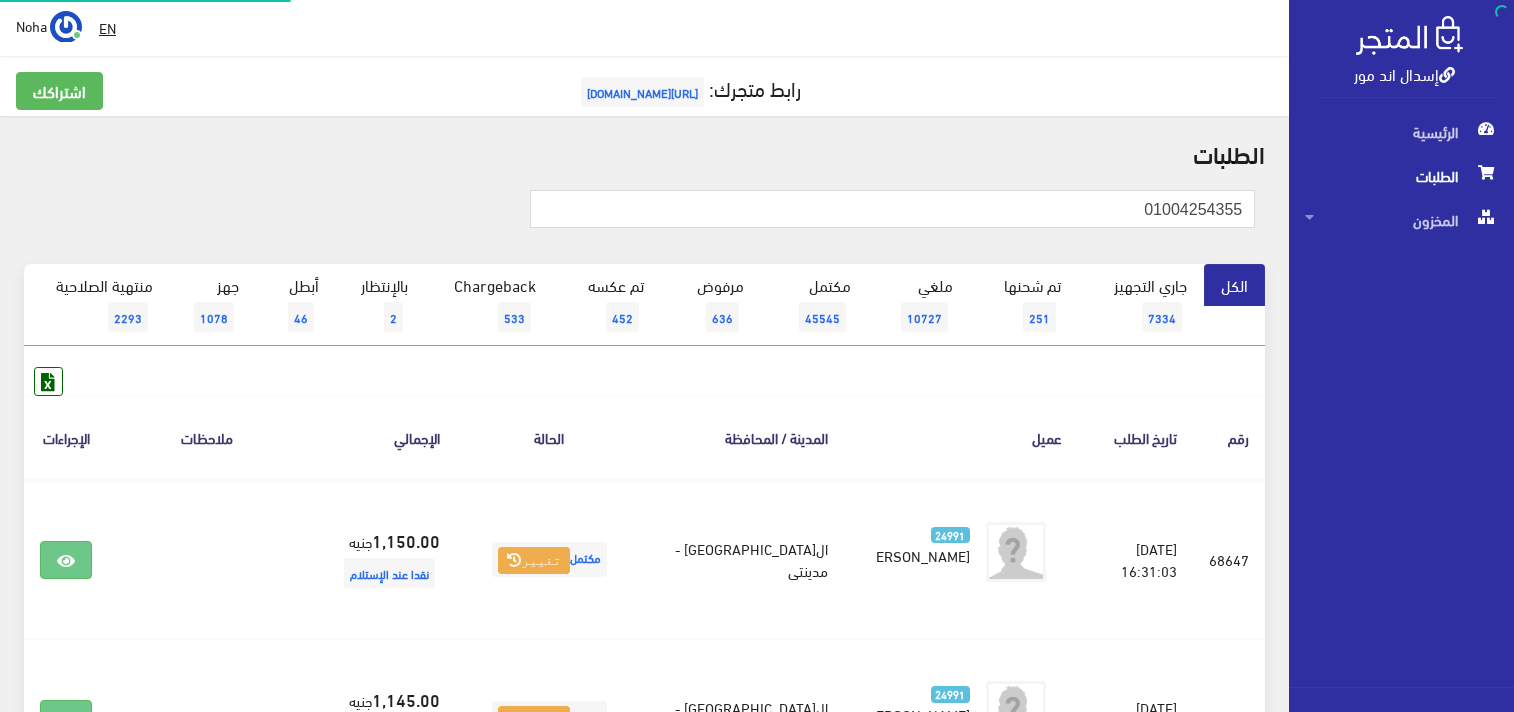 scroll, scrollTop: 0, scrollLeft: 0, axis: both 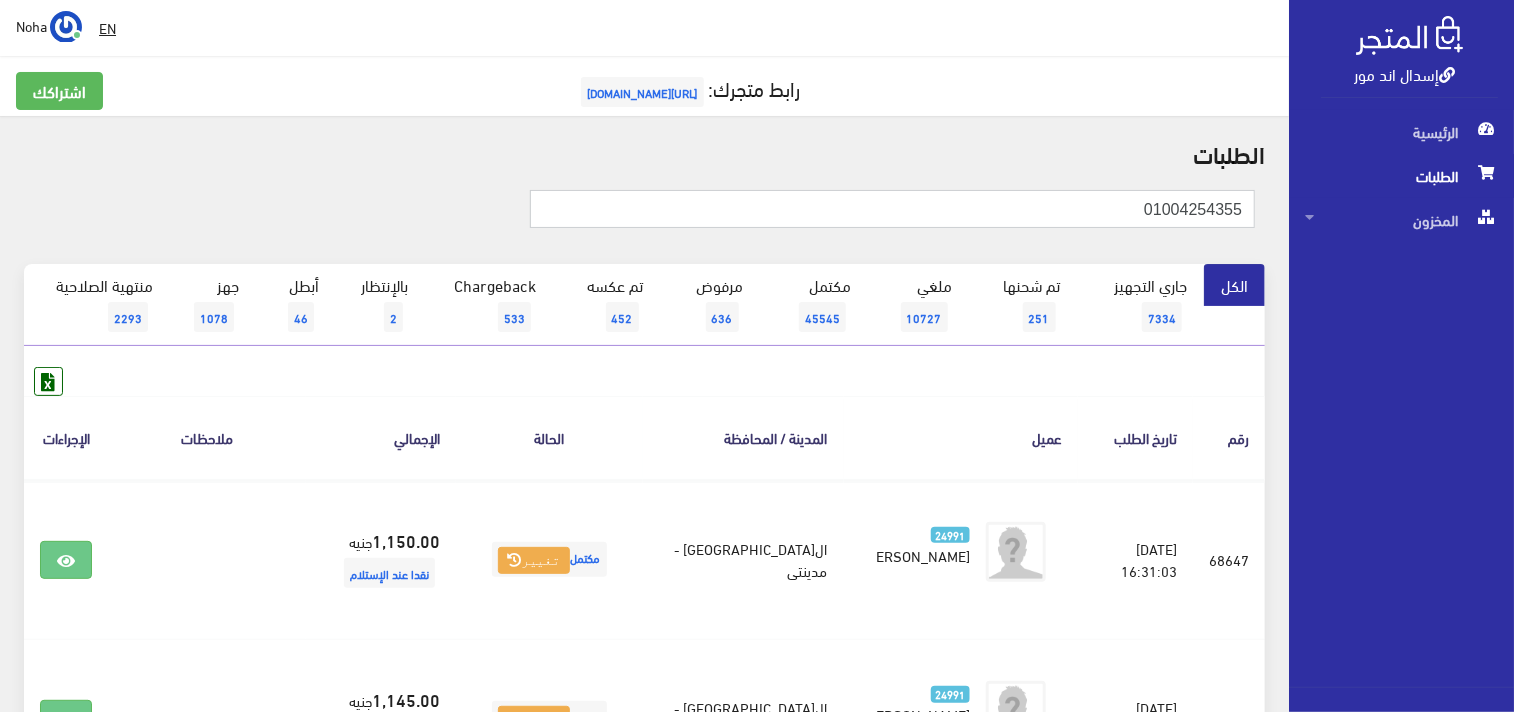 drag, startPoint x: 1116, startPoint y: 213, endPoint x: 1516, endPoint y: 202, distance: 400.1512 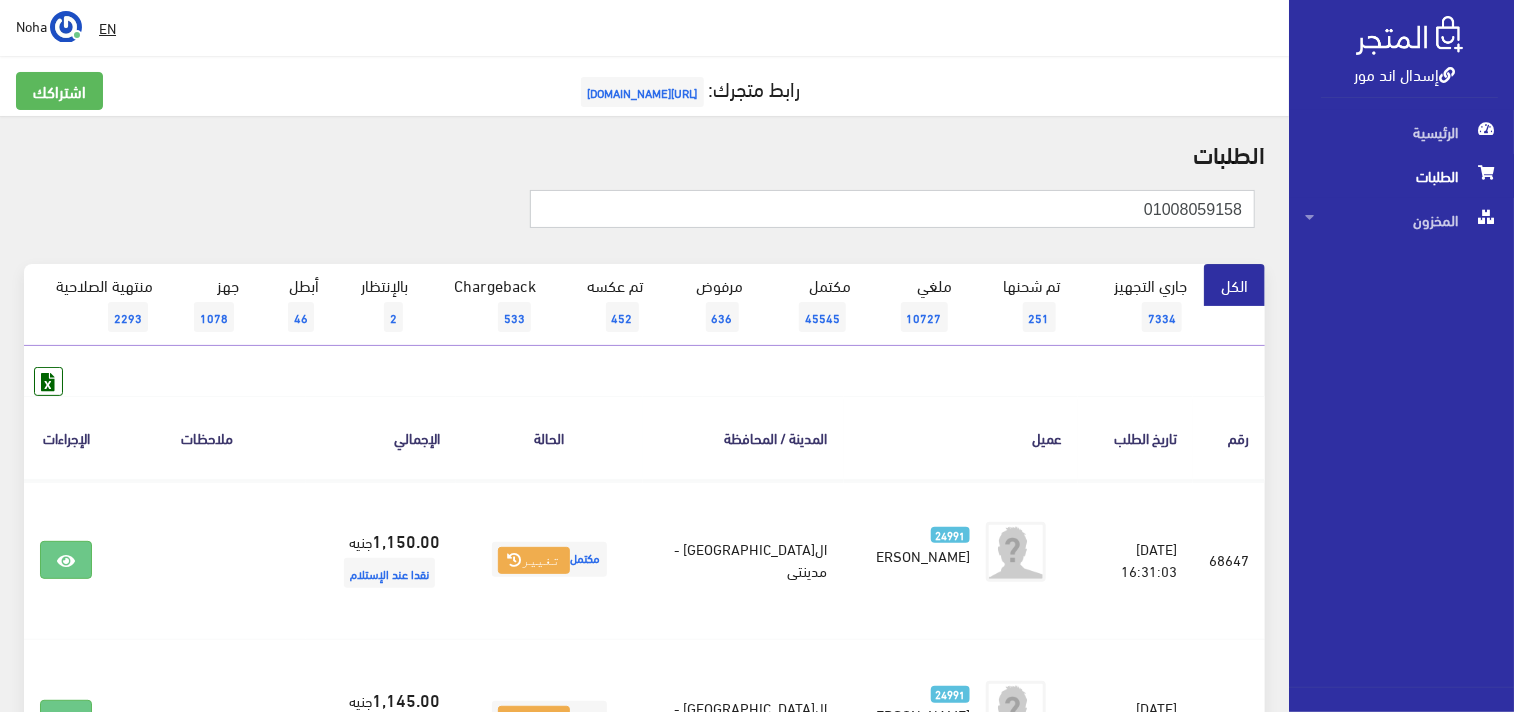 type on "01008059158" 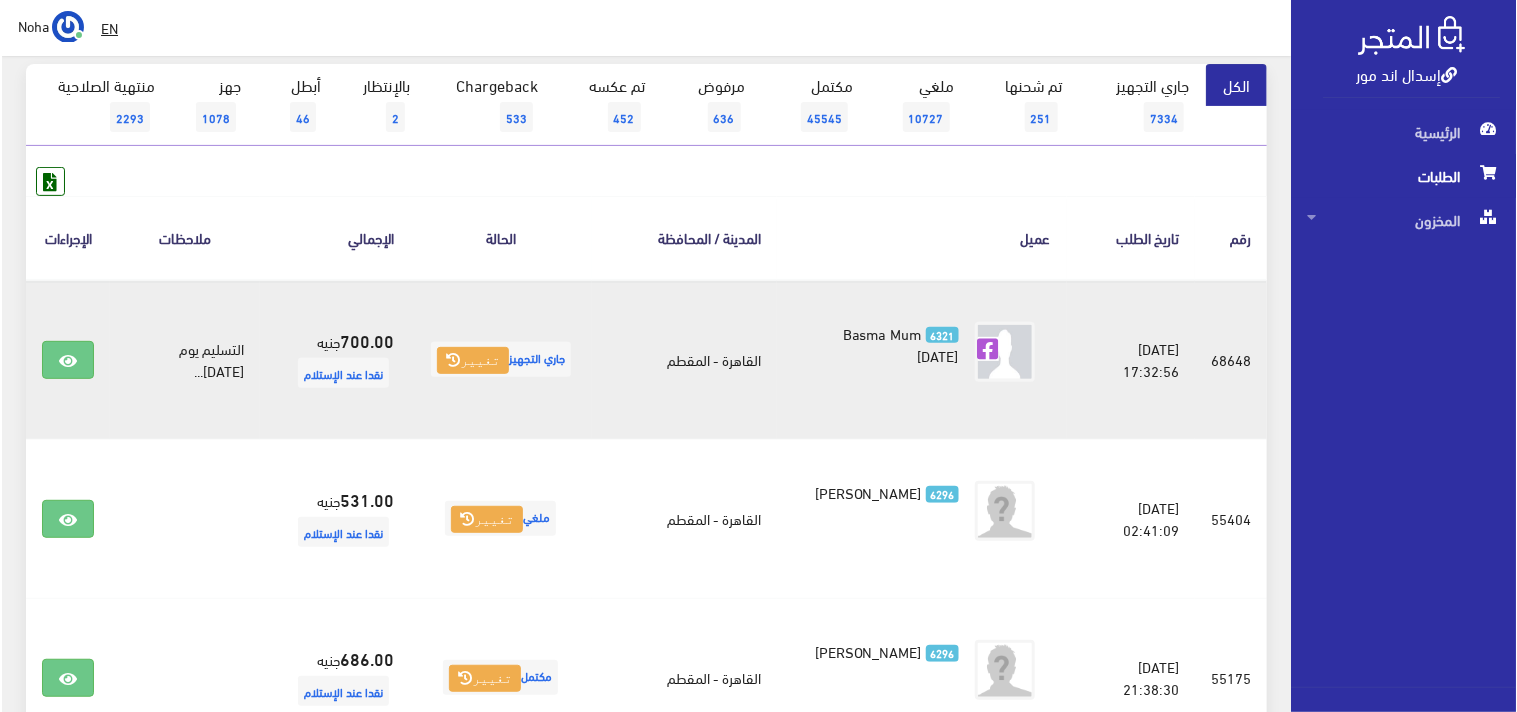 scroll, scrollTop: 222, scrollLeft: 0, axis: vertical 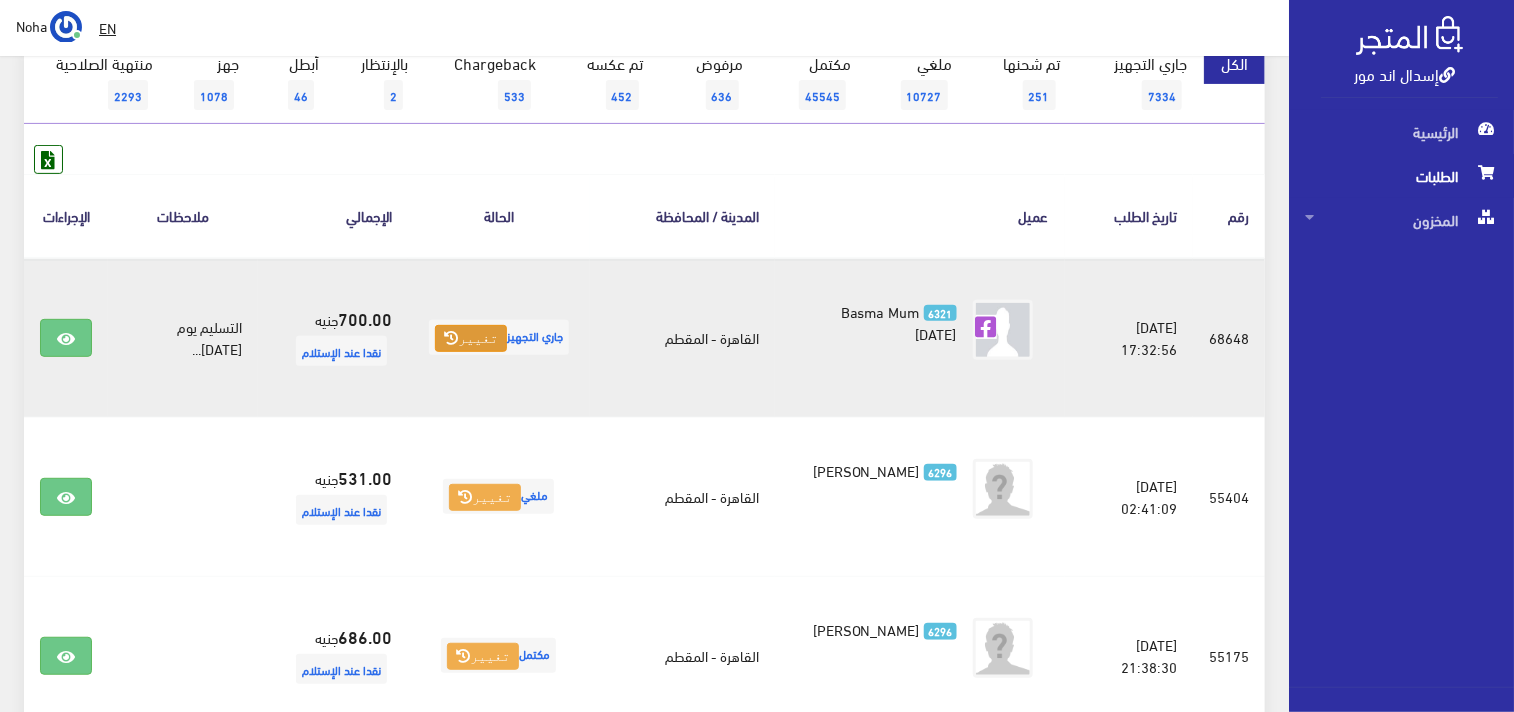 click at bounding box center (451, 338) 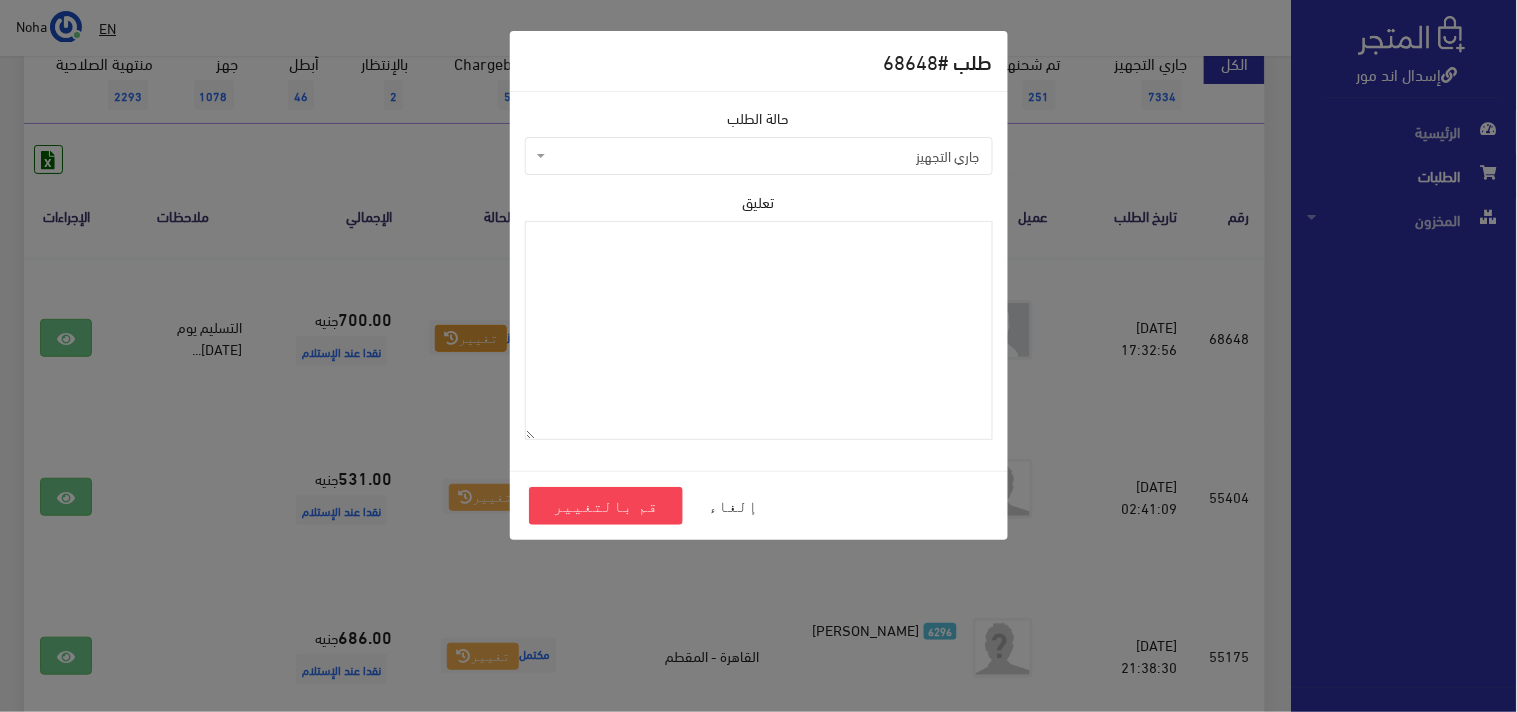 click on "جاري التجهيز" at bounding box center (765, 156) 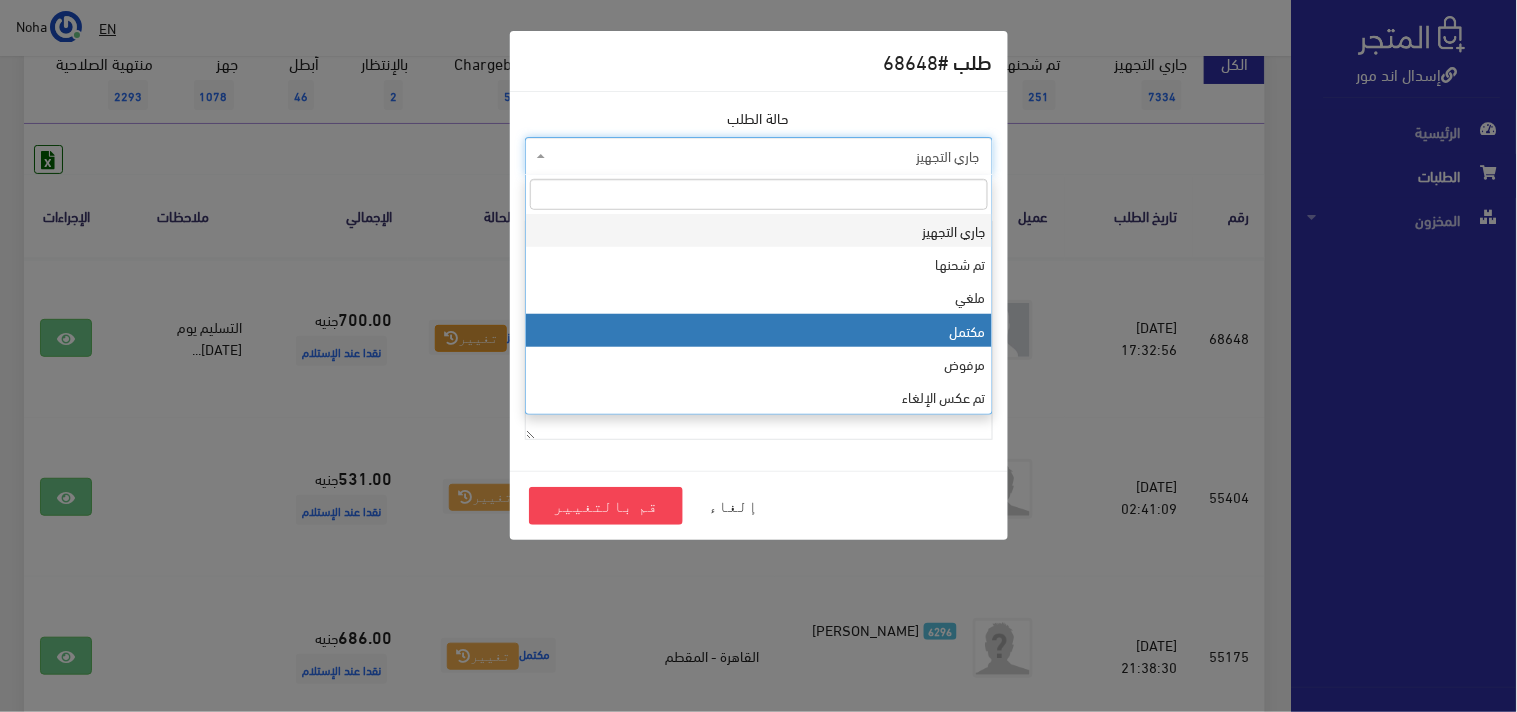 select on "4" 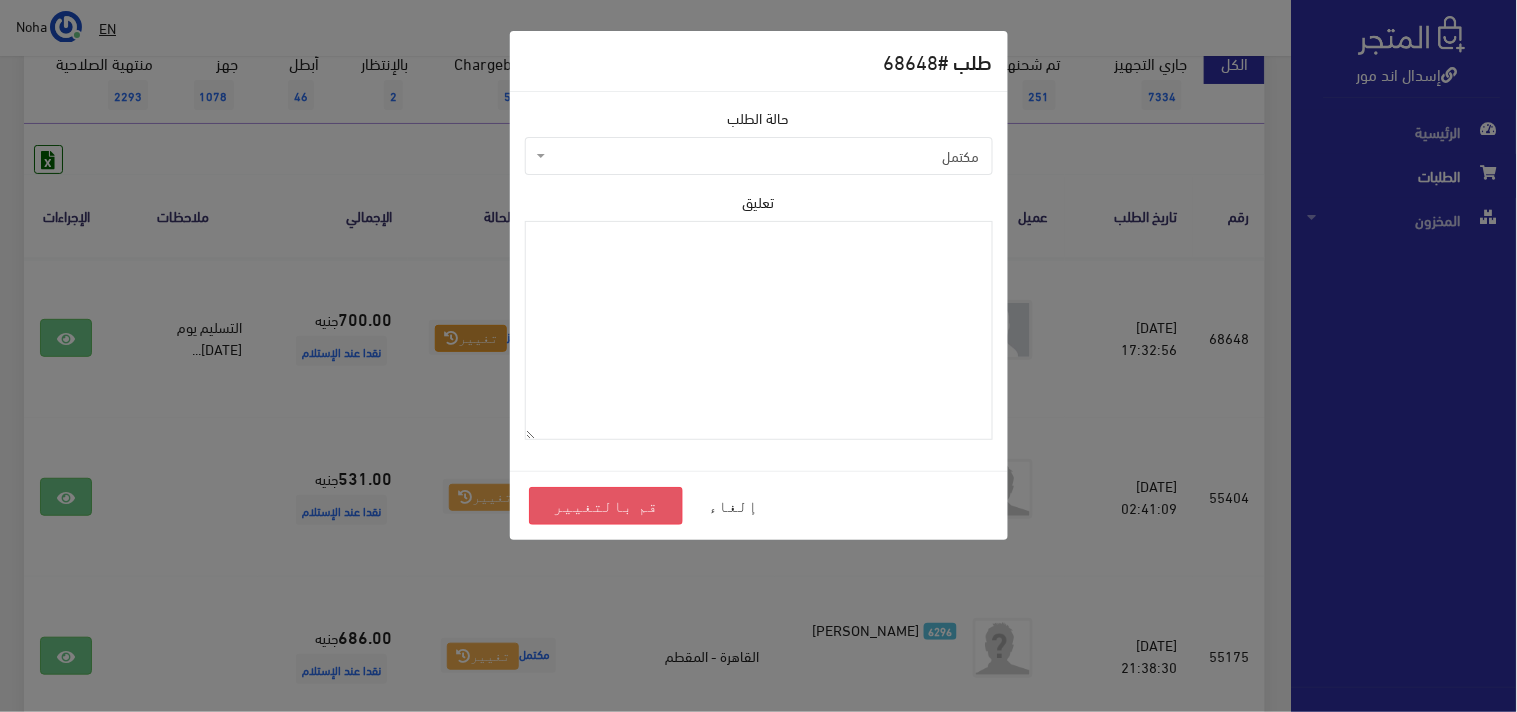 click on "قم بالتغيير" at bounding box center [606, 506] 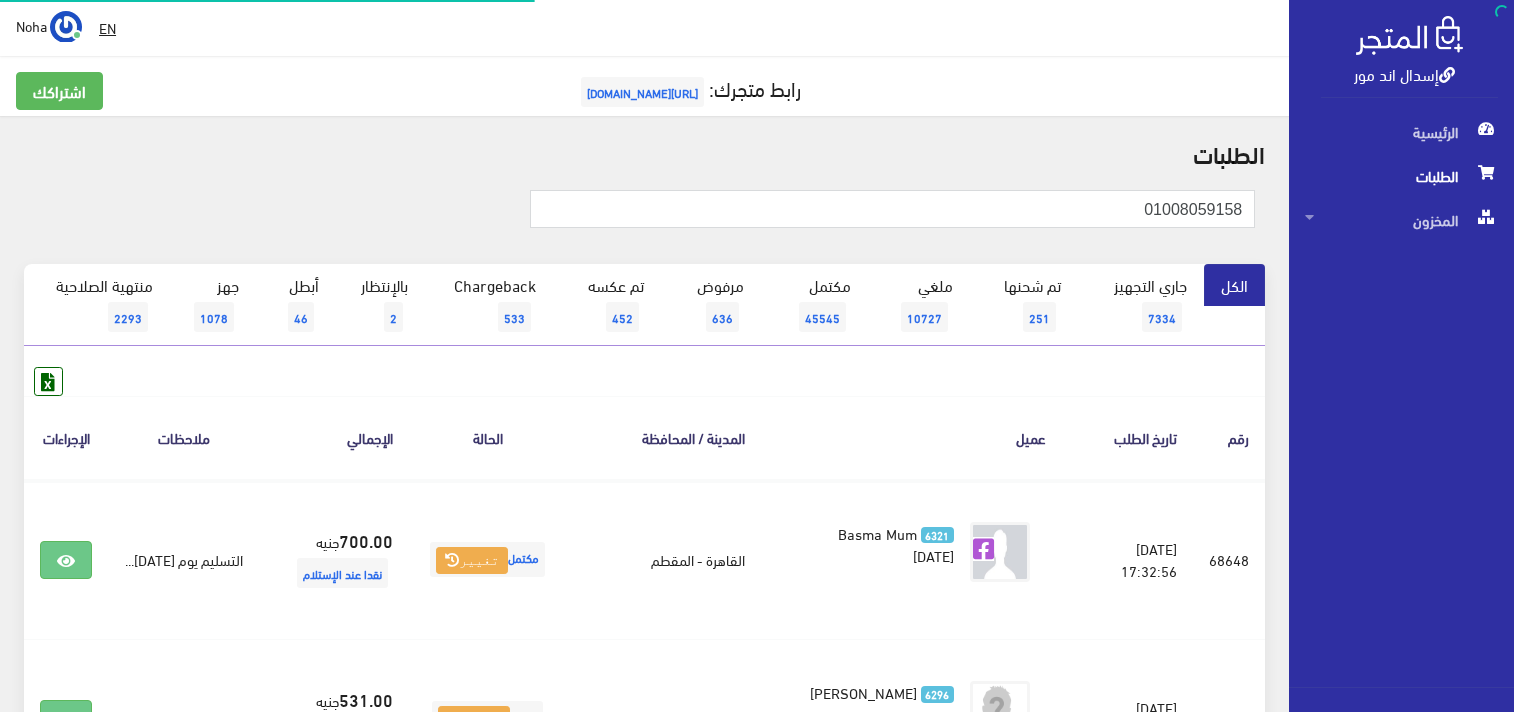 scroll, scrollTop: 0, scrollLeft: 0, axis: both 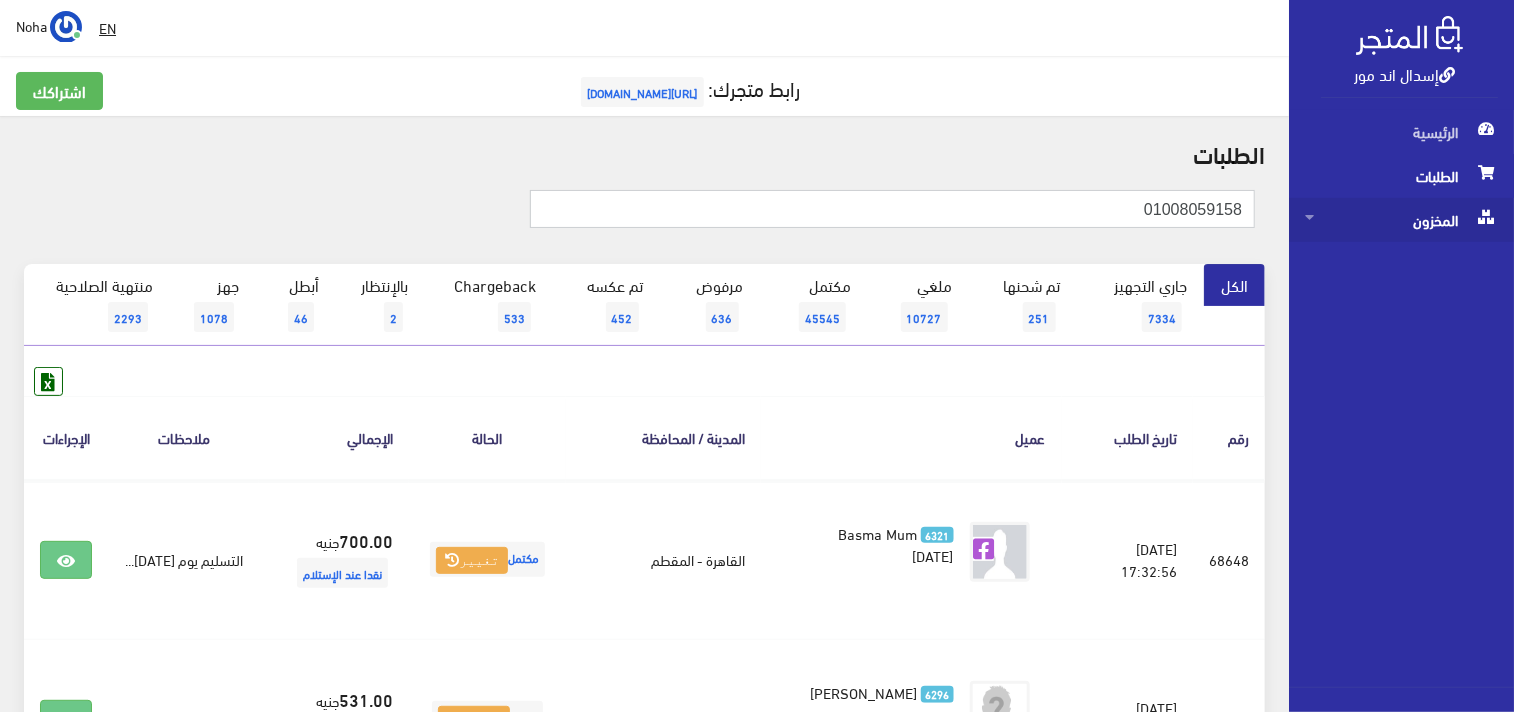drag, startPoint x: 1408, startPoint y: 207, endPoint x: 1437, endPoint y: 202, distance: 29.427877 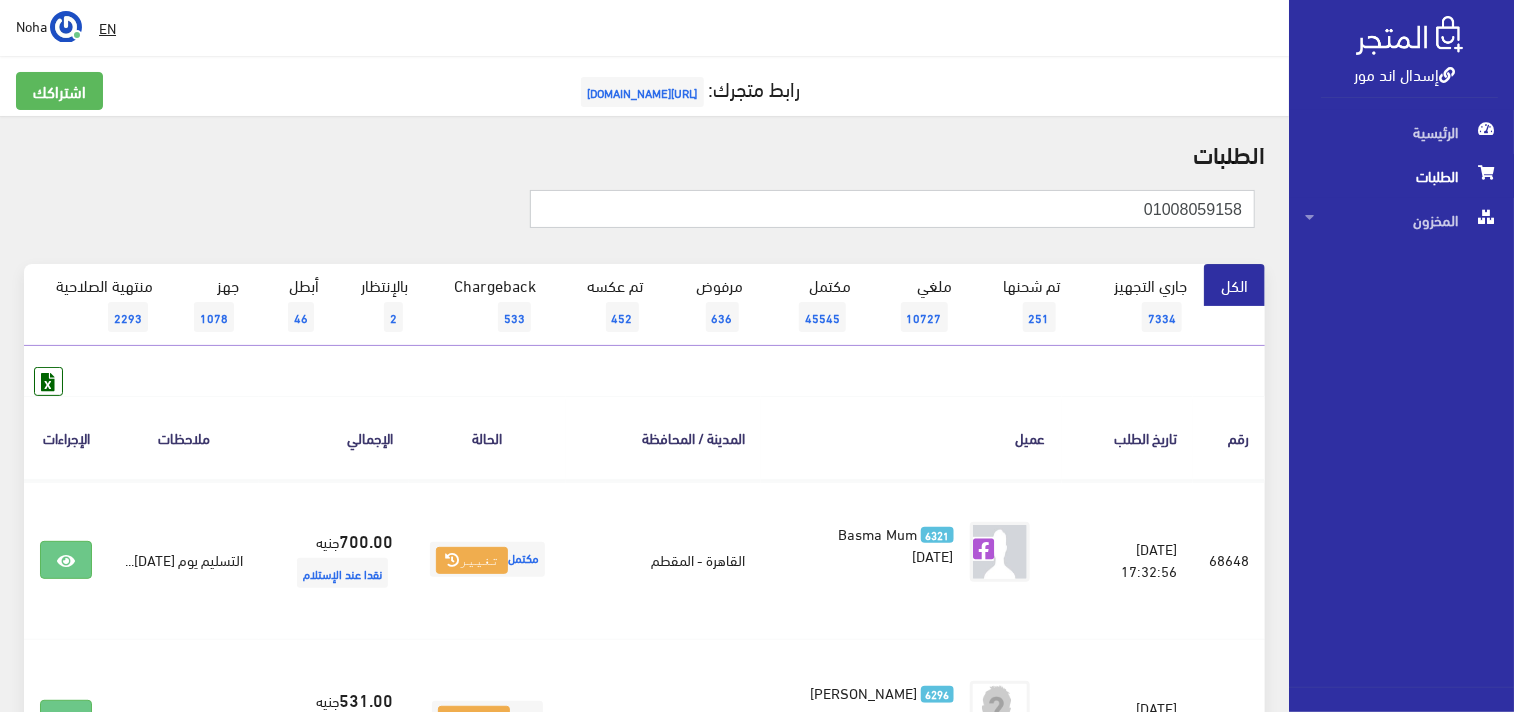 paste on "508220040" 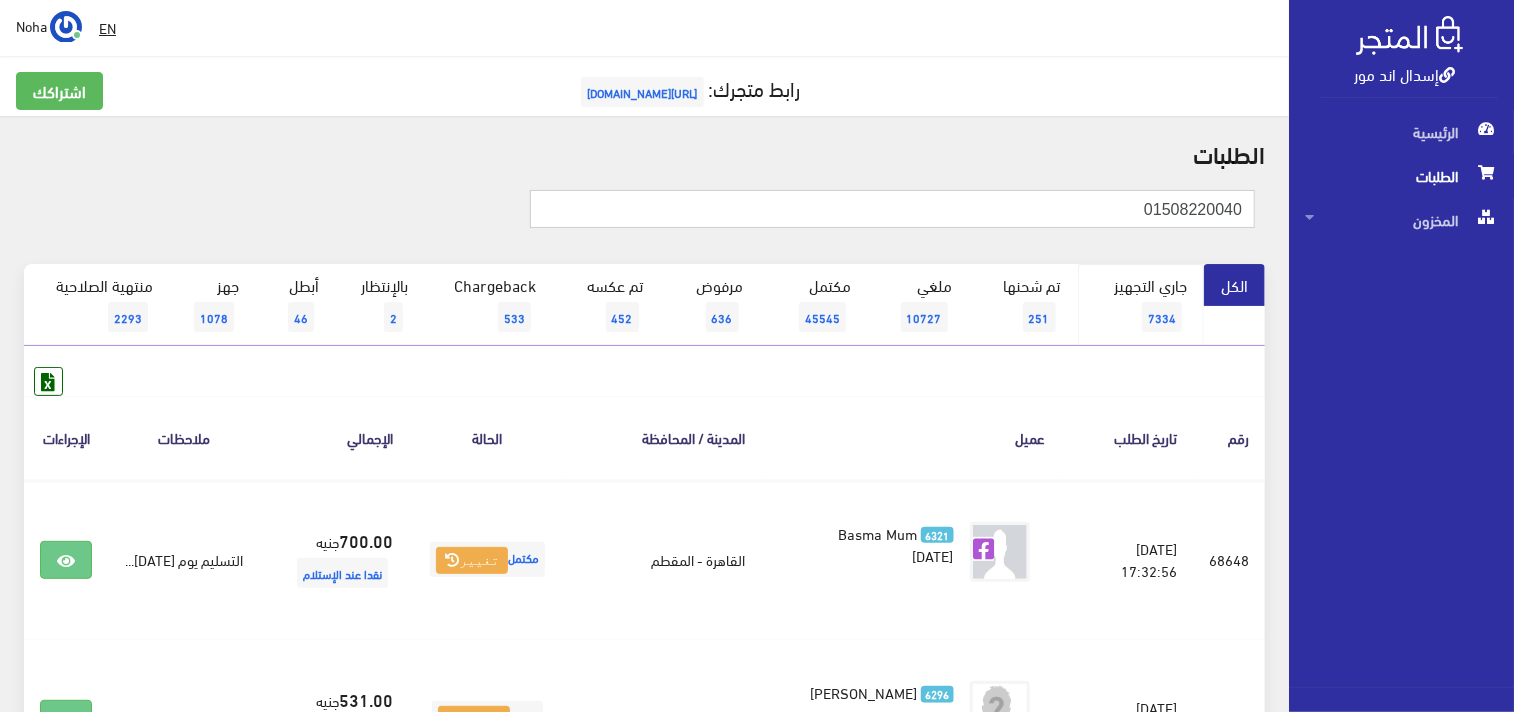 type on "01508220040" 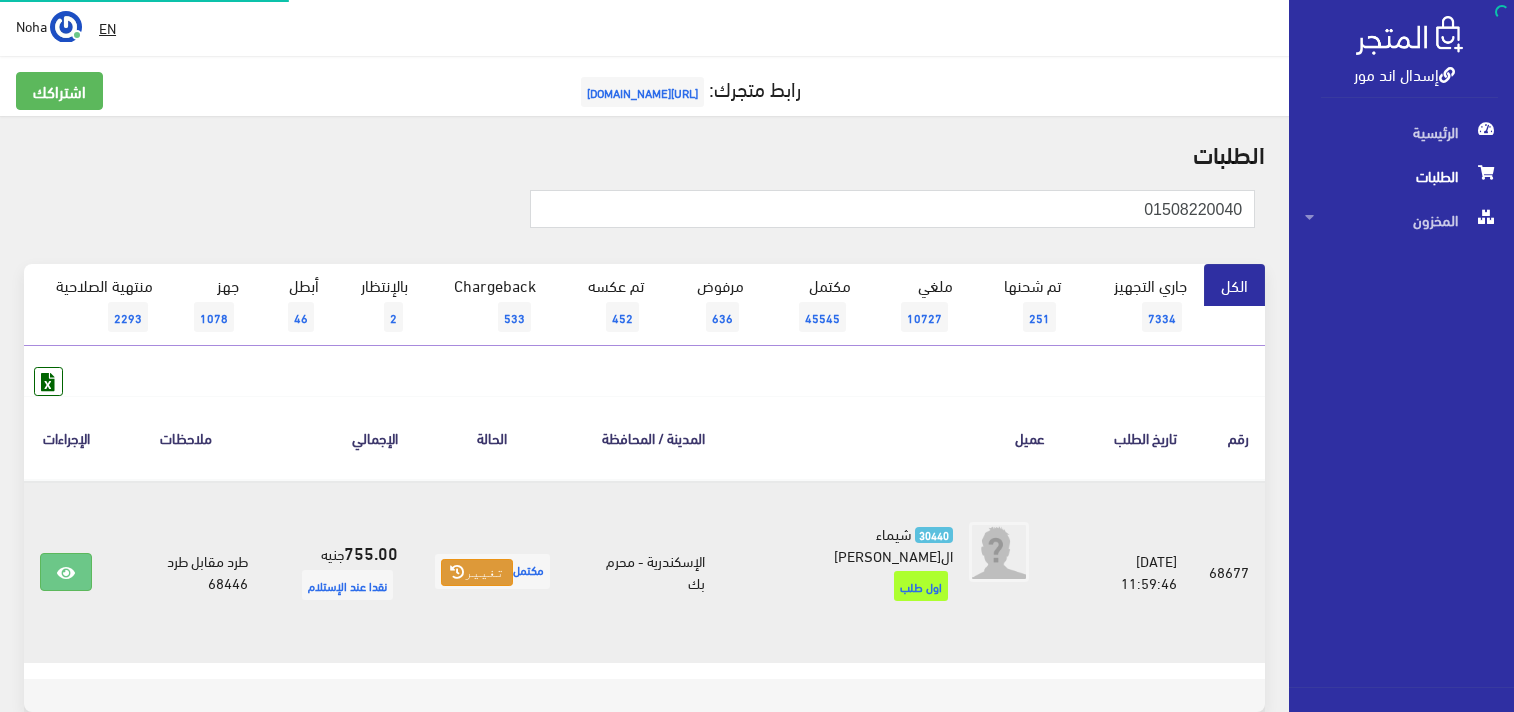 scroll, scrollTop: 0, scrollLeft: 0, axis: both 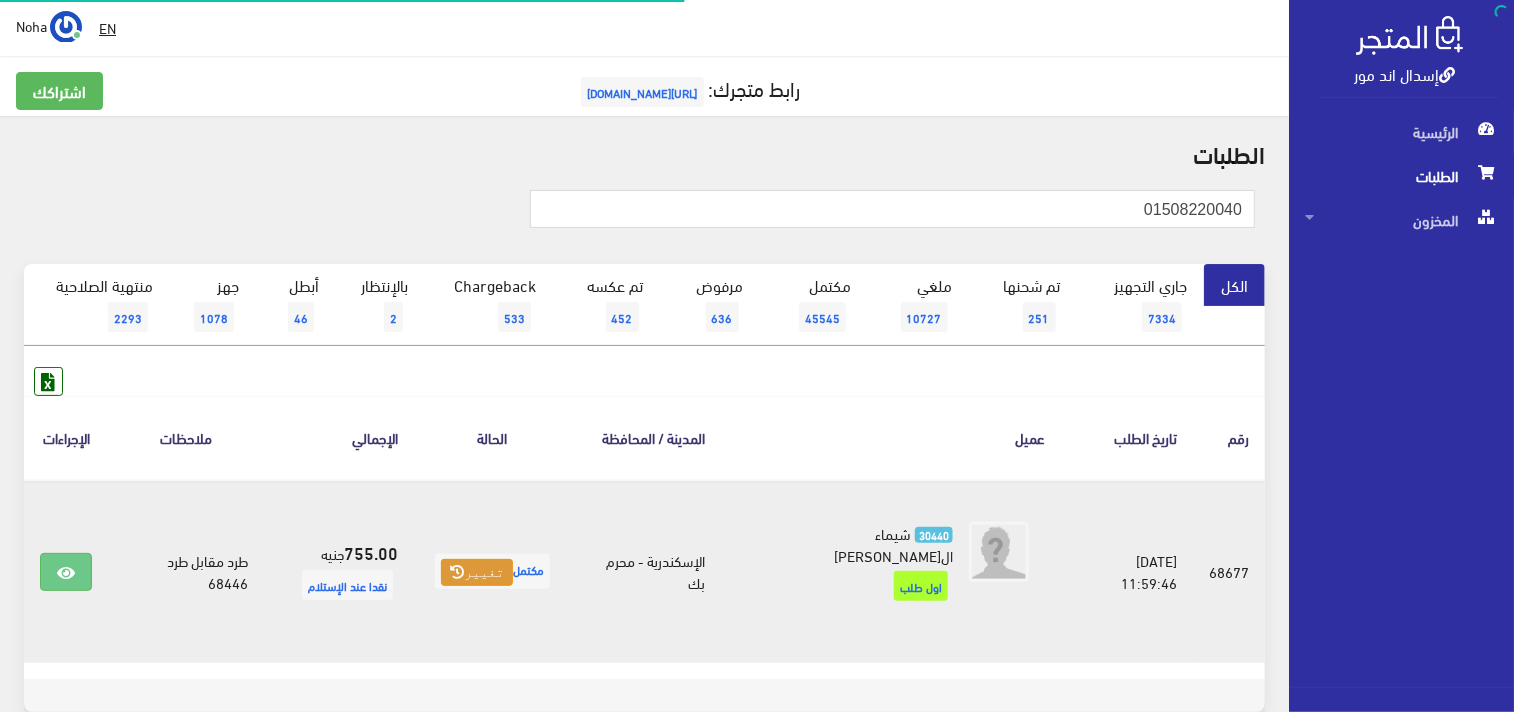 click on "تغيير" at bounding box center (477, 573) 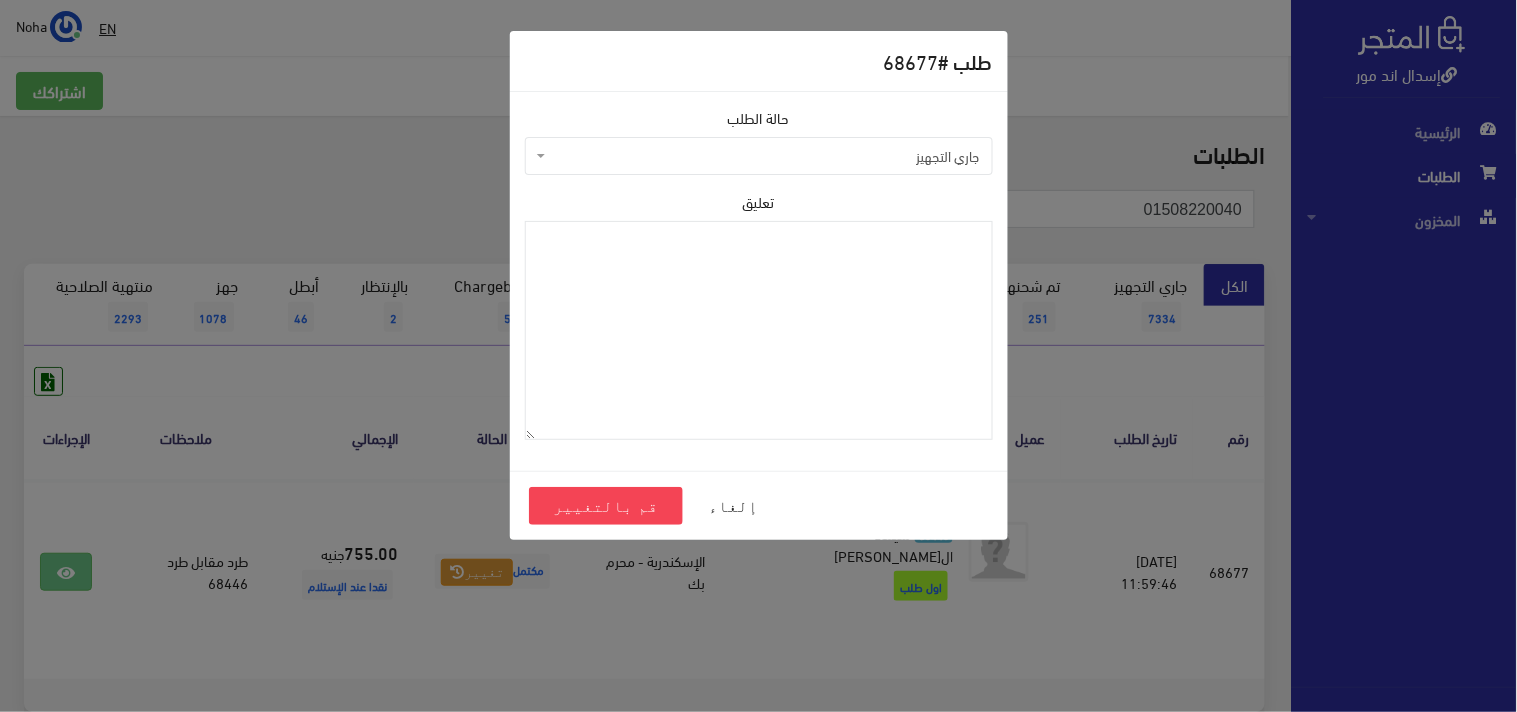 click on "طلب #  68677
حالة الطلب
جاري التجهيز
تم شحنها
ملغي
مكتمل
مرفوض
تم عكس الإلغاء فشل تم رد المبلغ تم عكسه" at bounding box center [758, 356] 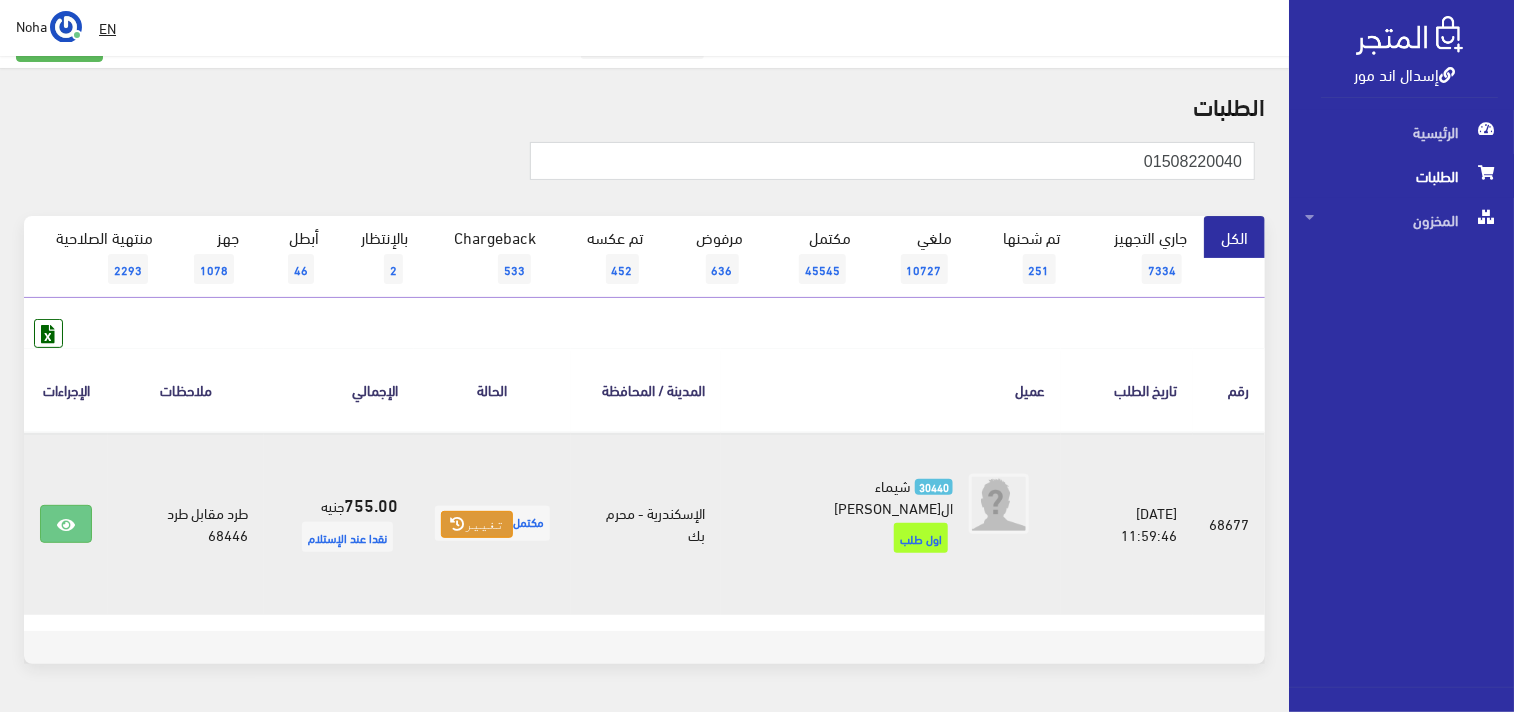 scroll, scrollTop: 88, scrollLeft: 0, axis: vertical 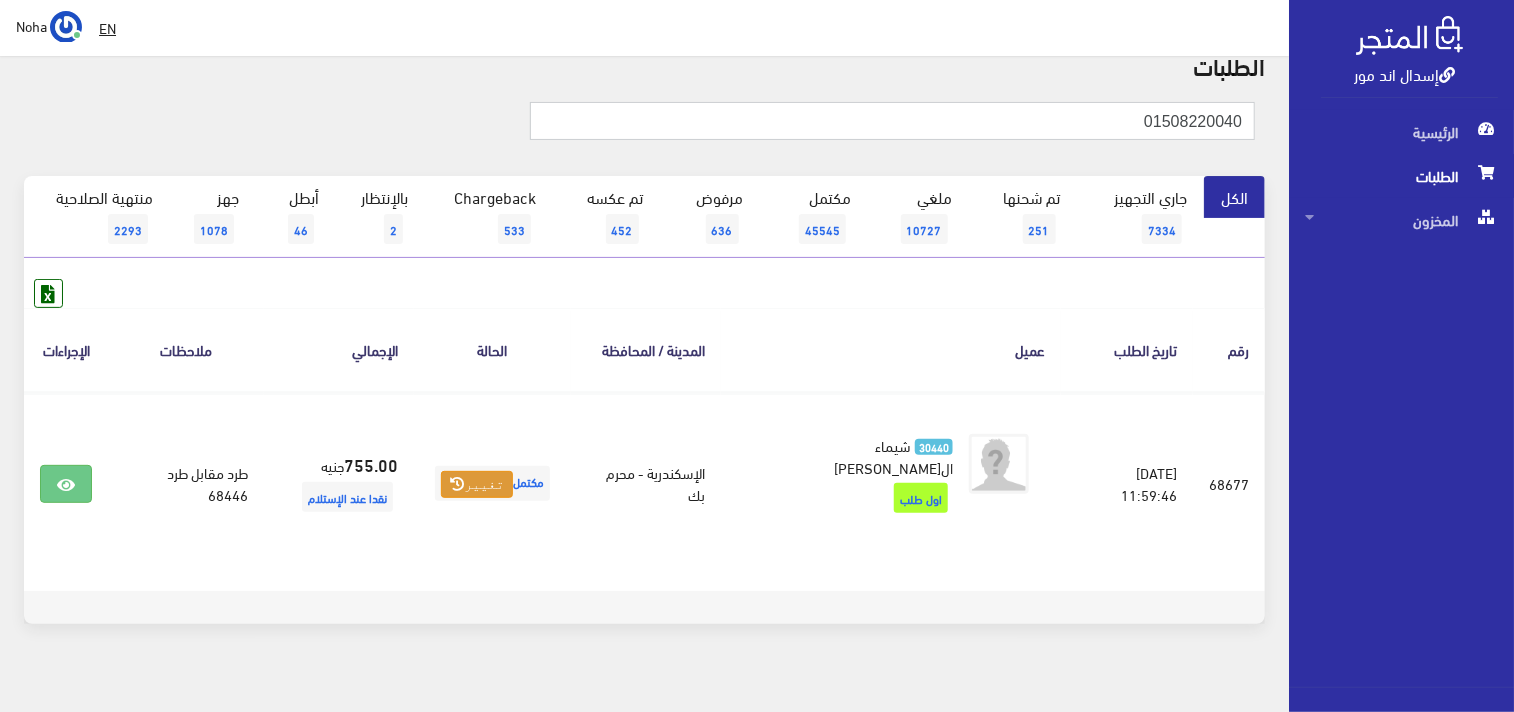 drag, startPoint x: 1137, startPoint y: 116, endPoint x: 1516, endPoint y: 151, distance: 380.61267 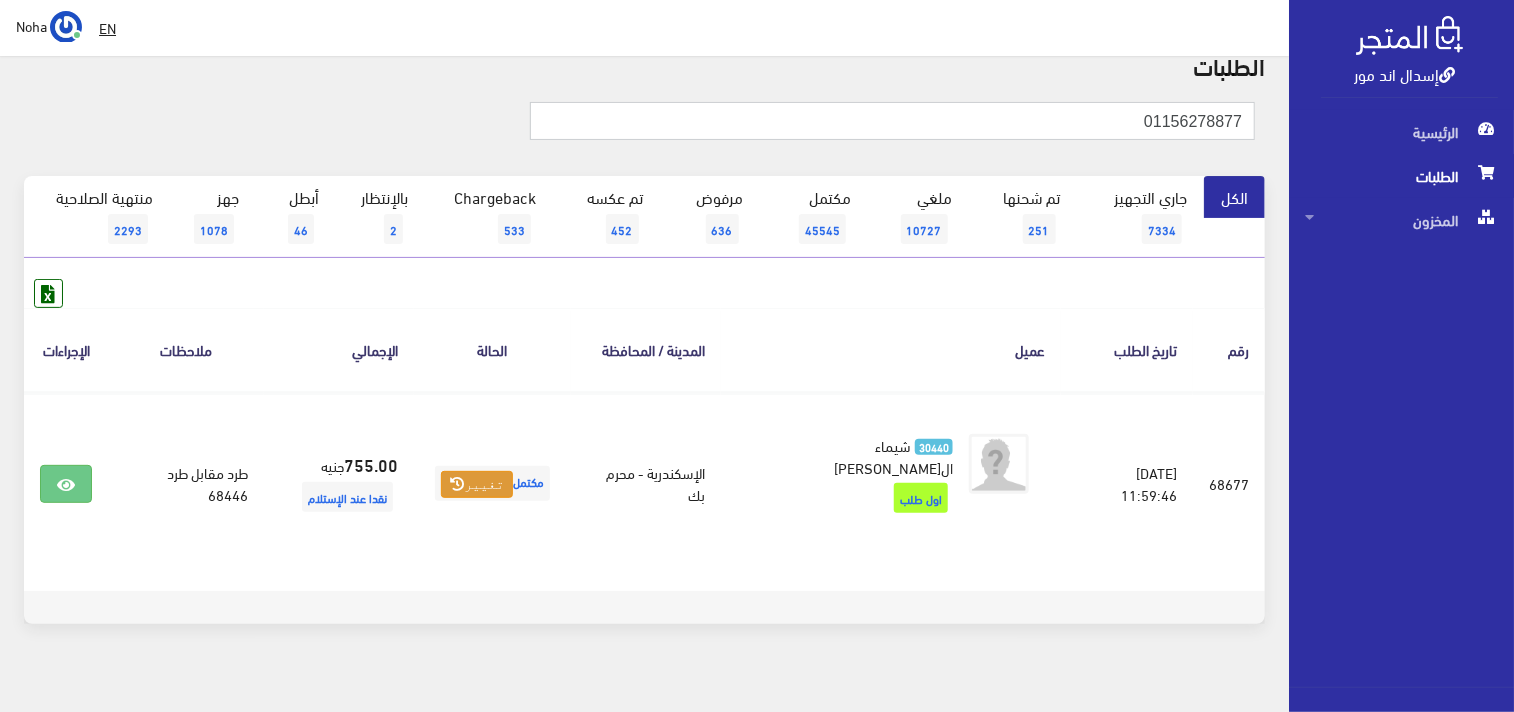 type on "01156278877" 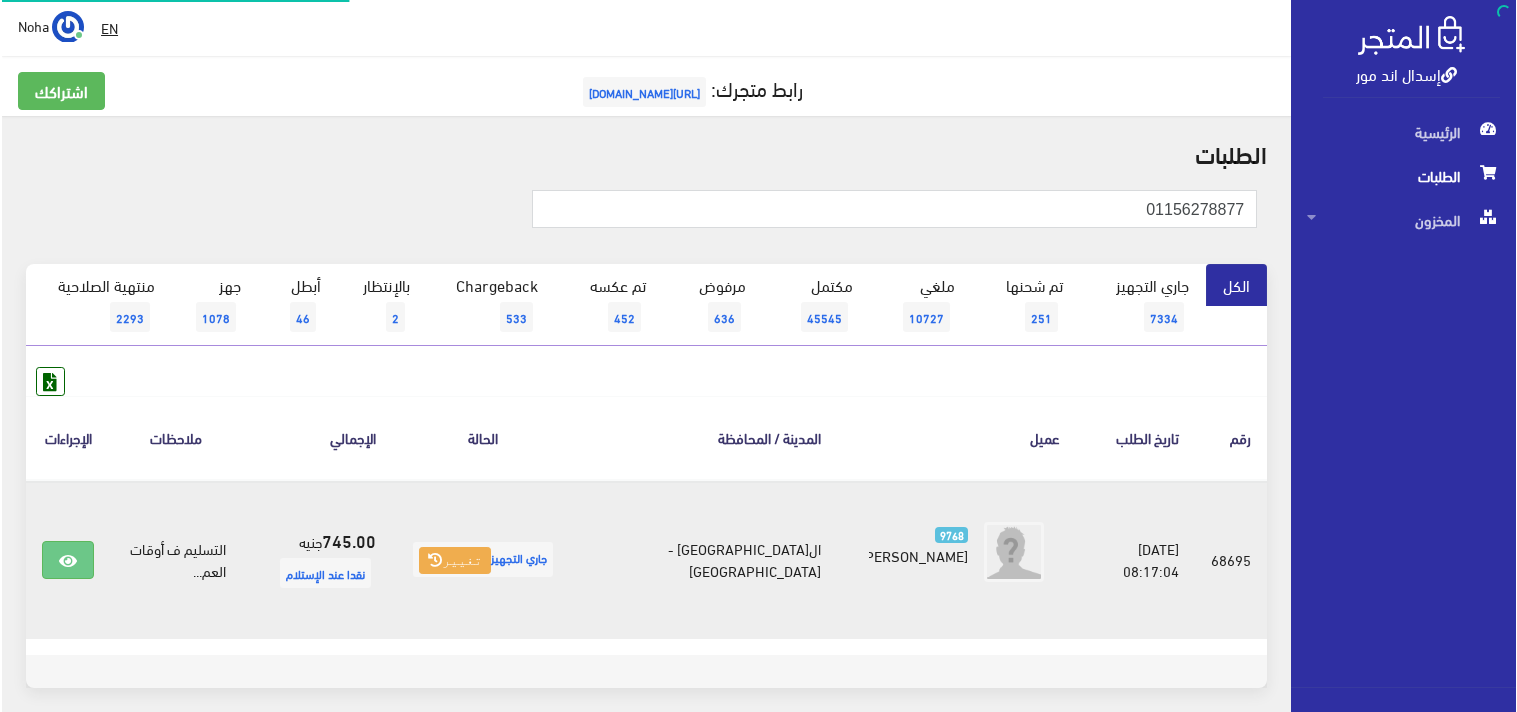 scroll, scrollTop: 0, scrollLeft: 0, axis: both 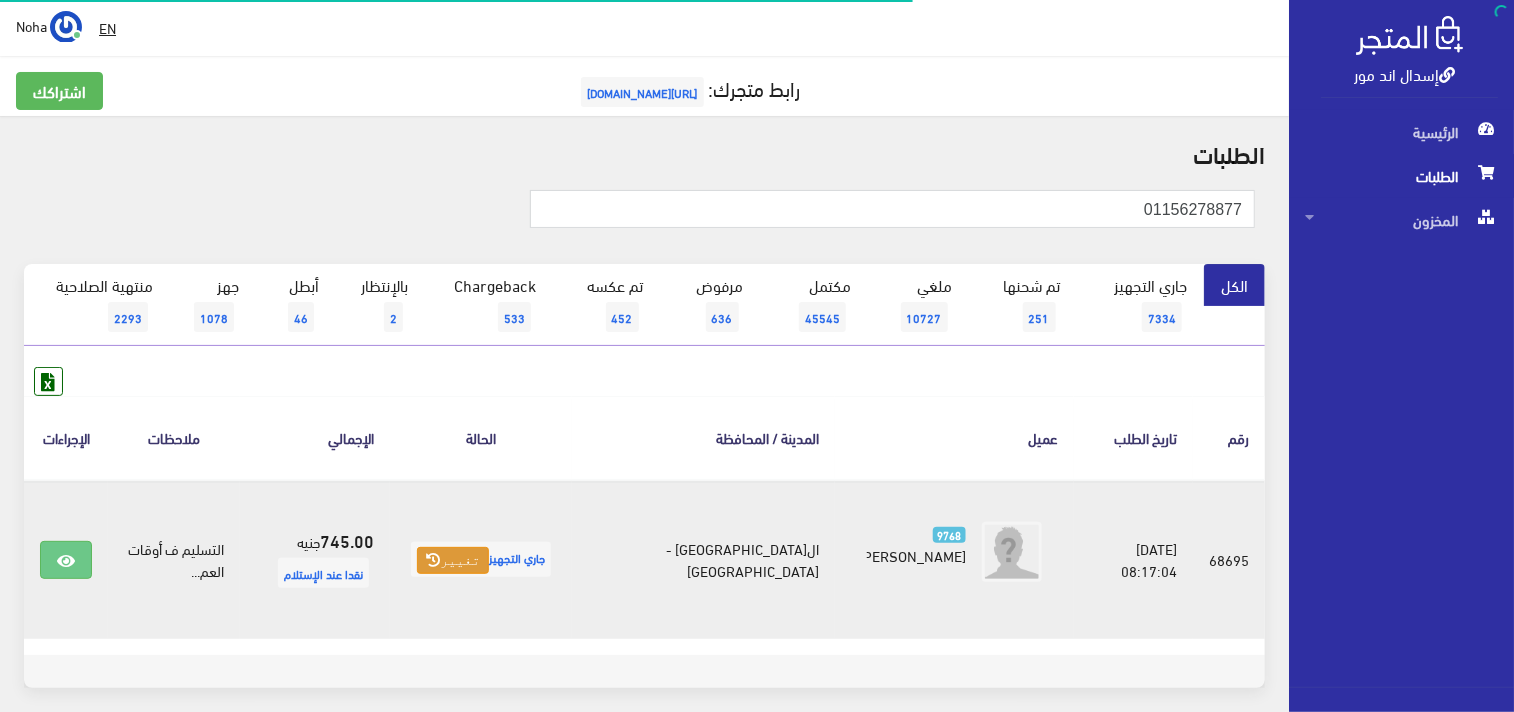 click on "تغيير" at bounding box center [453, 561] 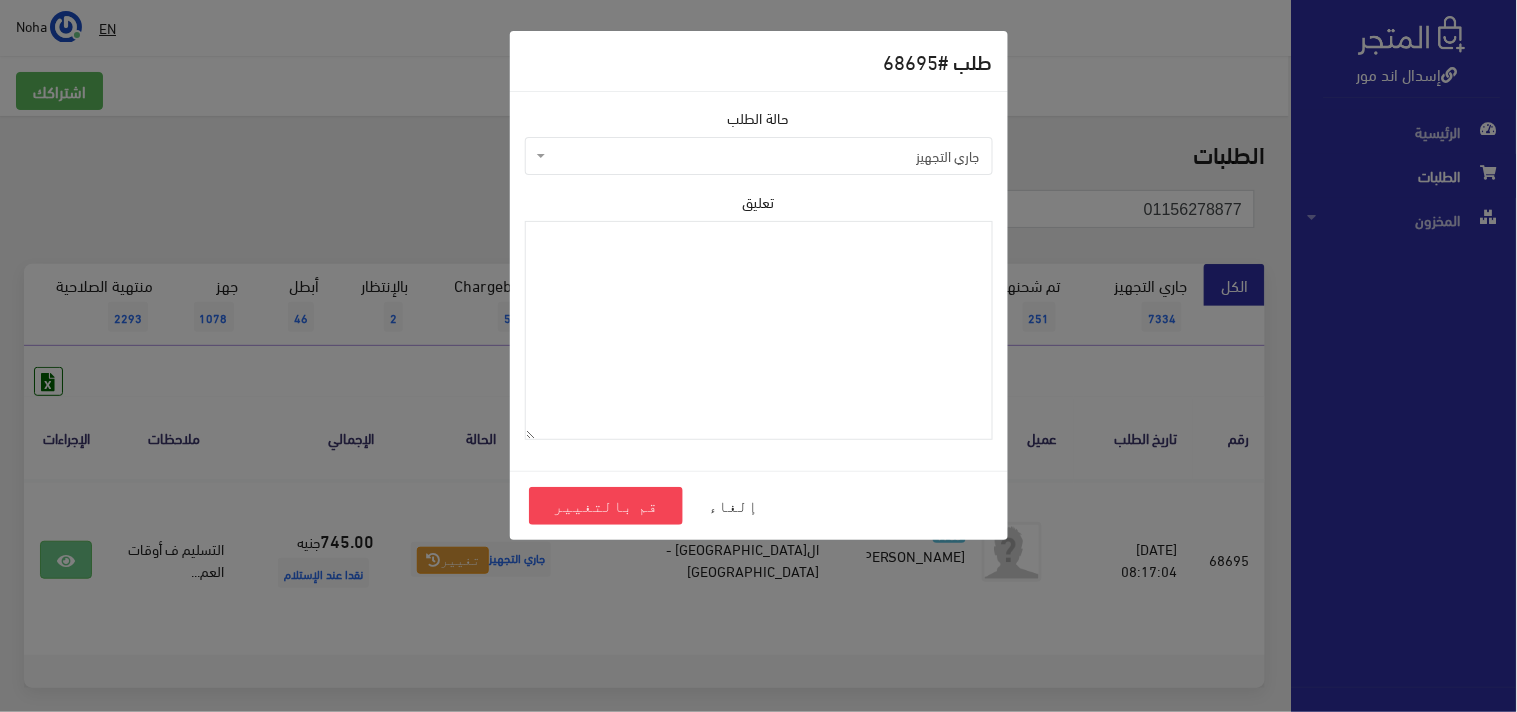 click on "جاري التجهيز" at bounding box center [765, 156] 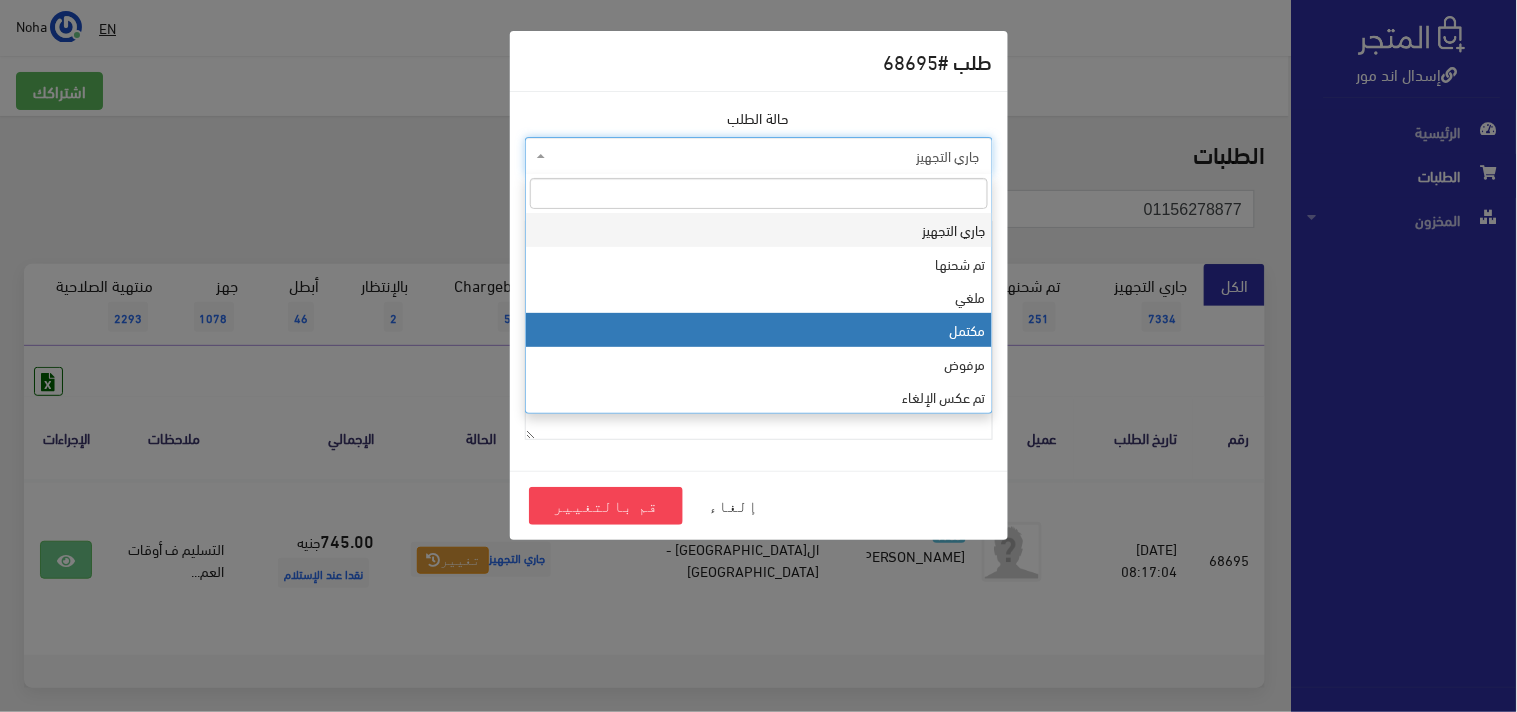 select on "4" 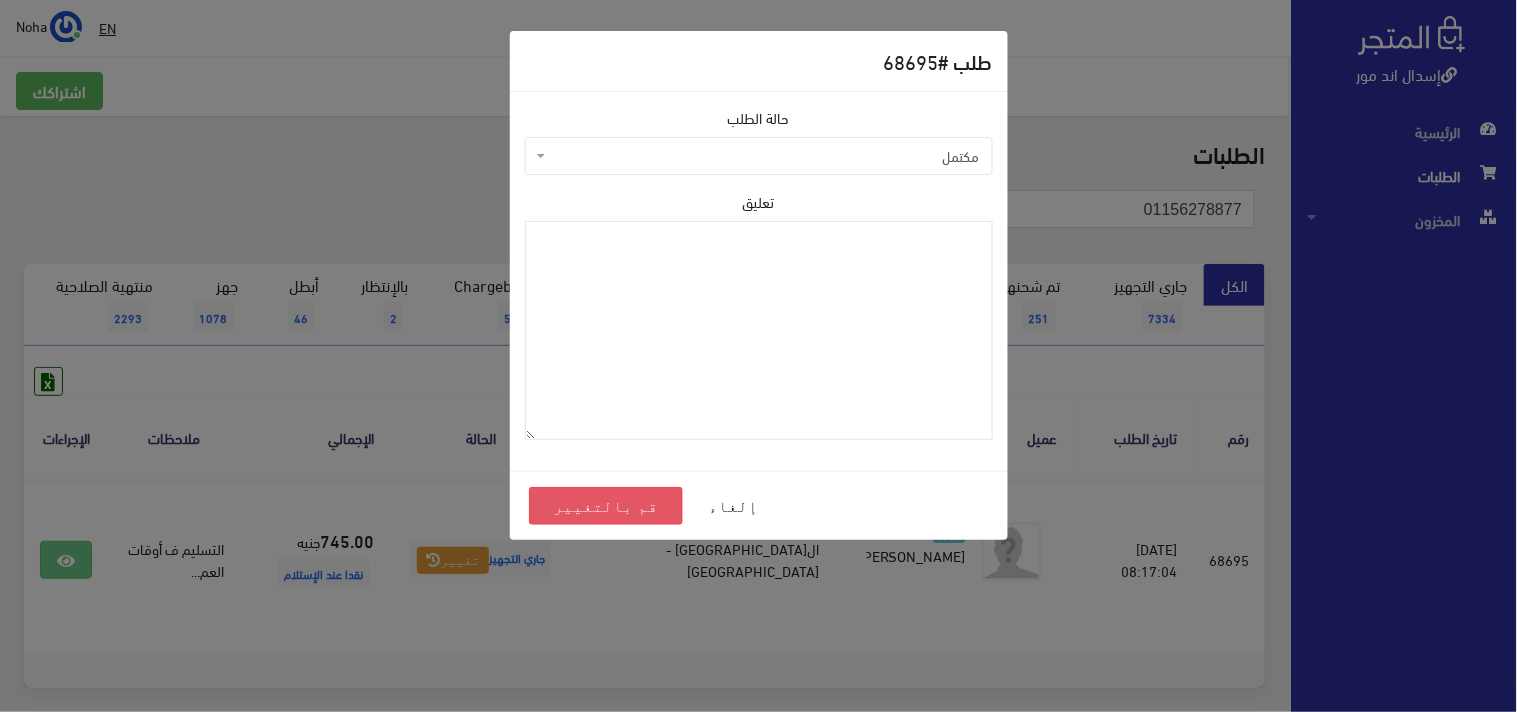 click on "قم بالتغيير" at bounding box center [606, 506] 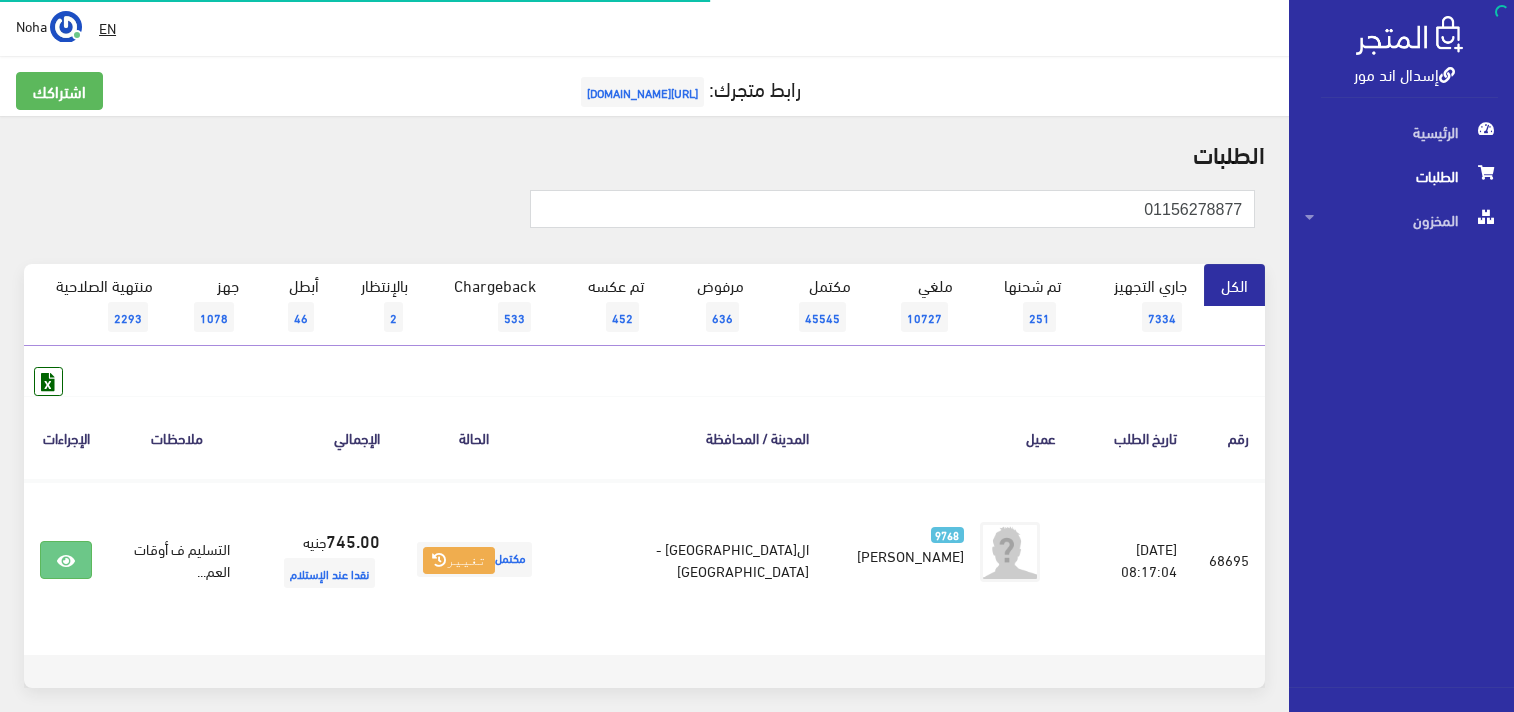 scroll, scrollTop: 0, scrollLeft: 0, axis: both 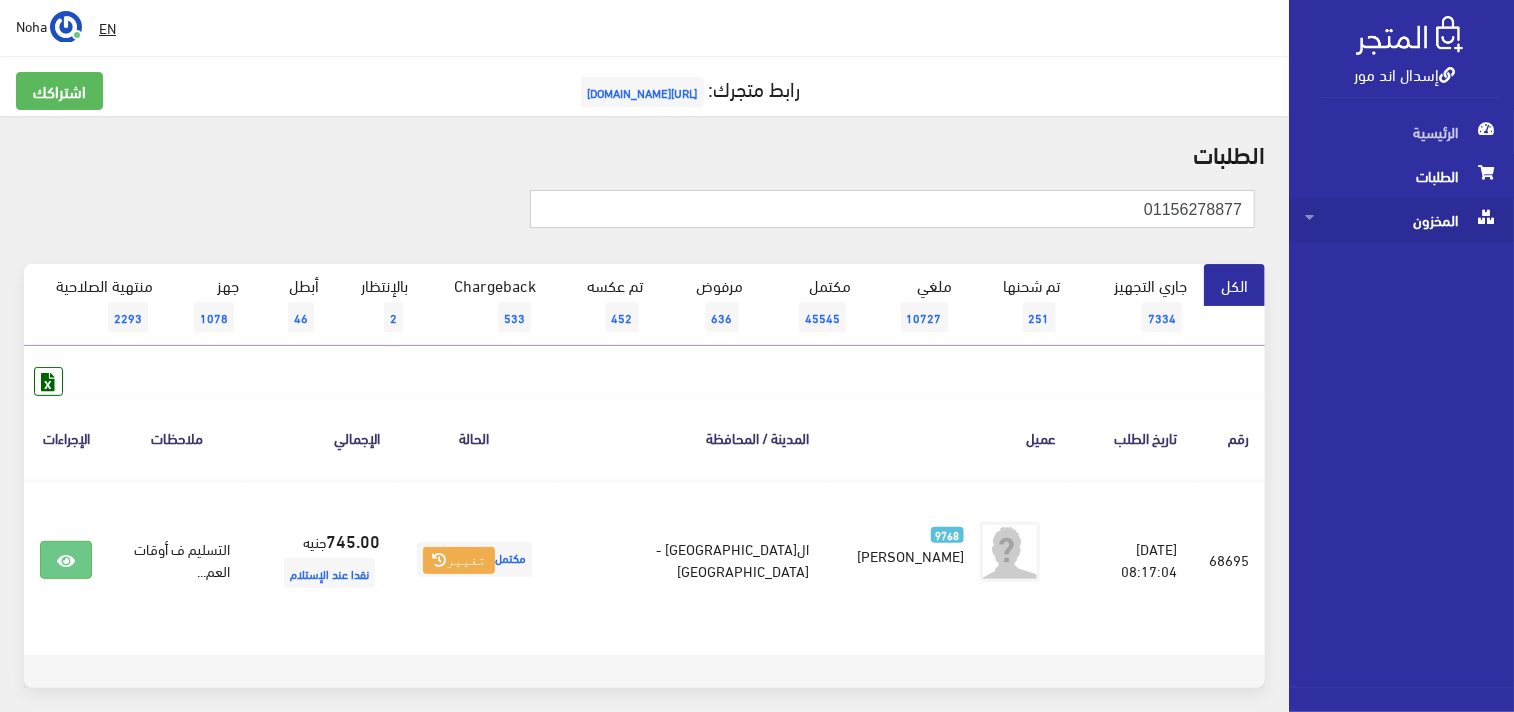 drag, startPoint x: 1118, startPoint y: 215, endPoint x: 1303, endPoint y: 226, distance: 185.32674 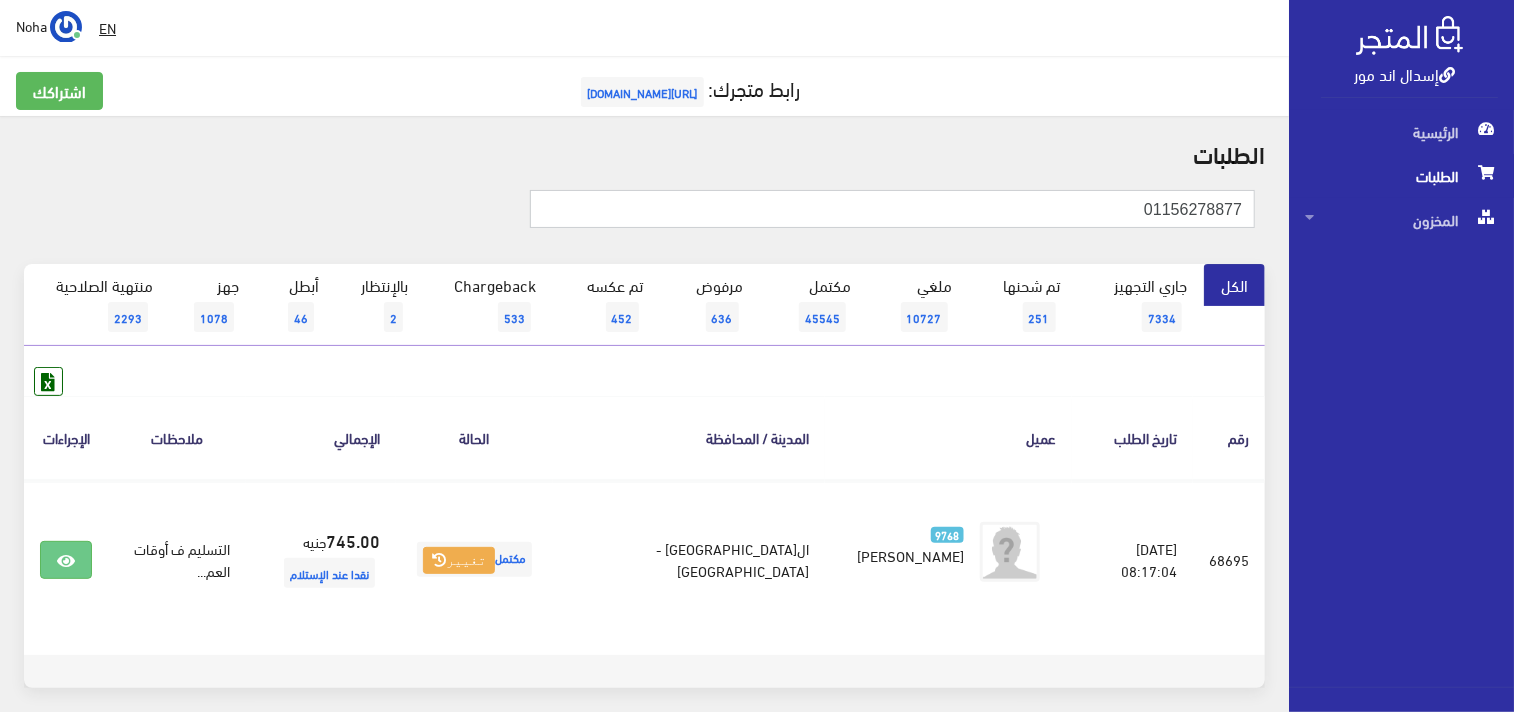 paste on "40540880" 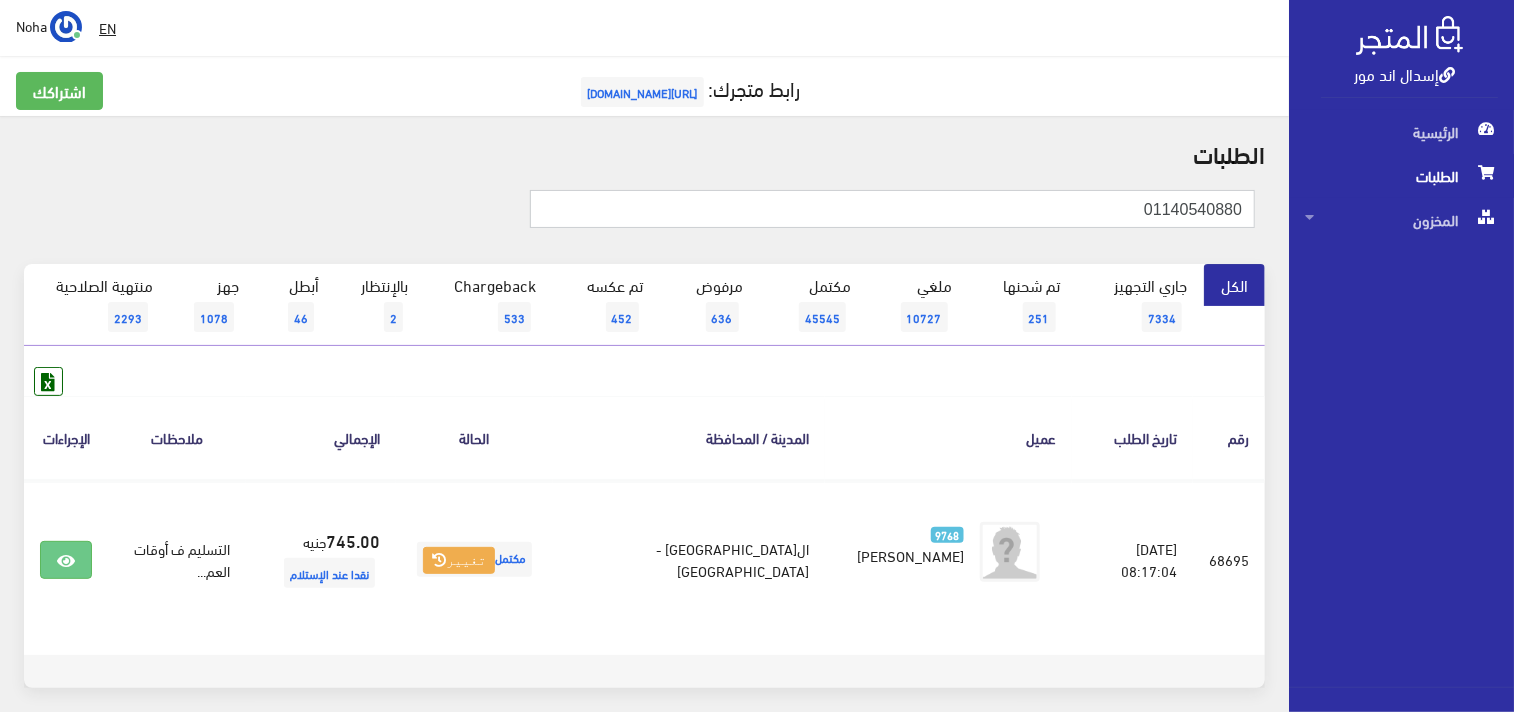 type on "01140540880" 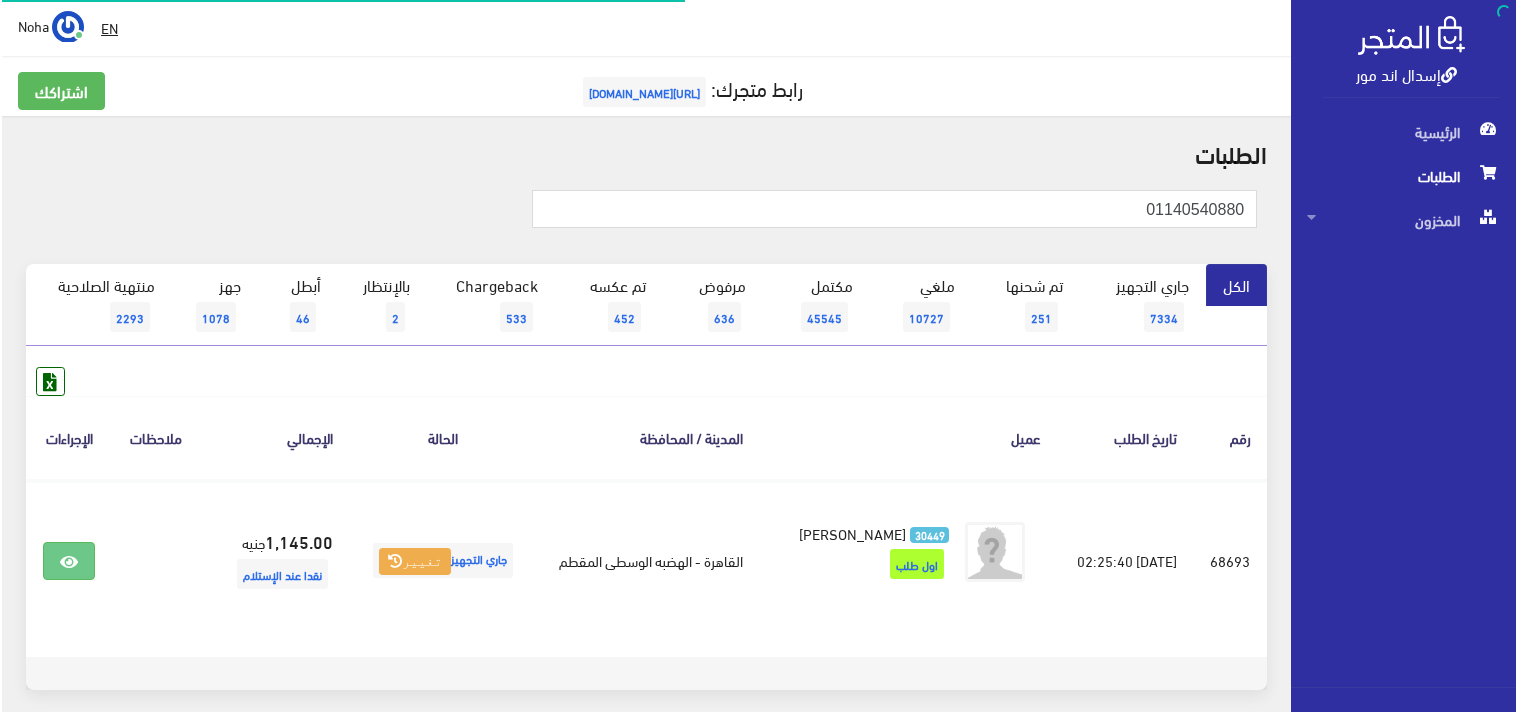scroll, scrollTop: 0, scrollLeft: 0, axis: both 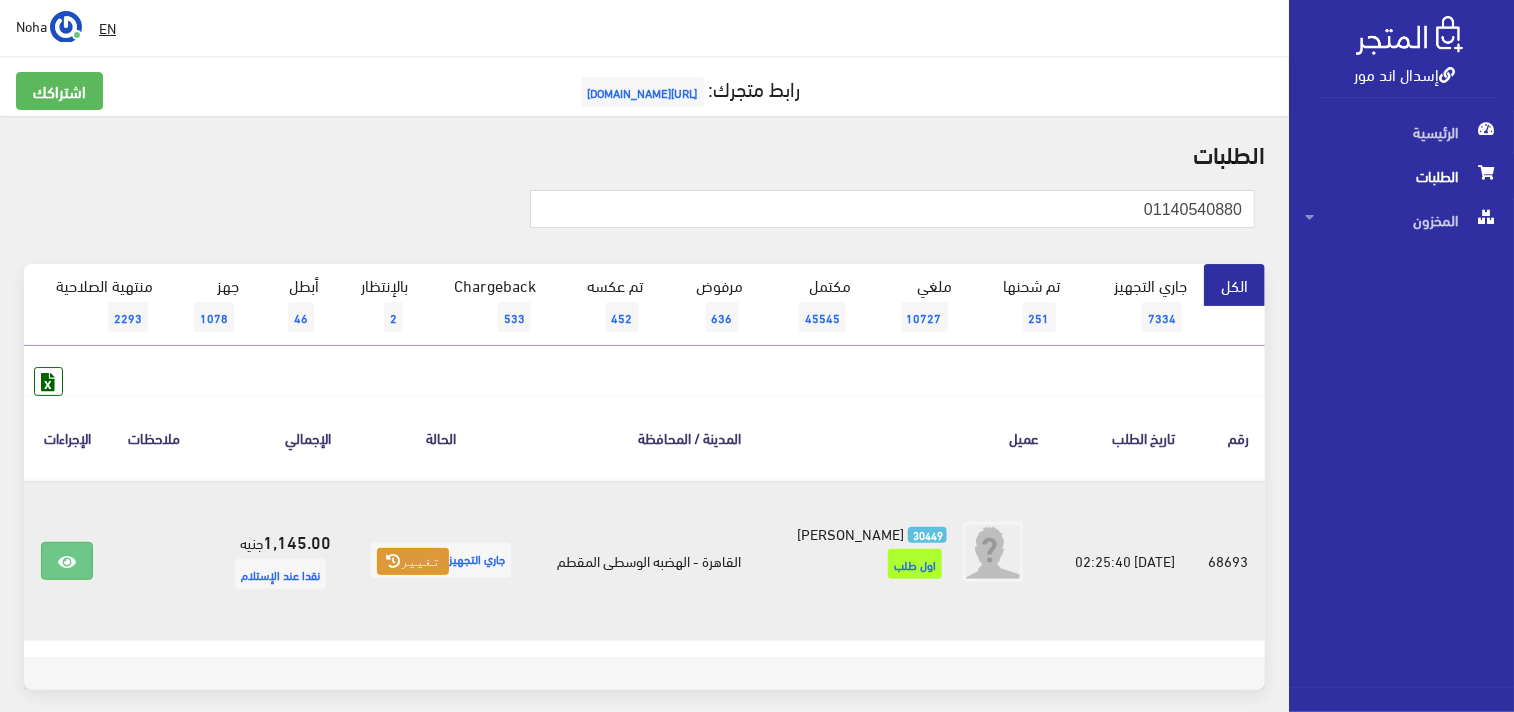 click at bounding box center [393, 561] 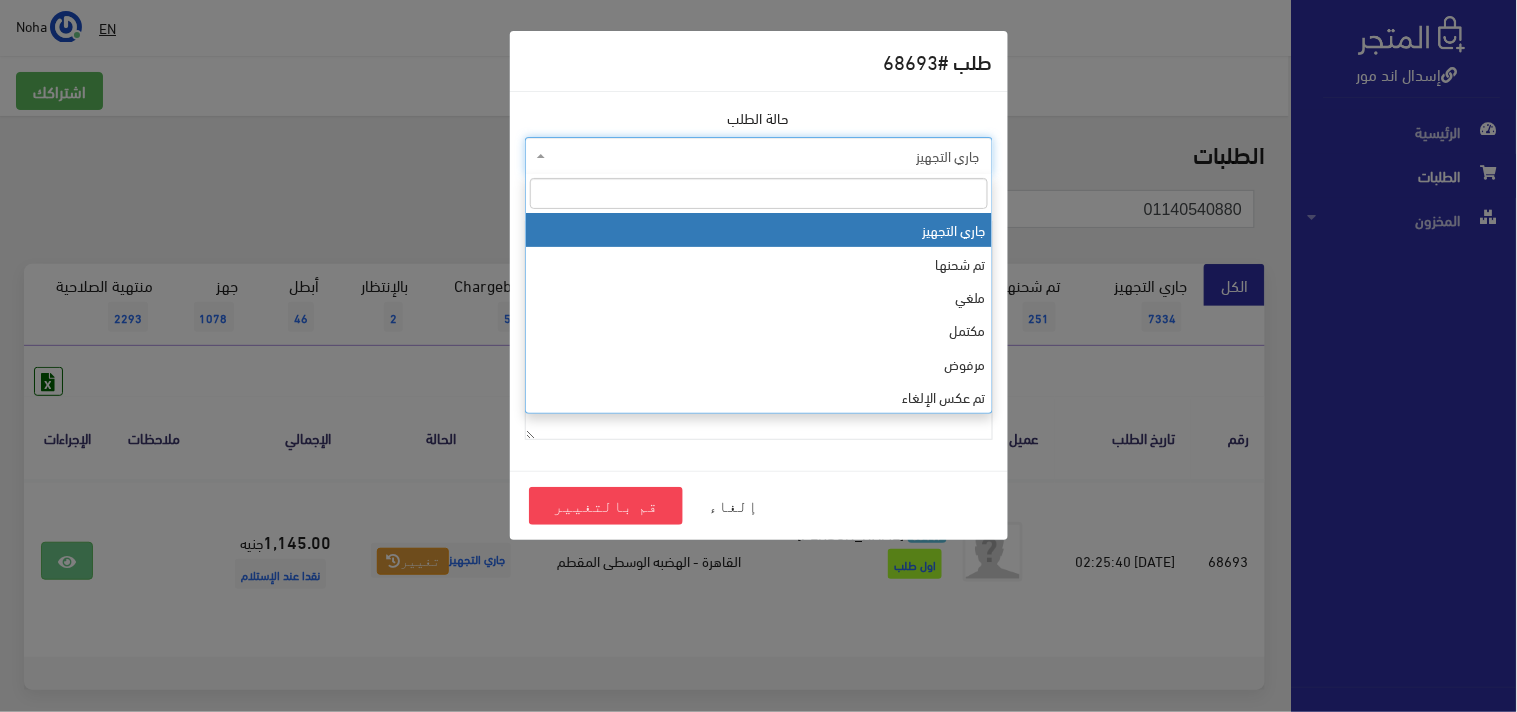 click on "جاري التجهيز" at bounding box center [765, 156] 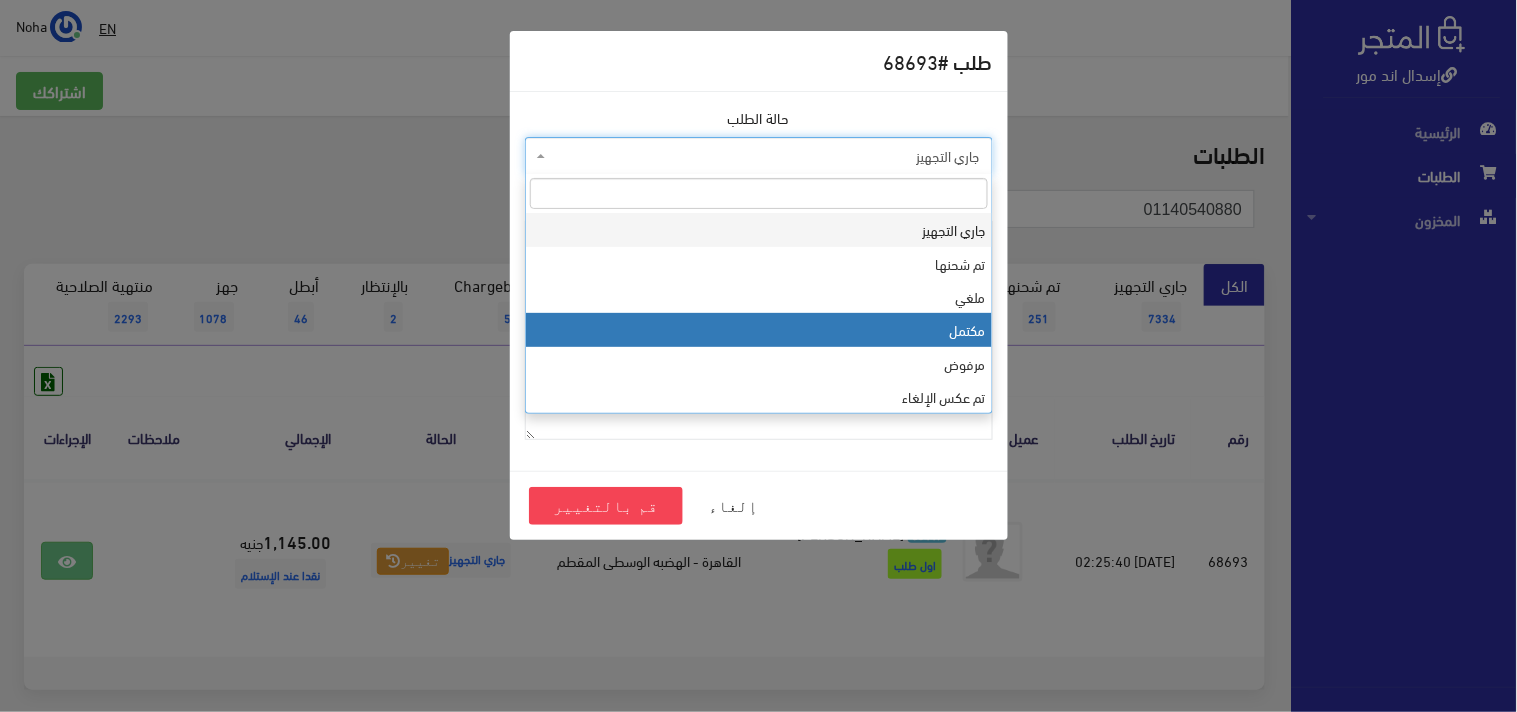 select on "4" 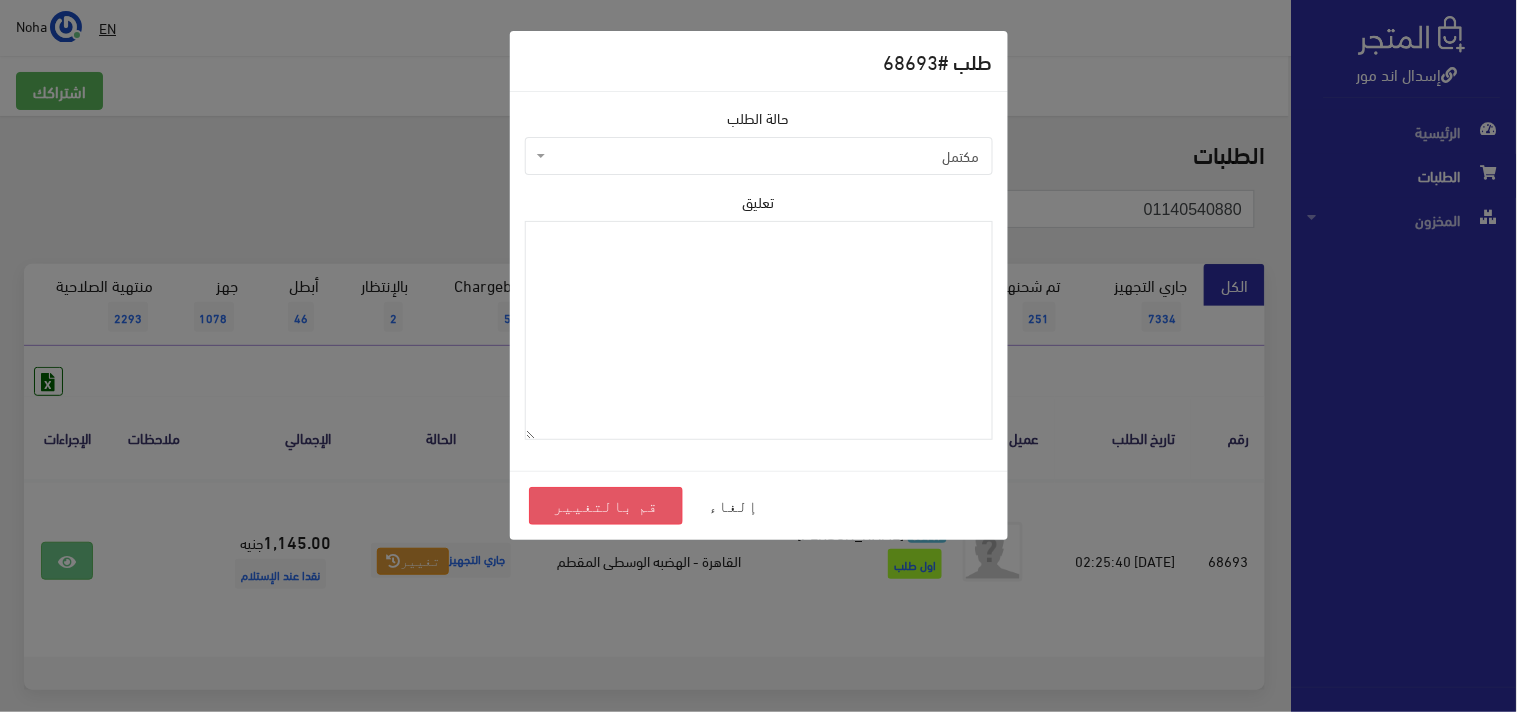 click on "قم بالتغيير" at bounding box center (606, 506) 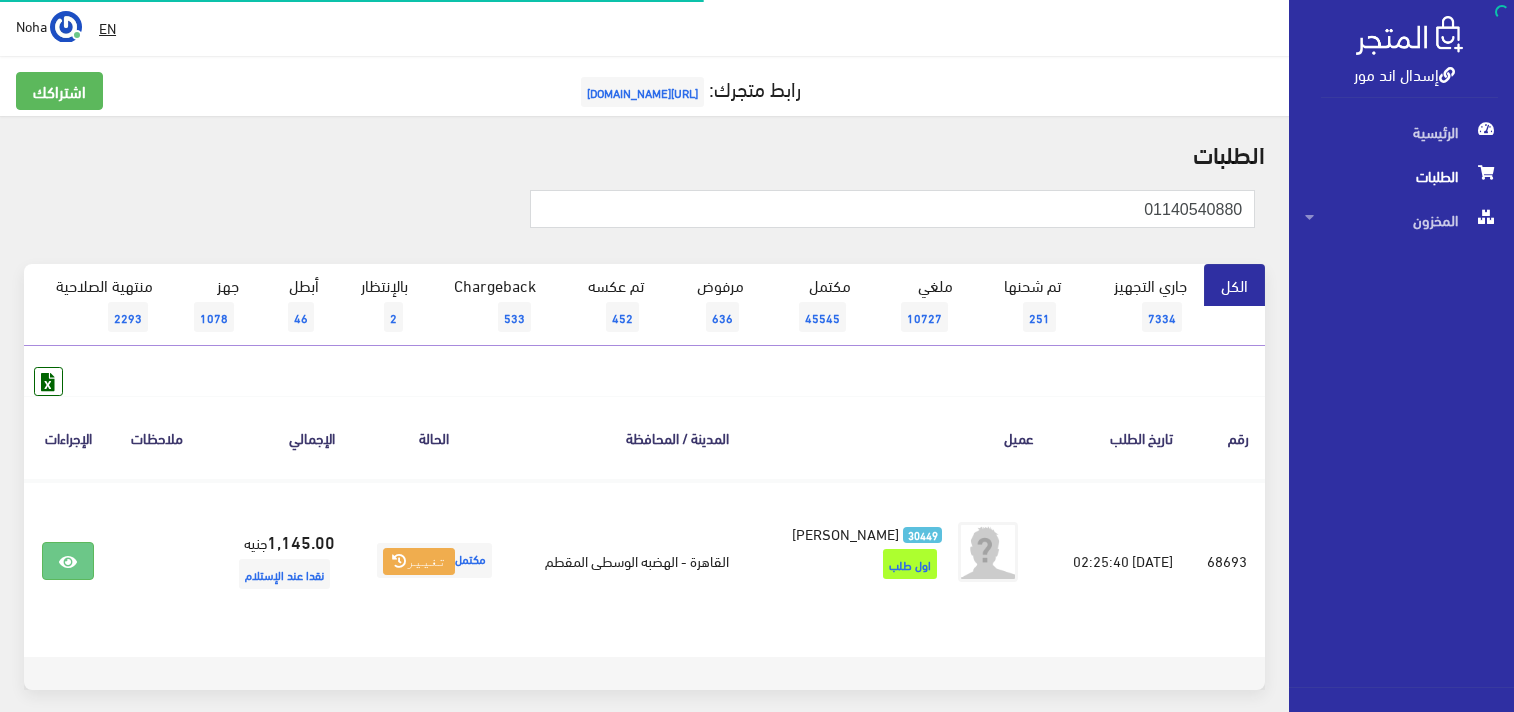 scroll, scrollTop: 0, scrollLeft: 0, axis: both 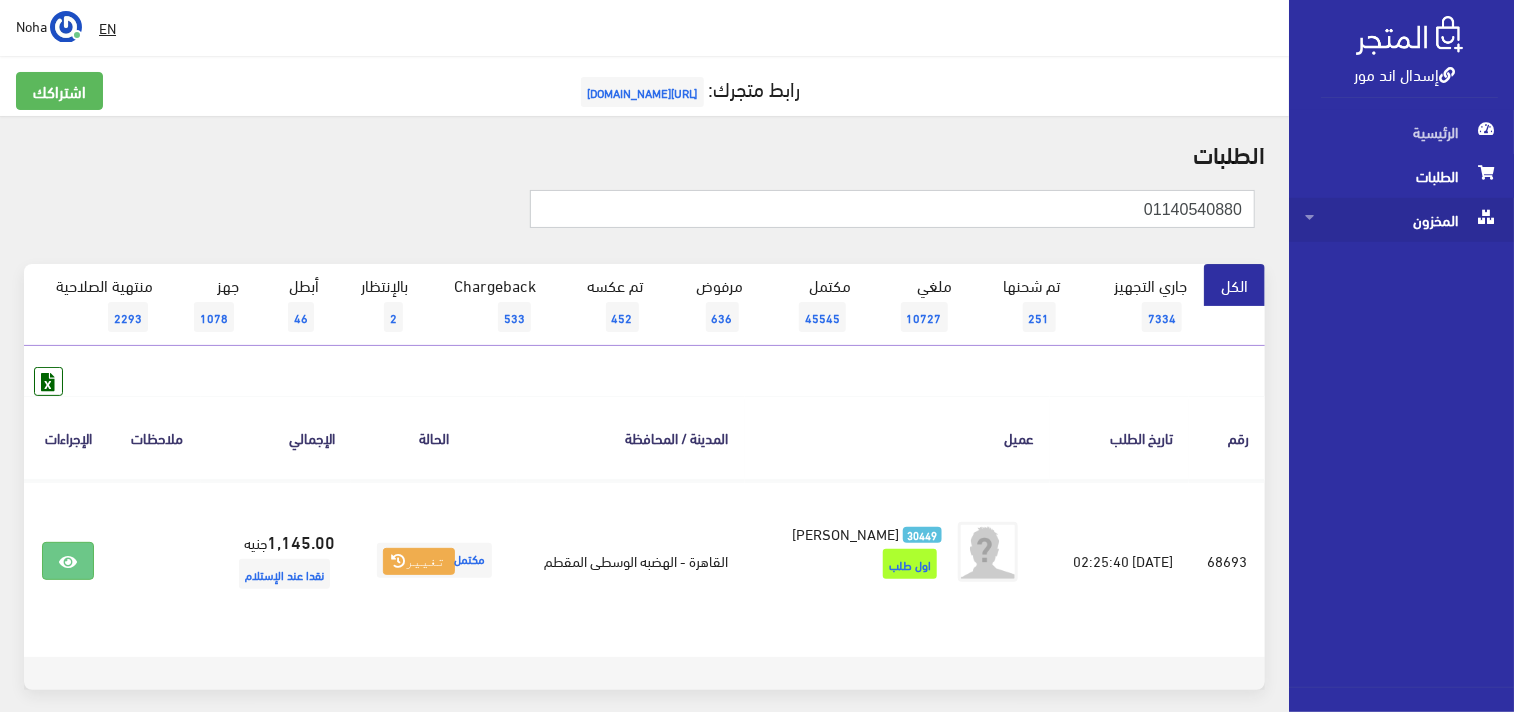 drag, startPoint x: 1122, startPoint y: 215, endPoint x: 1431, endPoint y: 226, distance: 309.19574 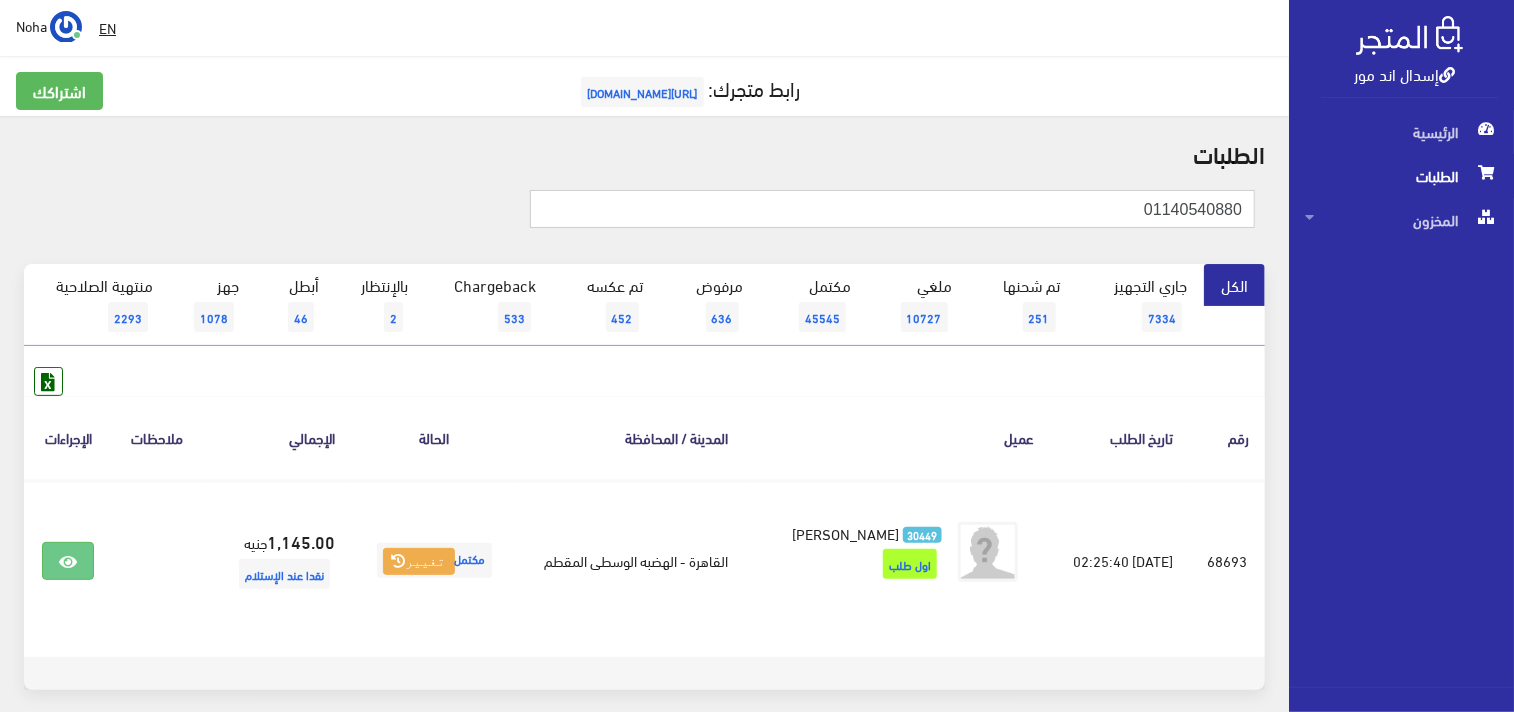 paste on "57118109" 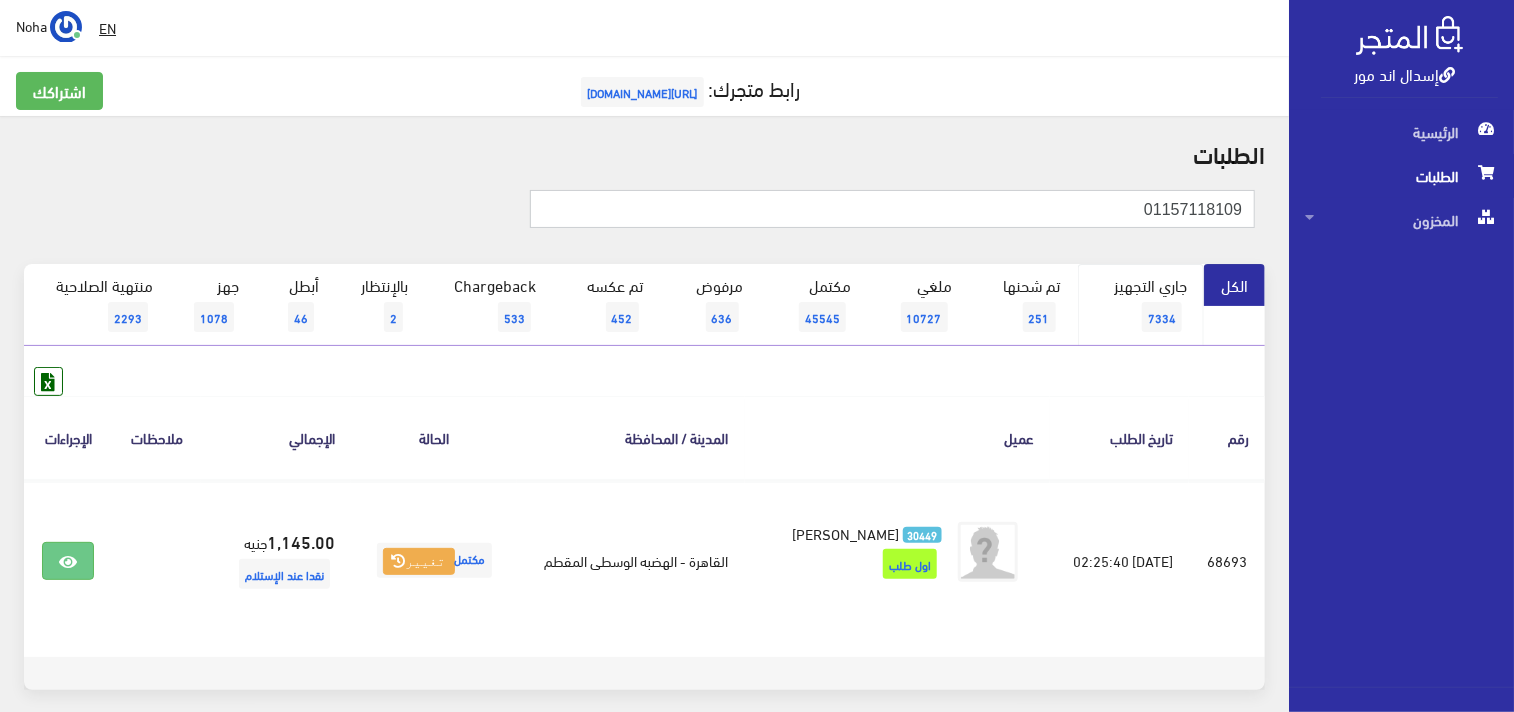 type on "01157118109" 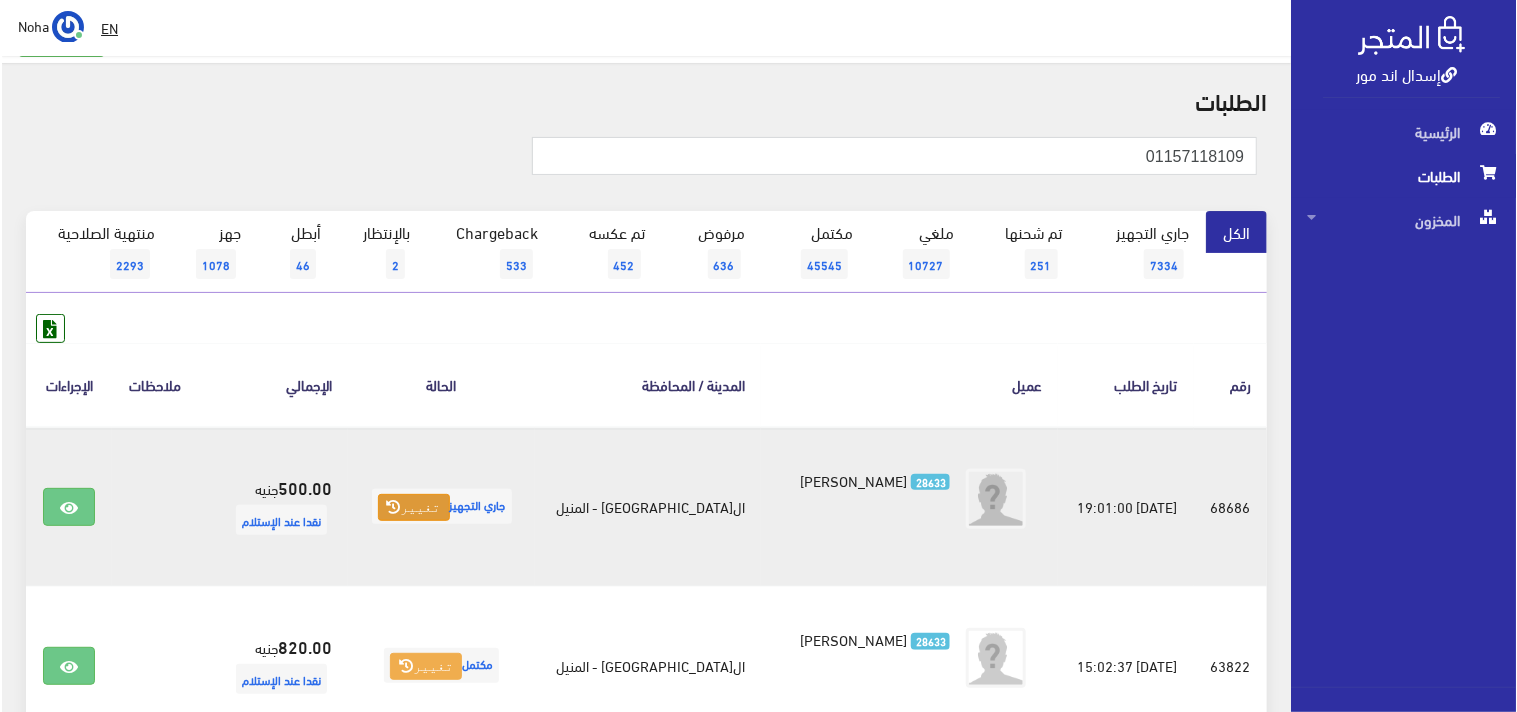 scroll, scrollTop: 245, scrollLeft: 0, axis: vertical 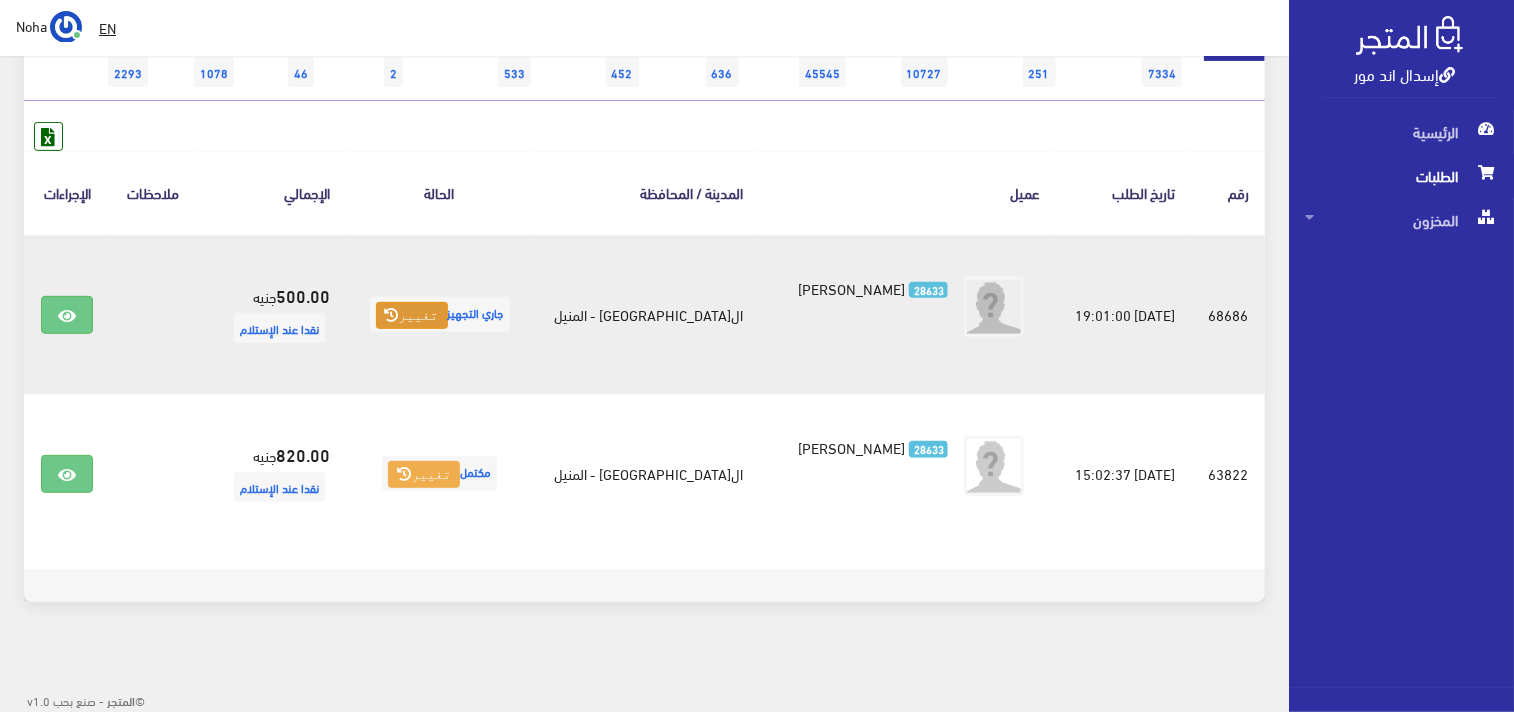 click on "تغيير" at bounding box center (412, 316) 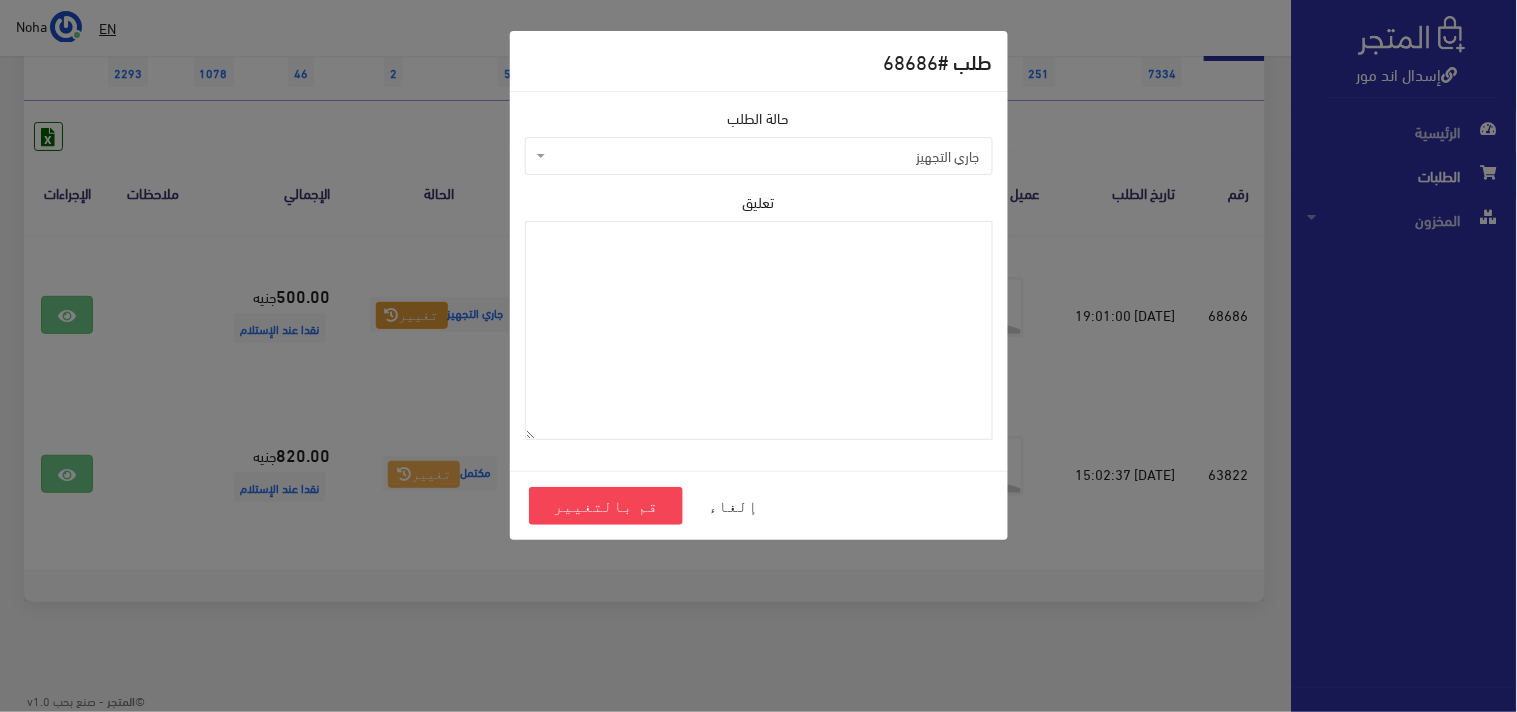 click on "جاري التجهيز" at bounding box center (765, 156) 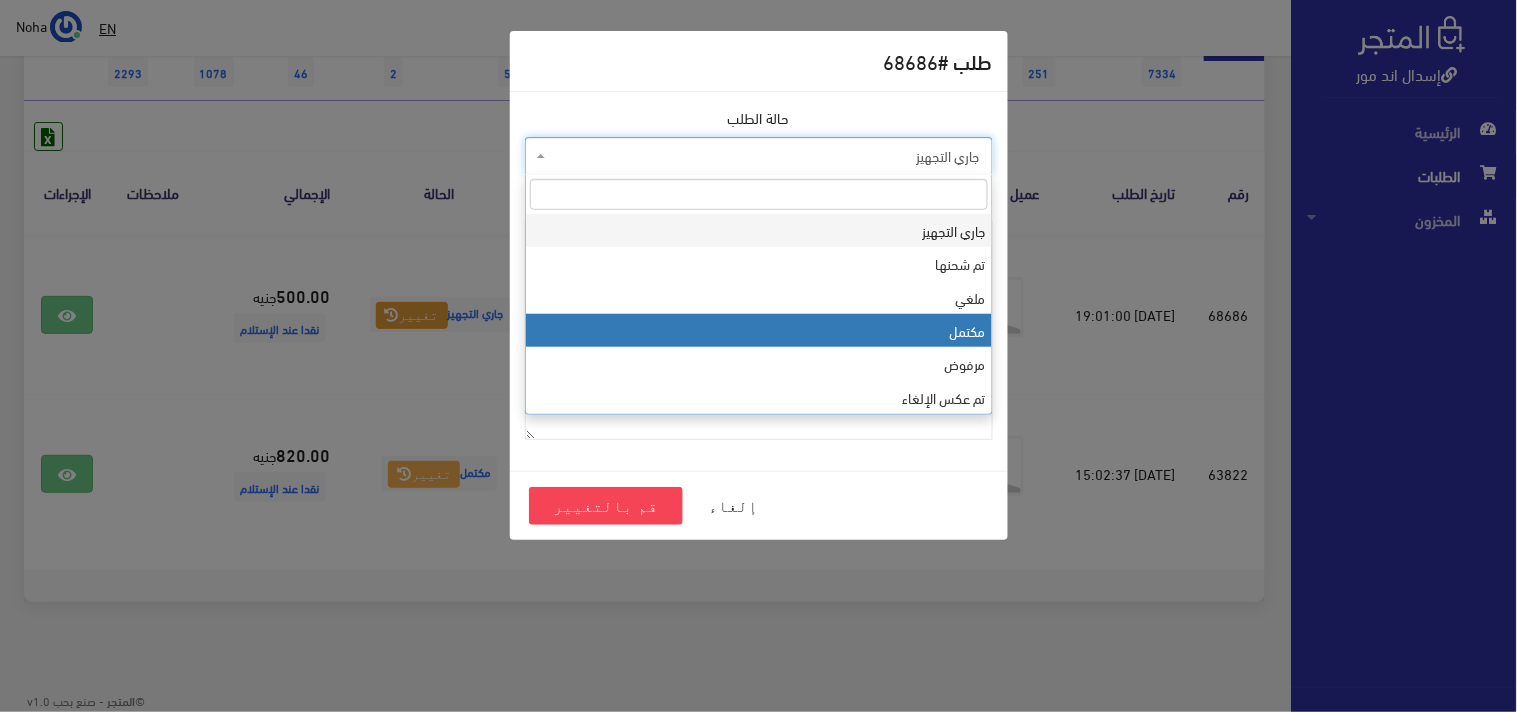 select on "4" 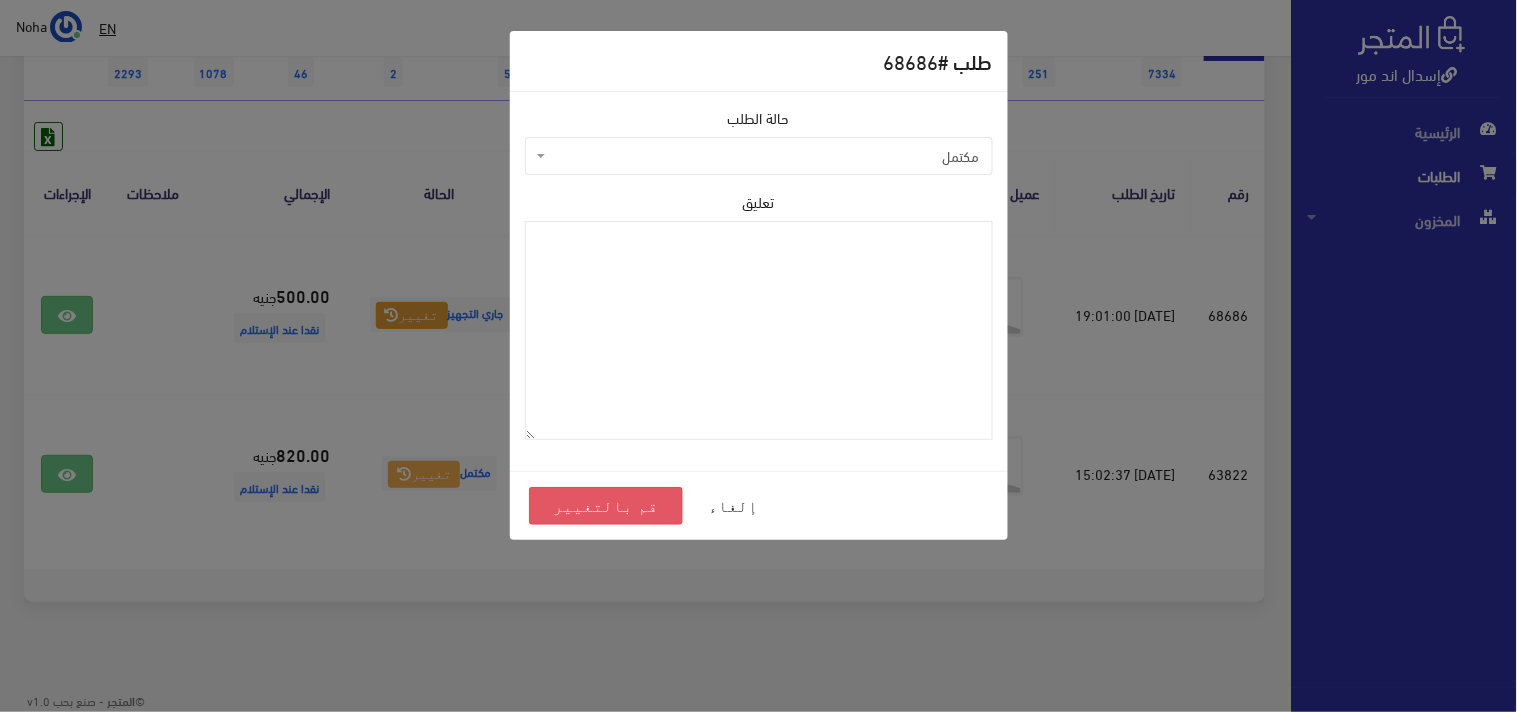 click on "قم بالتغيير" at bounding box center [606, 506] 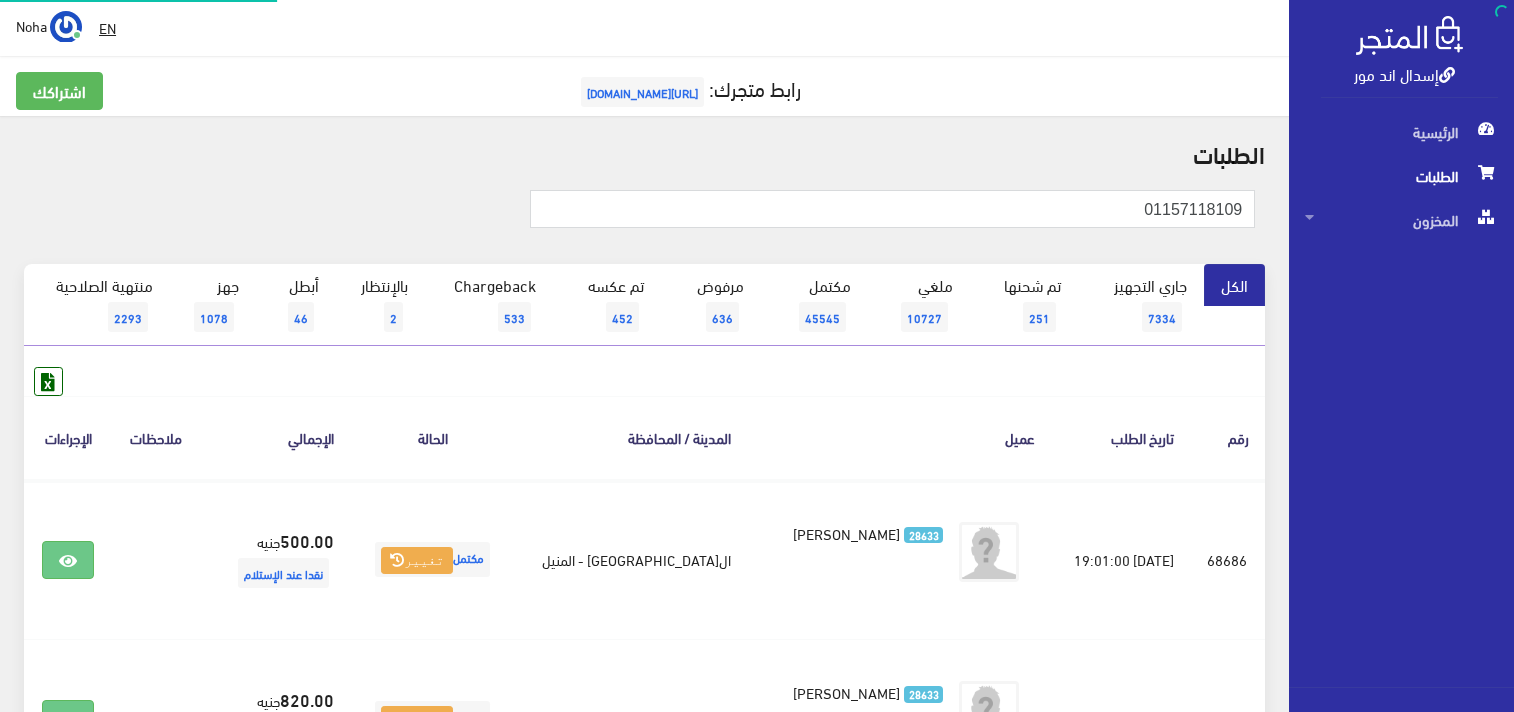 scroll, scrollTop: 0, scrollLeft: 0, axis: both 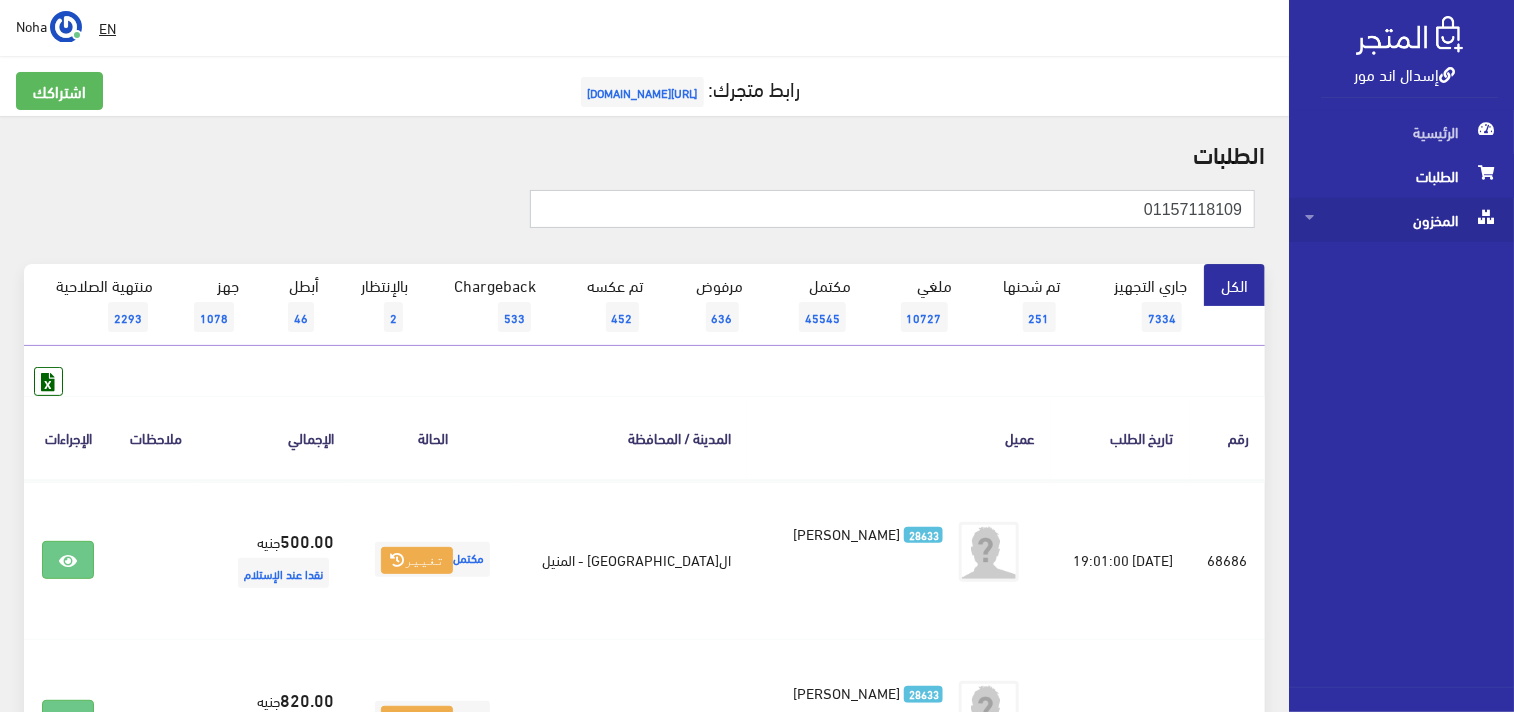 drag, startPoint x: 1124, startPoint y: 204, endPoint x: 1424, endPoint y: 206, distance: 300.00665 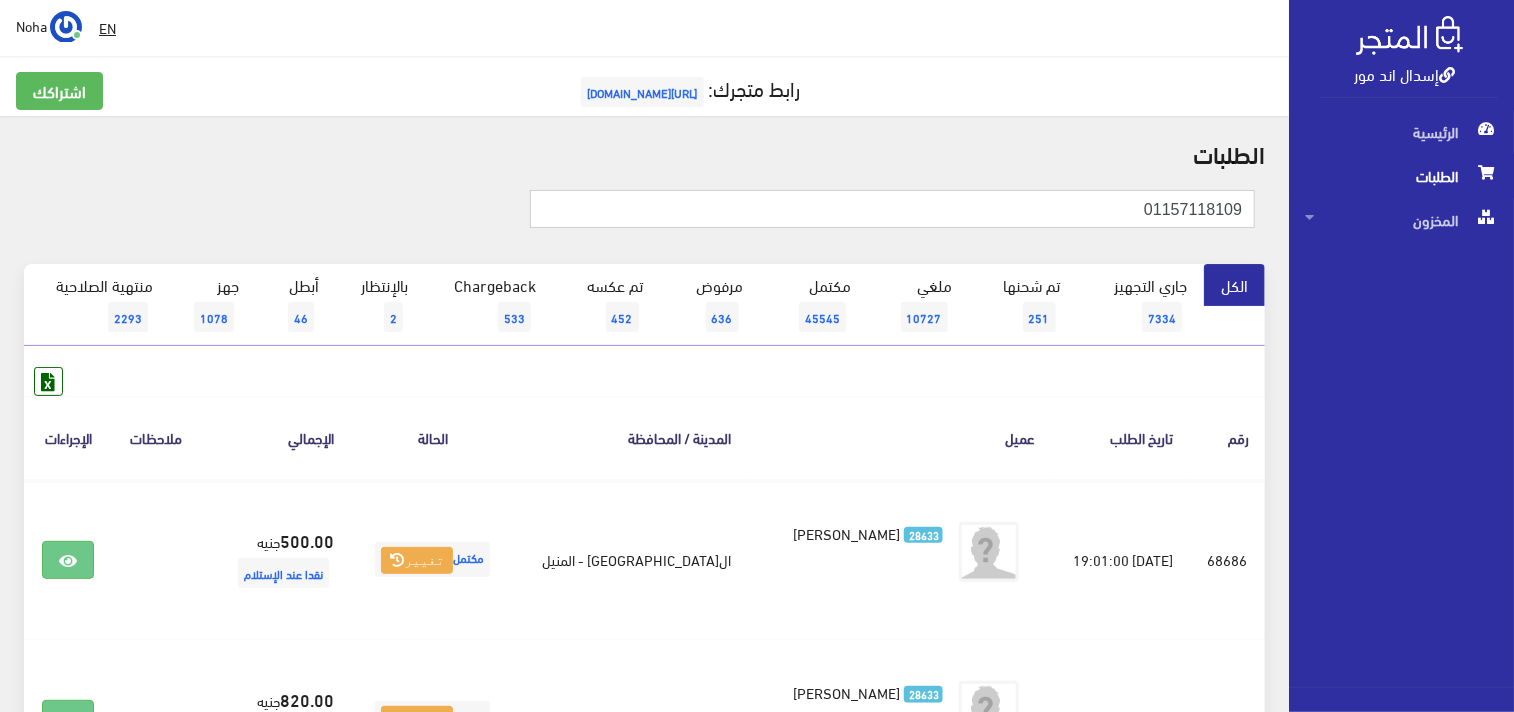 paste on "001807913" 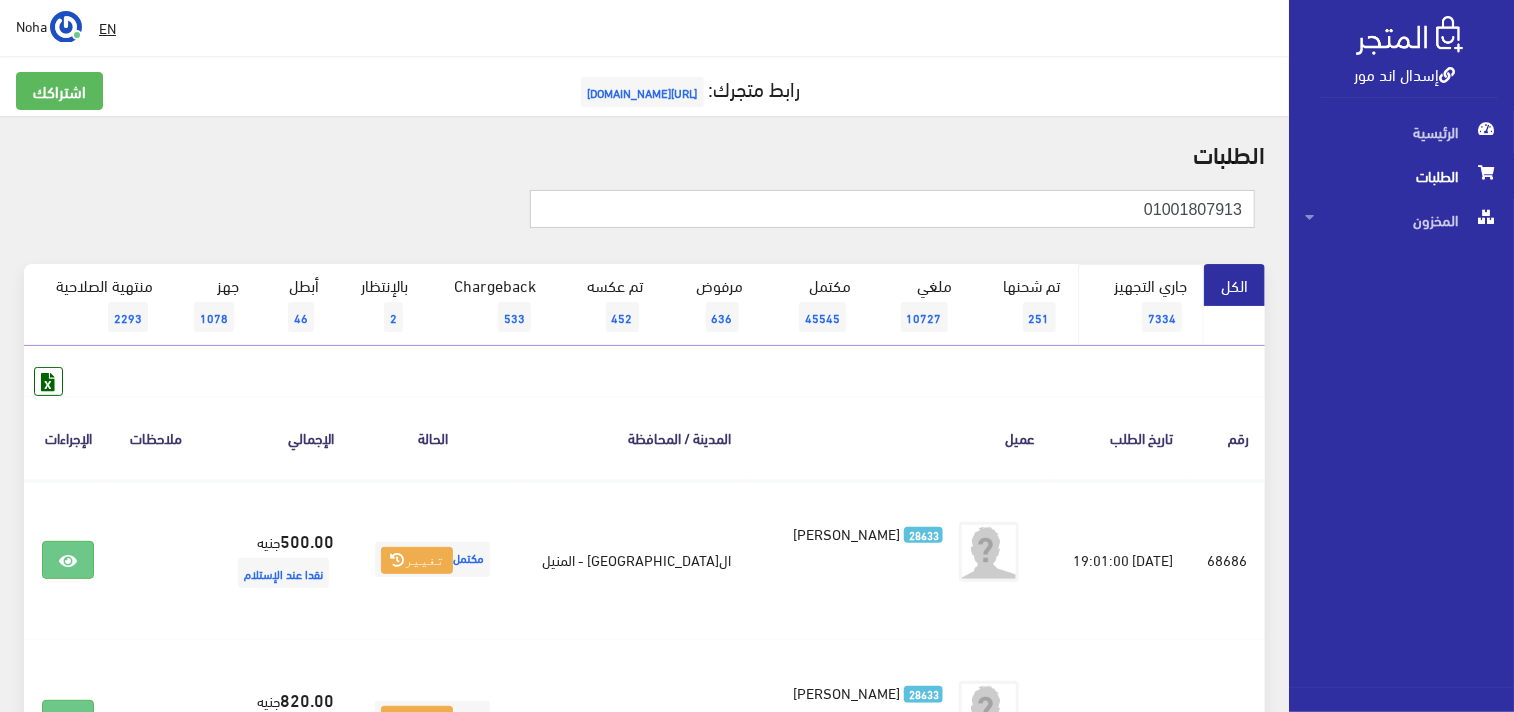 type on "01001807913" 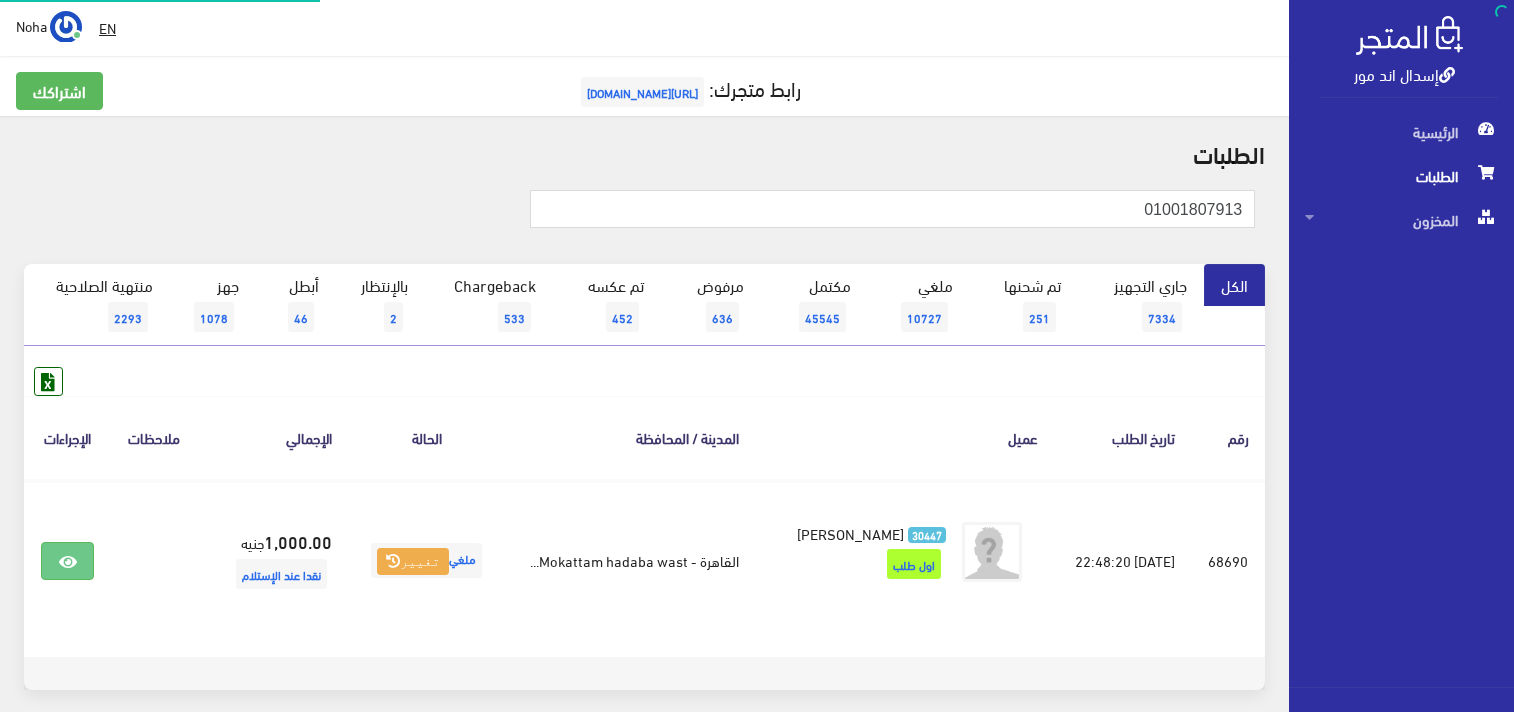 scroll, scrollTop: 0, scrollLeft: 0, axis: both 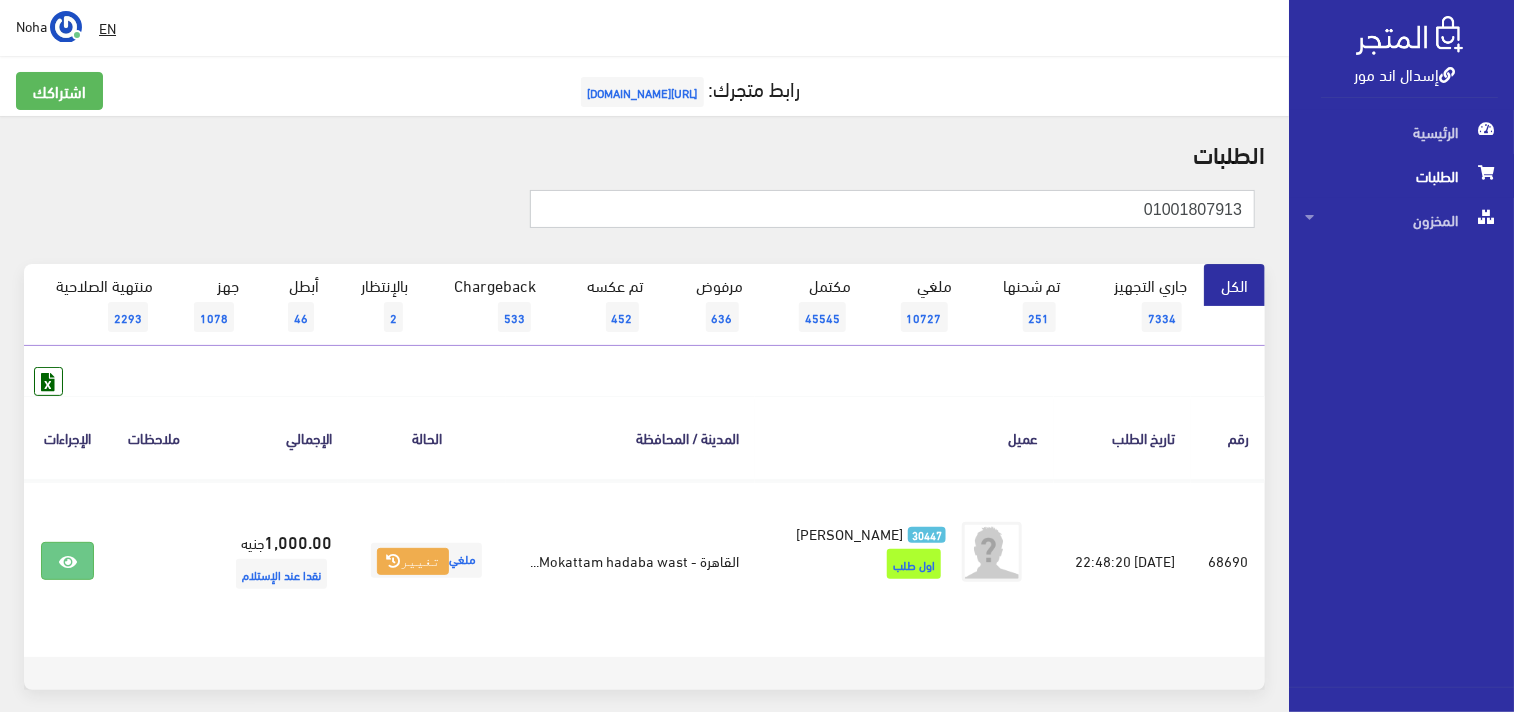 drag, startPoint x: 1140, startPoint y: 213, endPoint x: 1505, endPoint y: 265, distance: 368.68552 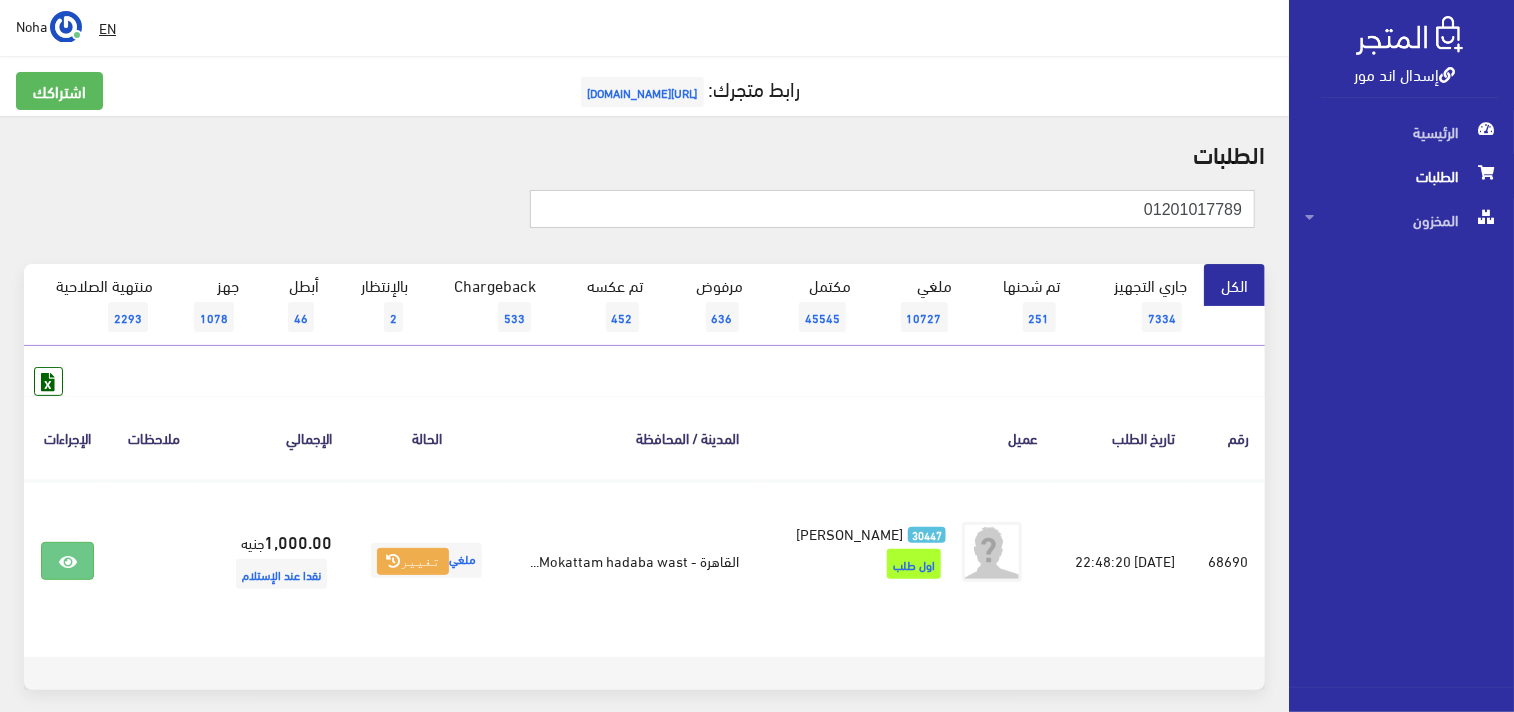 type on "01201017789" 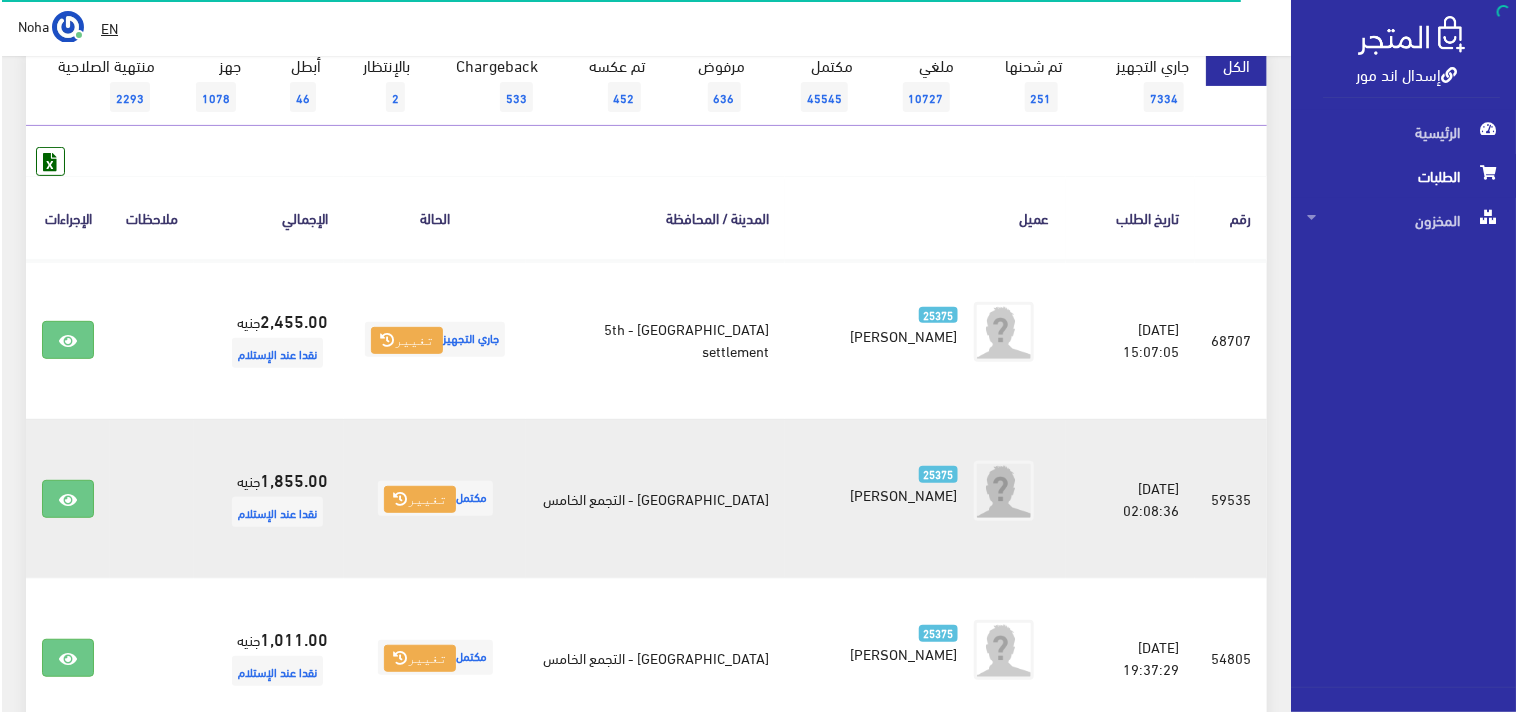 scroll, scrollTop: 222, scrollLeft: 0, axis: vertical 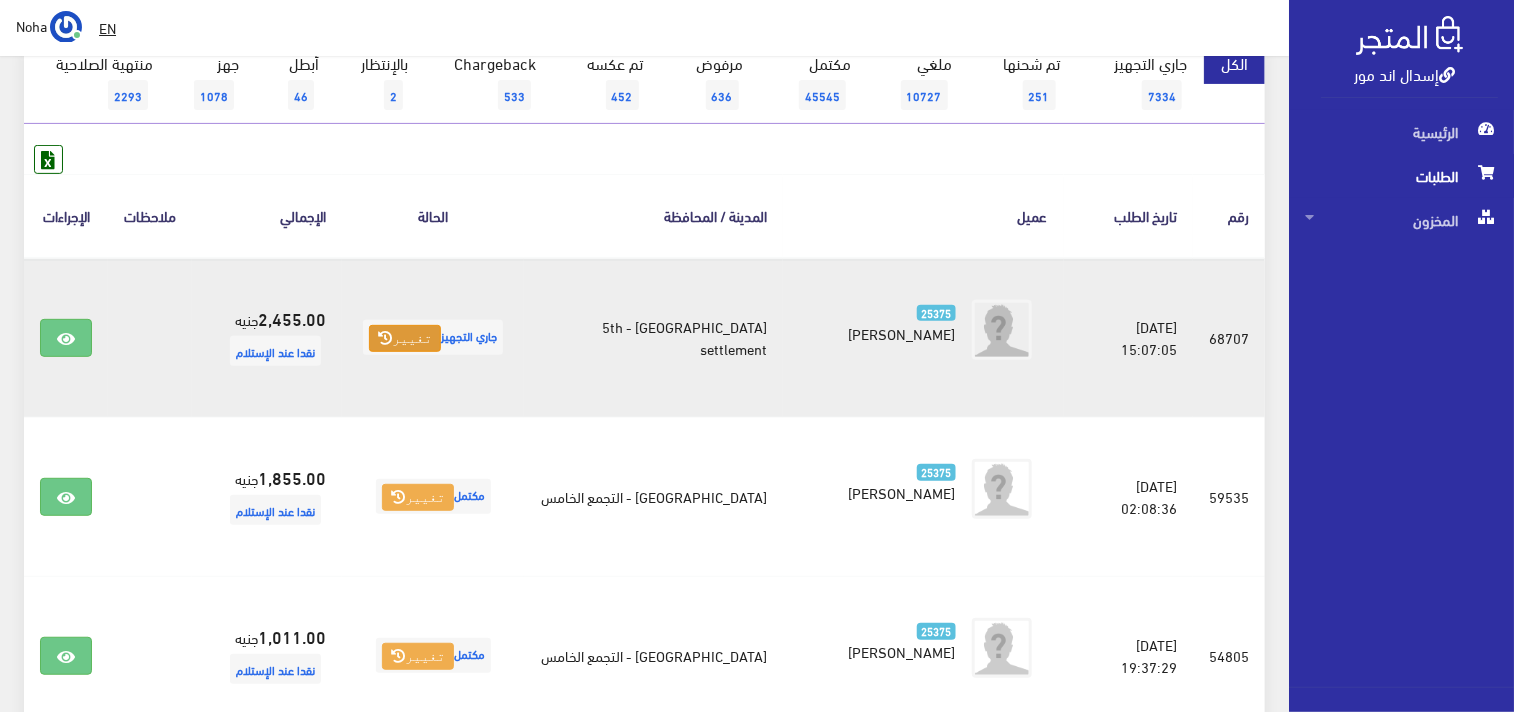 click on "تغيير" at bounding box center (405, 339) 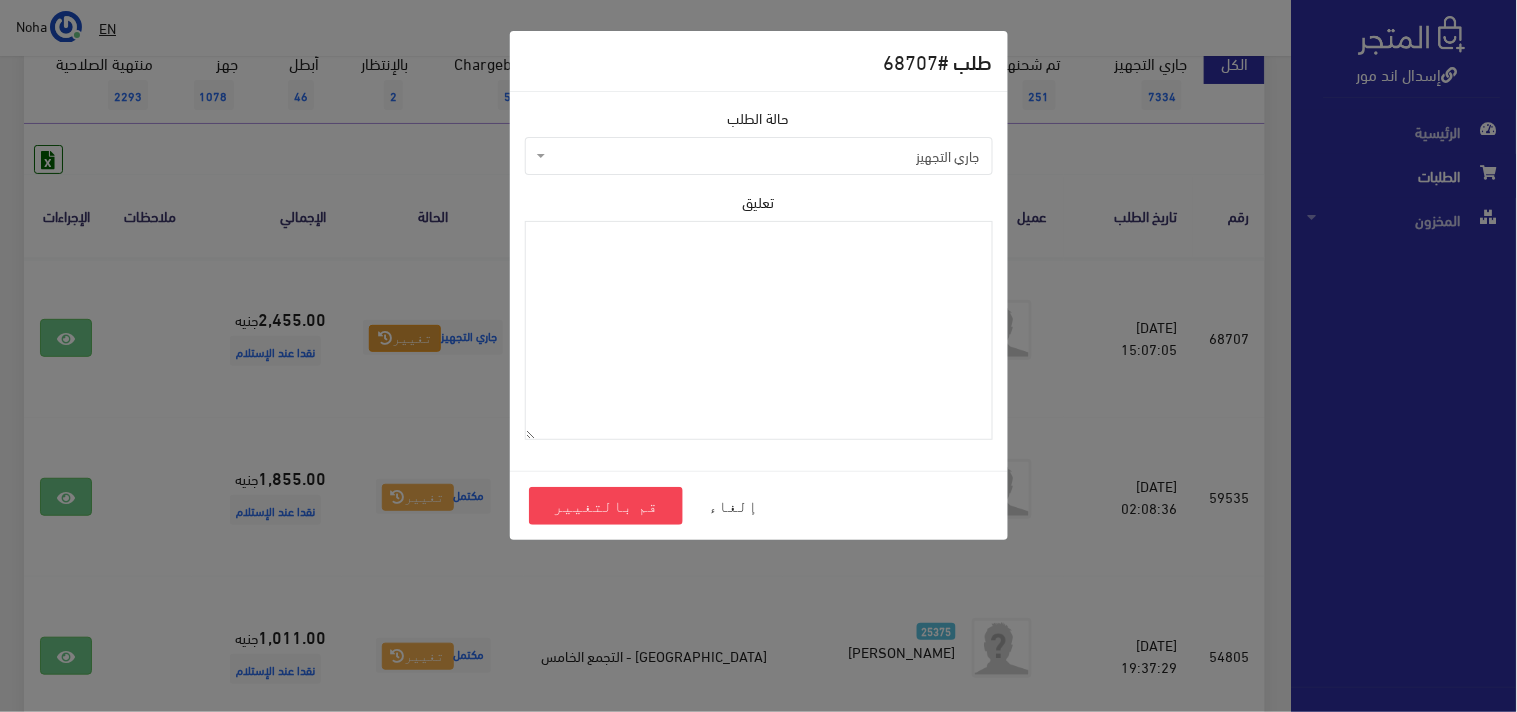 click on "جاري التجهيز" at bounding box center (765, 156) 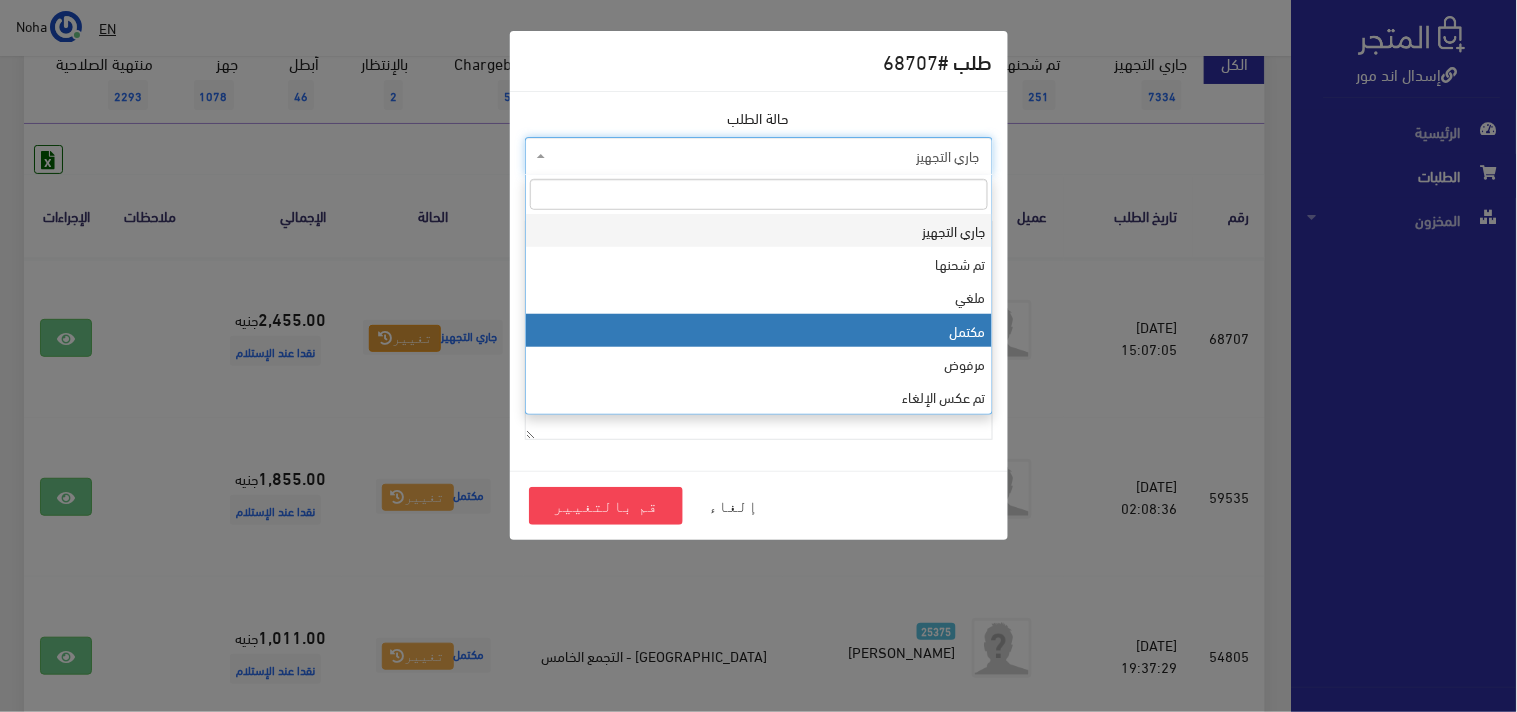 select on "4" 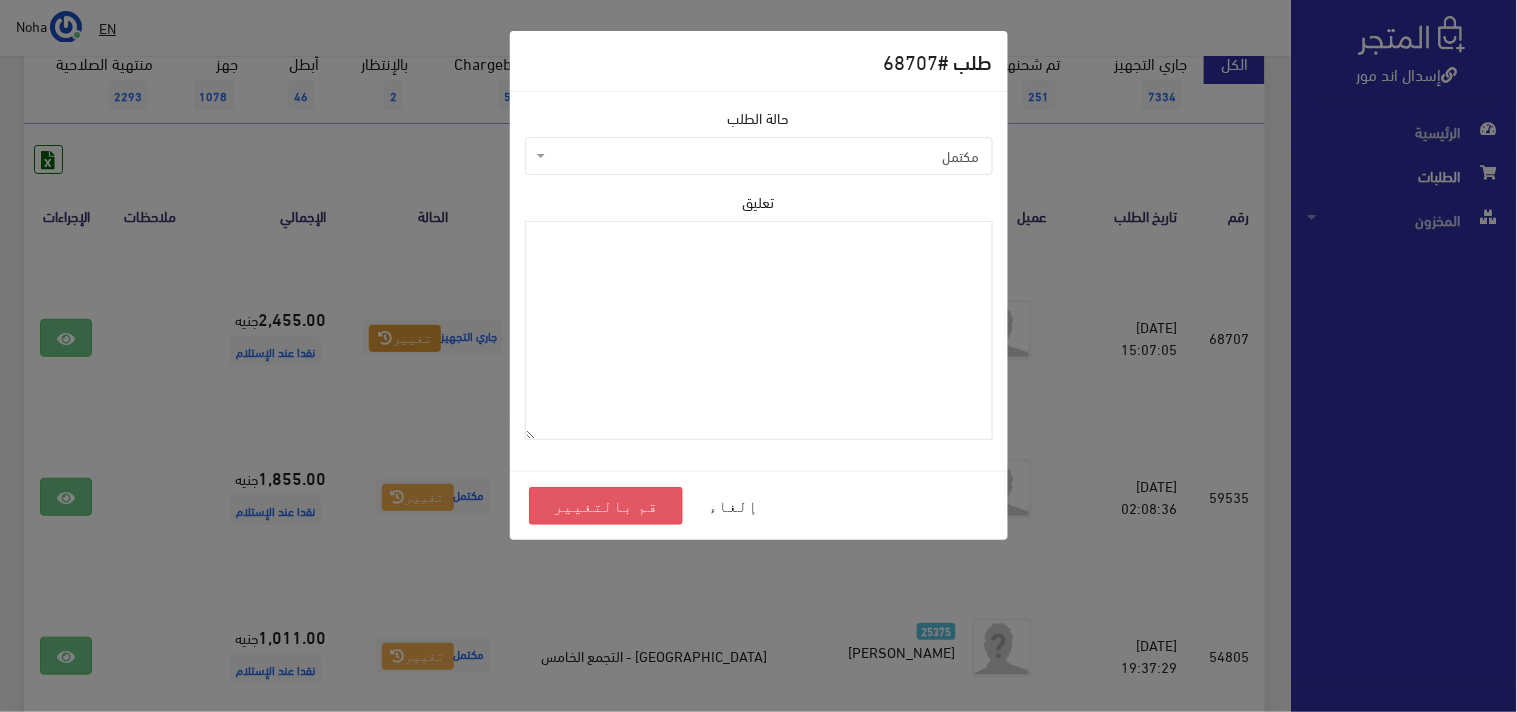 click on "قم بالتغيير" at bounding box center (606, 506) 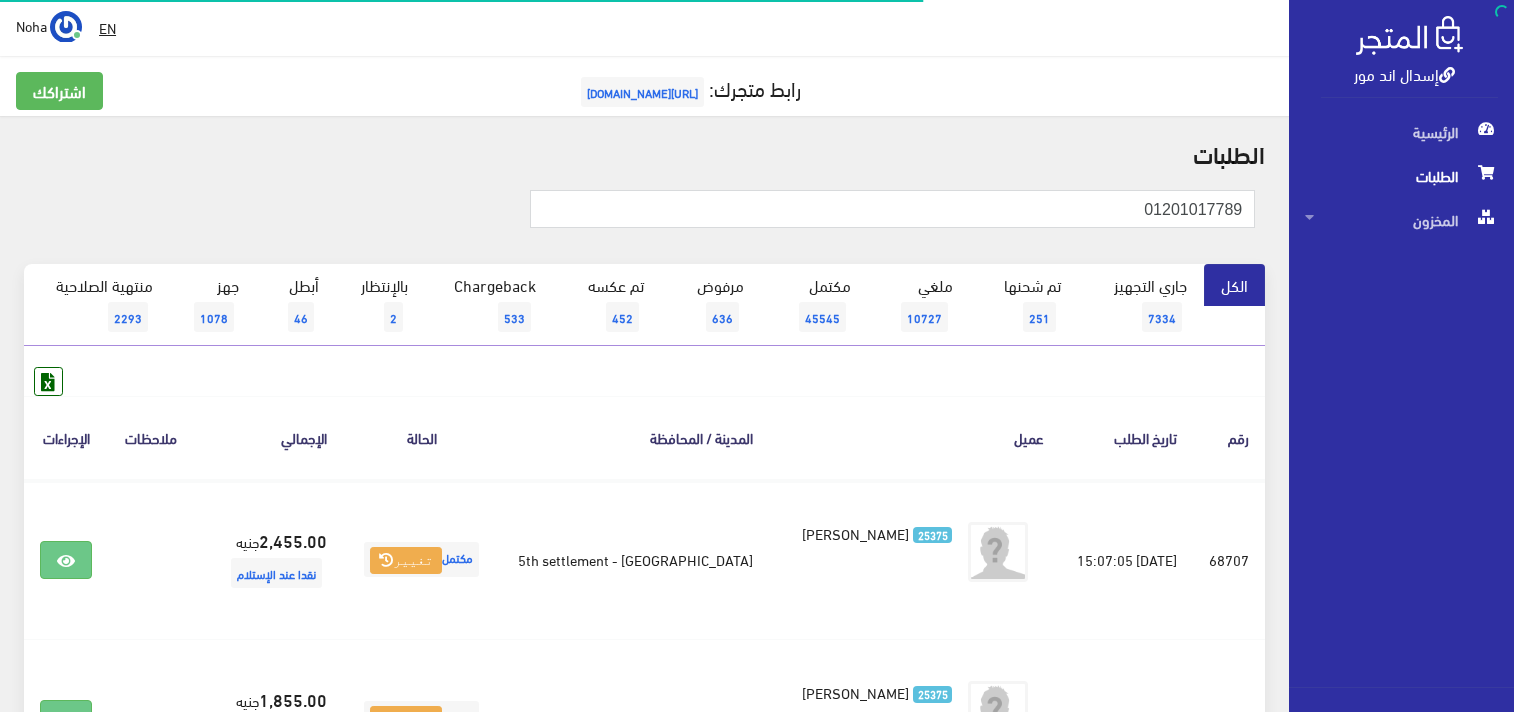 scroll, scrollTop: 0, scrollLeft: 0, axis: both 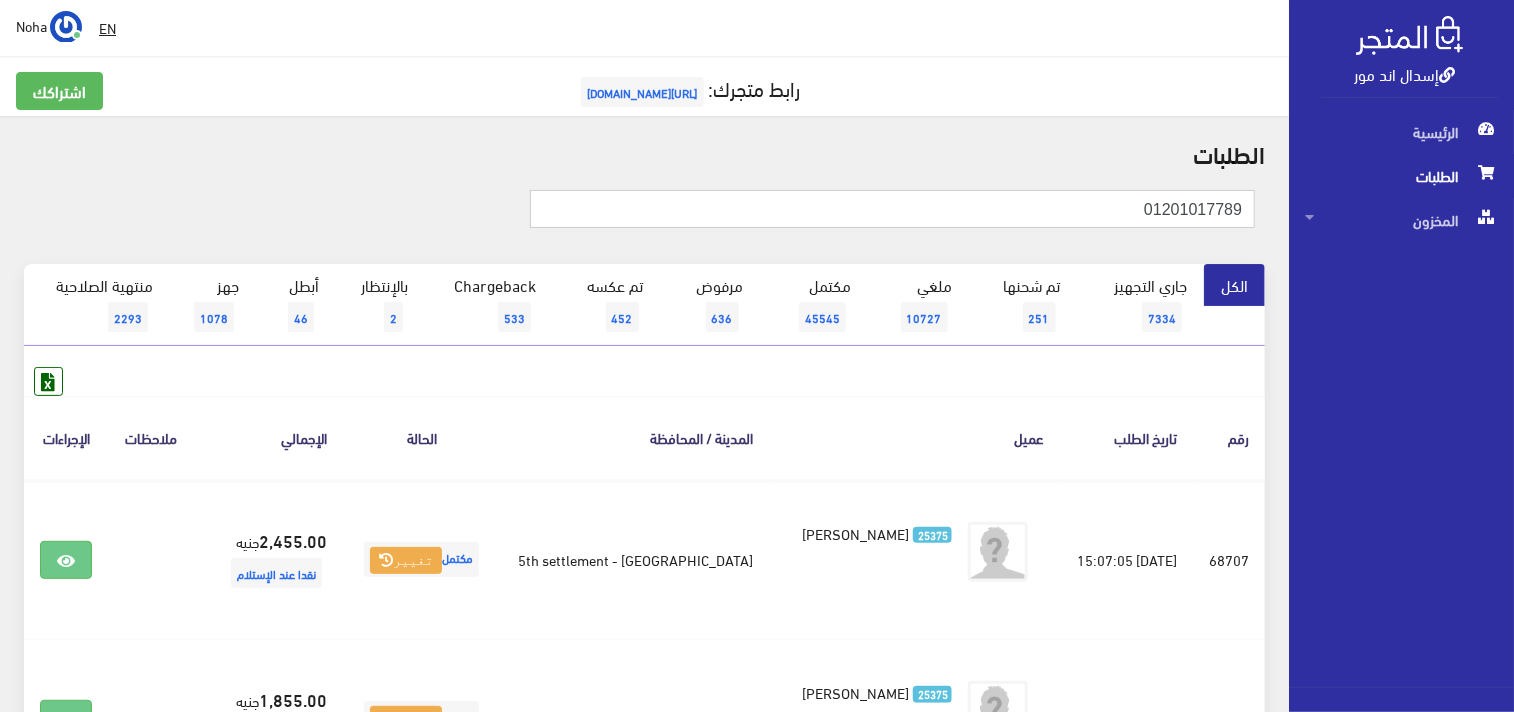 drag, startPoint x: 1106, startPoint y: 214, endPoint x: 1445, endPoint y: 265, distance: 342.81482 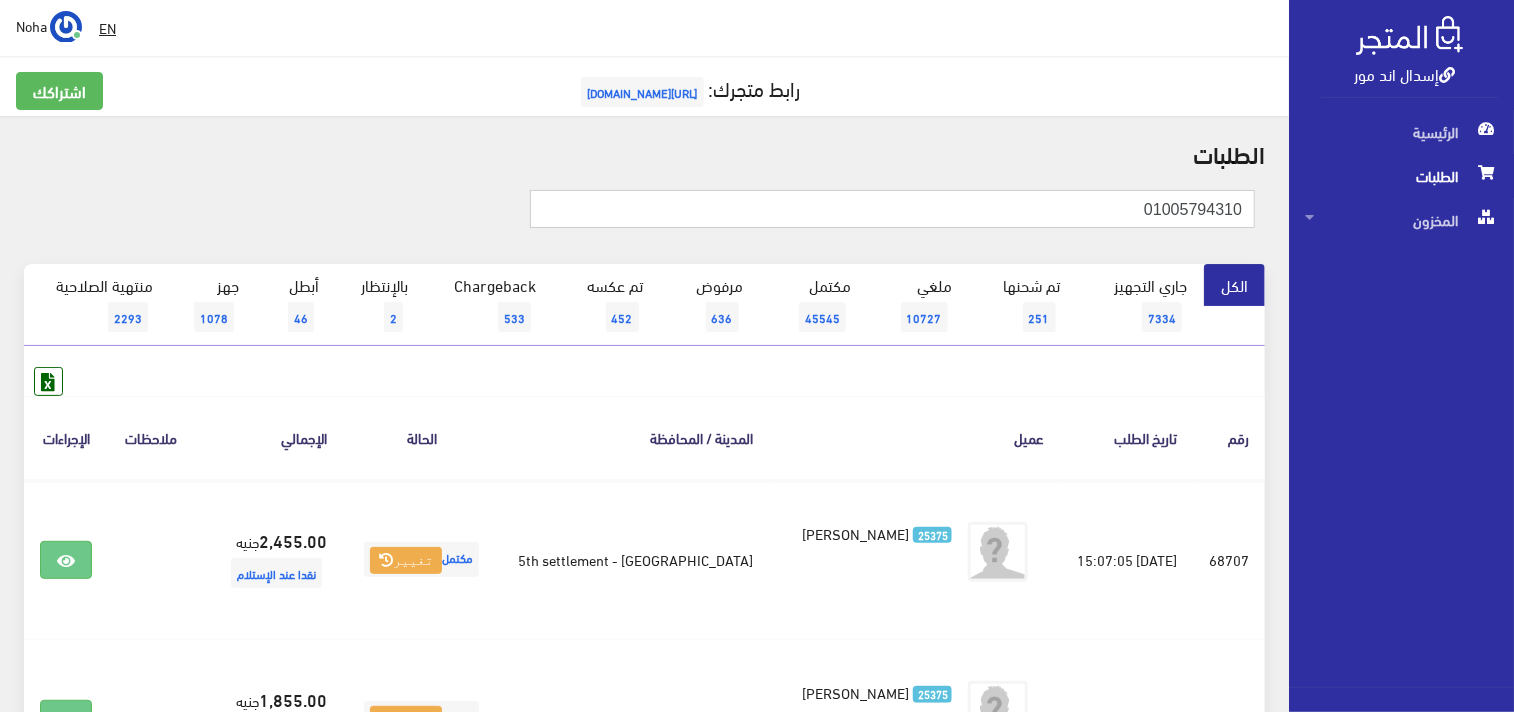 type on "01005794310" 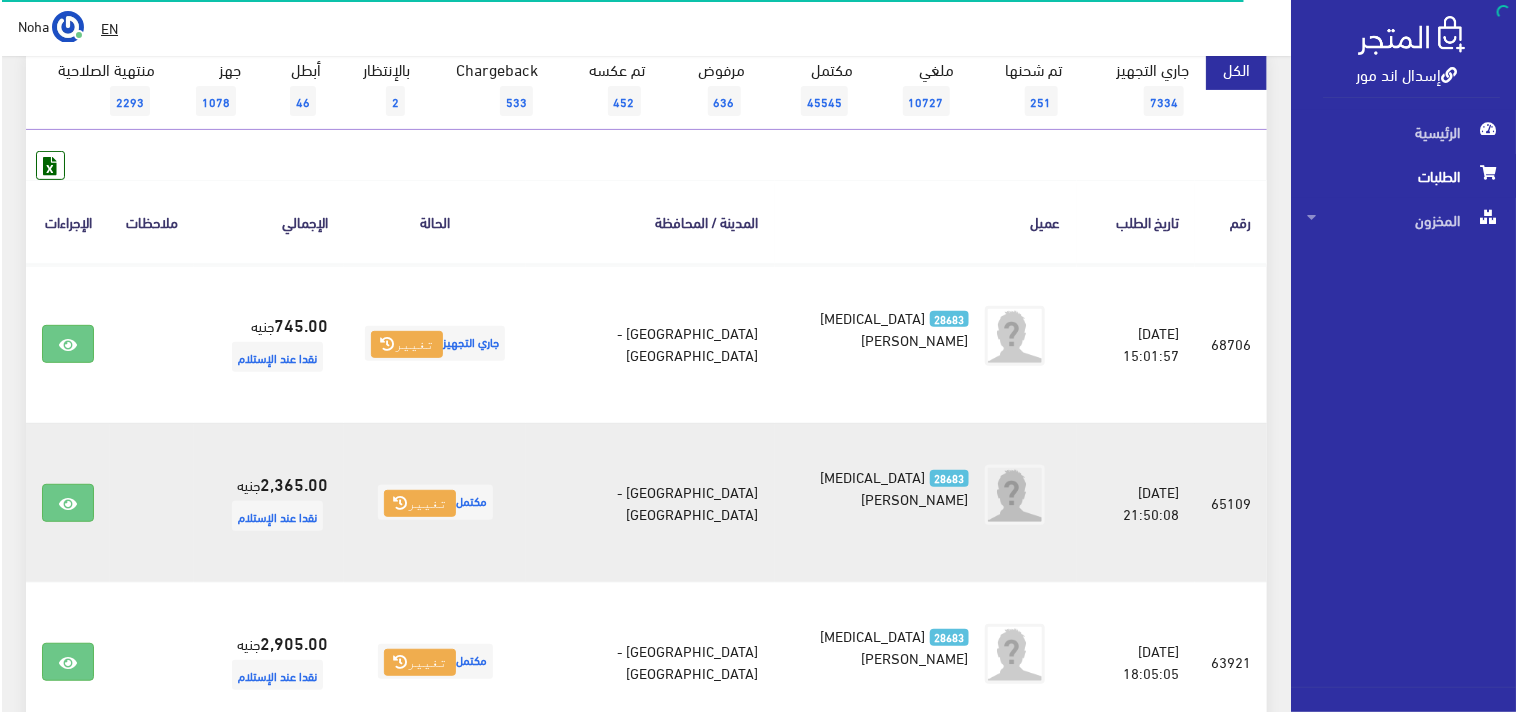 scroll, scrollTop: 222, scrollLeft: 0, axis: vertical 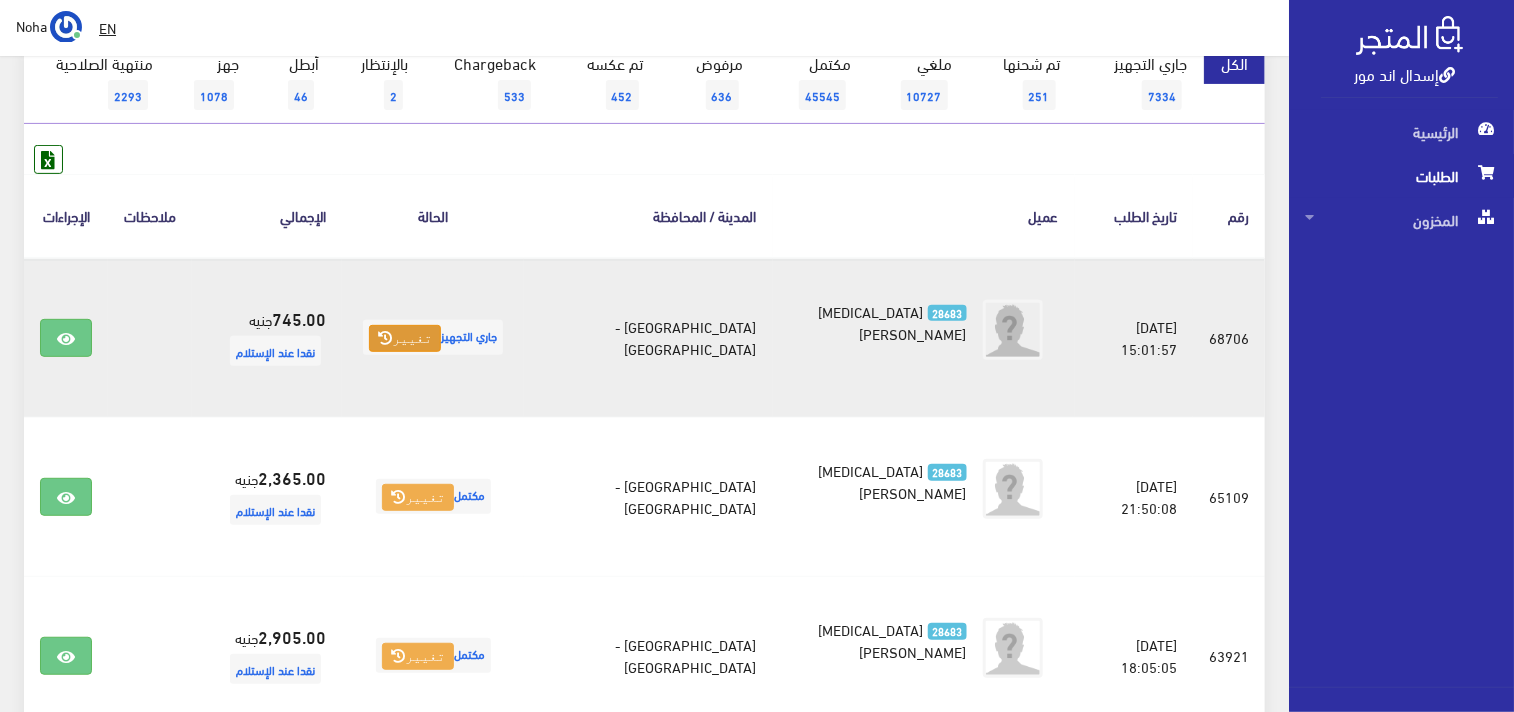 click on "تغيير" at bounding box center [405, 339] 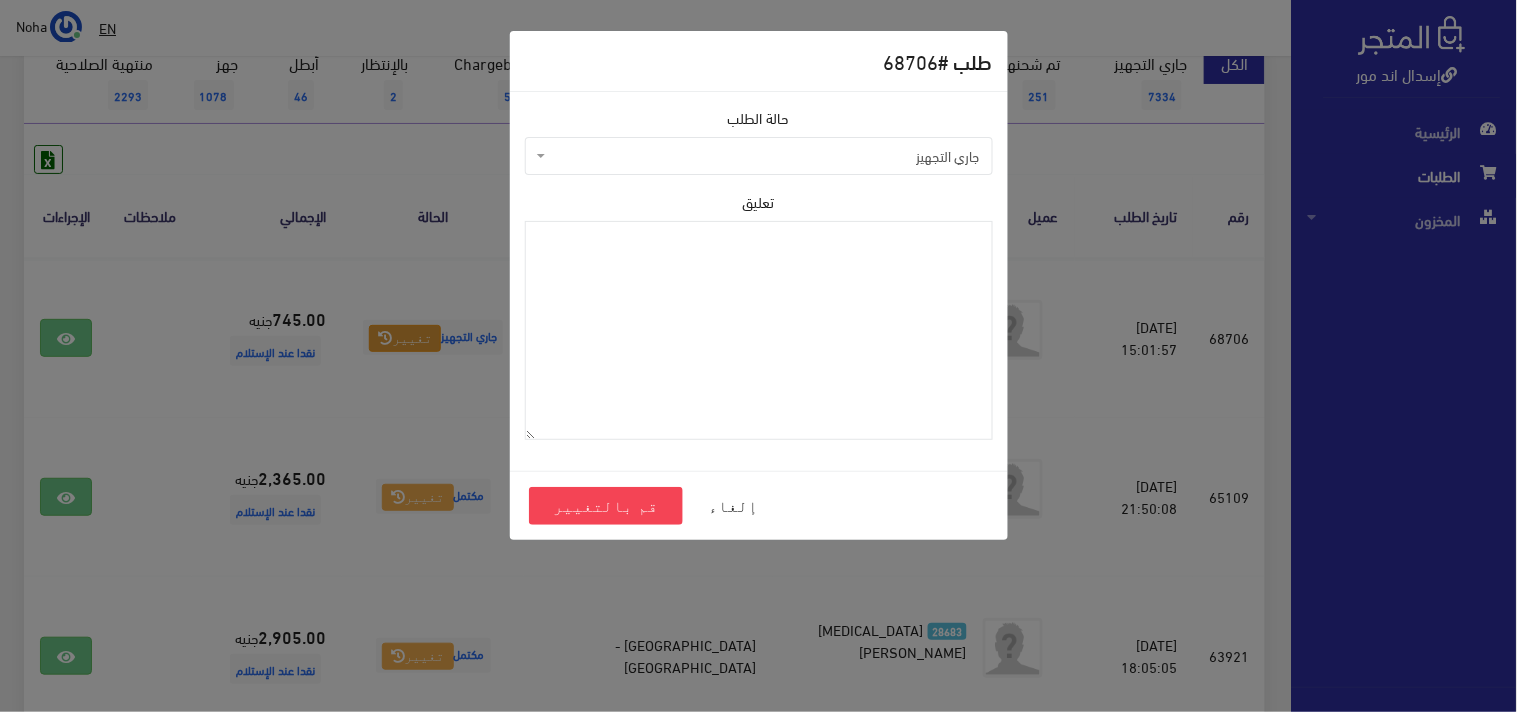 click on "جاري التجهيز" at bounding box center (765, 156) 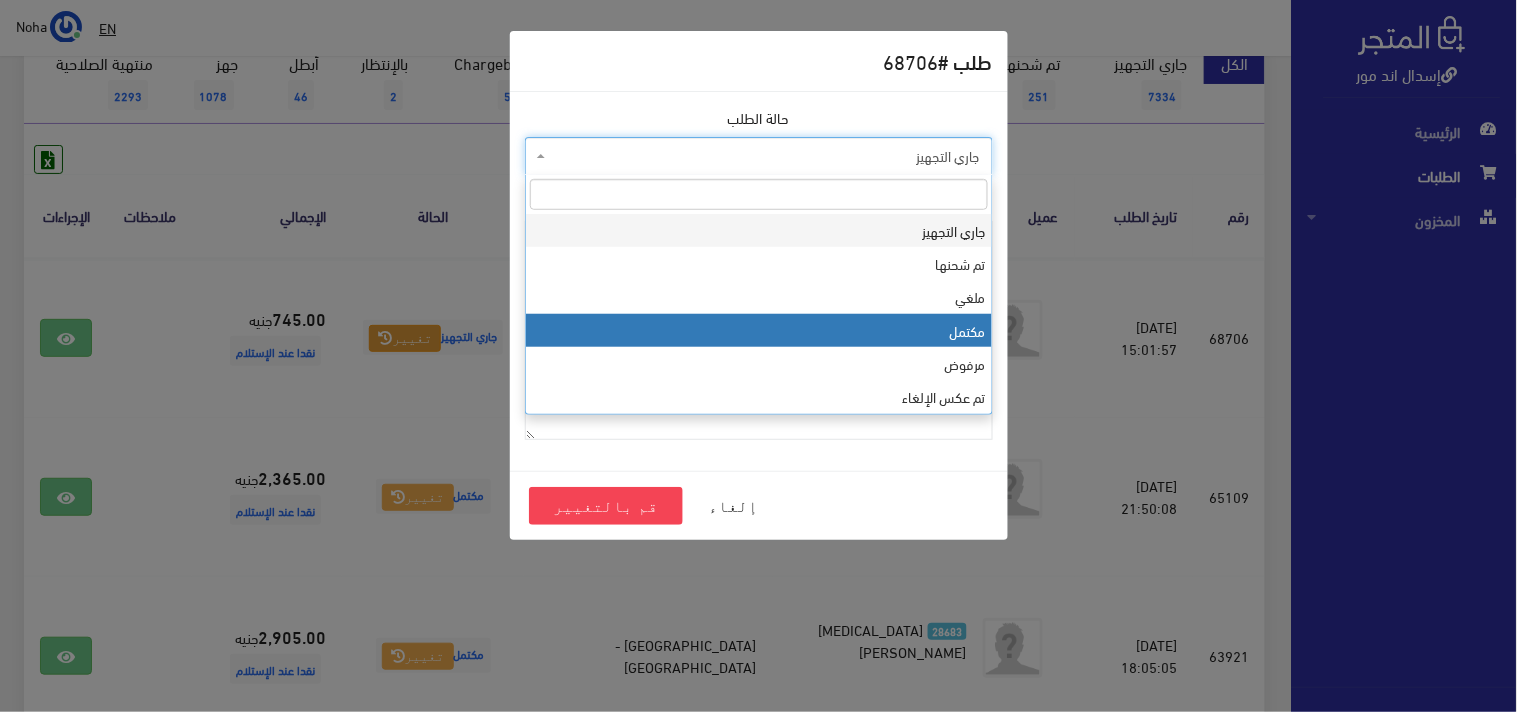 select on "4" 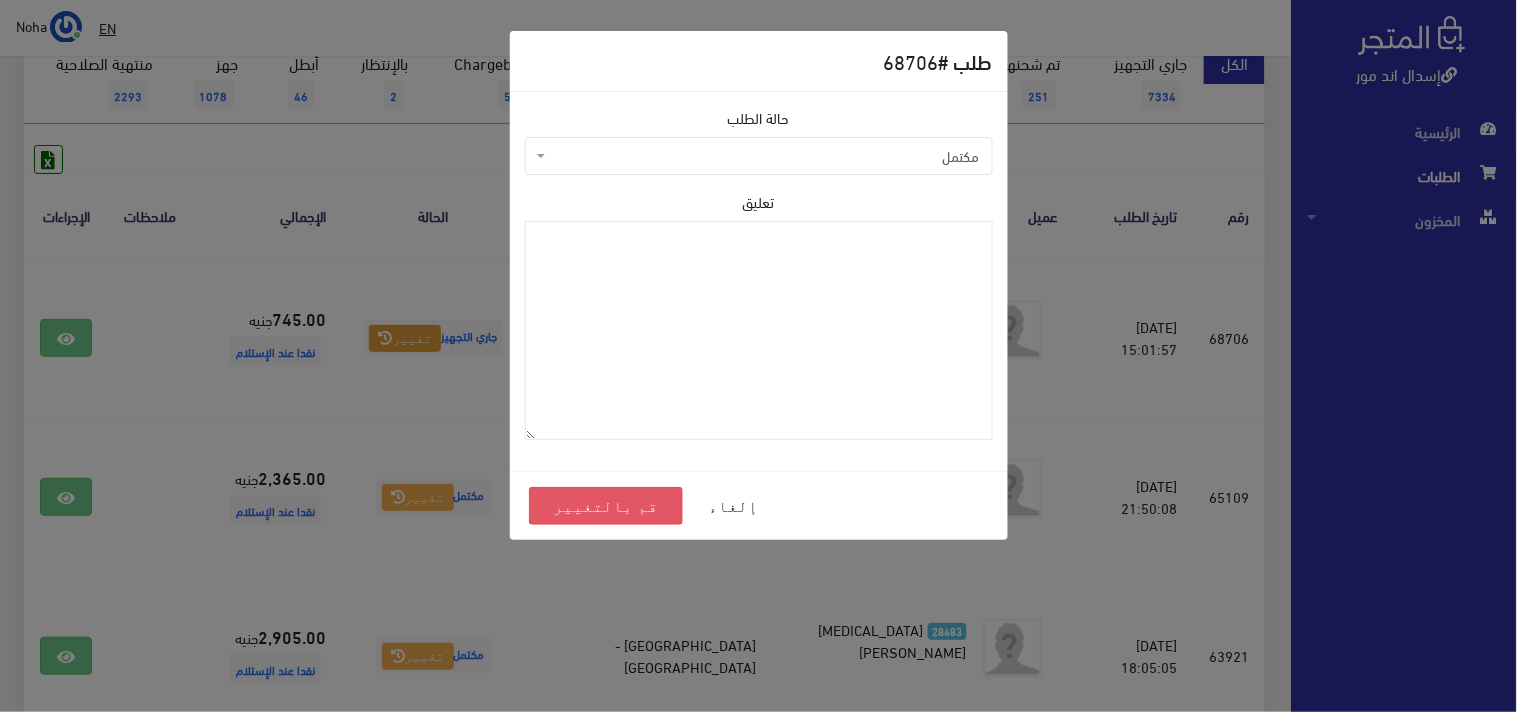 click on "قم بالتغيير" at bounding box center [606, 506] 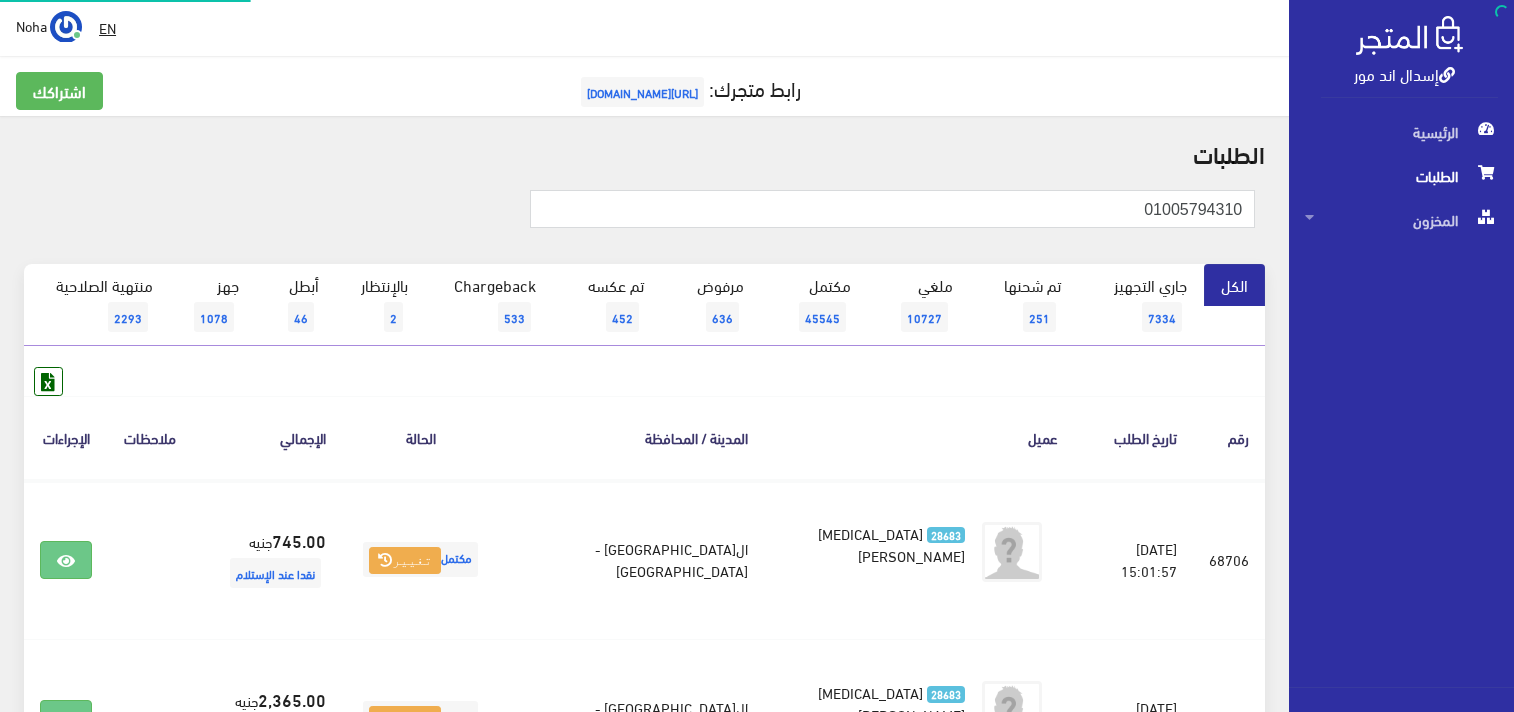 scroll, scrollTop: 0, scrollLeft: 0, axis: both 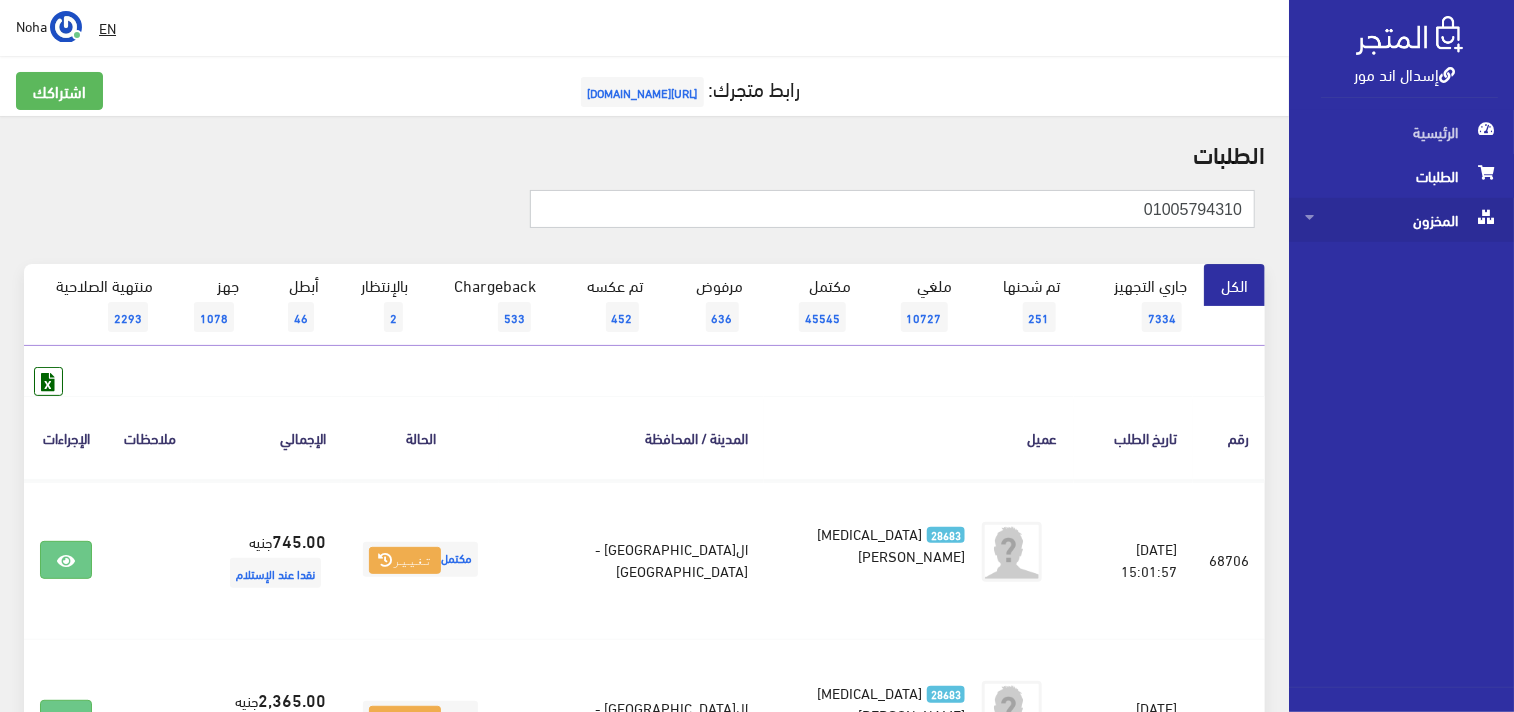 drag, startPoint x: 1140, startPoint y: 216, endPoint x: 1332, endPoint y: 210, distance: 192.09373 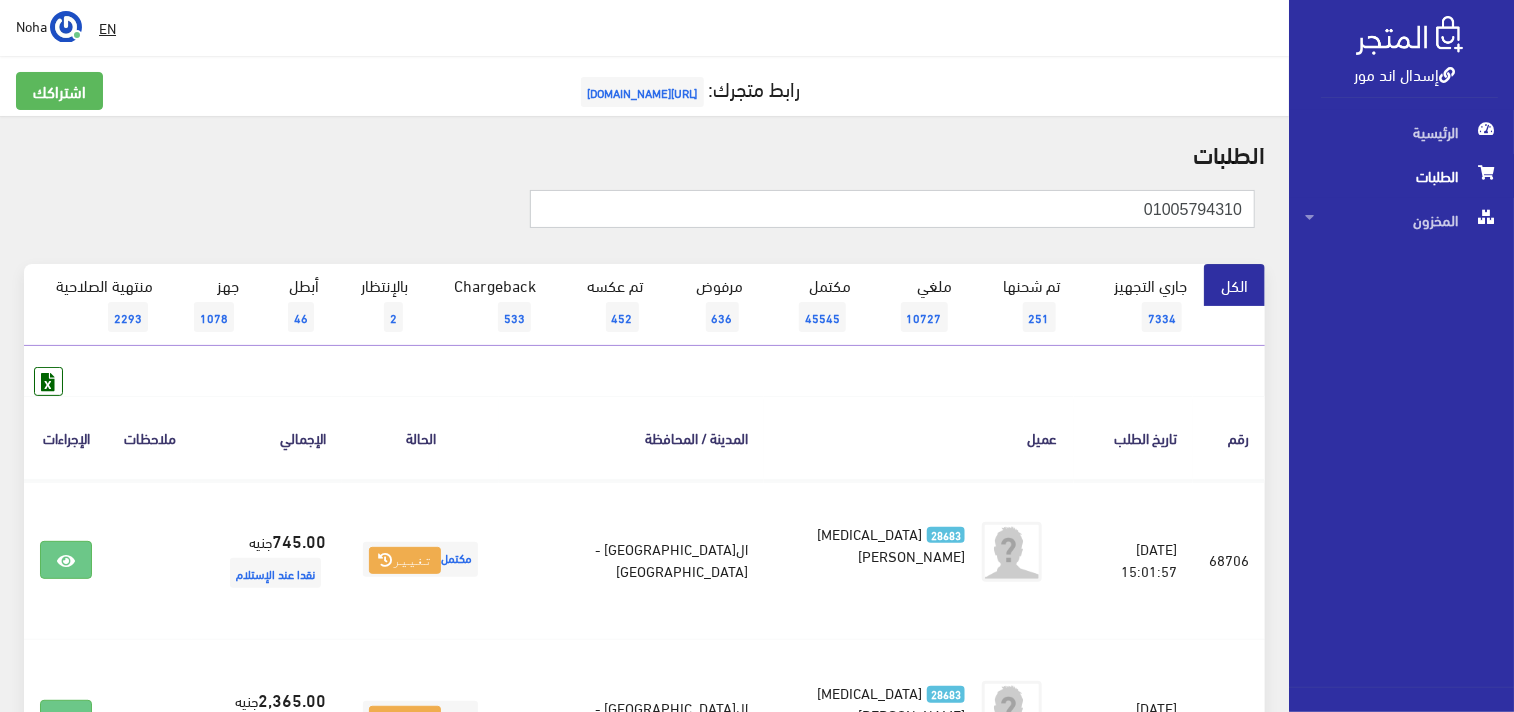 paste on "125144152" 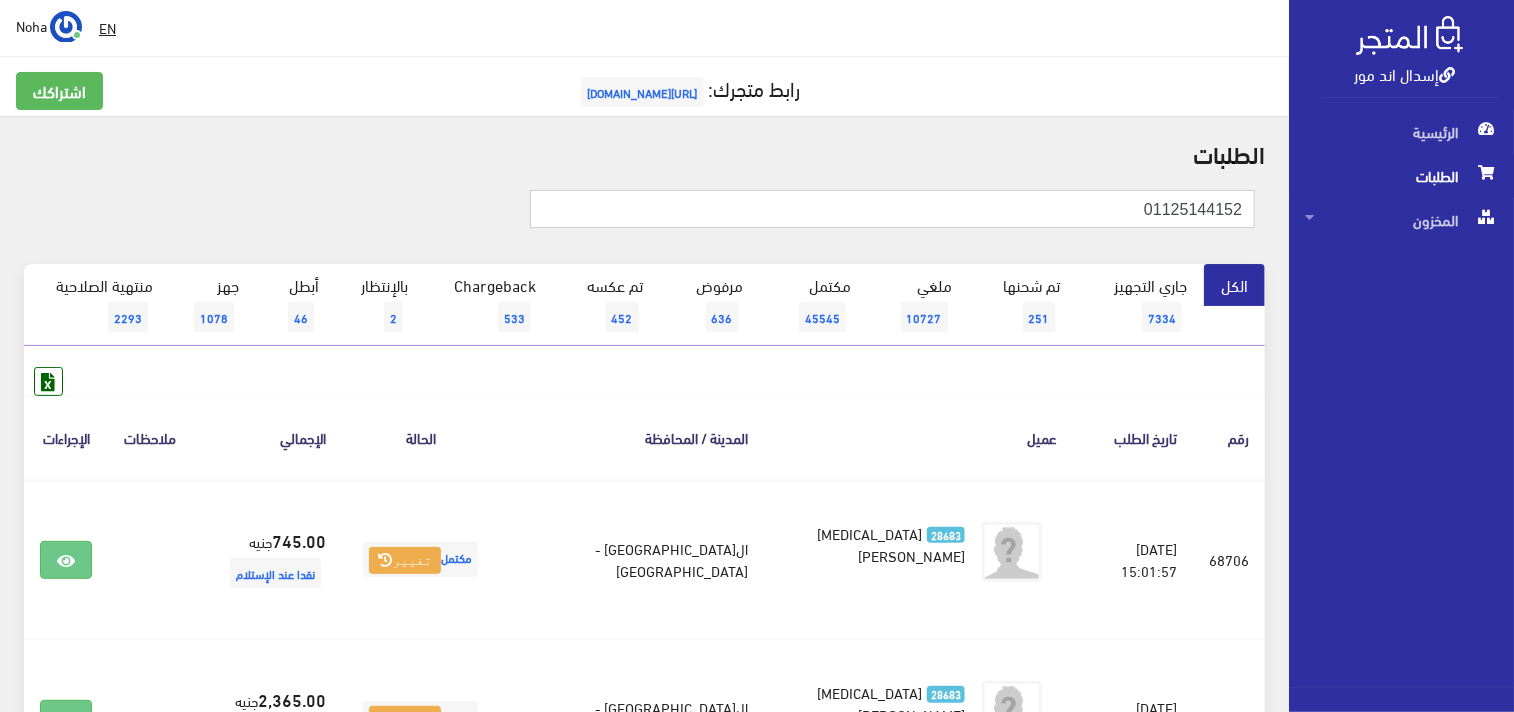 type on "01125144152" 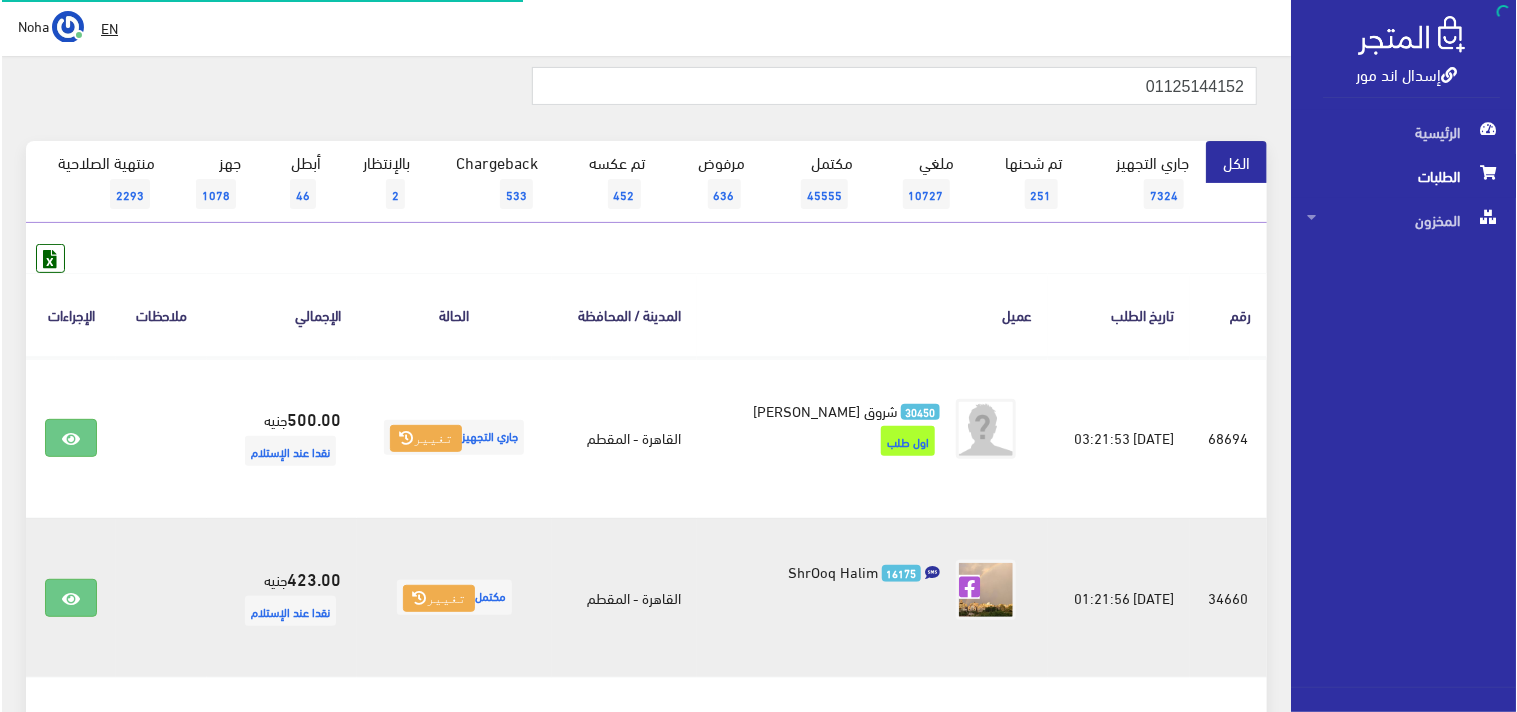 scroll, scrollTop: 222, scrollLeft: 0, axis: vertical 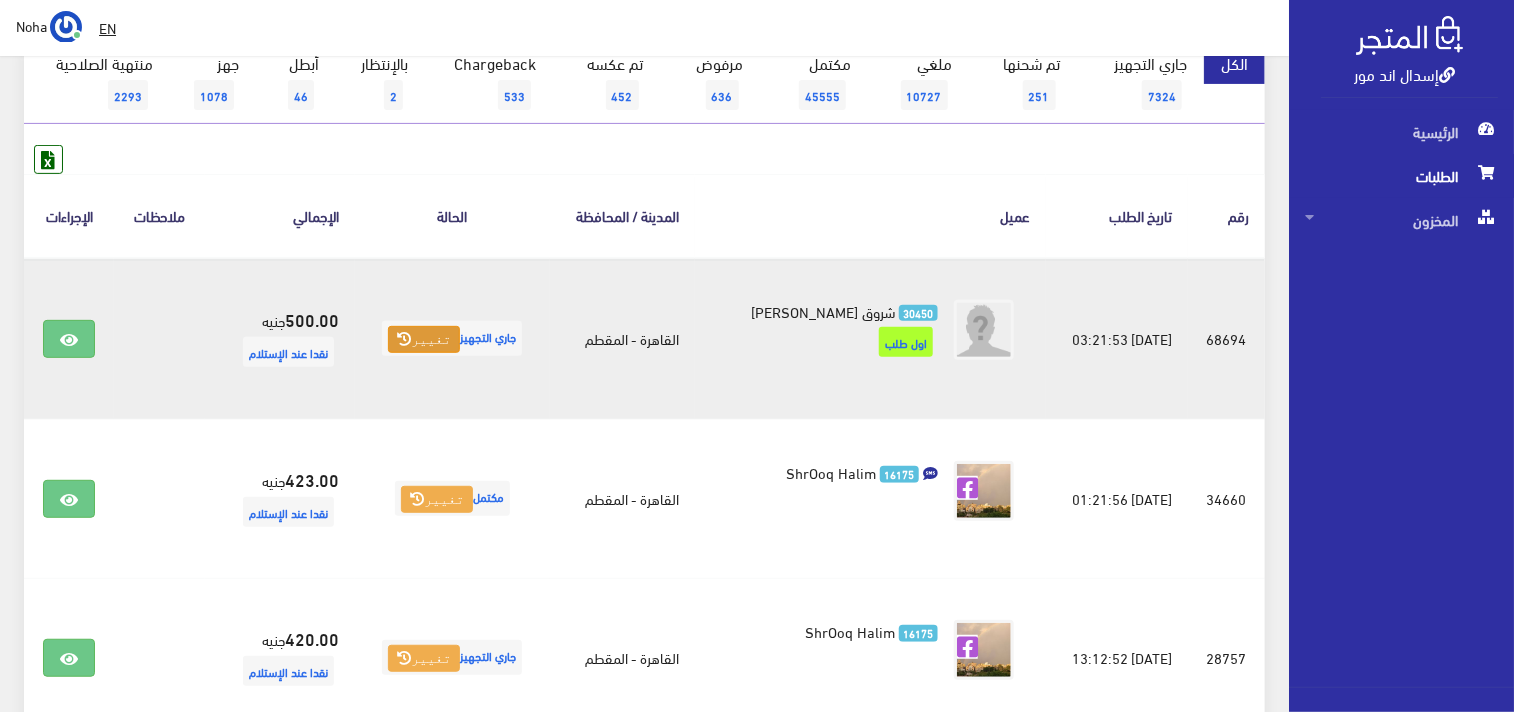 click on "تغيير" at bounding box center [424, 340] 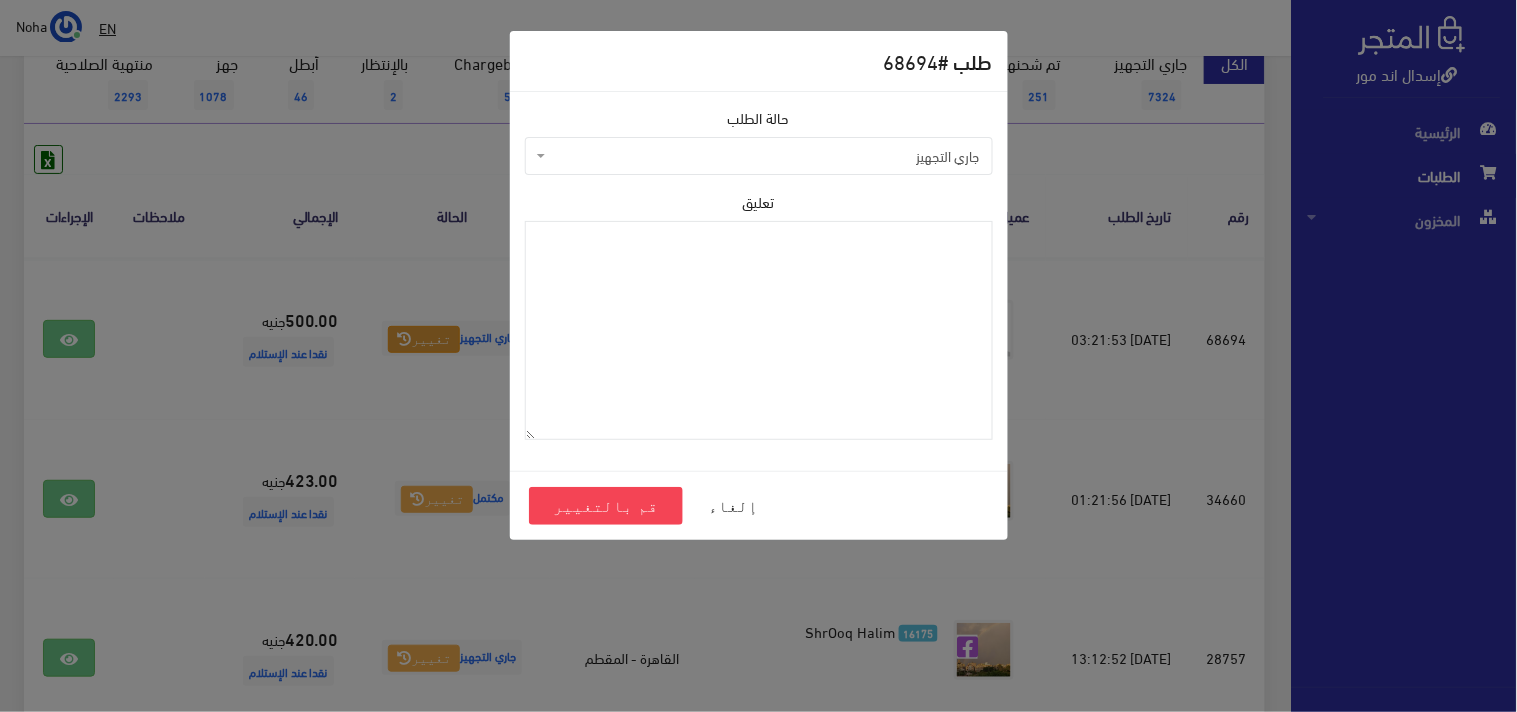 click on "جاري التجهيز" at bounding box center [765, 156] 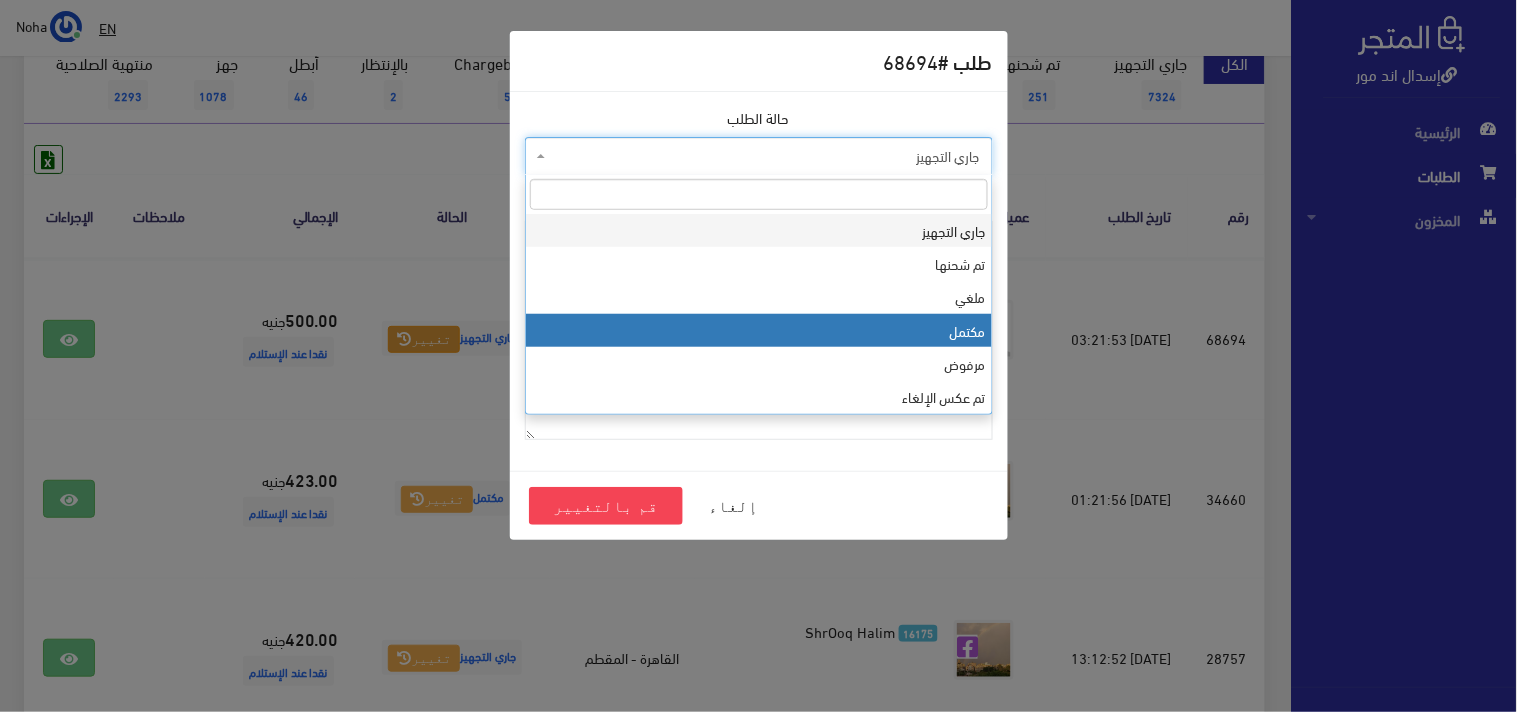 select on "4" 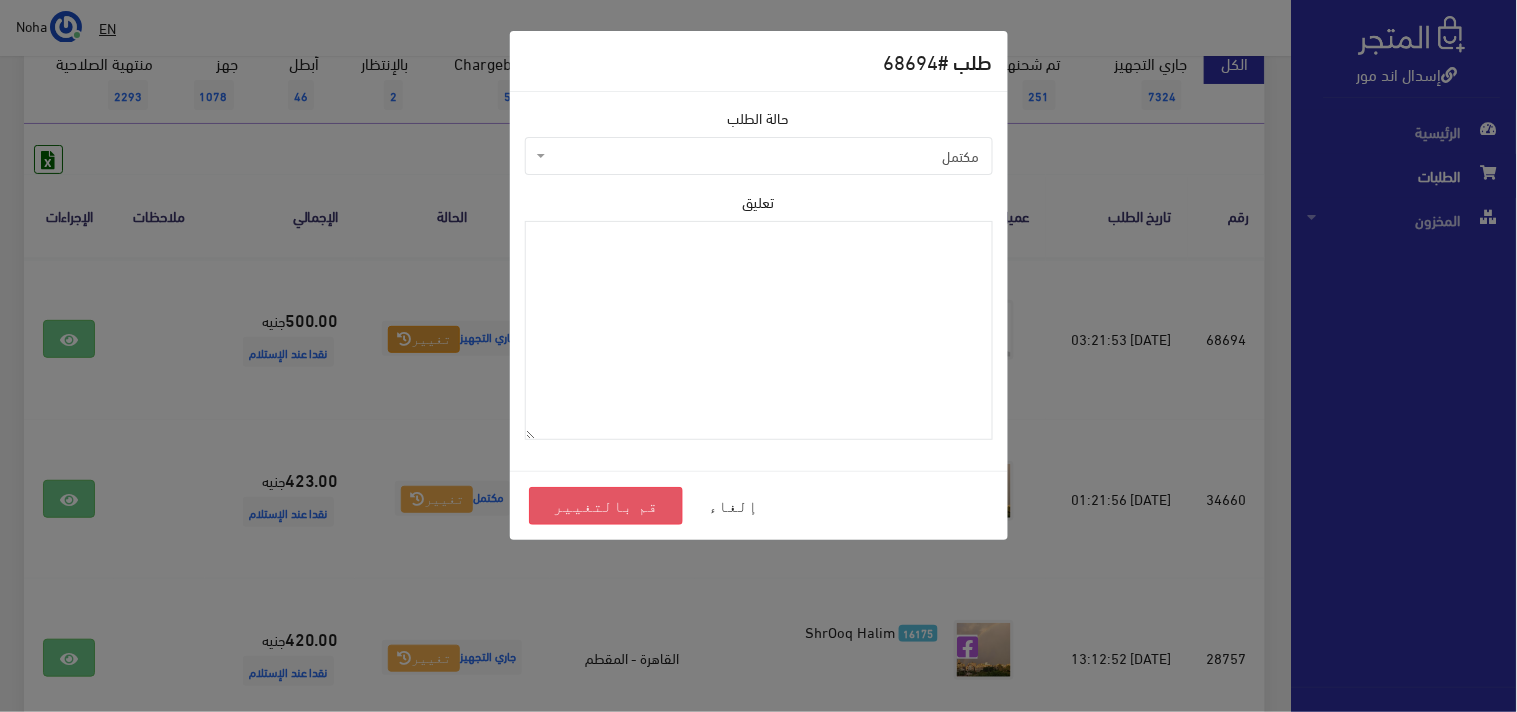 click on "قم بالتغيير" at bounding box center [606, 506] 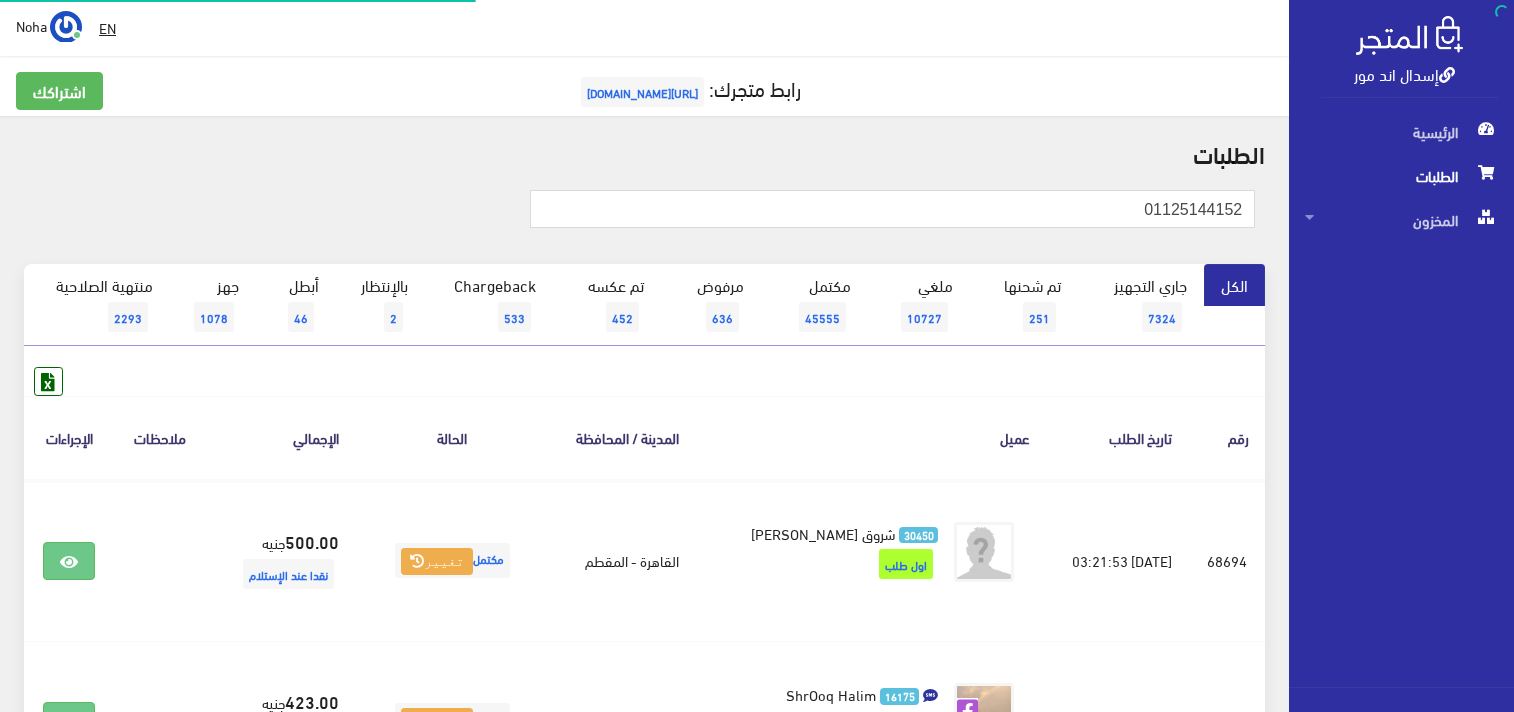 scroll, scrollTop: 0, scrollLeft: 0, axis: both 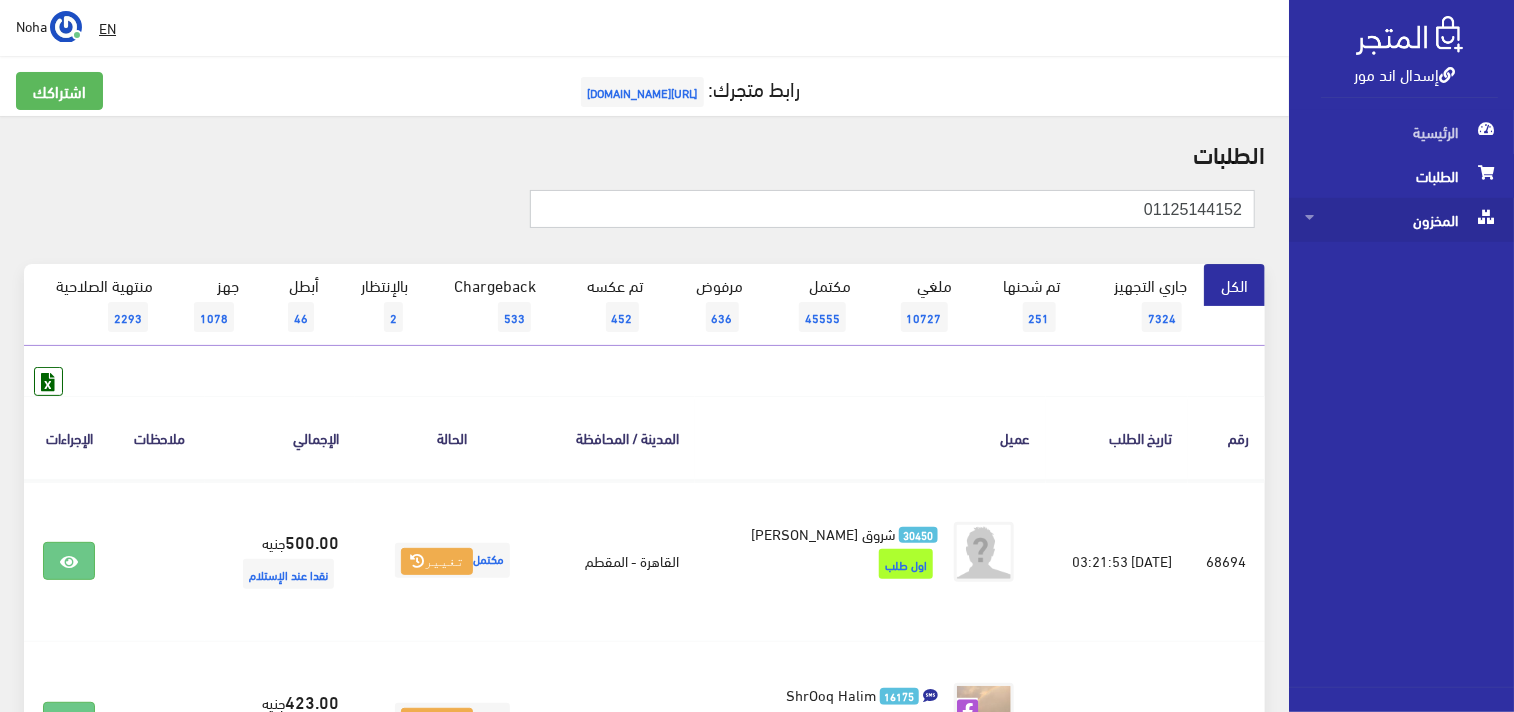 drag, startPoint x: 1133, startPoint y: 216, endPoint x: 1378, endPoint y: 215, distance: 245.00204 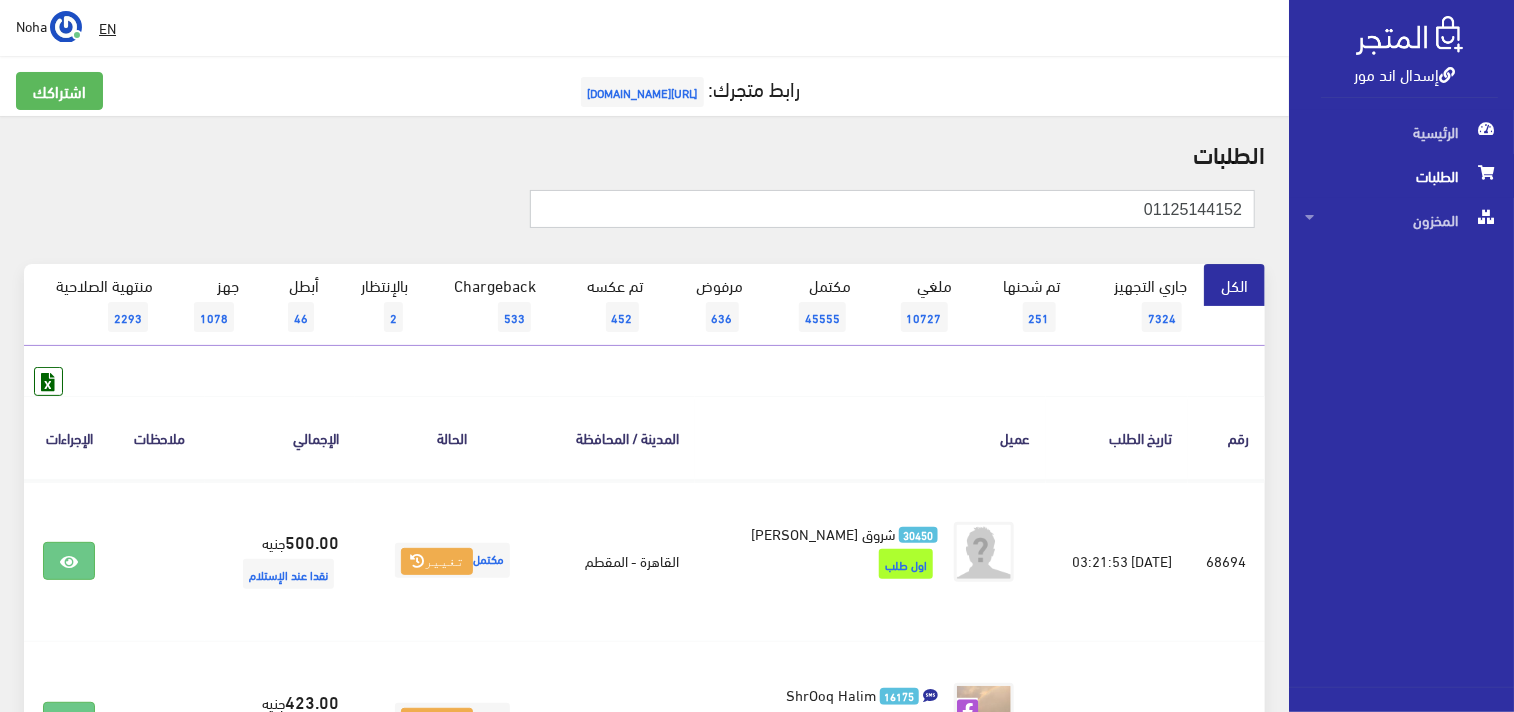 paste on "03020705" 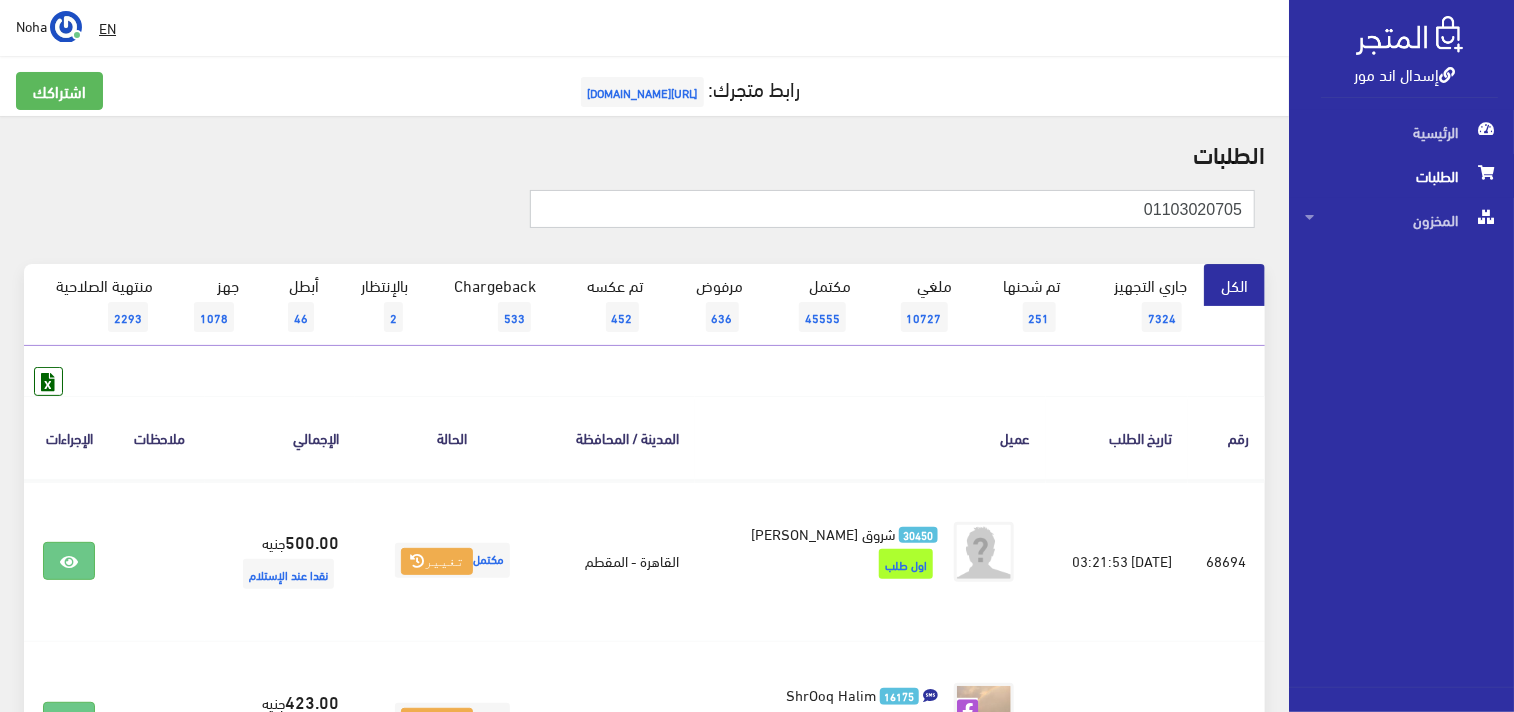 type on "01103020705" 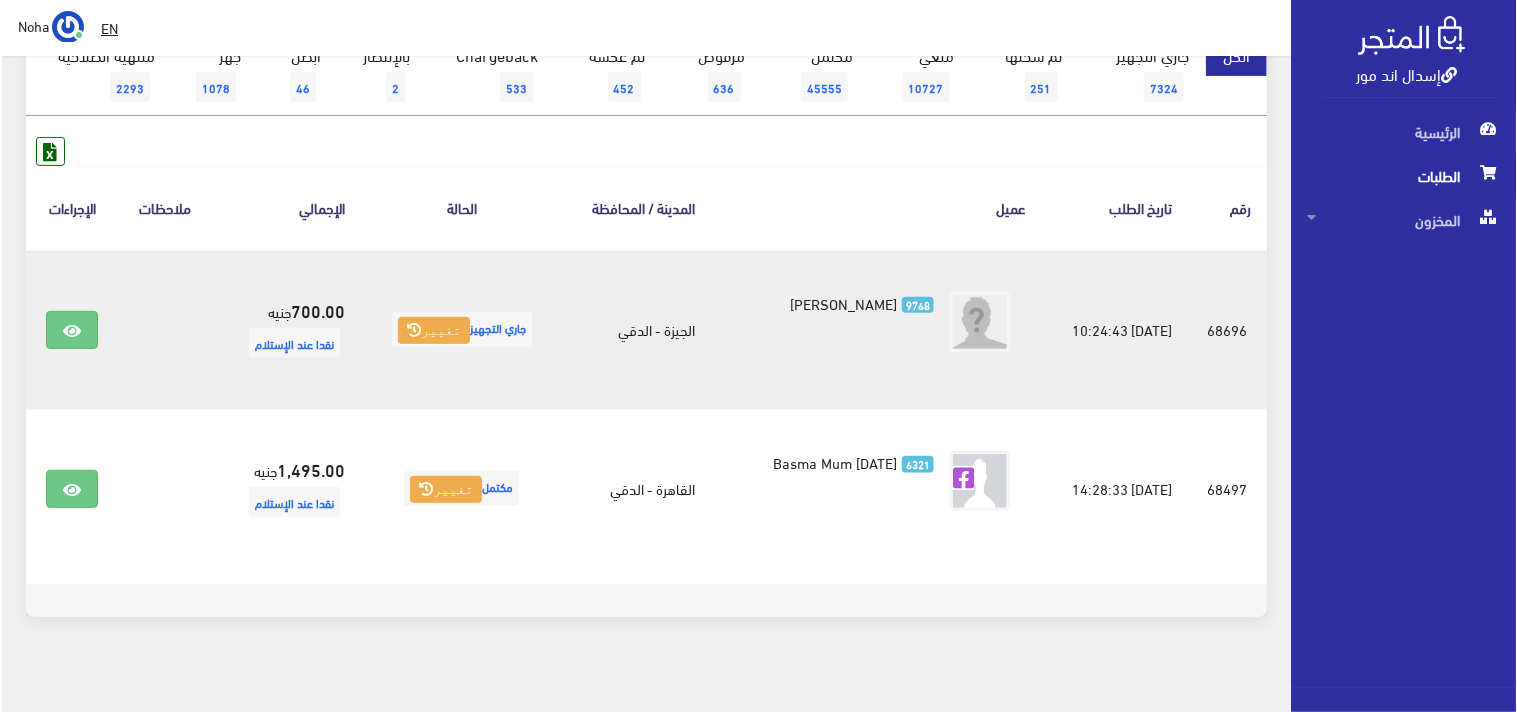 scroll, scrollTop: 245, scrollLeft: 0, axis: vertical 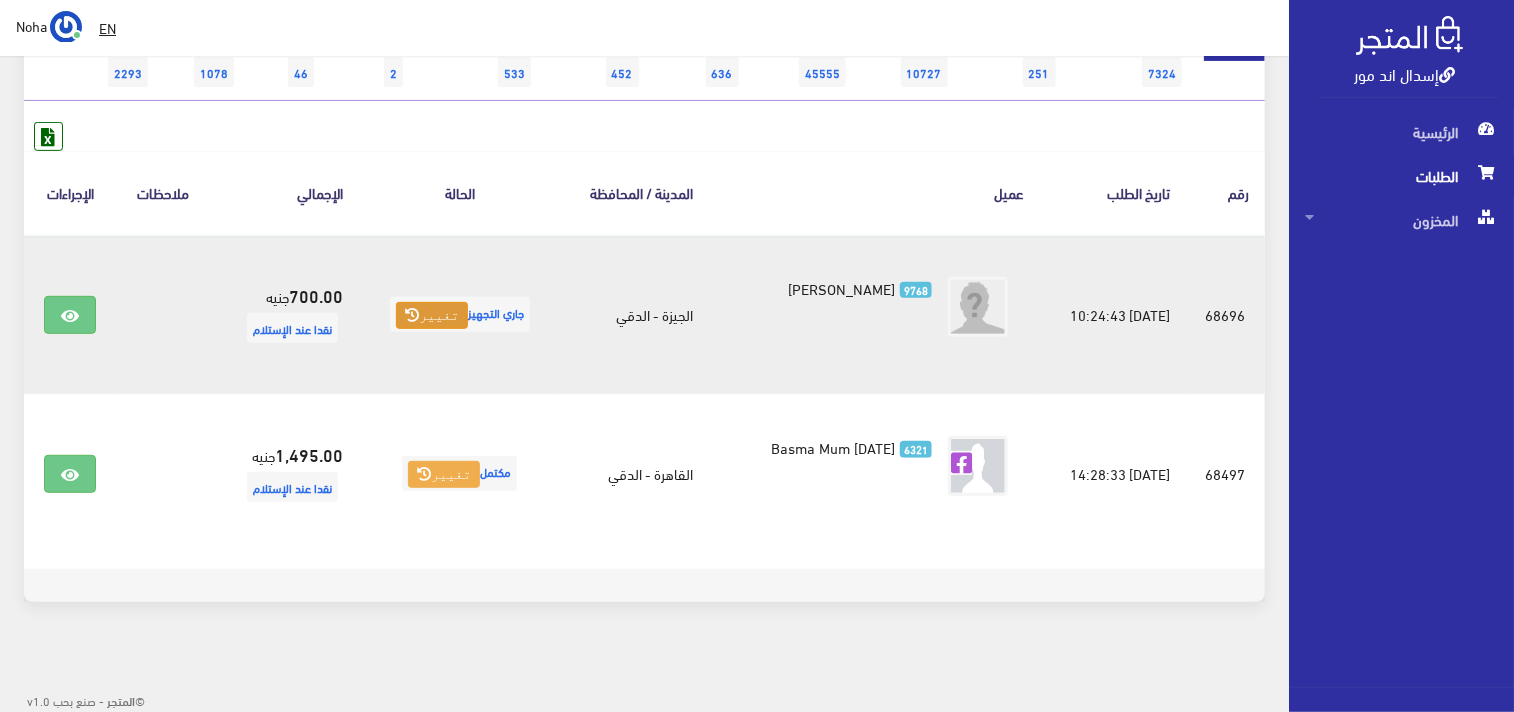 click on "تغيير" at bounding box center [432, 316] 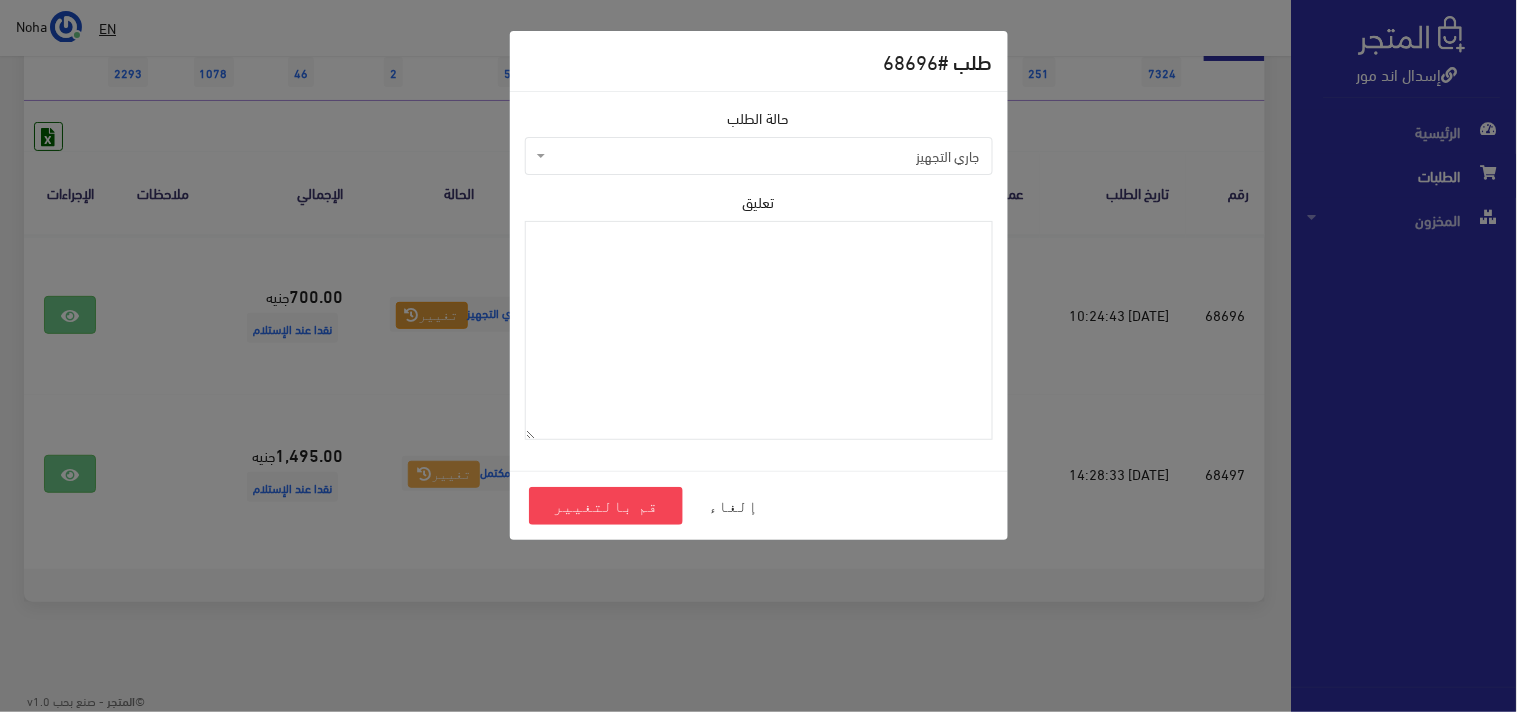 click on "جاري التجهيز" at bounding box center [765, 156] 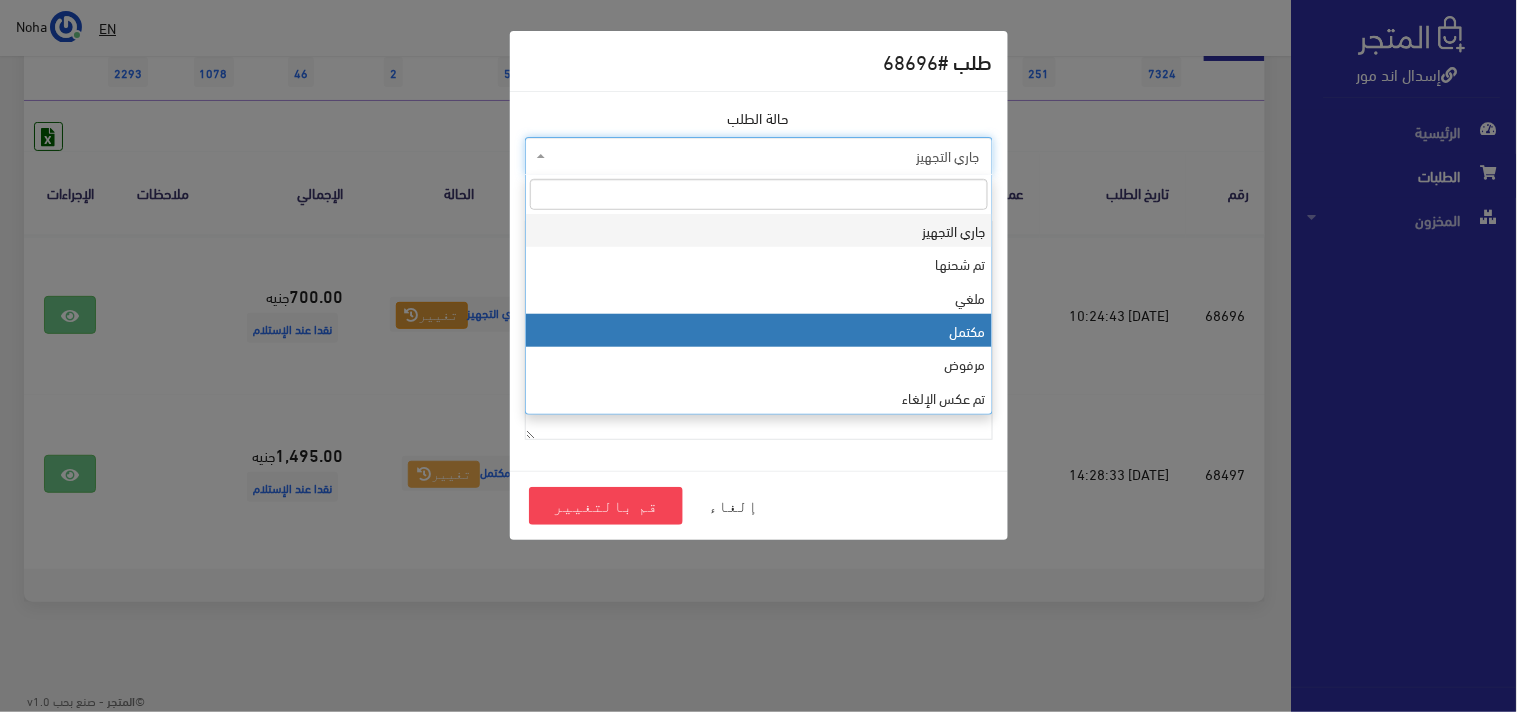 select on "4" 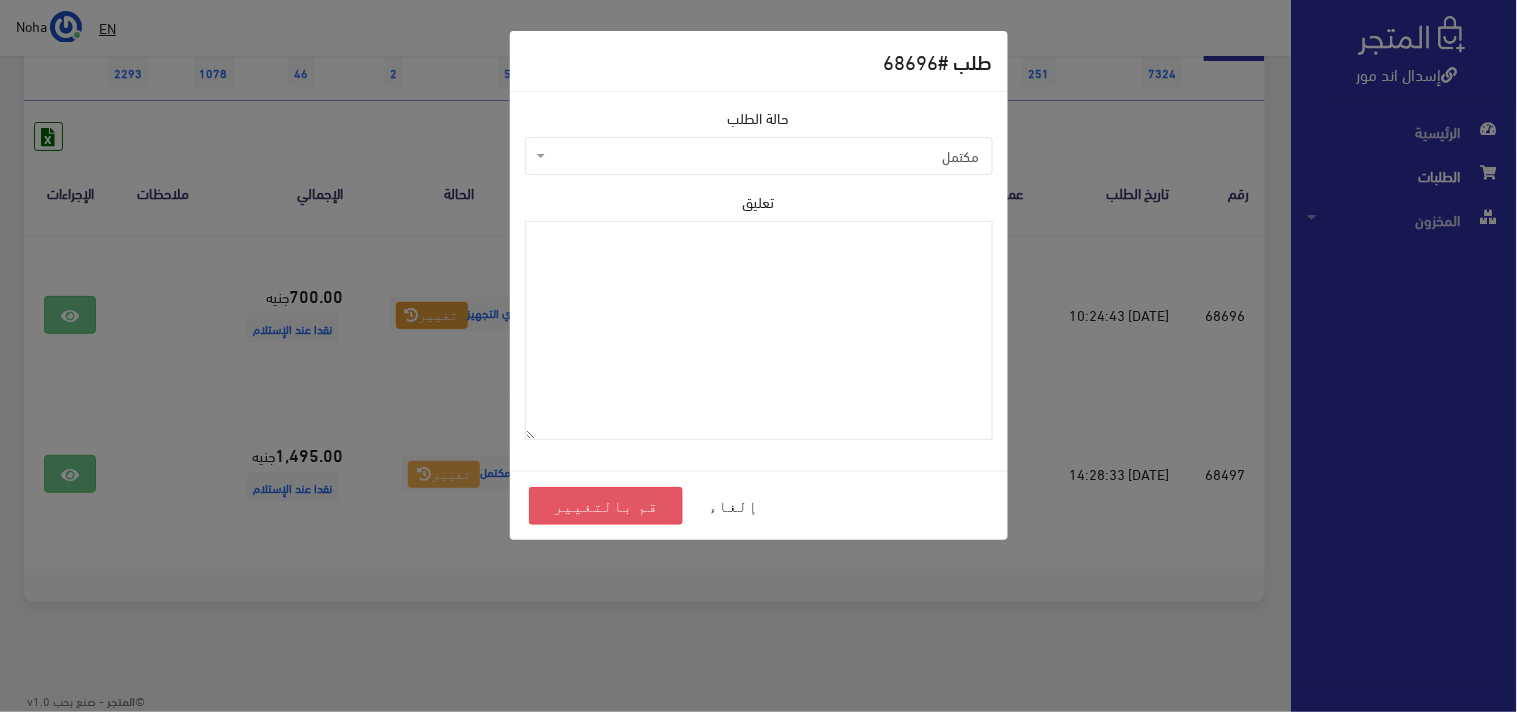 click on "قم بالتغيير" at bounding box center (606, 506) 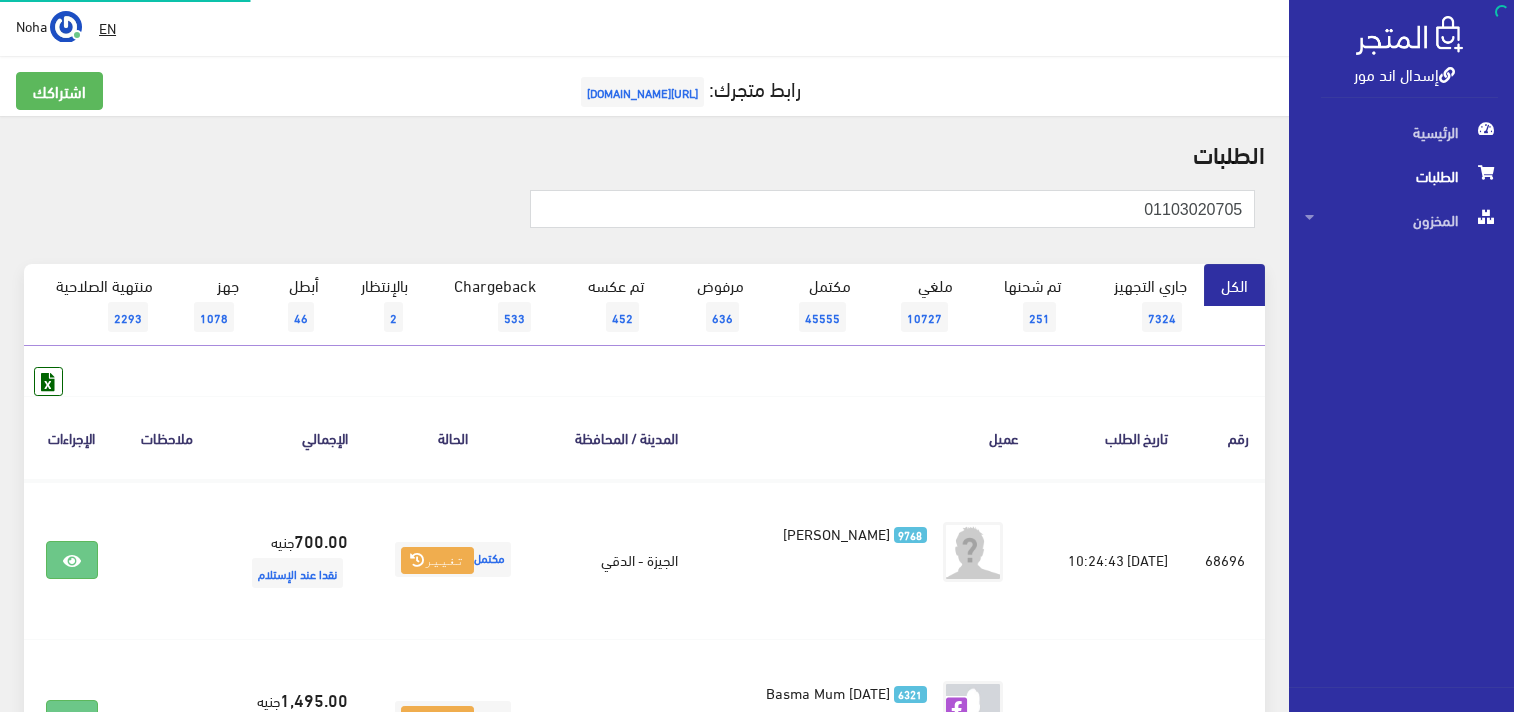 scroll, scrollTop: 0, scrollLeft: 0, axis: both 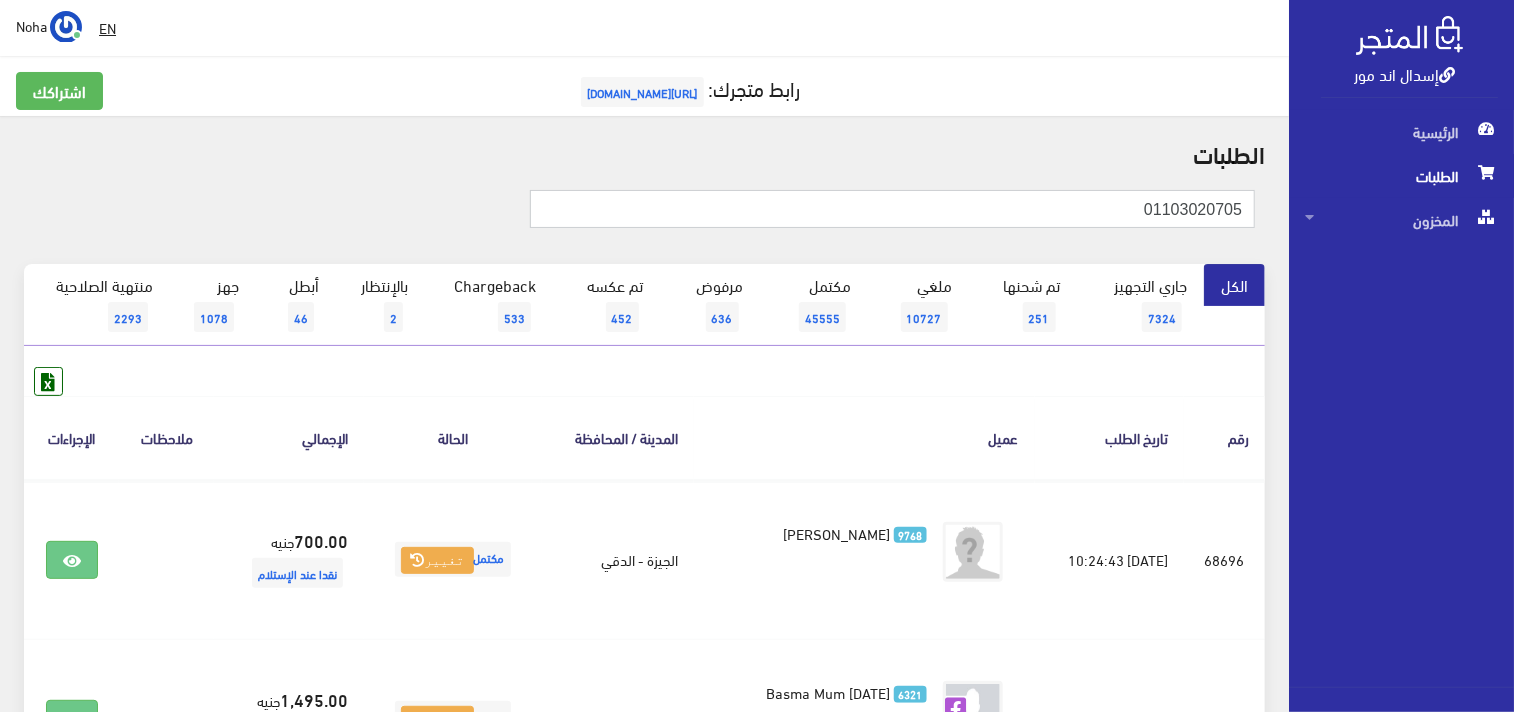 drag, startPoint x: 1113, startPoint y: 208, endPoint x: 1320, endPoint y: 192, distance: 207.61743 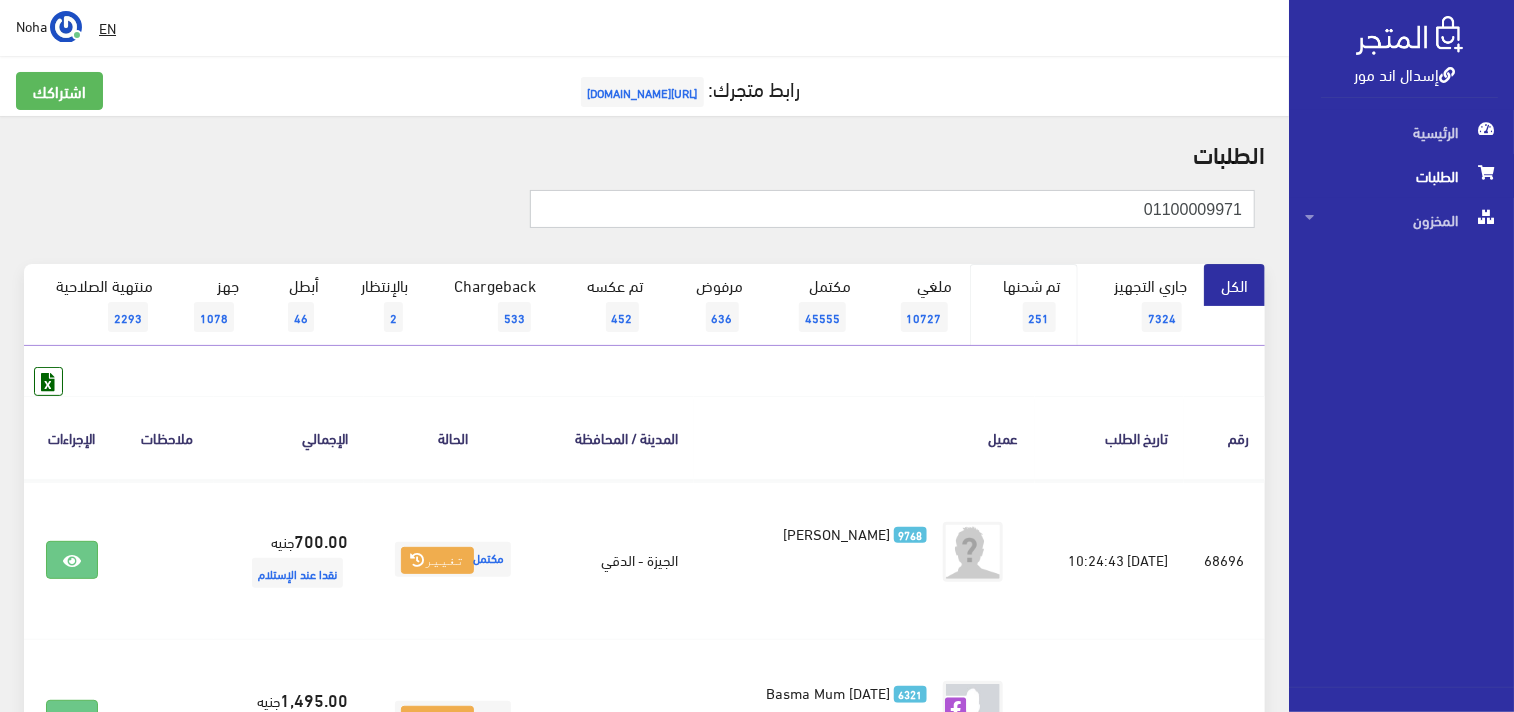 type on "01100009971" 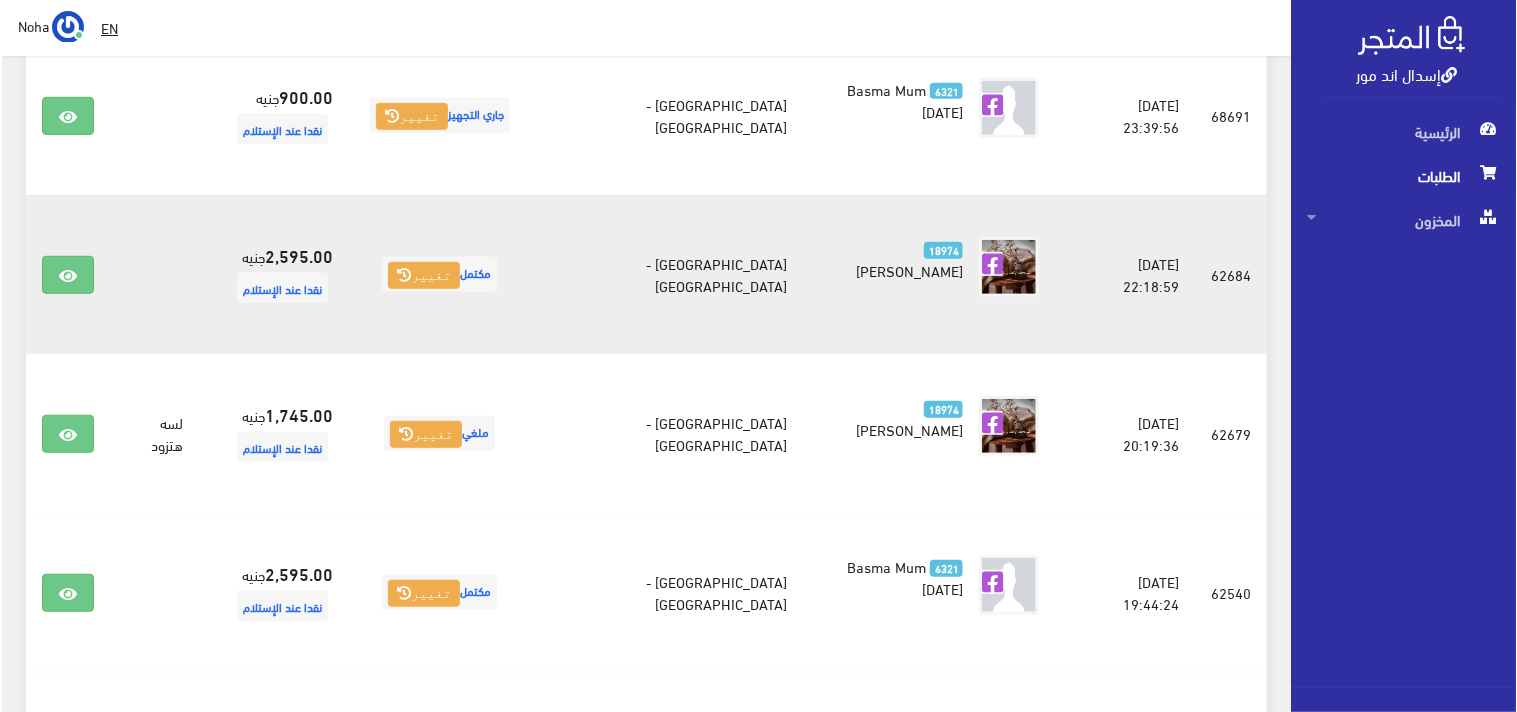 scroll, scrollTop: 333, scrollLeft: 0, axis: vertical 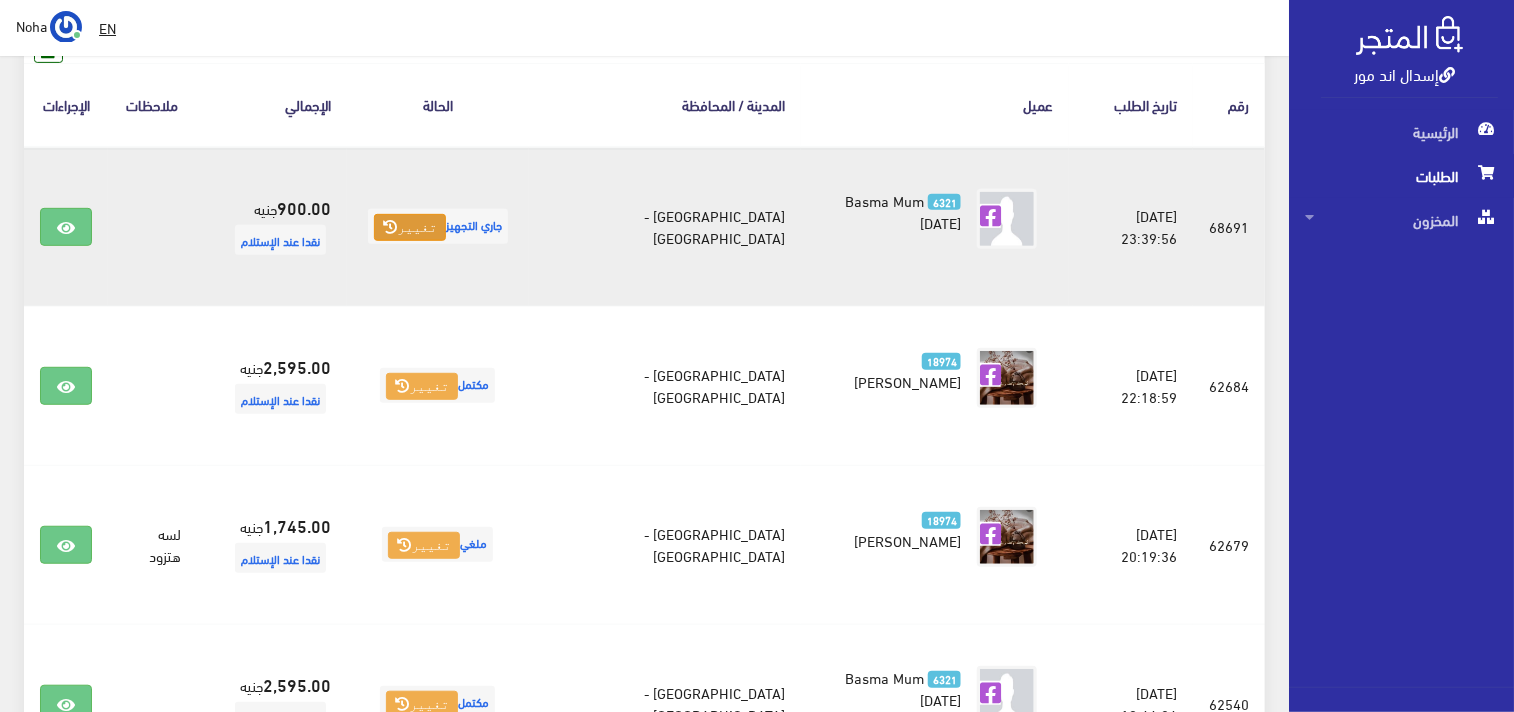 click at bounding box center (390, 227) 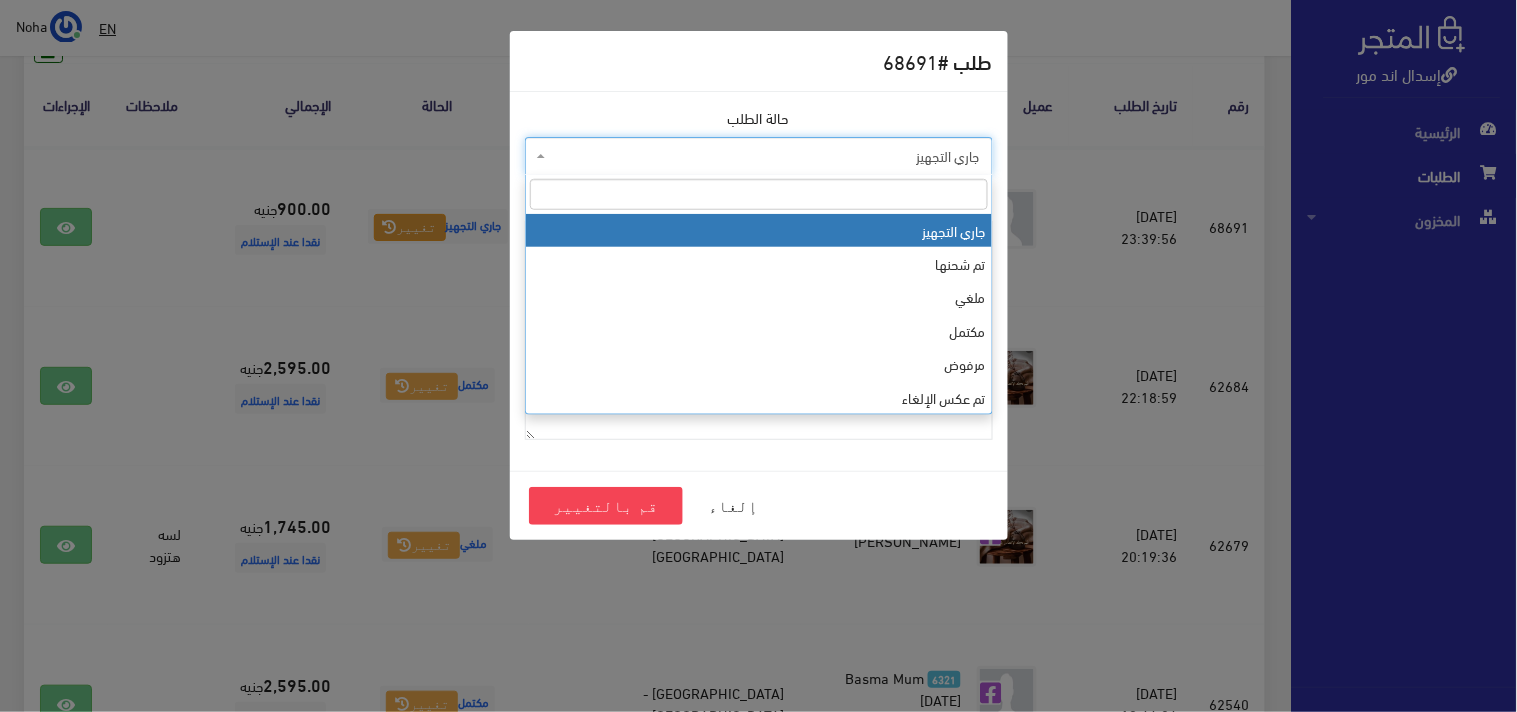 click on "جاري التجهيز" at bounding box center (765, 156) 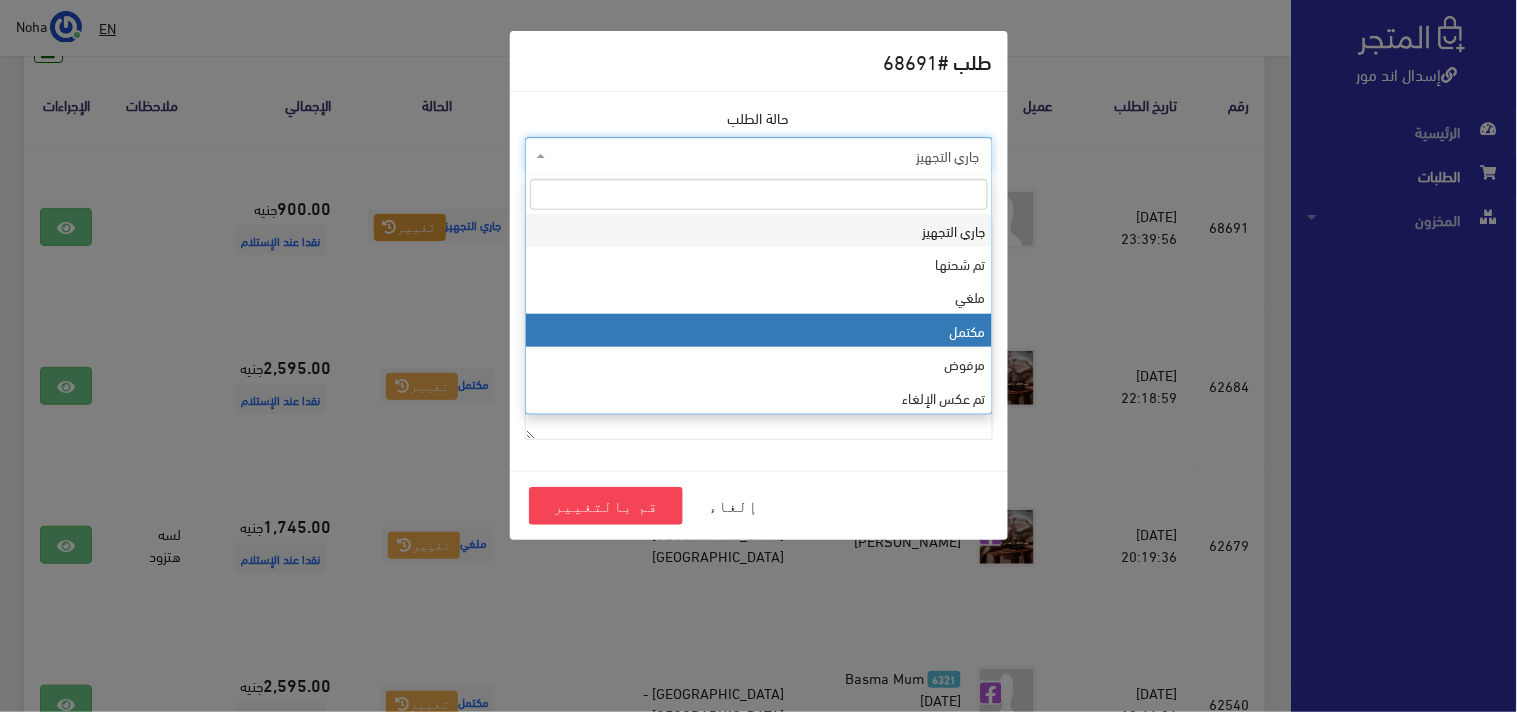select on "4" 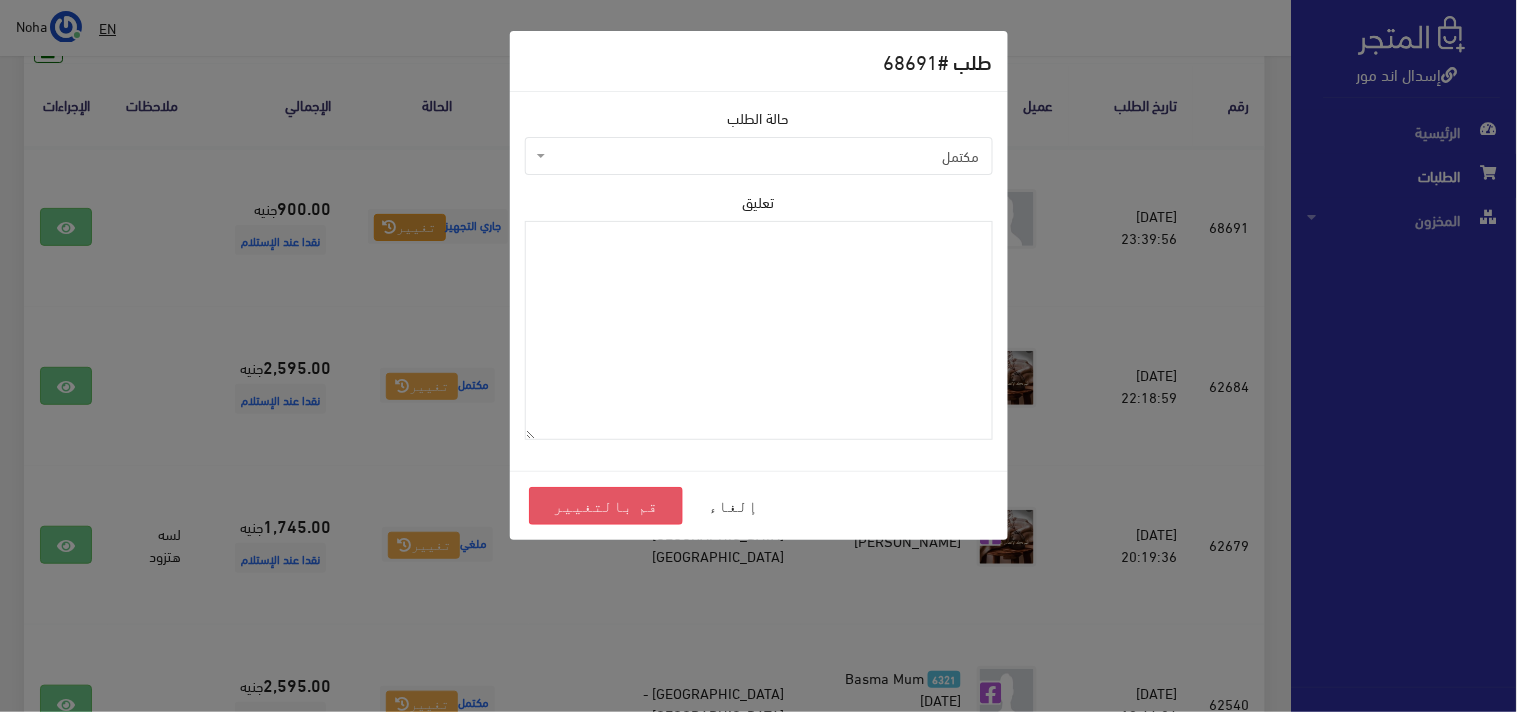 drag, startPoint x: 605, startPoint y: 502, endPoint x: 604, endPoint y: 454, distance: 48.010414 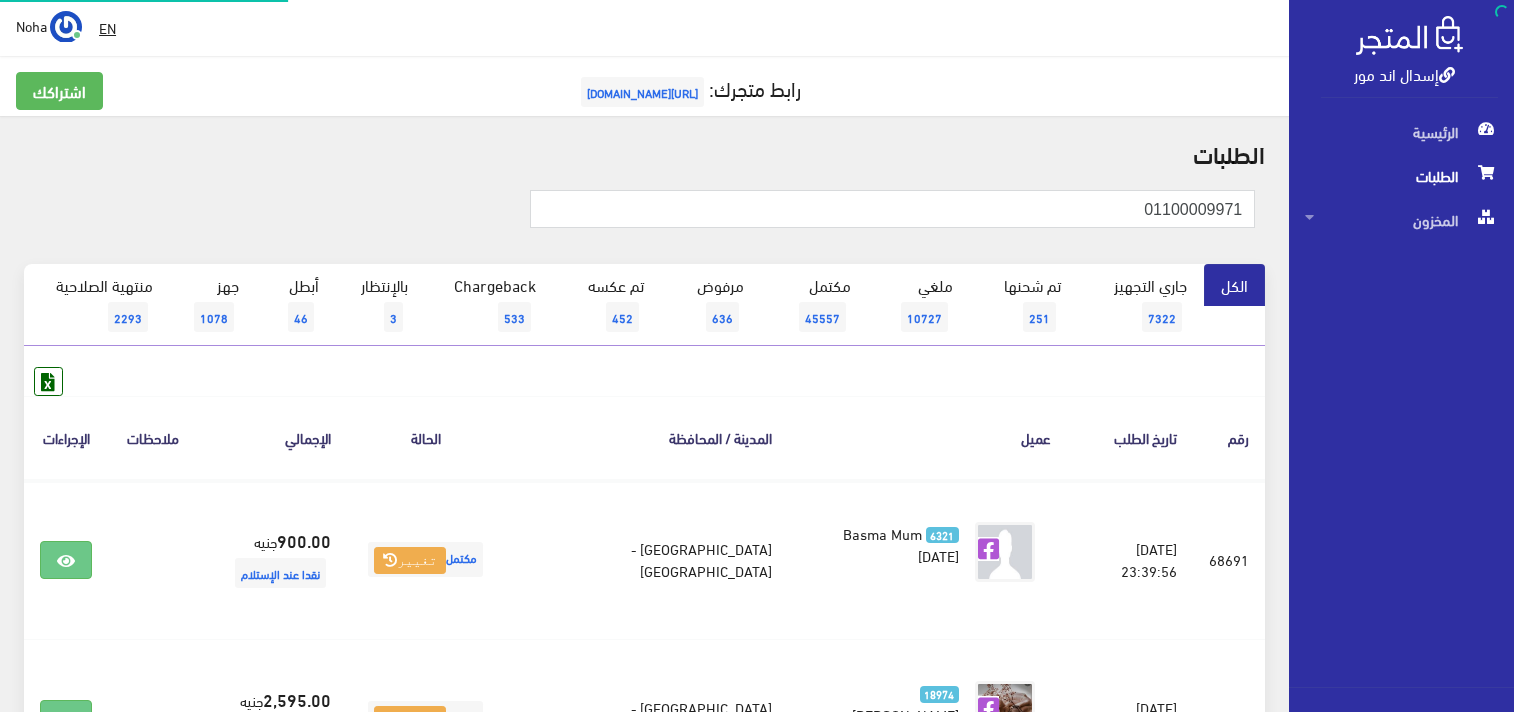 scroll, scrollTop: 0, scrollLeft: 0, axis: both 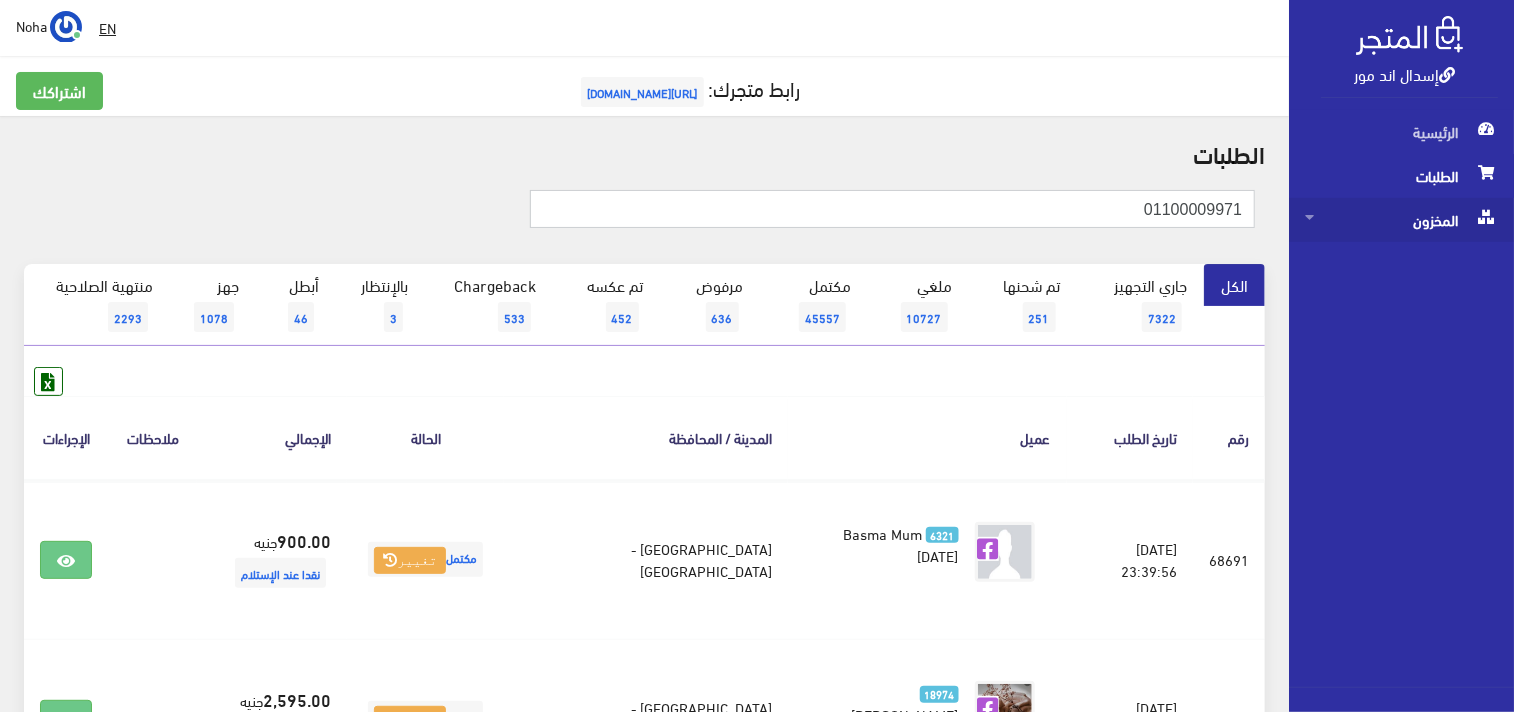 drag, startPoint x: 1141, startPoint y: 203, endPoint x: 1366, endPoint y: 215, distance: 225.31978 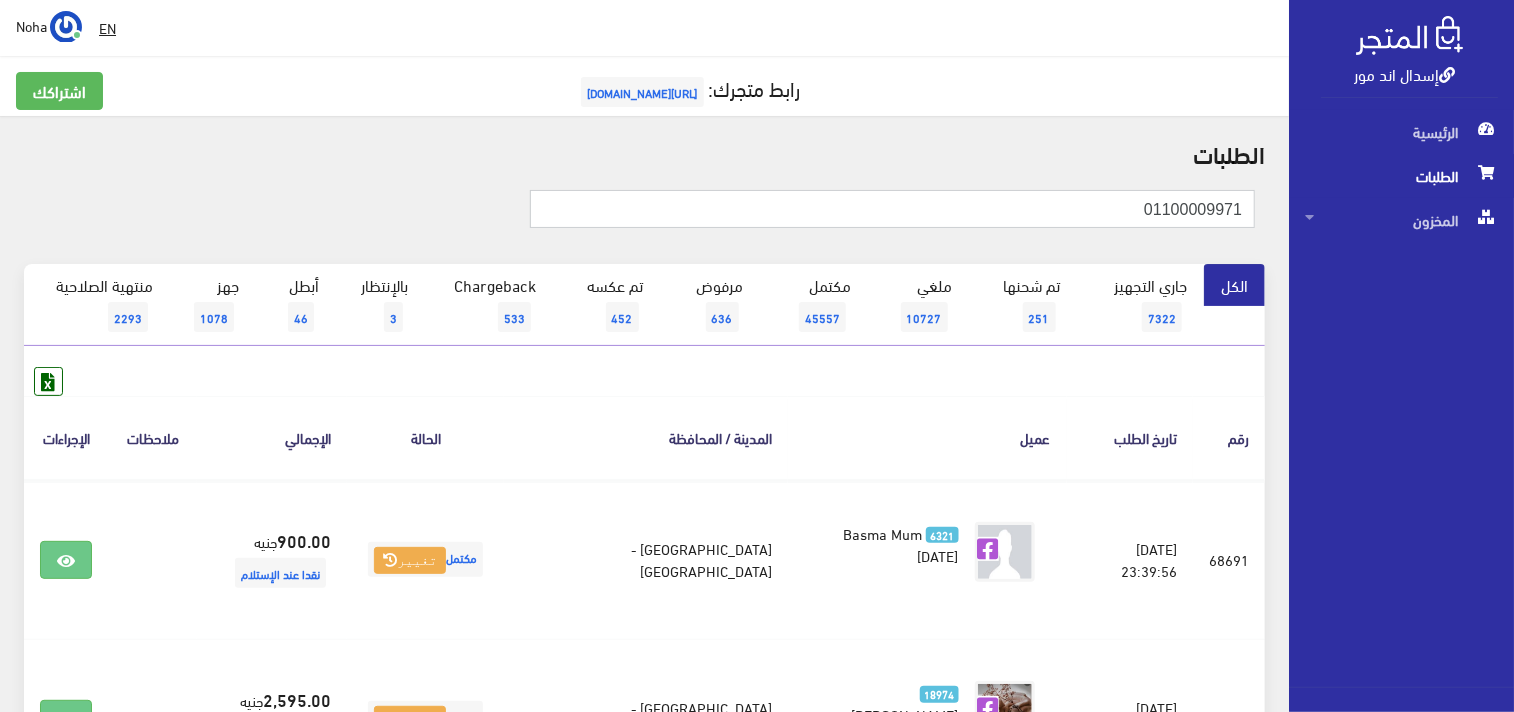 paste on "17990777" 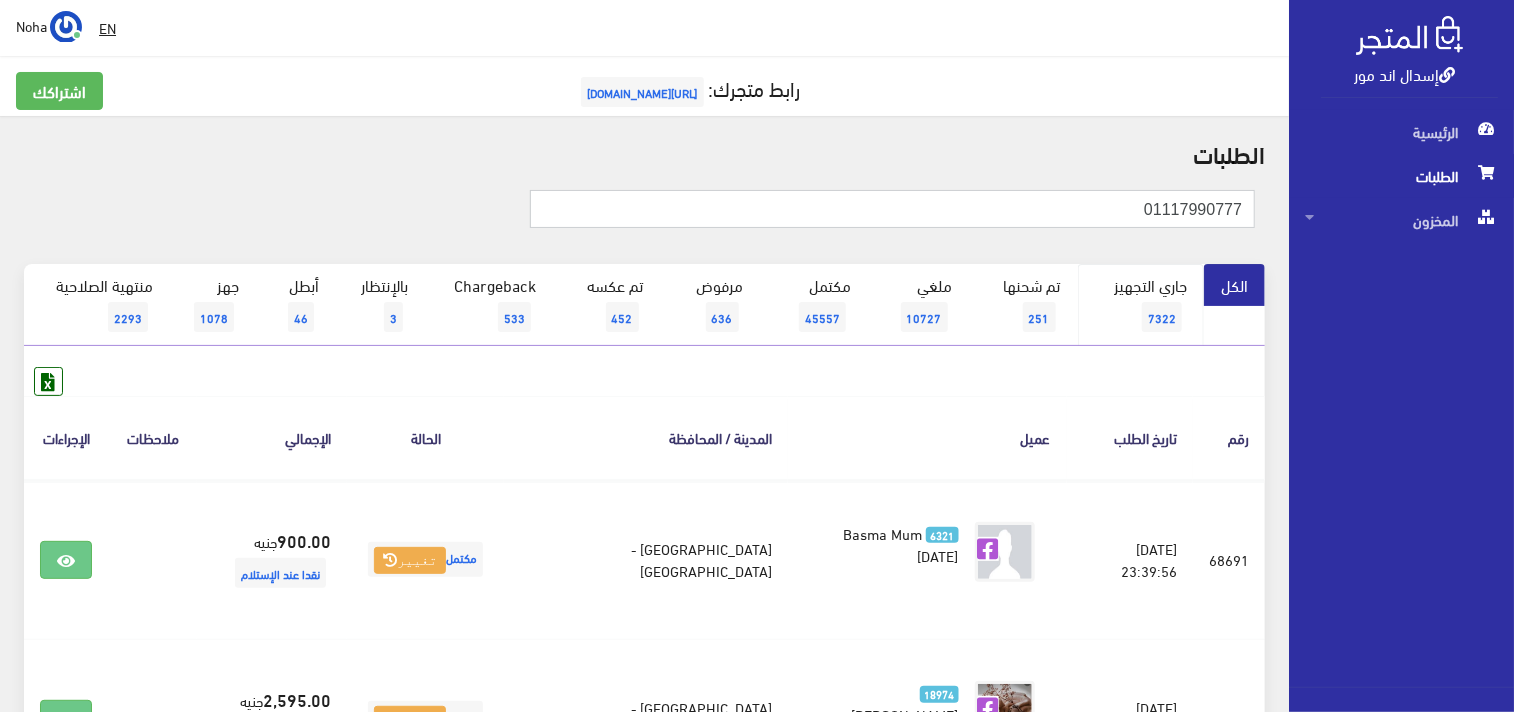 type on "01117990777" 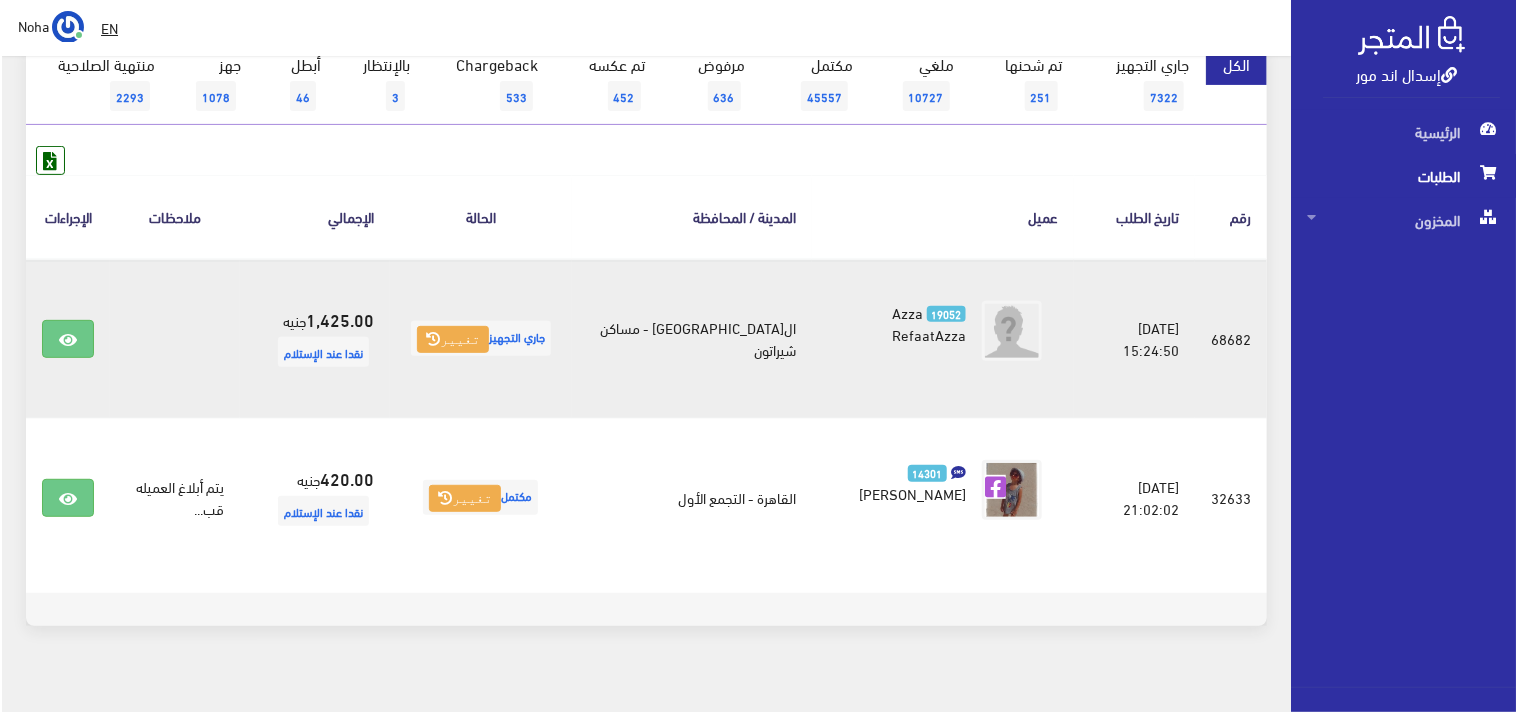 scroll, scrollTop: 222, scrollLeft: 0, axis: vertical 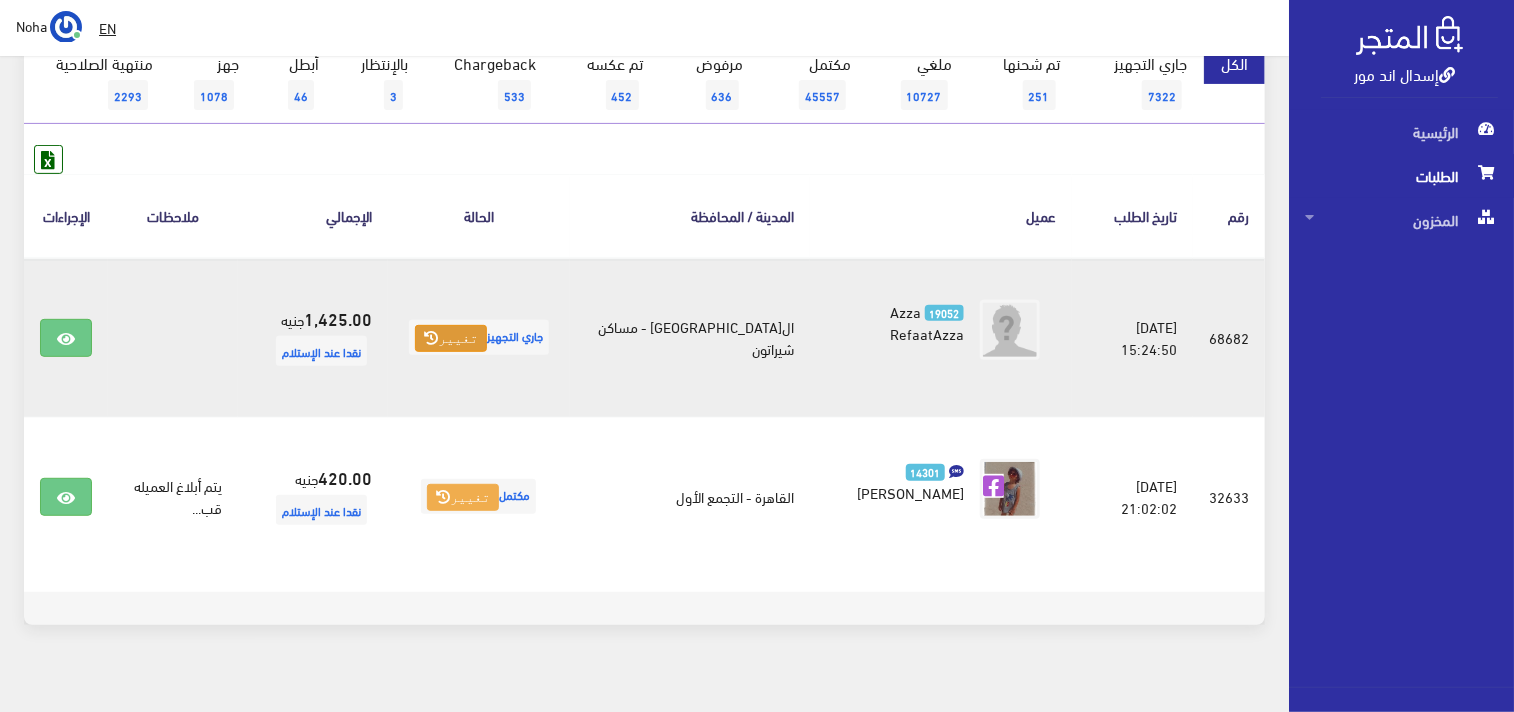 click on "تغيير" at bounding box center [451, 339] 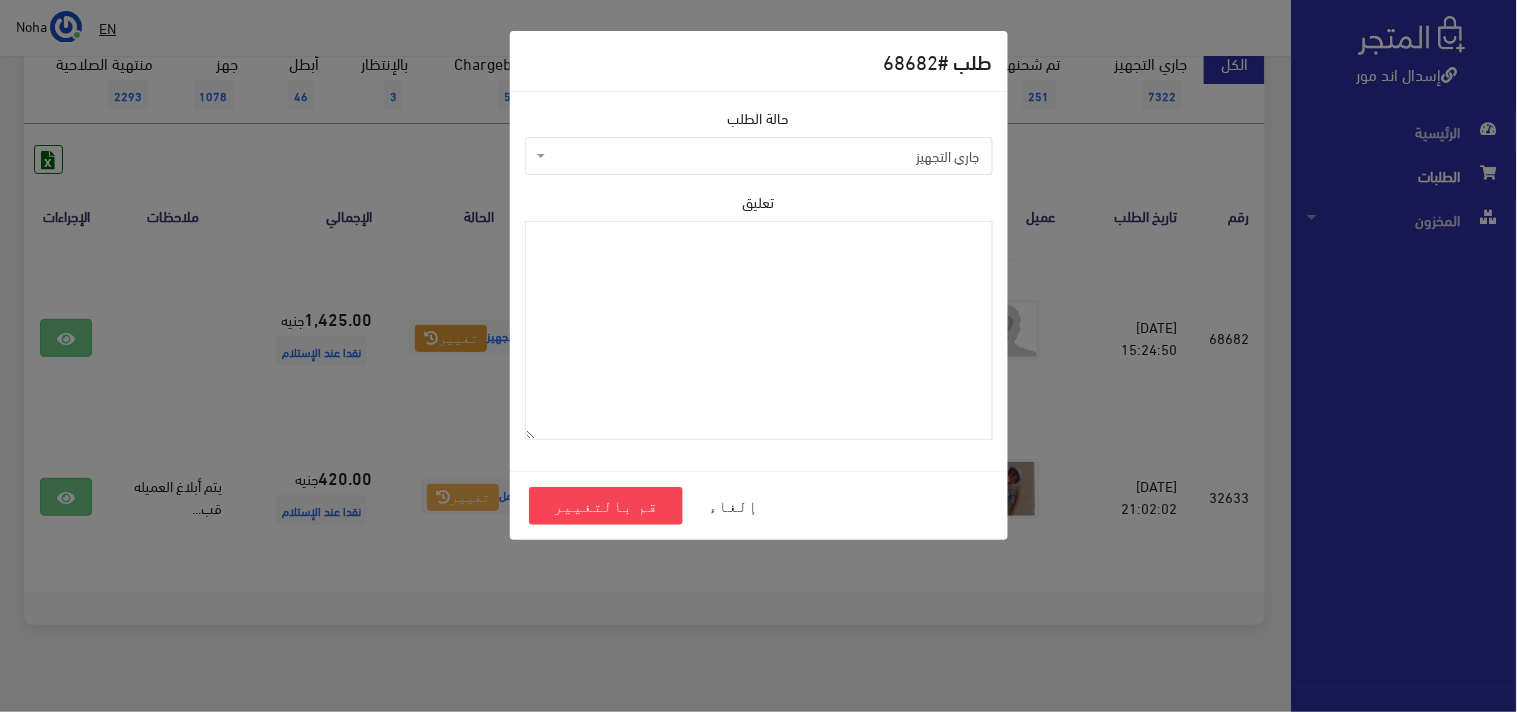 click on "جاري التجهيز" at bounding box center (759, 156) 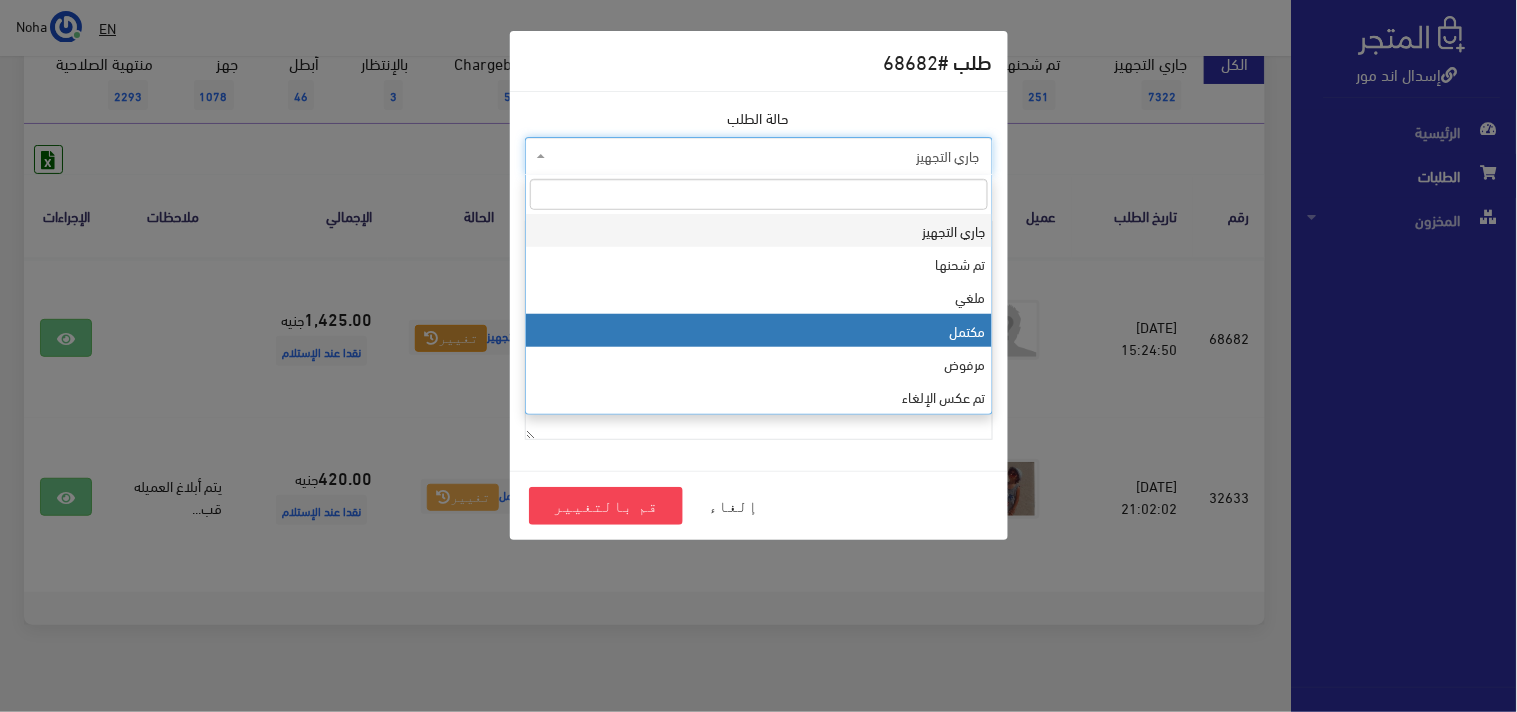 select on "4" 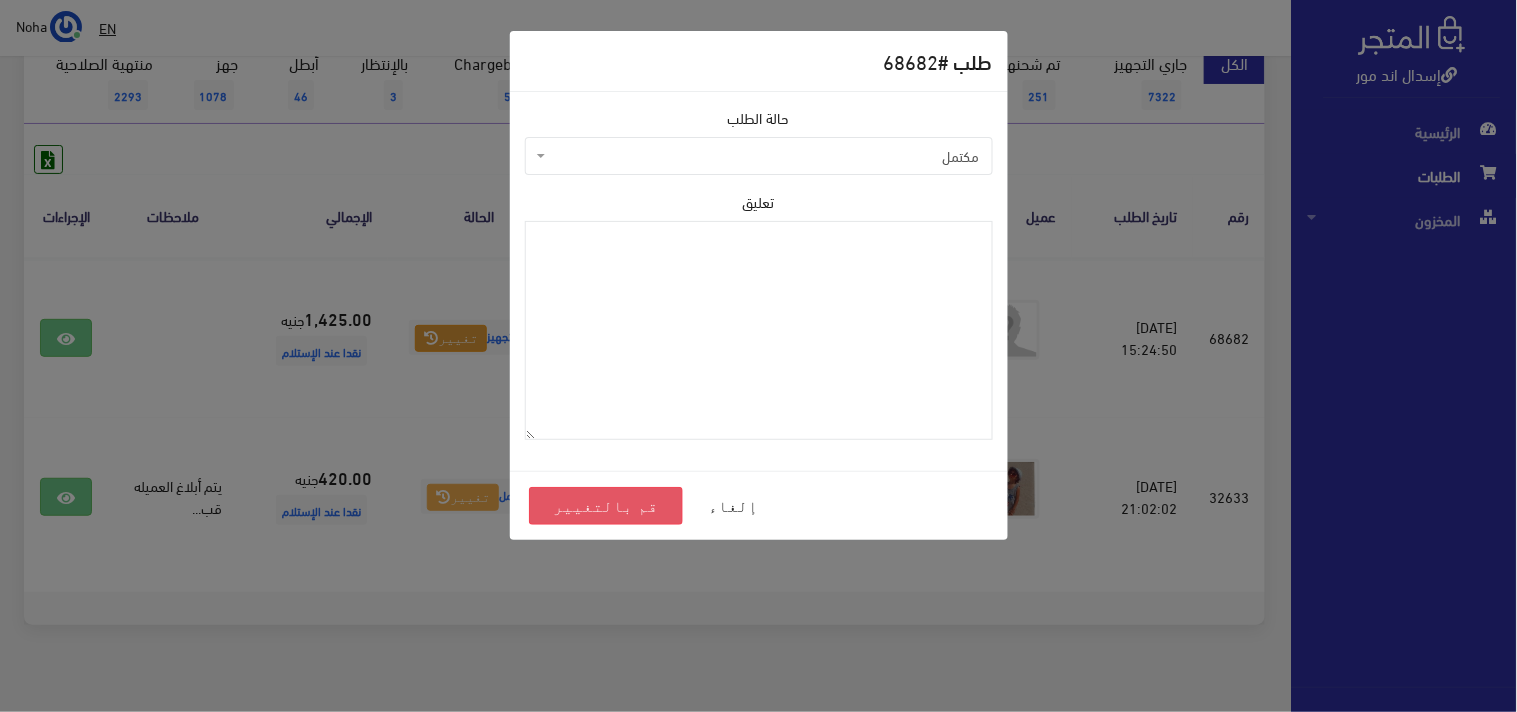 click on "قم بالتغيير" at bounding box center (606, 506) 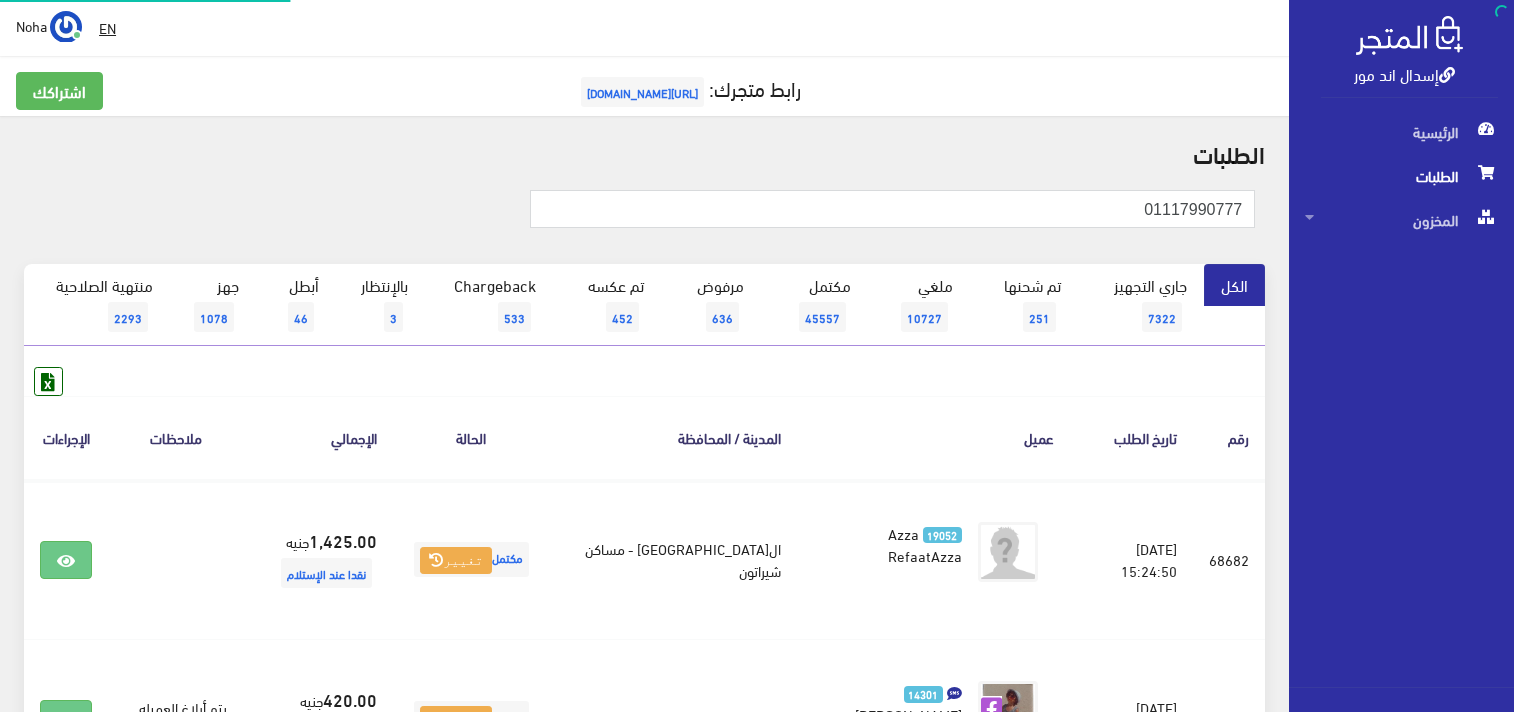 scroll, scrollTop: 0, scrollLeft: 0, axis: both 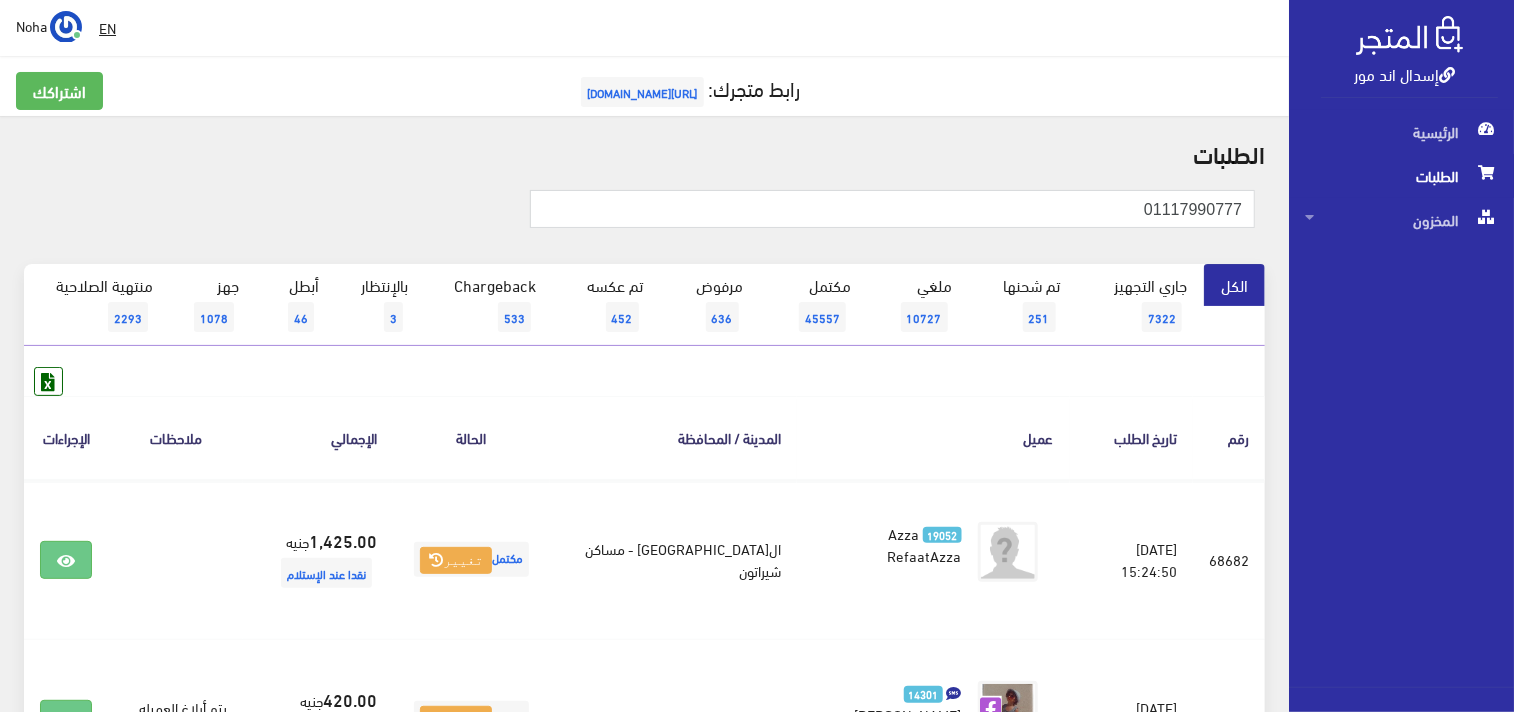 click on "الطلبات" at bounding box center (644, 153) 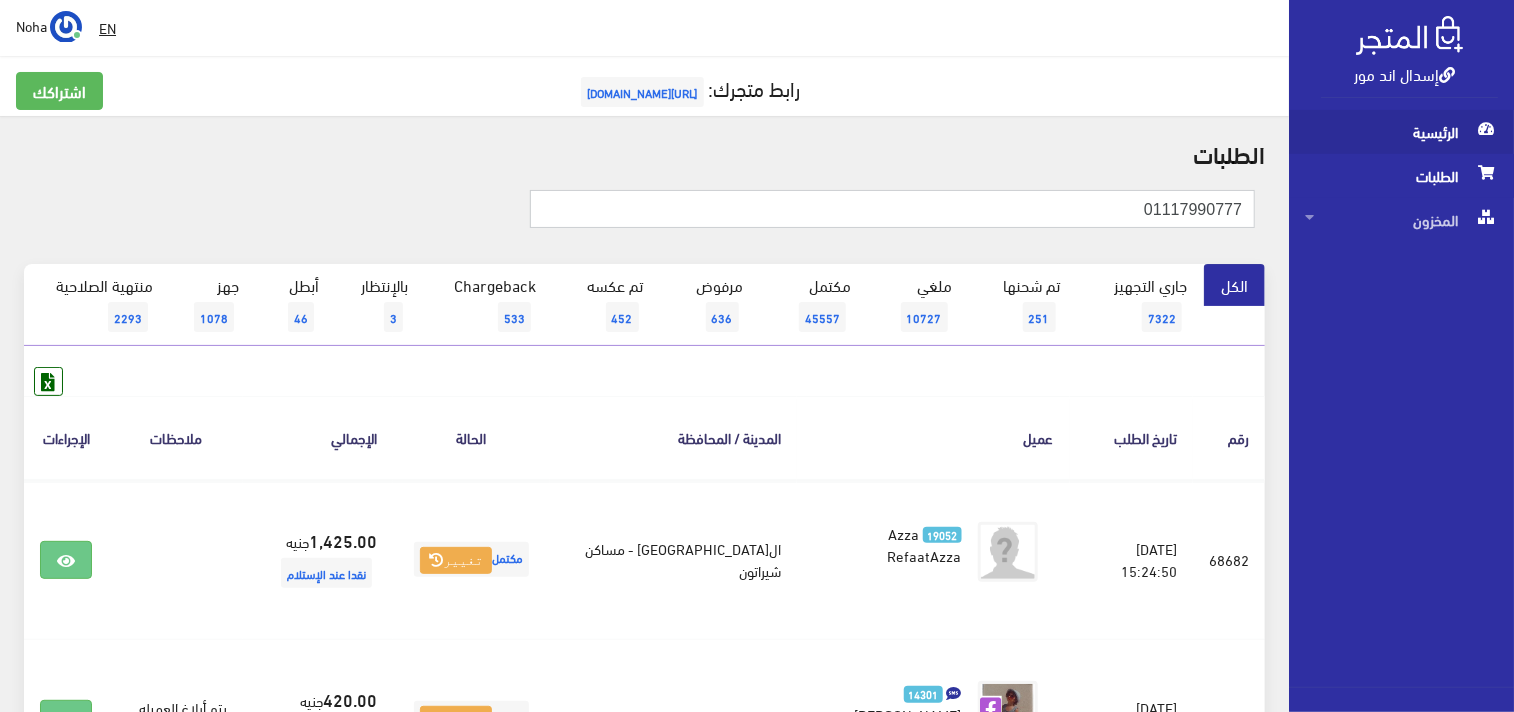 drag, startPoint x: 1105, startPoint y: 207, endPoint x: 1484, endPoint y: 140, distance: 384.87662 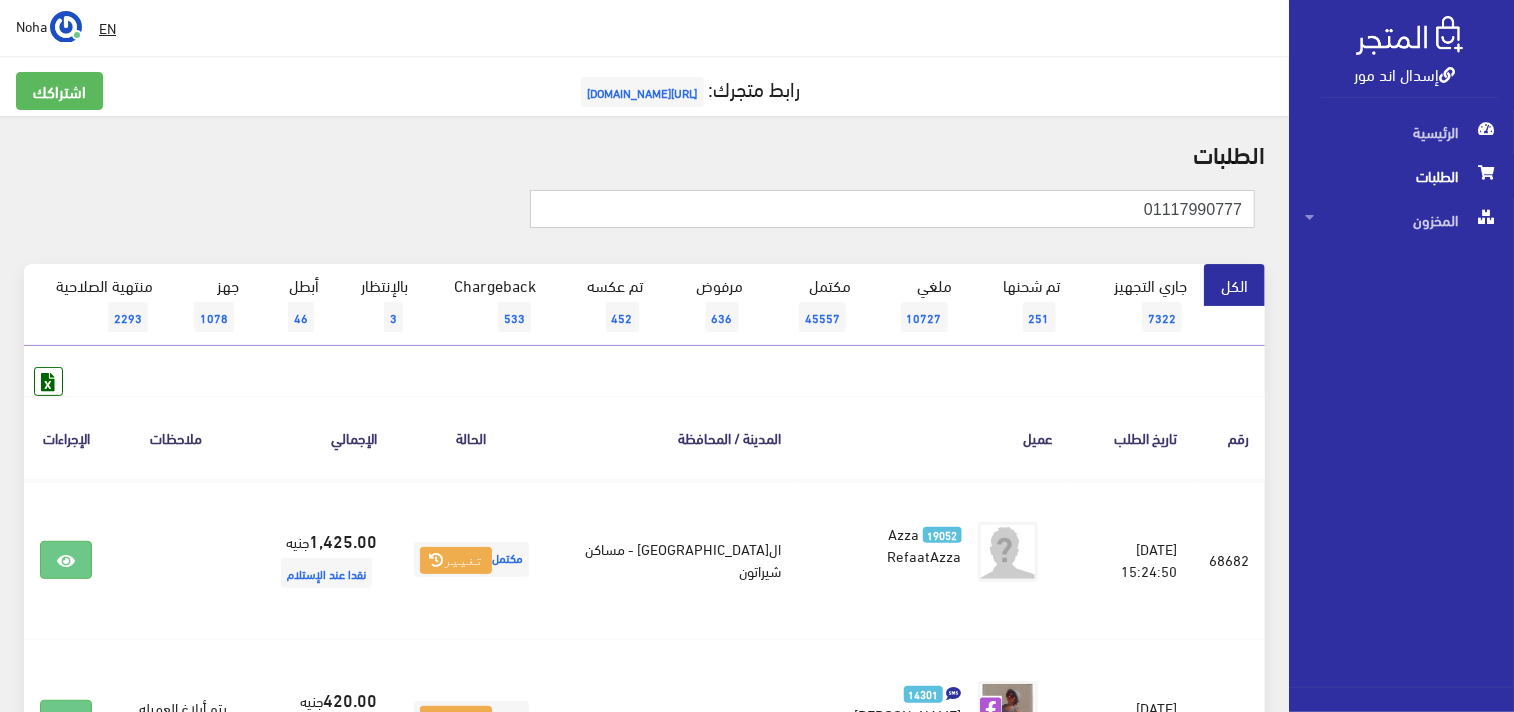 paste on "51142929" 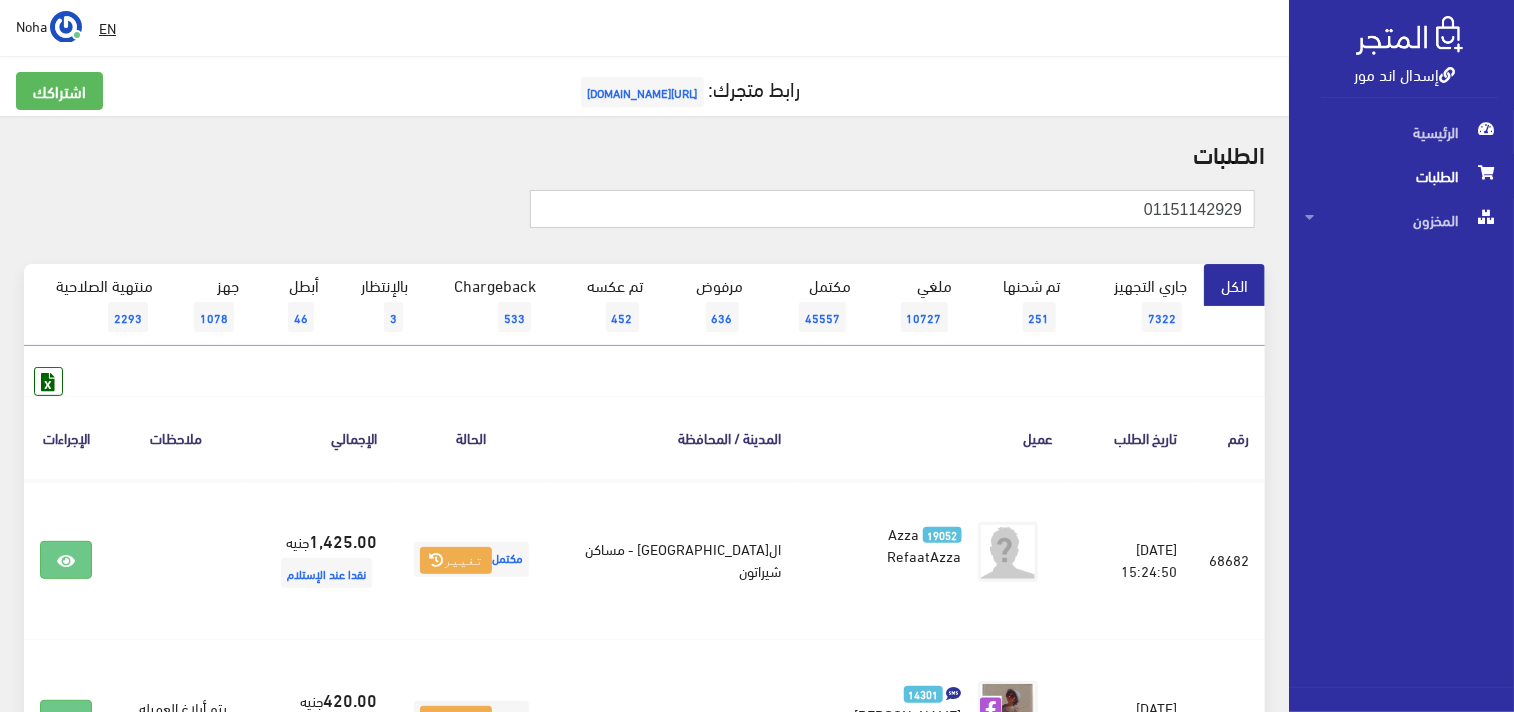 type on "01151142929" 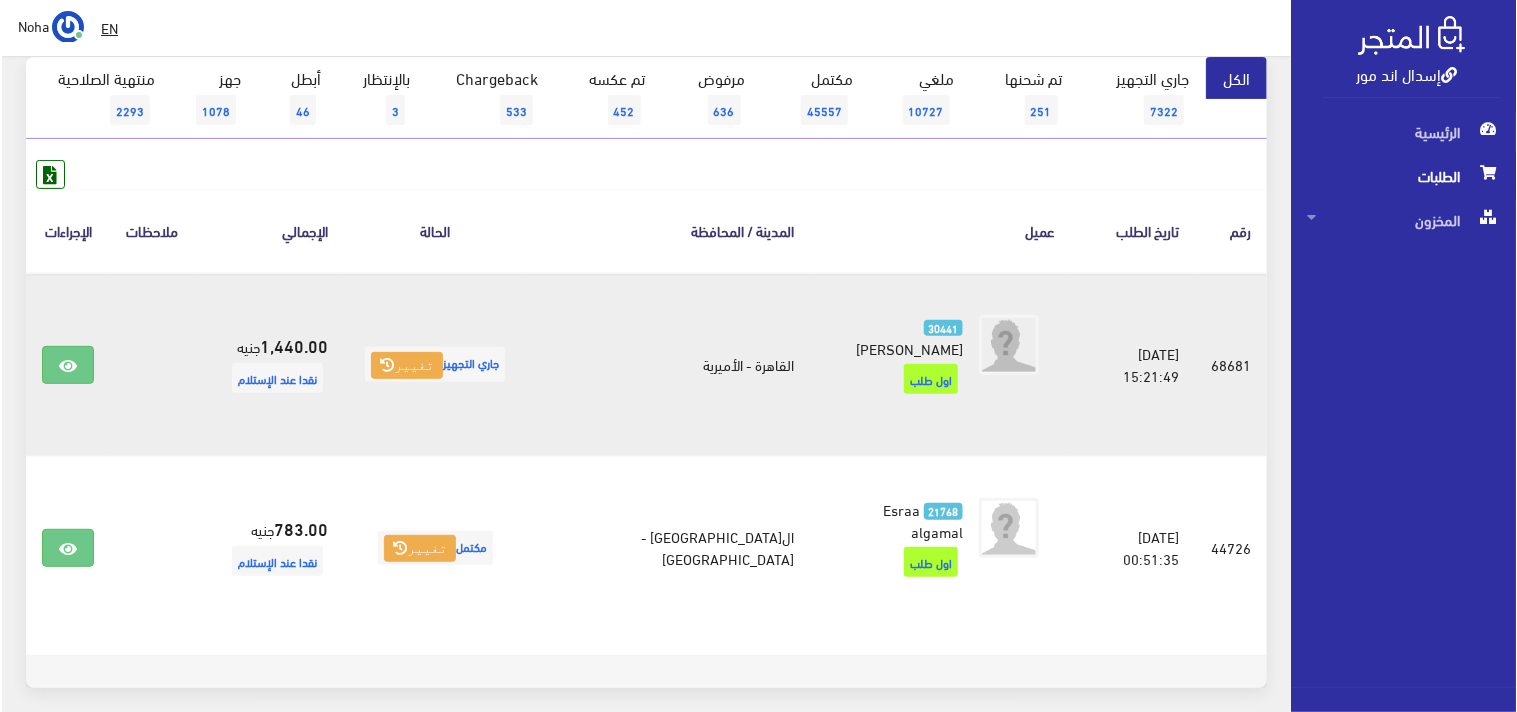 scroll, scrollTop: 222, scrollLeft: 0, axis: vertical 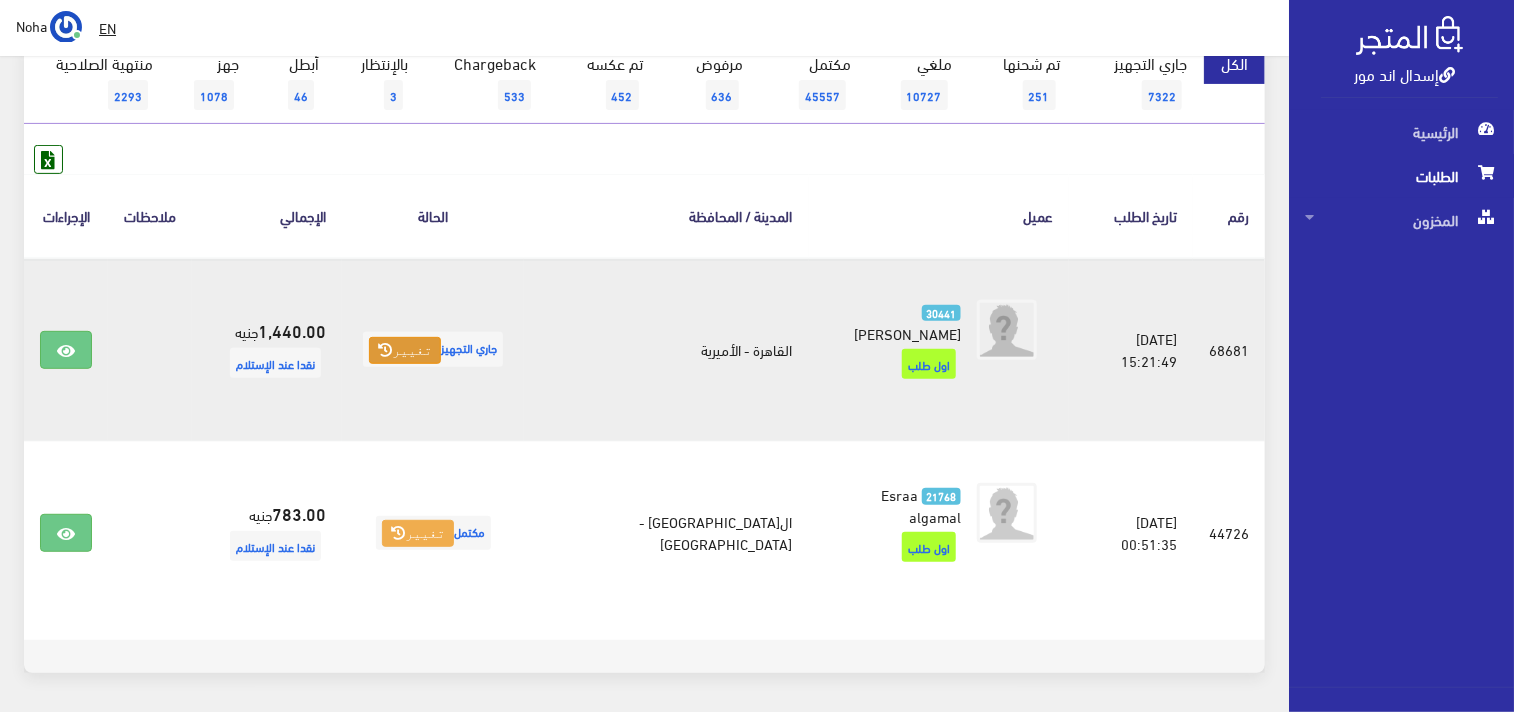 click on "تغيير" at bounding box center (405, 351) 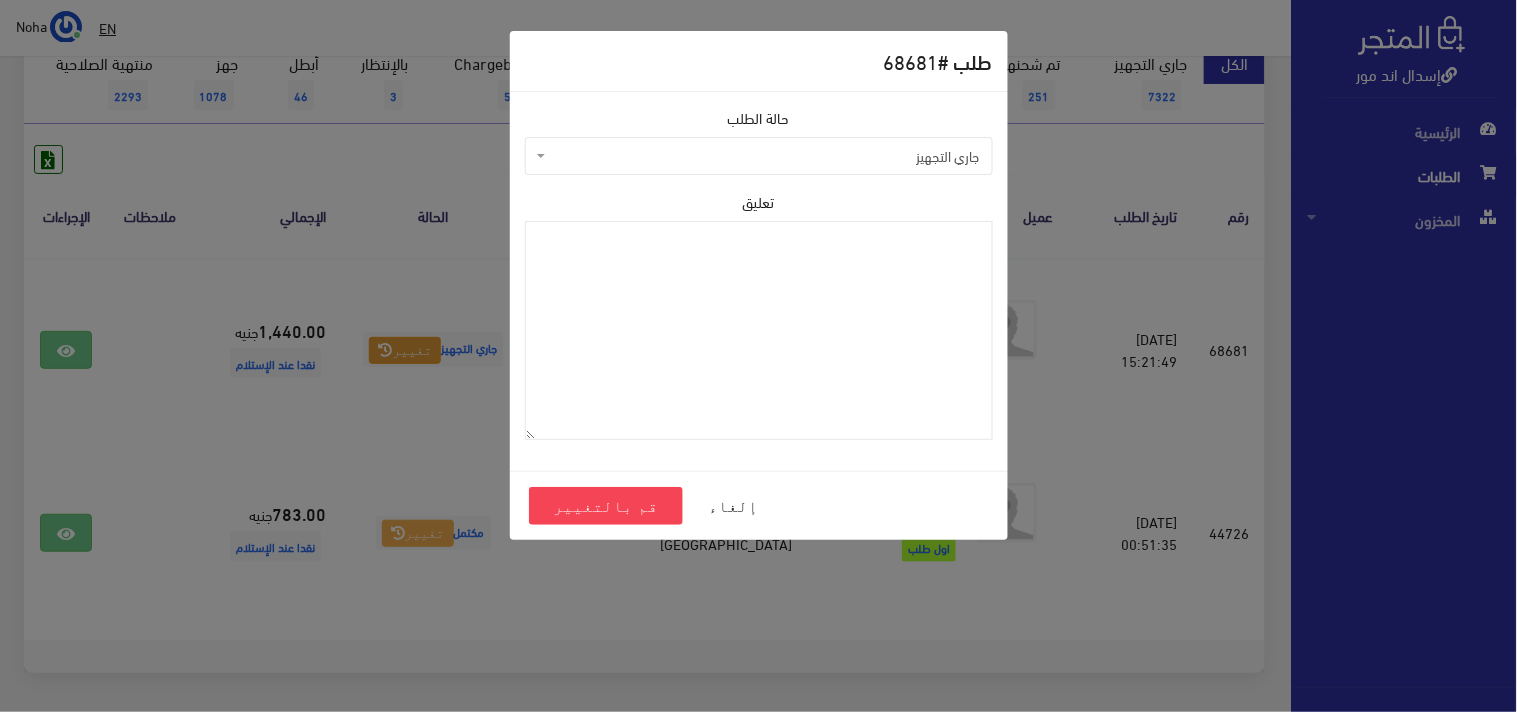 click on "طلب #  68681
حالة الطلب
جاري التجهيز
تم شحنها
ملغي
مكتمل
مرفوض
تم عكس الإلغاء فشل تم رد المبلغ تم عكسه" at bounding box center (758, 356) 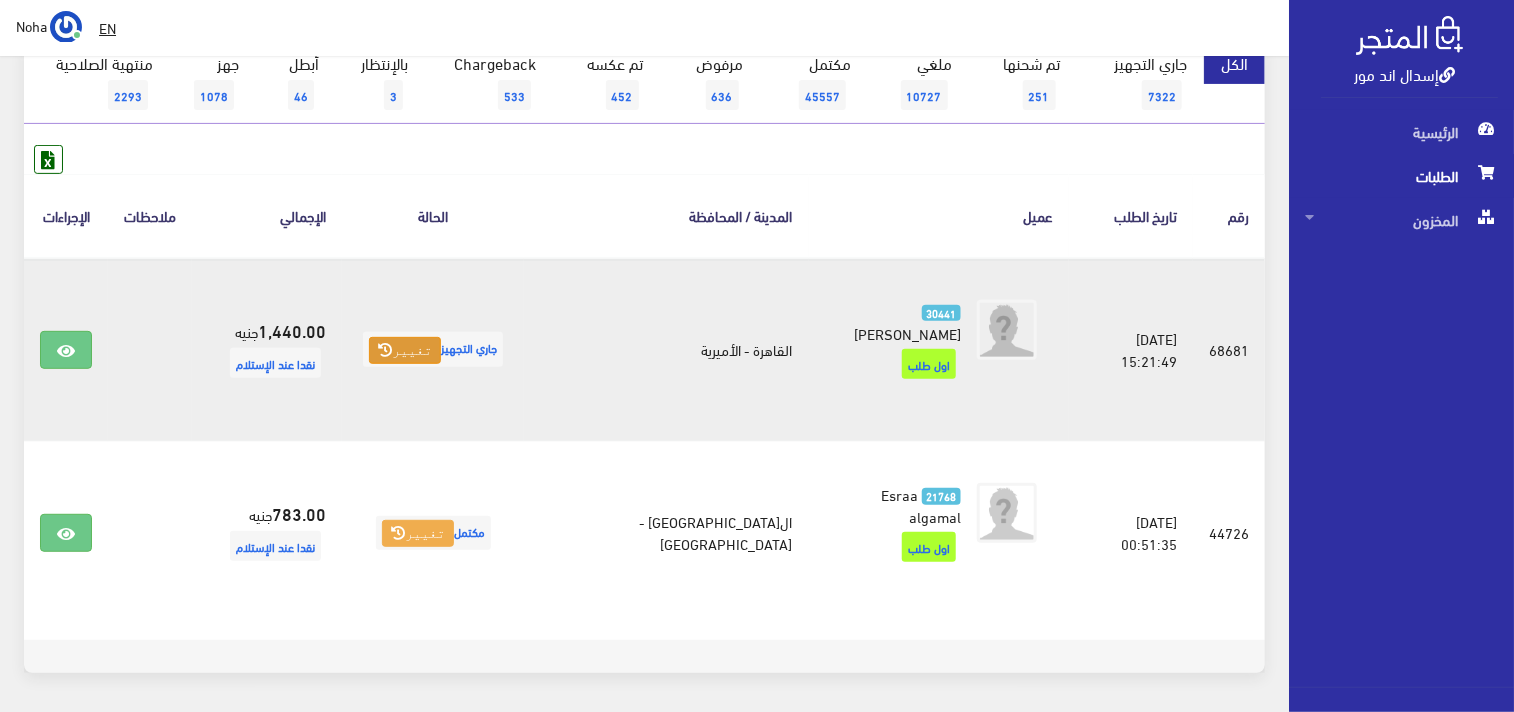 click on "تغيير" at bounding box center (405, 351) 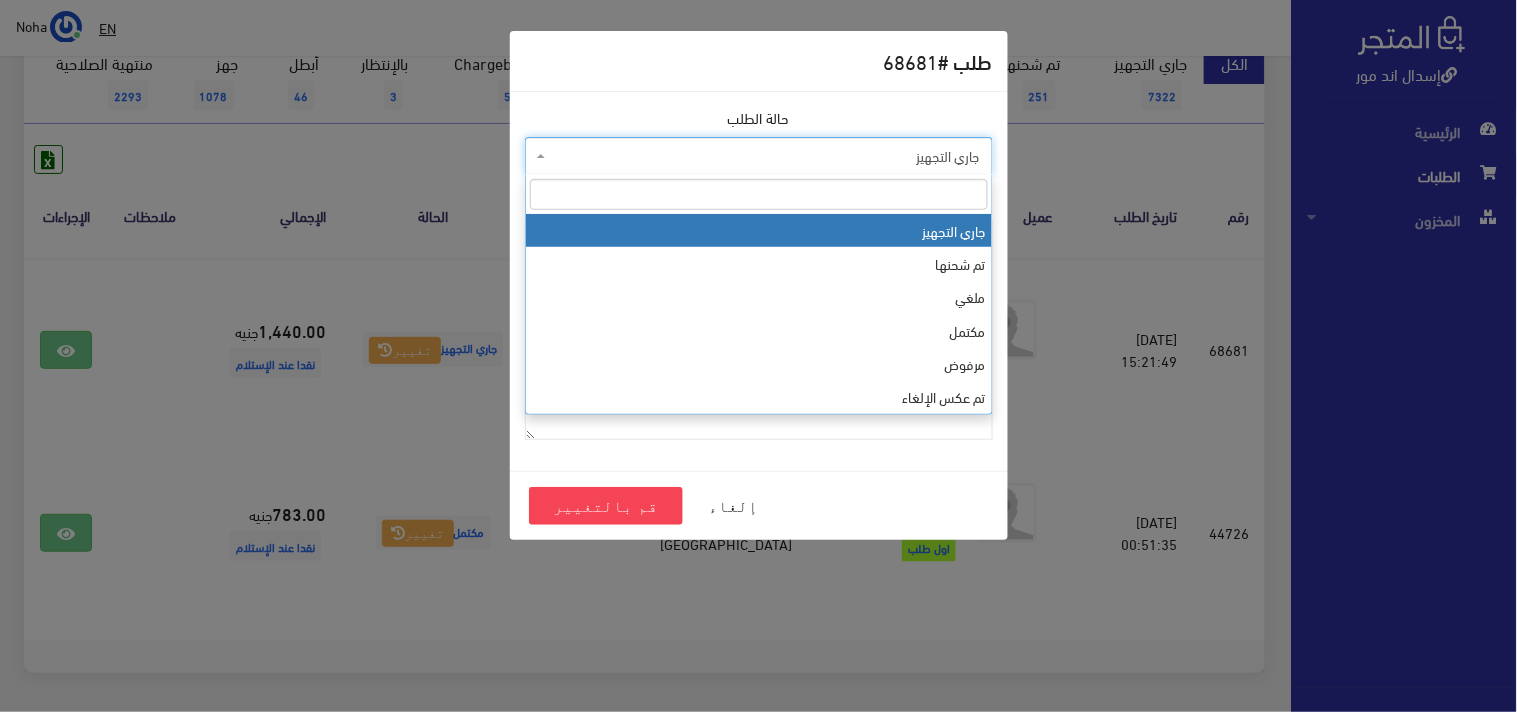 click on "جاري التجهيز" at bounding box center [765, 156] 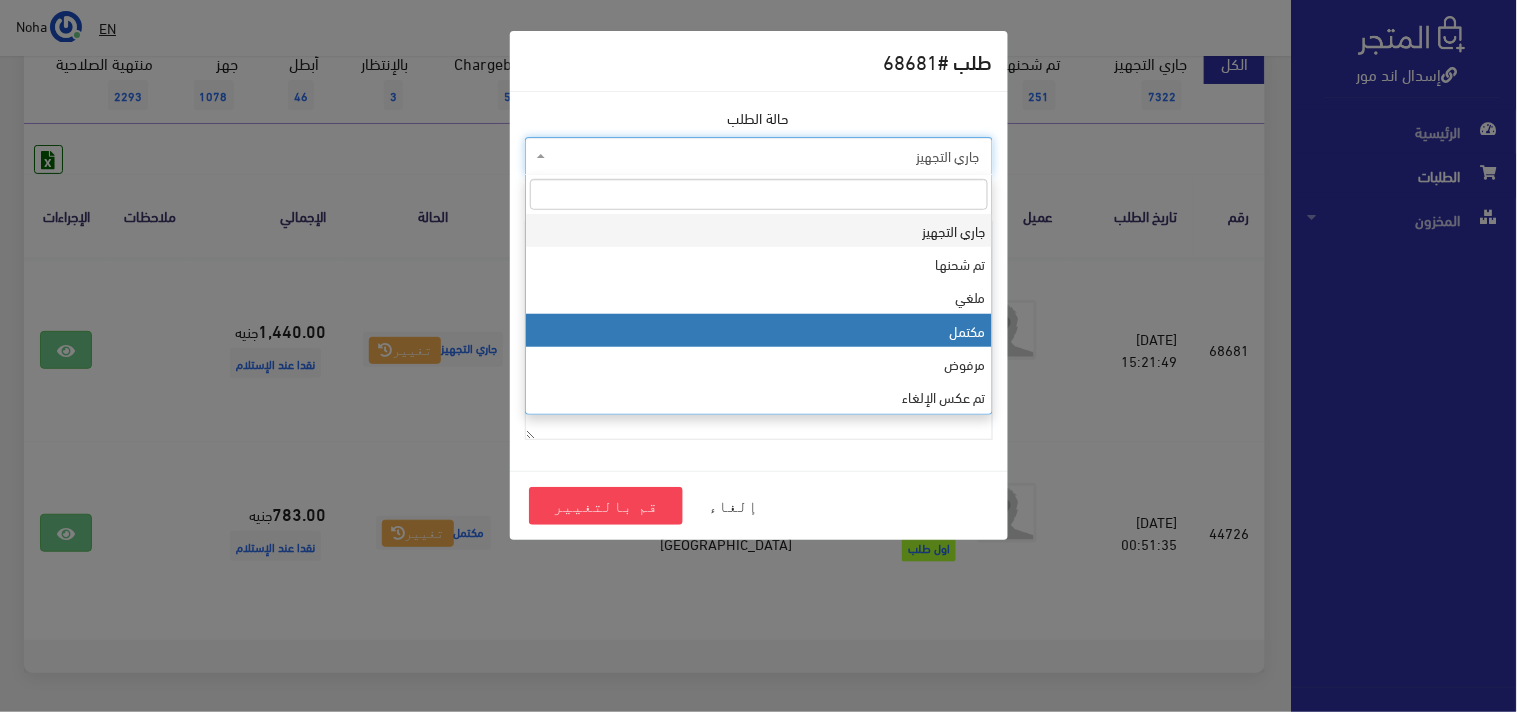 select on "4" 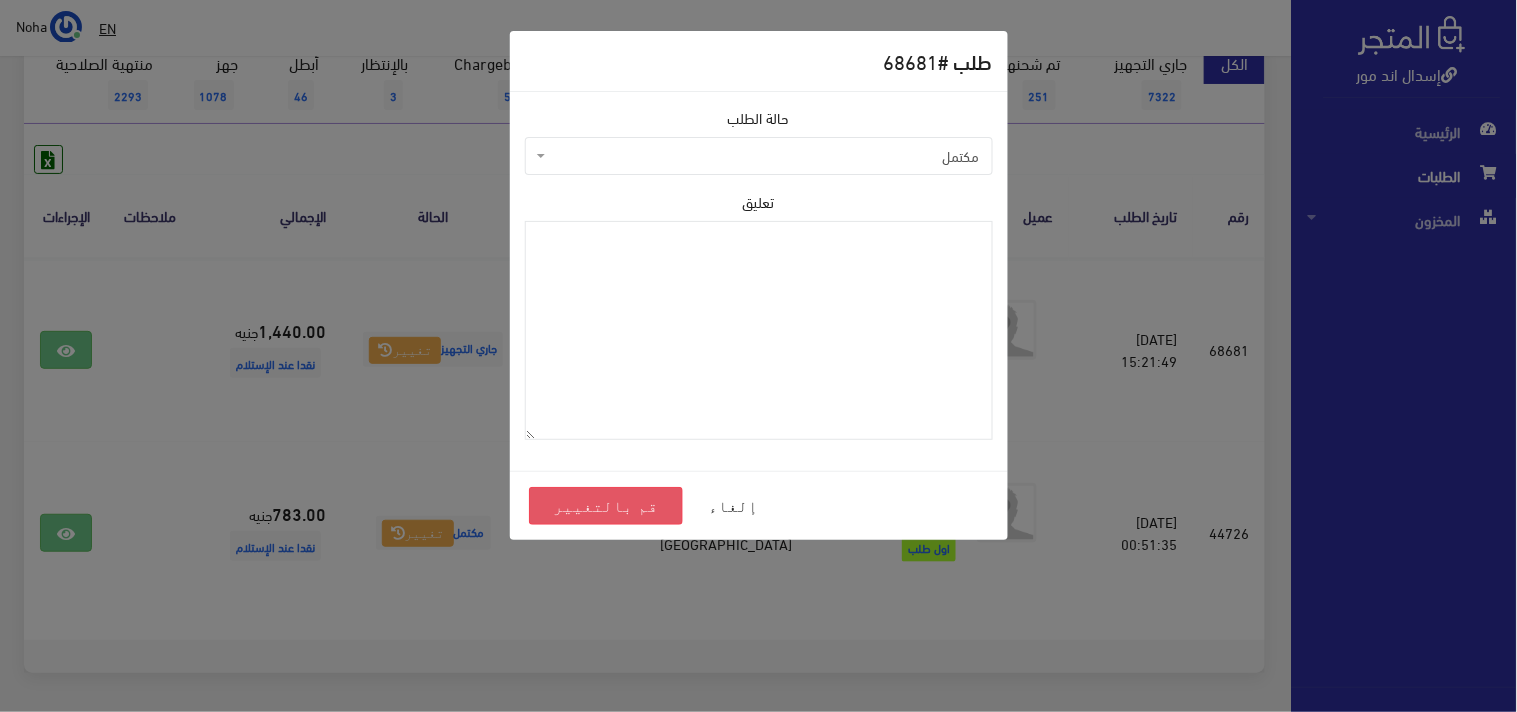drag, startPoint x: 571, startPoint y: 510, endPoint x: 633, endPoint y: 551, distance: 74.330345 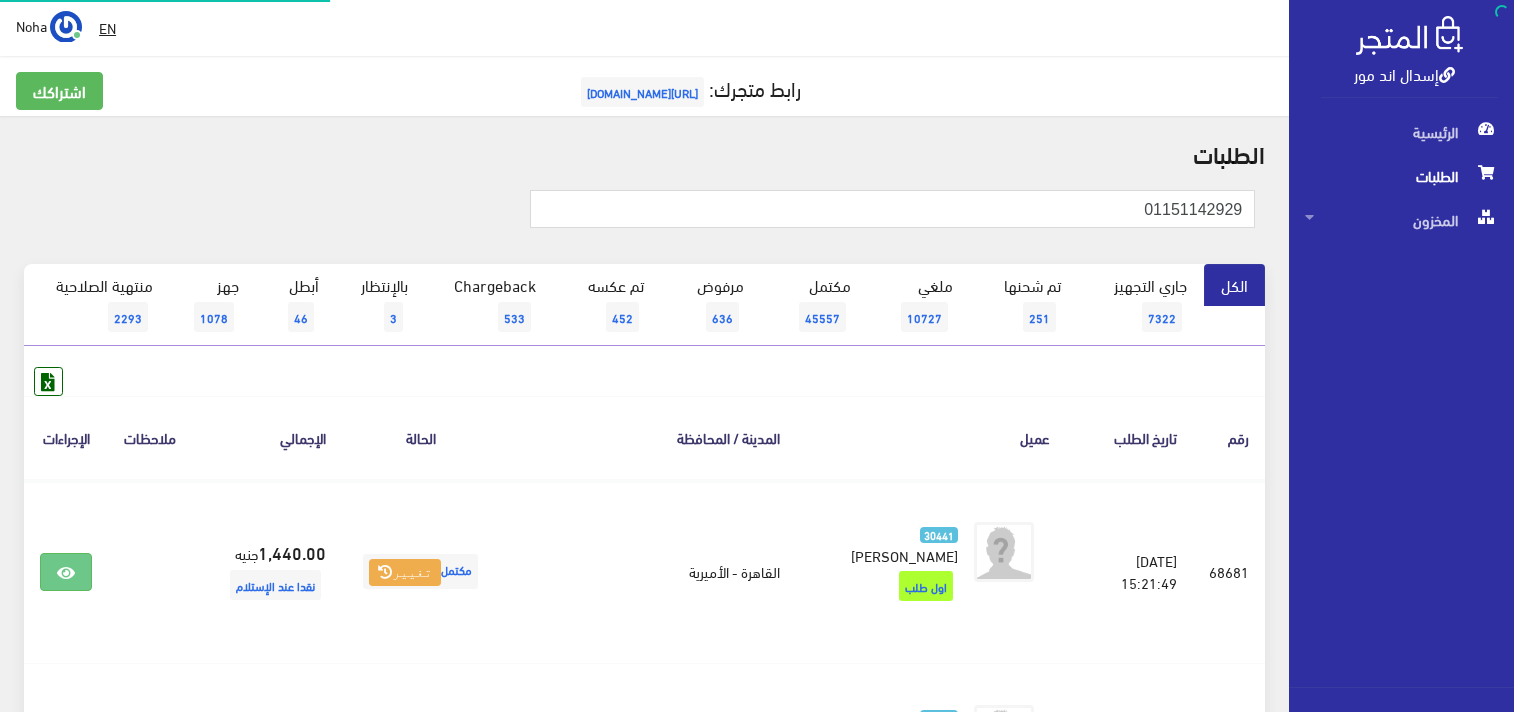 scroll, scrollTop: 0, scrollLeft: 0, axis: both 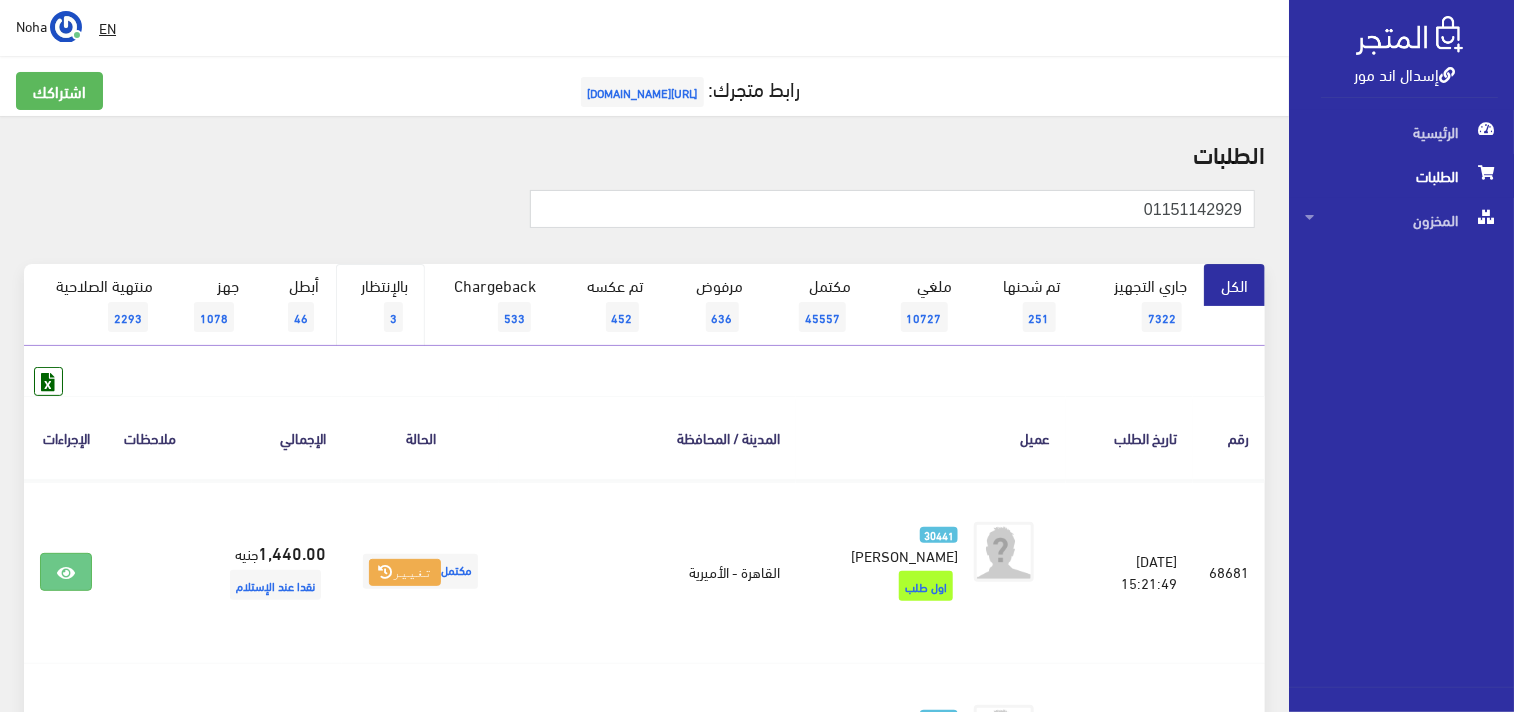 click on "بالإنتظار
3" at bounding box center [380, 305] 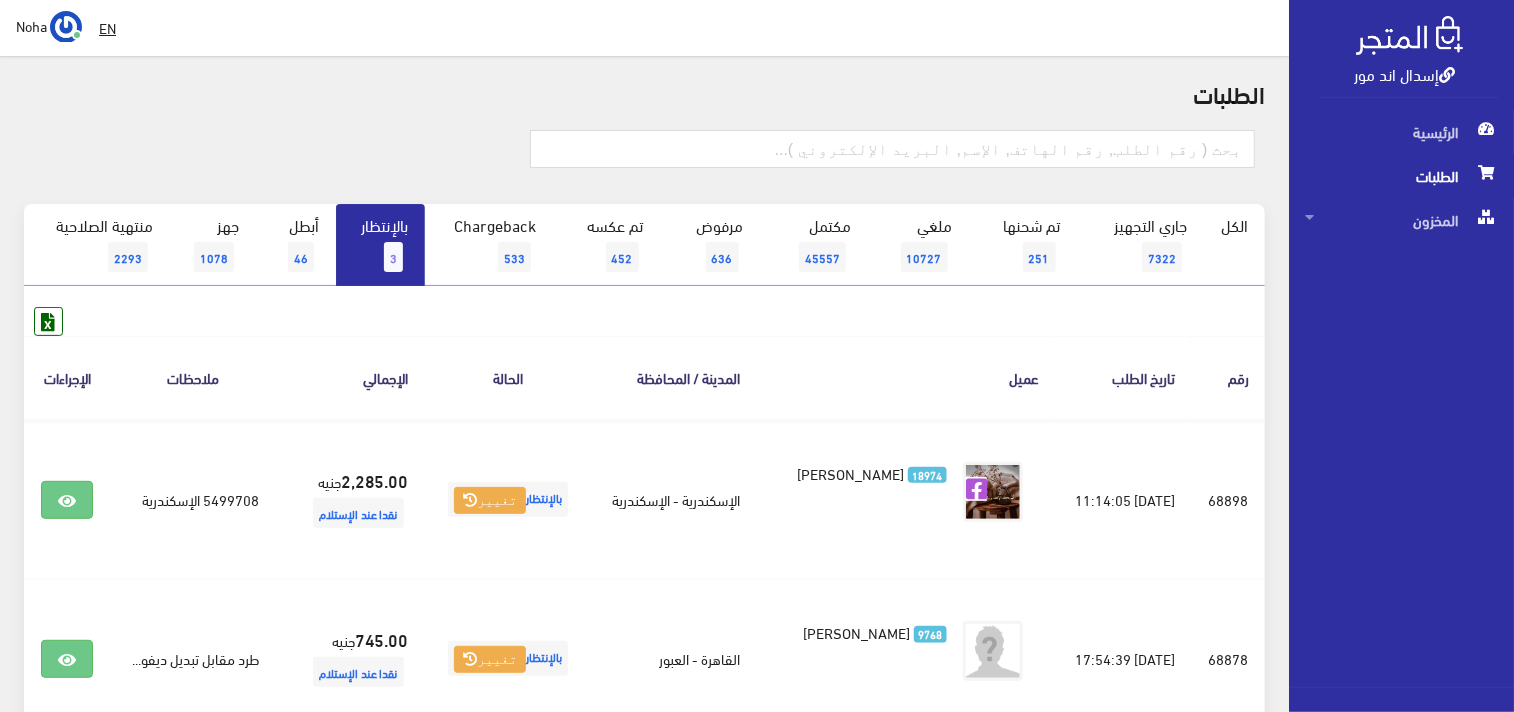 scroll, scrollTop: 222, scrollLeft: 0, axis: vertical 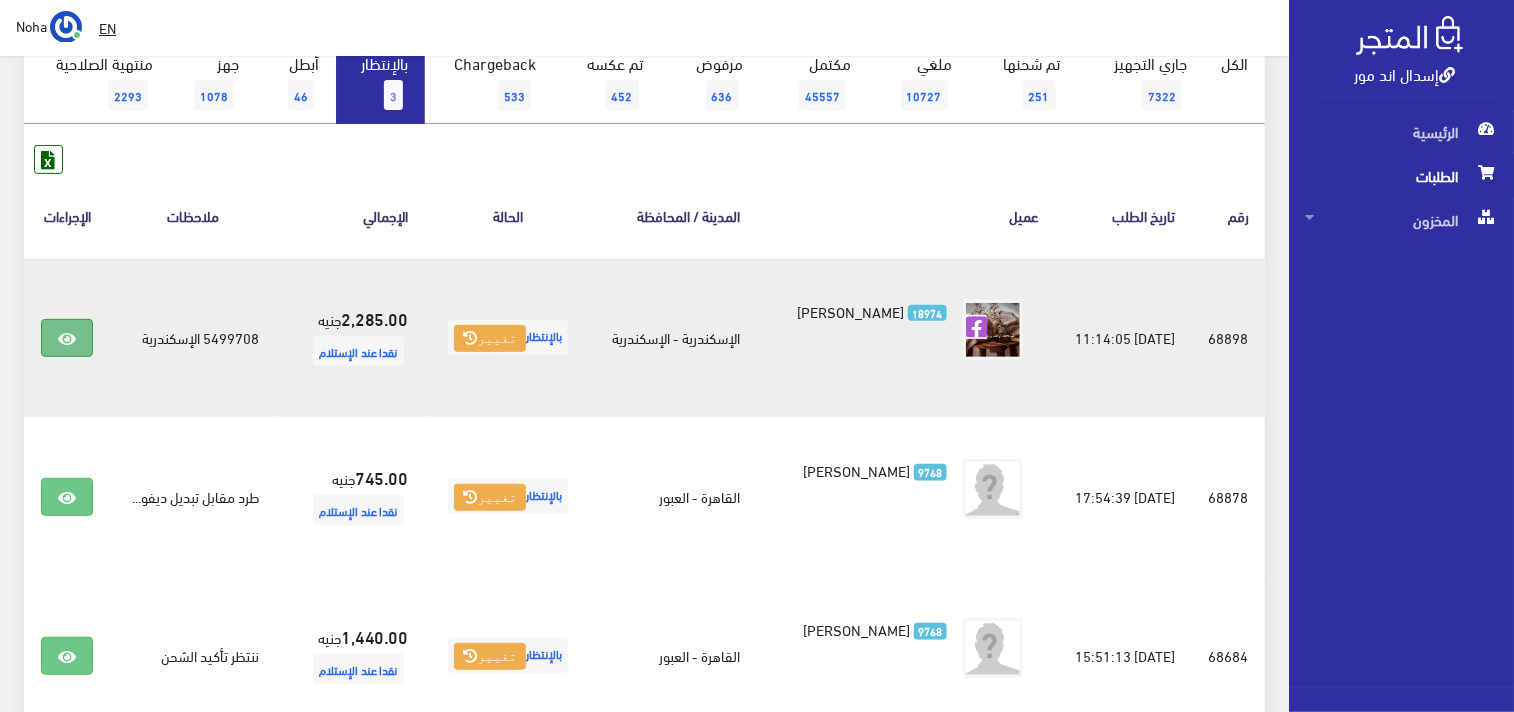 click at bounding box center [67, 338] 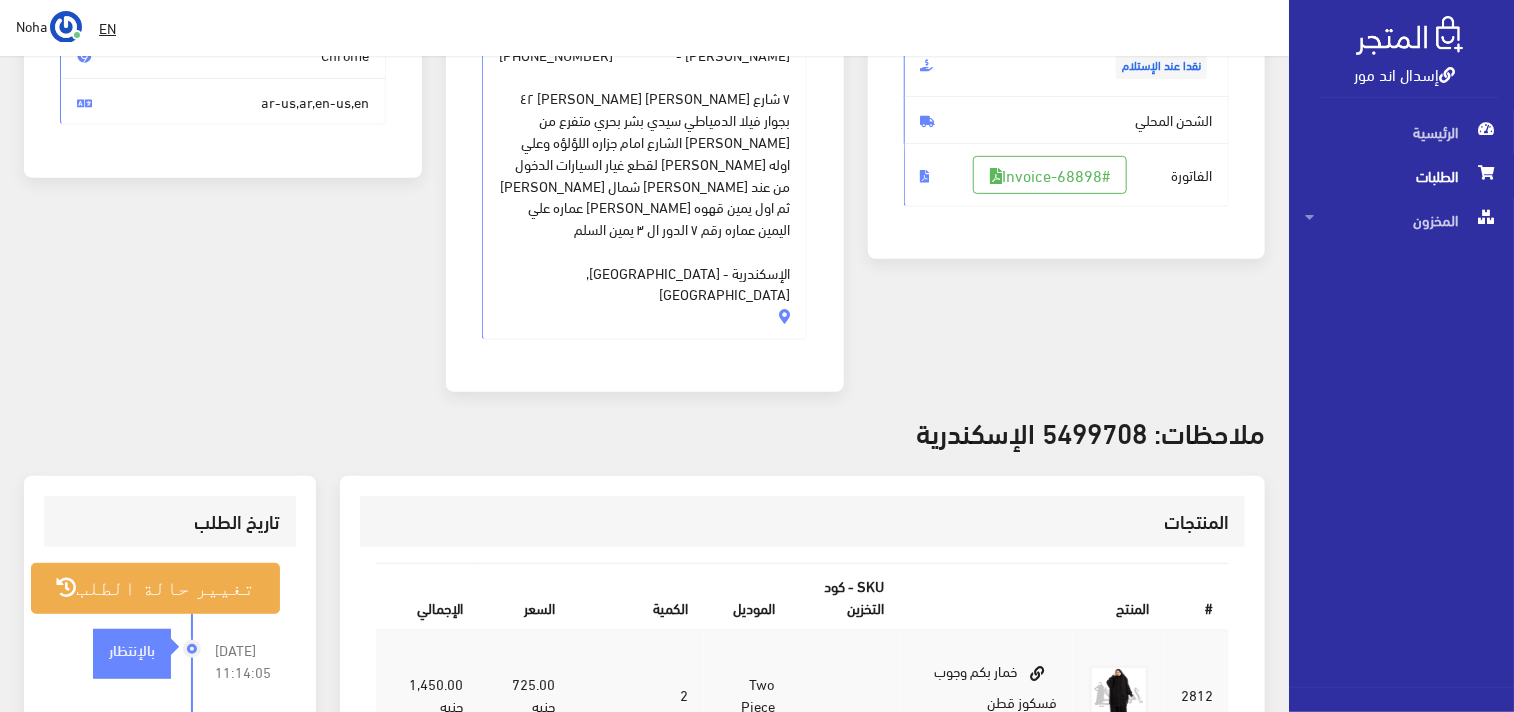 scroll, scrollTop: 222, scrollLeft: 0, axis: vertical 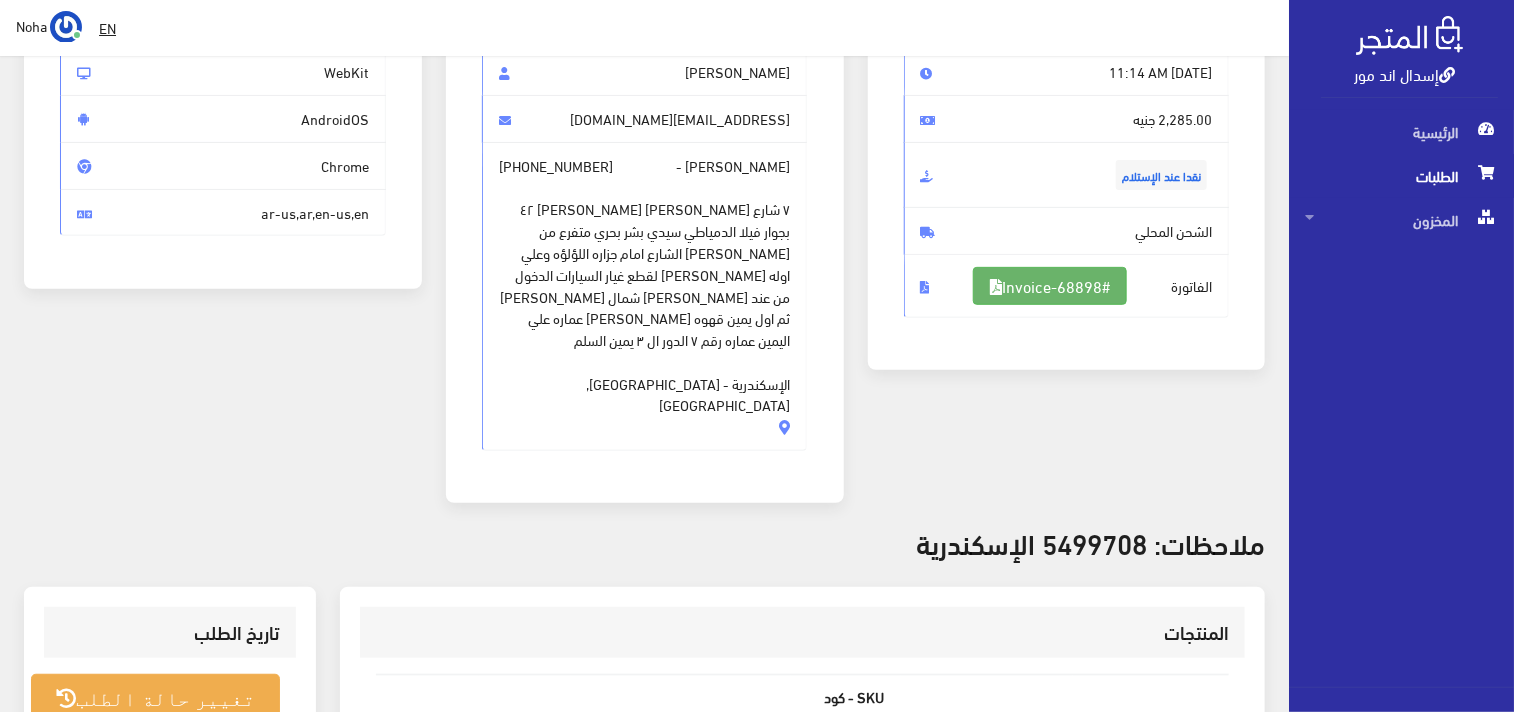 click on "#Invoice-68898" at bounding box center (1050, 286) 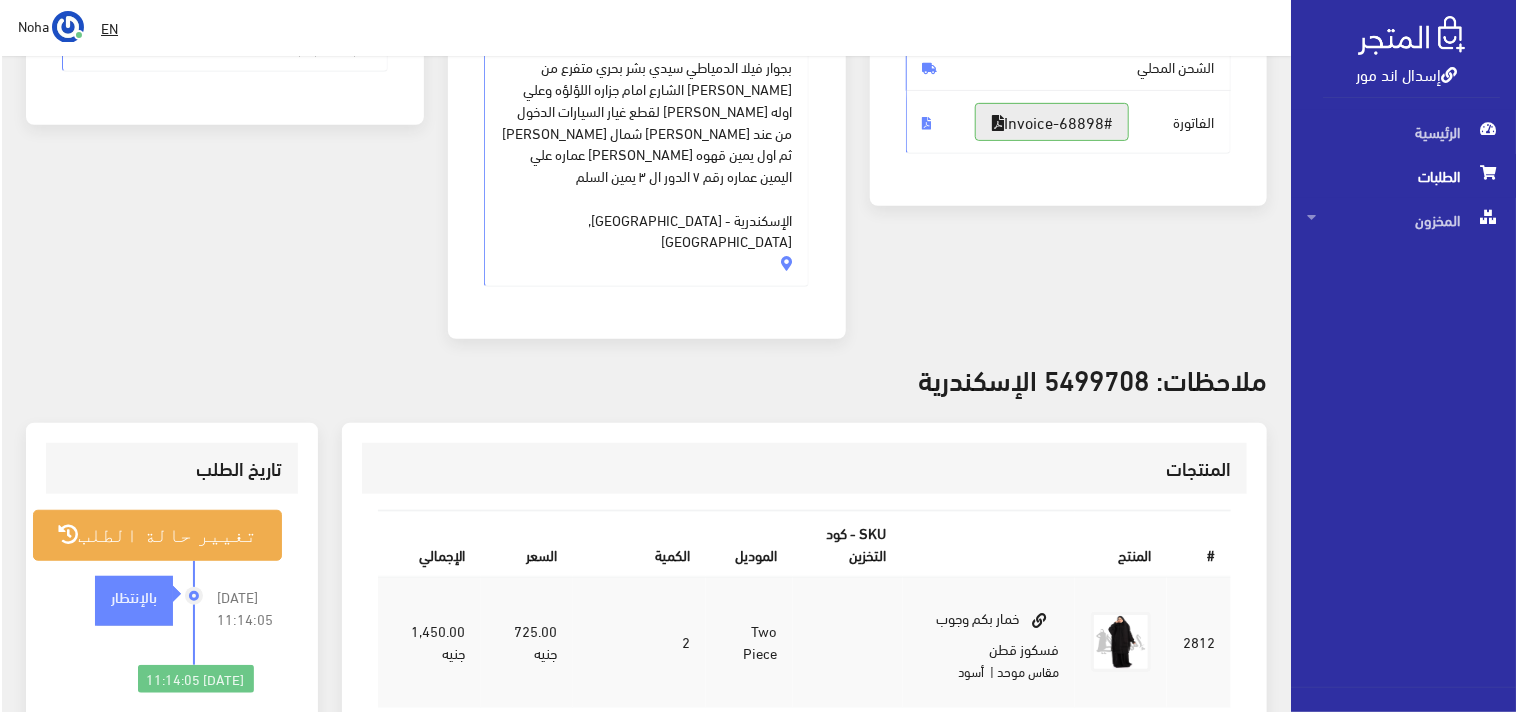 scroll, scrollTop: 444, scrollLeft: 0, axis: vertical 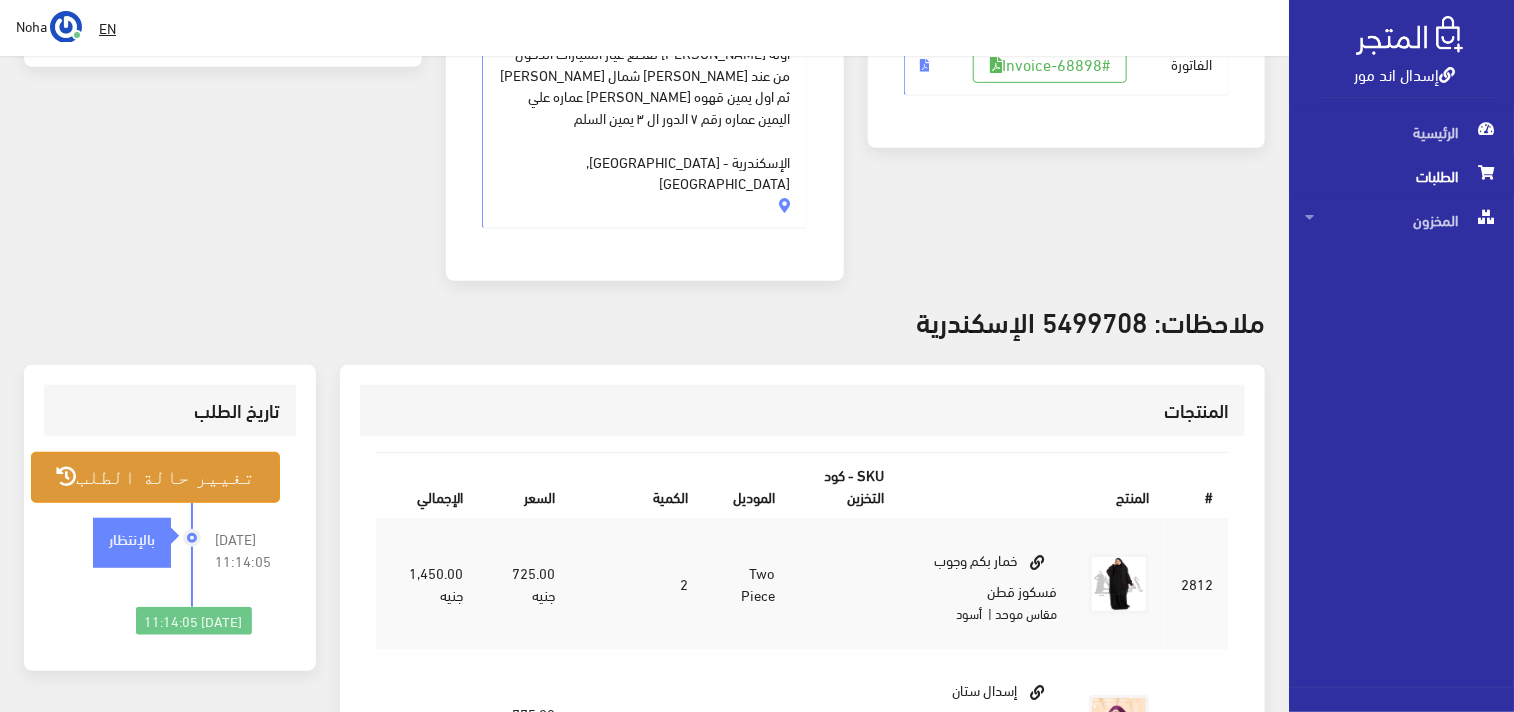 click on "تغيير حالة الطلب" at bounding box center (155, 477) 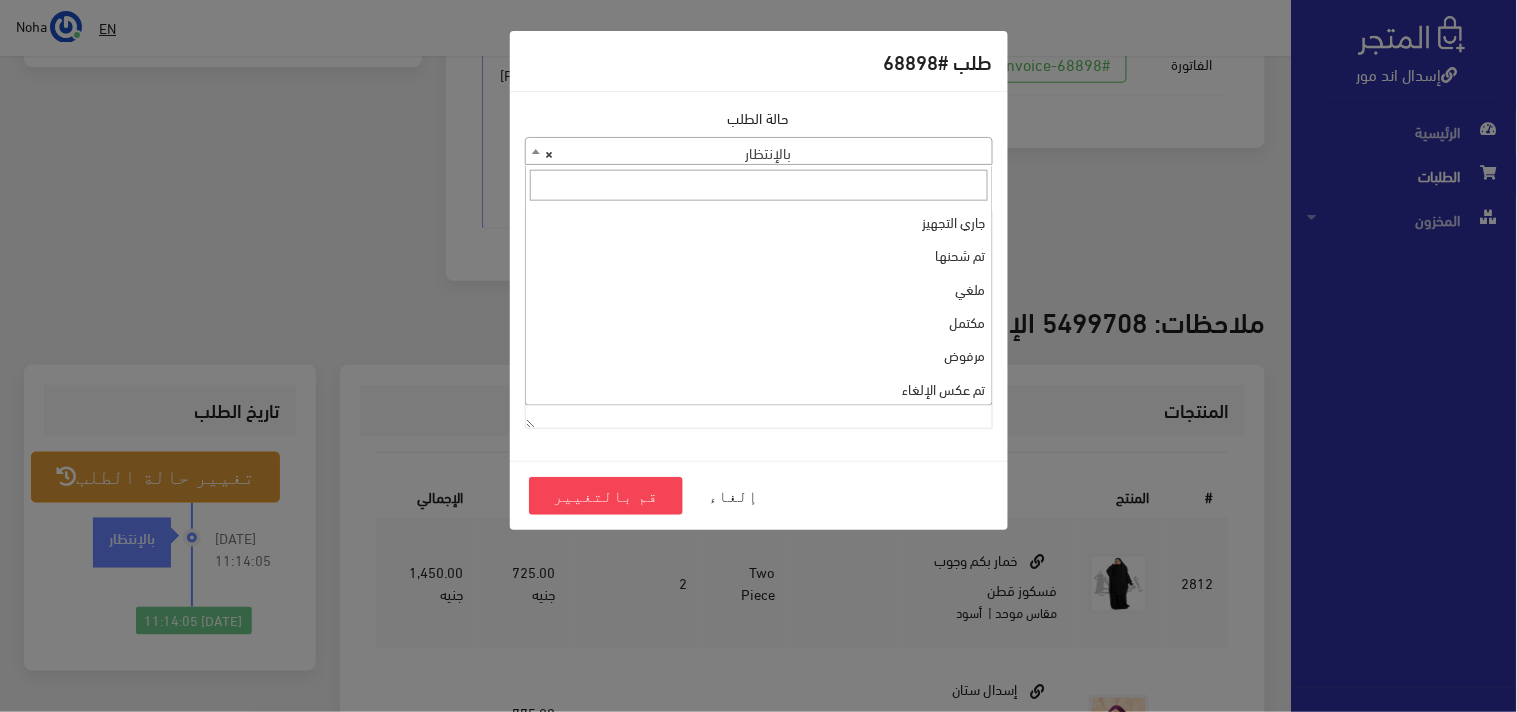 click on "× بالإنتظار" at bounding box center [759, 152] 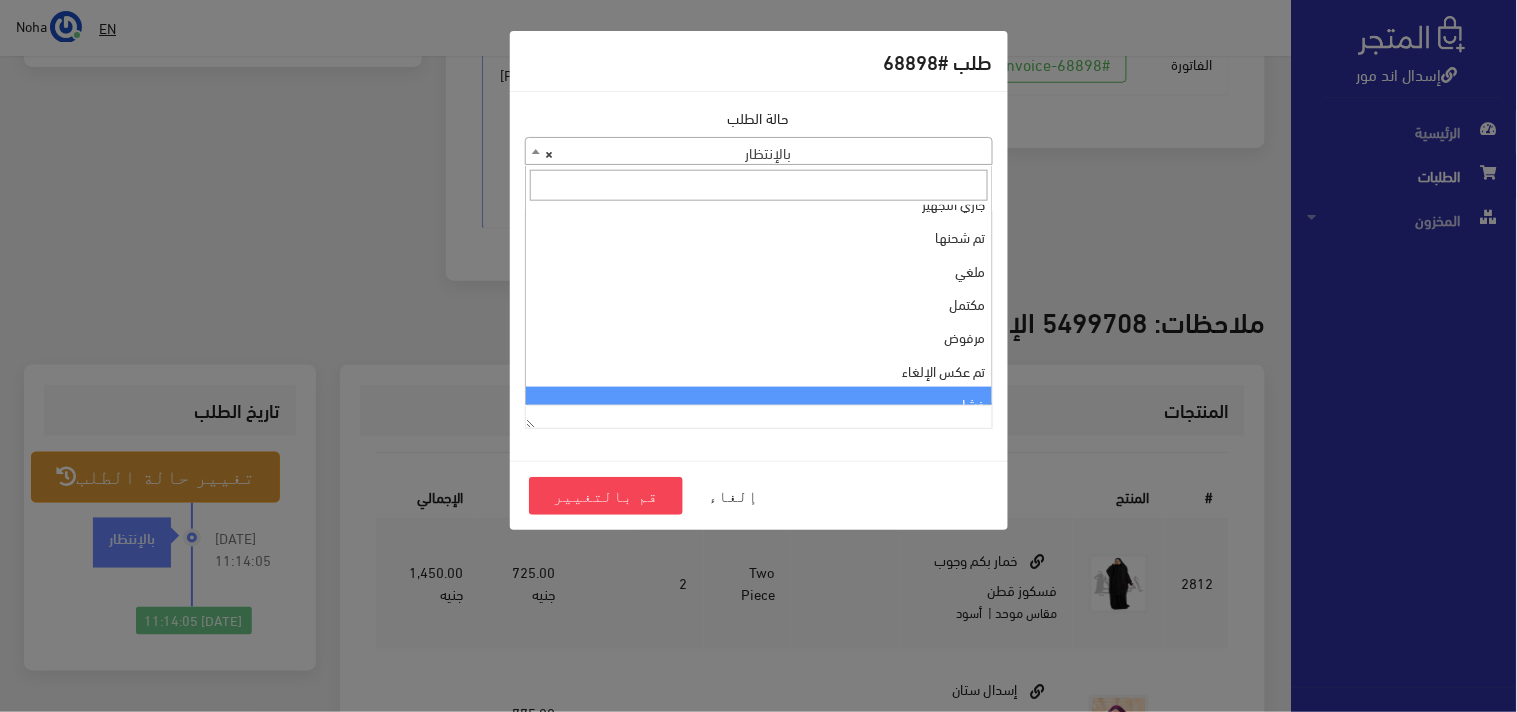 scroll, scrollTop: 0, scrollLeft: 0, axis: both 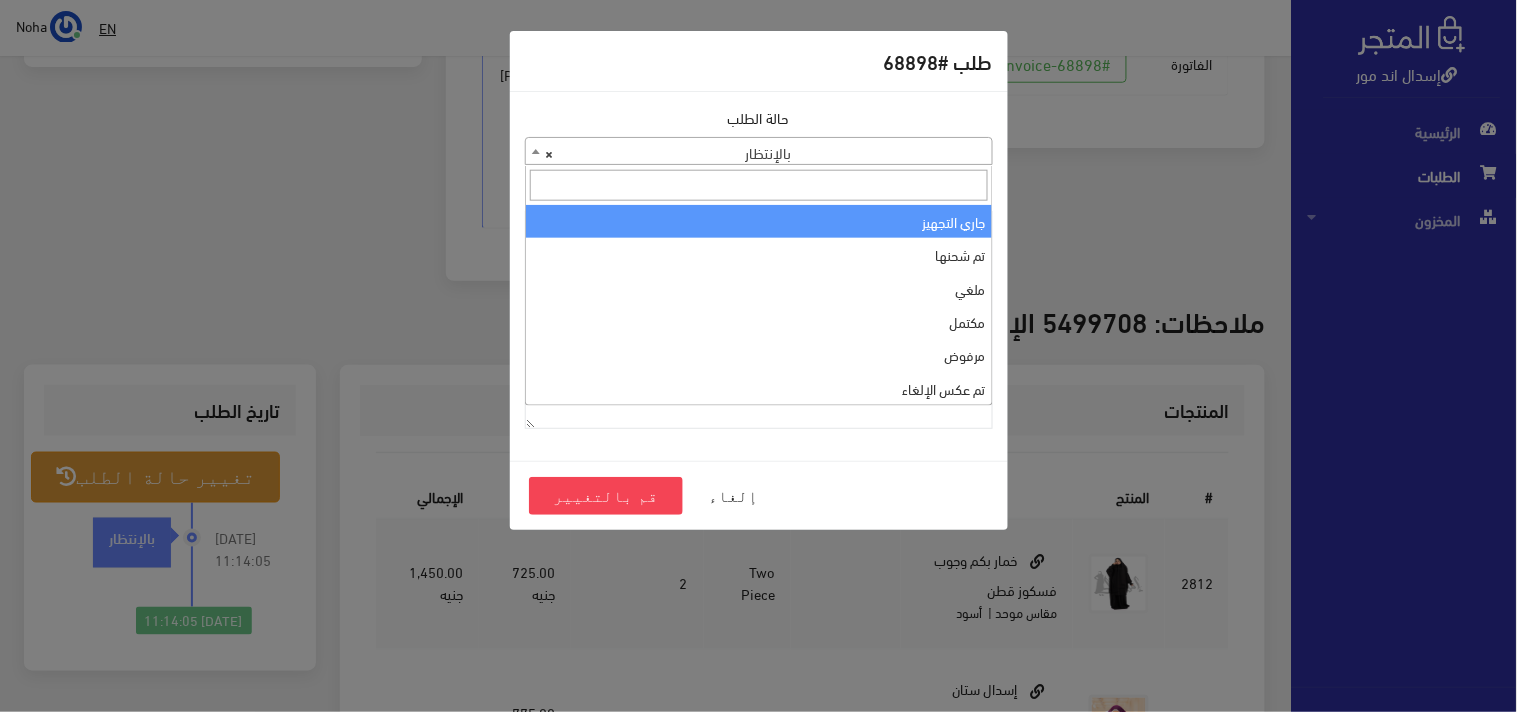 select on "1" 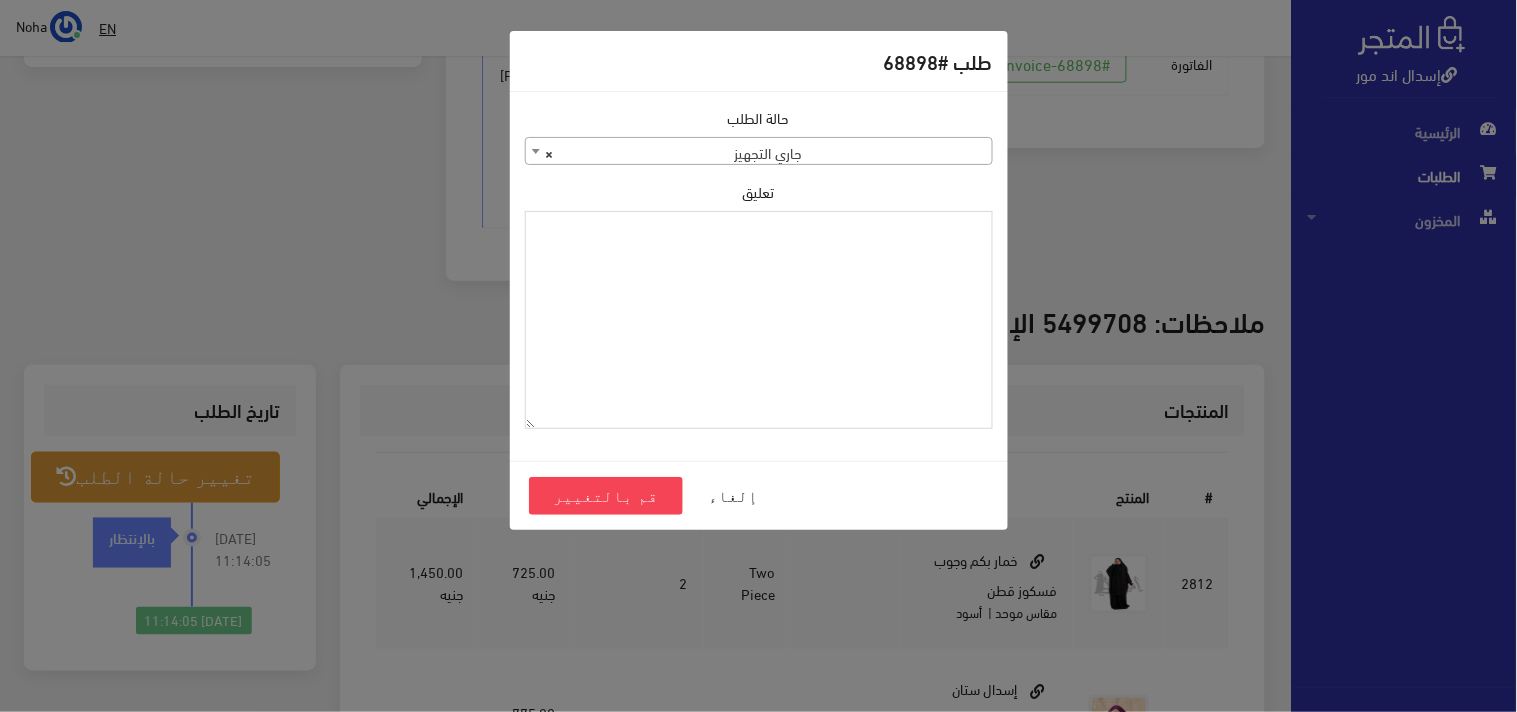 paste on "01151142929" 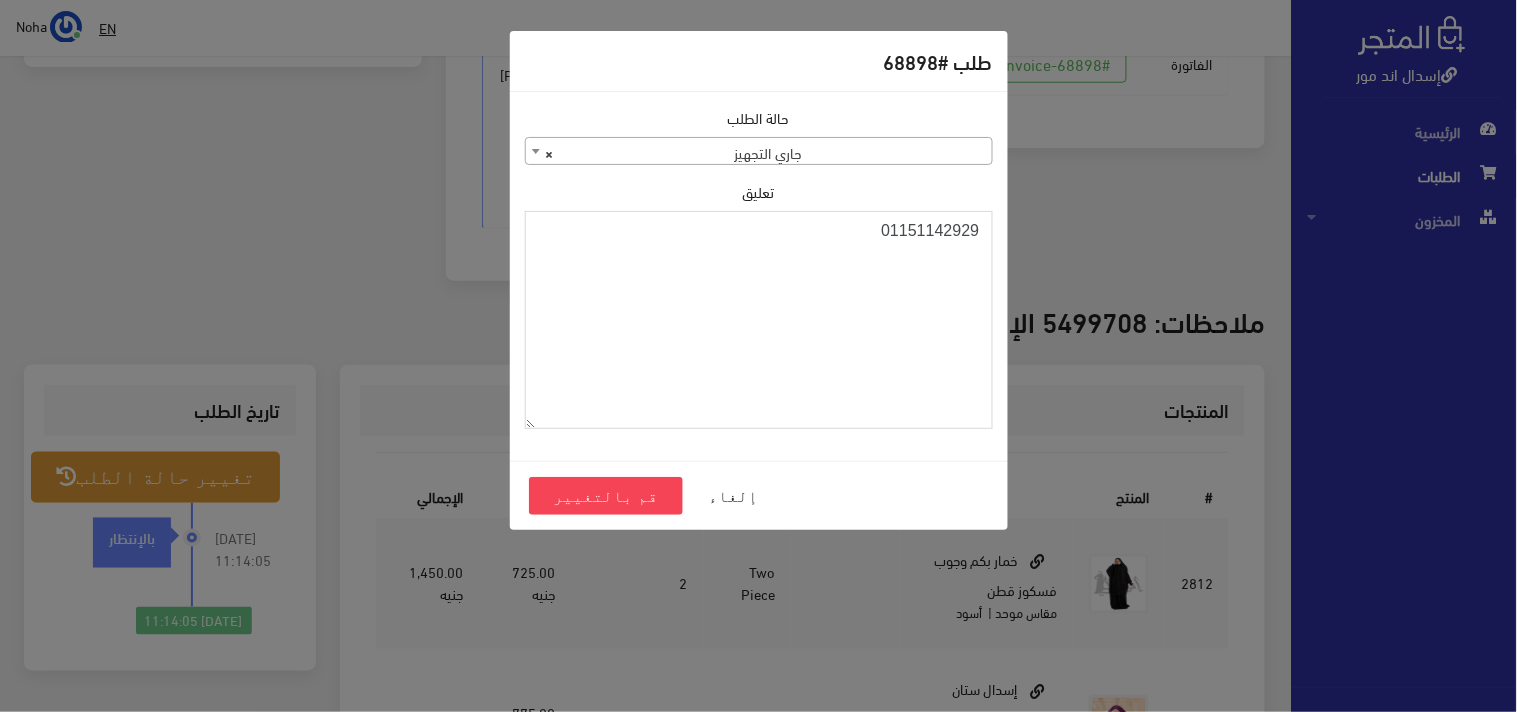 type on "01151142929" 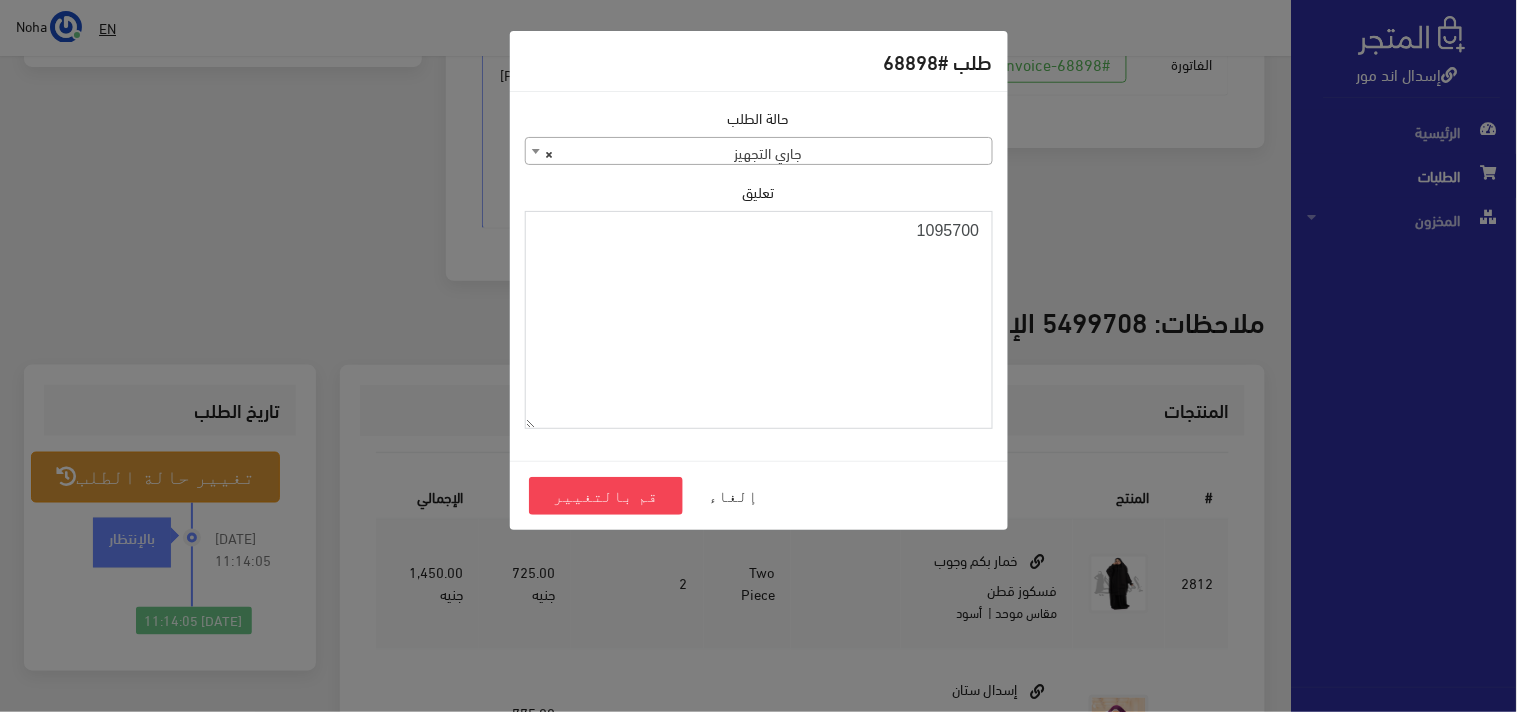 drag, startPoint x: 911, startPoint y: 235, endPoint x: 1125, endPoint y: 237, distance: 214.00934 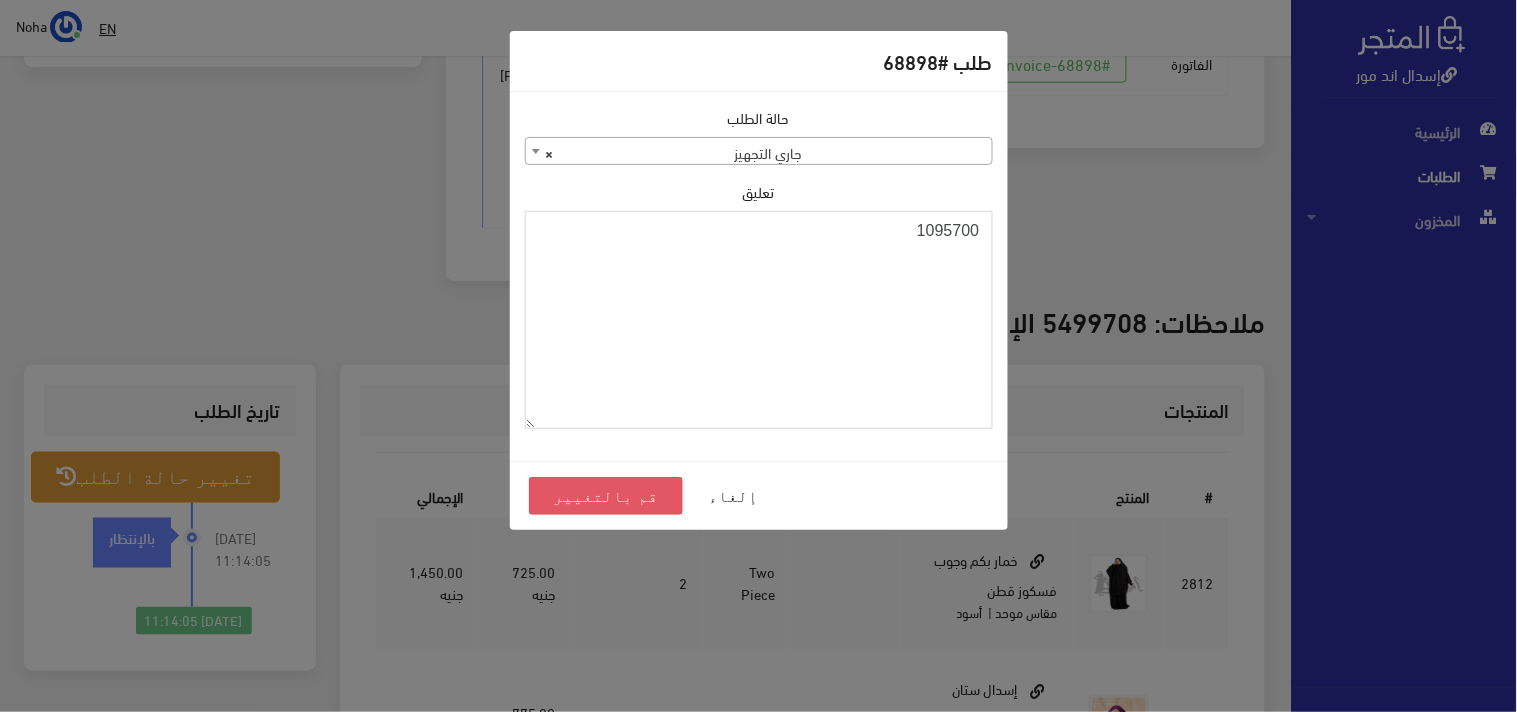 type on "1095700" 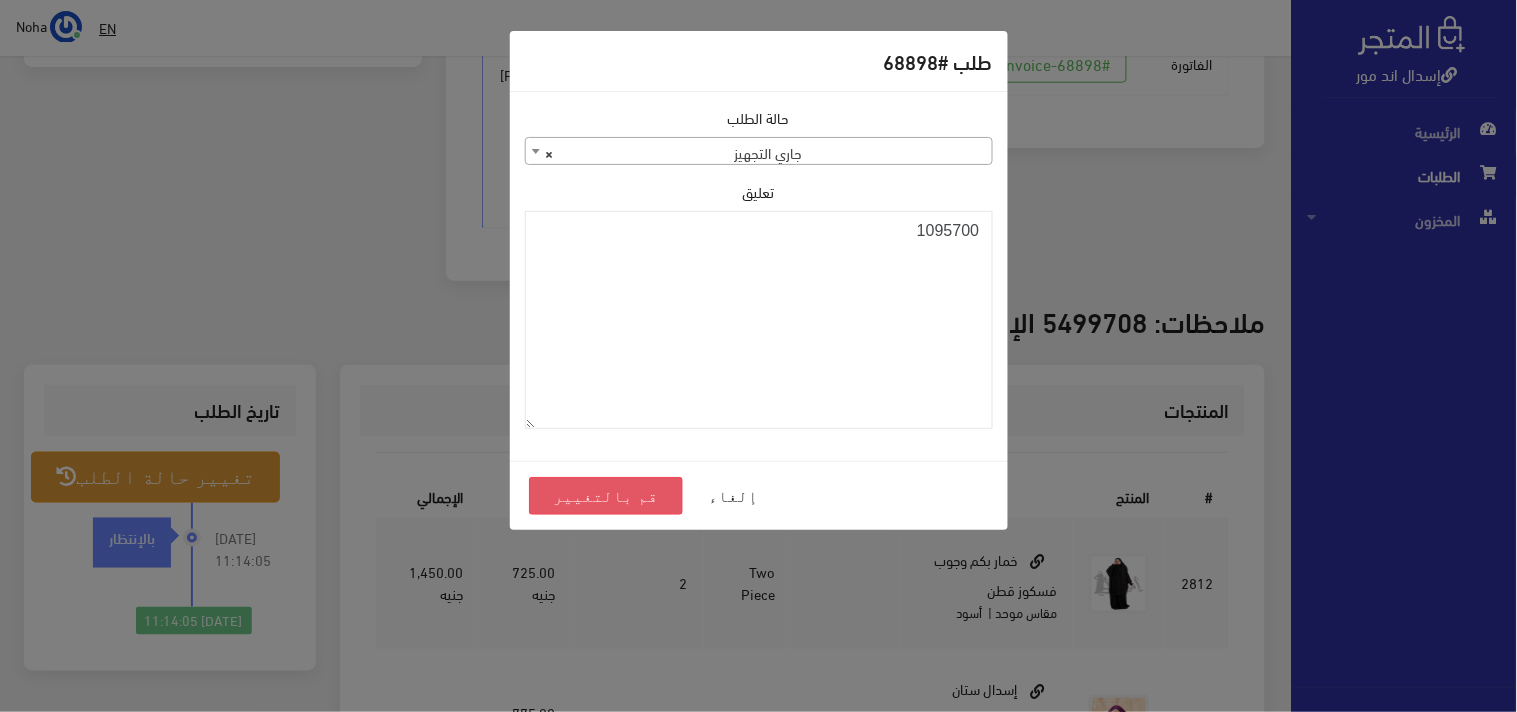 click on "قم بالتغيير" at bounding box center [606, 496] 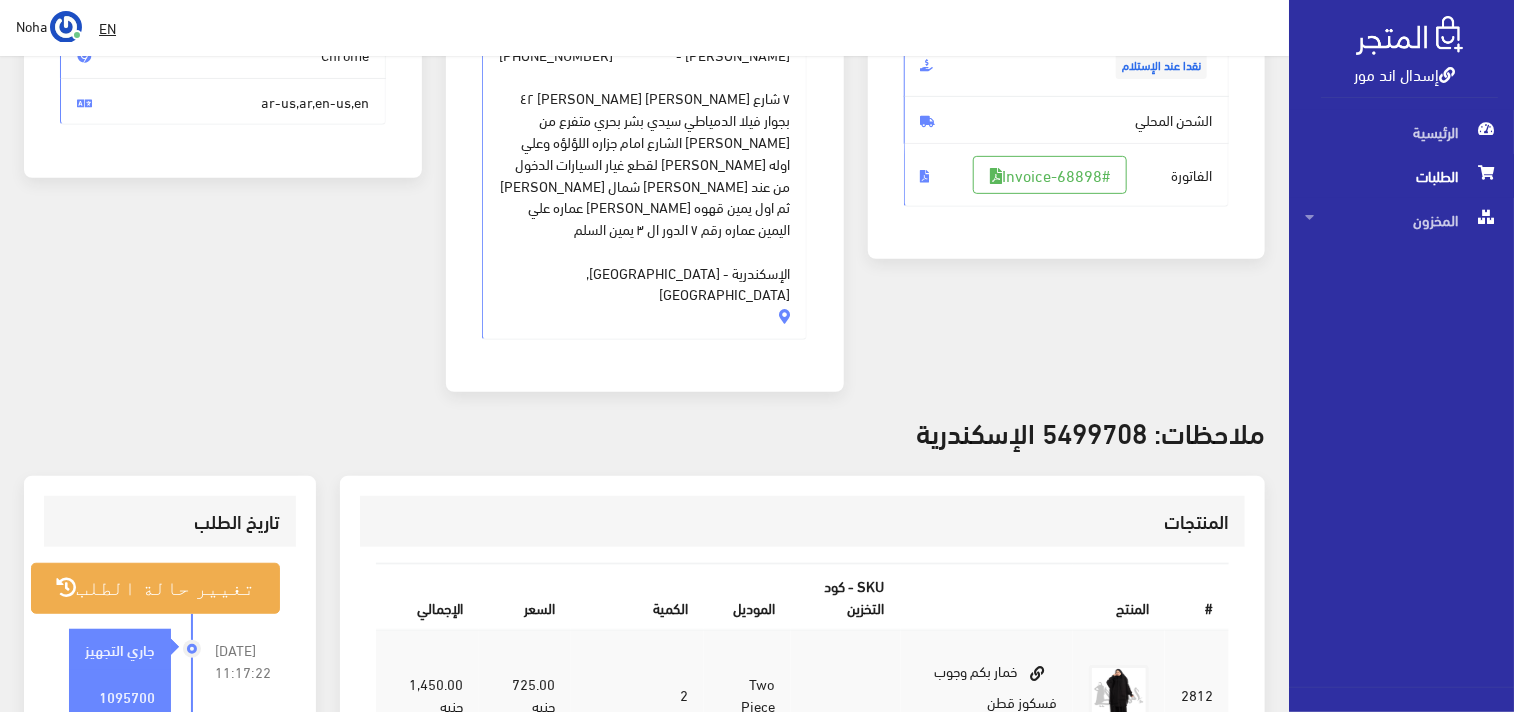 scroll, scrollTop: 444, scrollLeft: 0, axis: vertical 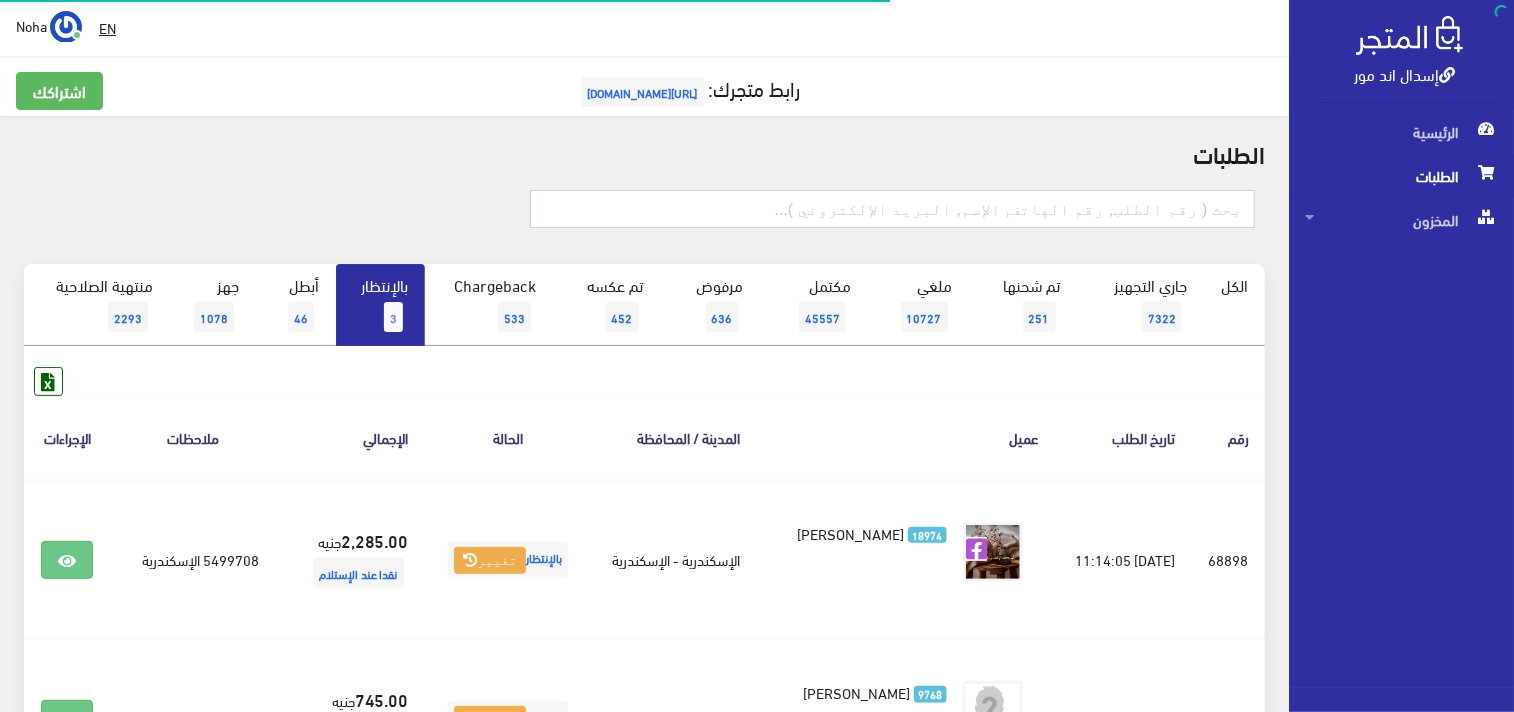 drag, startPoint x: 932, startPoint y: 208, endPoint x: 920, endPoint y: 212, distance: 12.649111 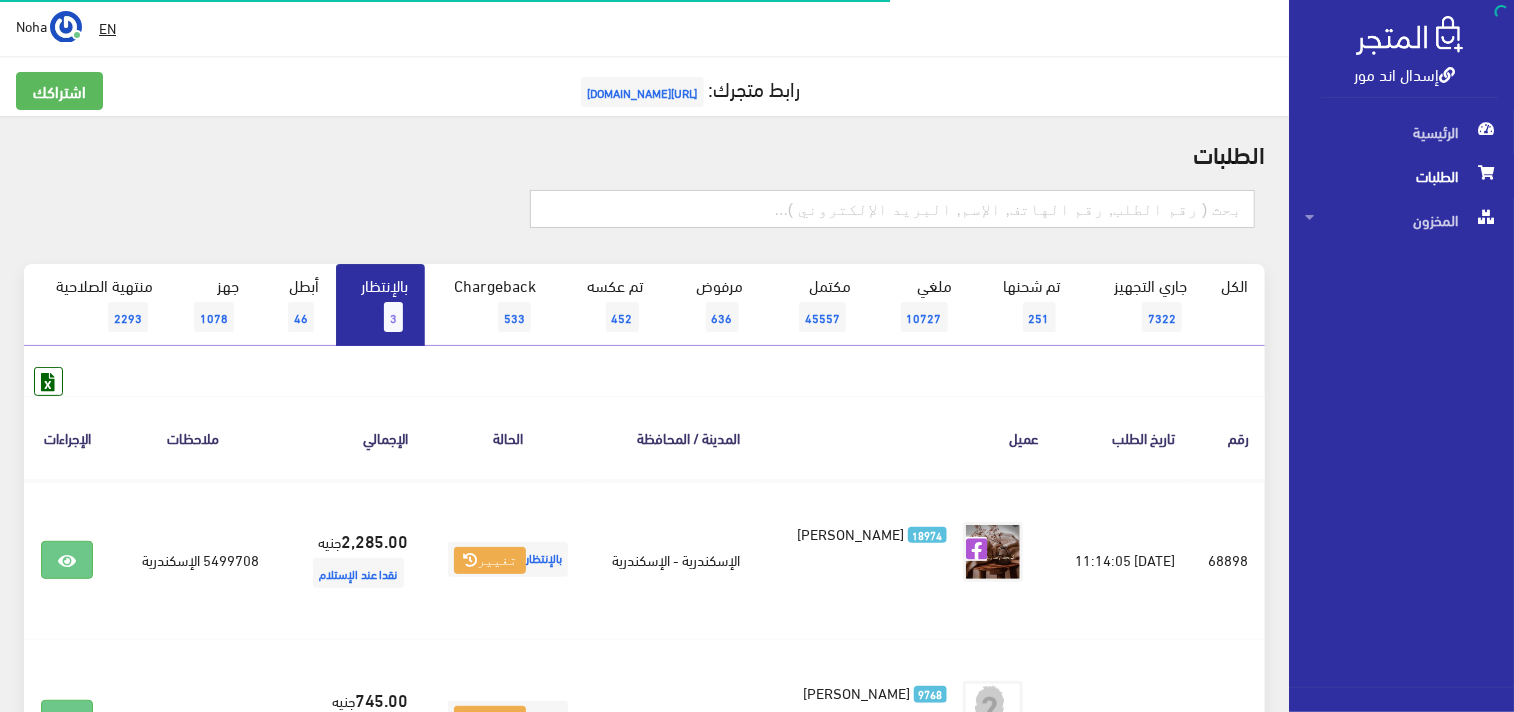 click at bounding box center [893, 209] 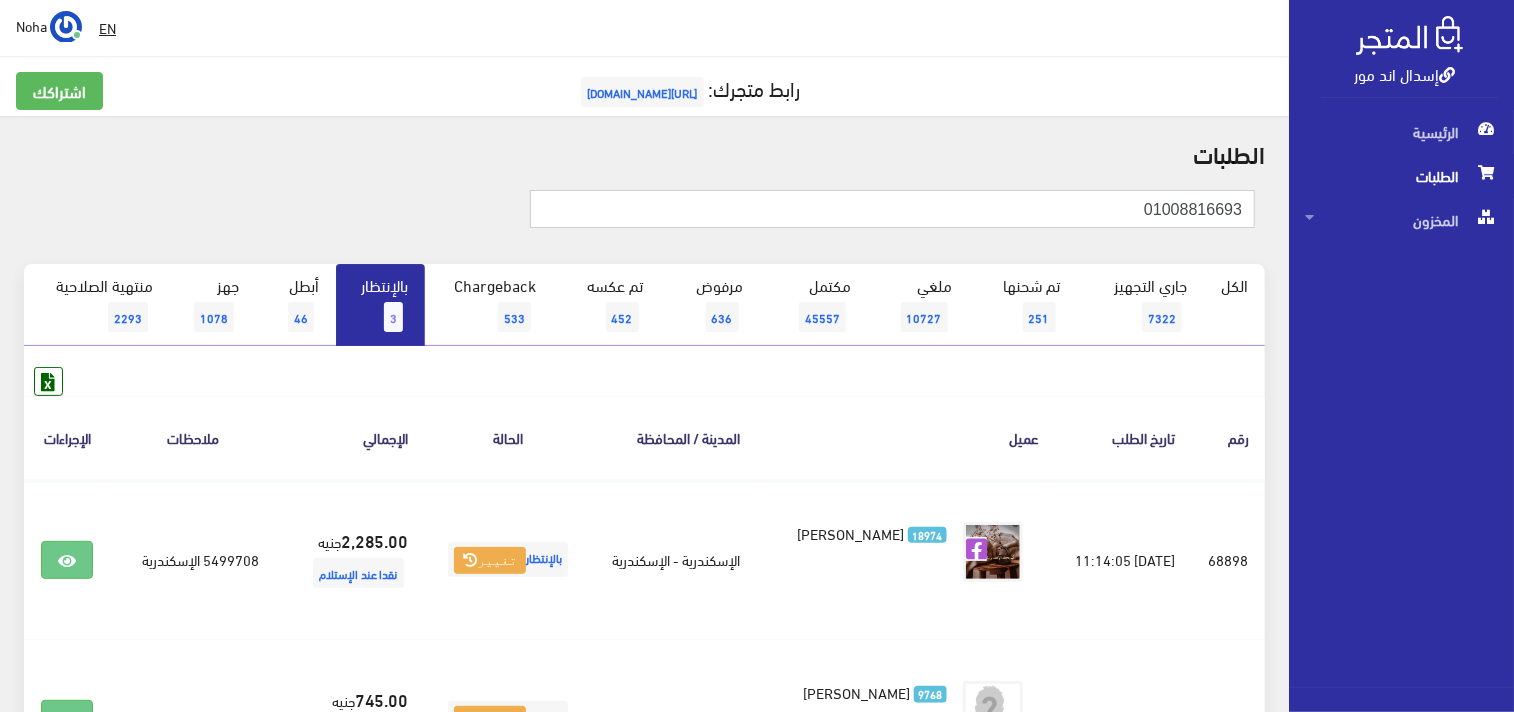 type on "01008816693" 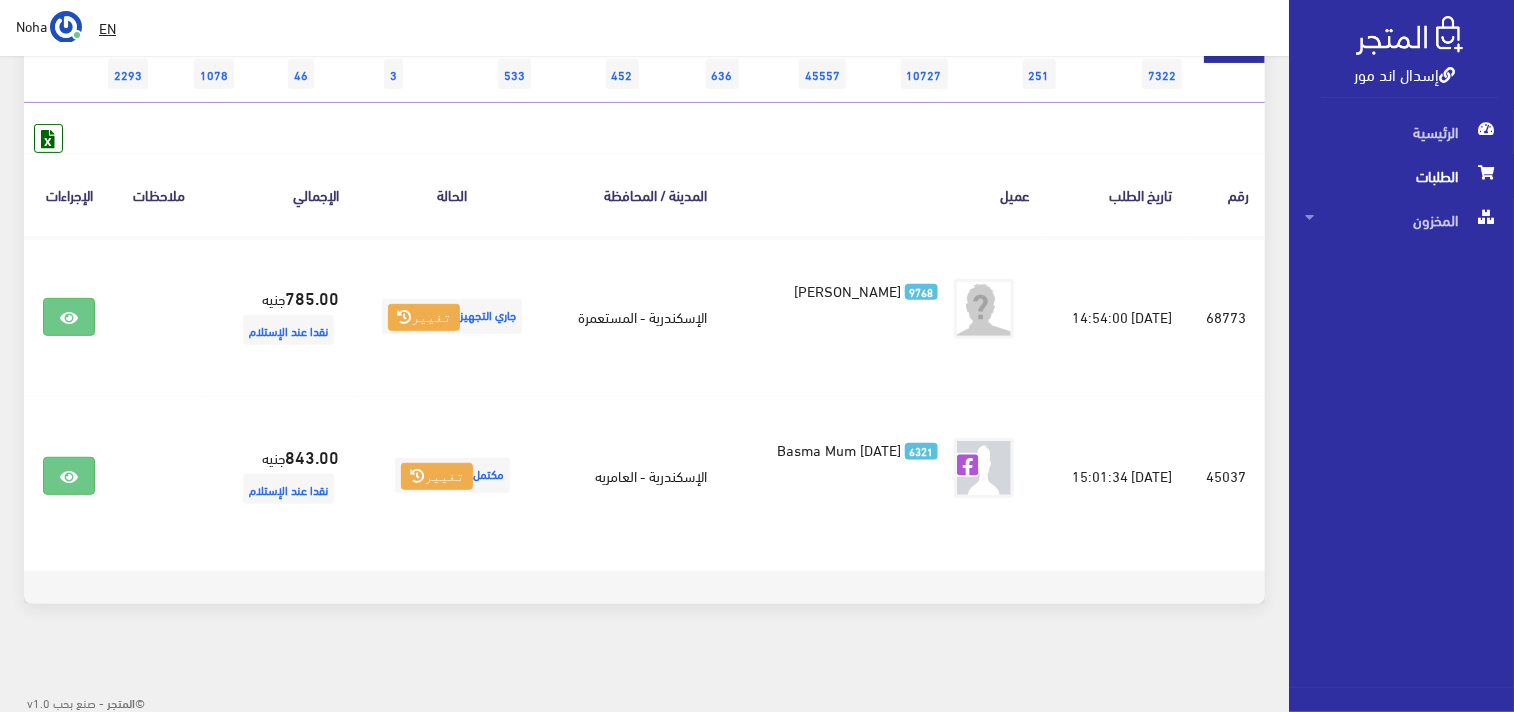 scroll, scrollTop: 245, scrollLeft: 0, axis: vertical 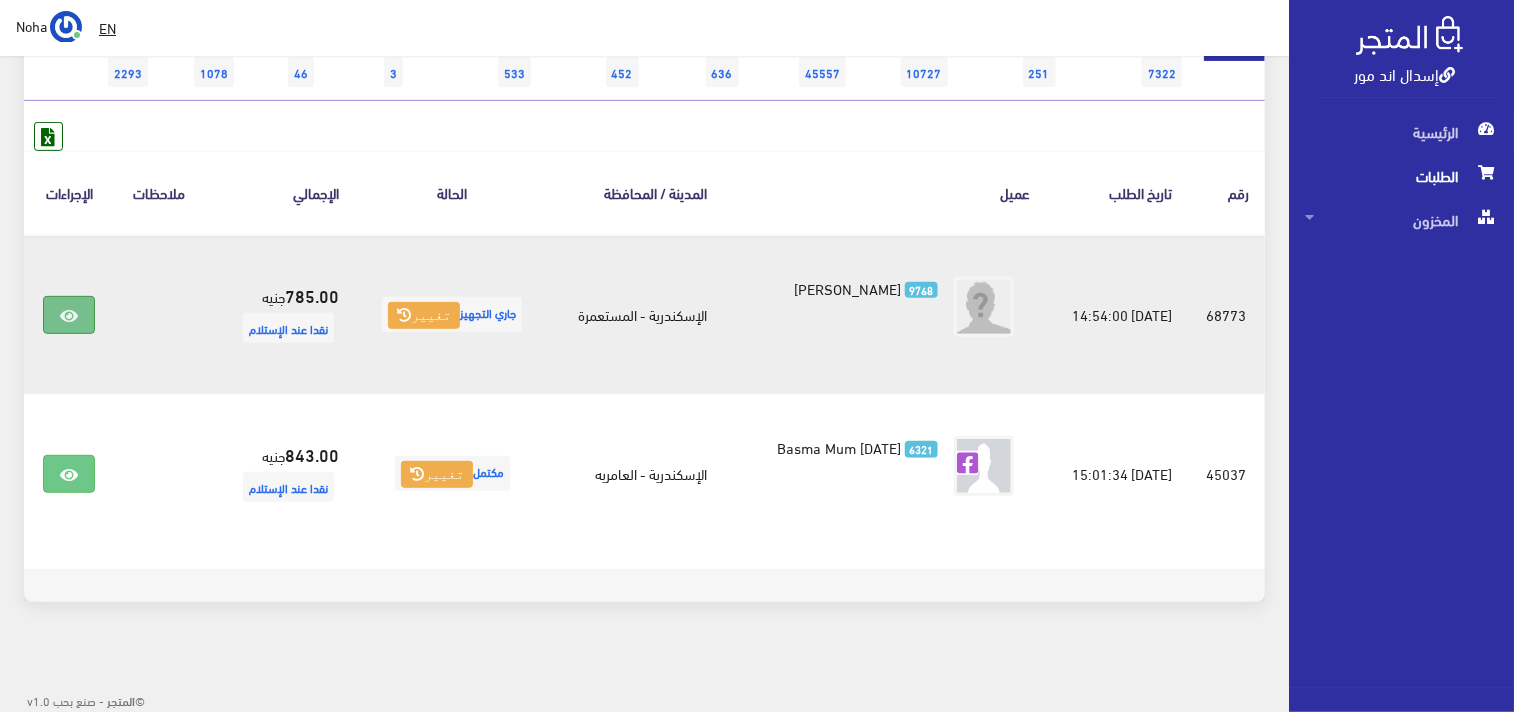 click at bounding box center (69, 316) 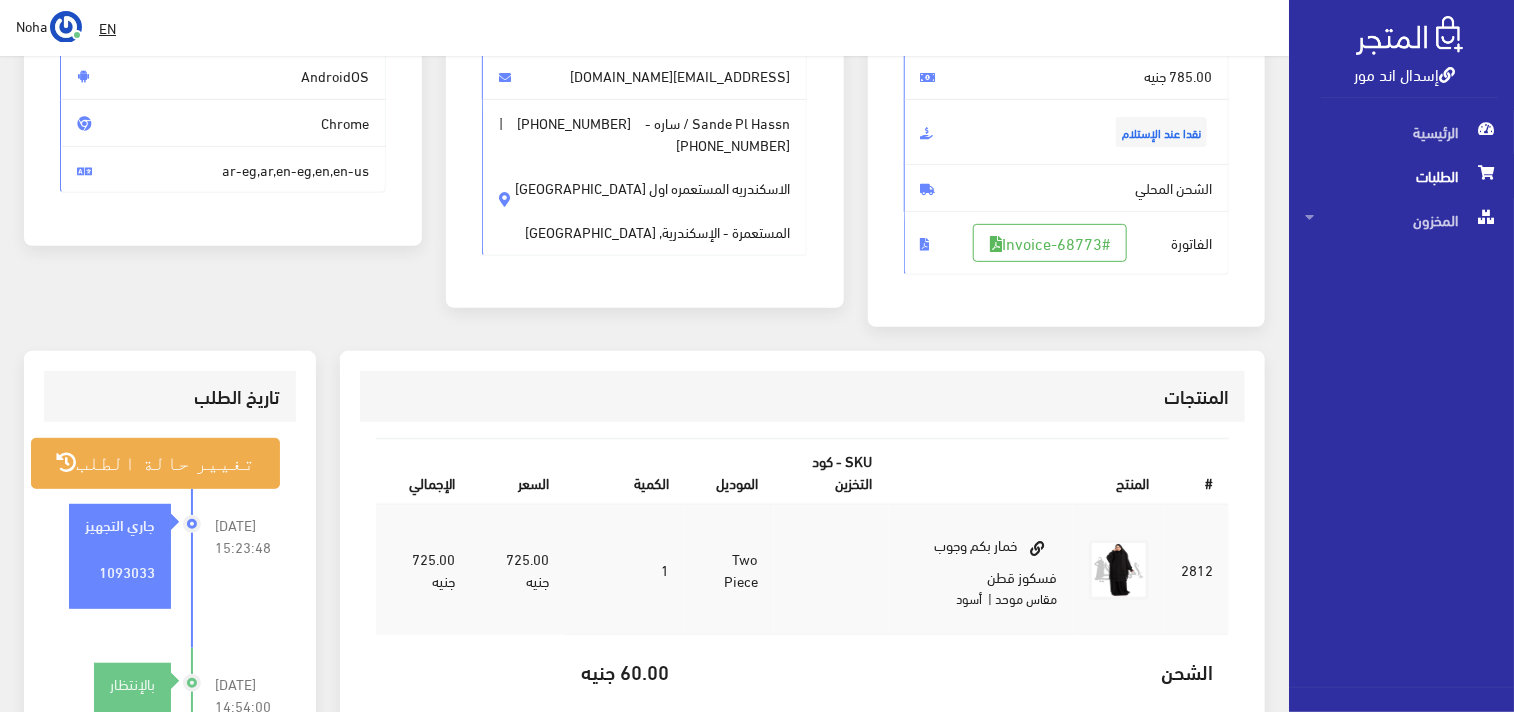 scroll, scrollTop: 194, scrollLeft: 0, axis: vertical 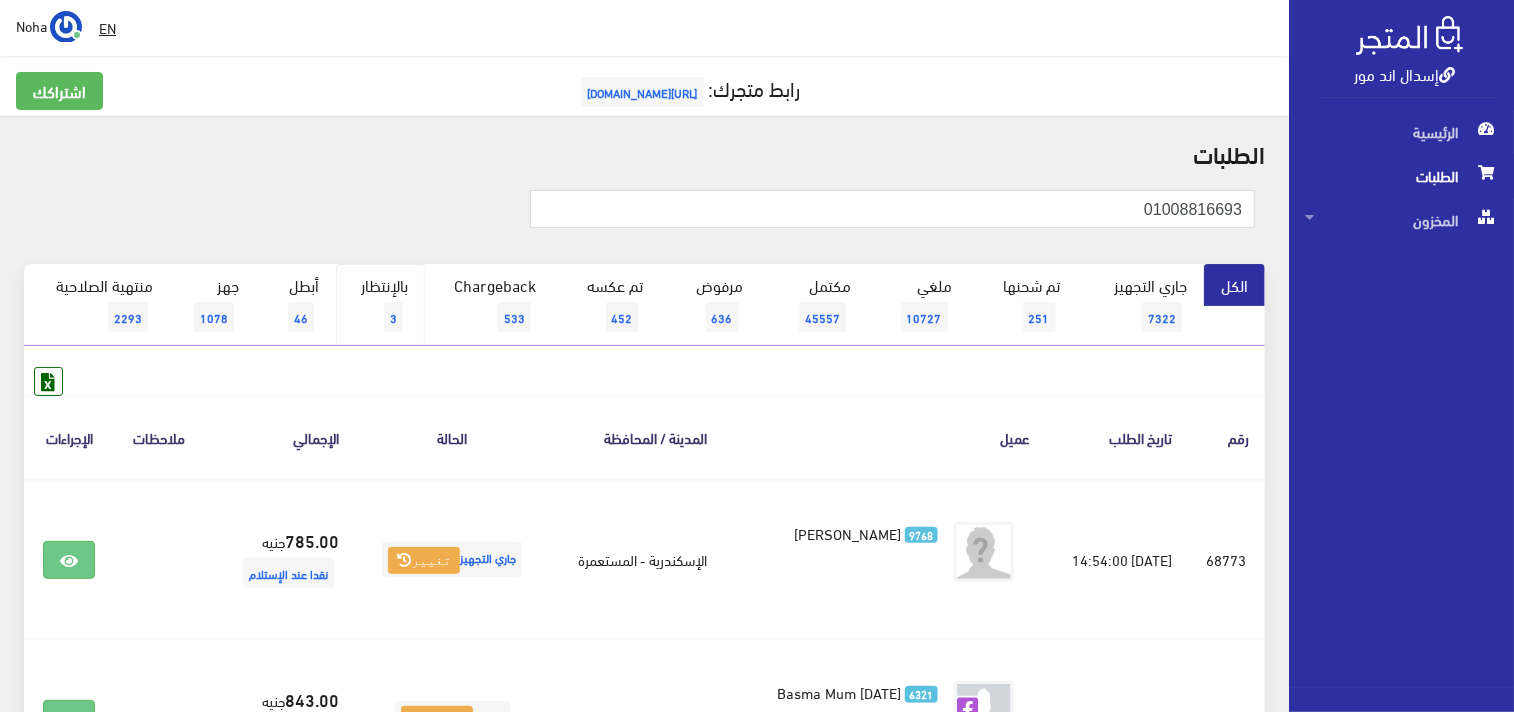 click on "بالإنتظار
3" at bounding box center [380, 305] 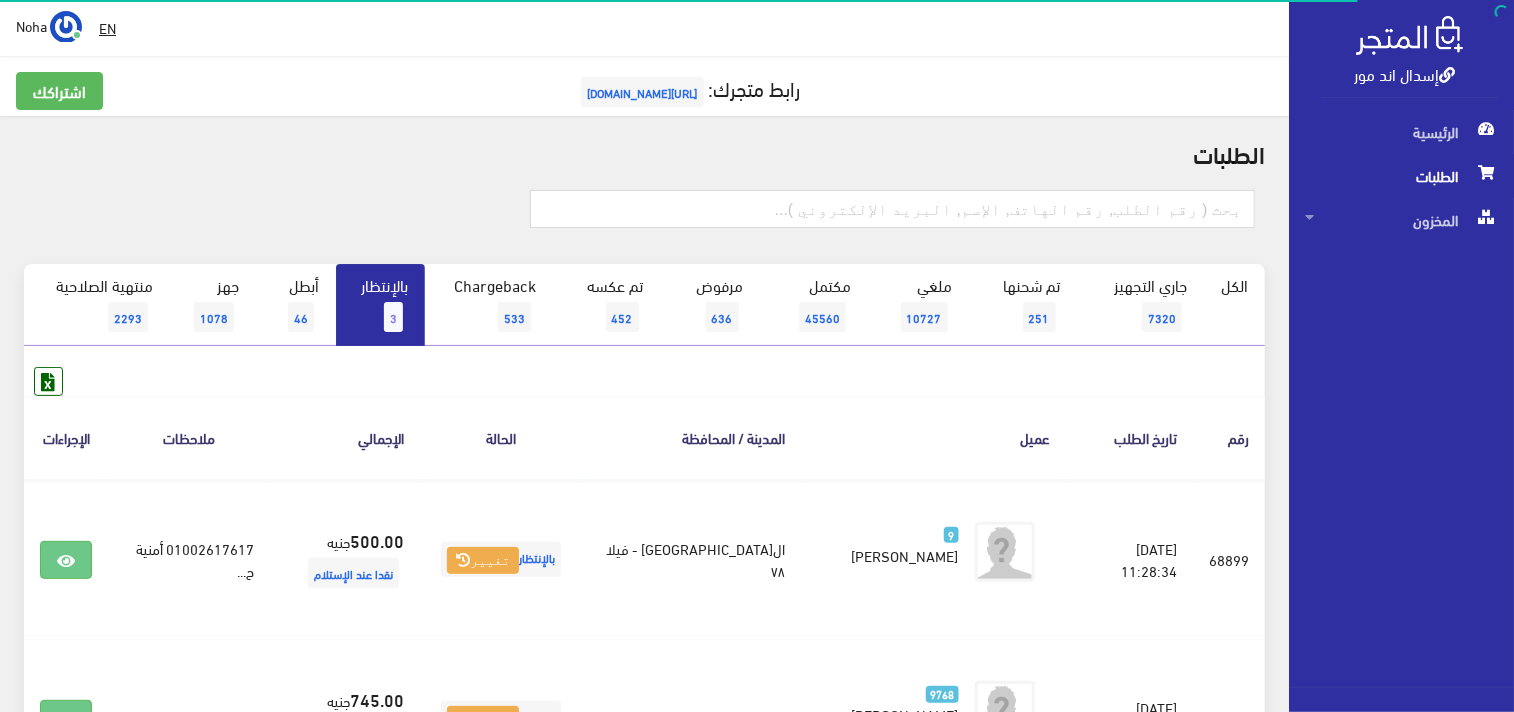 scroll, scrollTop: 111, scrollLeft: 0, axis: vertical 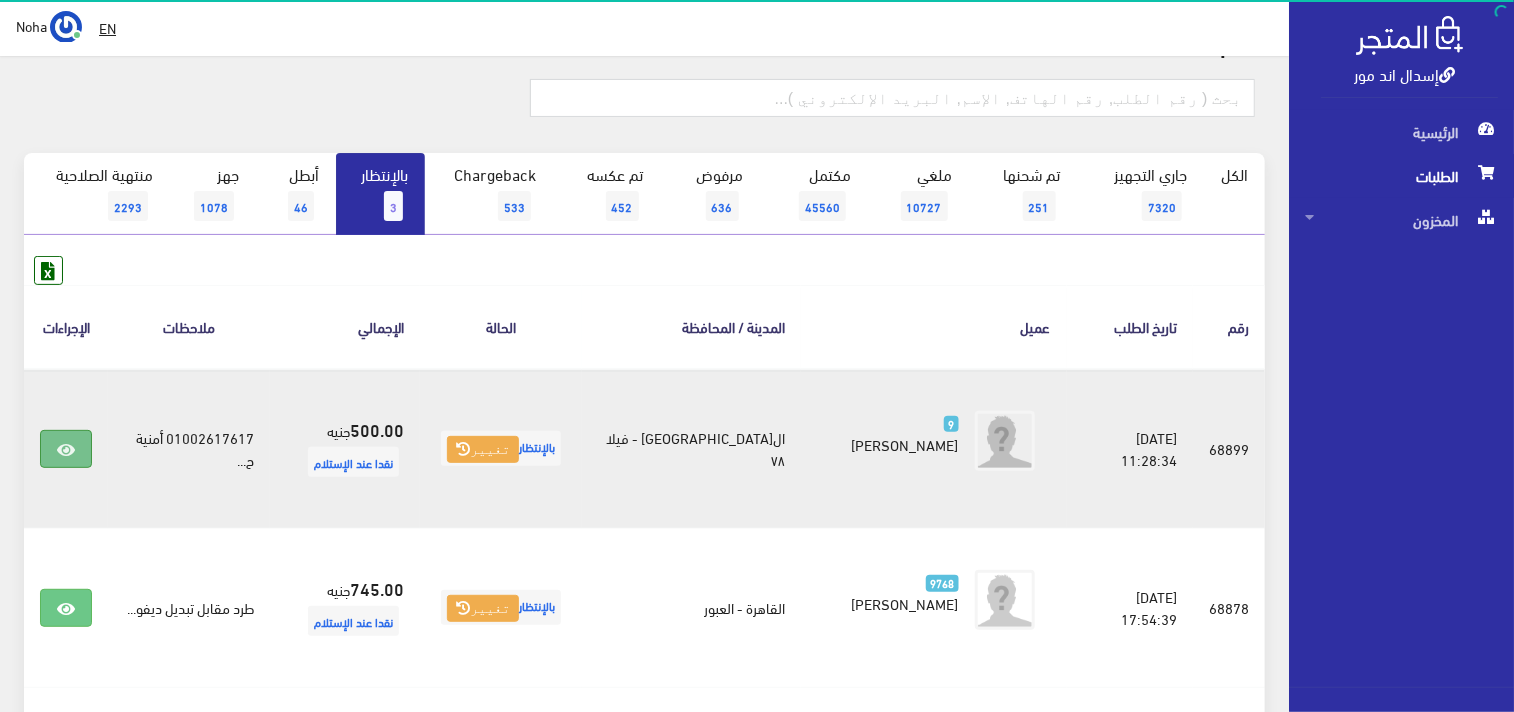 click at bounding box center (66, 449) 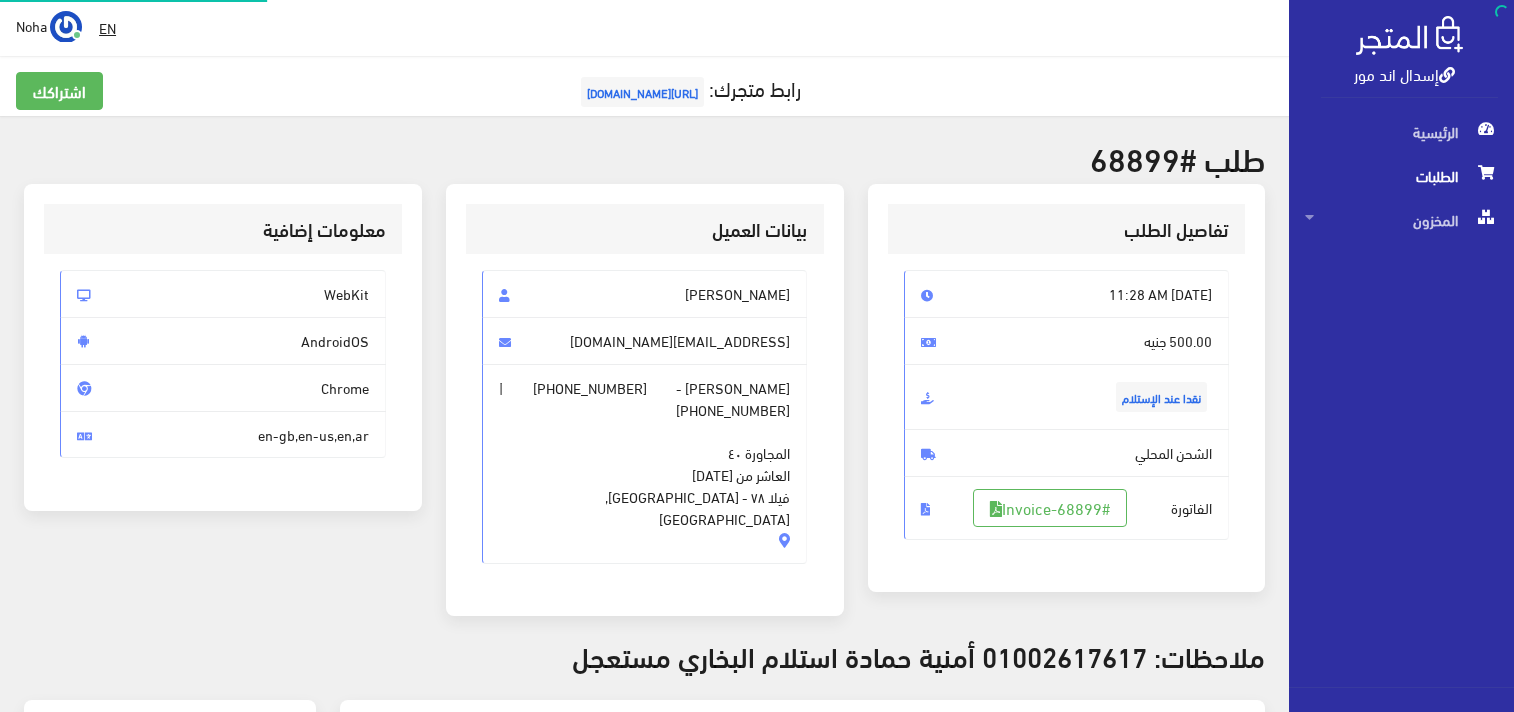 scroll, scrollTop: 0, scrollLeft: 0, axis: both 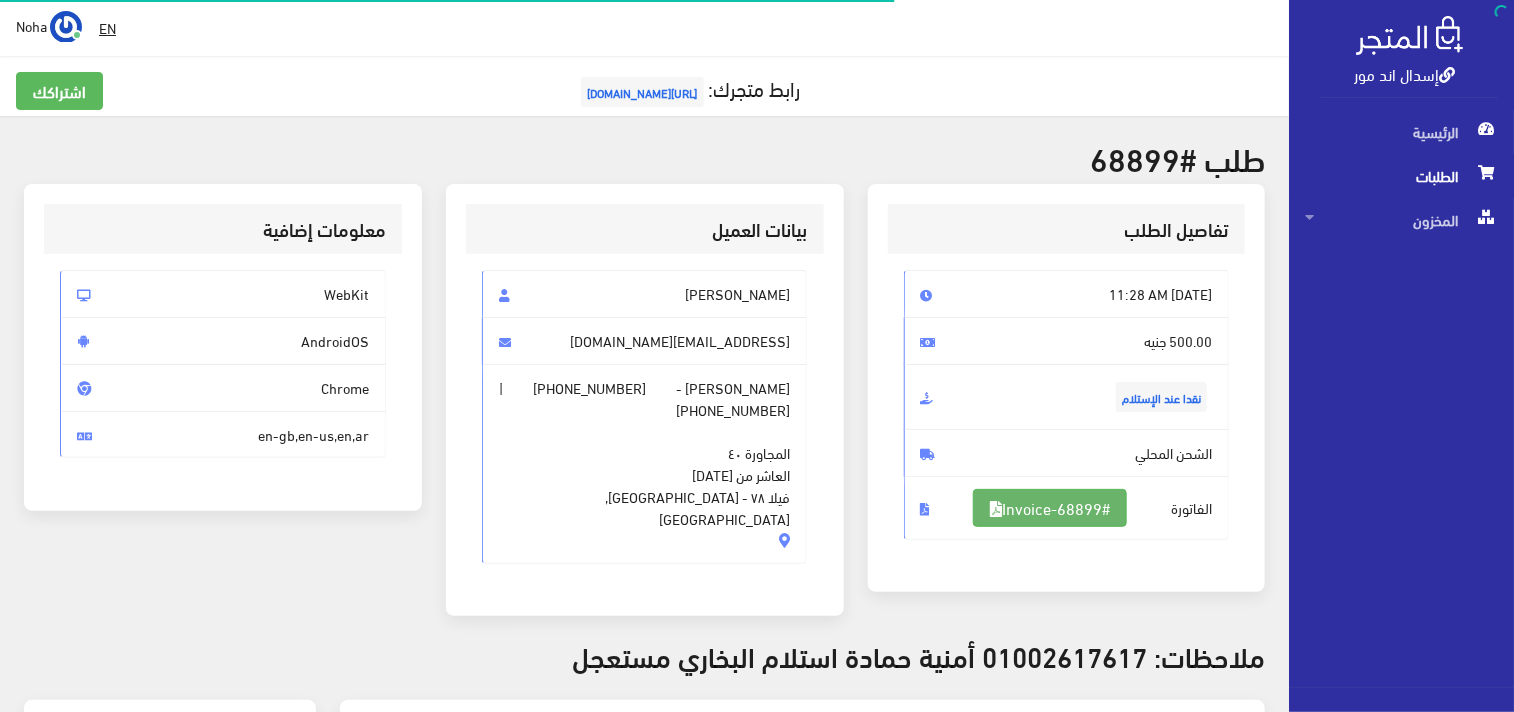 click on "#Invoice-68899" at bounding box center (1050, 508) 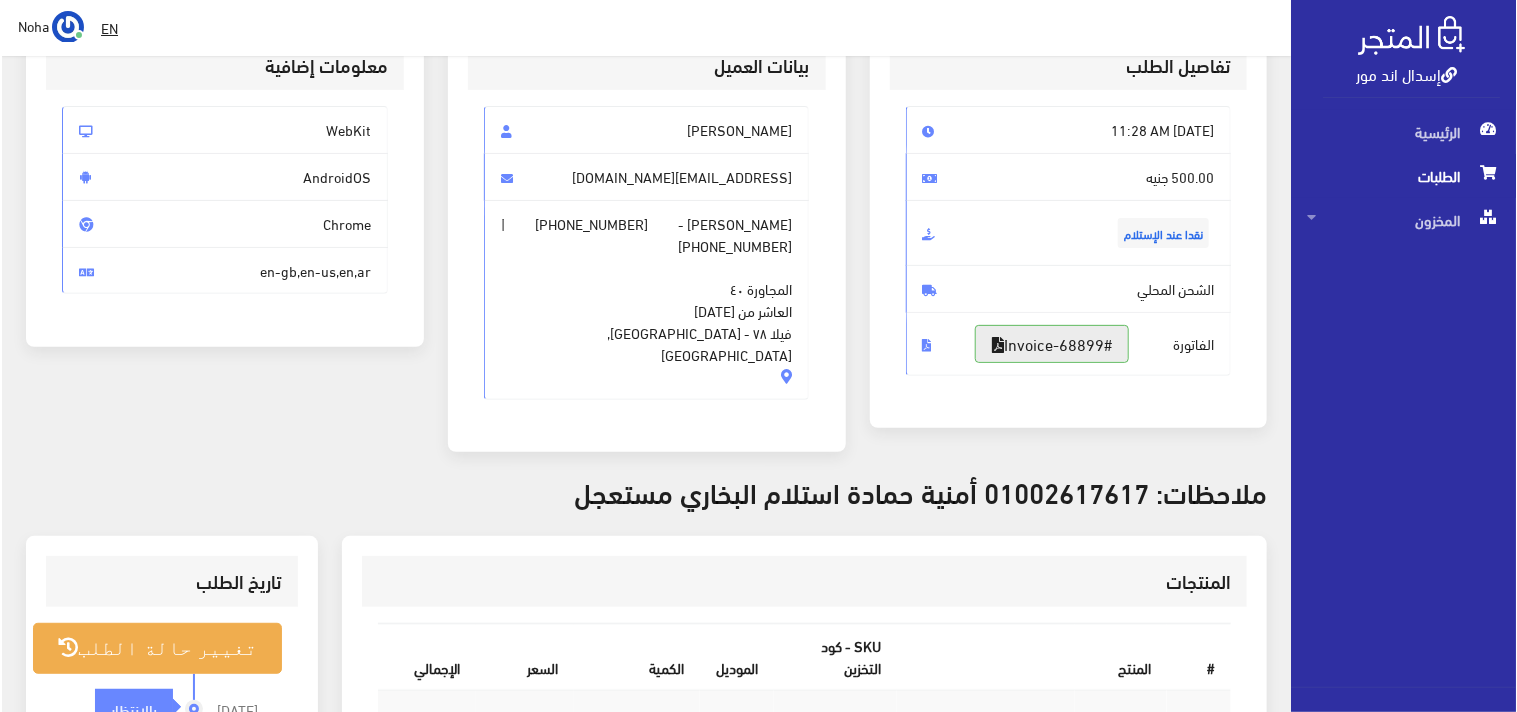 scroll, scrollTop: 444, scrollLeft: 0, axis: vertical 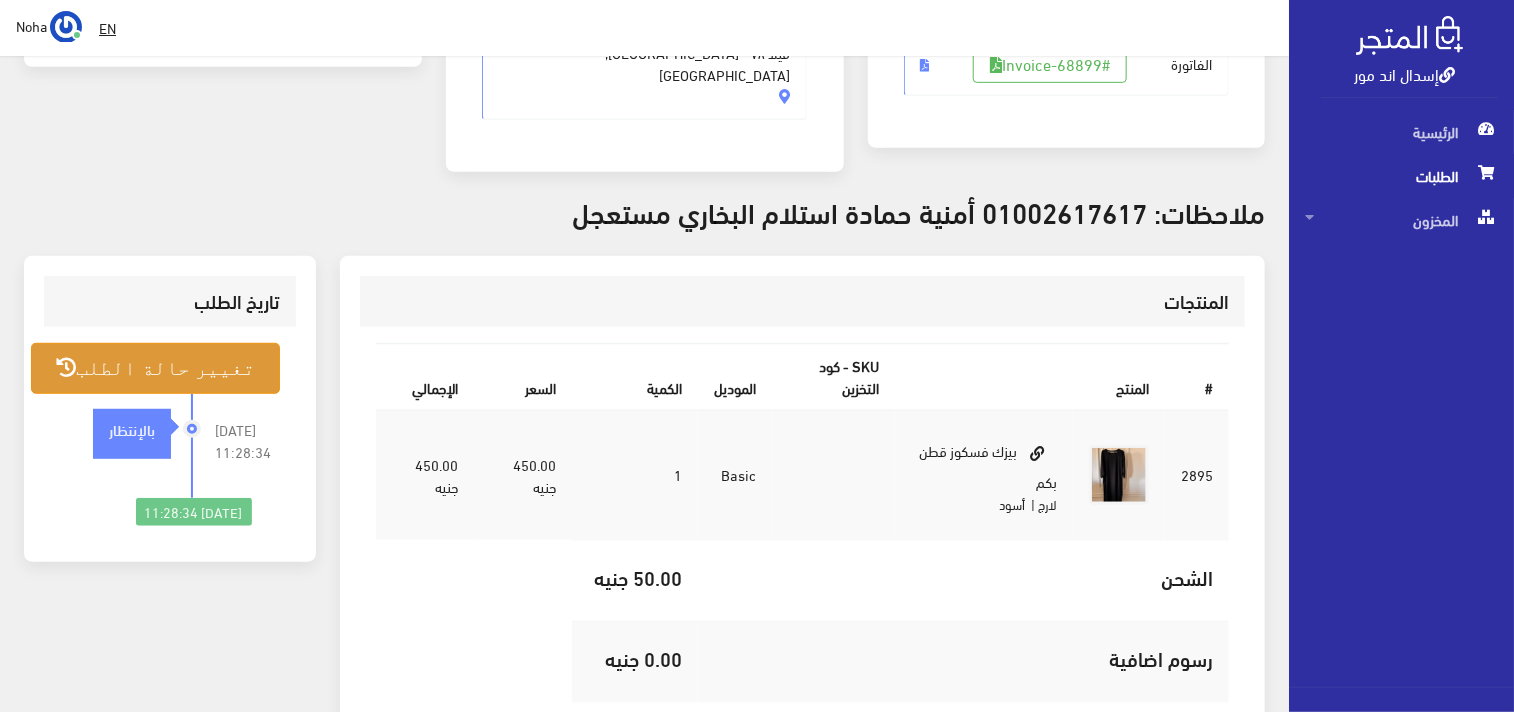 click on "تغيير حالة الطلب" at bounding box center (155, 368) 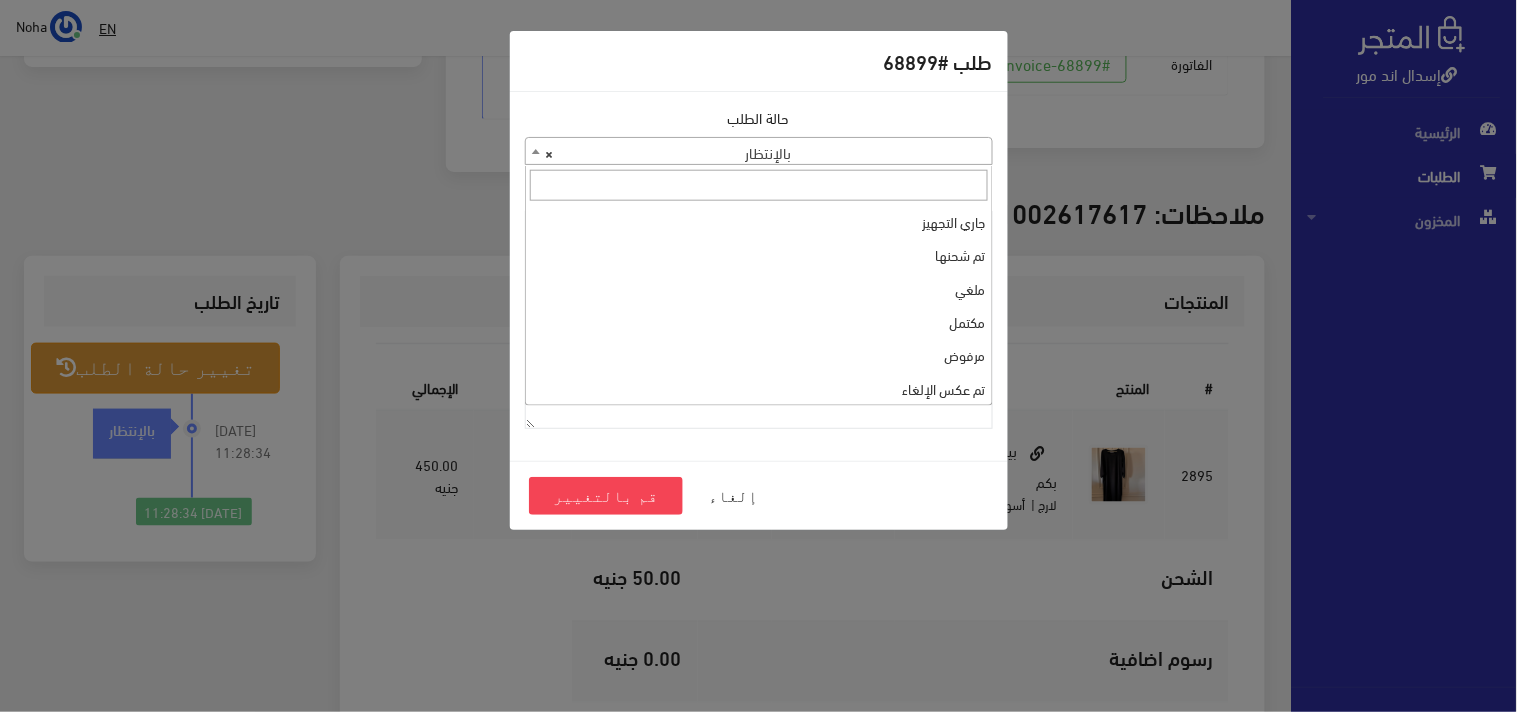click on "× بالإنتظار" at bounding box center (759, 152) 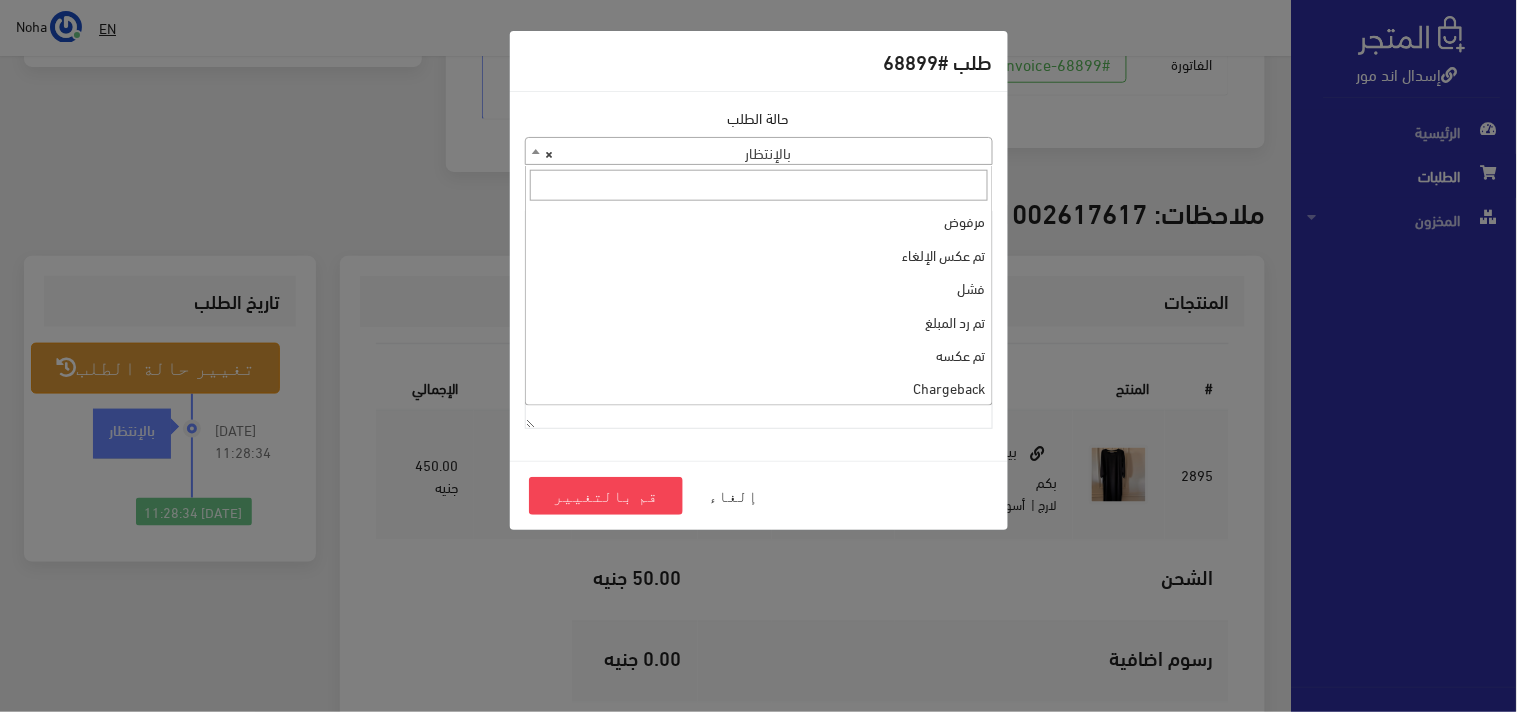 scroll, scrollTop: 266, scrollLeft: 0, axis: vertical 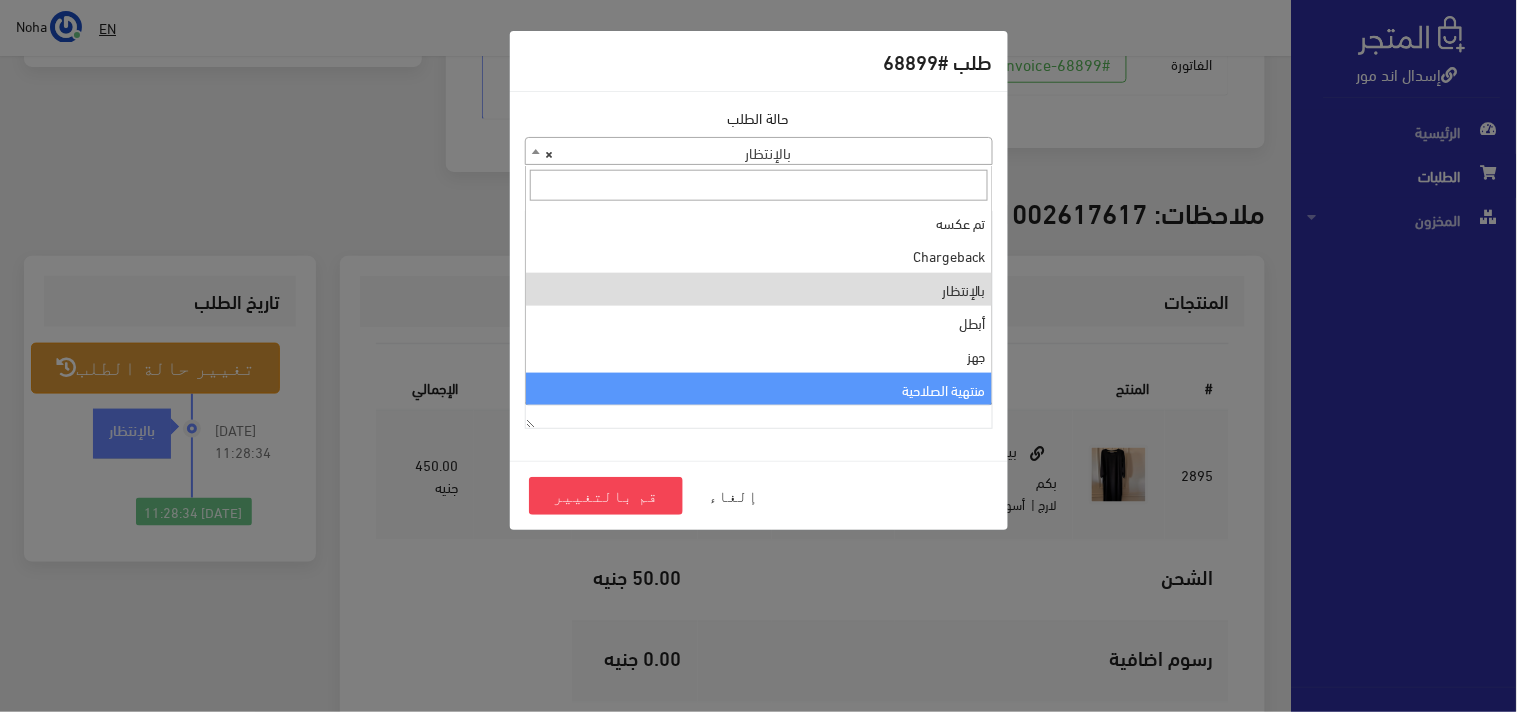 select on "14" 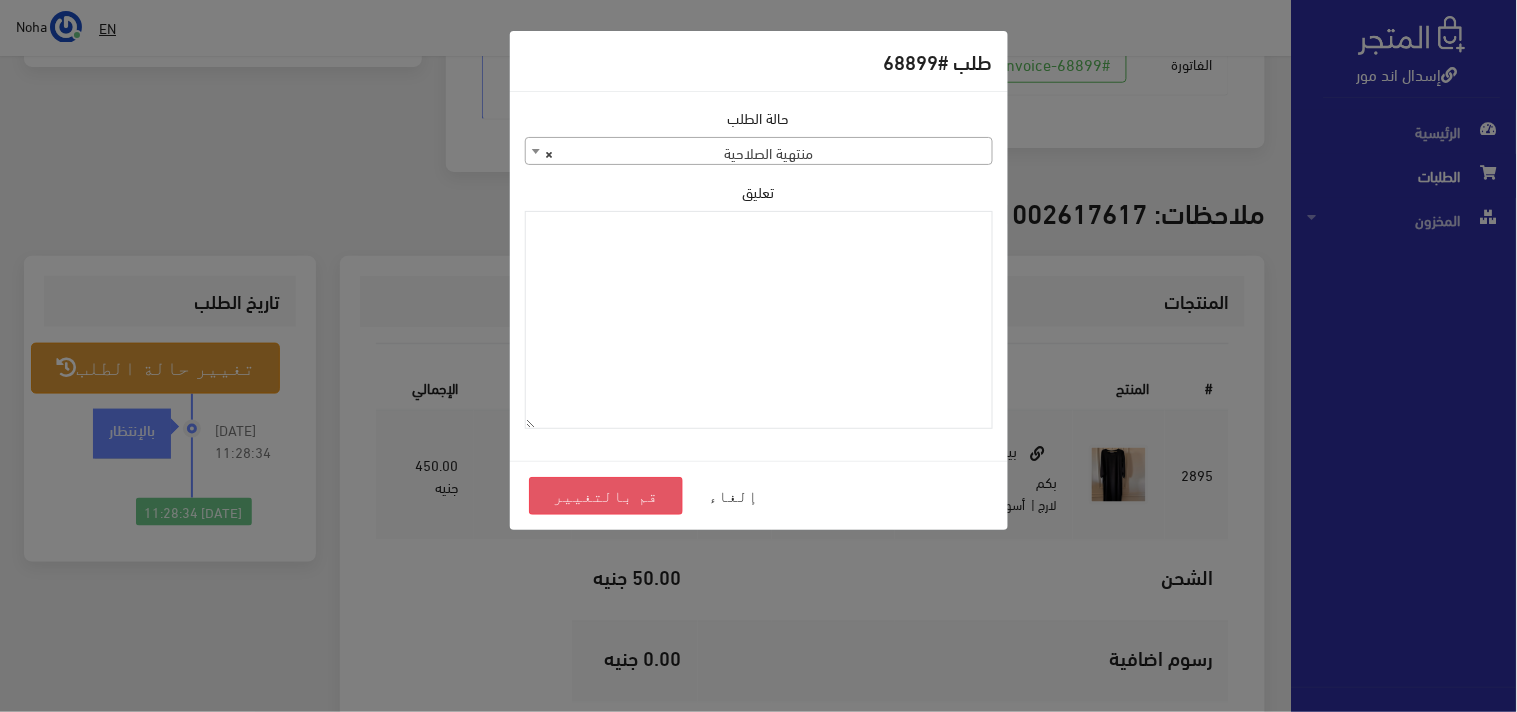 click on "قم بالتغيير" at bounding box center (606, 496) 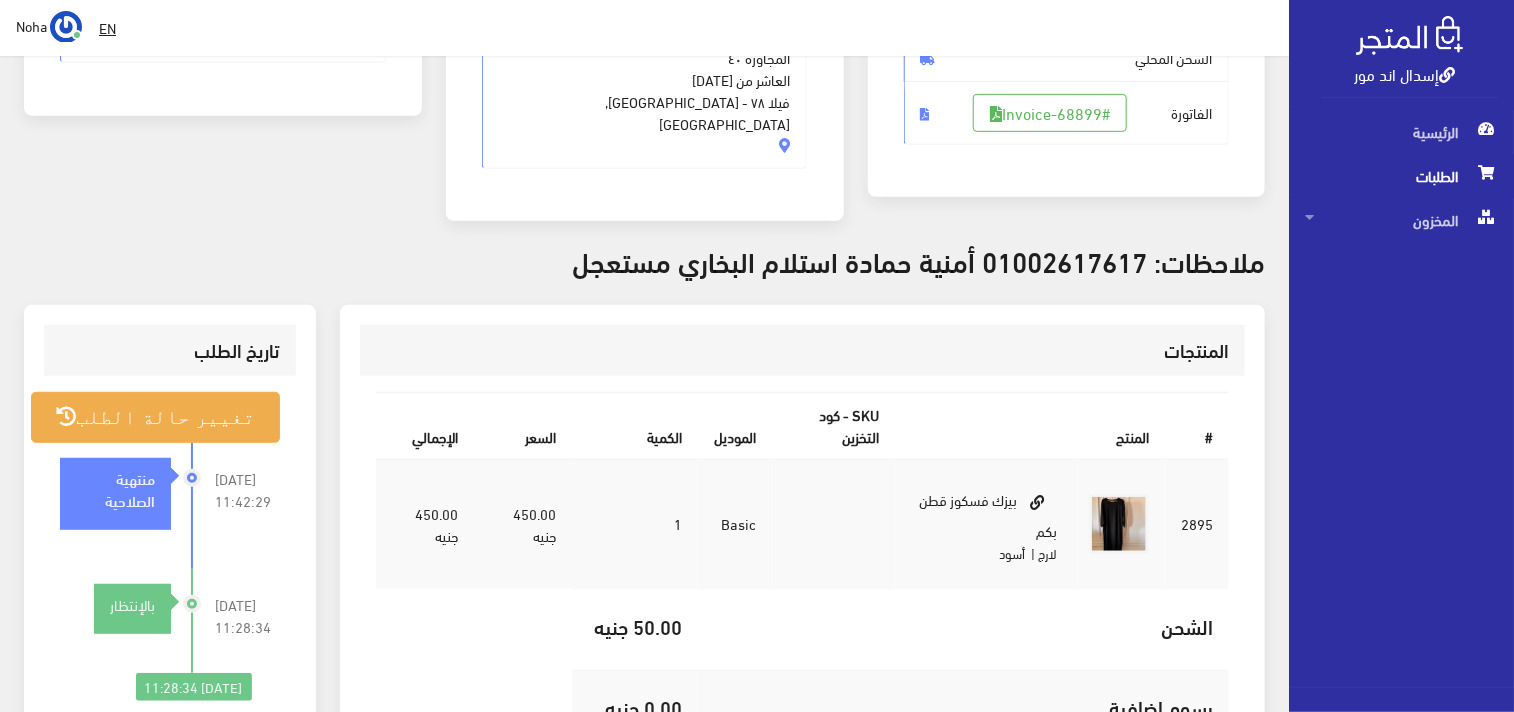 scroll, scrollTop: 444, scrollLeft: 0, axis: vertical 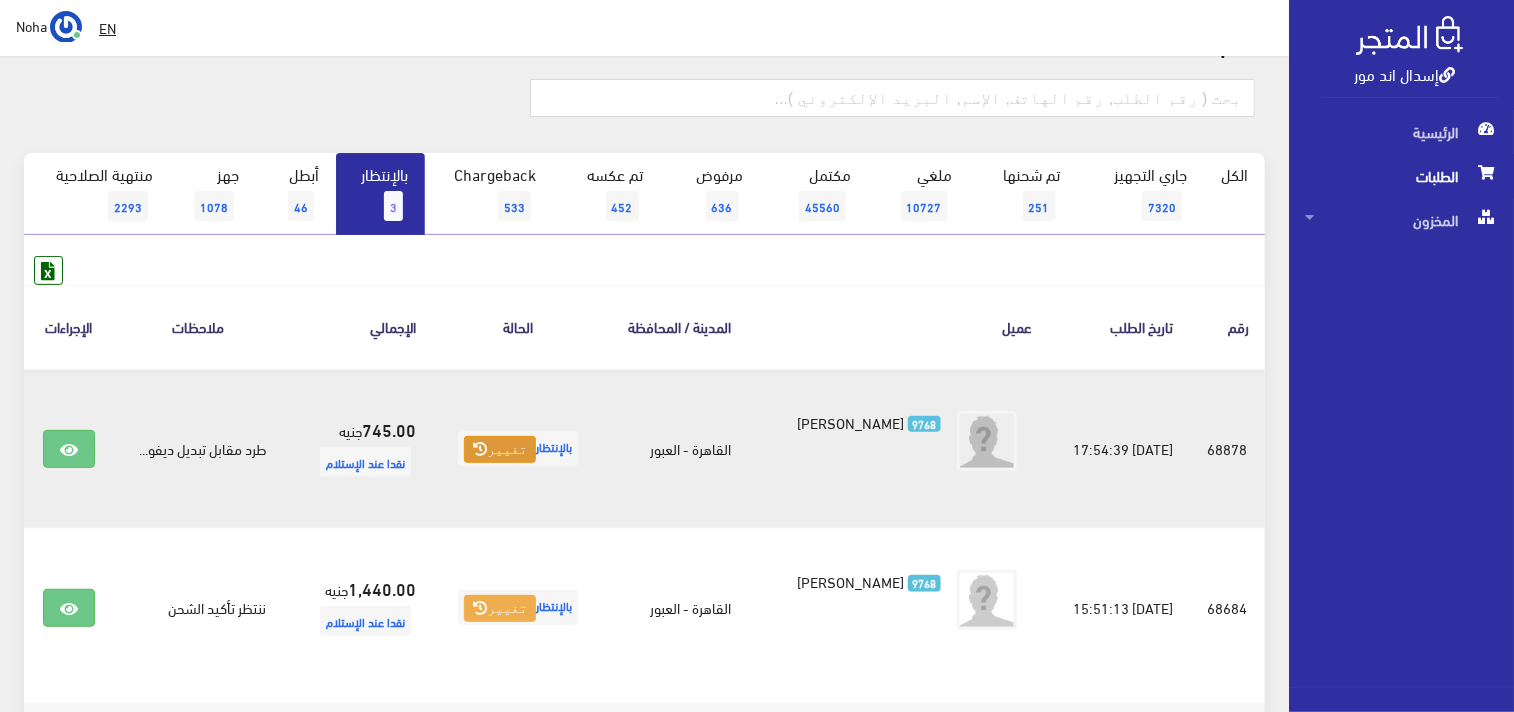 click at bounding box center (480, 449) 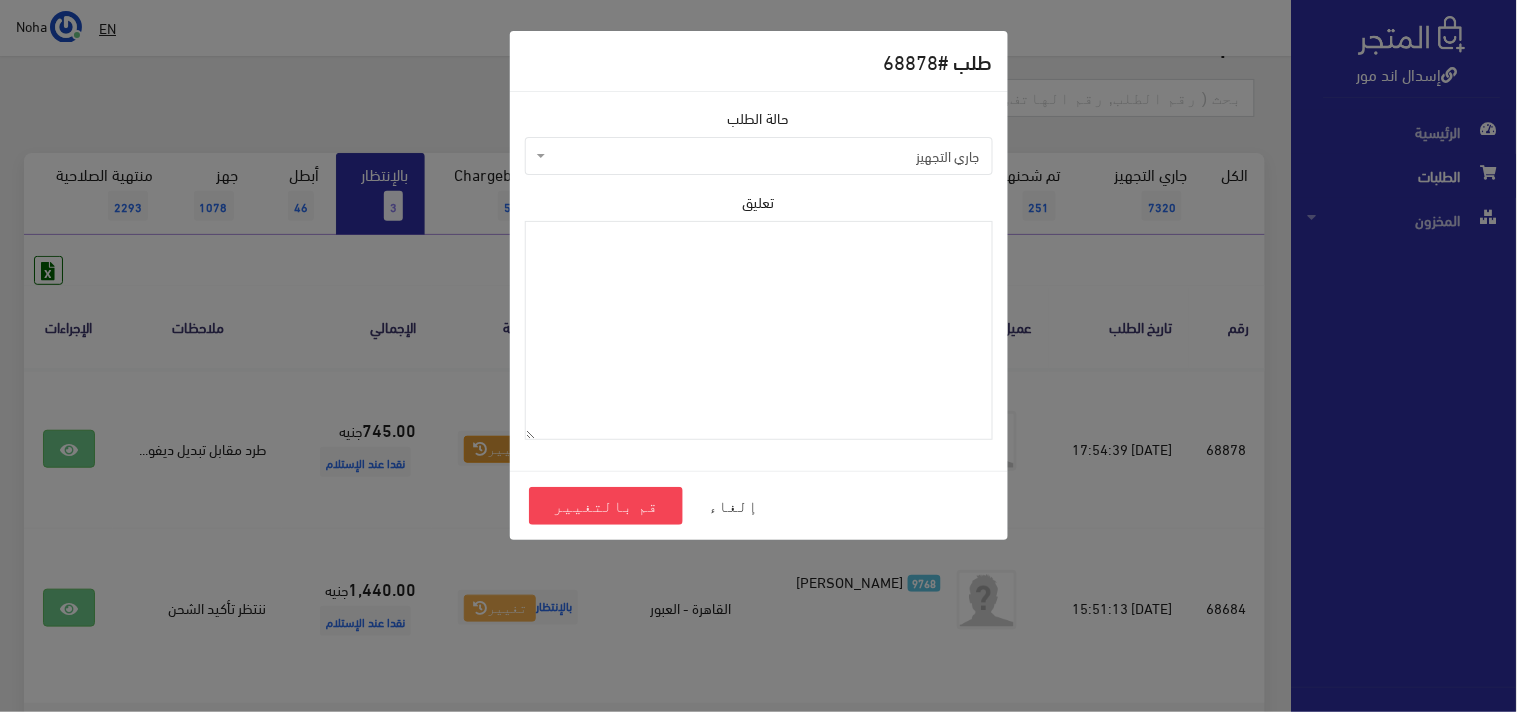 click on "جاري التجهيز" at bounding box center [765, 156] 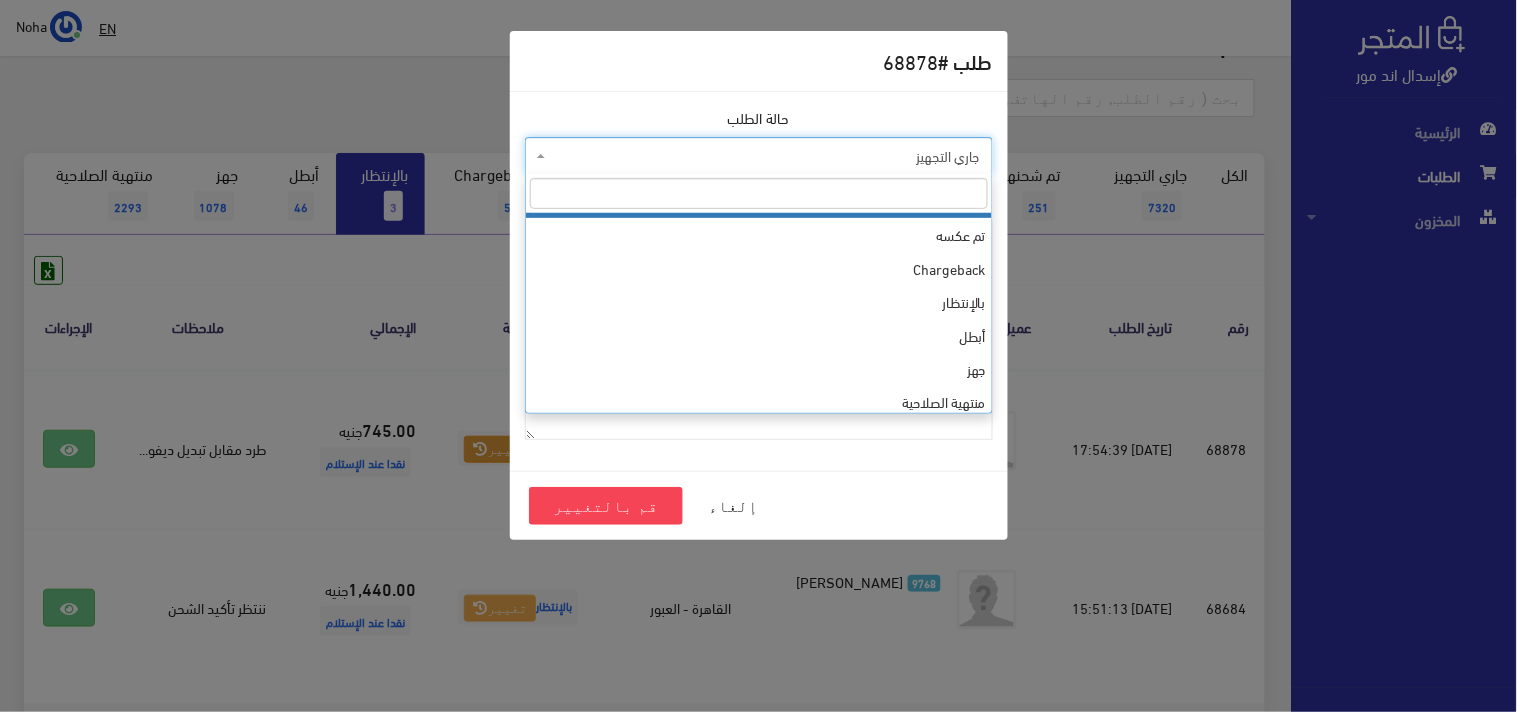 scroll, scrollTop: 266, scrollLeft: 0, axis: vertical 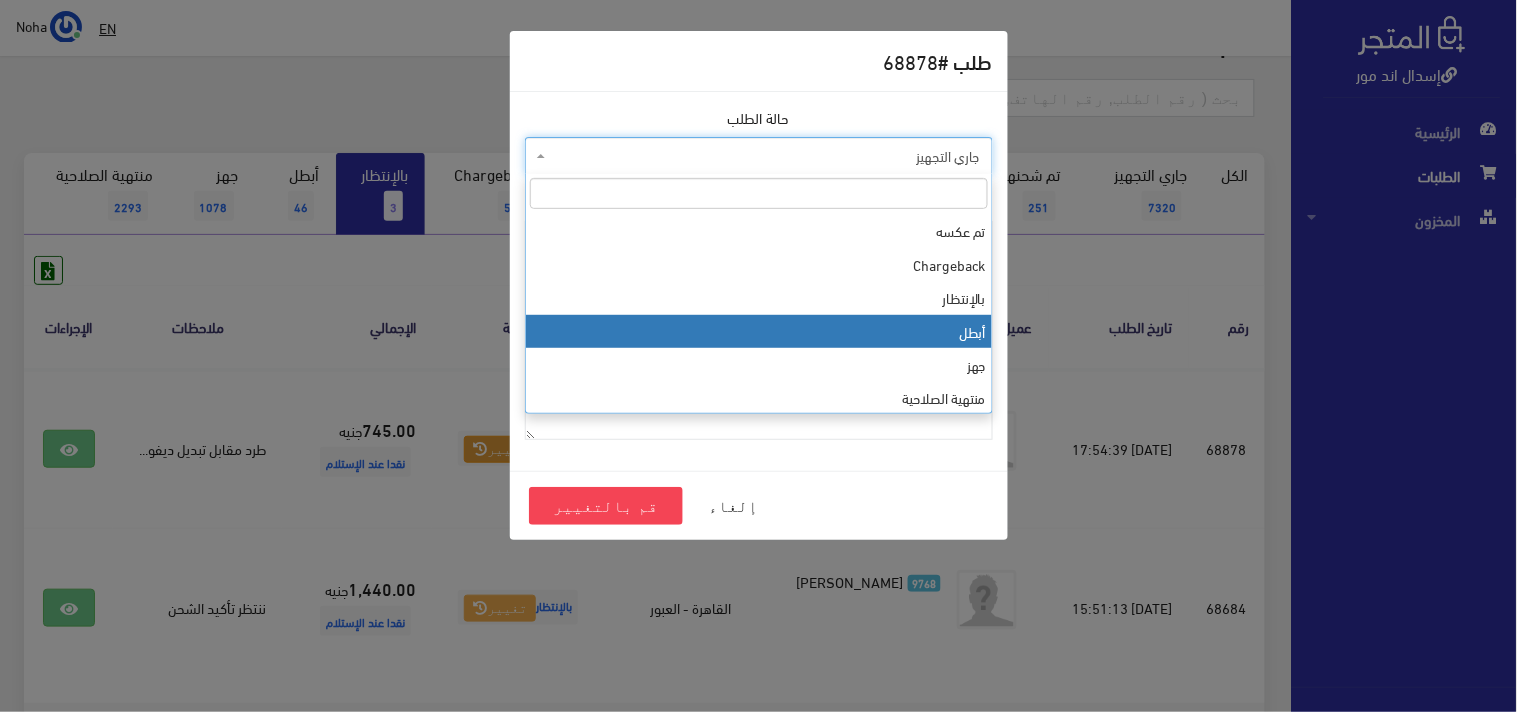 select on "12" 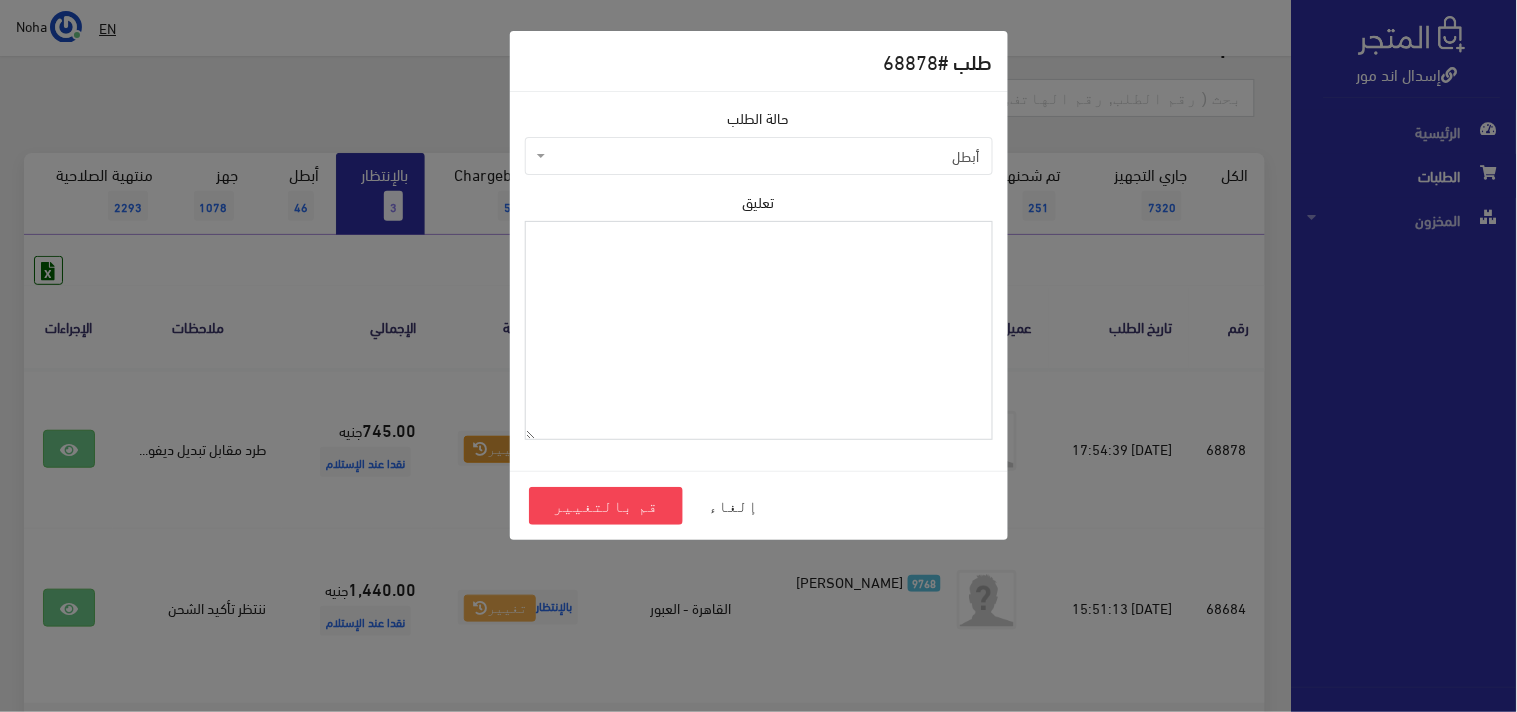 paste on "1095700" 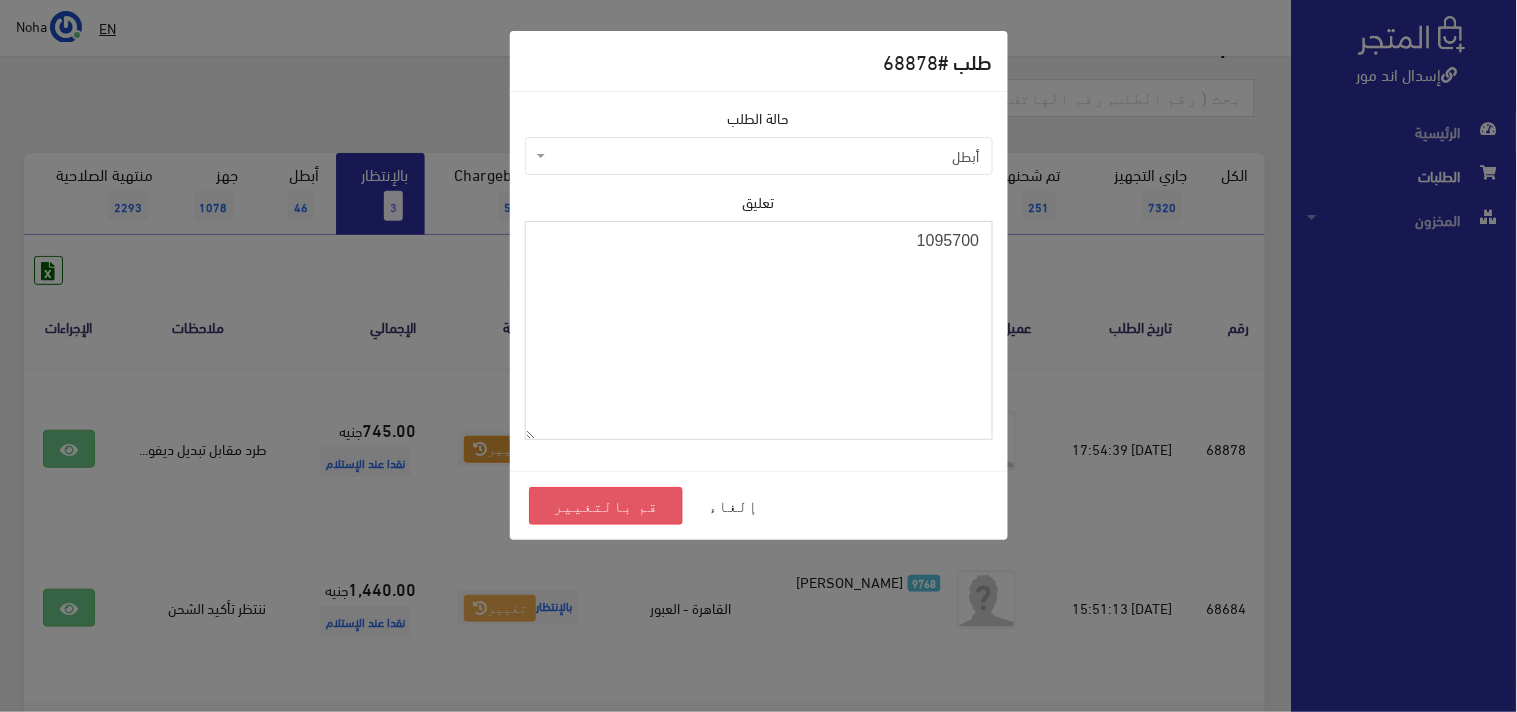 type on "1095700" 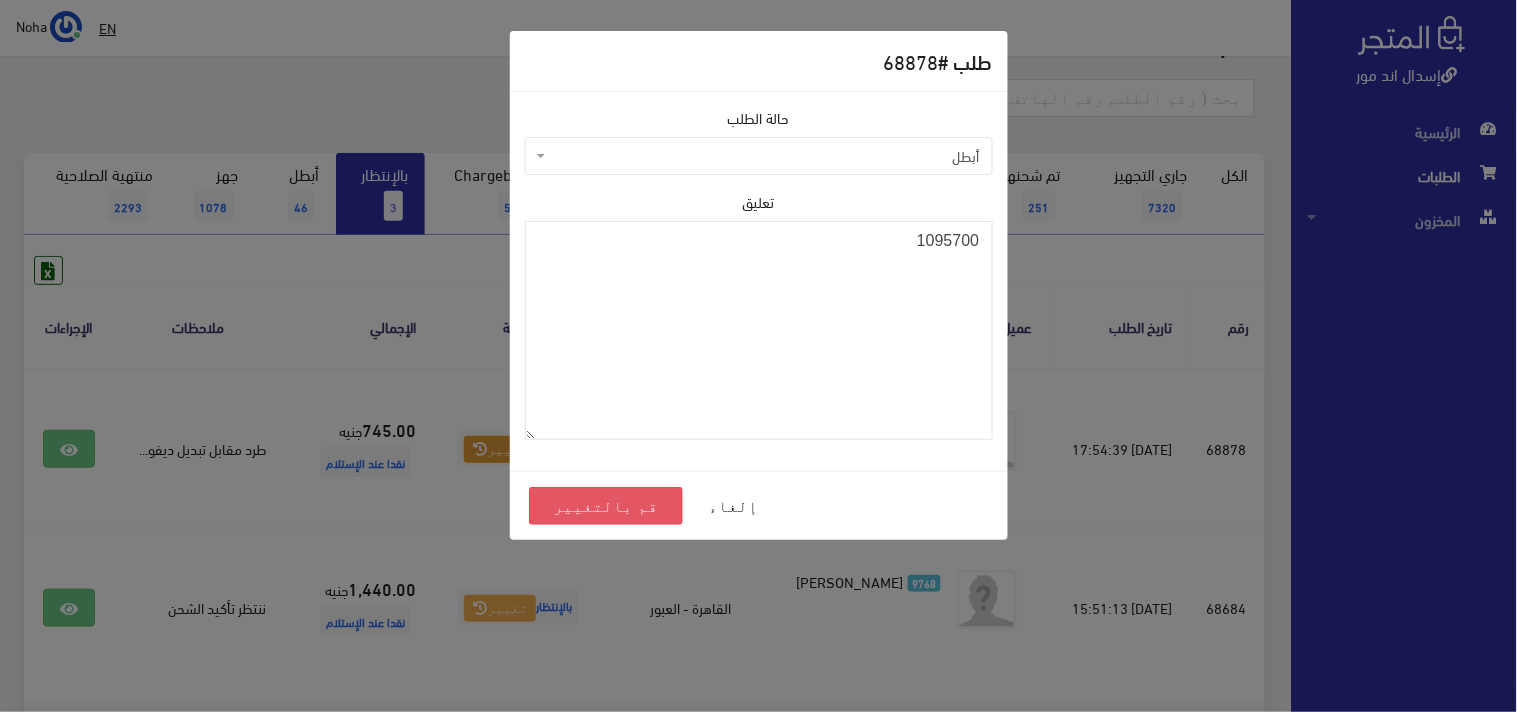 click on "قم بالتغيير" at bounding box center (606, 506) 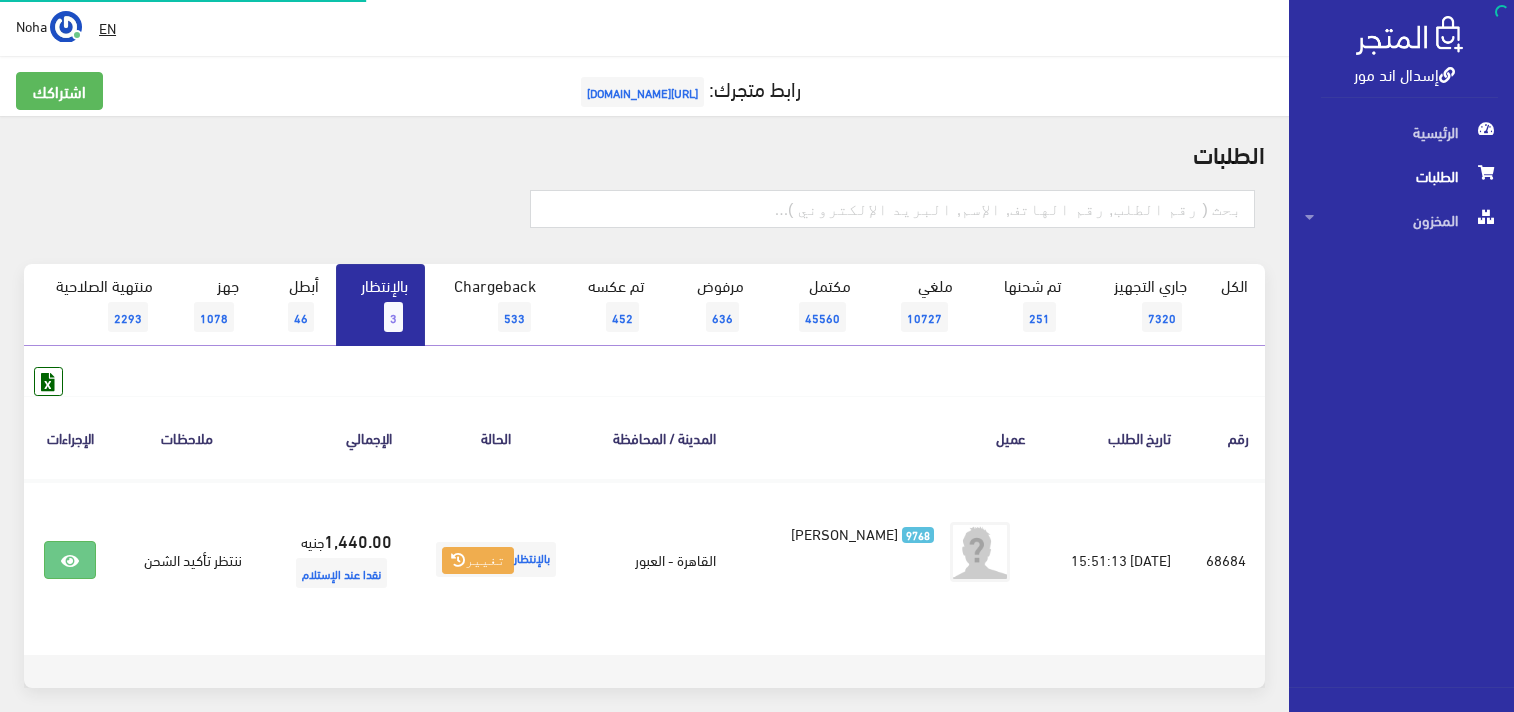 scroll, scrollTop: 0, scrollLeft: 0, axis: both 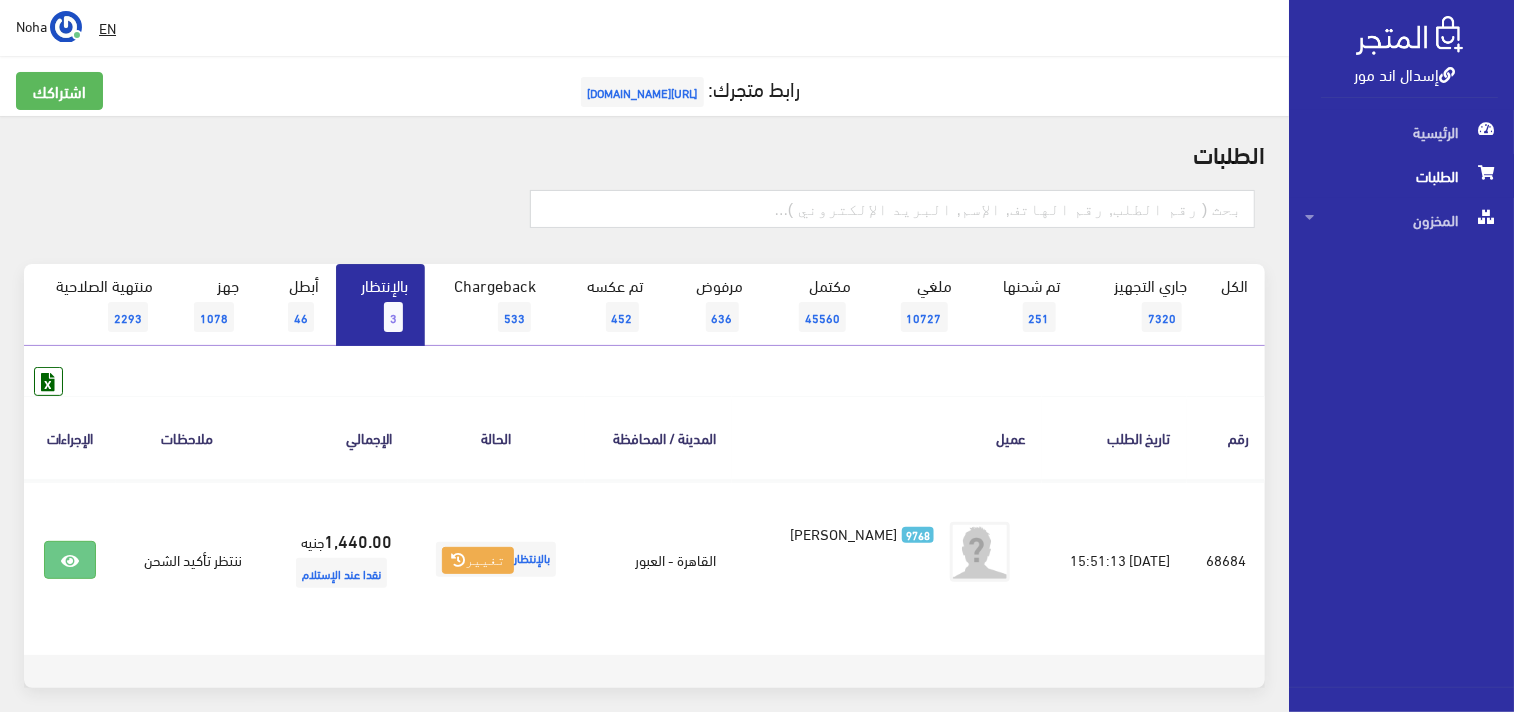 click on "الطلبات" at bounding box center (1401, 176) 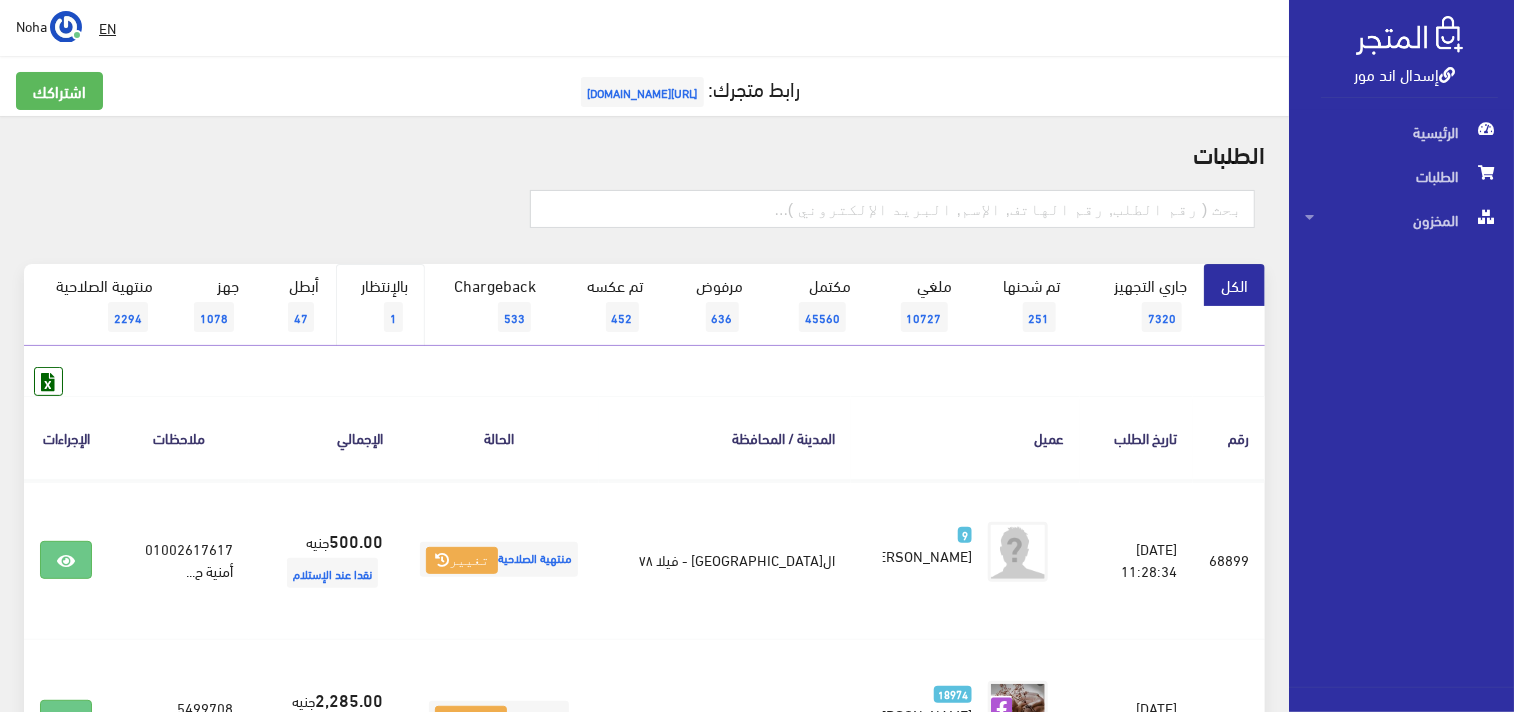 click on "بالإنتظار
1" at bounding box center [380, 305] 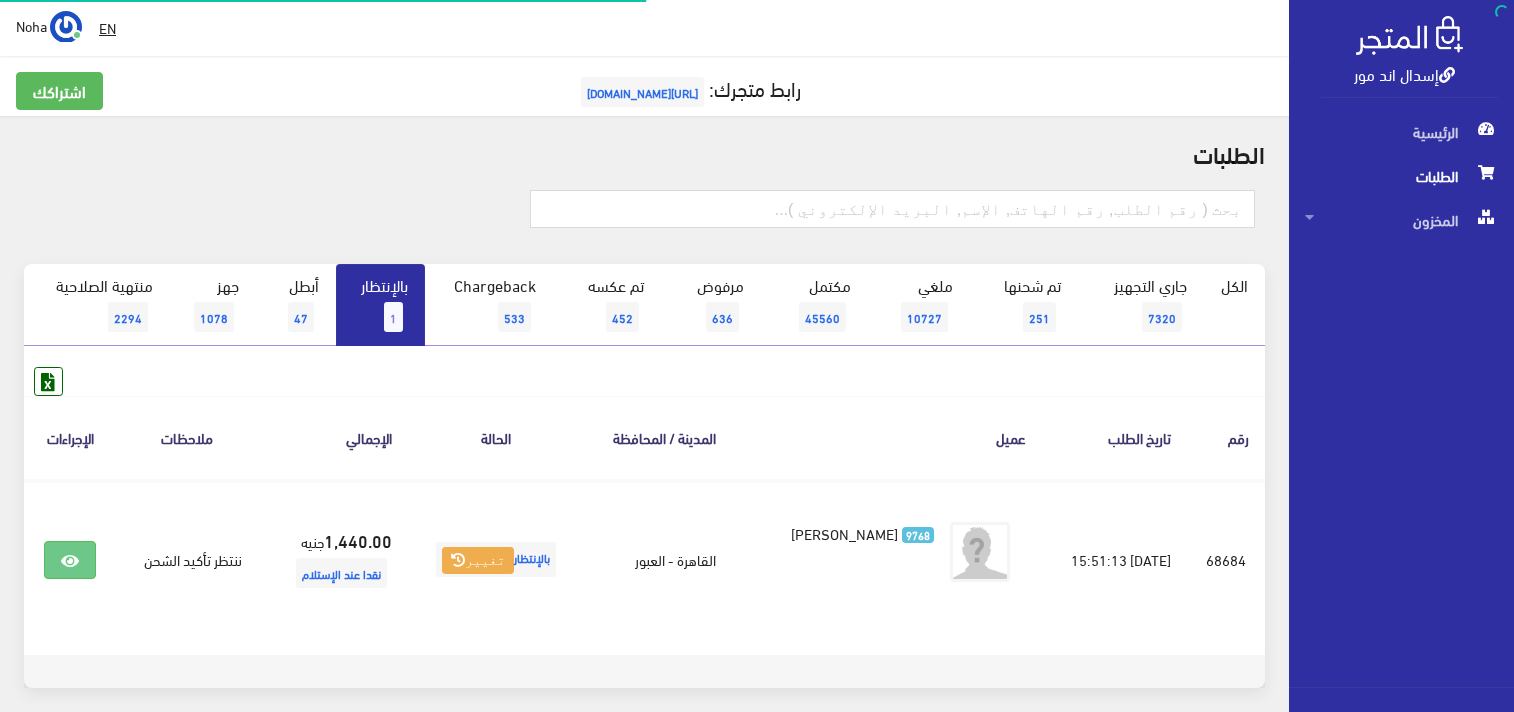 scroll, scrollTop: 0, scrollLeft: 0, axis: both 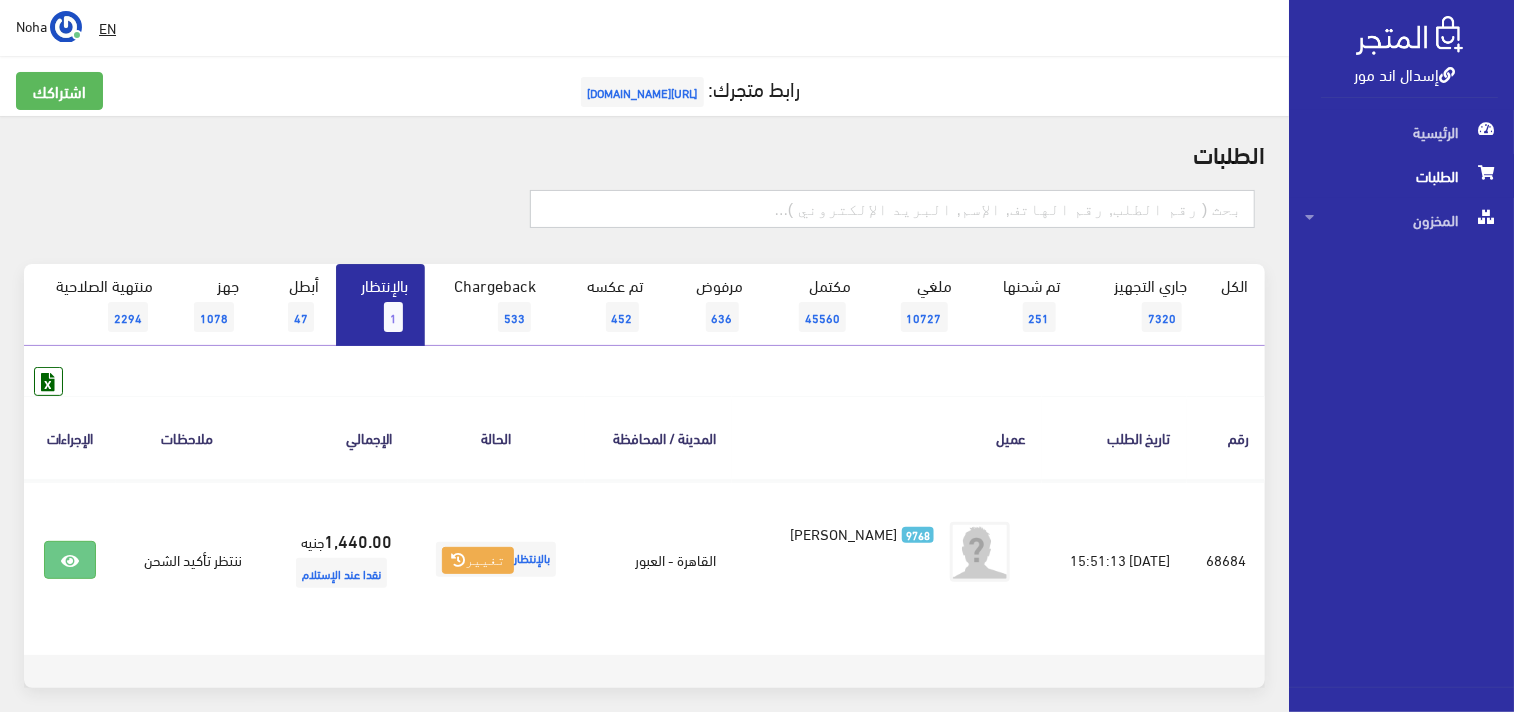 click at bounding box center [893, 209] 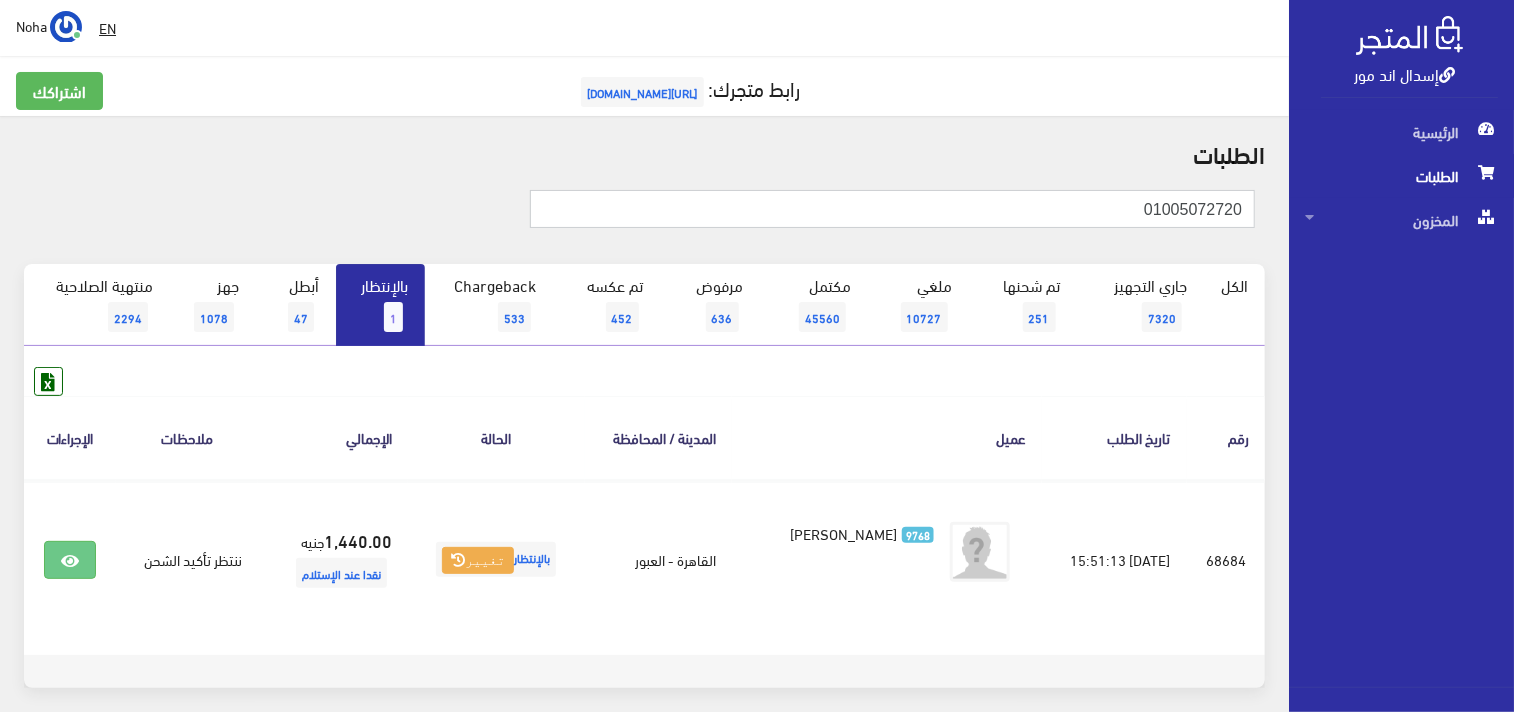 type on "01005072720" 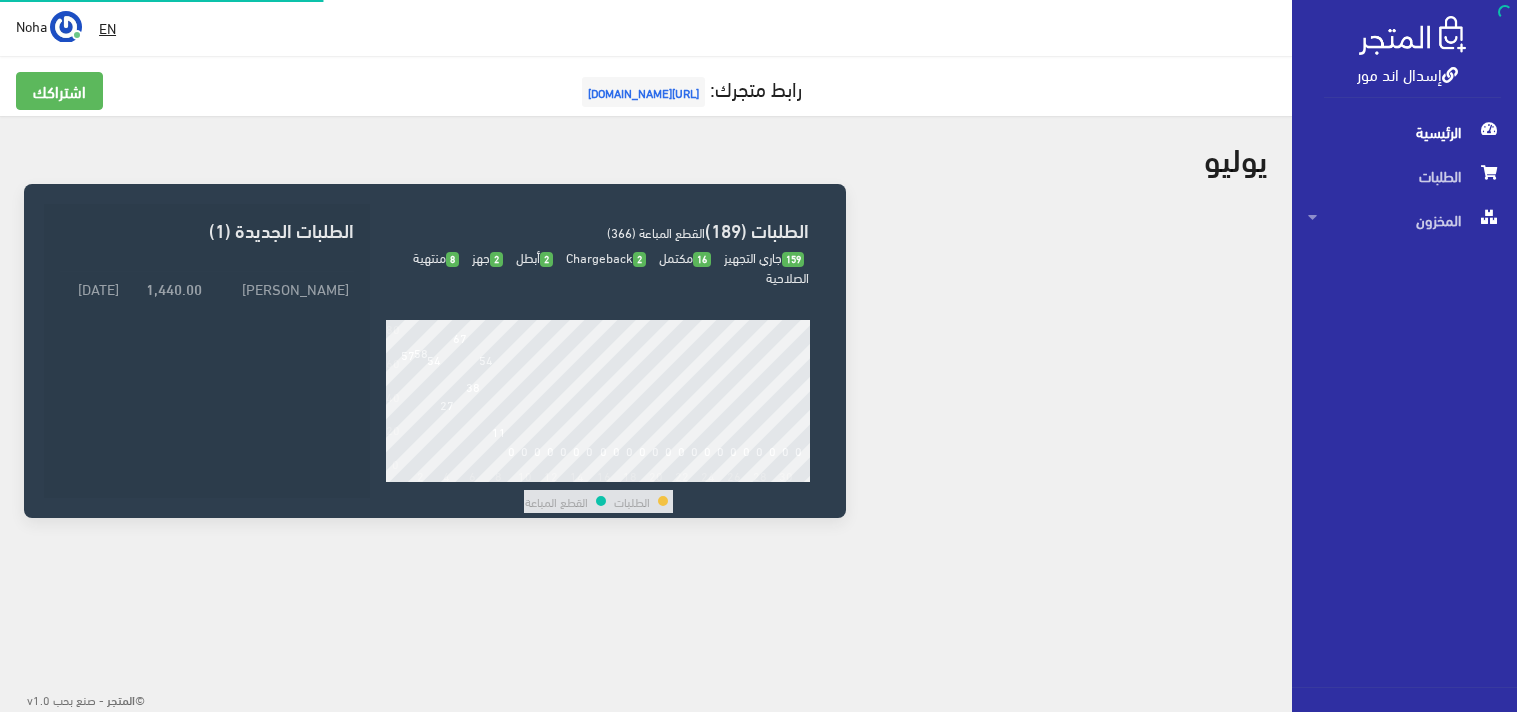 scroll, scrollTop: 0, scrollLeft: 0, axis: both 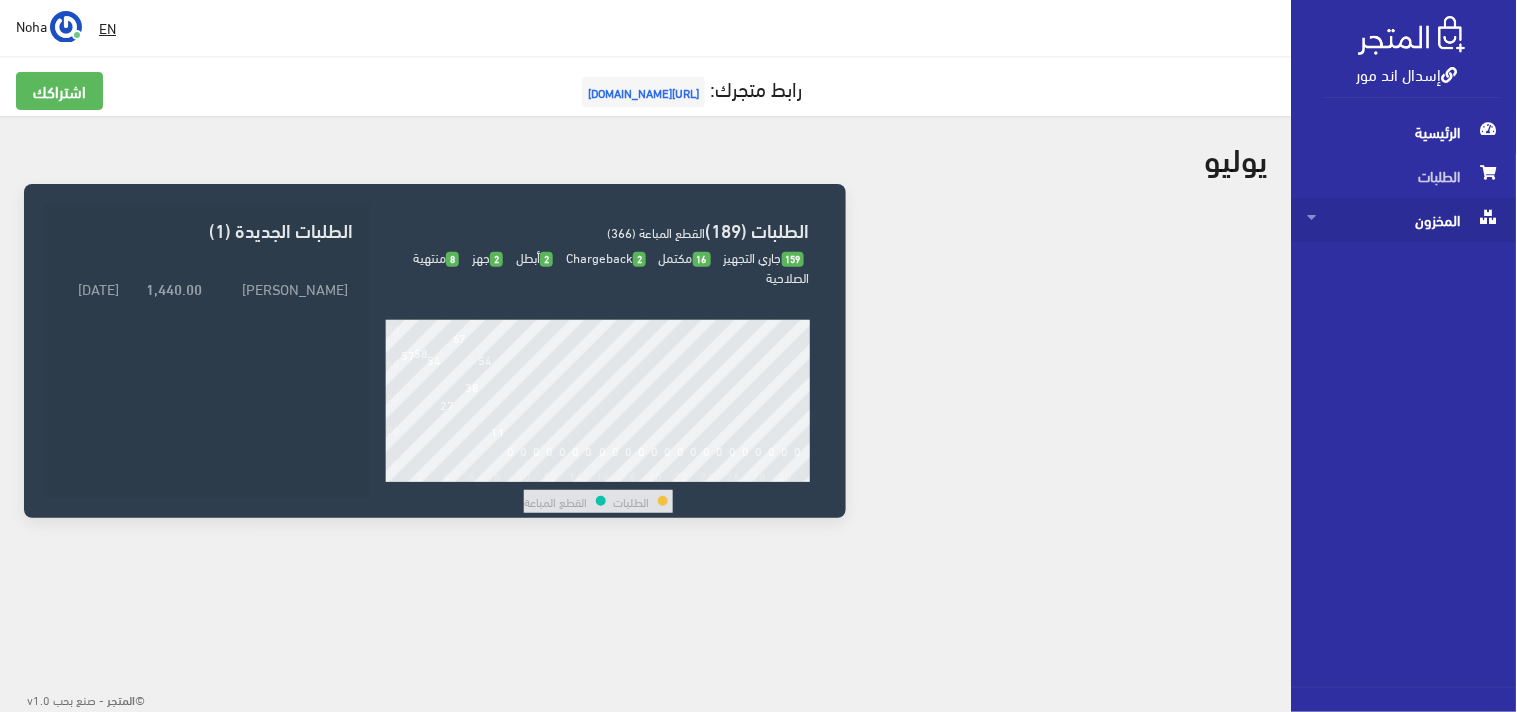 click on "المخزون" at bounding box center [1404, 220] 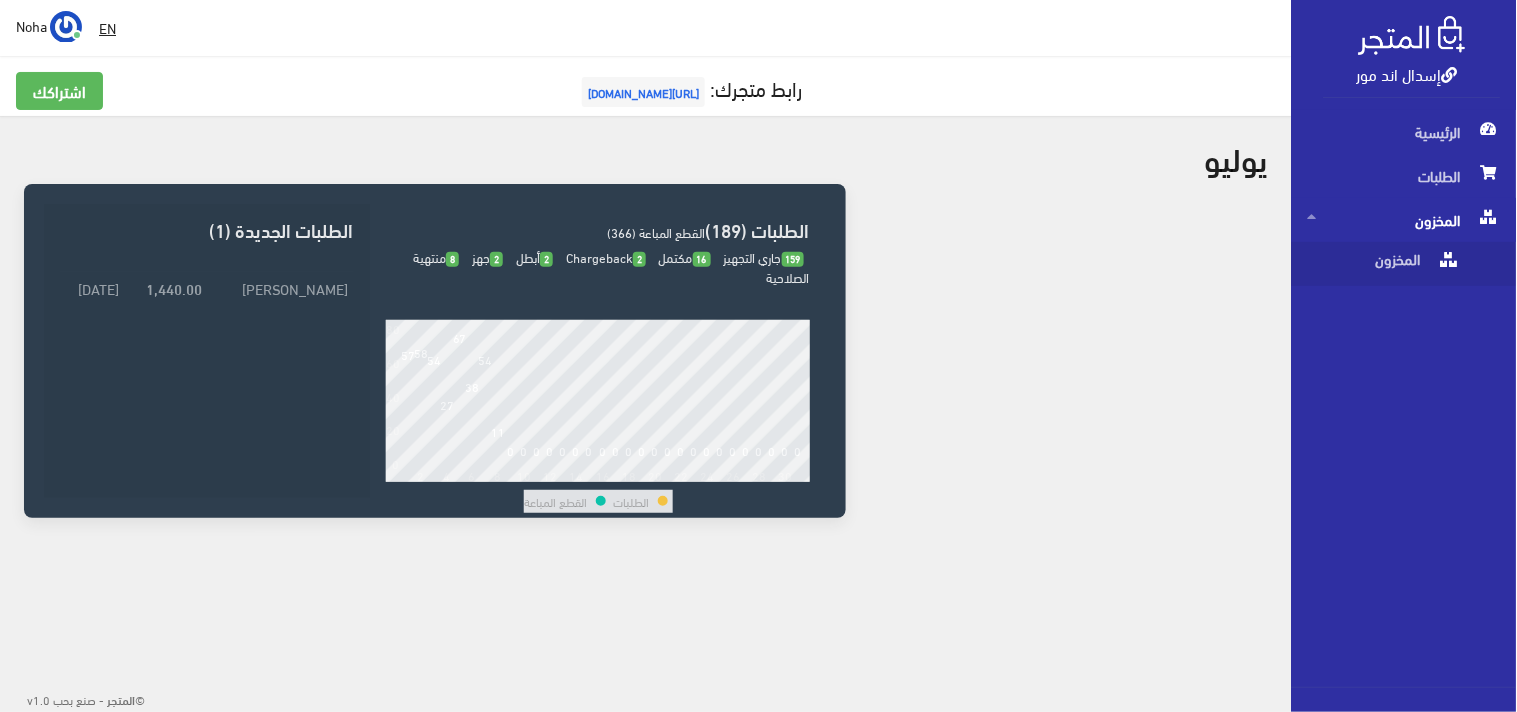 click on "المخزون" at bounding box center [1404, 220] 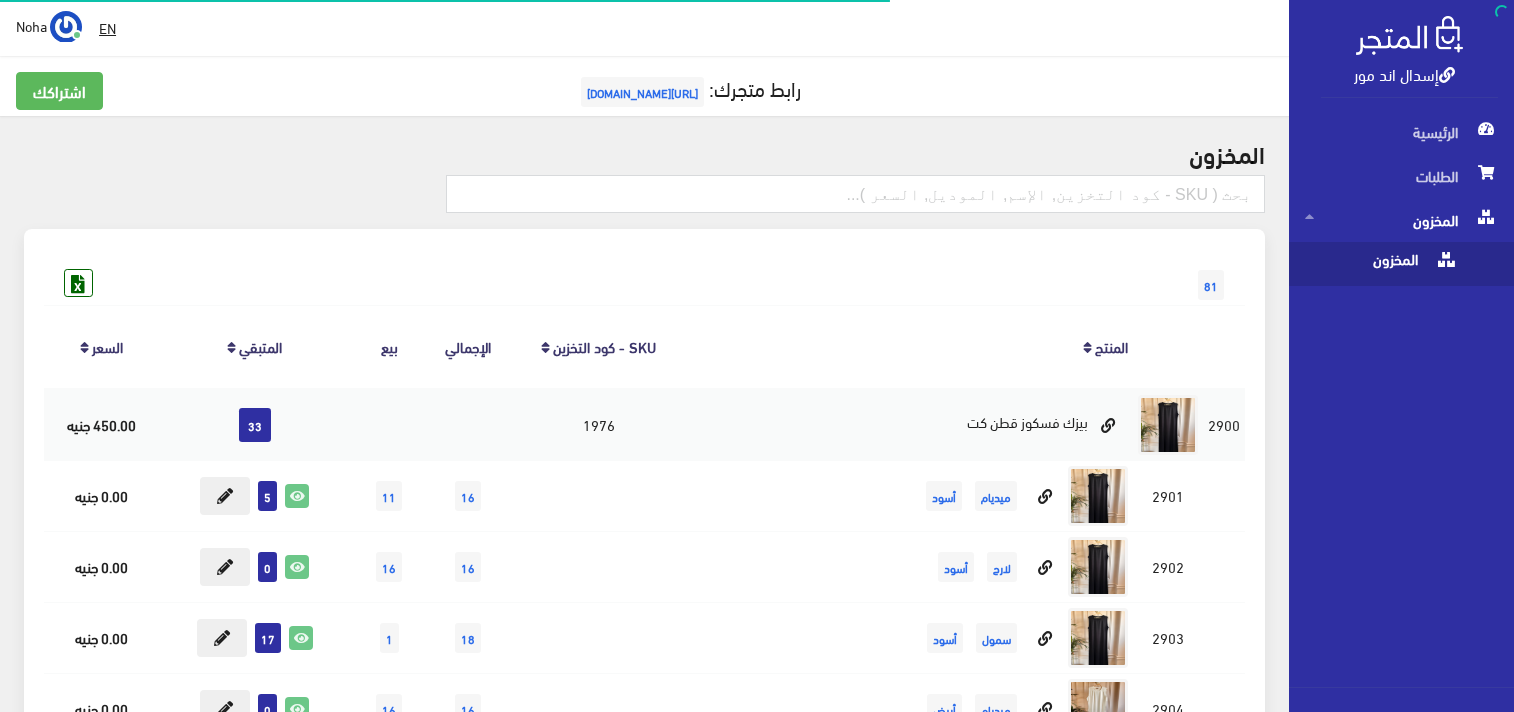 scroll, scrollTop: 0, scrollLeft: 0, axis: both 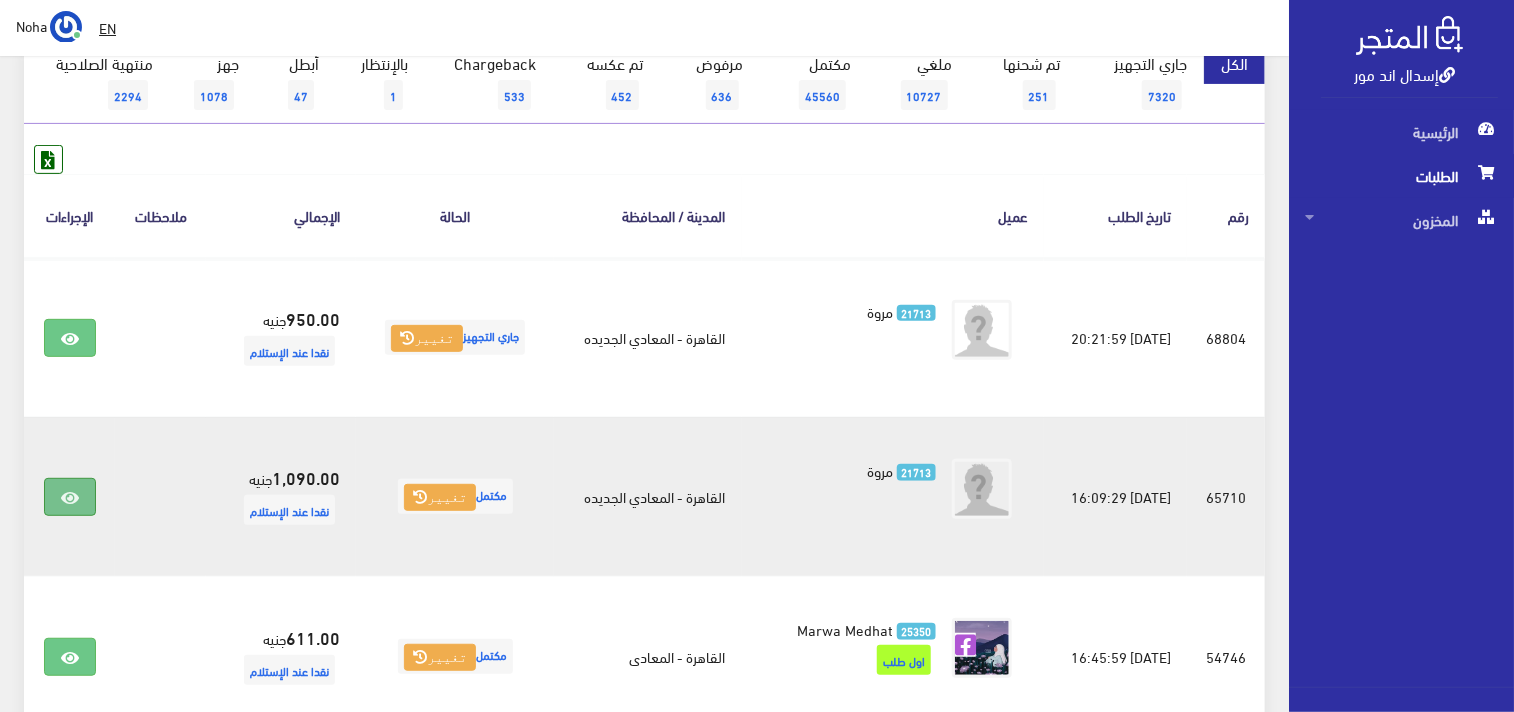 click at bounding box center (70, 498) 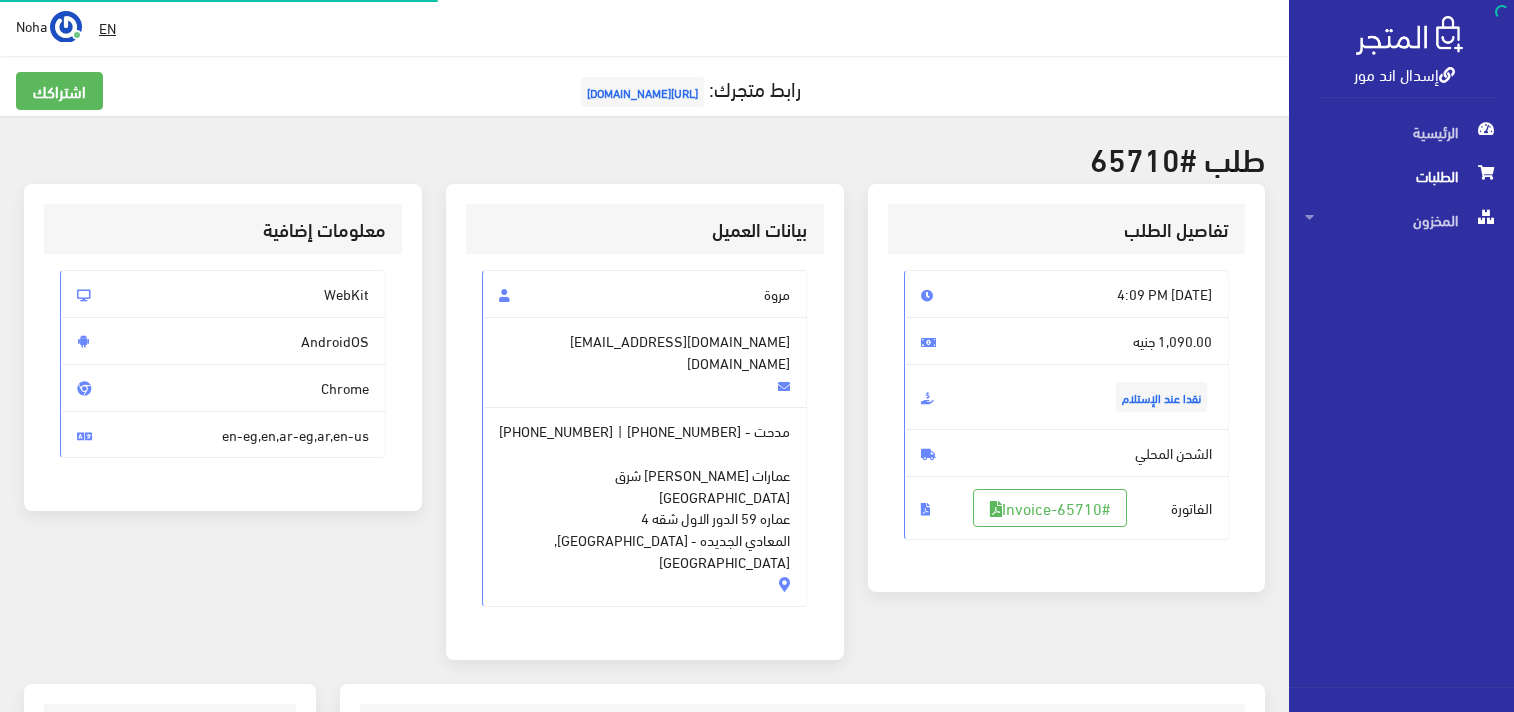scroll, scrollTop: 0, scrollLeft: 0, axis: both 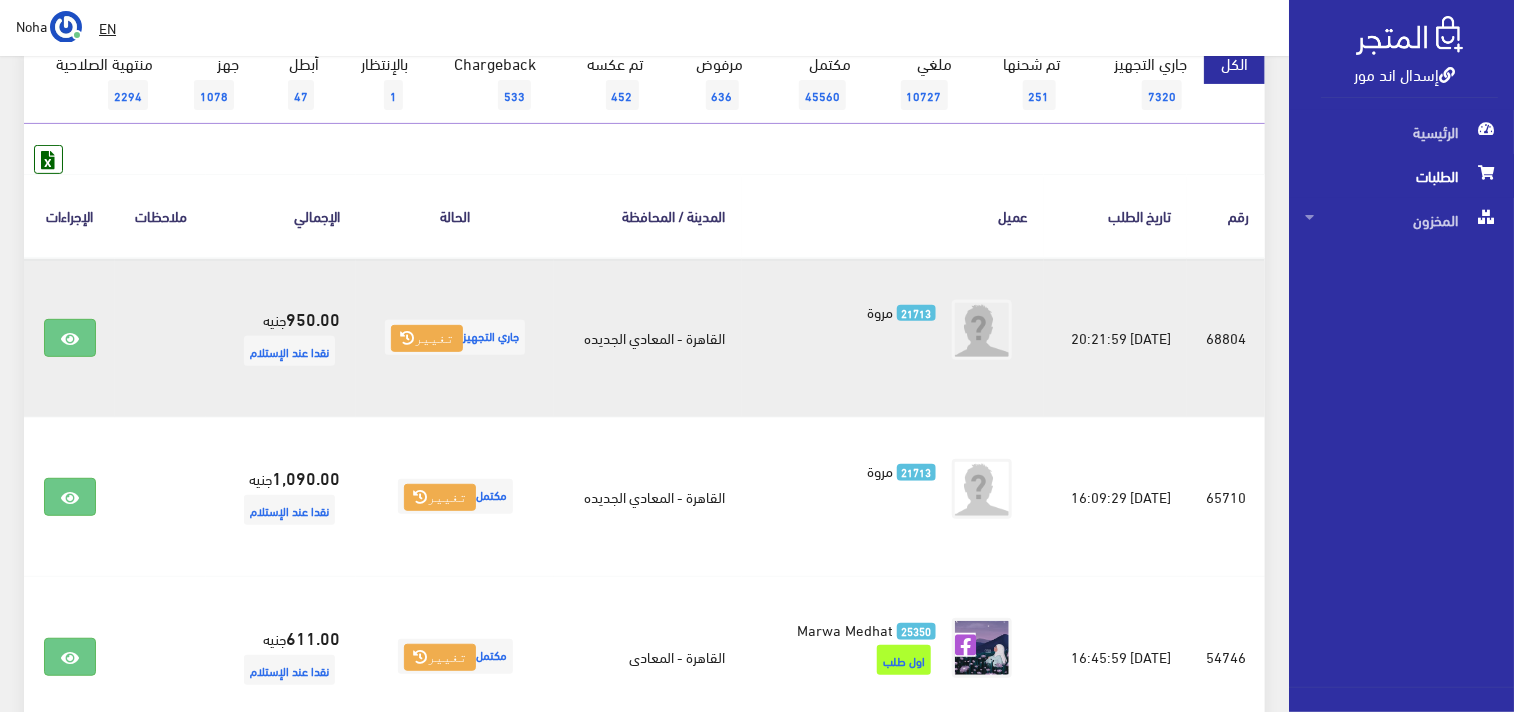 click at bounding box center (69, 338) 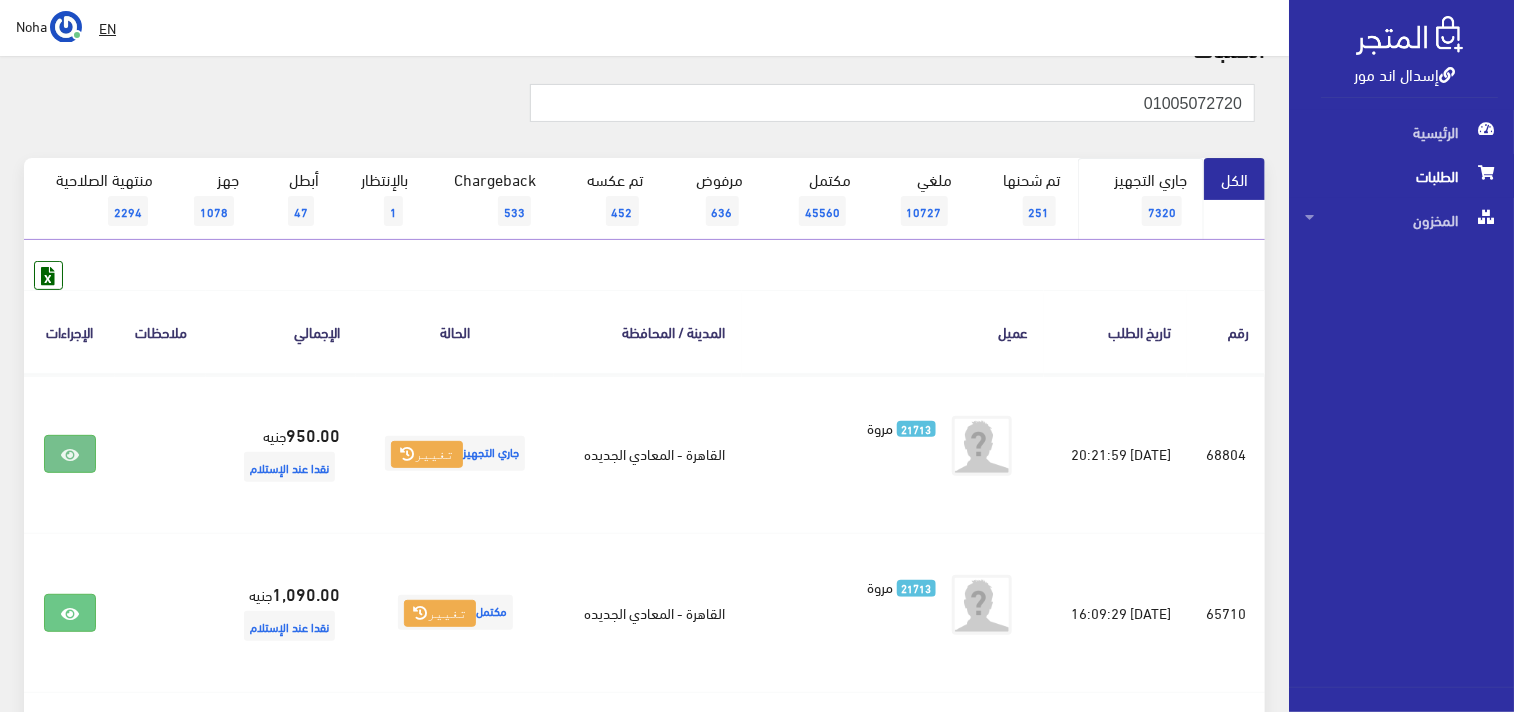 scroll, scrollTop: 0, scrollLeft: 0, axis: both 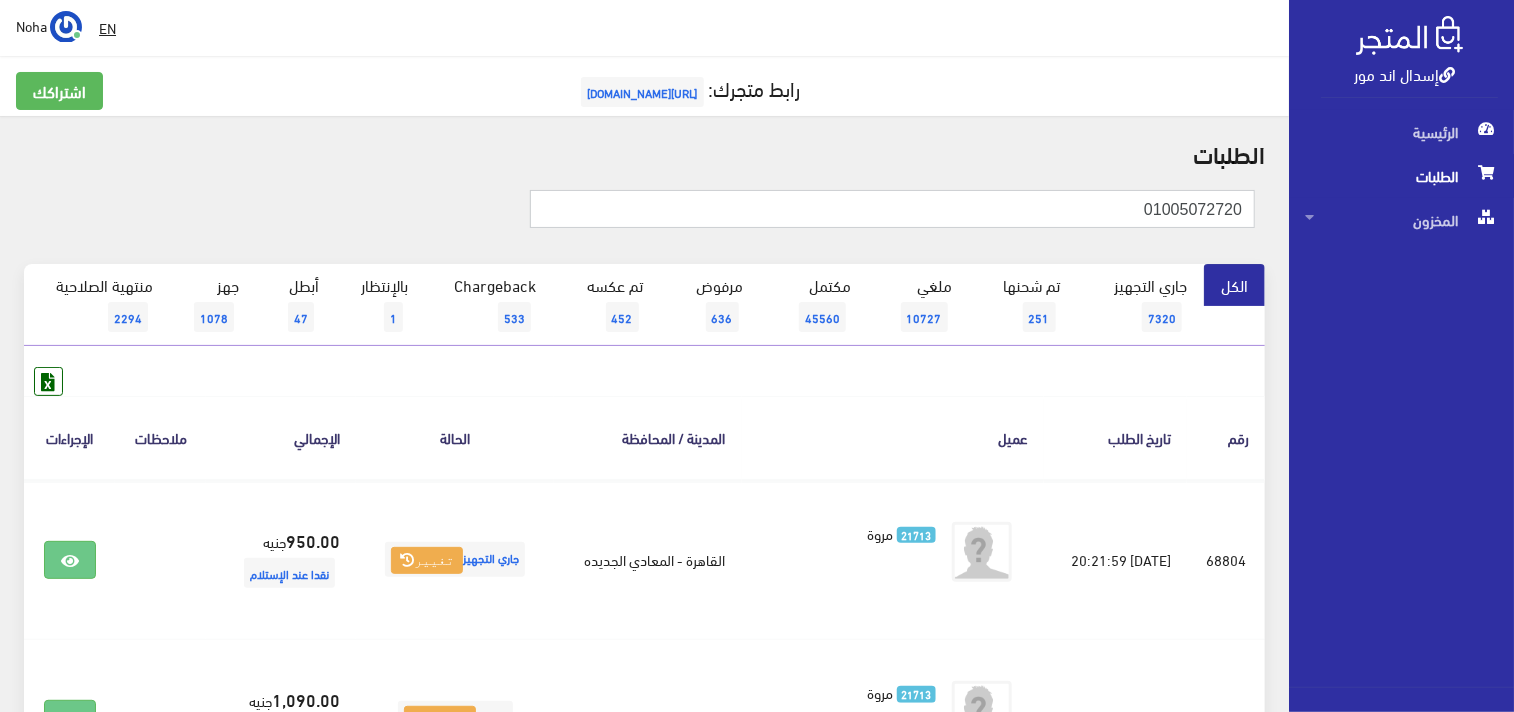drag, startPoint x: 1111, startPoint y: 207, endPoint x: 1516, endPoint y: 226, distance: 405.44543 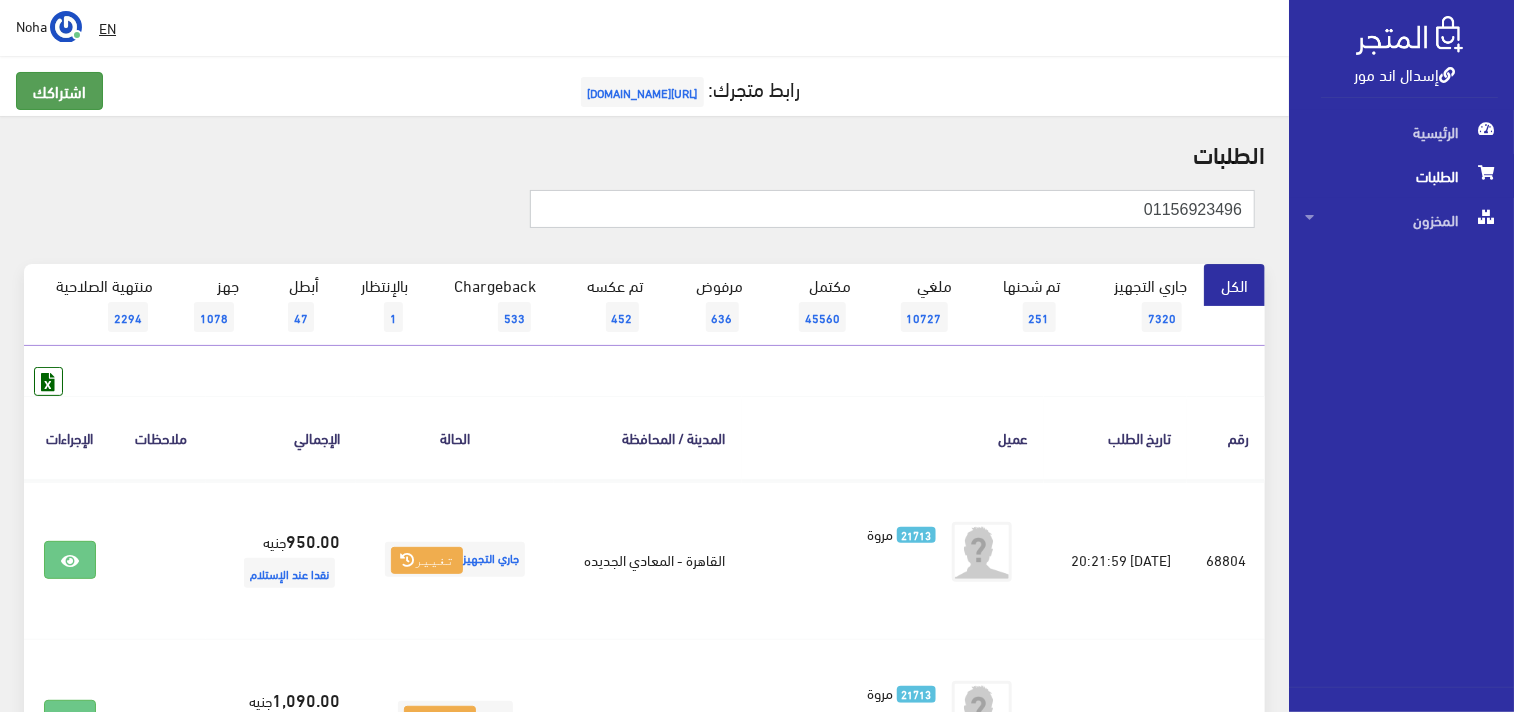 type on "01156923496" 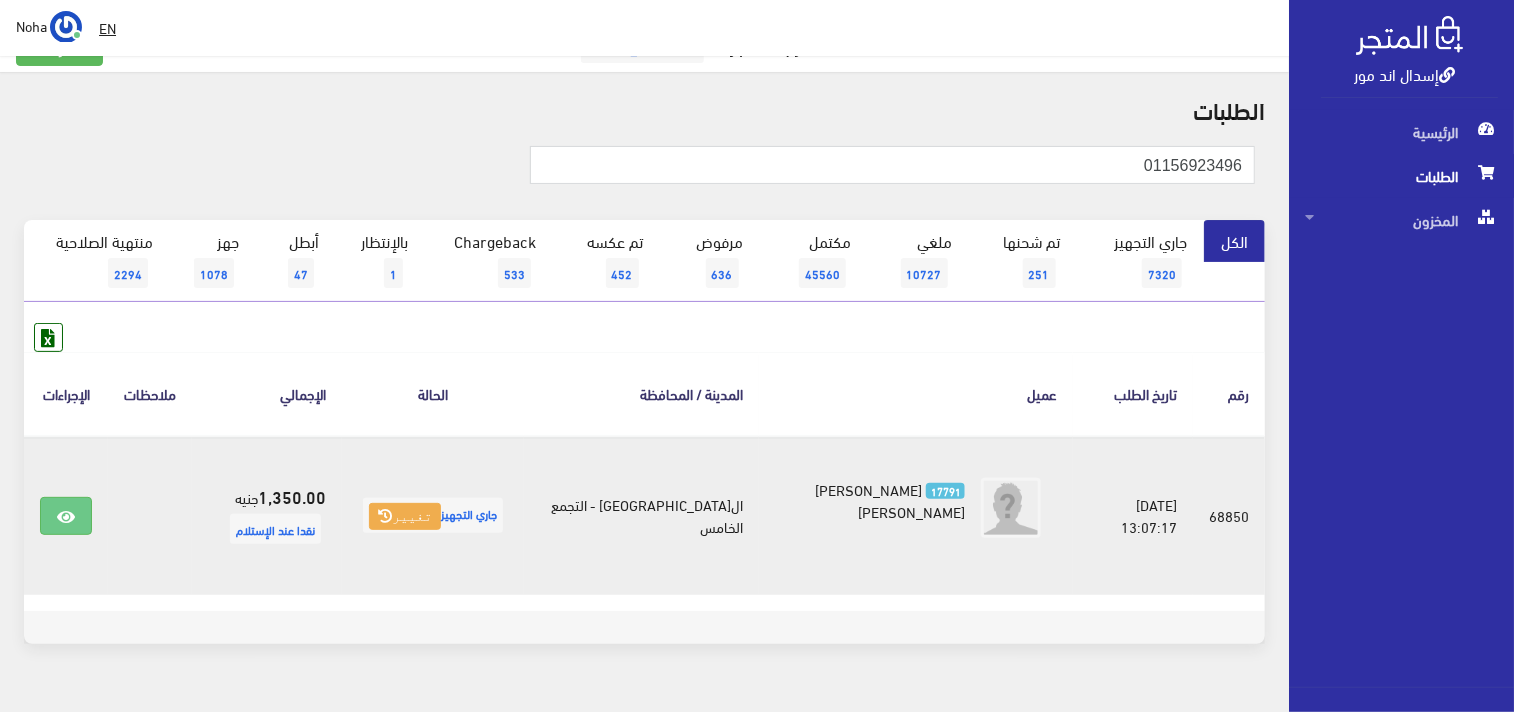 scroll, scrollTop: 86, scrollLeft: 0, axis: vertical 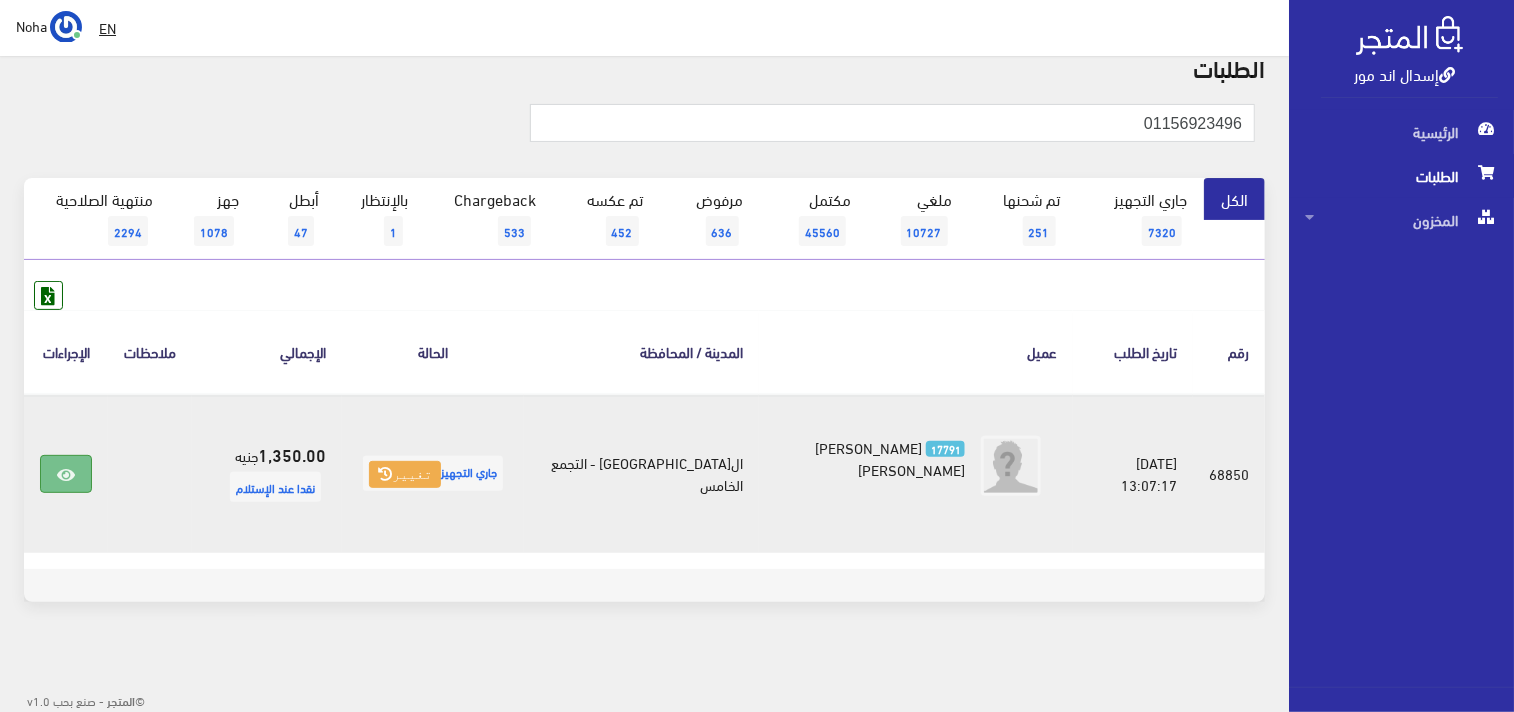 click at bounding box center [66, 474] 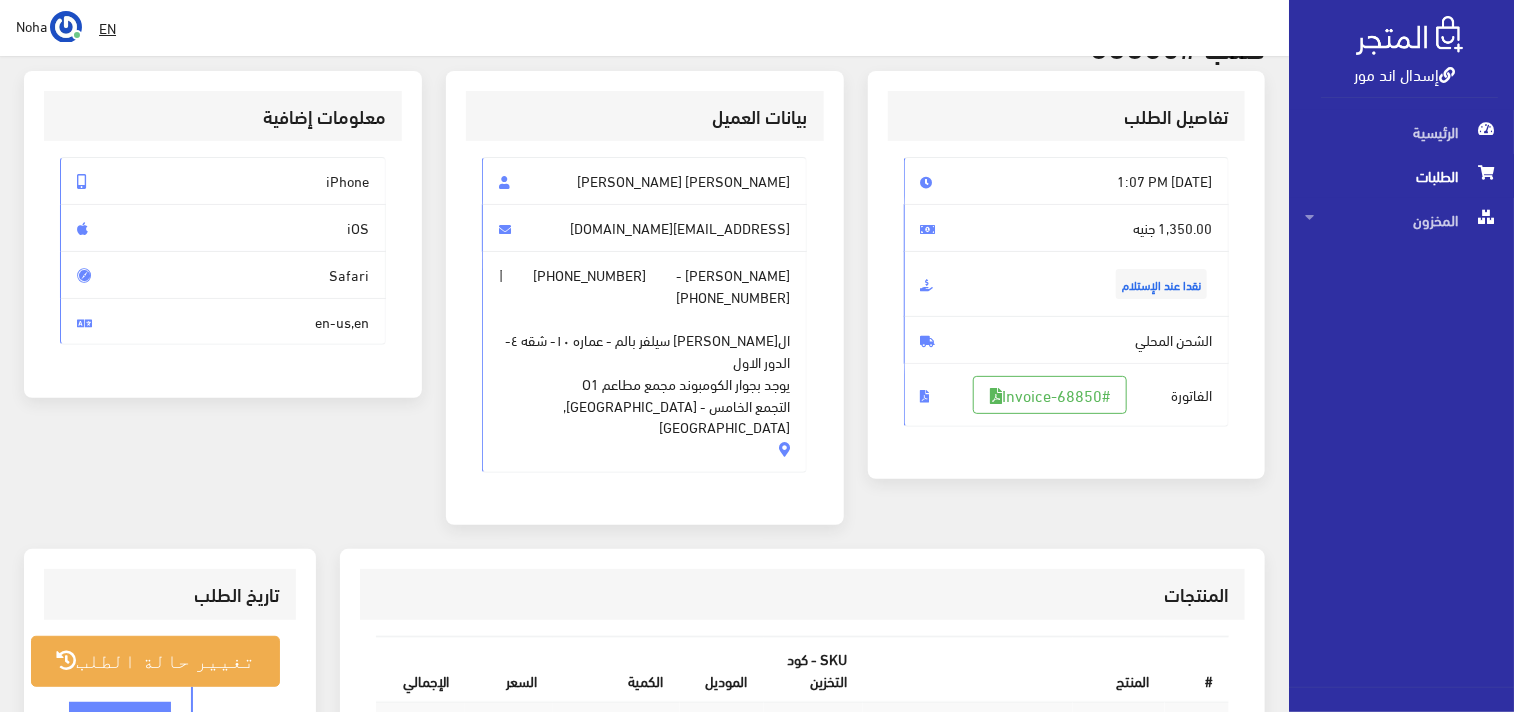 scroll, scrollTop: 111, scrollLeft: 0, axis: vertical 